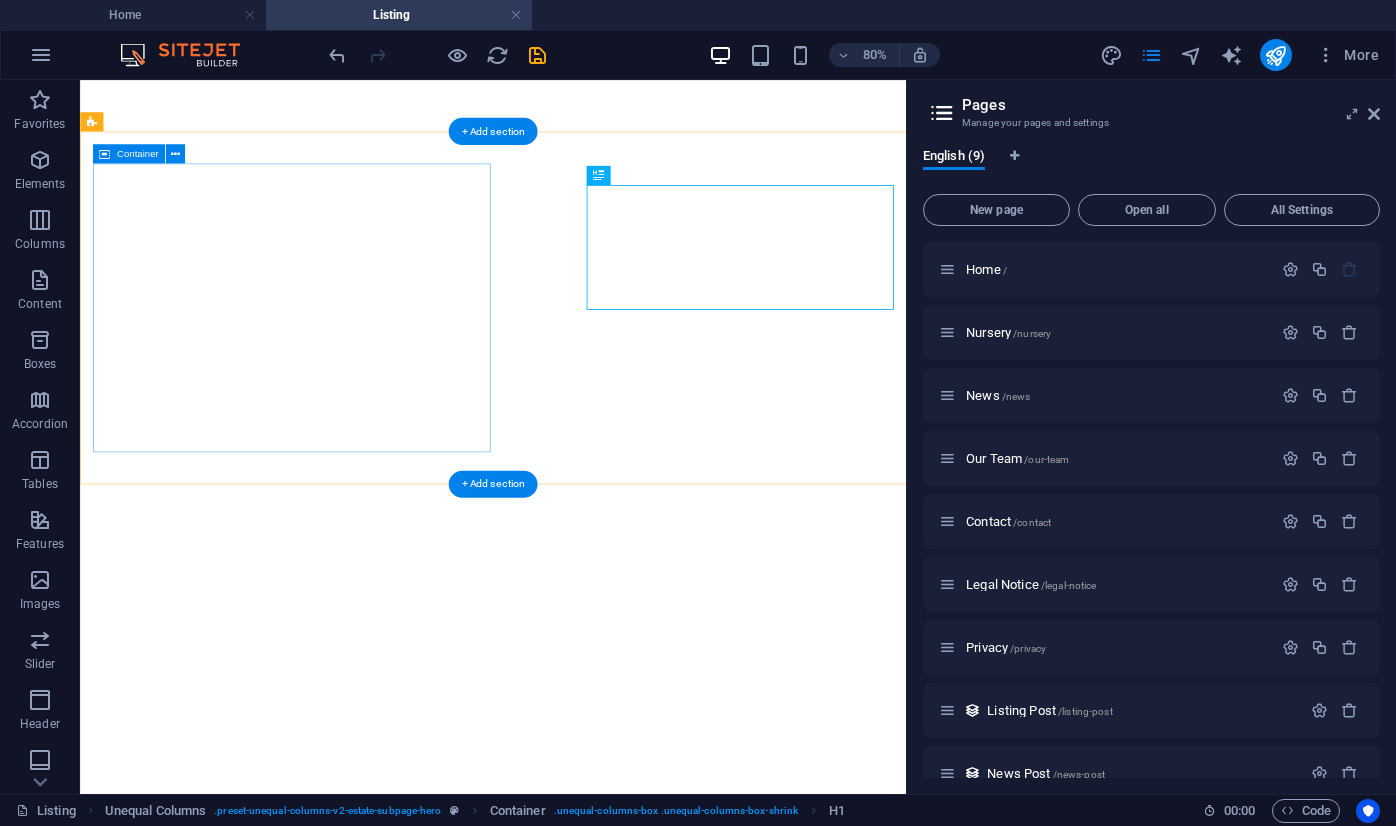 scroll, scrollTop: 0, scrollLeft: 0, axis: both 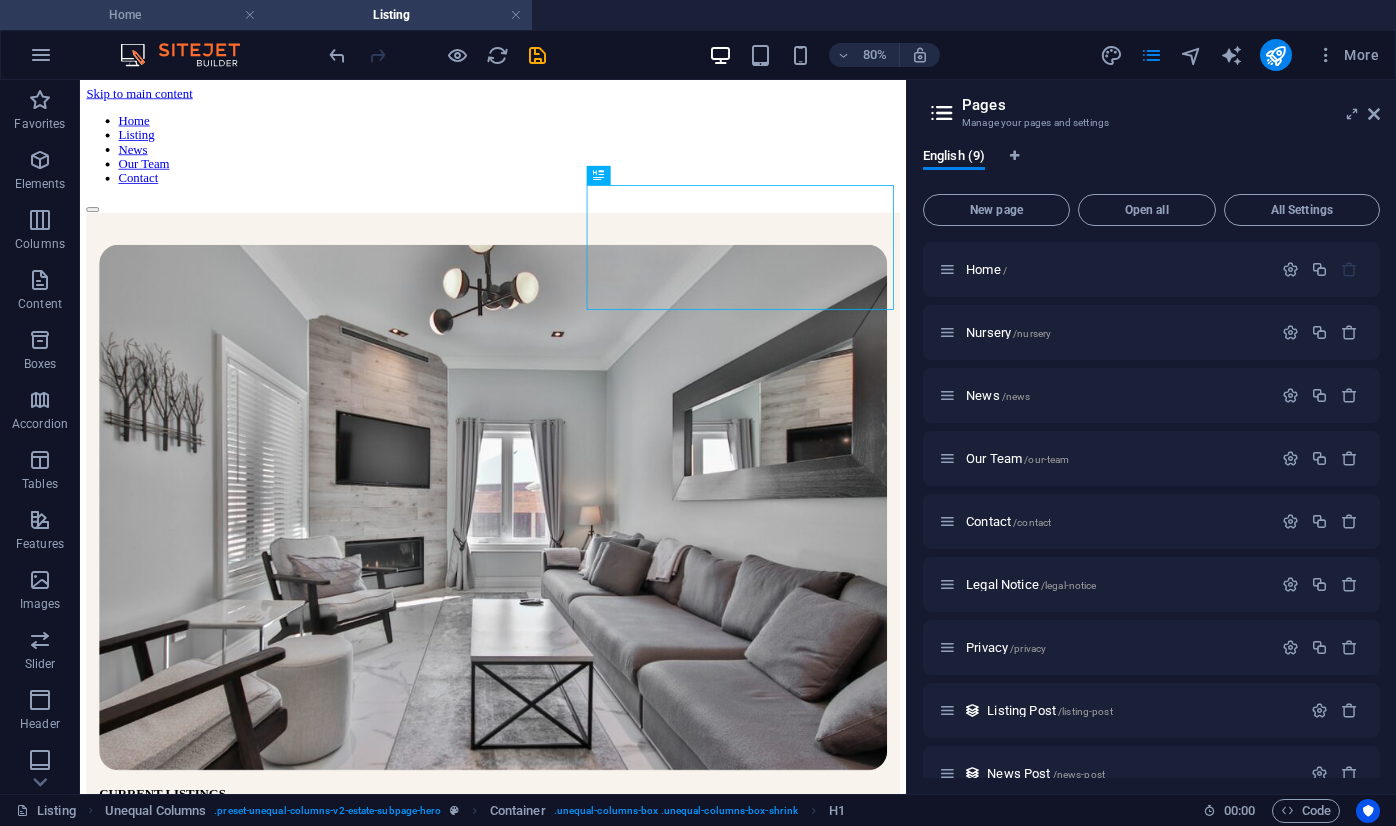 click on "Home" at bounding box center (133, 15) 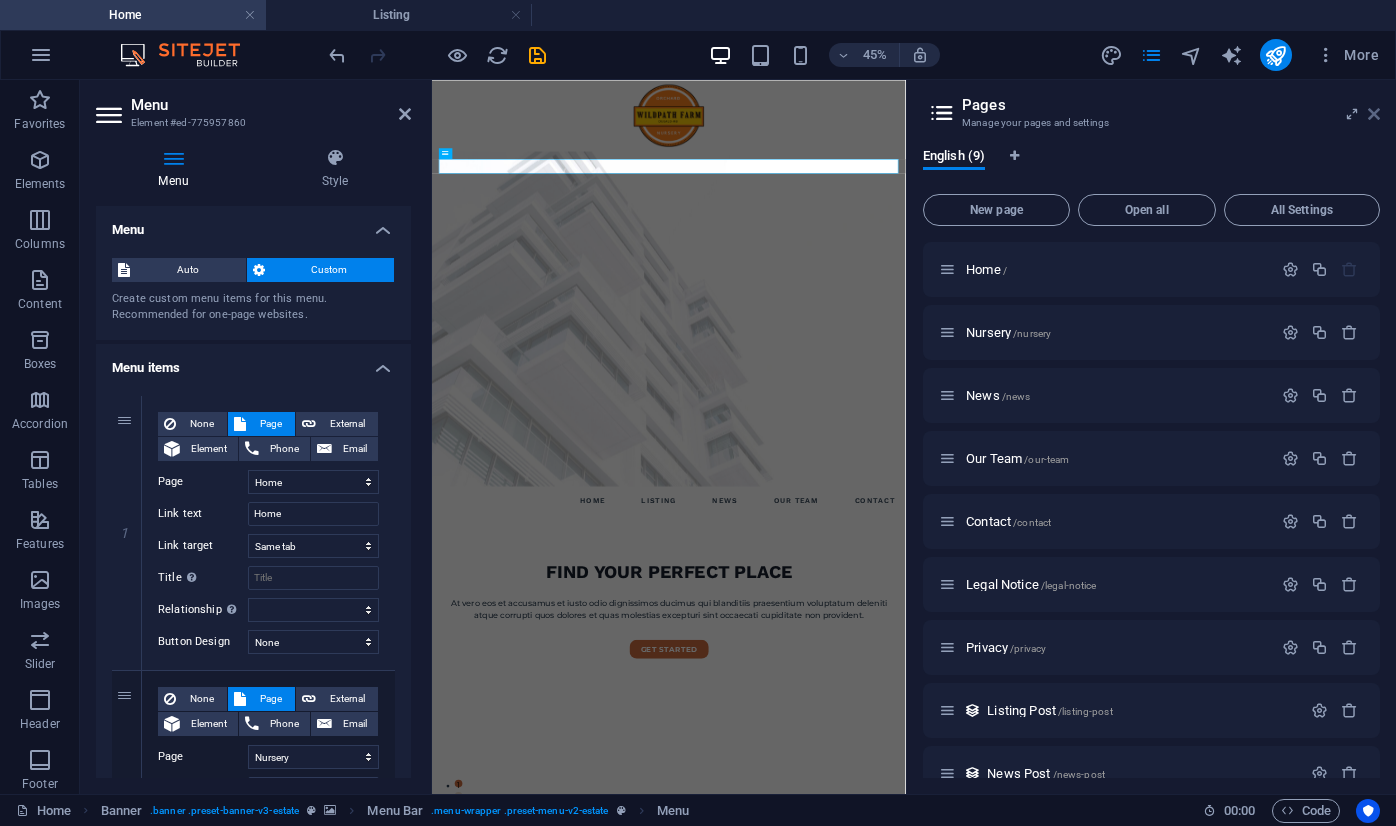 click at bounding box center [1374, 114] 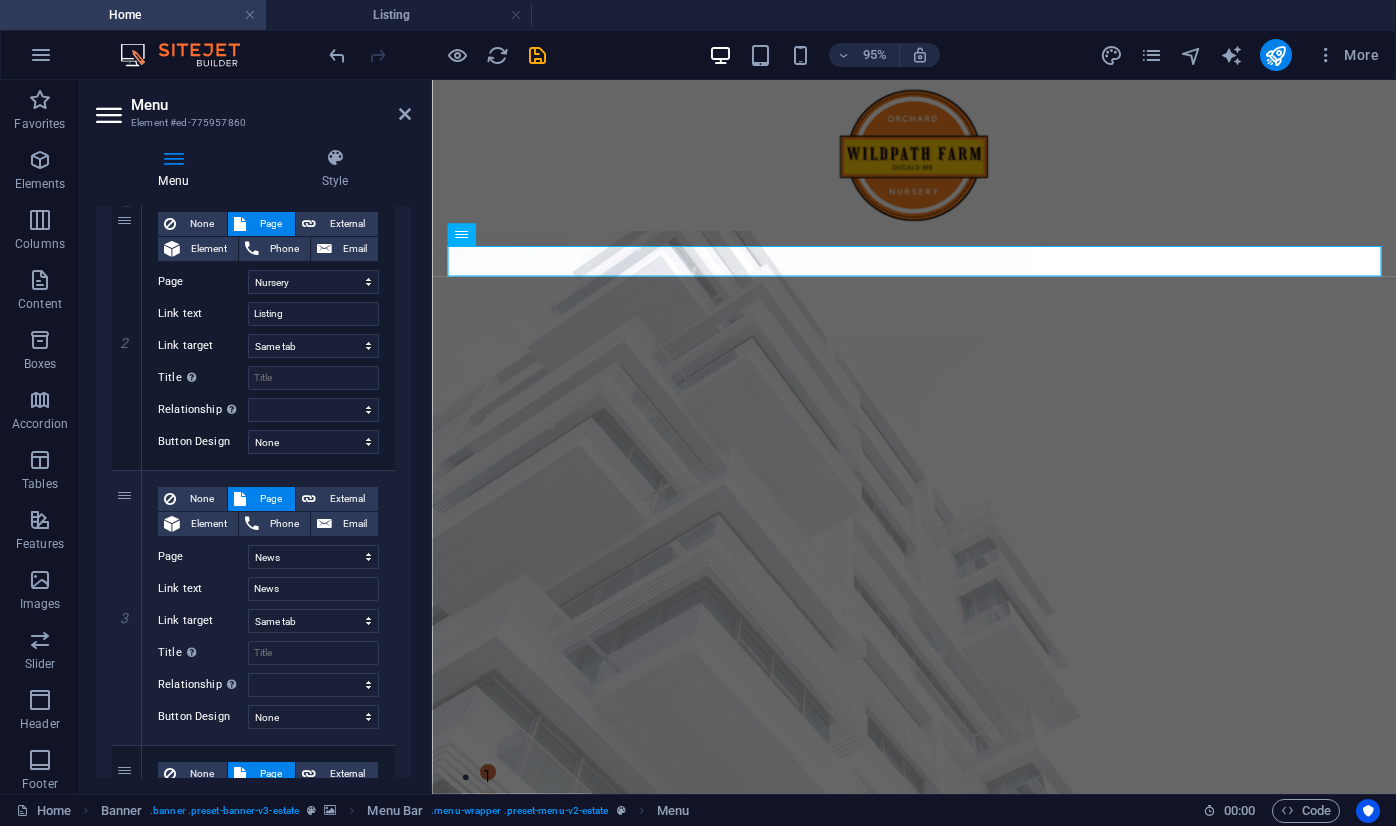 scroll, scrollTop: 0, scrollLeft: 0, axis: both 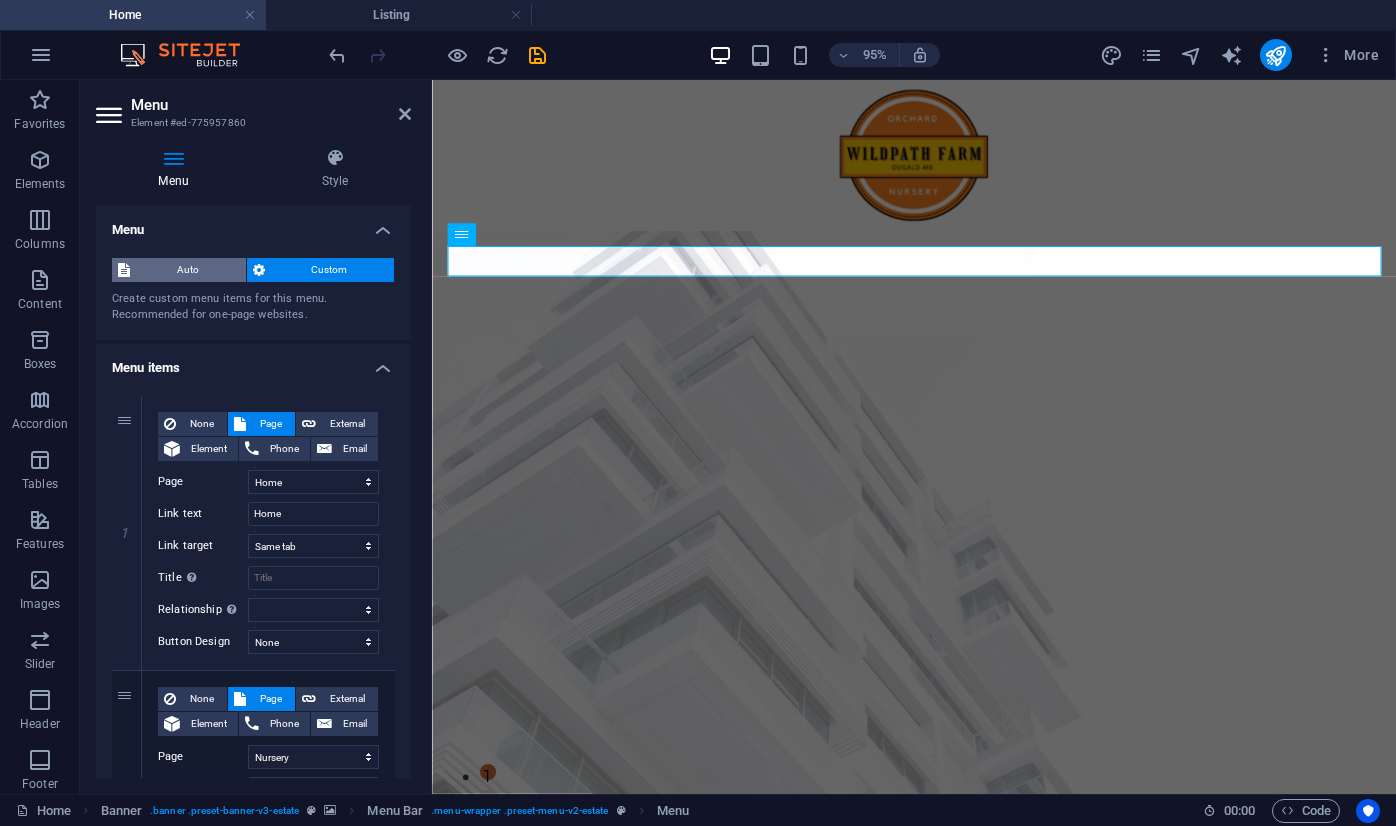 click on "Auto" at bounding box center (188, 270) 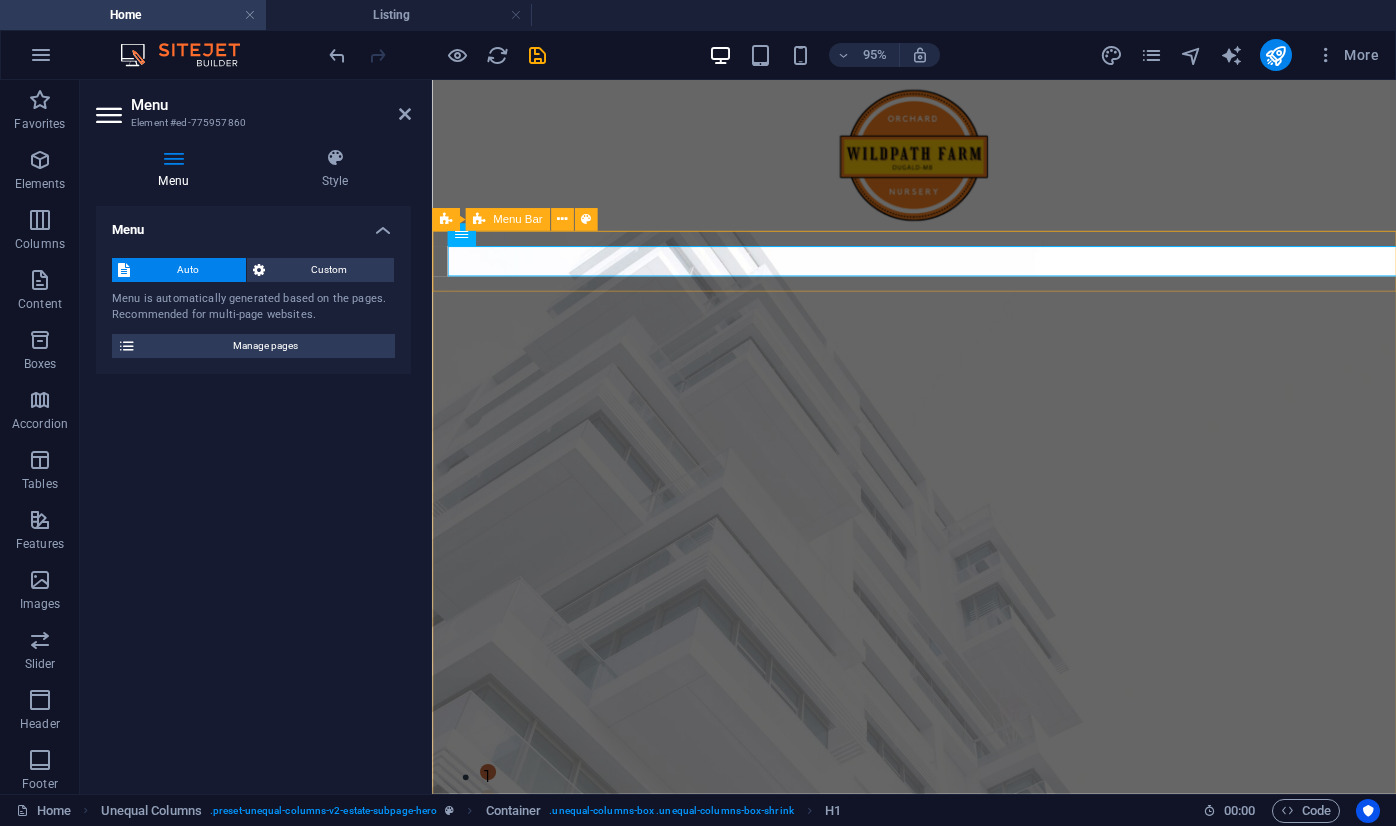click on "Auto Custom Menu is automatically generated based on the pages. Recommended for multi-page websites. Manage pages" at bounding box center (253, 308) 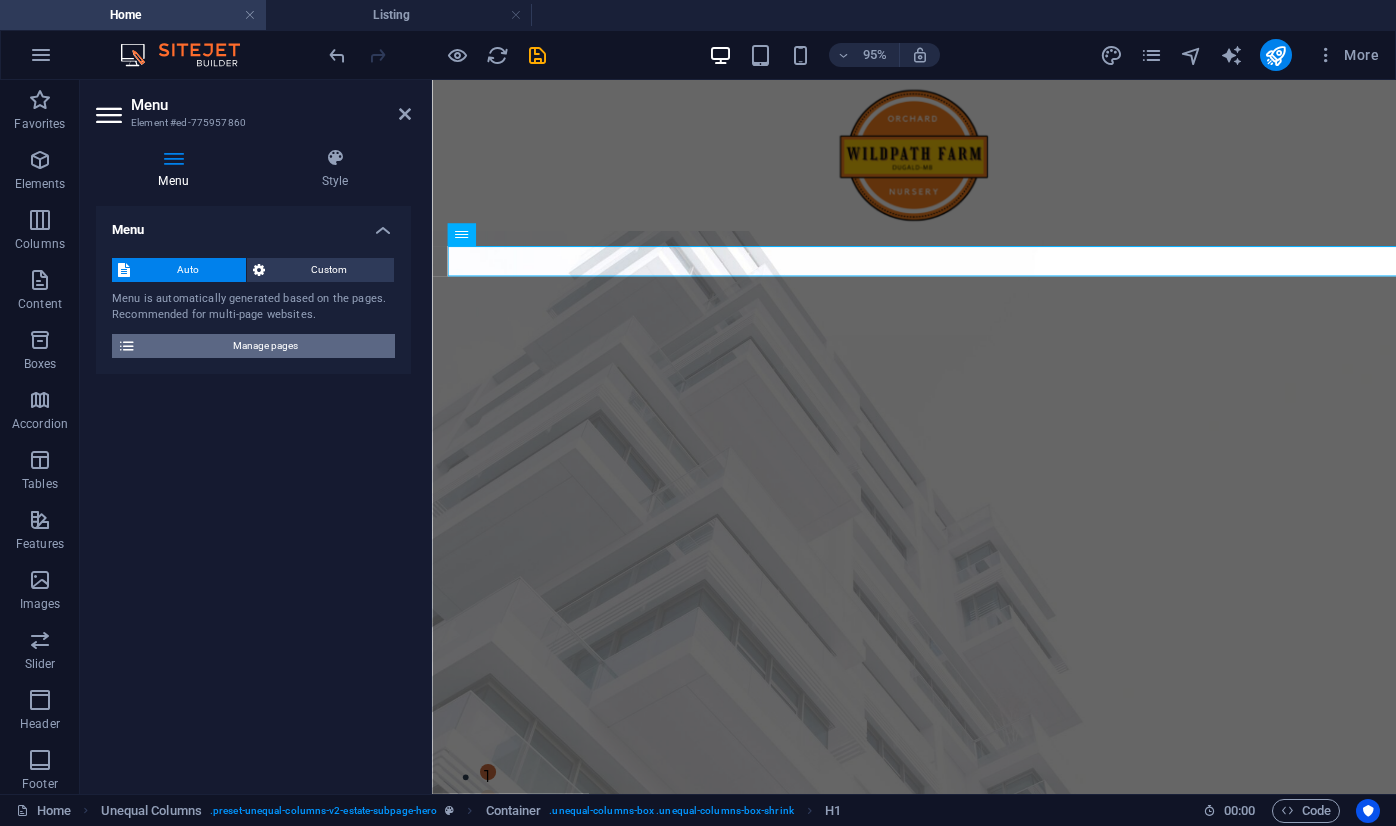 click on "Manage pages" at bounding box center (265, 346) 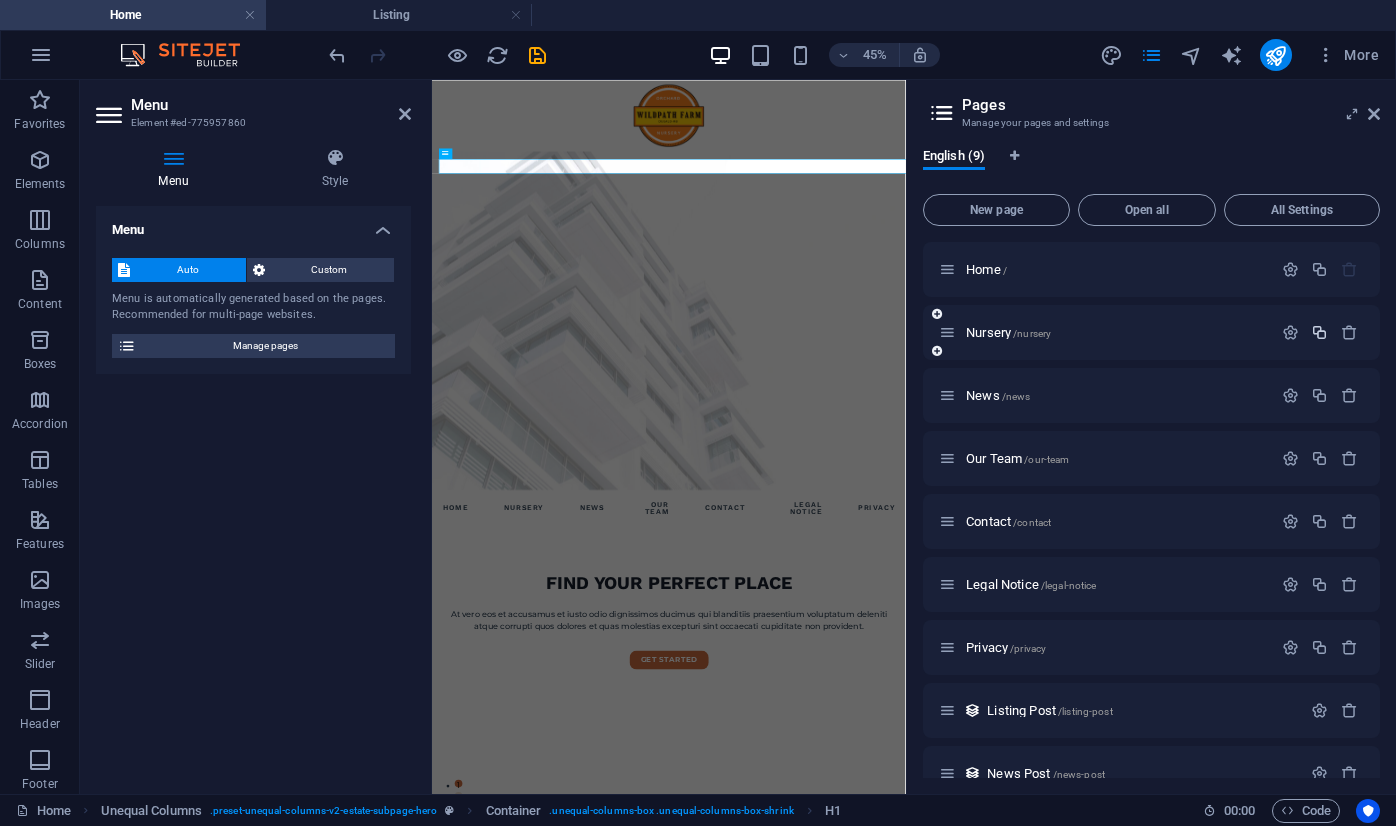 click at bounding box center [1319, 332] 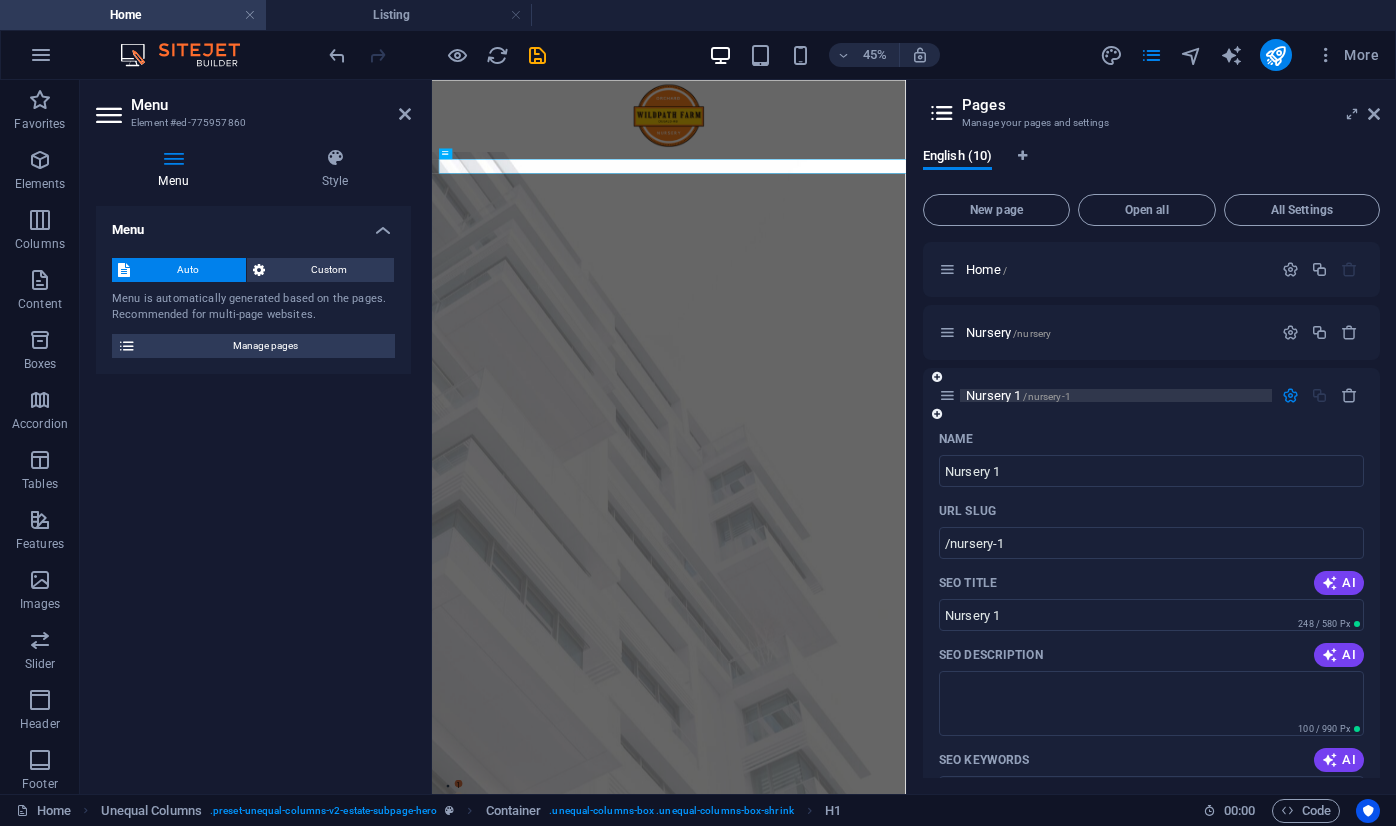 click on "/nursery-1" at bounding box center [1046, 396] 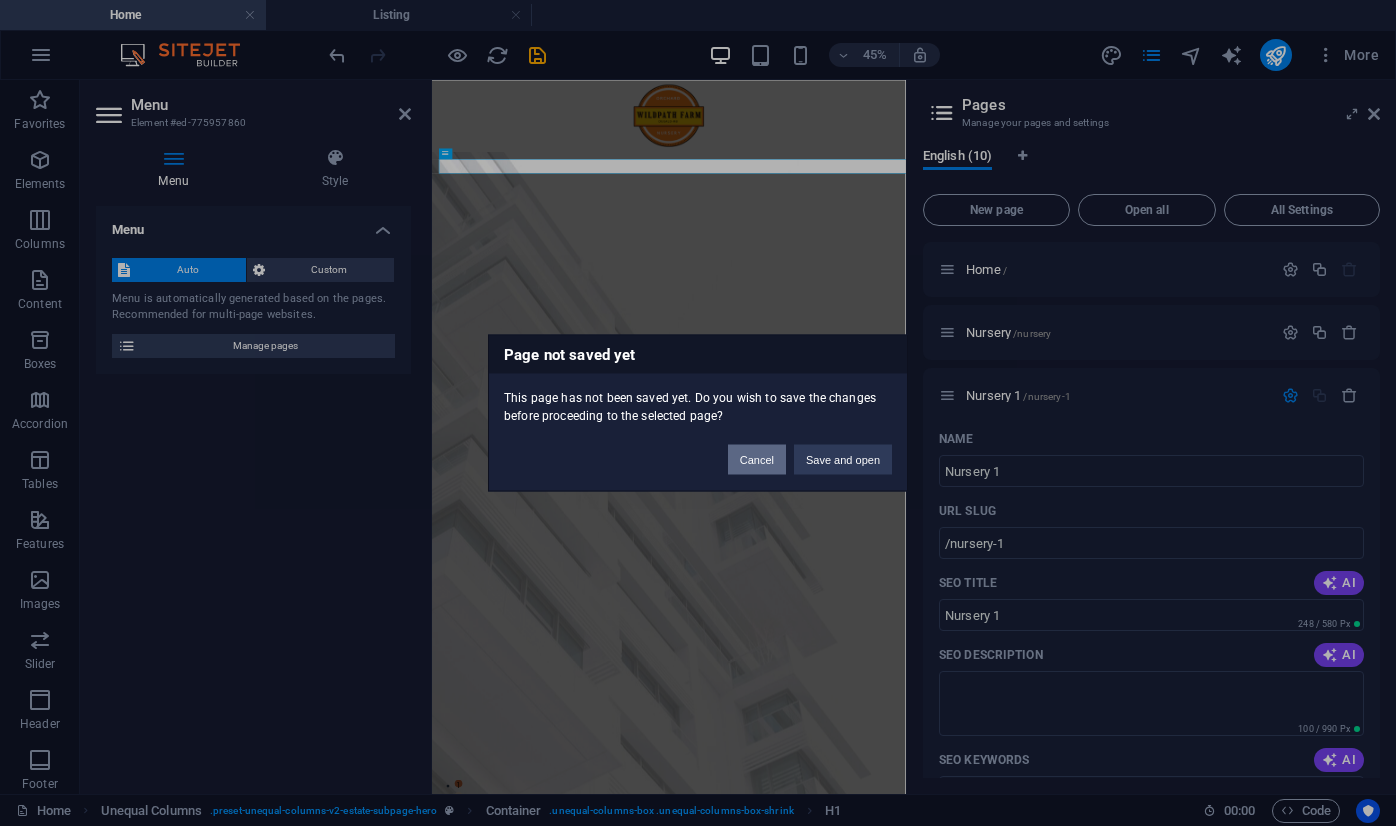 click on "Cancel" at bounding box center (757, 460) 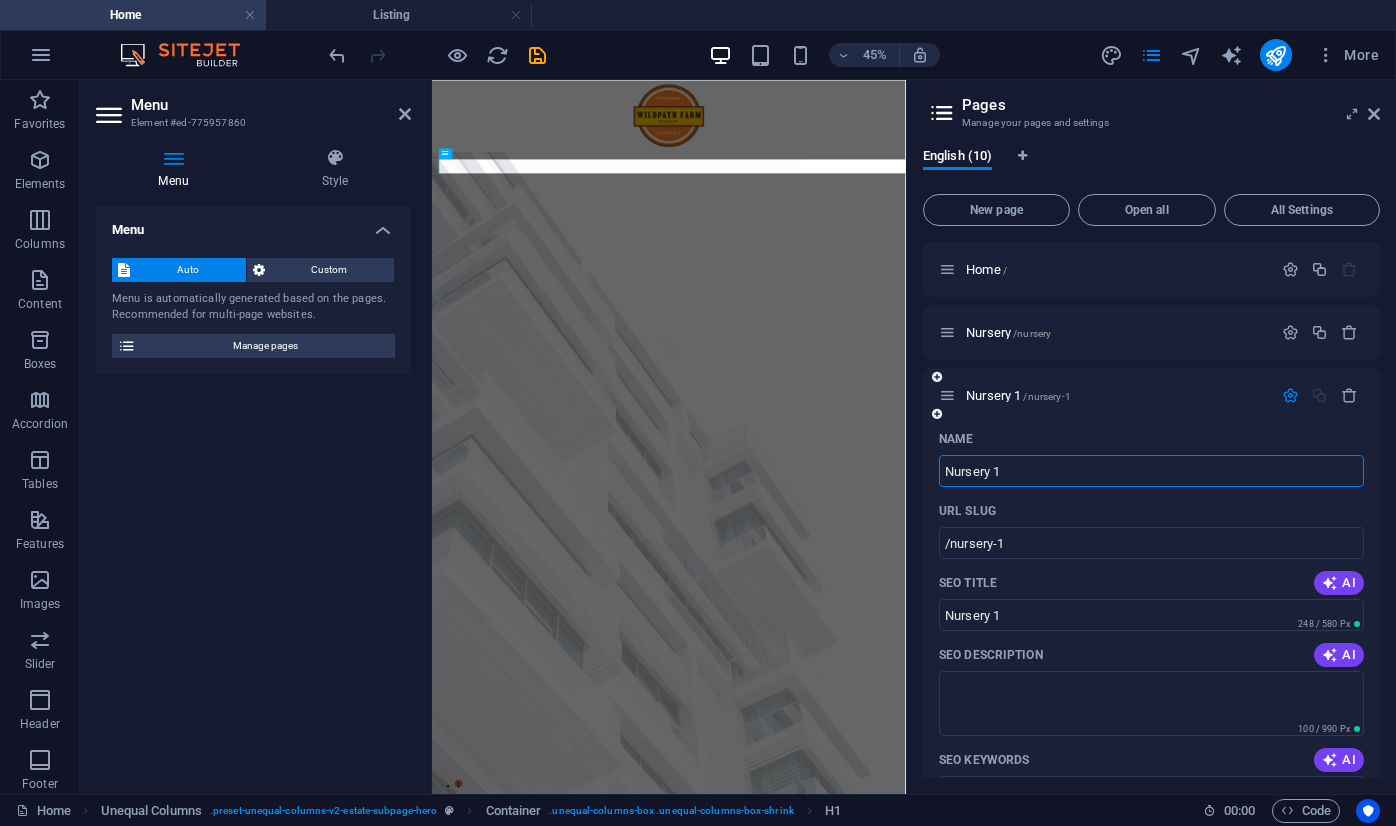 click on "Nursery 1" at bounding box center [1151, 471] 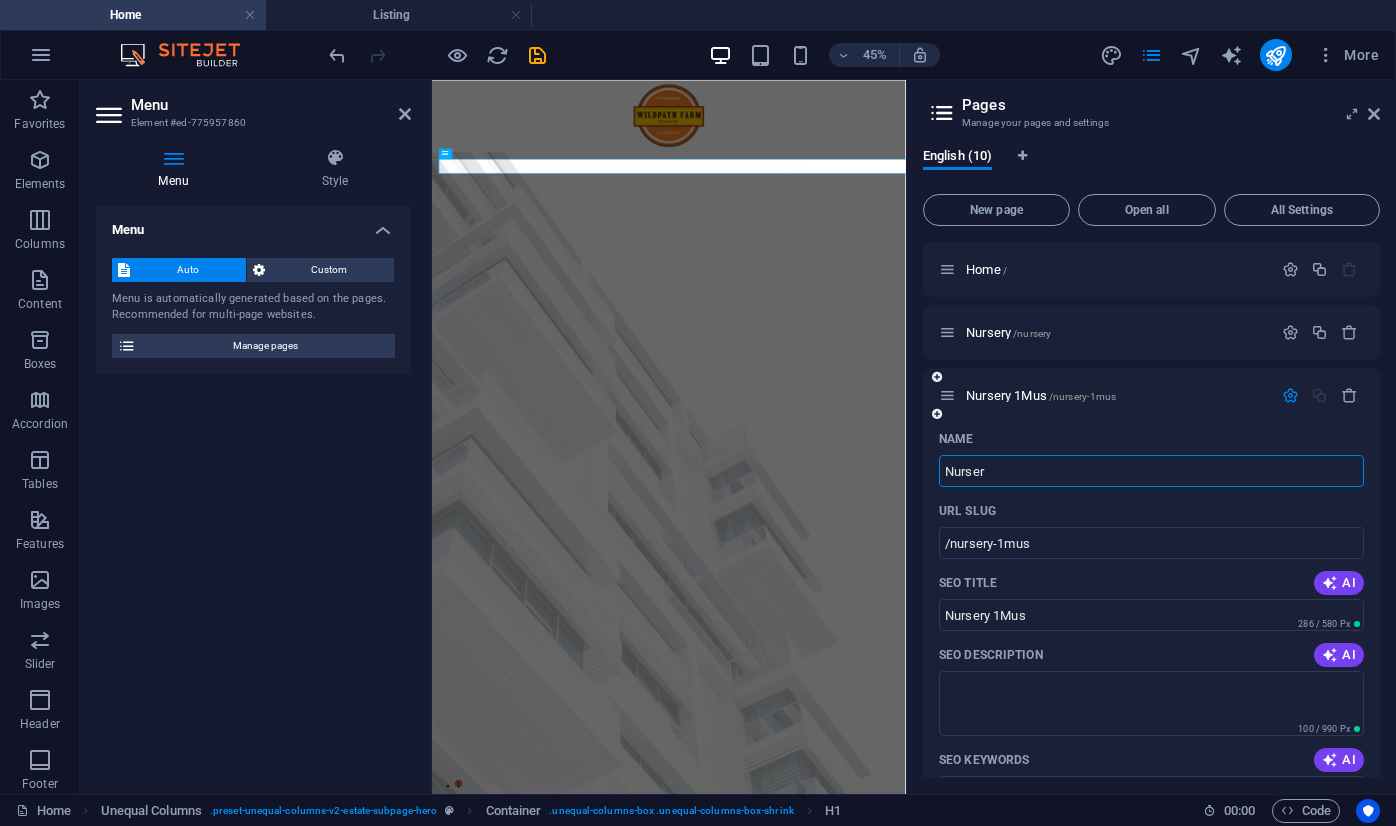 type on "Nurse" 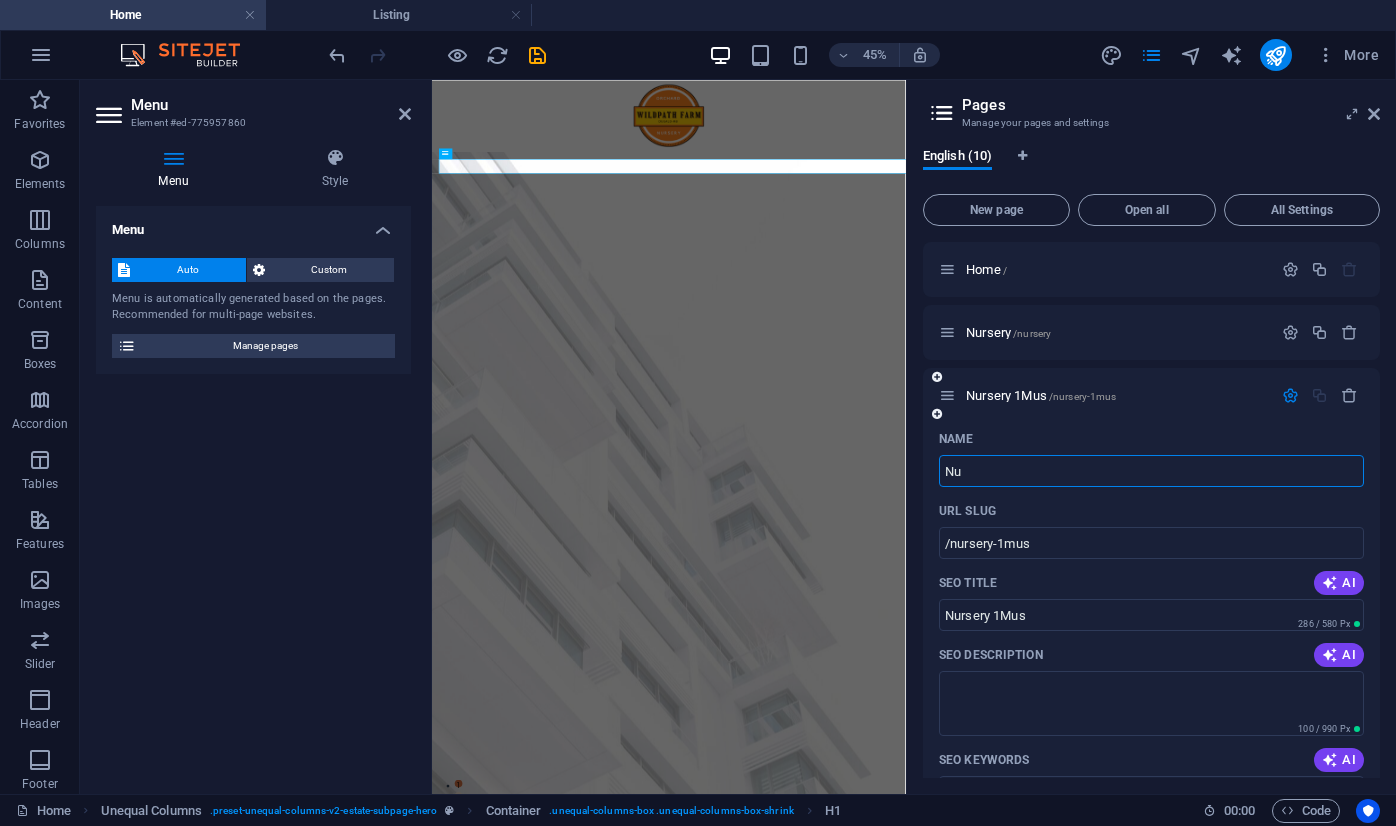 type on "N" 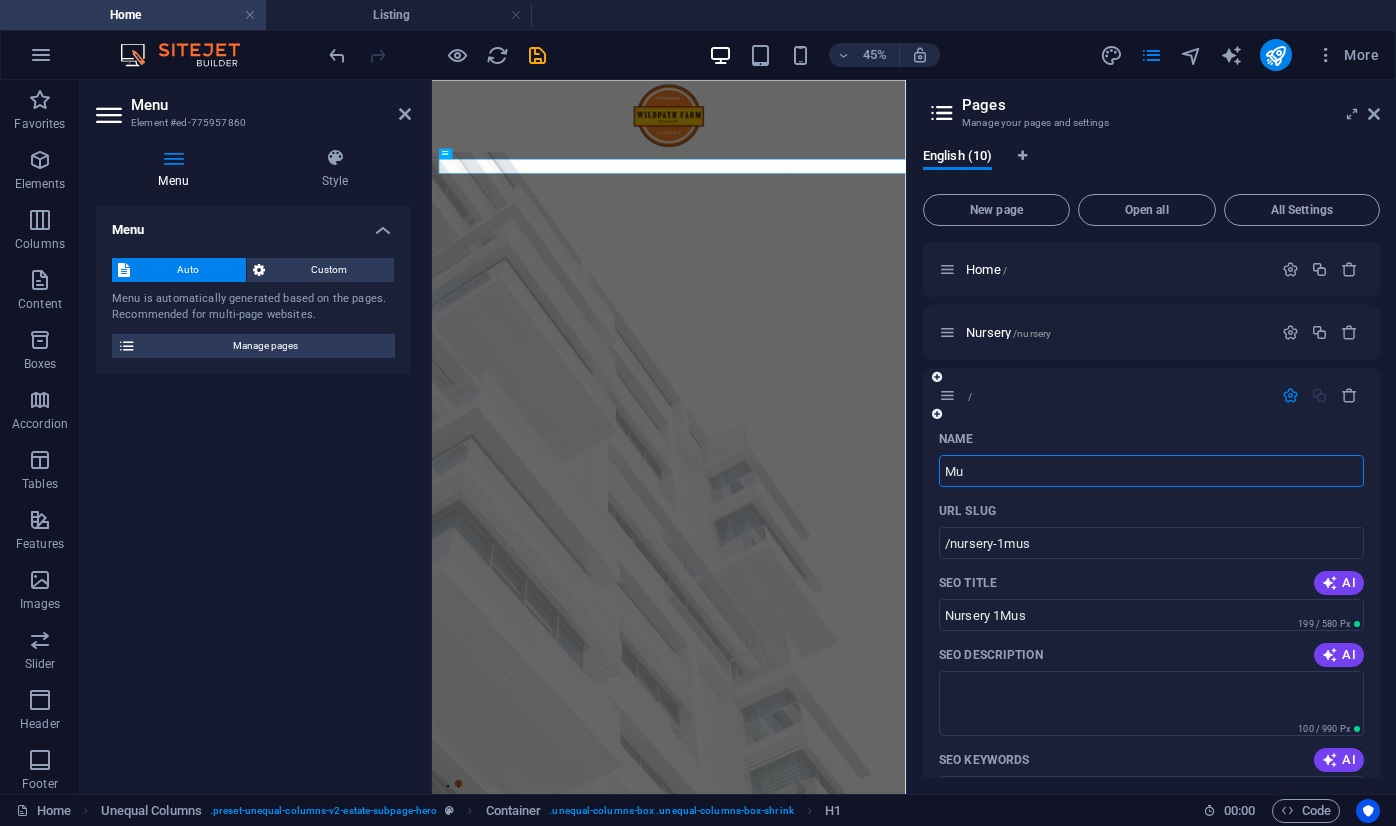 type on "Mus" 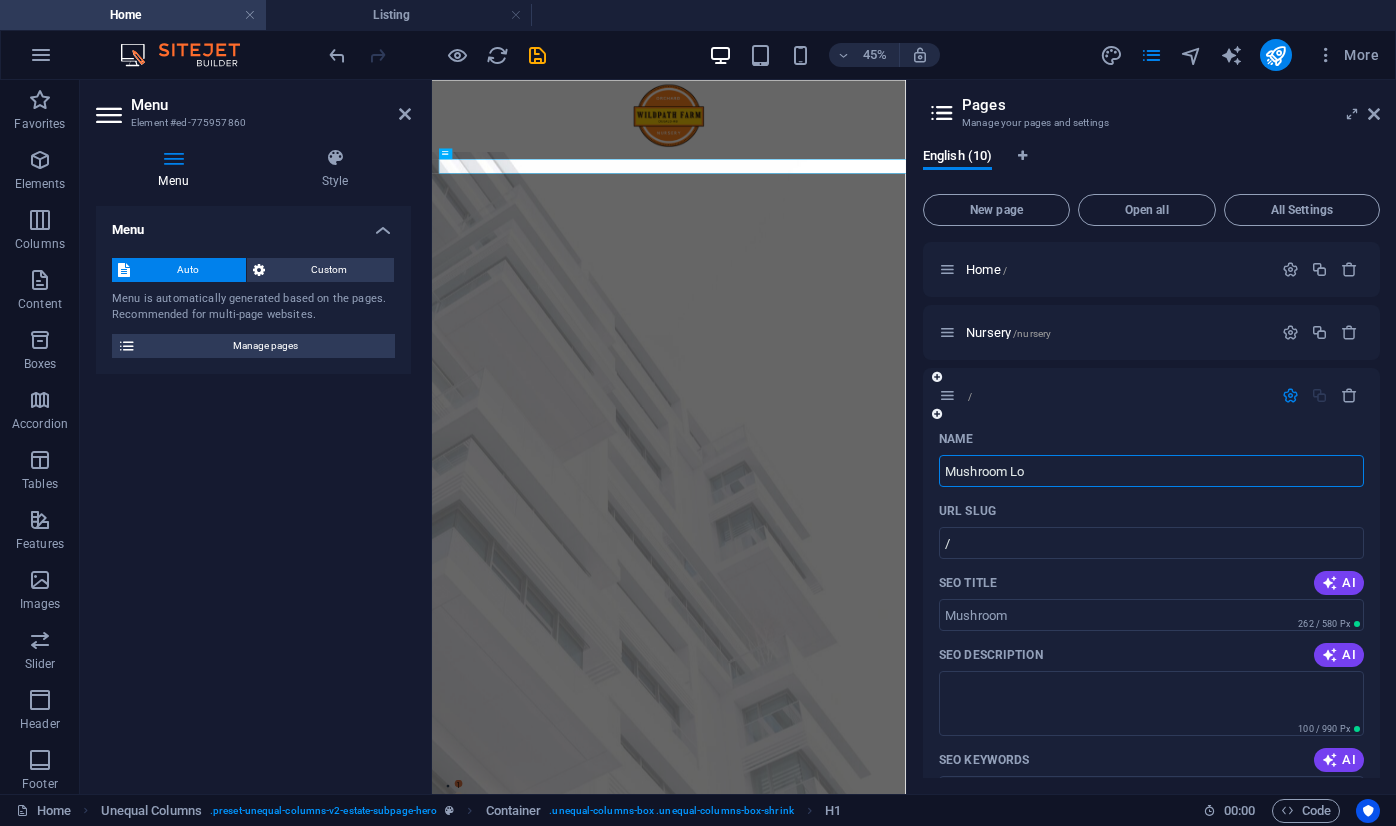 type on "Mushroom Log" 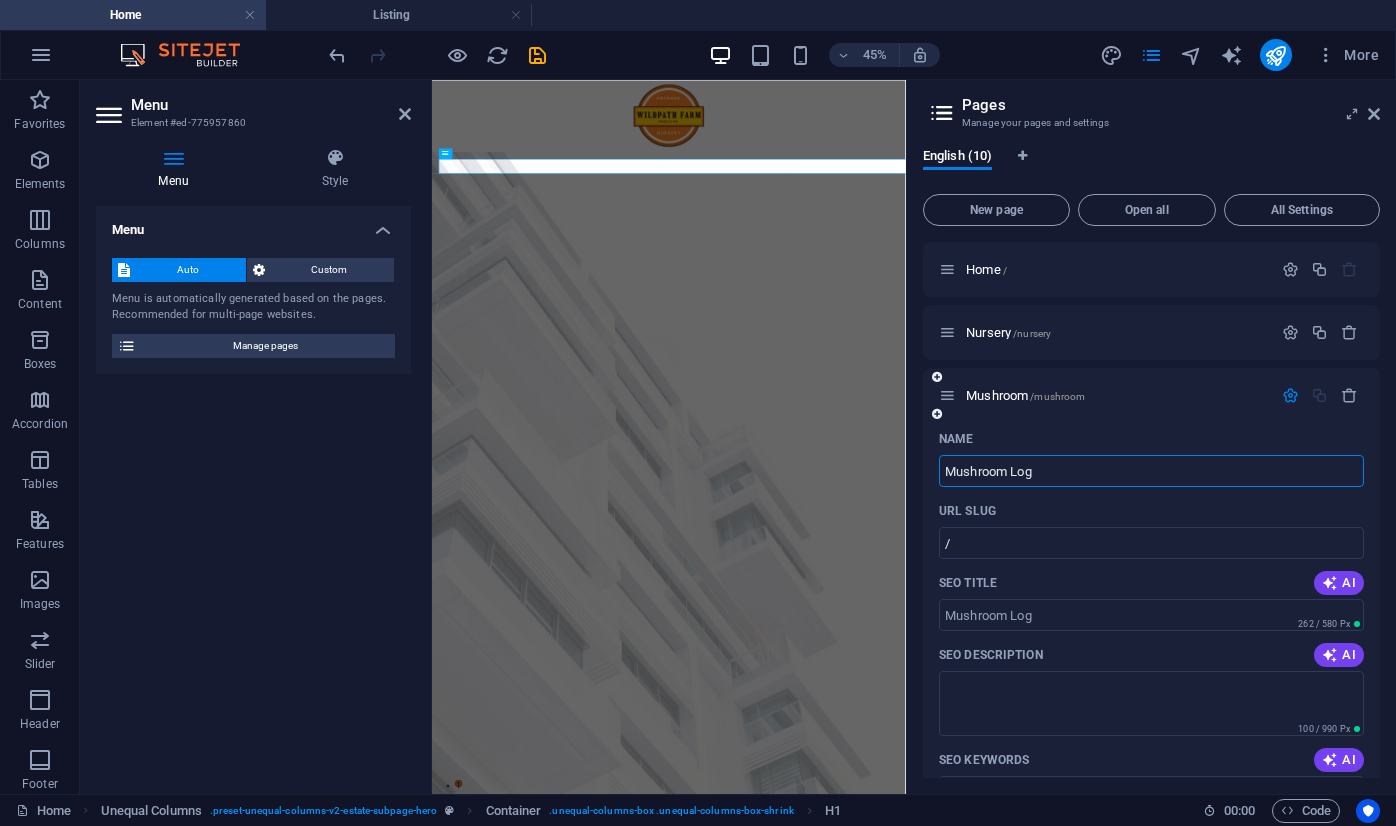 type on "/mushroom" 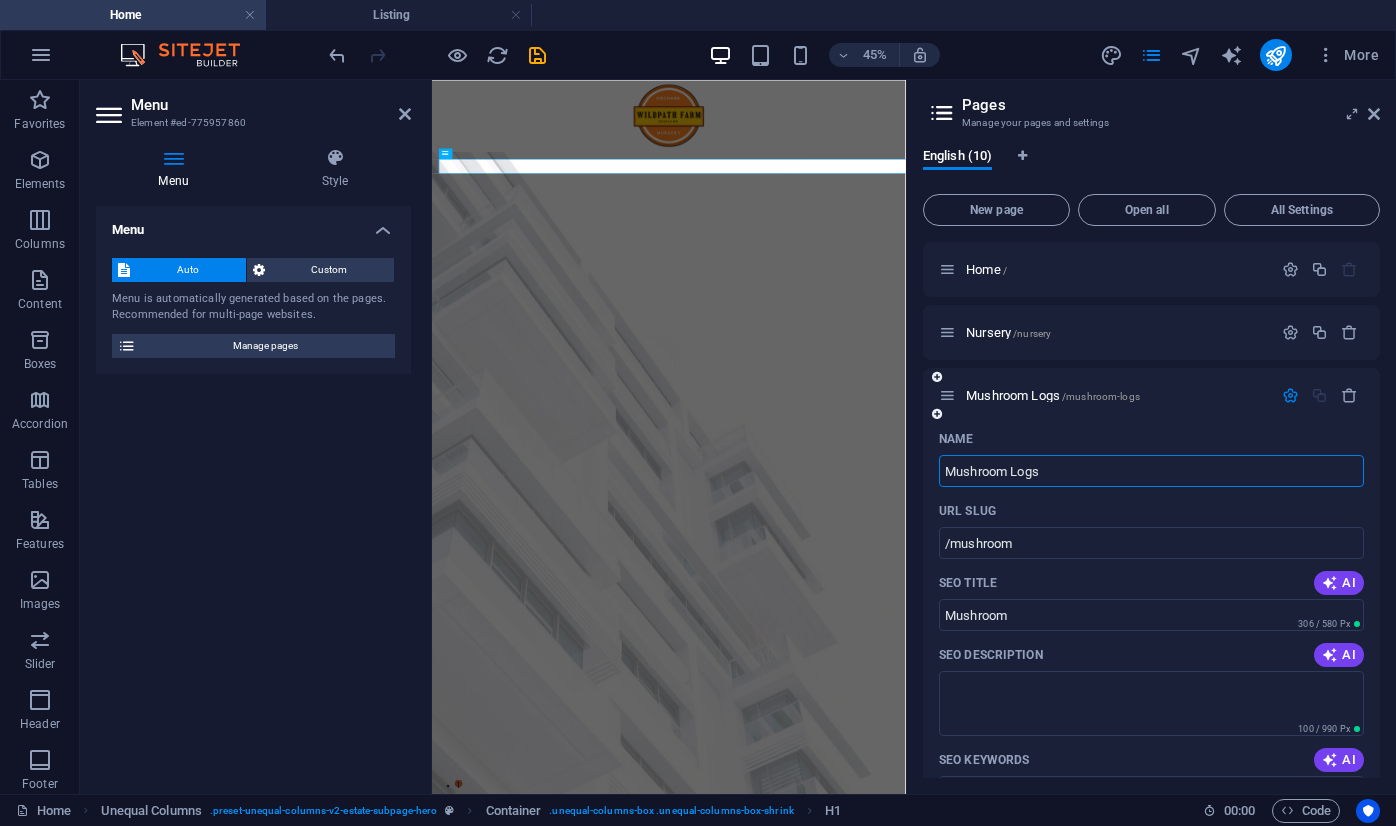 type on "Mushroom Logs" 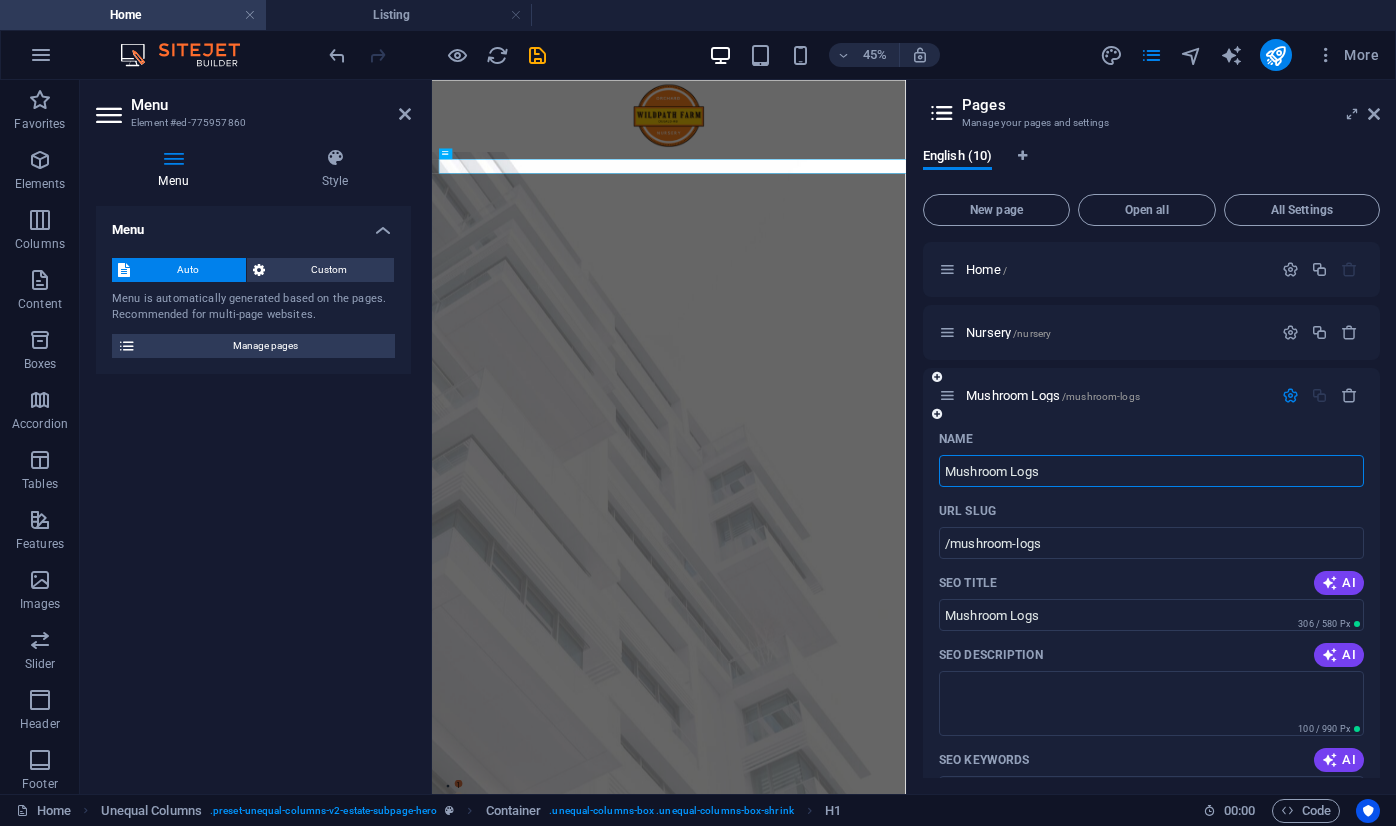 type on "Mushroom Logs" 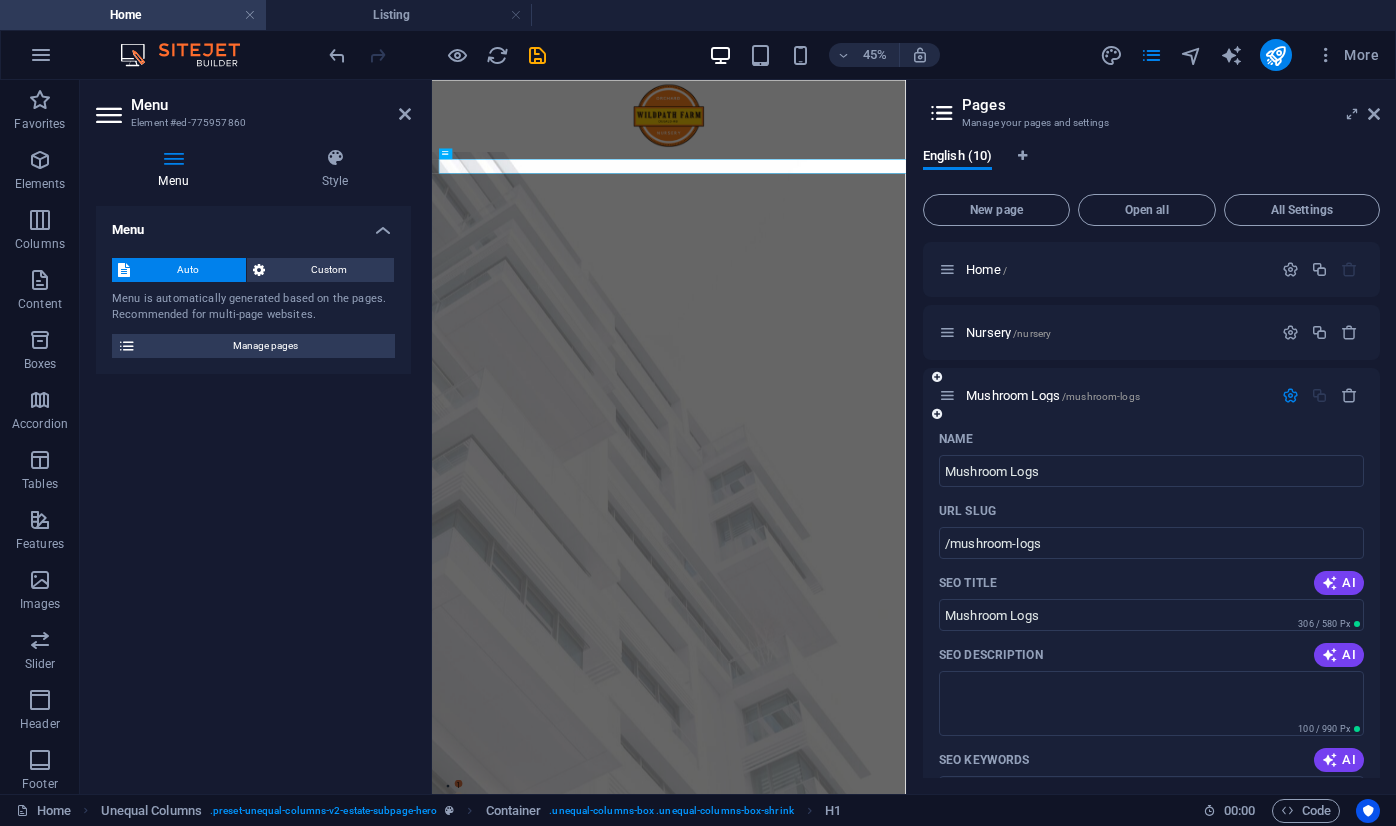click on "Mushroom Logs /mushroom-logs" at bounding box center [1151, 395] 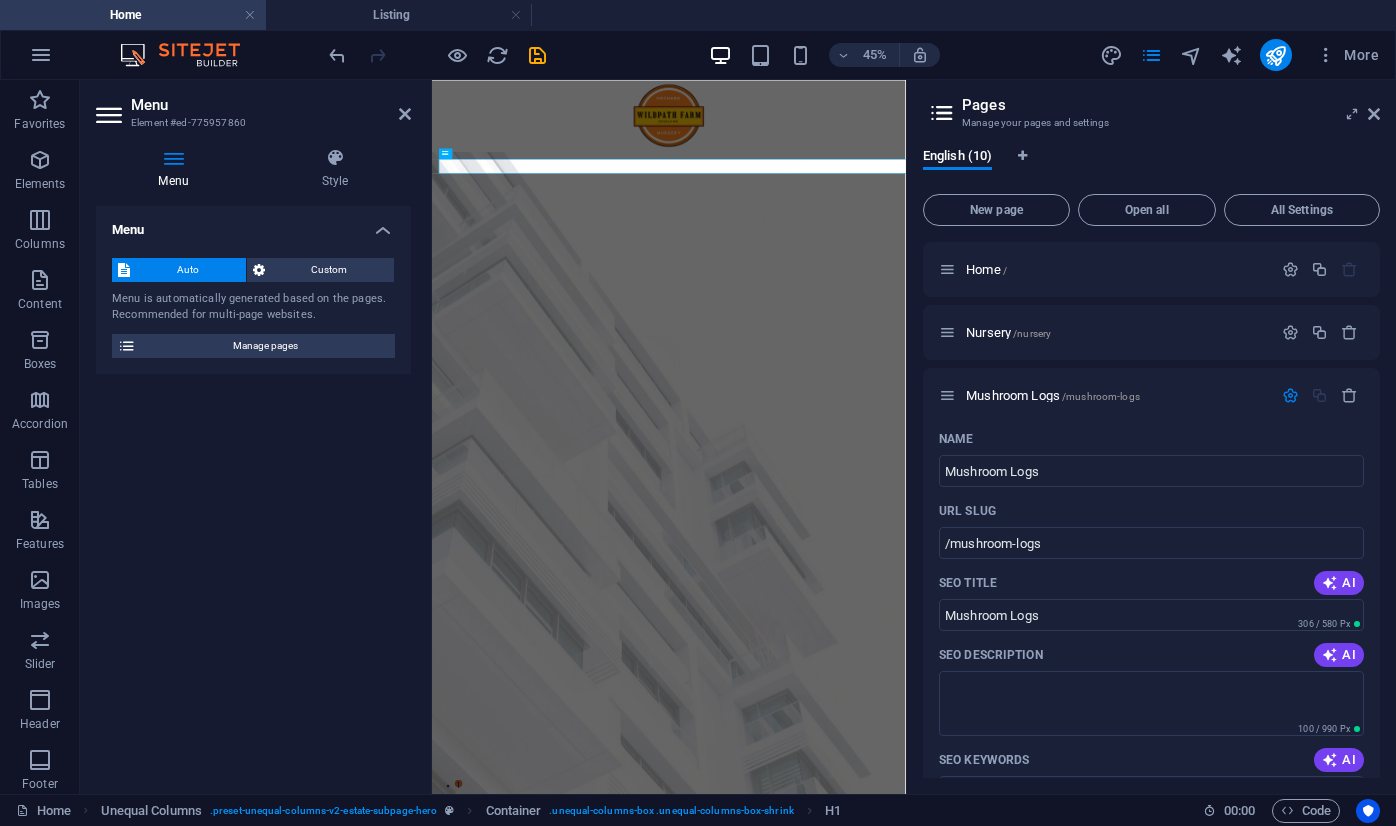 drag, startPoint x: 1380, startPoint y: 405, endPoint x: 1384, endPoint y: 453, distance: 48.166378 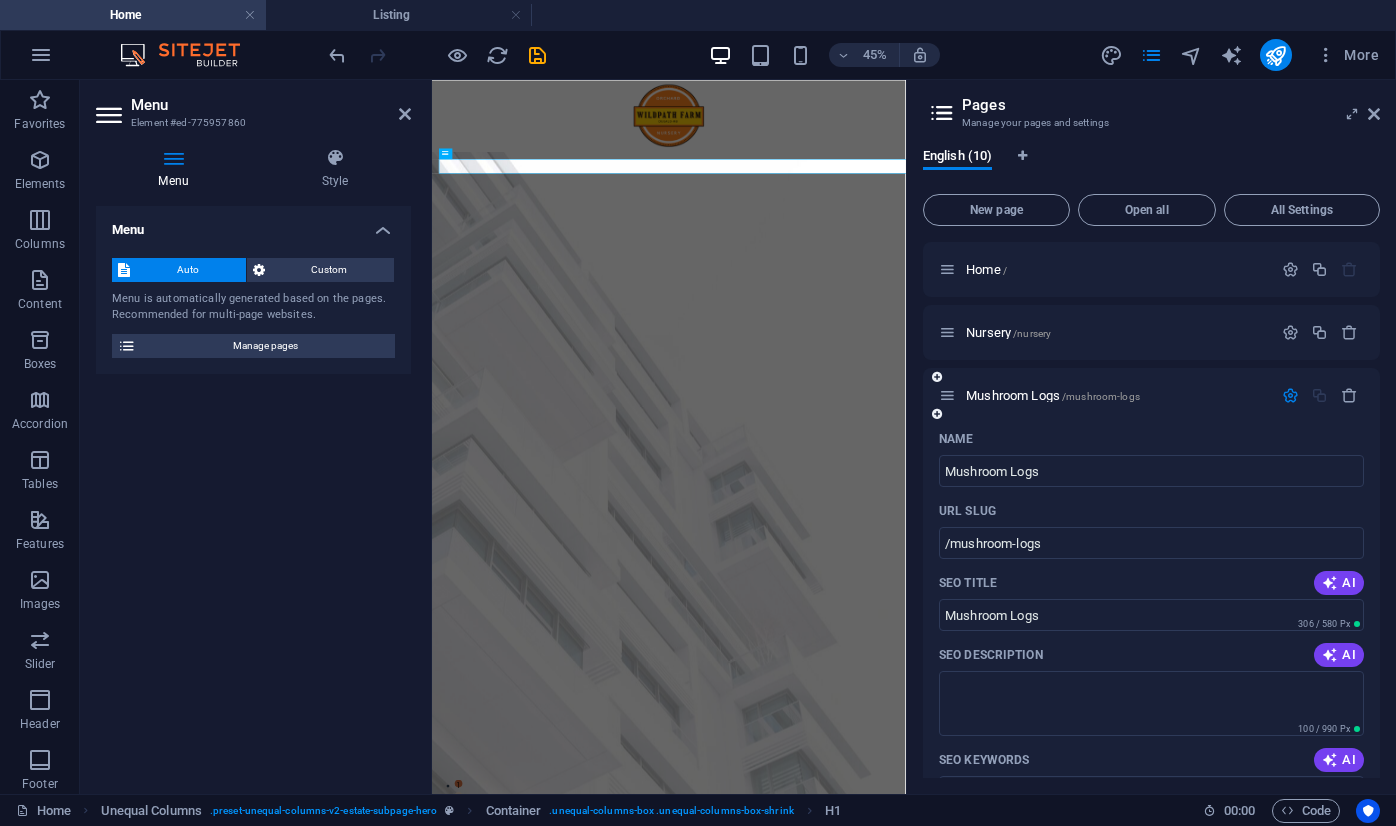 click on "Mushroom Logs /mushroom-logs" at bounding box center (1105, 395) 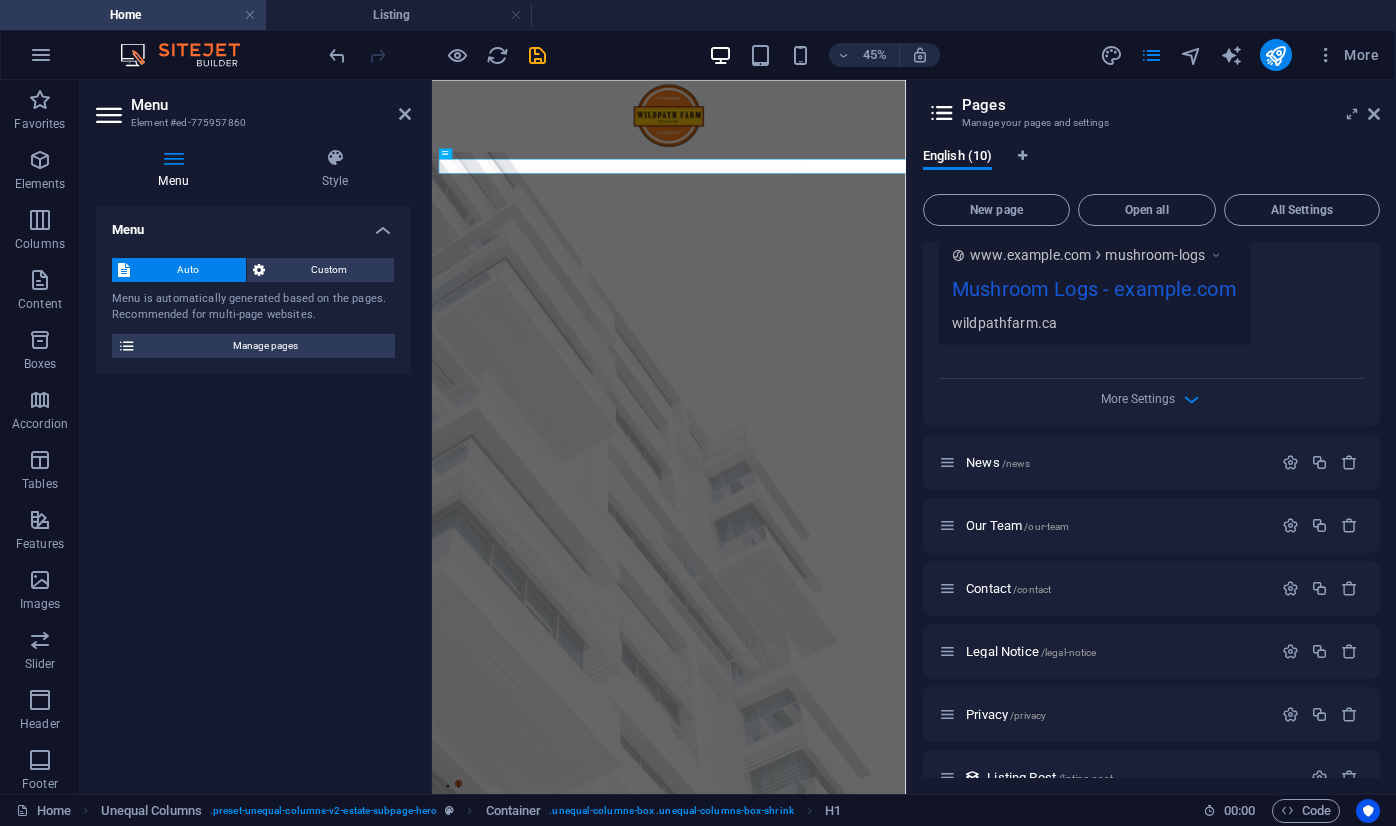 scroll, scrollTop: 755, scrollLeft: 0, axis: vertical 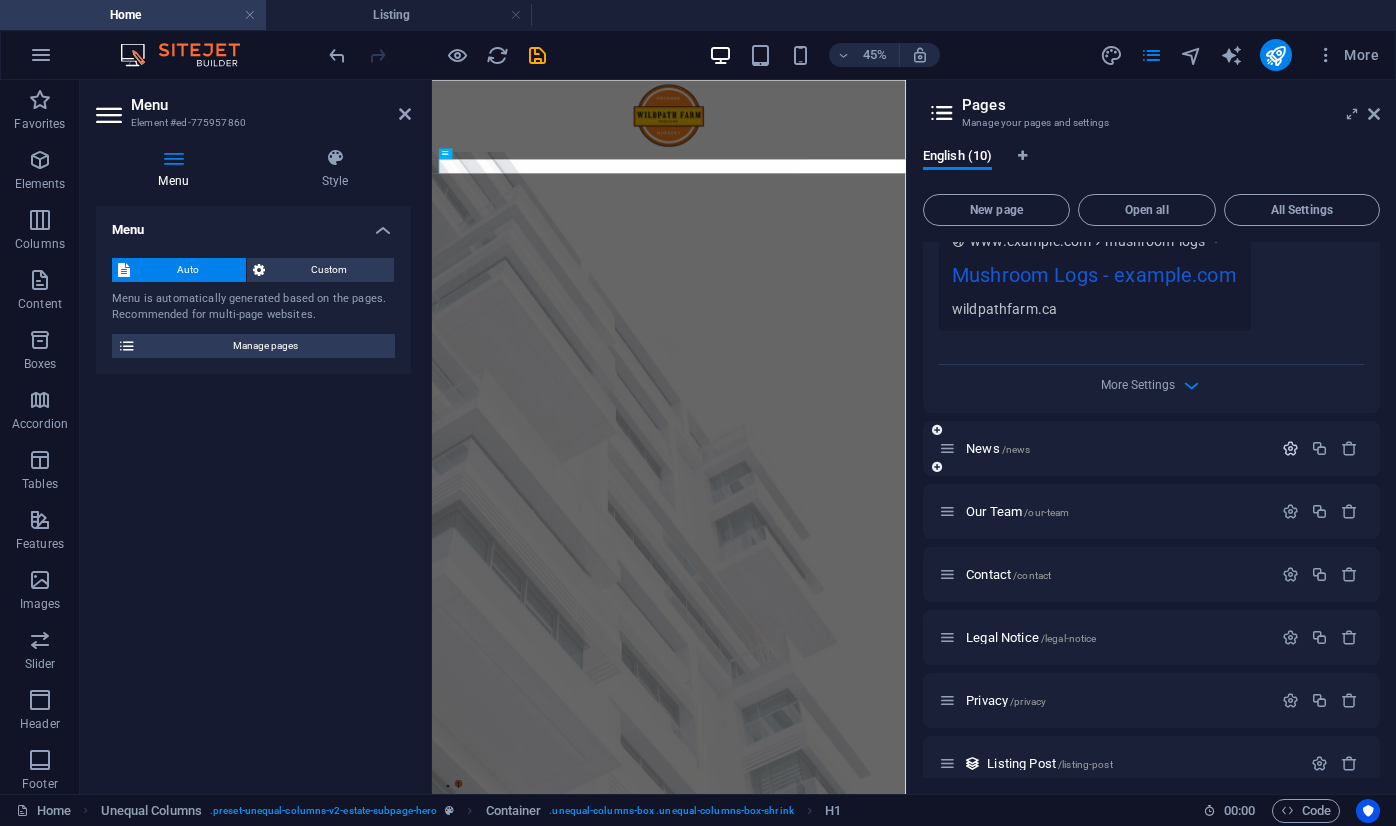 click at bounding box center [1290, 448] 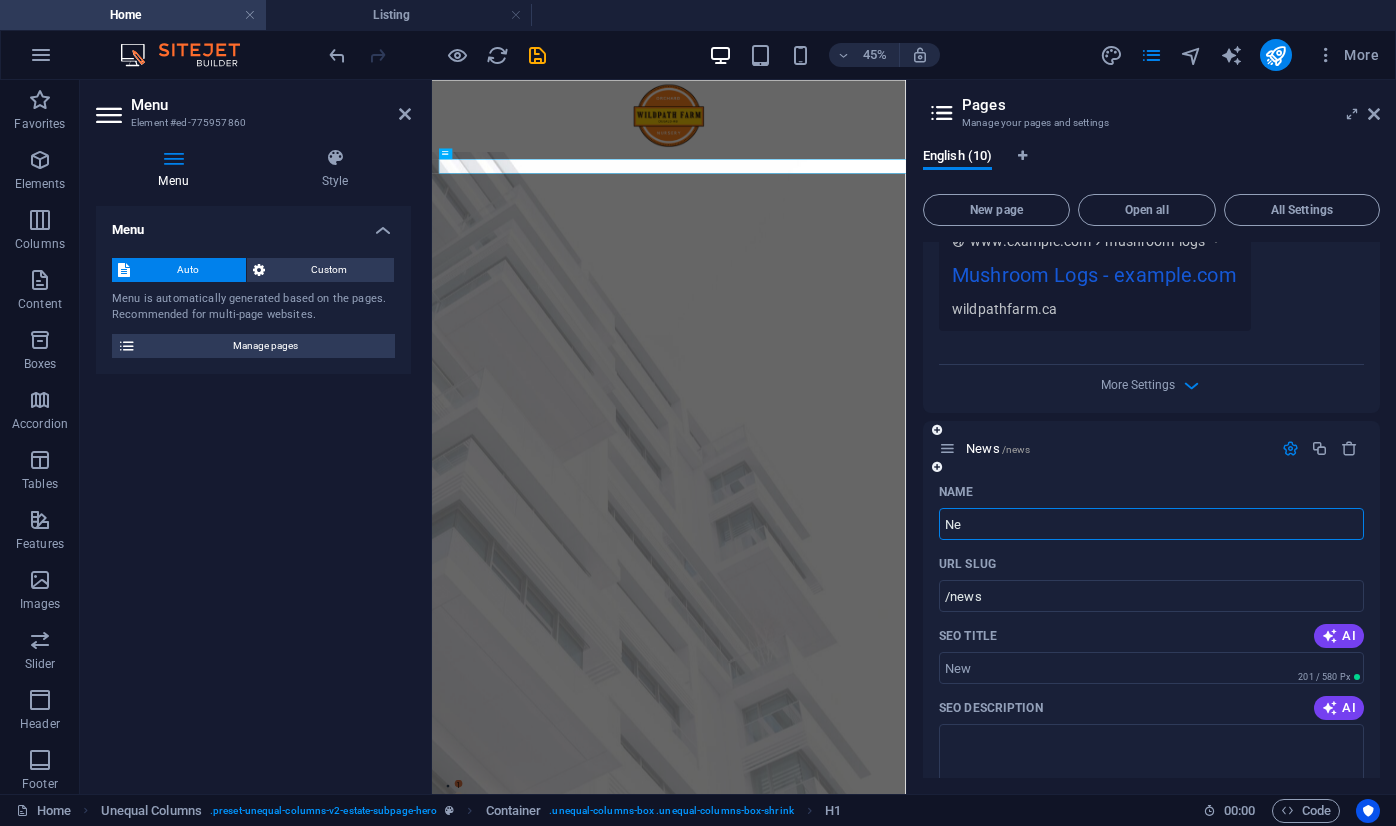 type on "N" 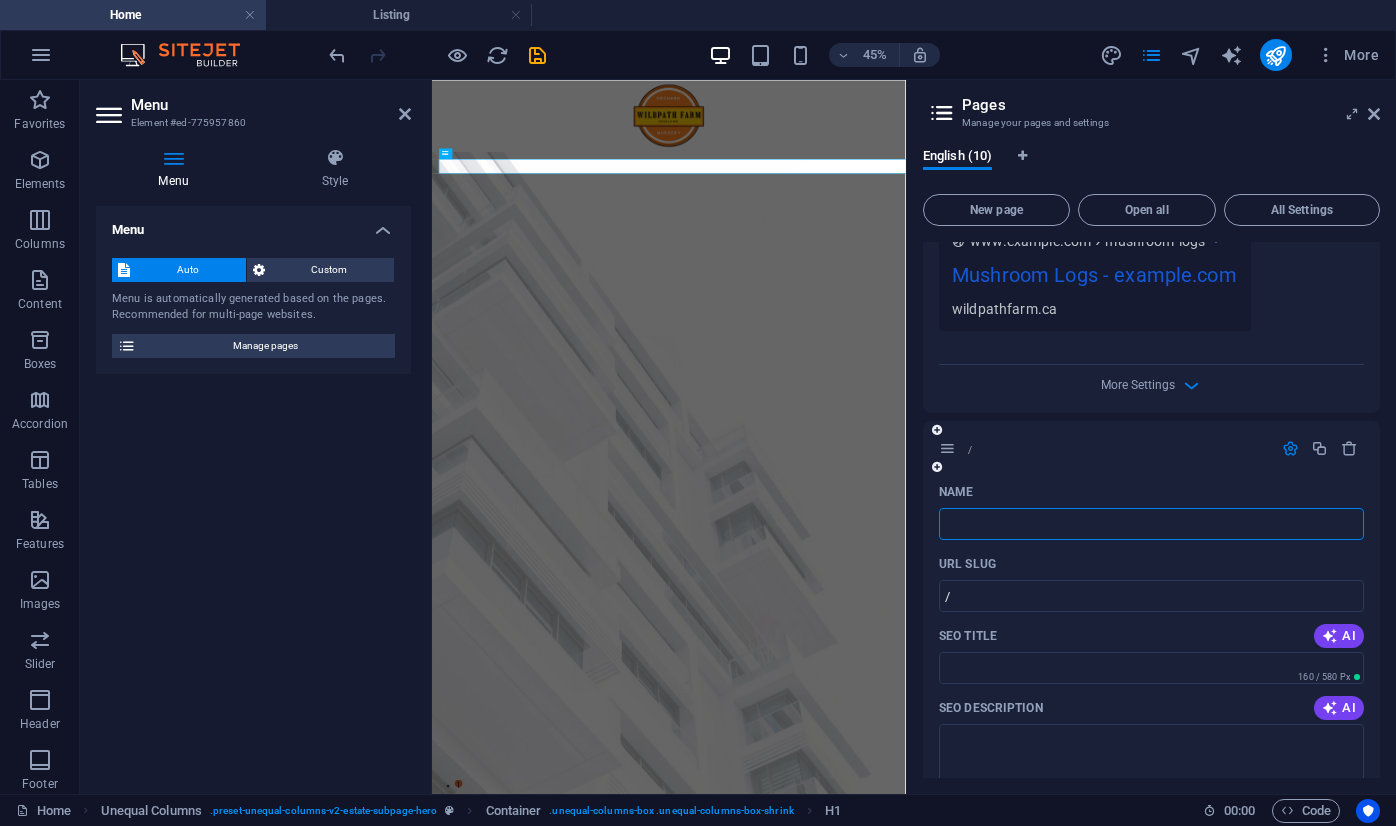 type 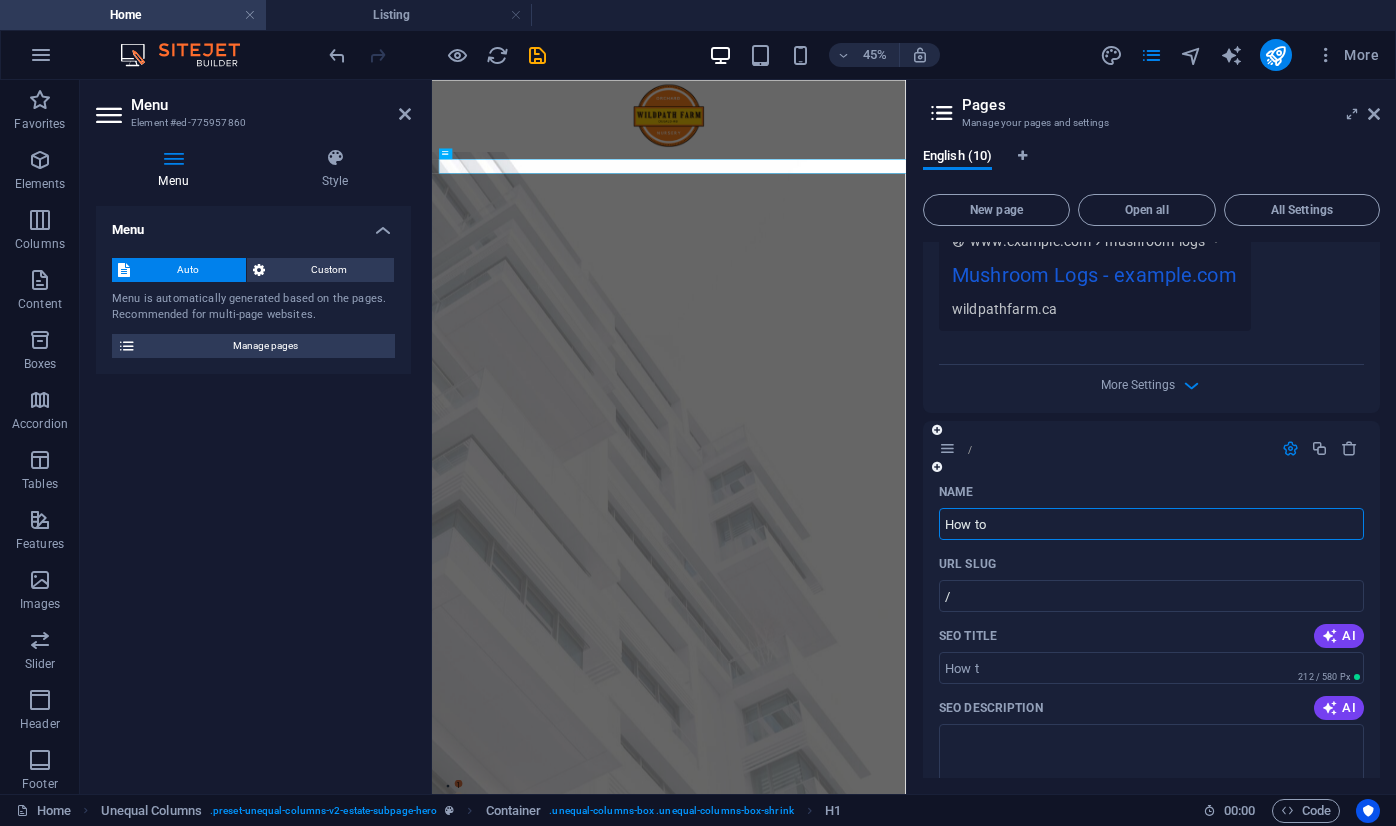 type on "How to" 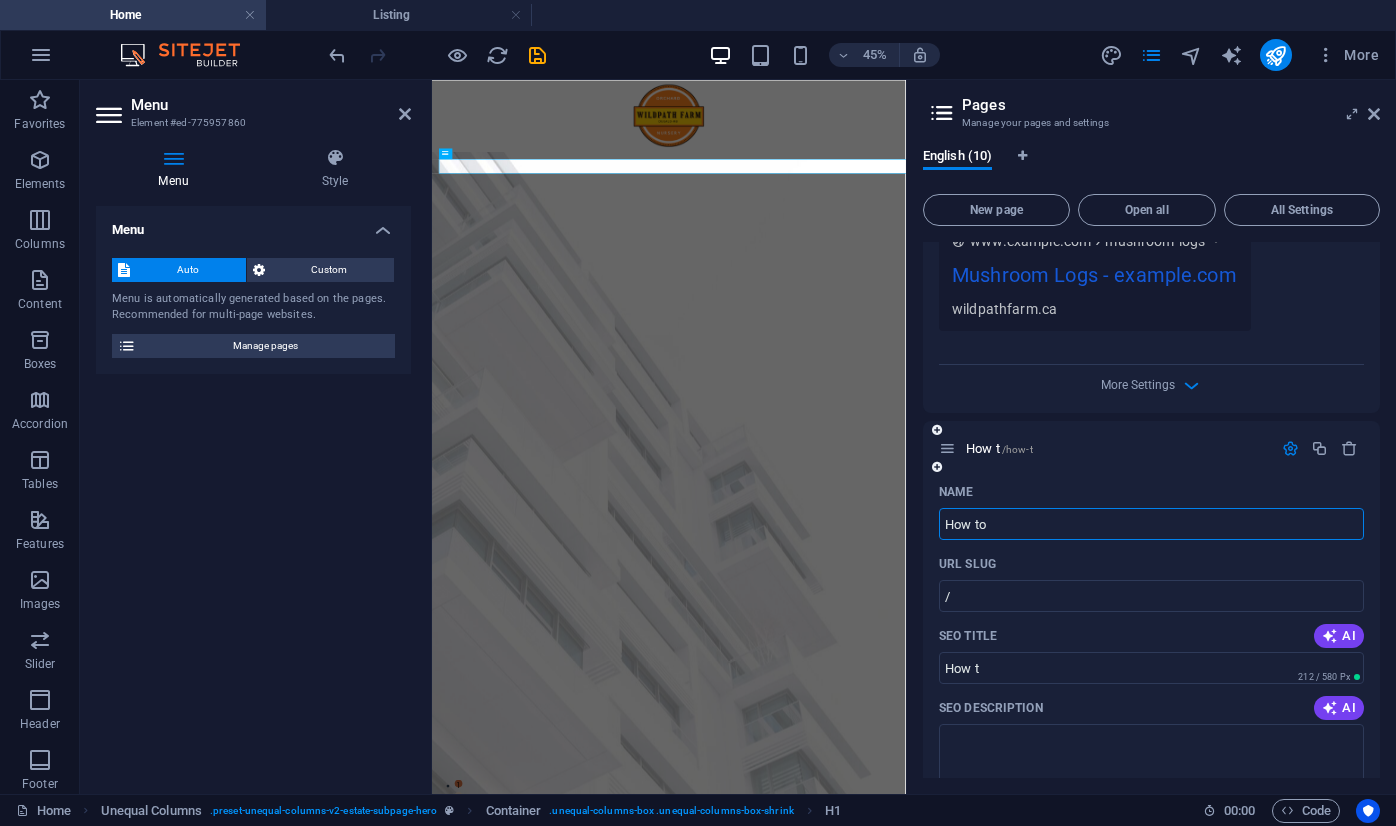 type on "/how-t" 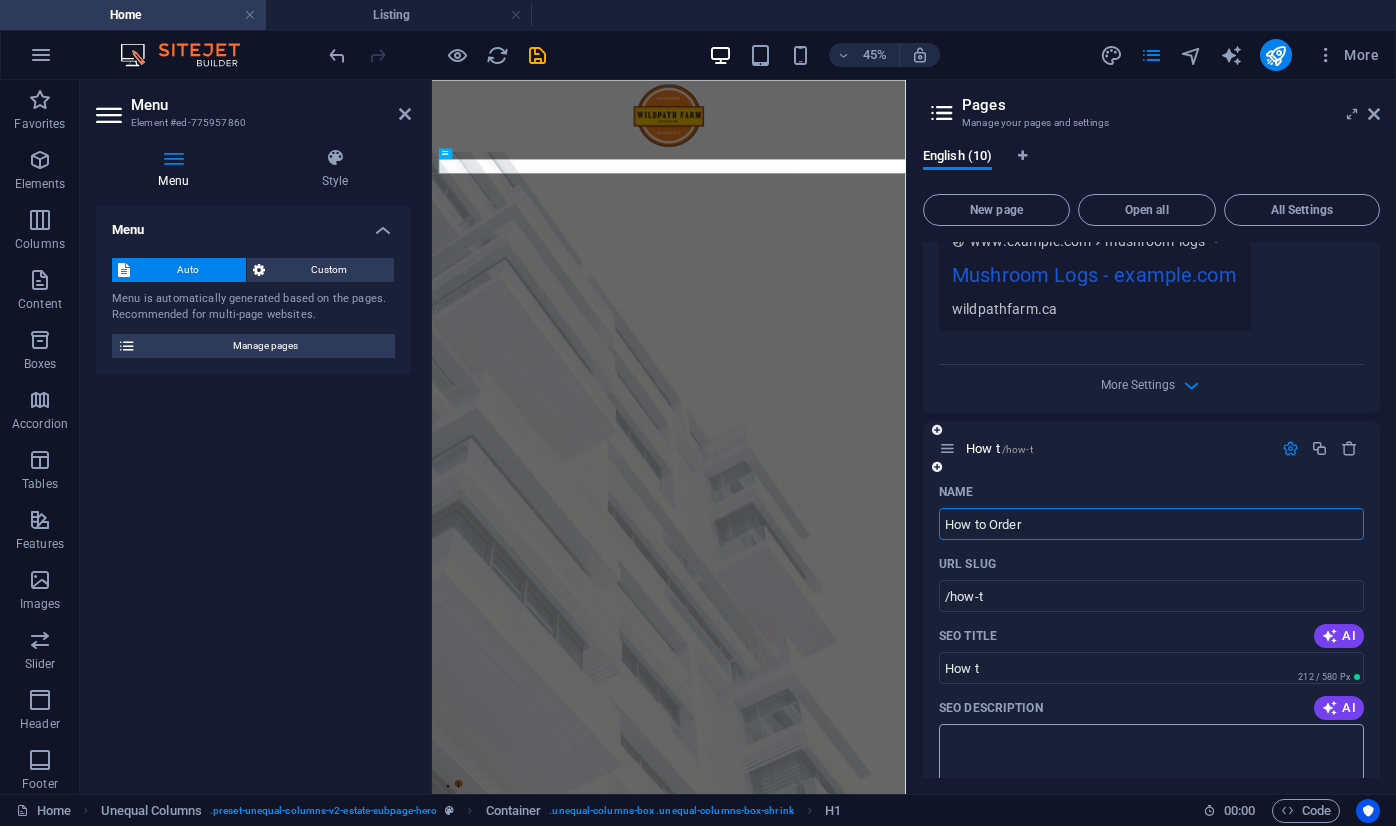 type on "How to Order" 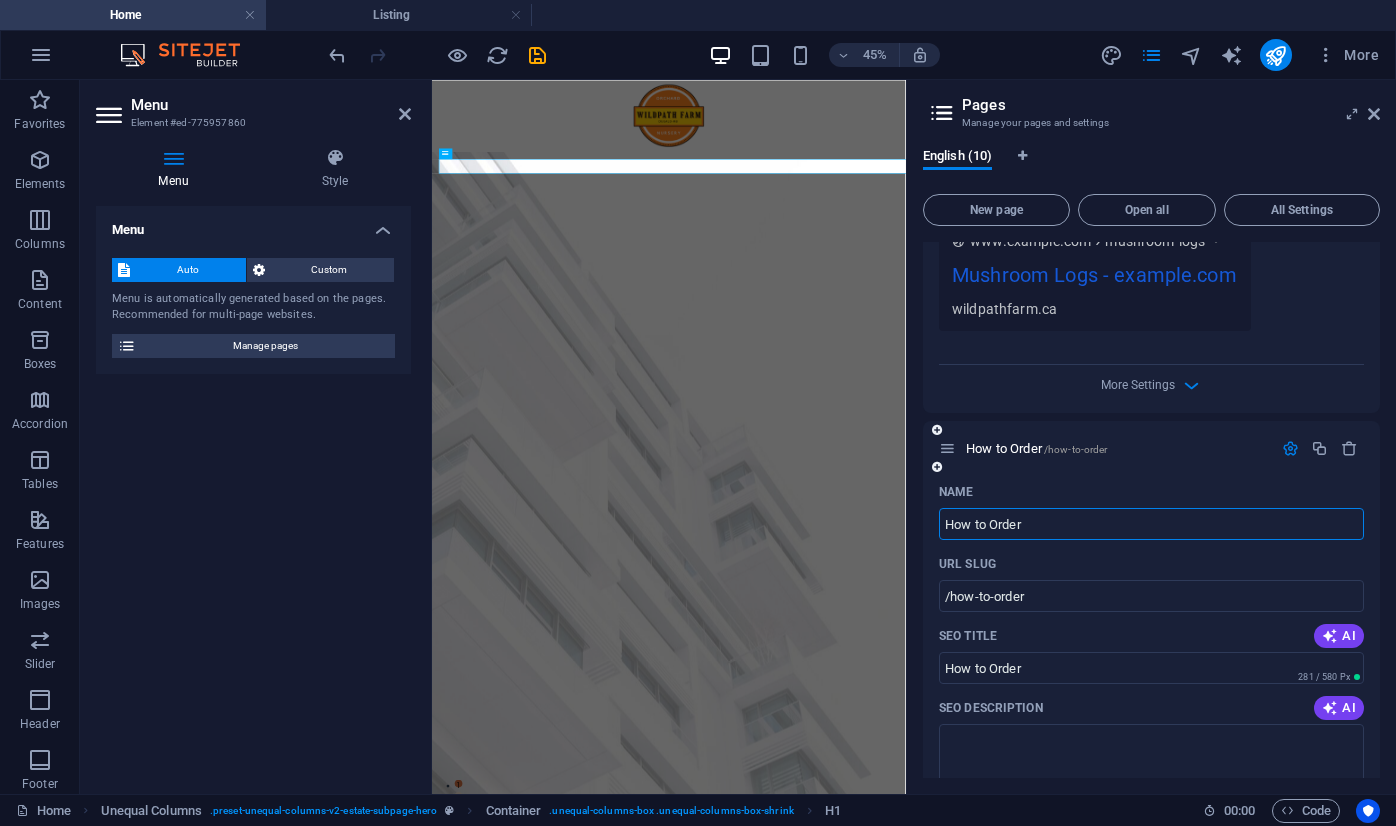 type on "How to Order" 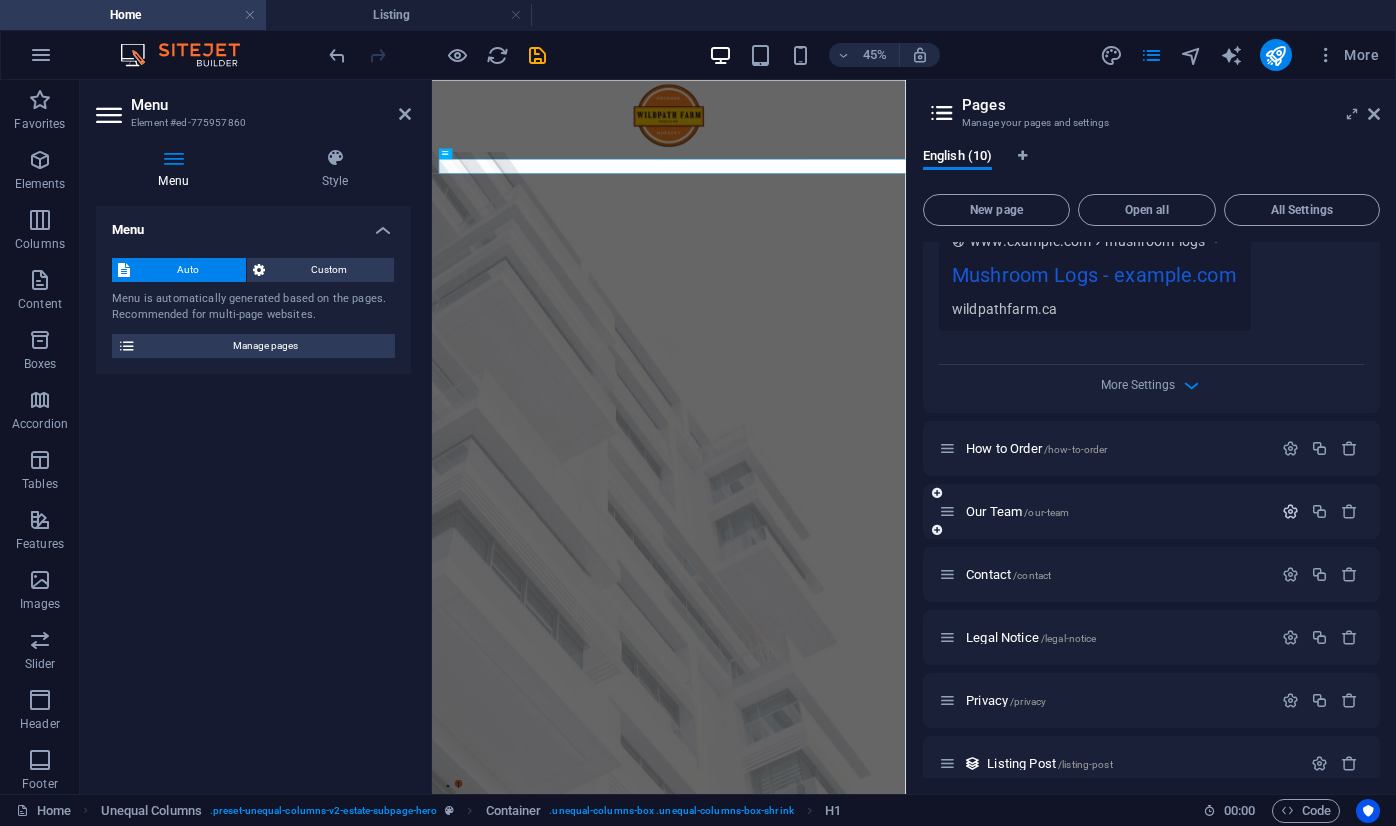 click at bounding box center [1290, 511] 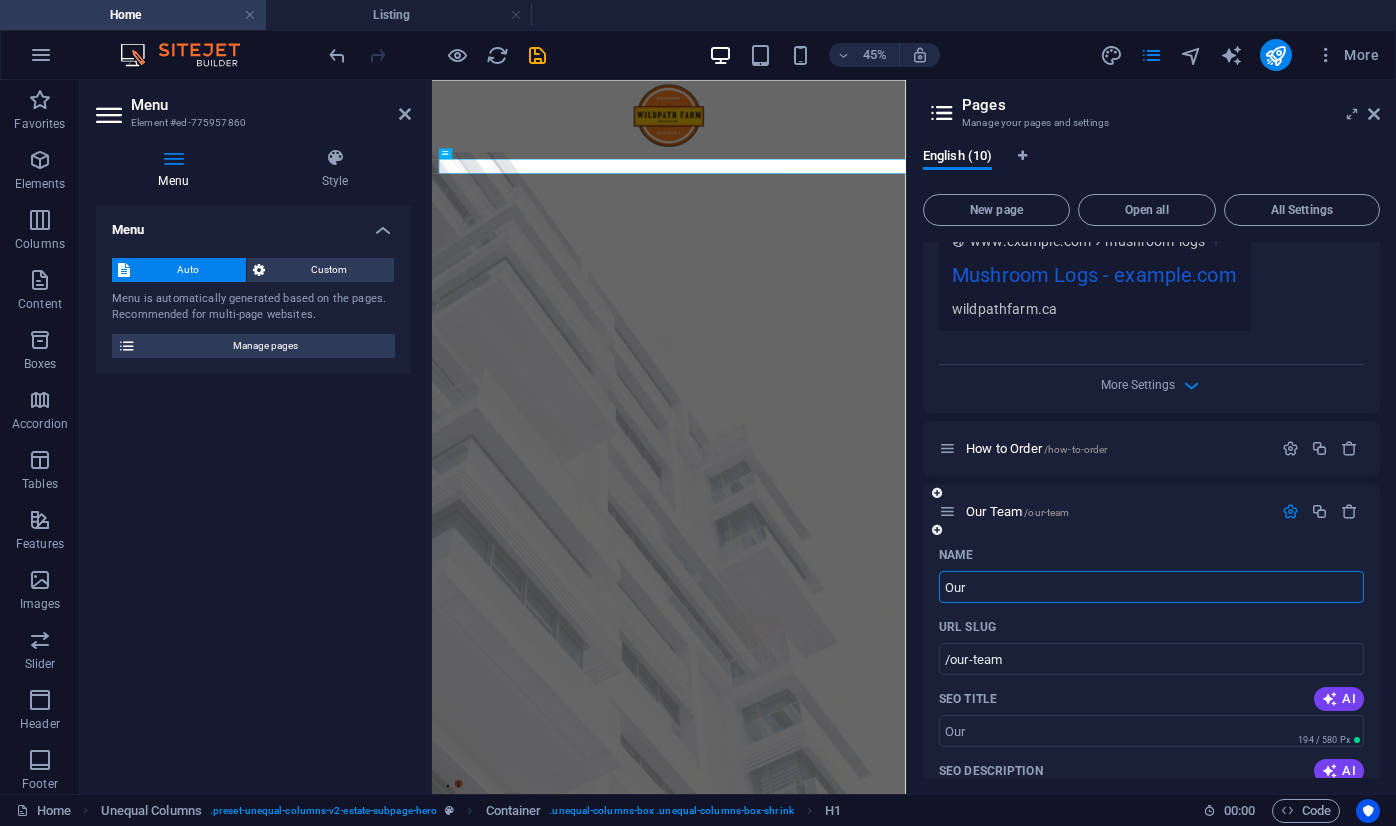 type on "Ou" 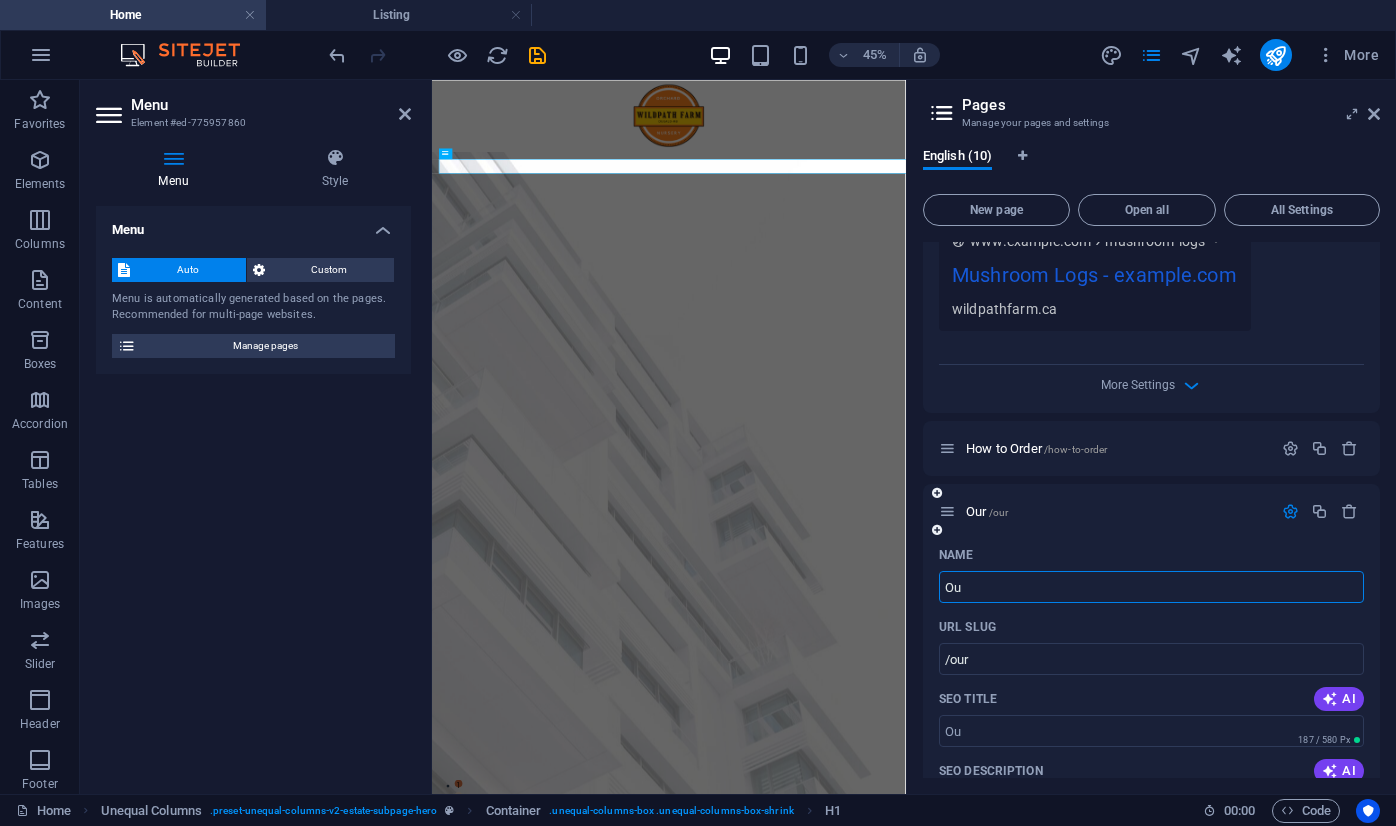 type on "/our" 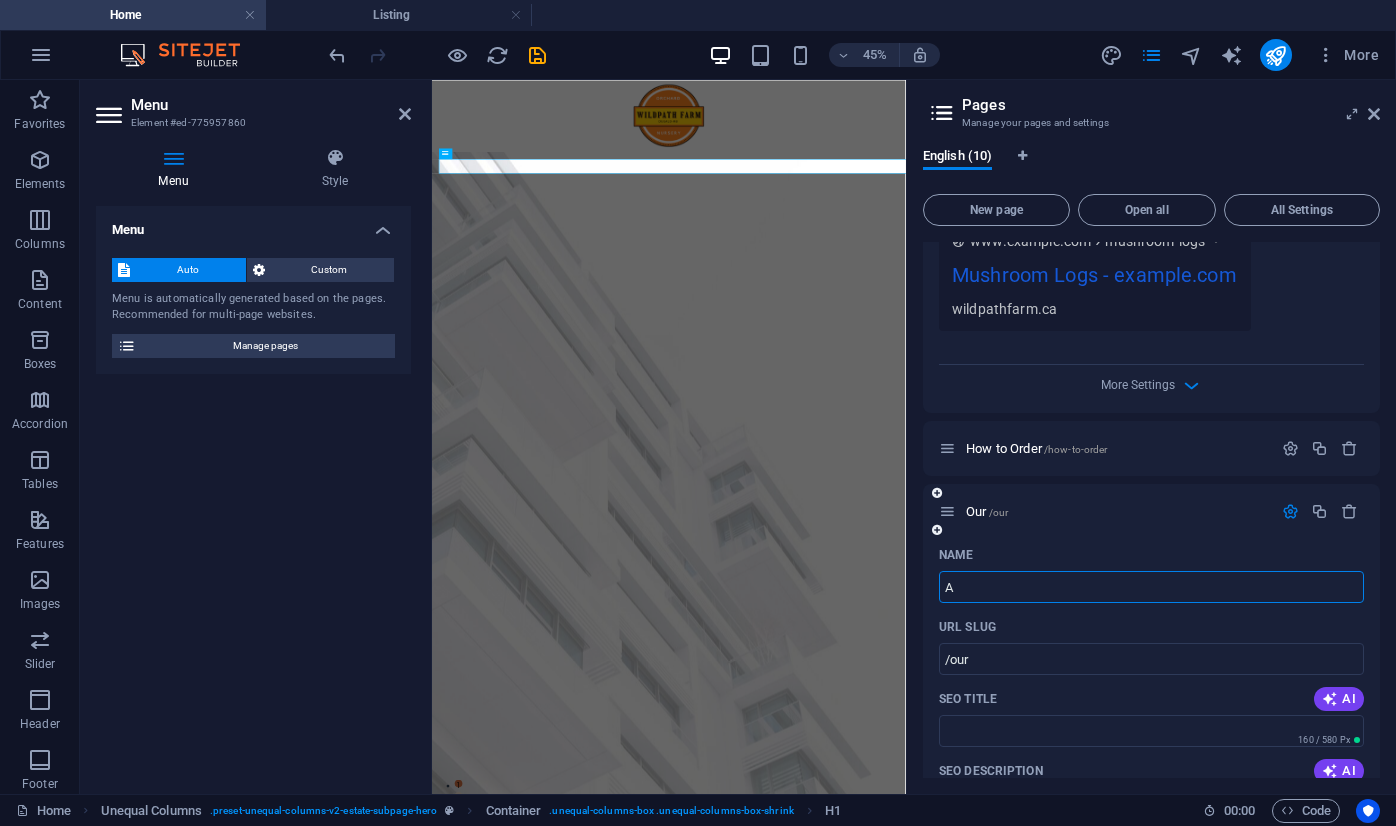 type on "Ab" 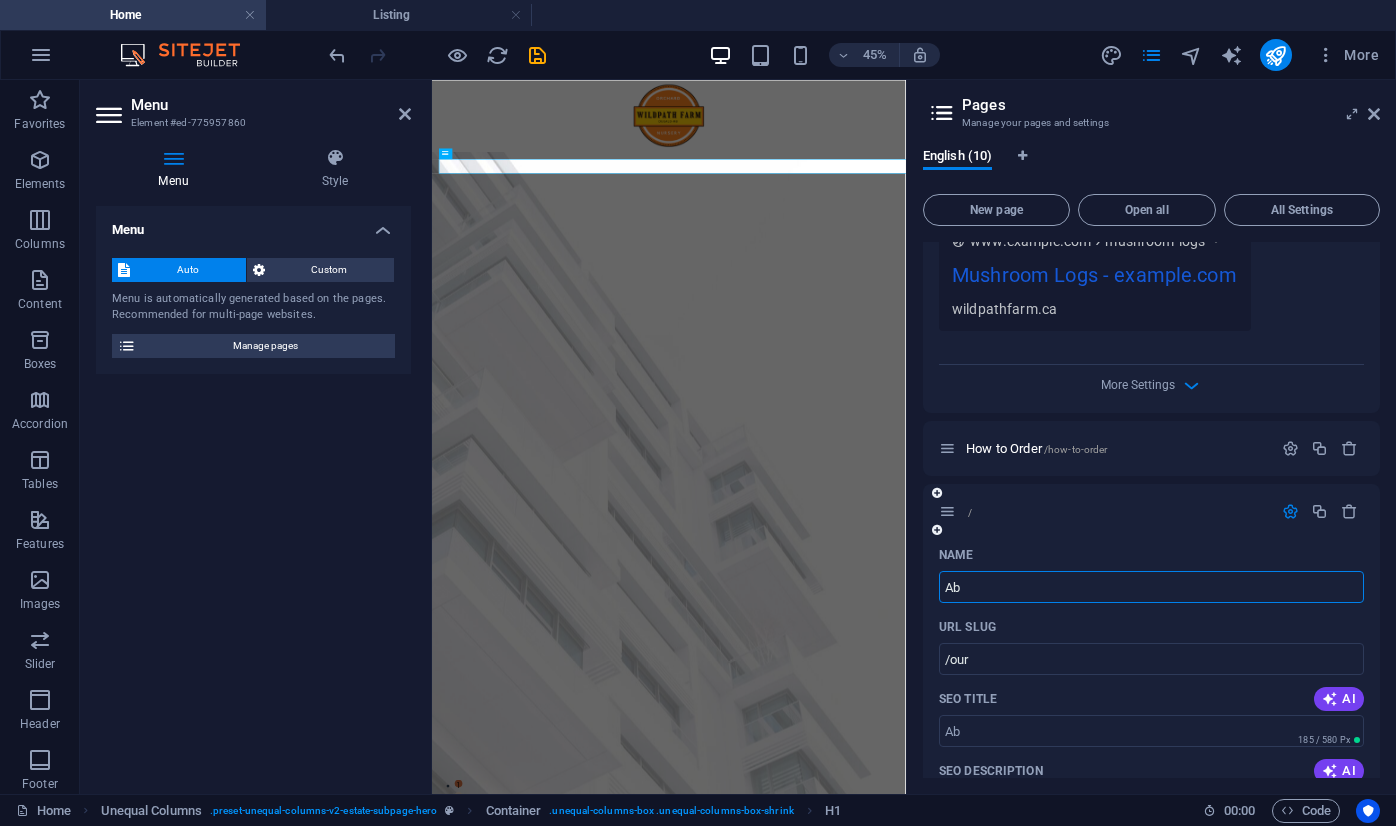 type on "/" 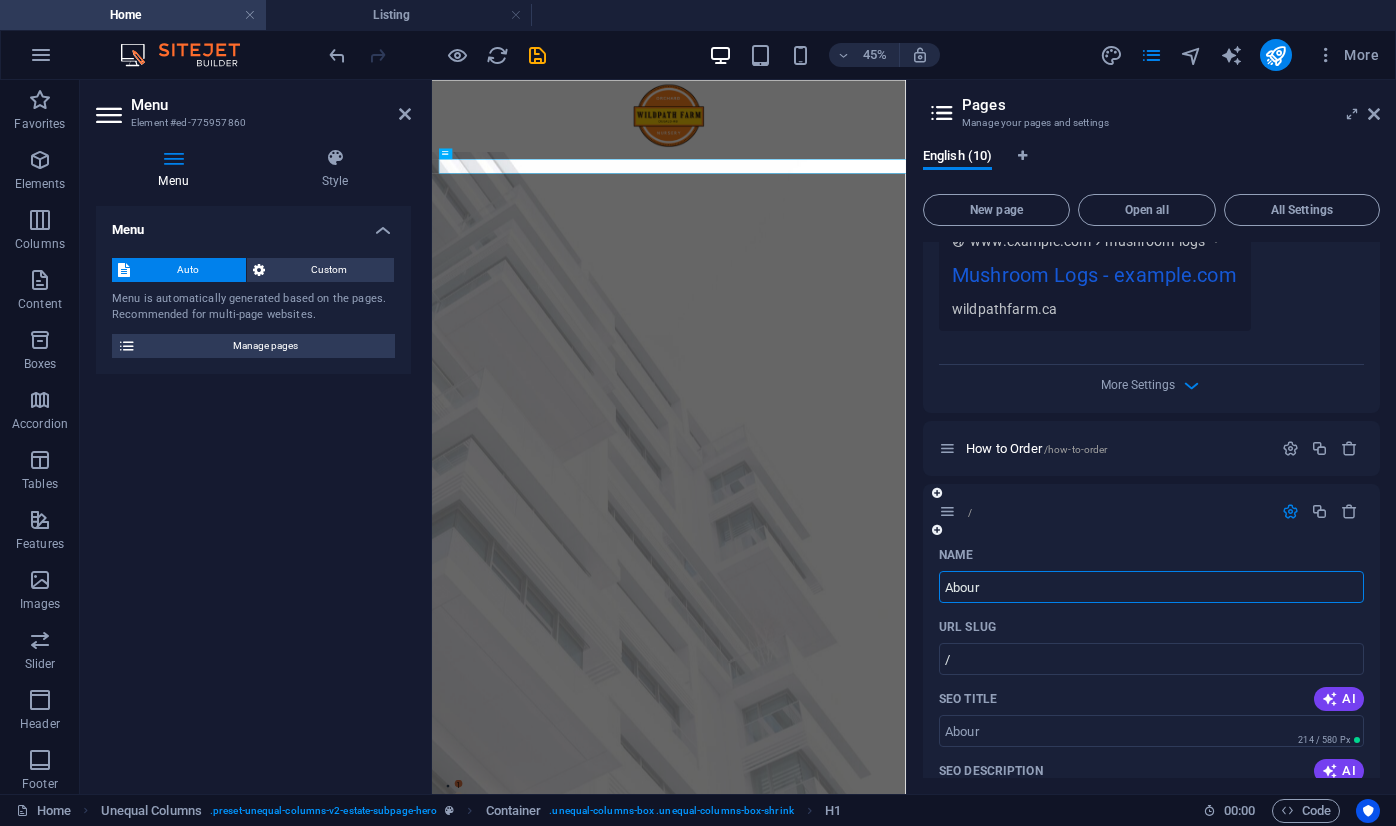 type on "Abour" 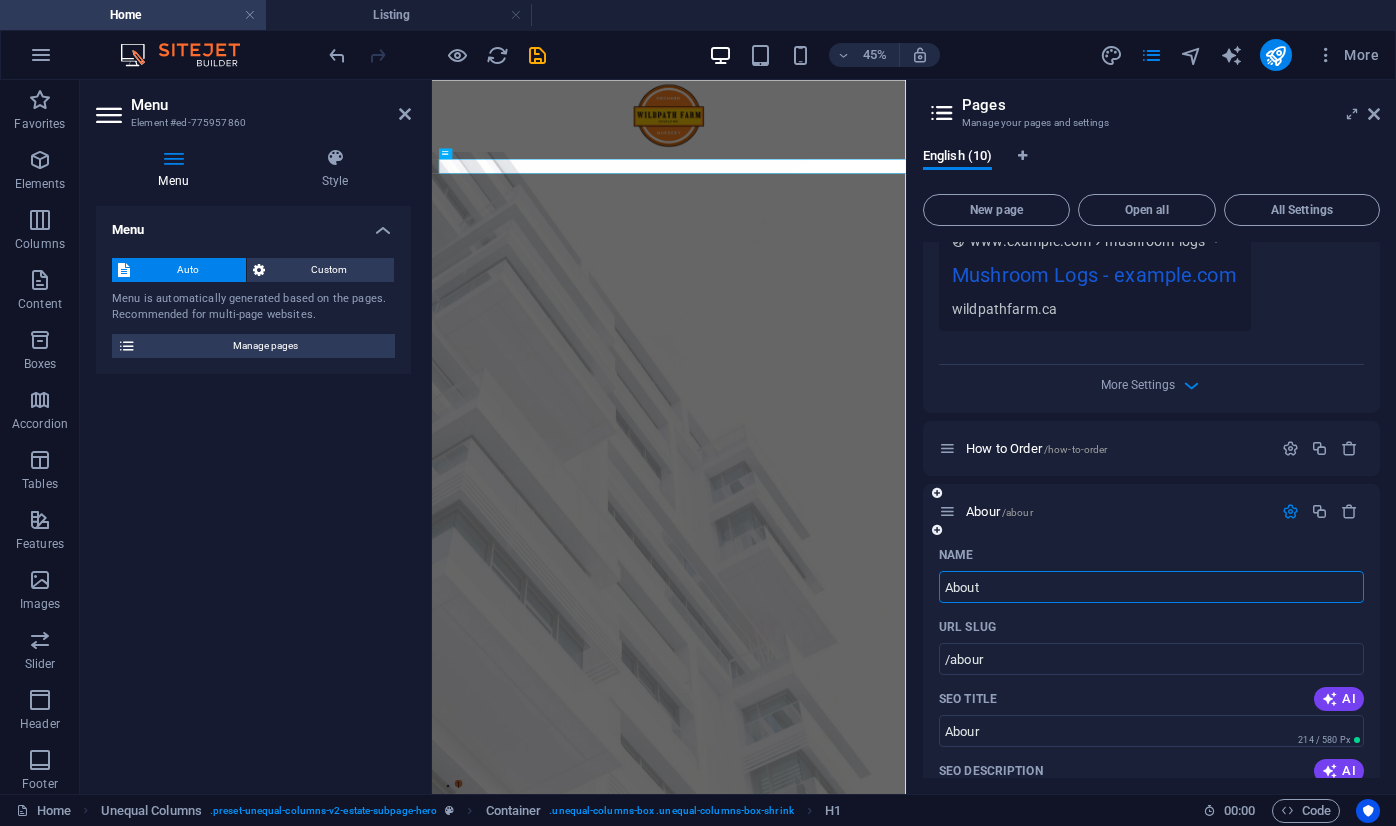 type on "About" 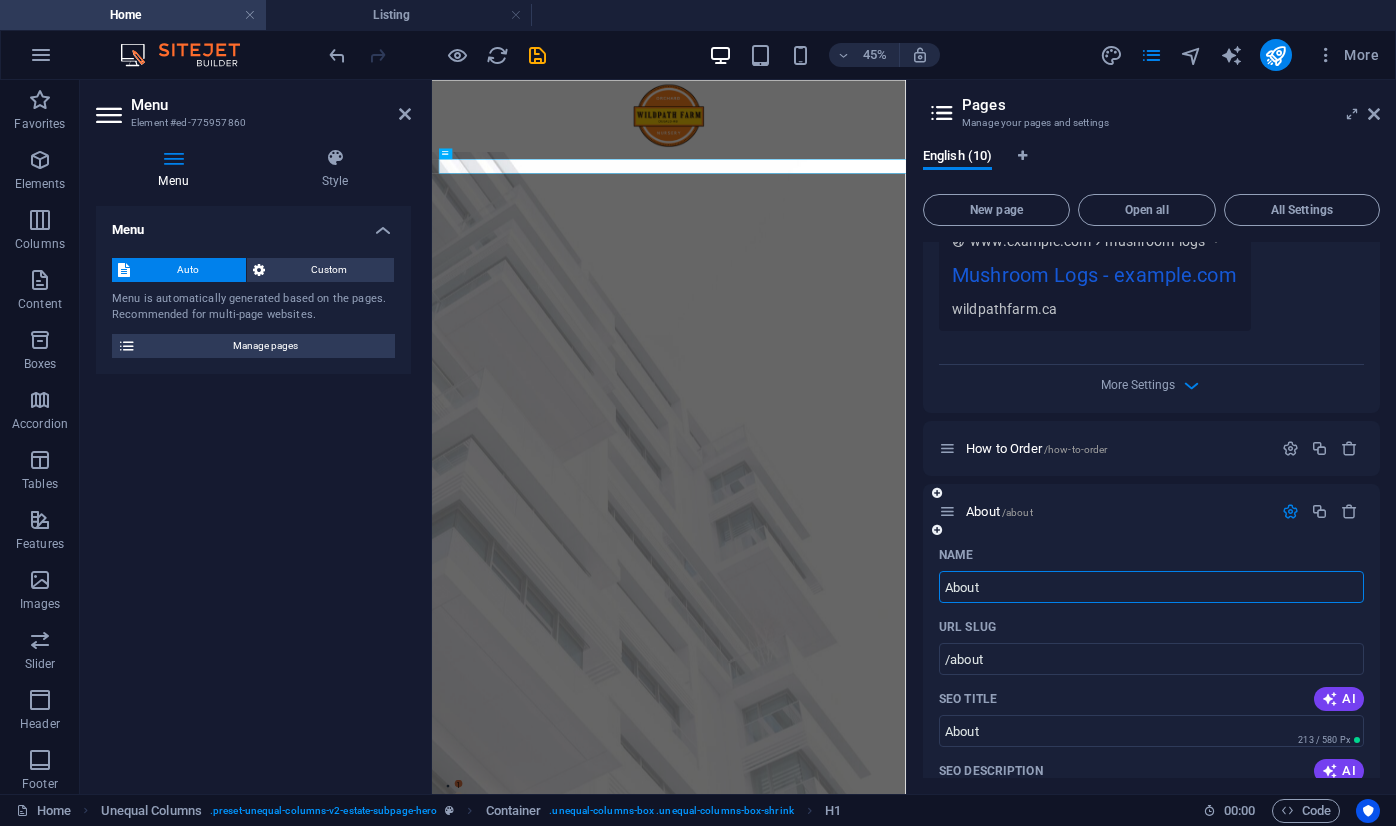 type on "About" 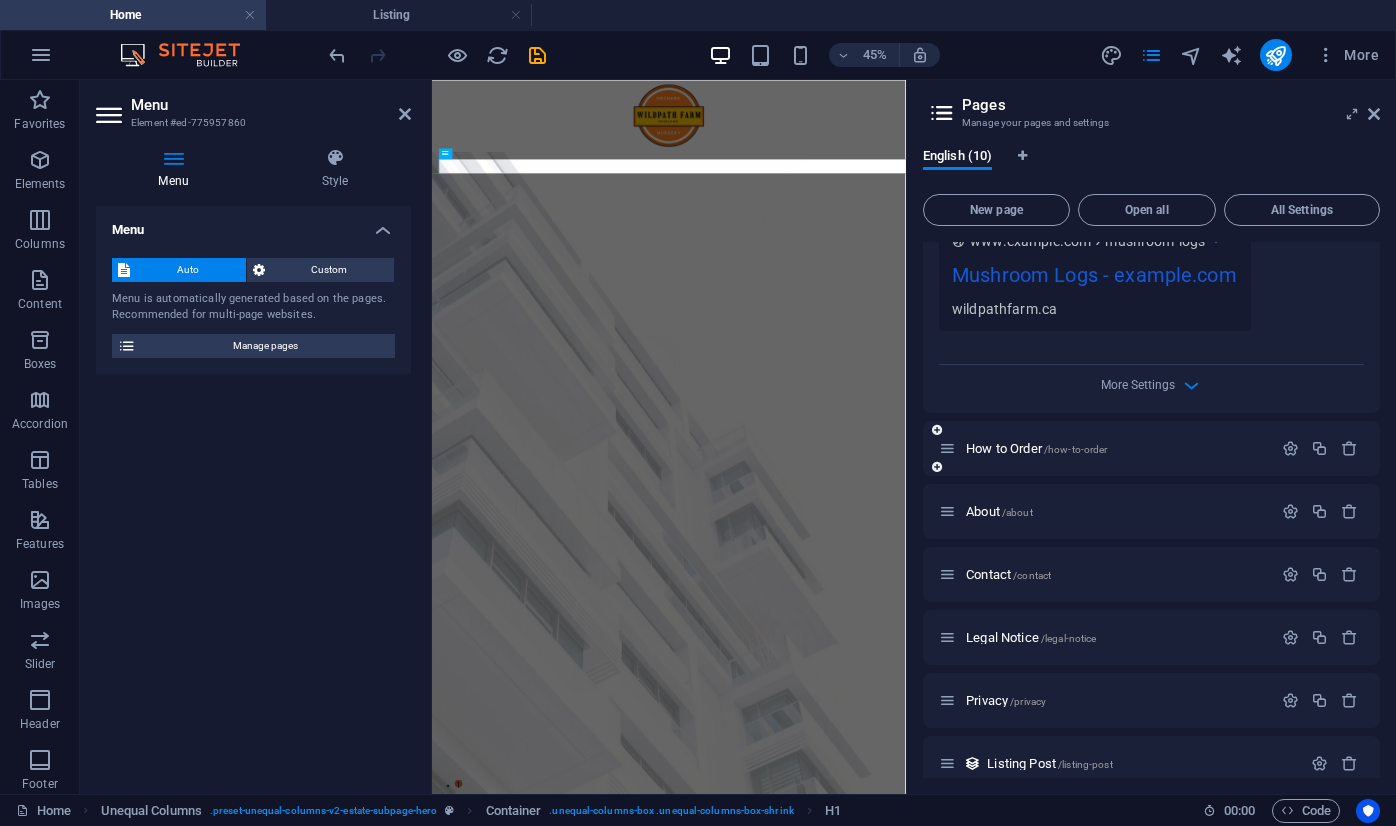 drag, startPoint x: 1213, startPoint y: 561, endPoint x: 1201, endPoint y: 487, distance: 74.96666 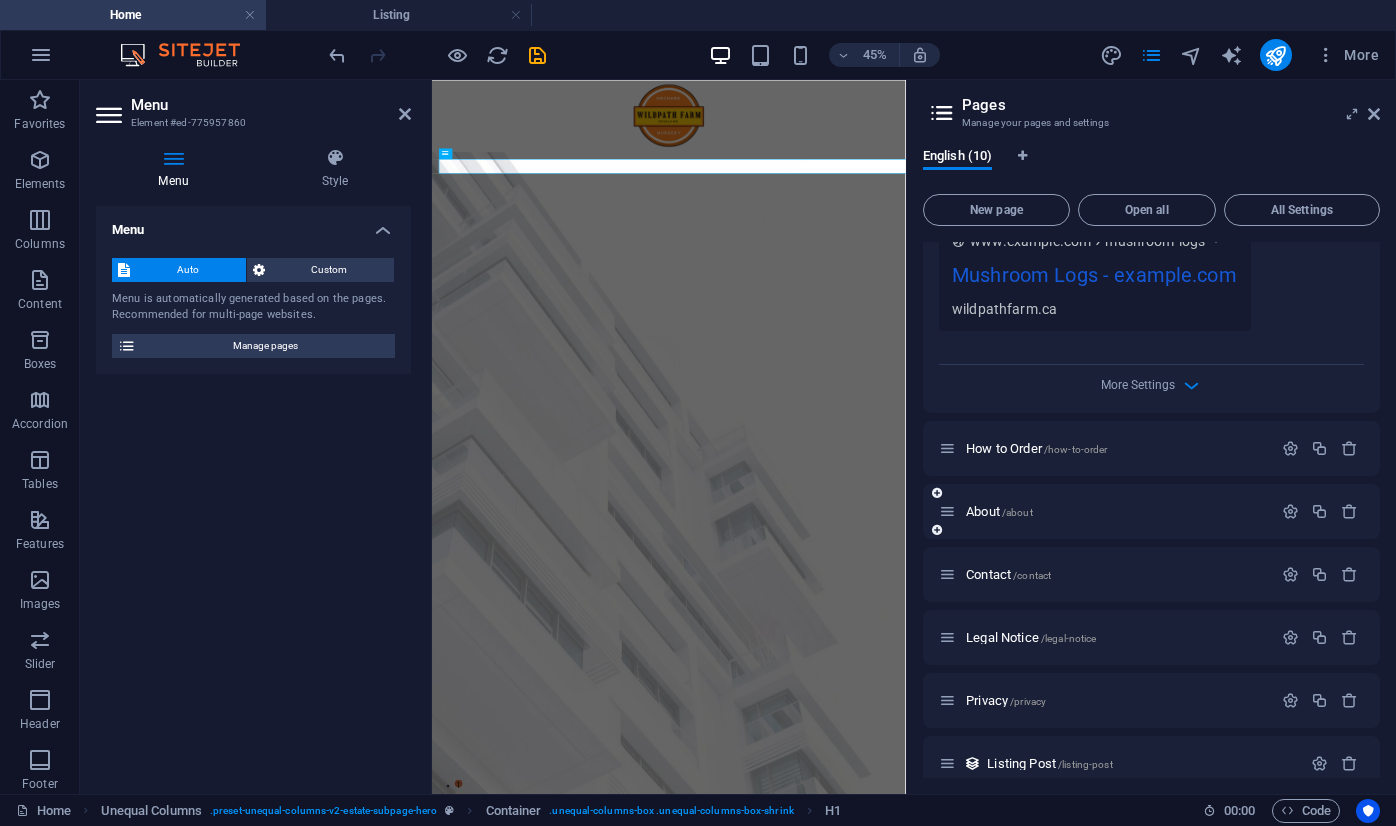 click at bounding box center (937, 493) 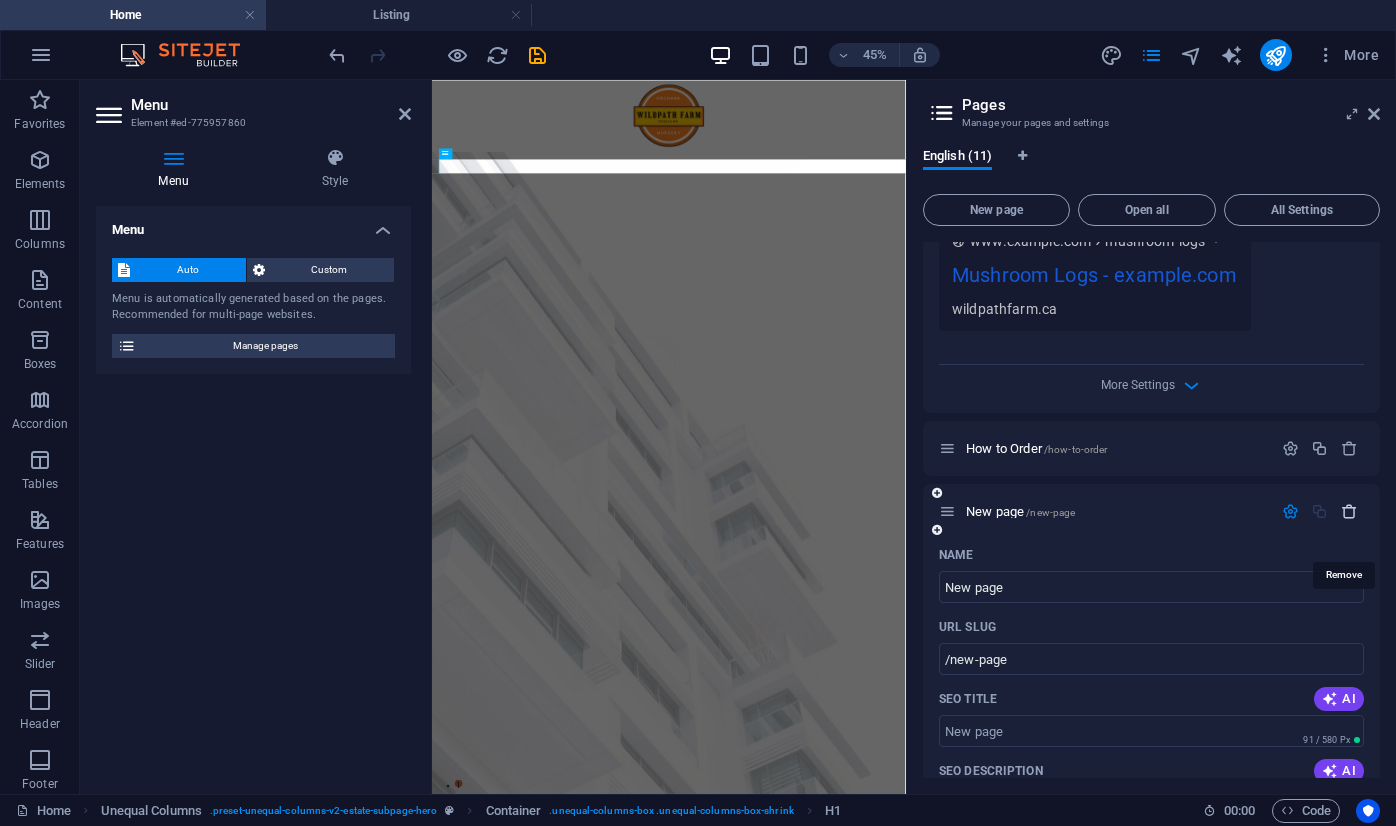 click at bounding box center (1349, 511) 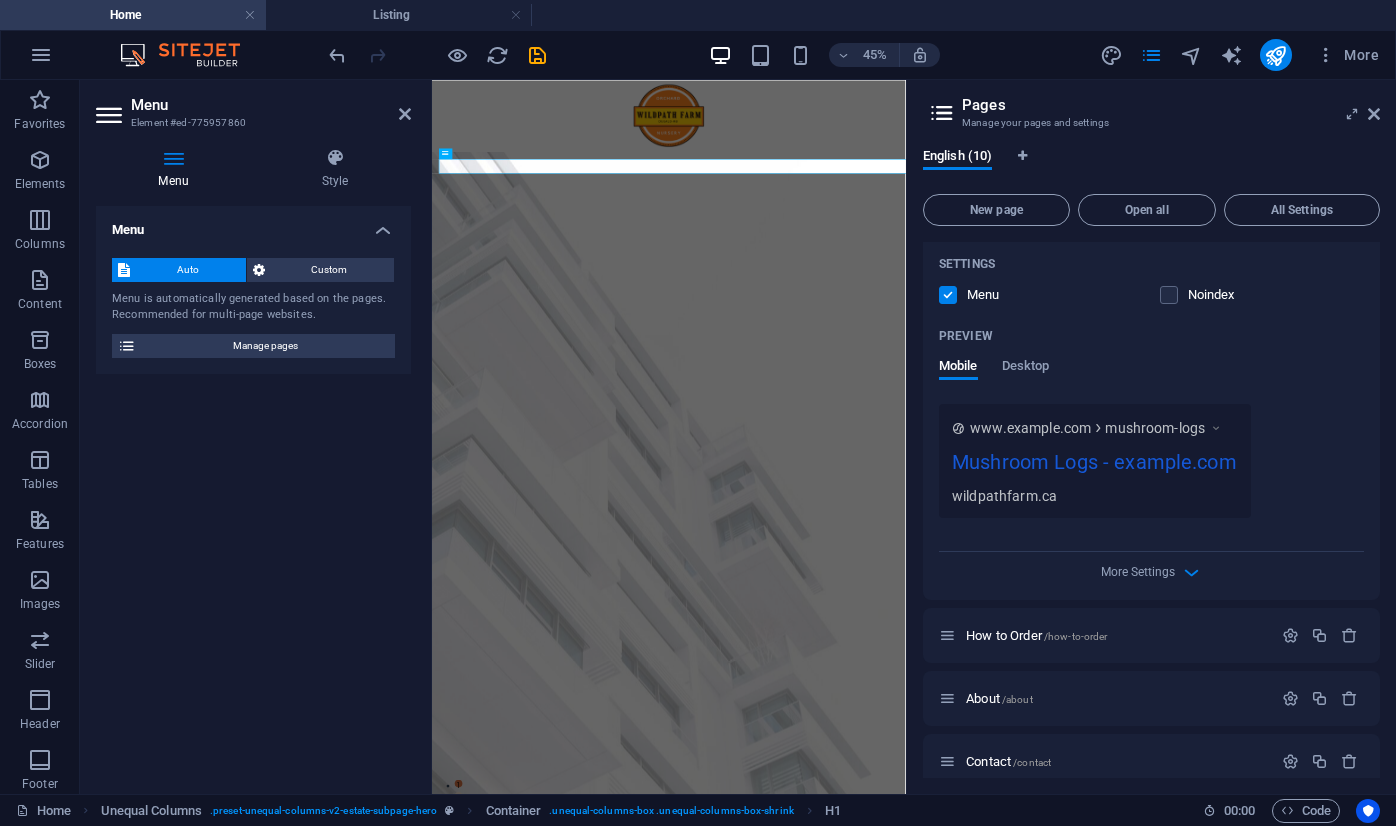 scroll, scrollTop: 600, scrollLeft: 0, axis: vertical 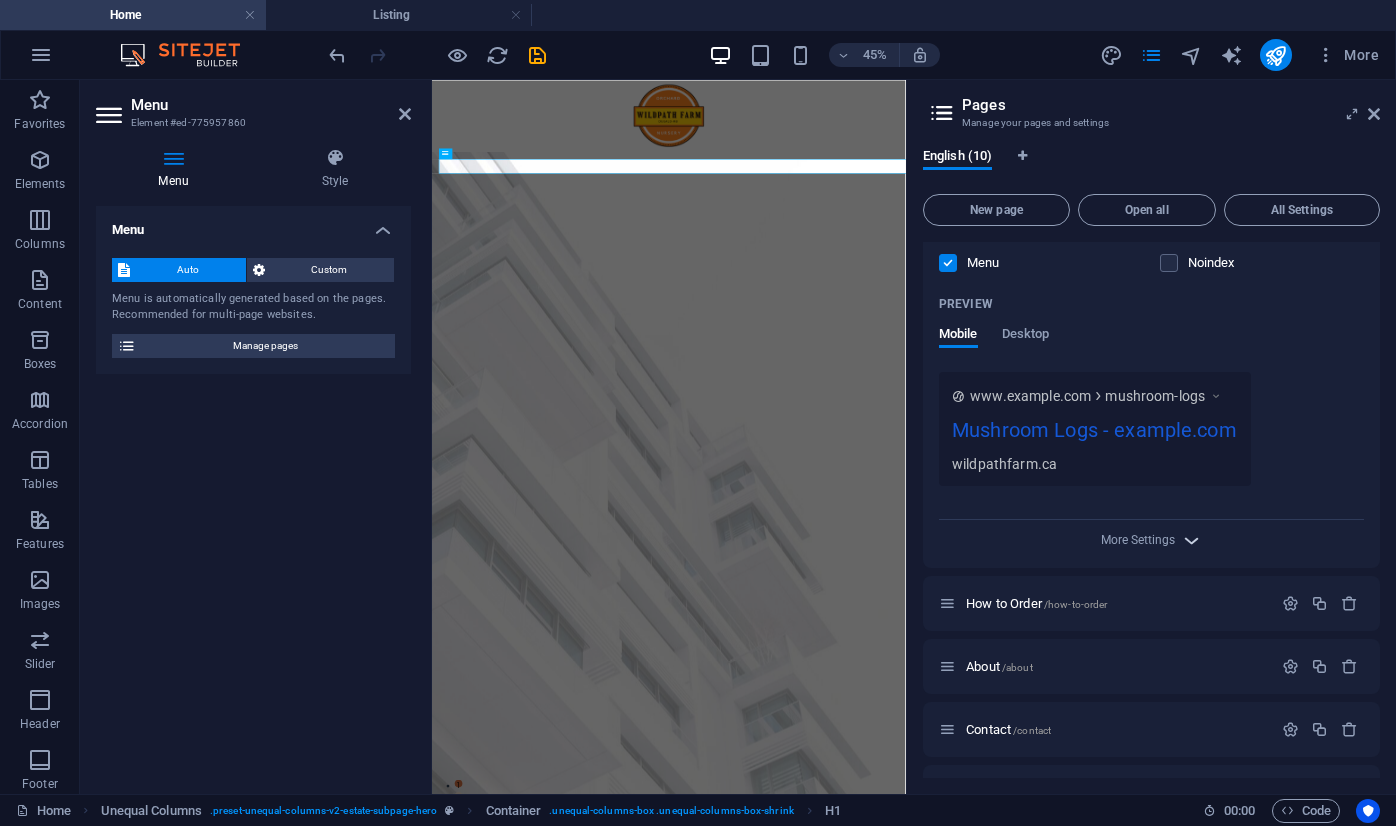 click at bounding box center (1191, 540) 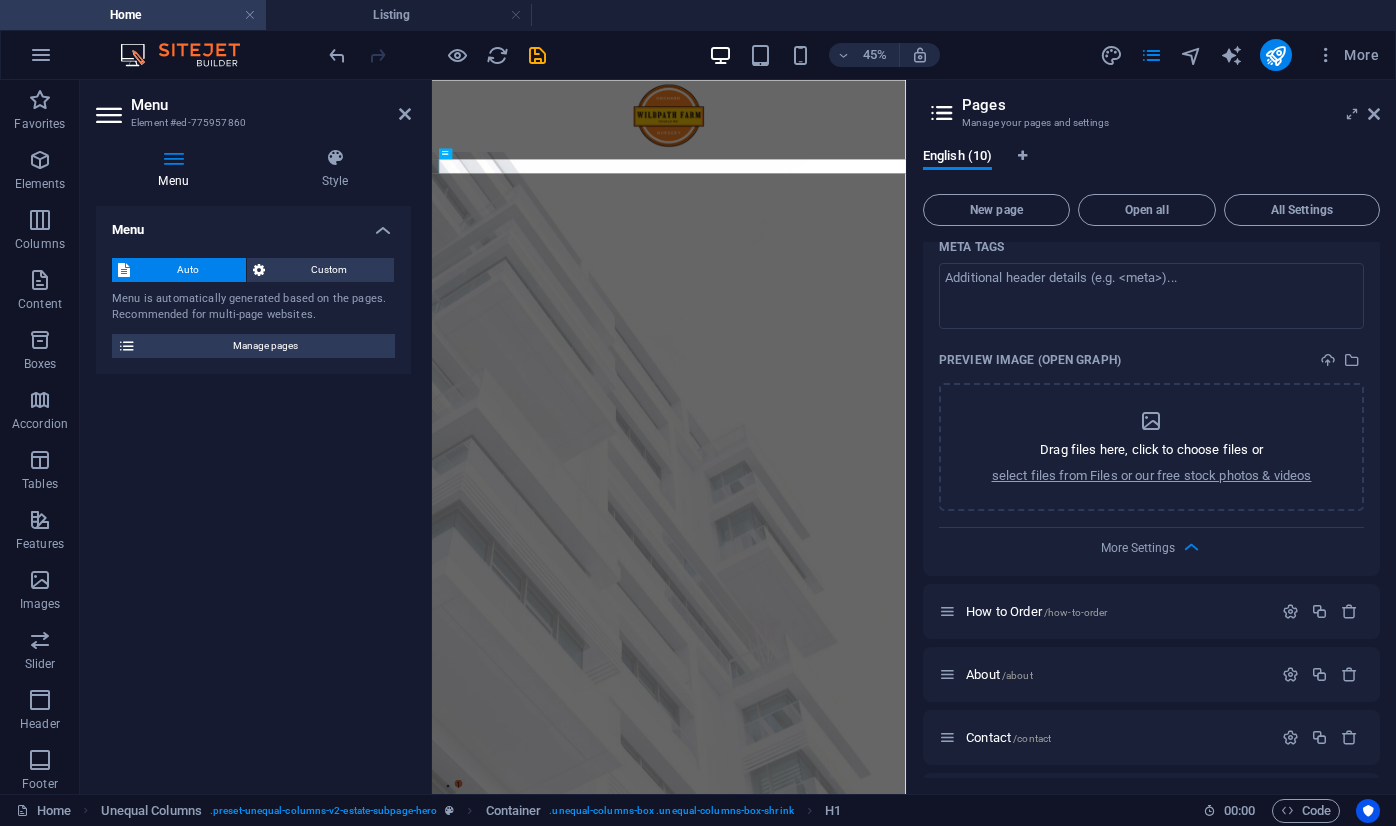 scroll, scrollTop: 896, scrollLeft: 0, axis: vertical 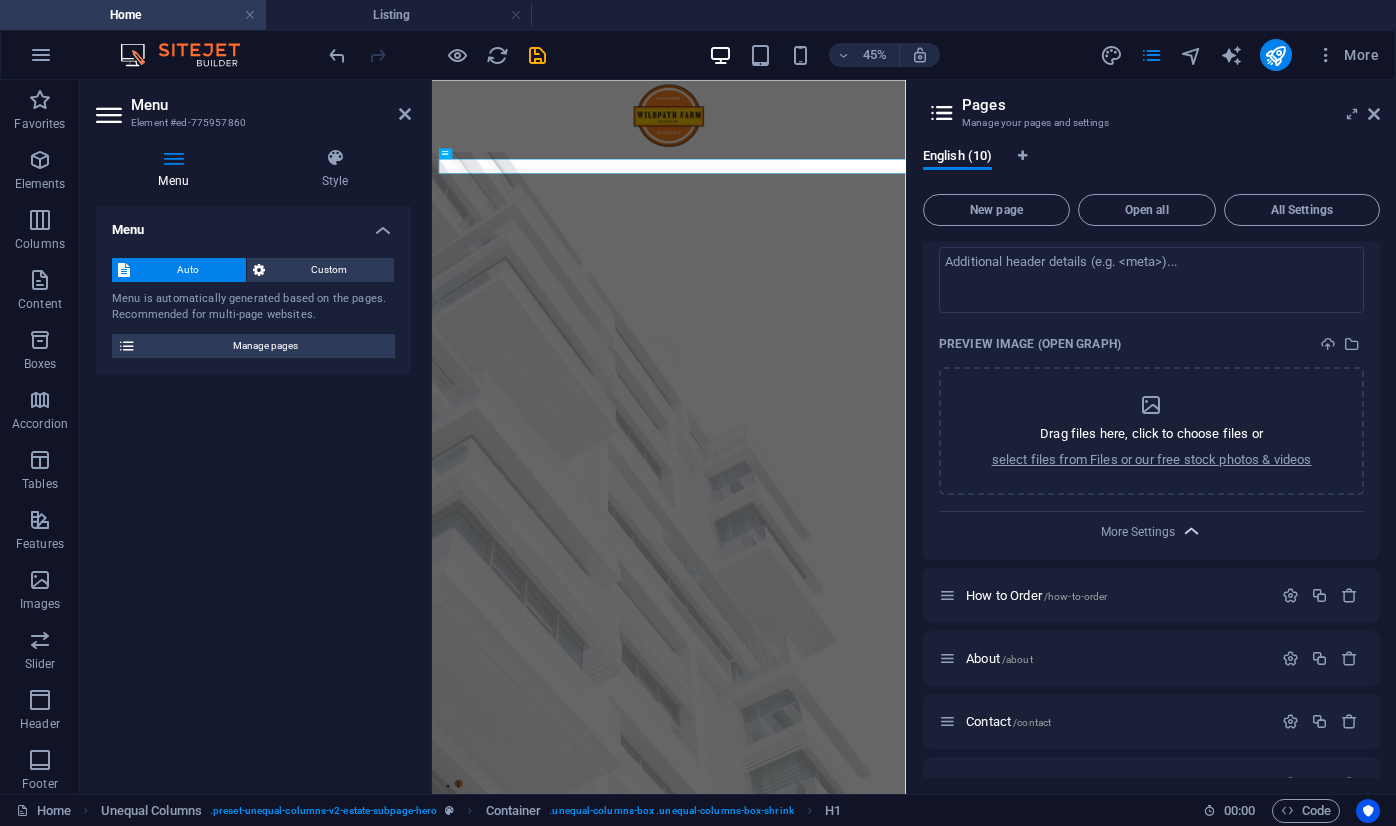 click at bounding box center [1191, 531] 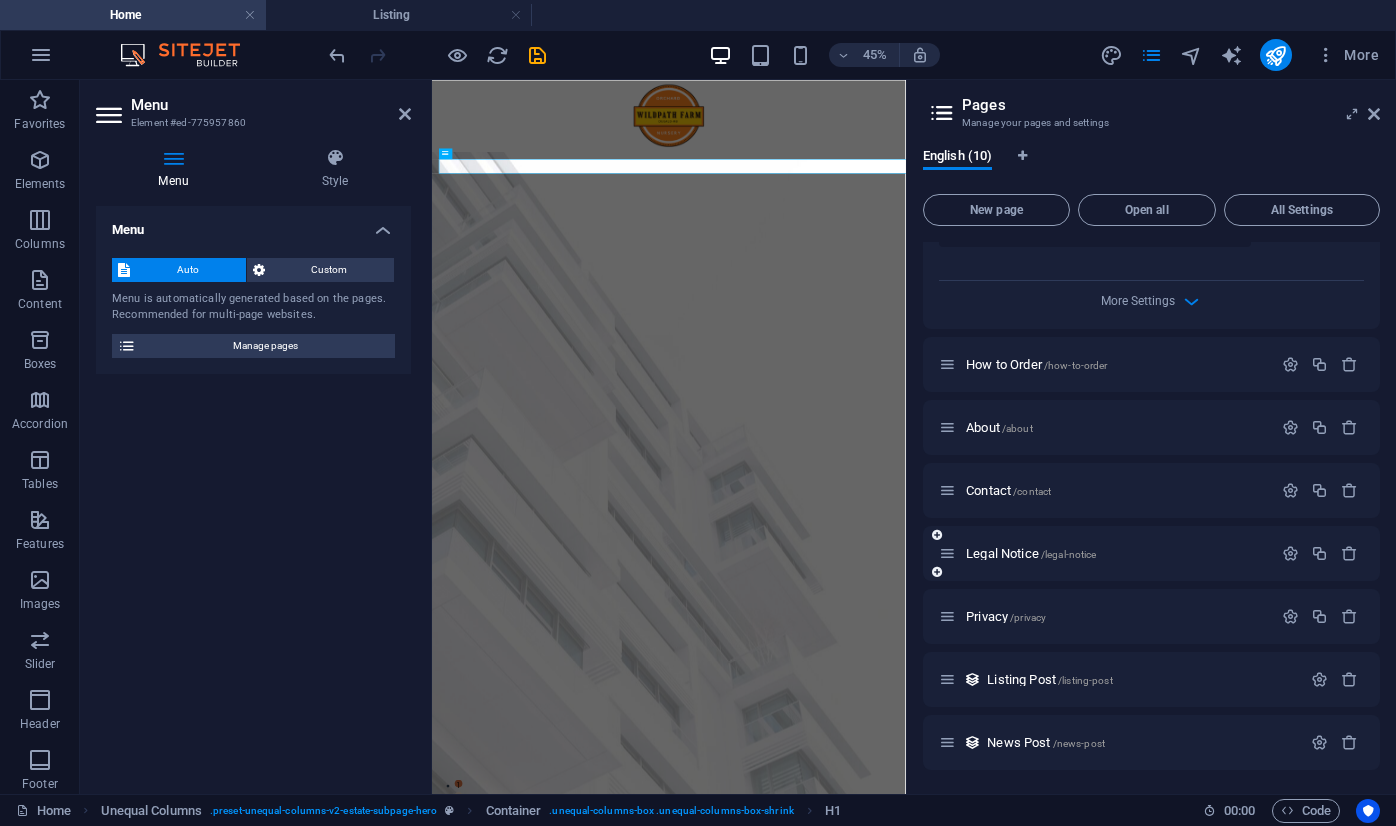 scroll, scrollTop: 867, scrollLeft: 0, axis: vertical 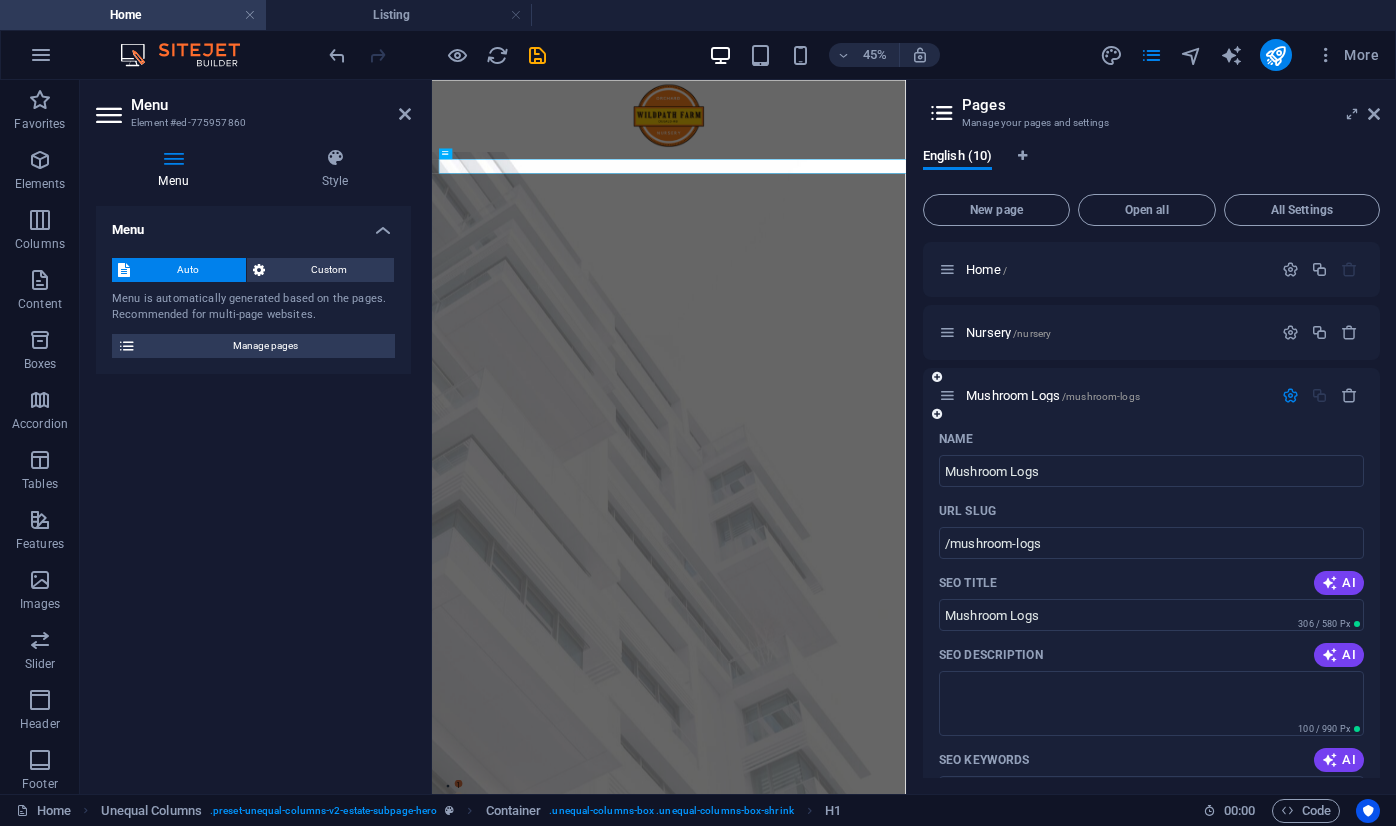 click at bounding box center (1290, 395) 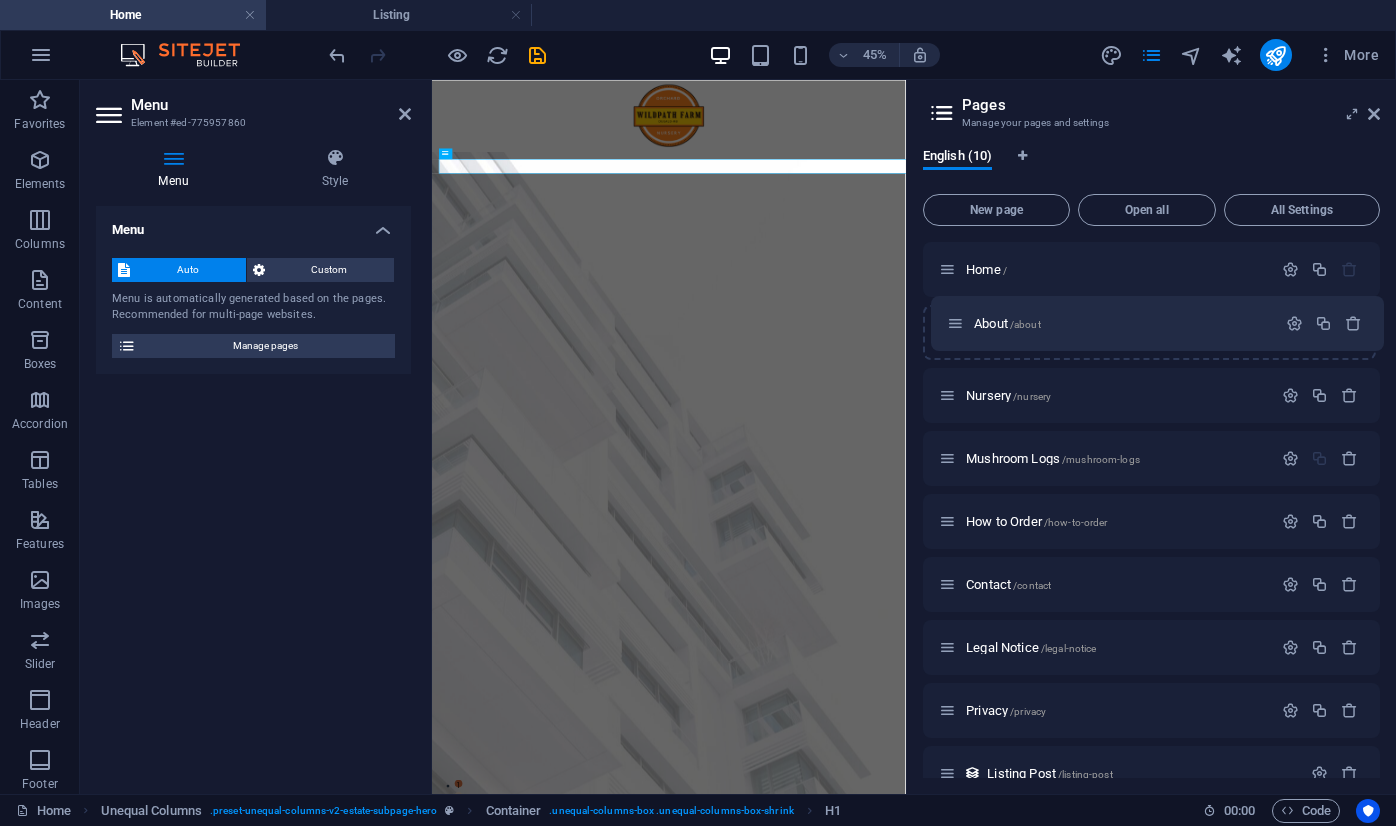 drag, startPoint x: 951, startPoint y: 524, endPoint x: 958, endPoint y: 320, distance: 204.12006 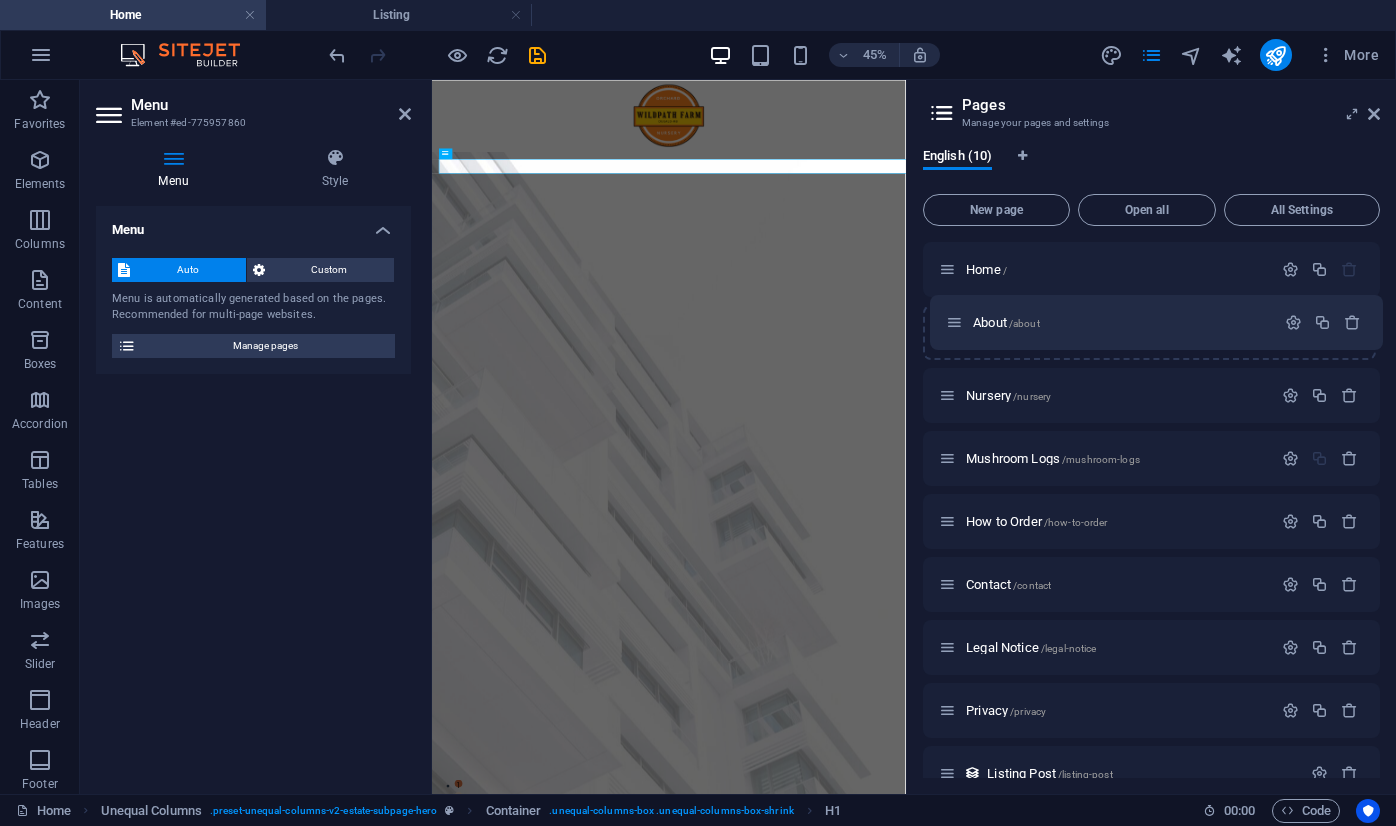 click on "Home / Nursery /nursery Mushroom Logs /mushroom-logs How to Order /how-to-order About /about Contact /contact Legal Notice /legal-notice Privacy /privacy Listing Post /listing-post News Post /news-post" at bounding box center [1151, 553] 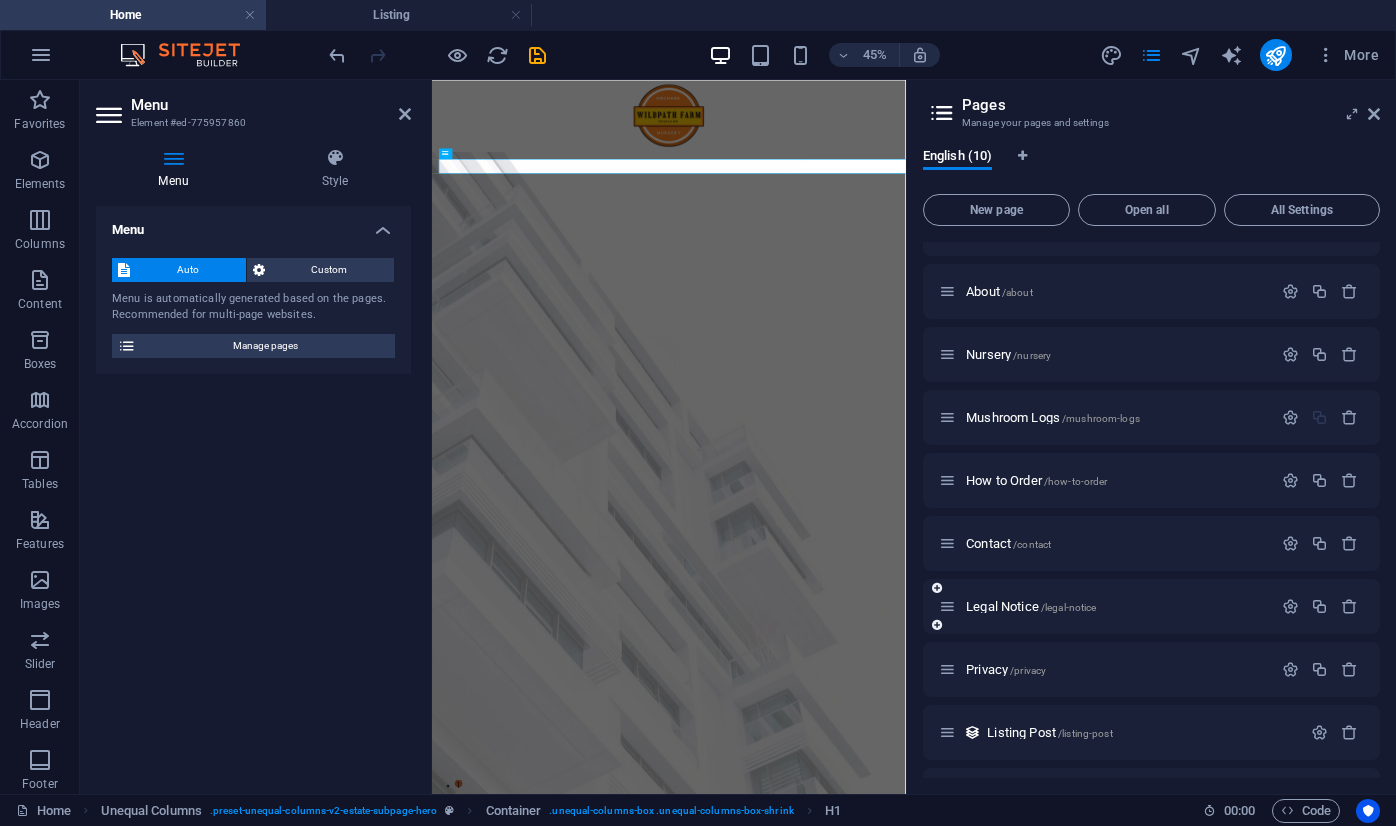 scroll, scrollTop: 51, scrollLeft: 0, axis: vertical 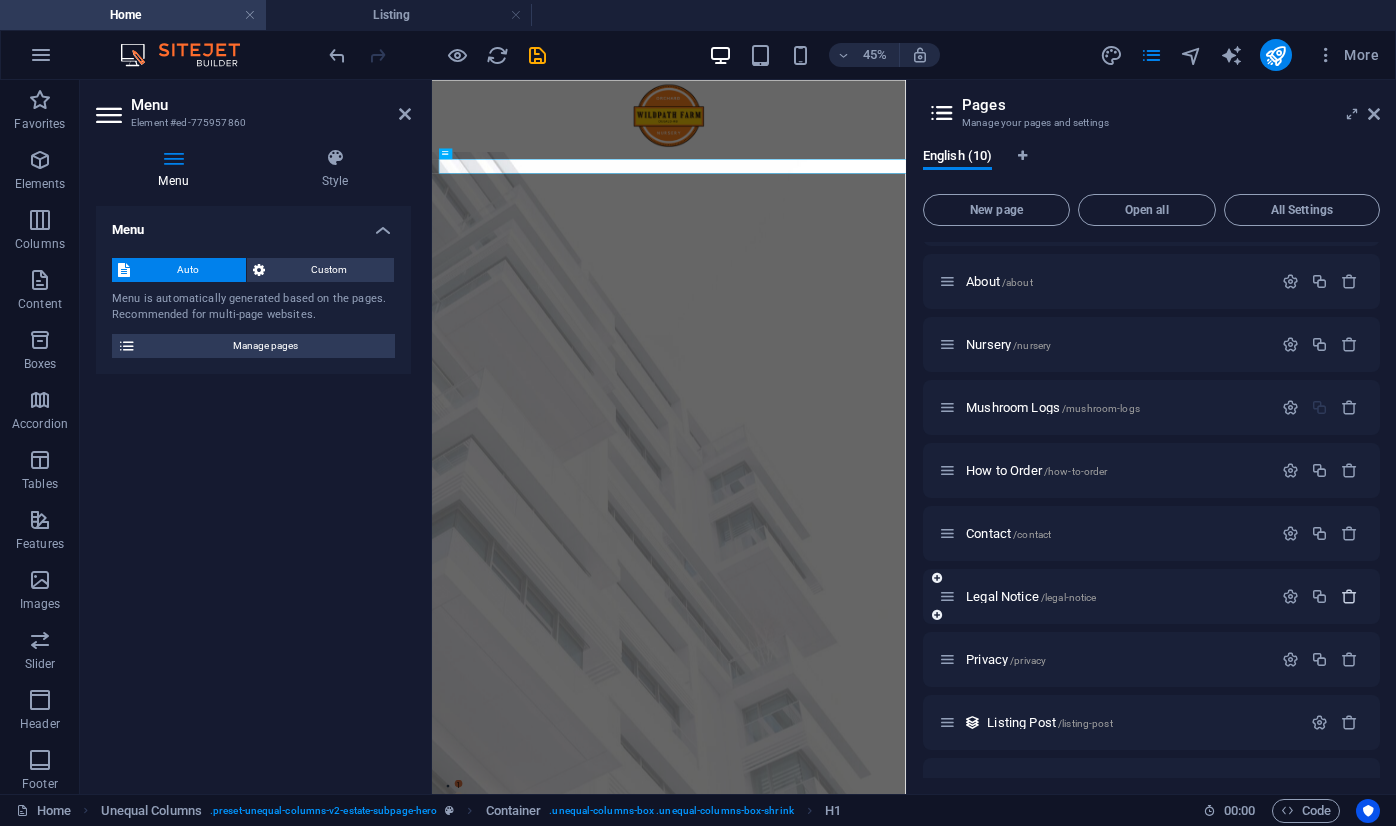 click at bounding box center [1349, 596] 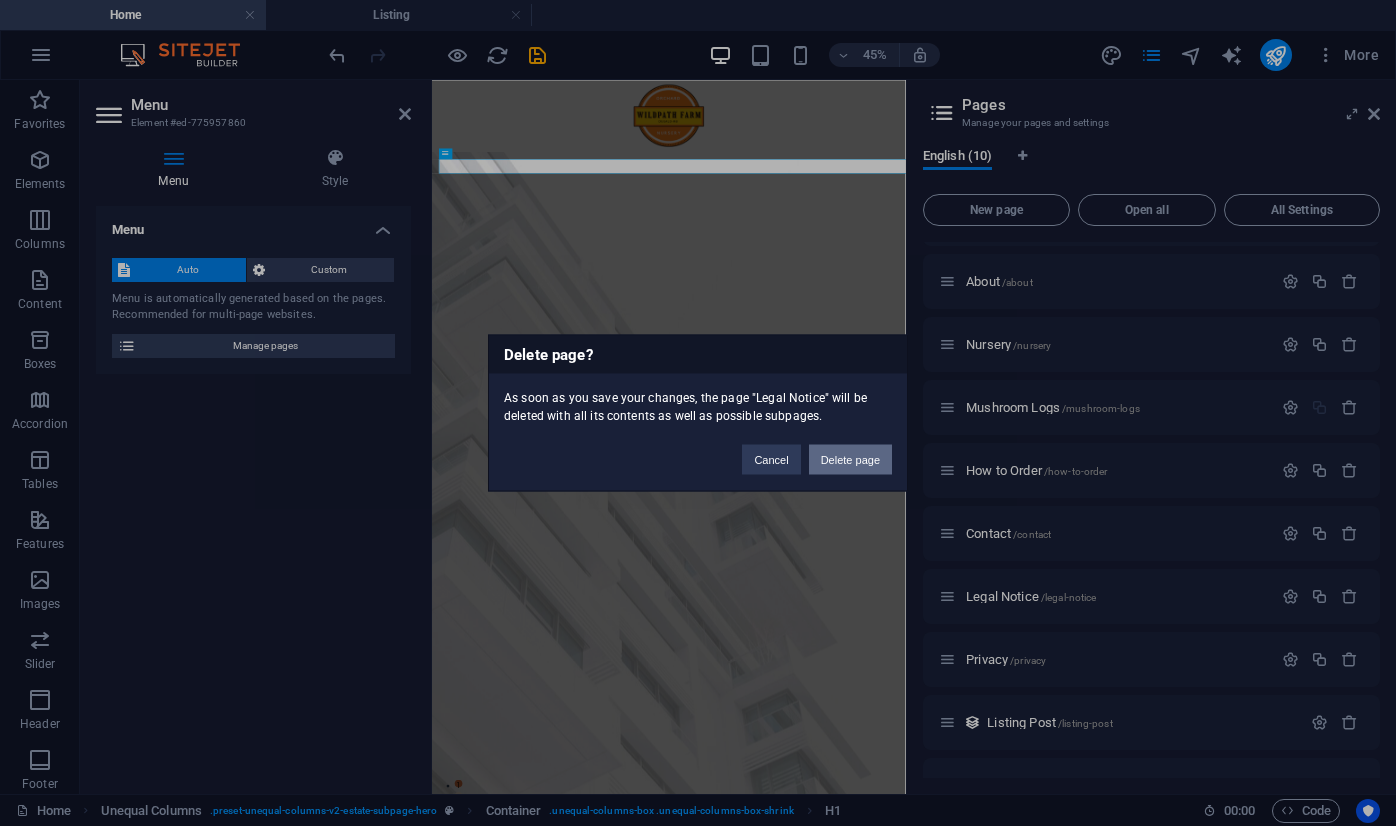 click on "Delete page" at bounding box center (850, 460) 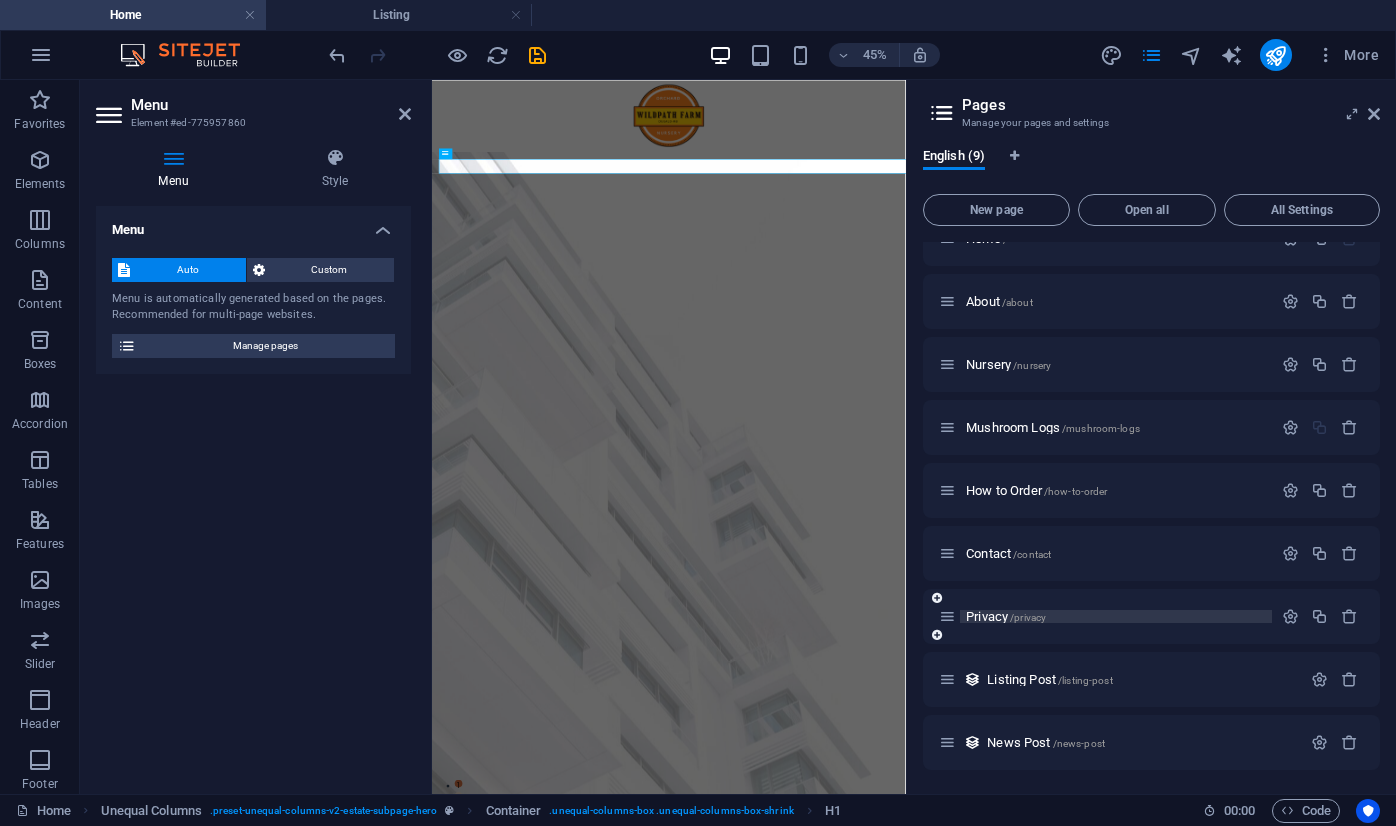 scroll, scrollTop: 31, scrollLeft: 0, axis: vertical 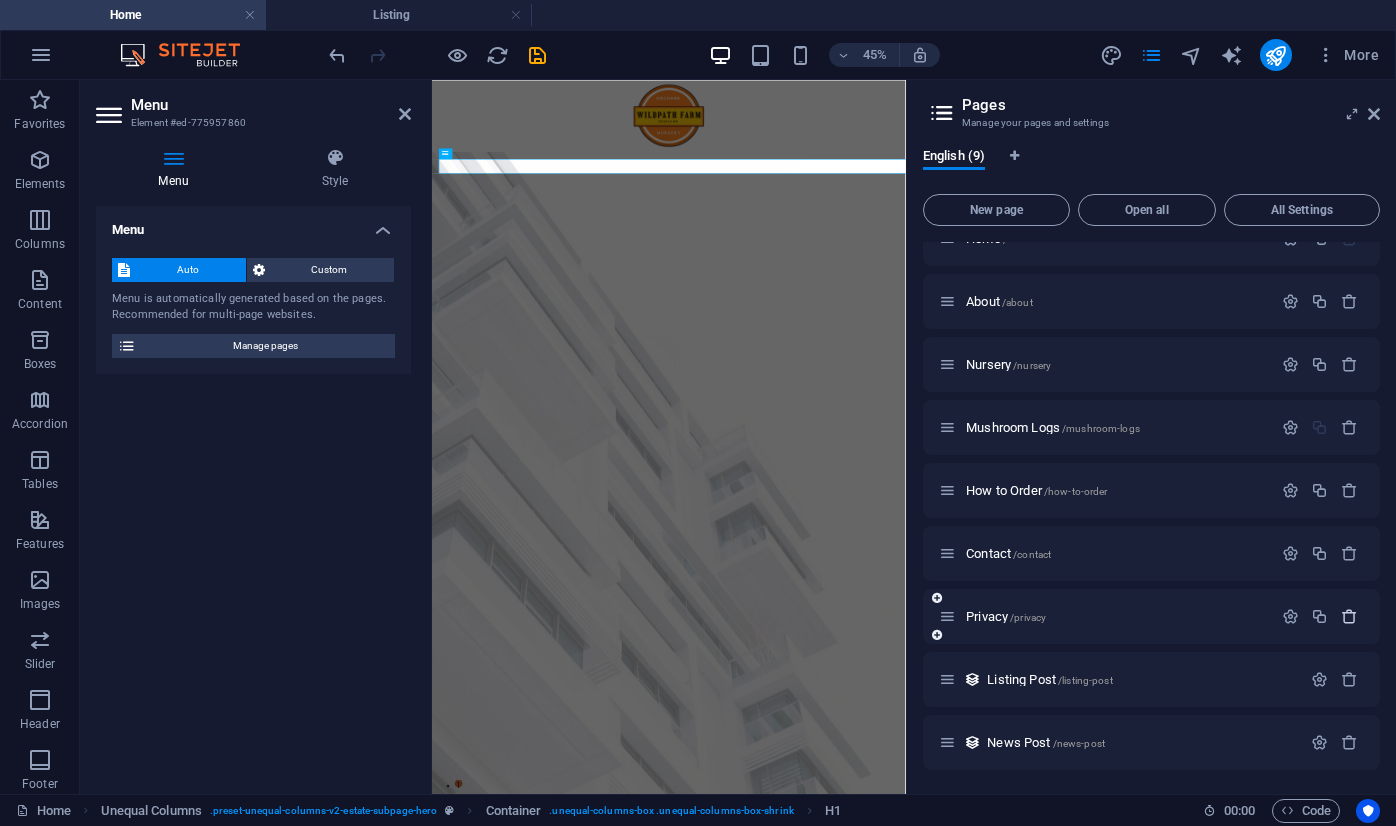 click at bounding box center [1320, 617] 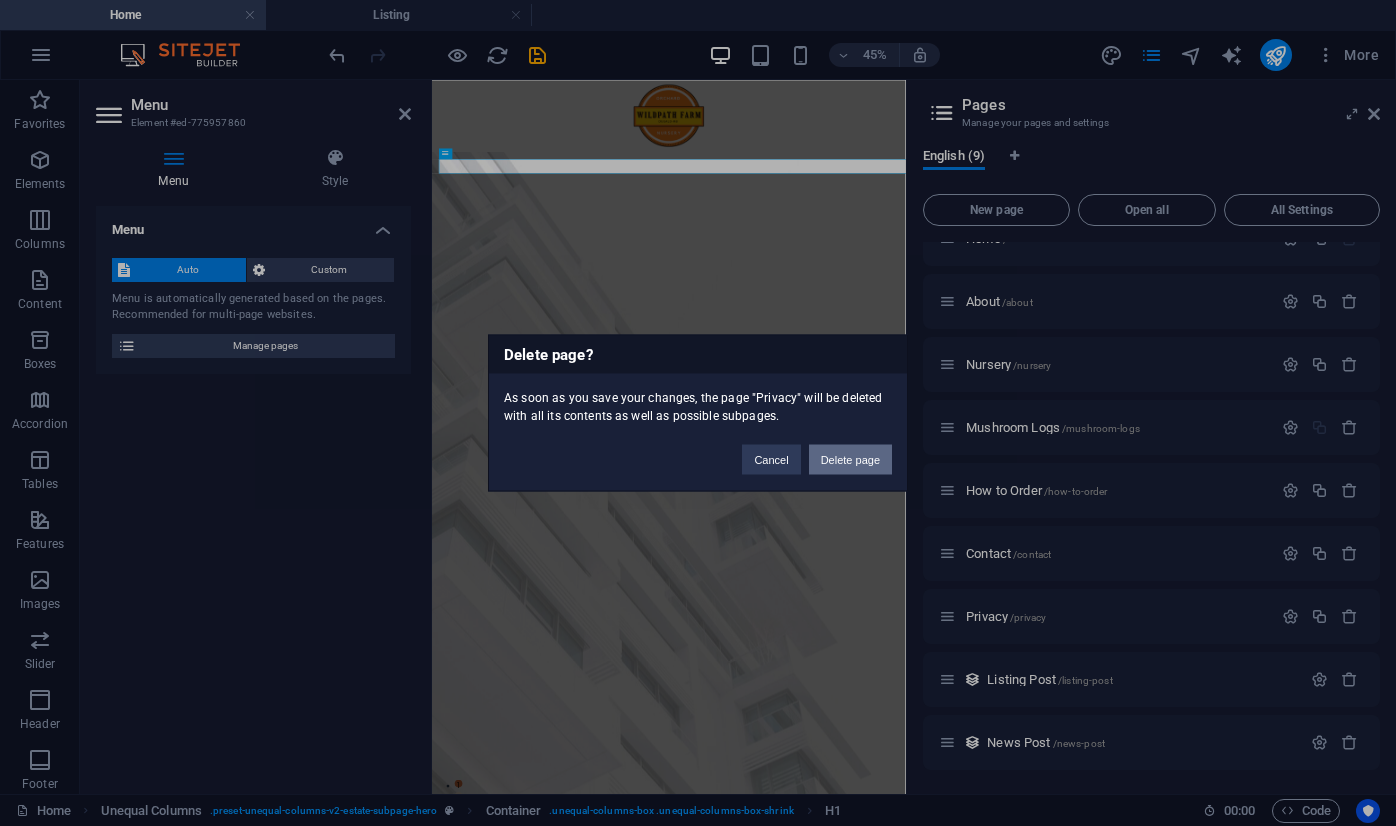 click on "Delete page" at bounding box center (850, 460) 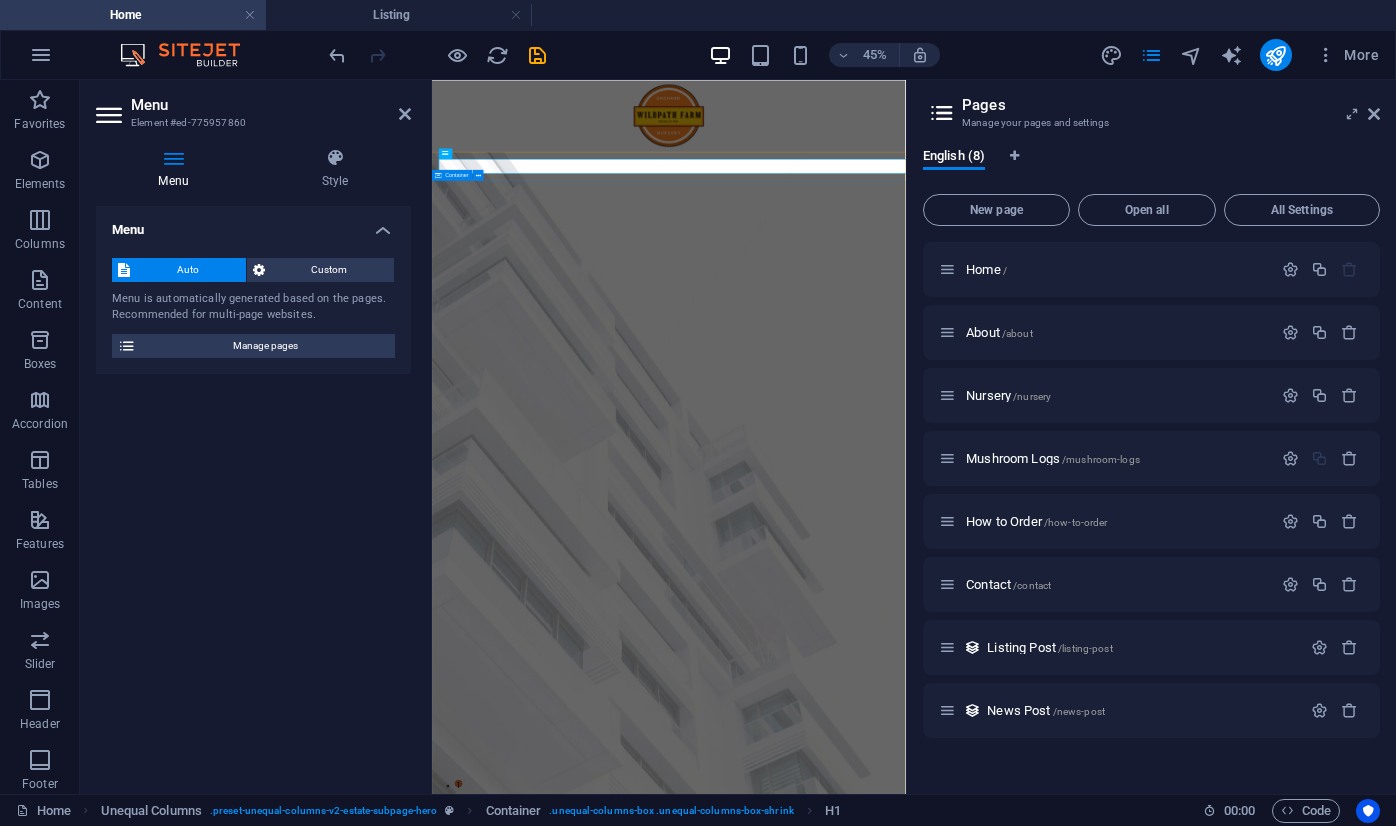 scroll, scrollTop: 0, scrollLeft: 0, axis: both 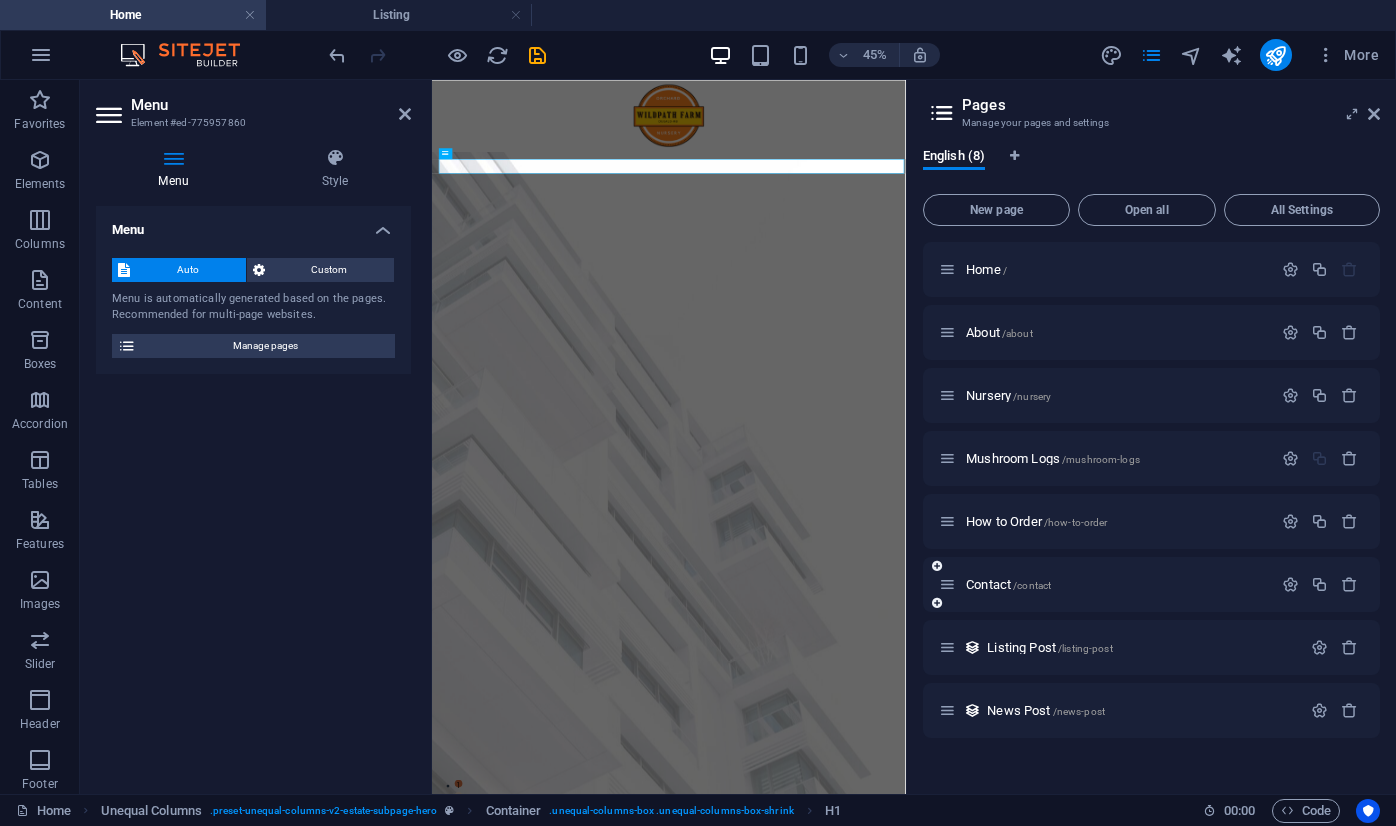 click at bounding box center (937, 603) 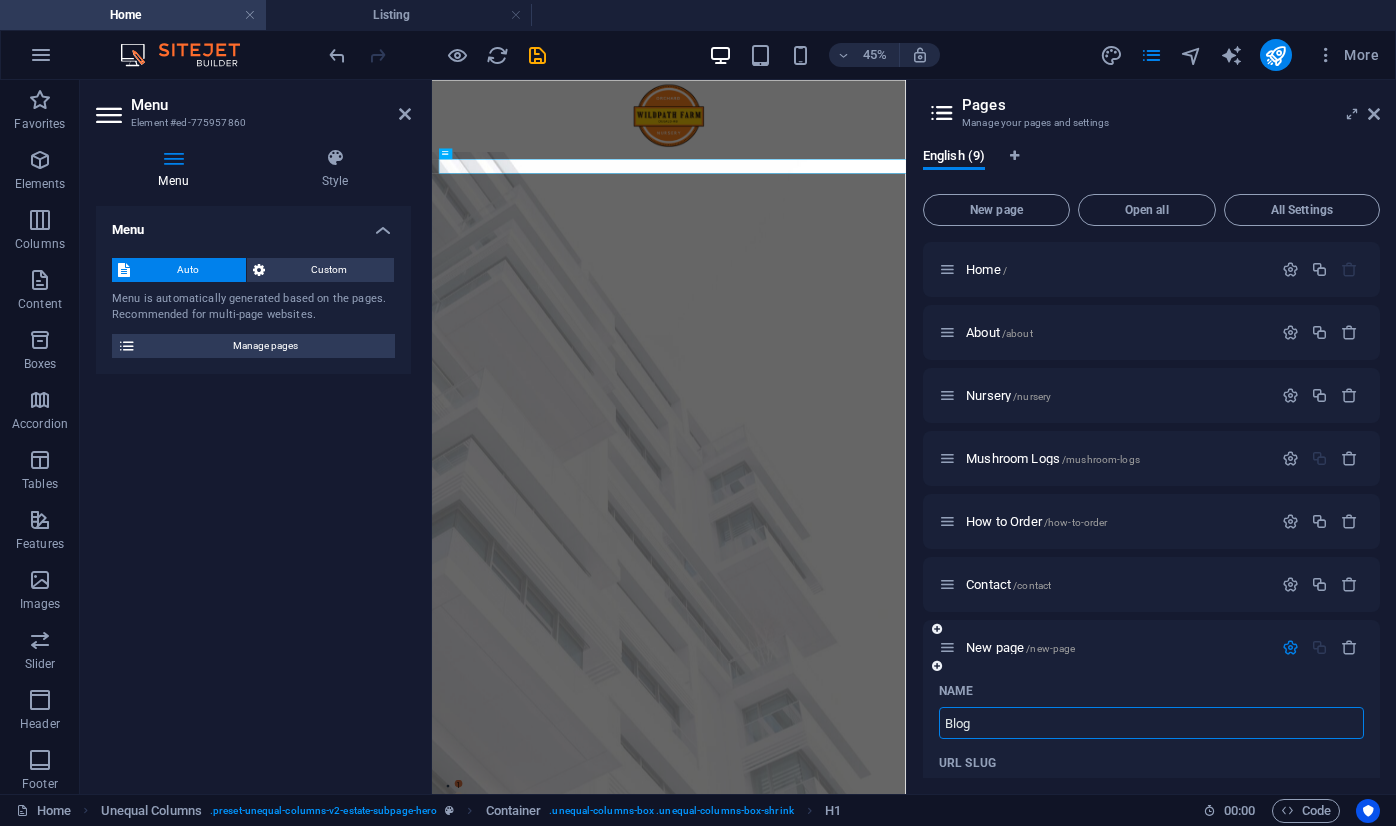 type on "Blog" 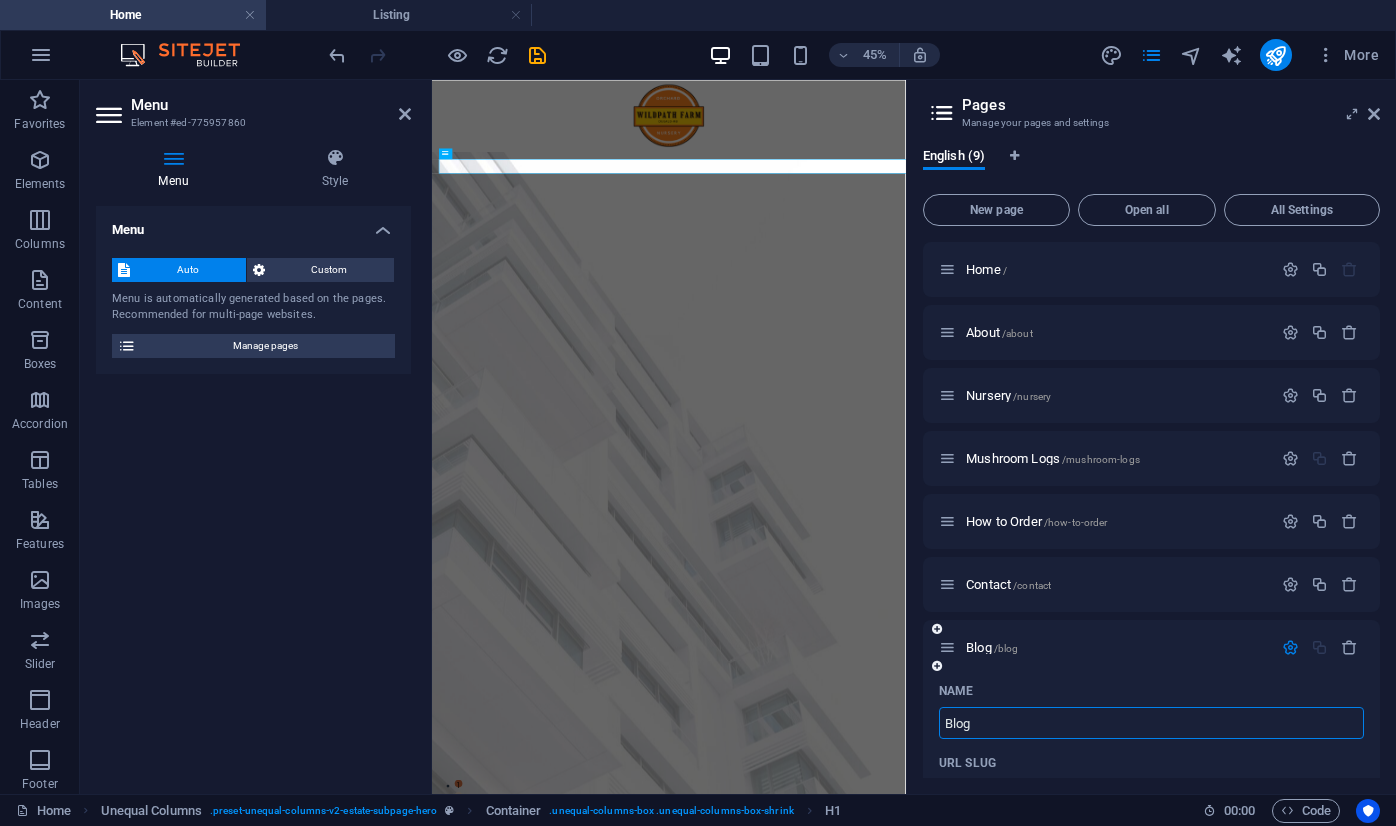 type on "Blog" 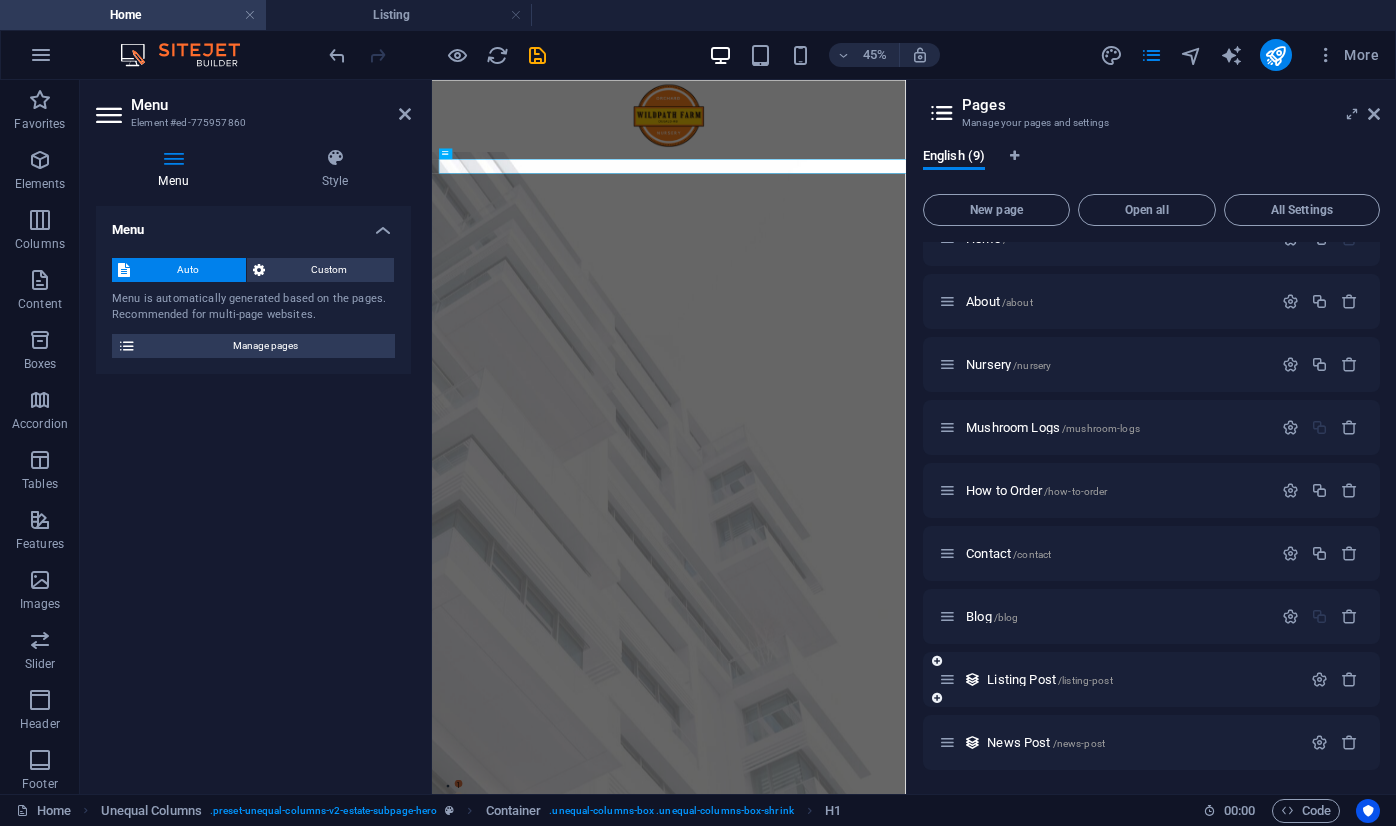 scroll, scrollTop: 0, scrollLeft: 0, axis: both 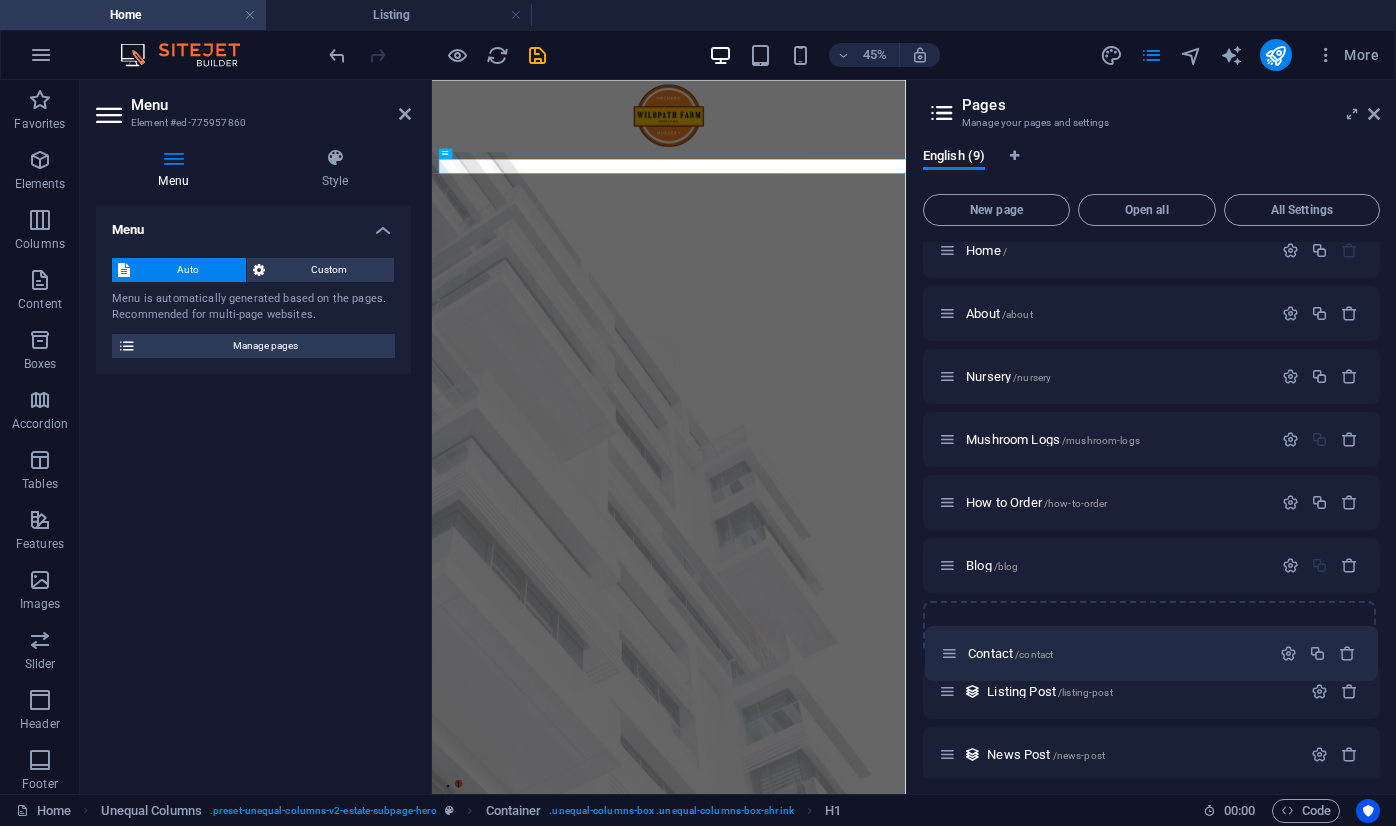 drag, startPoint x: 949, startPoint y: 582, endPoint x: 951, endPoint y: 665, distance: 83.02409 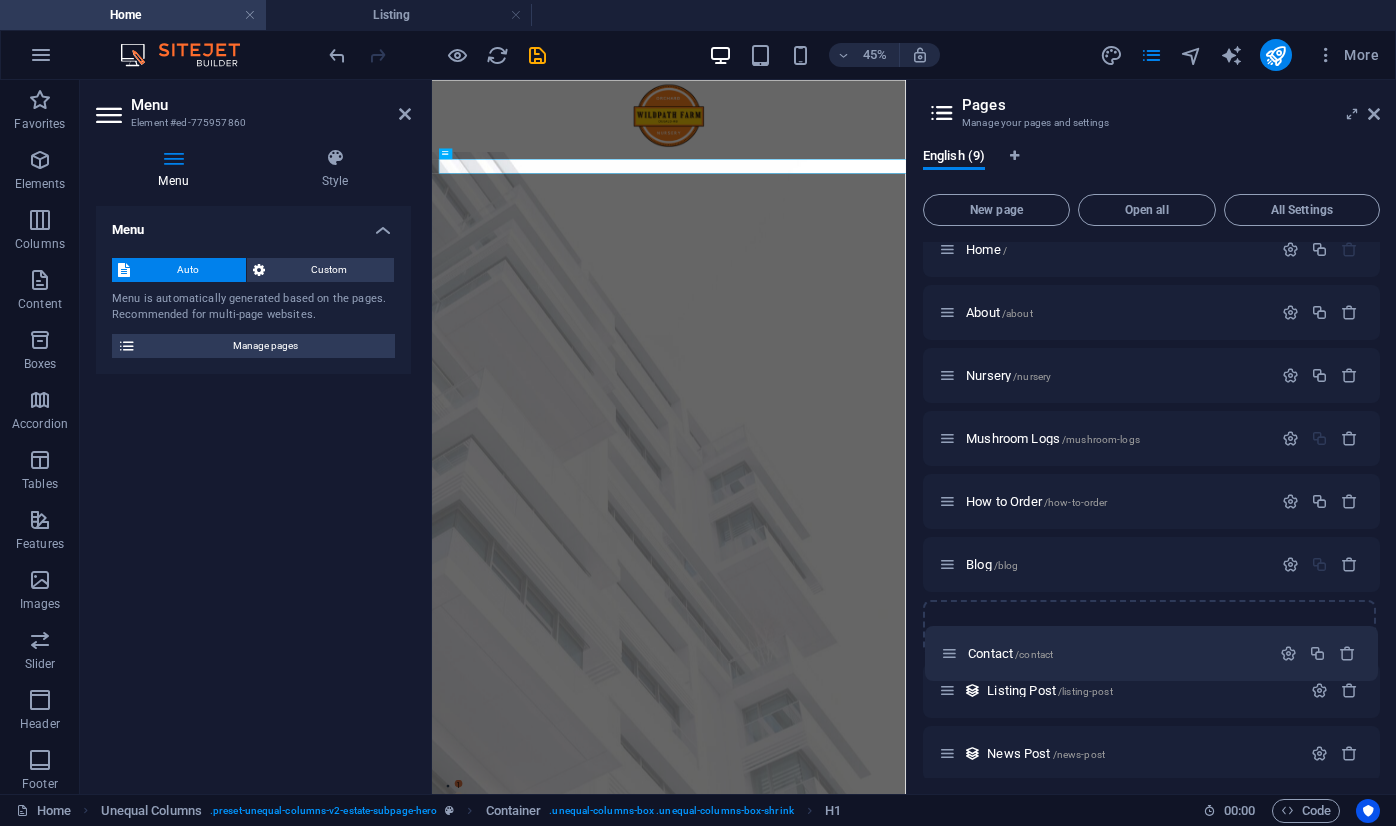 click on "Home / About /about Nursery /nursery Mushroom Logs /mushroom-logs How to Order /how-to-order Contact /contact Blog /blog Listing Post /listing-post News Post /news-post" at bounding box center [1151, 470] 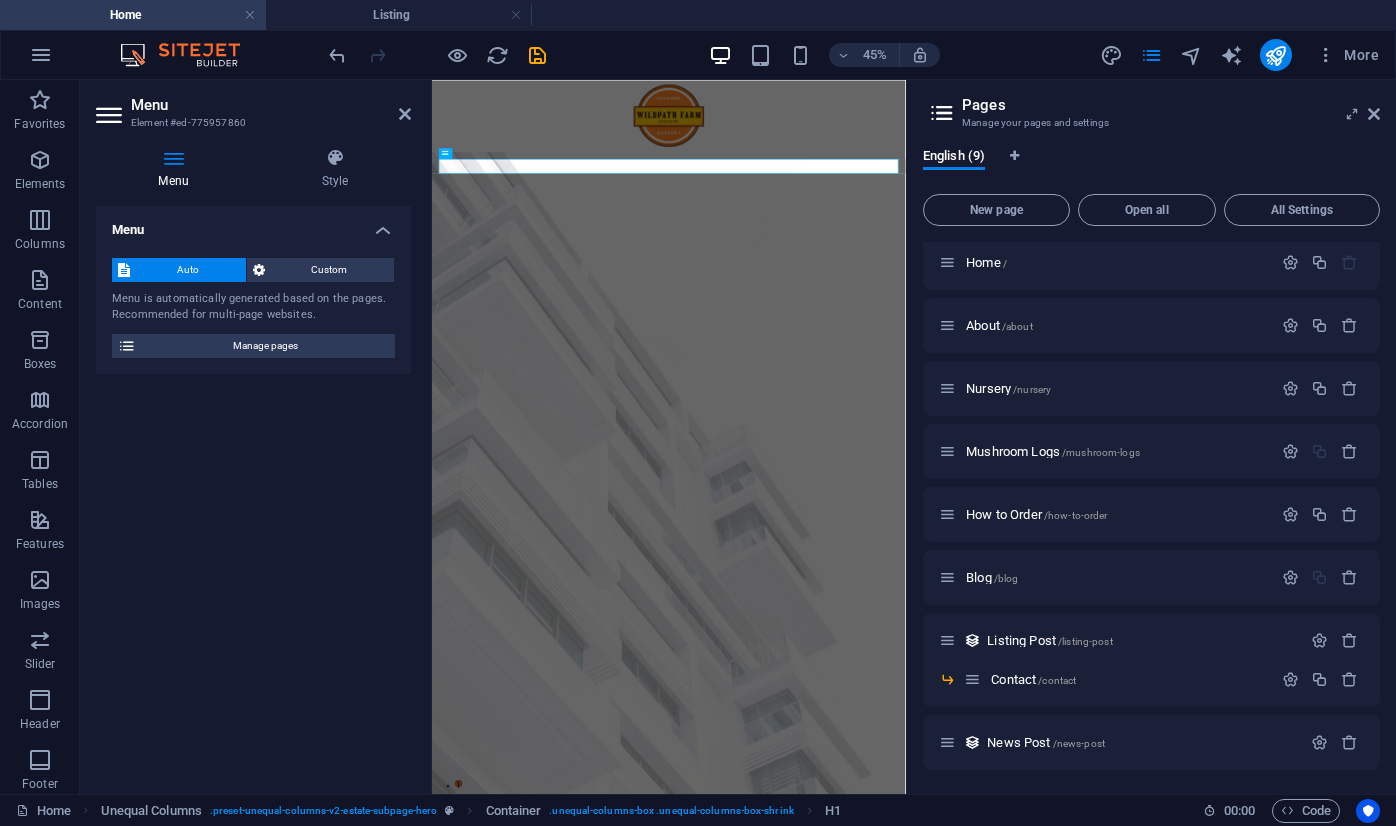 scroll, scrollTop: 7, scrollLeft: 0, axis: vertical 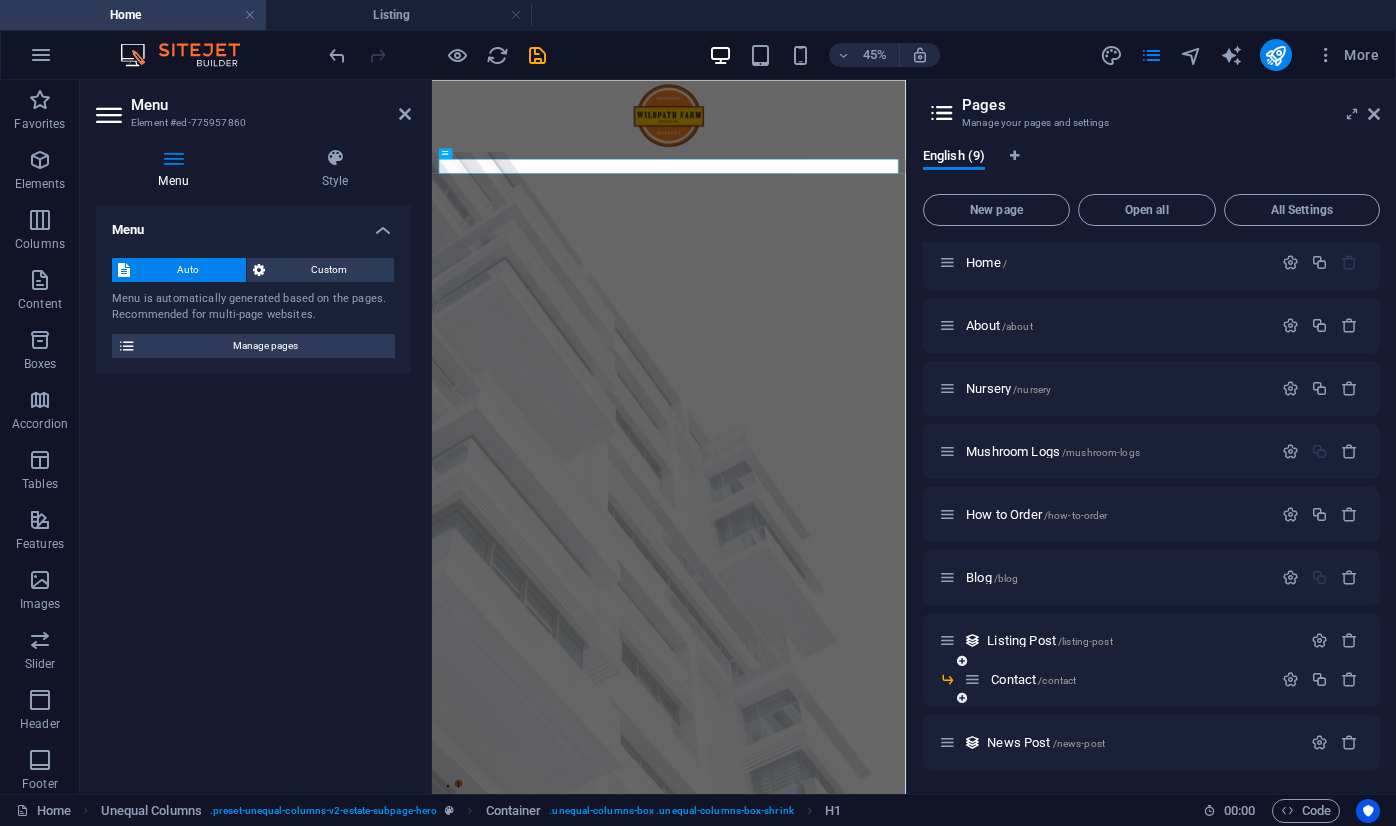 type 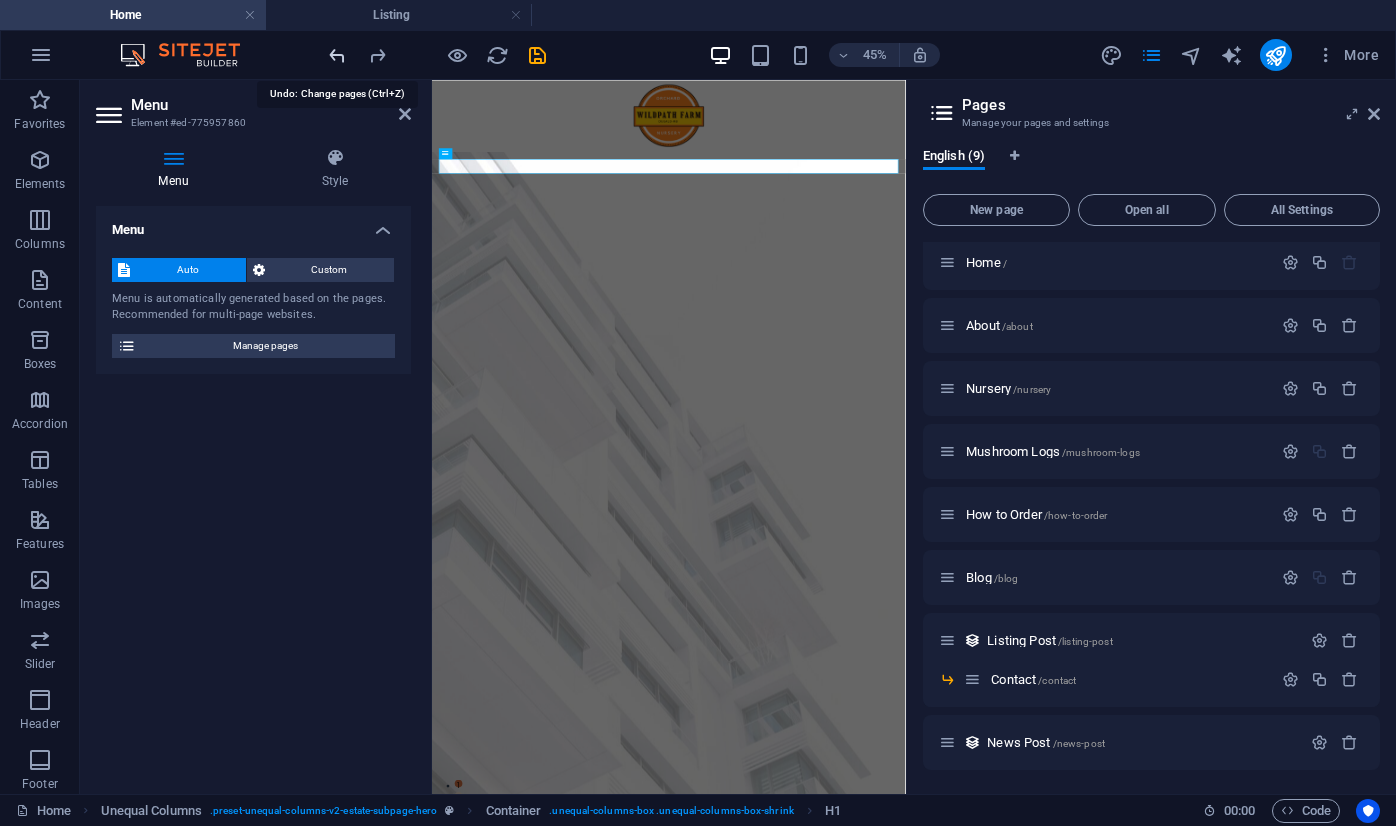 click at bounding box center (337, 55) 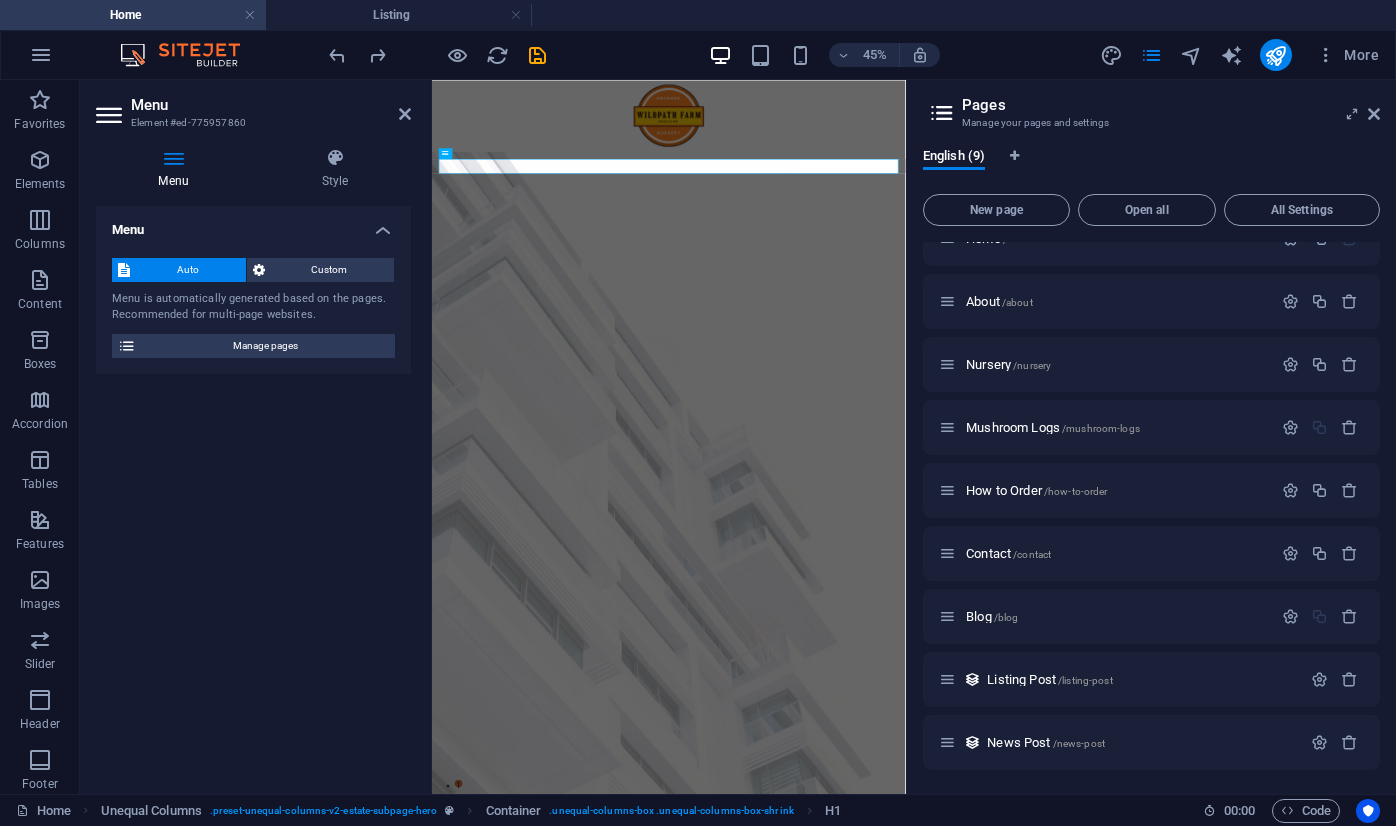 scroll, scrollTop: 25, scrollLeft: 0, axis: vertical 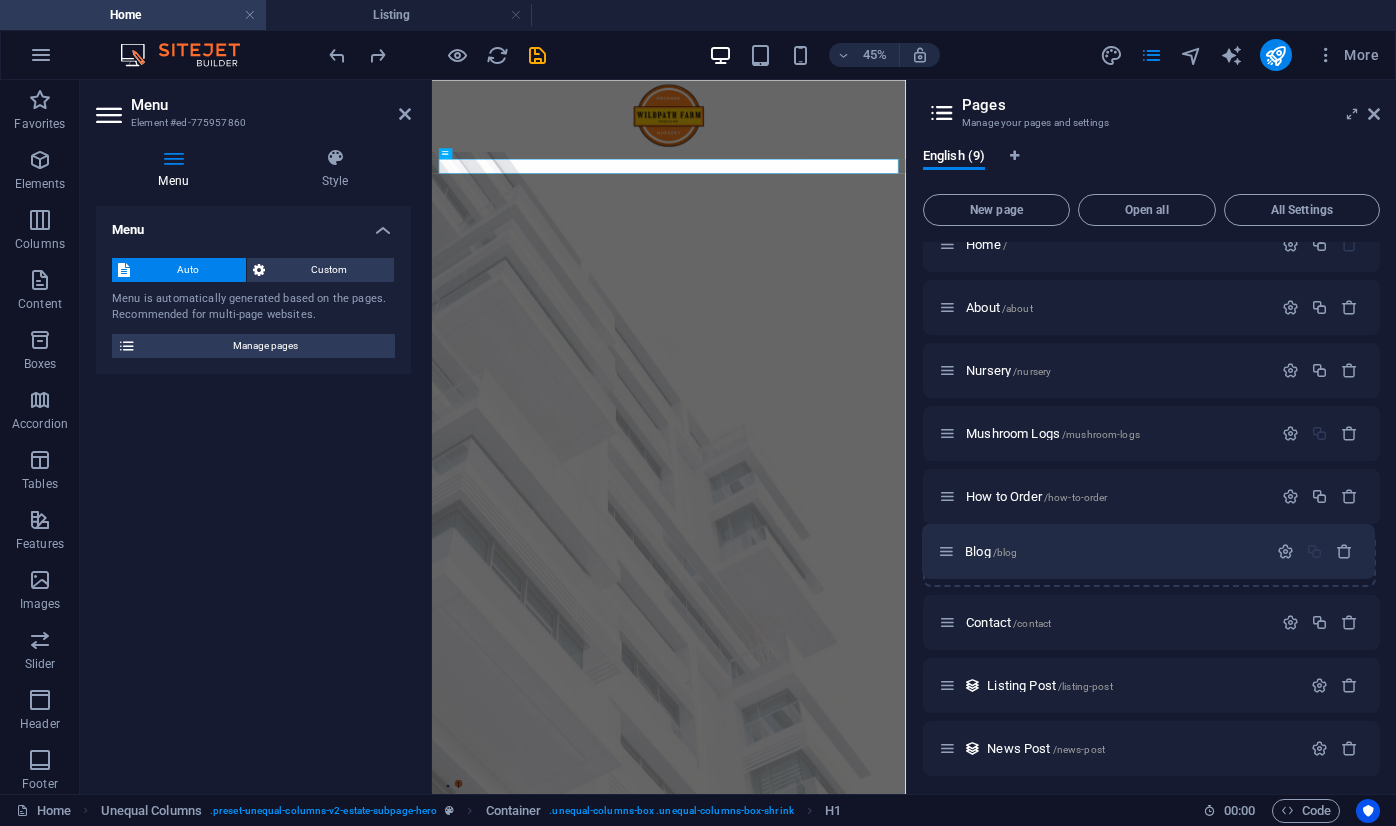 drag, startPoint x: 947, startPoint y: 621, endPoint x: 946, endPoint y: 541, distance: 80.00625 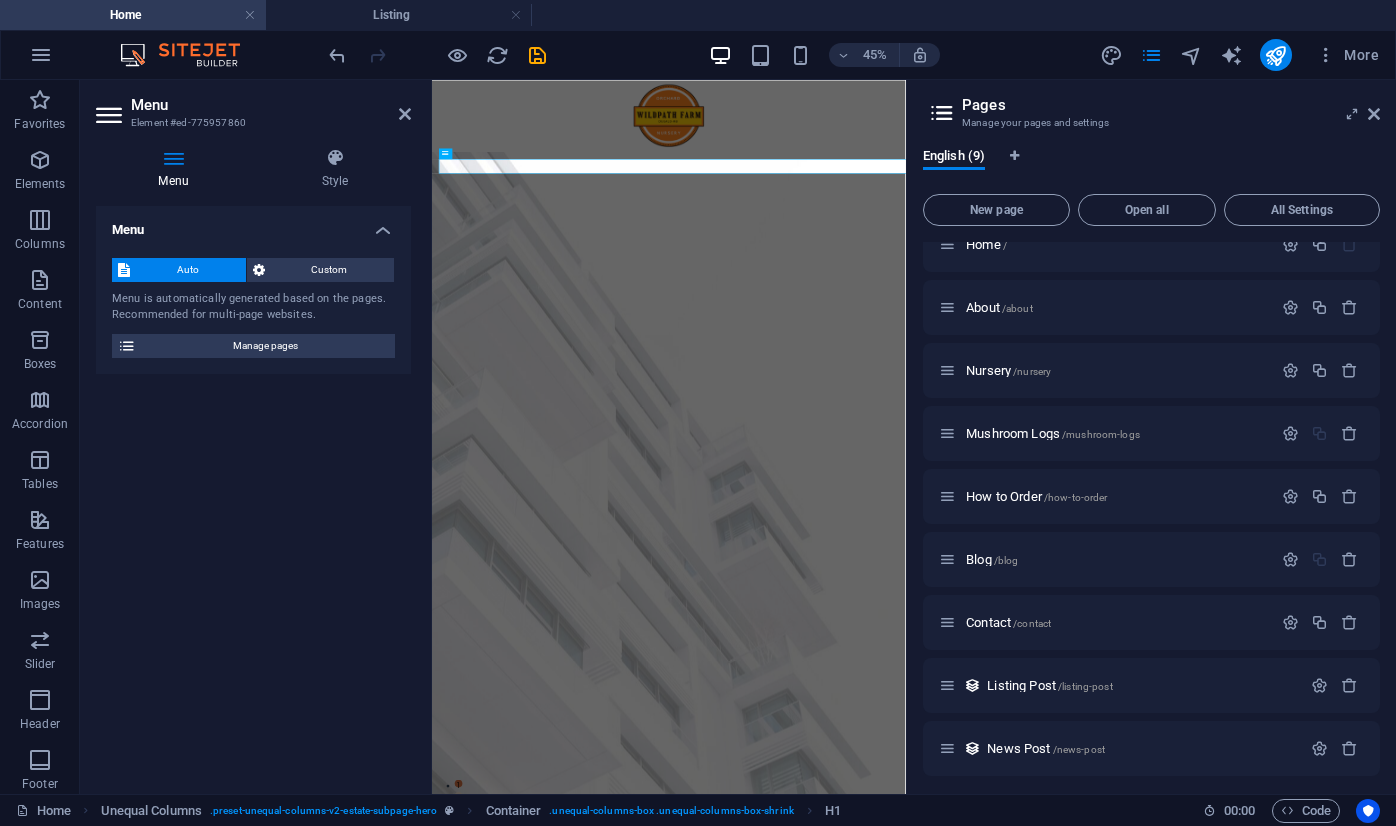 click on "Pages Manage your pages and settings English (9) New page Open all All Settings Home / About /about Nursery /nursery Mushroom Logs /mushroom-logs How to Order /how-to-order Blog /blog Contact /contact Listing Post /listing-post News Post /news-post" at bounding box center (1151, 437) 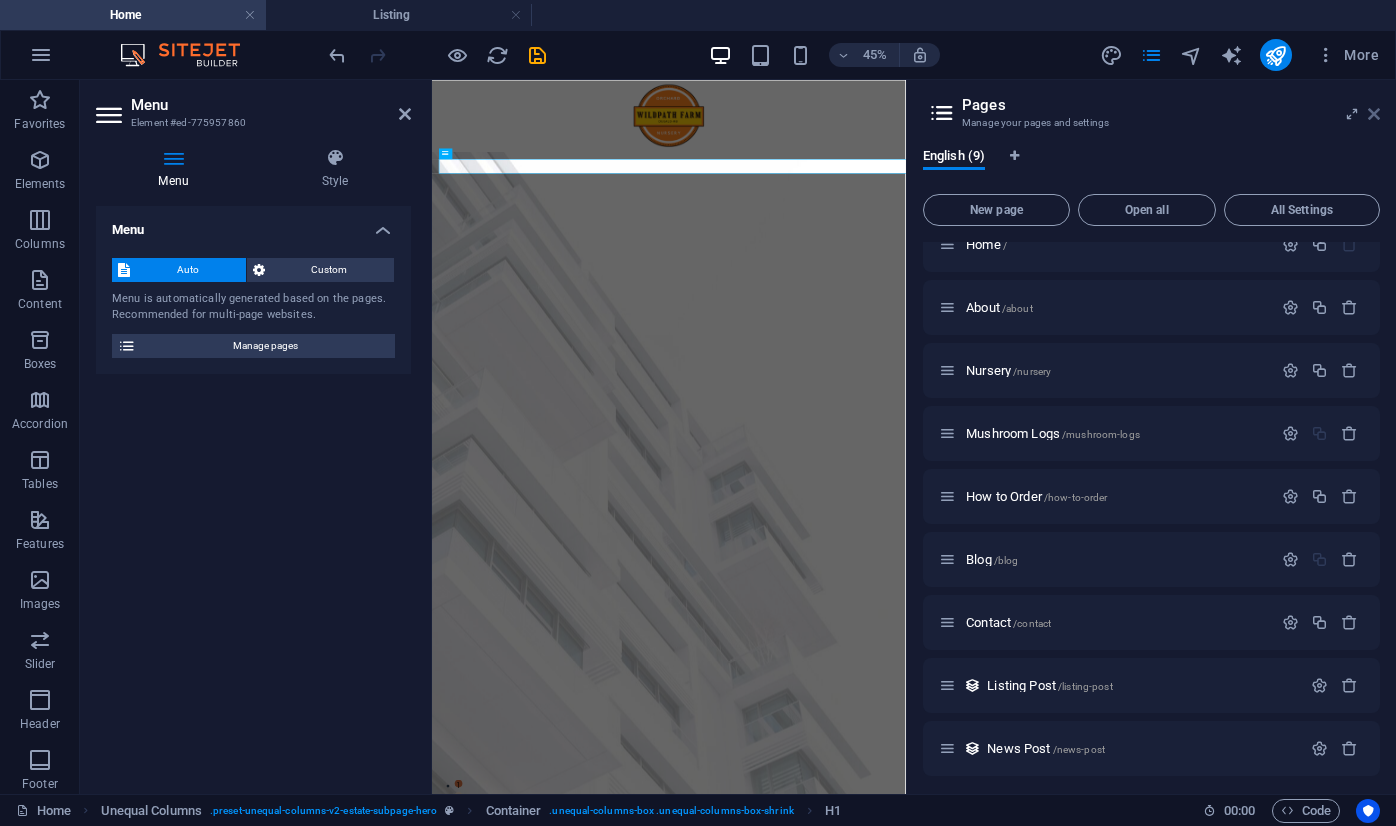 click at bounding box center [1374, 114] 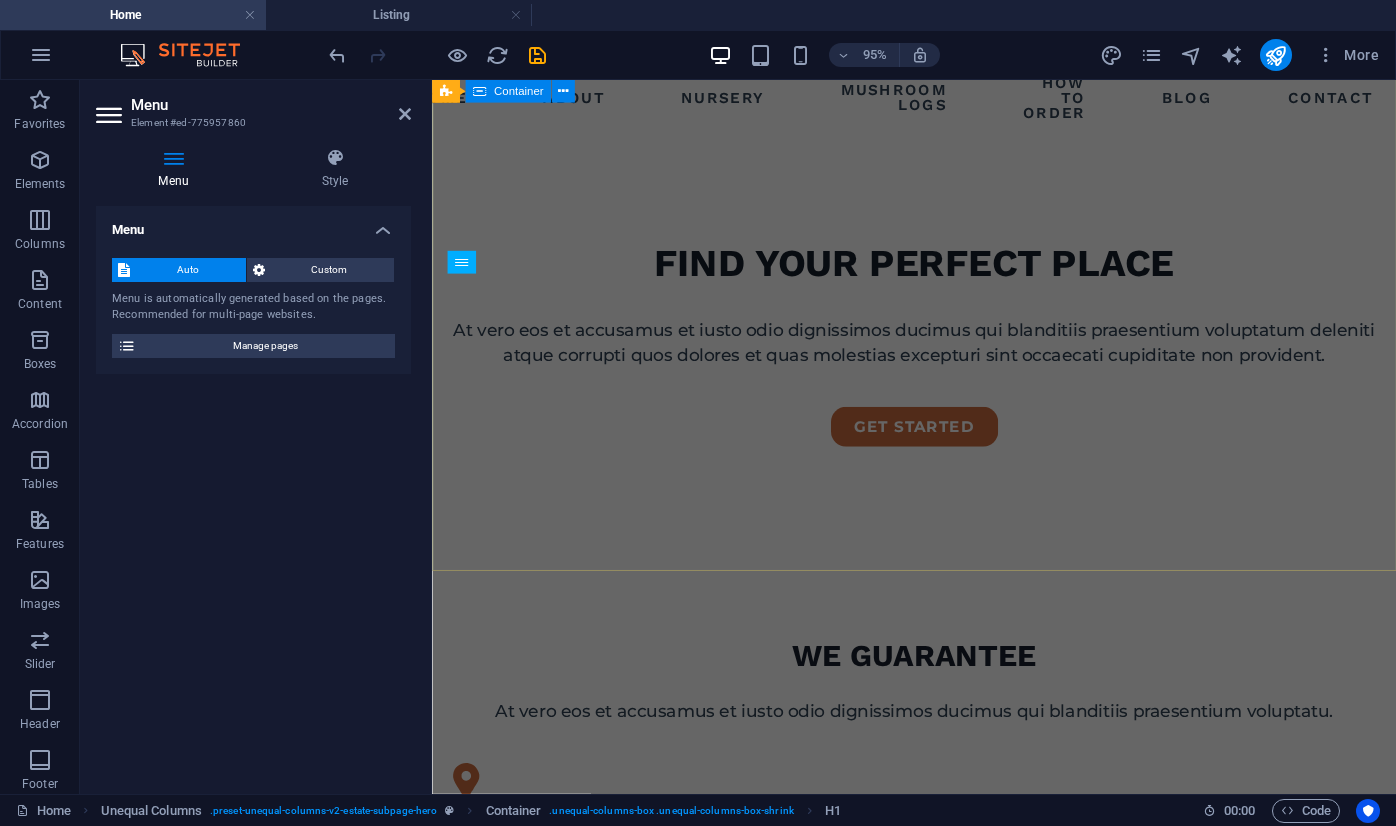 scroll, scrollTop: 0, scrollLeft: 0, axis: both 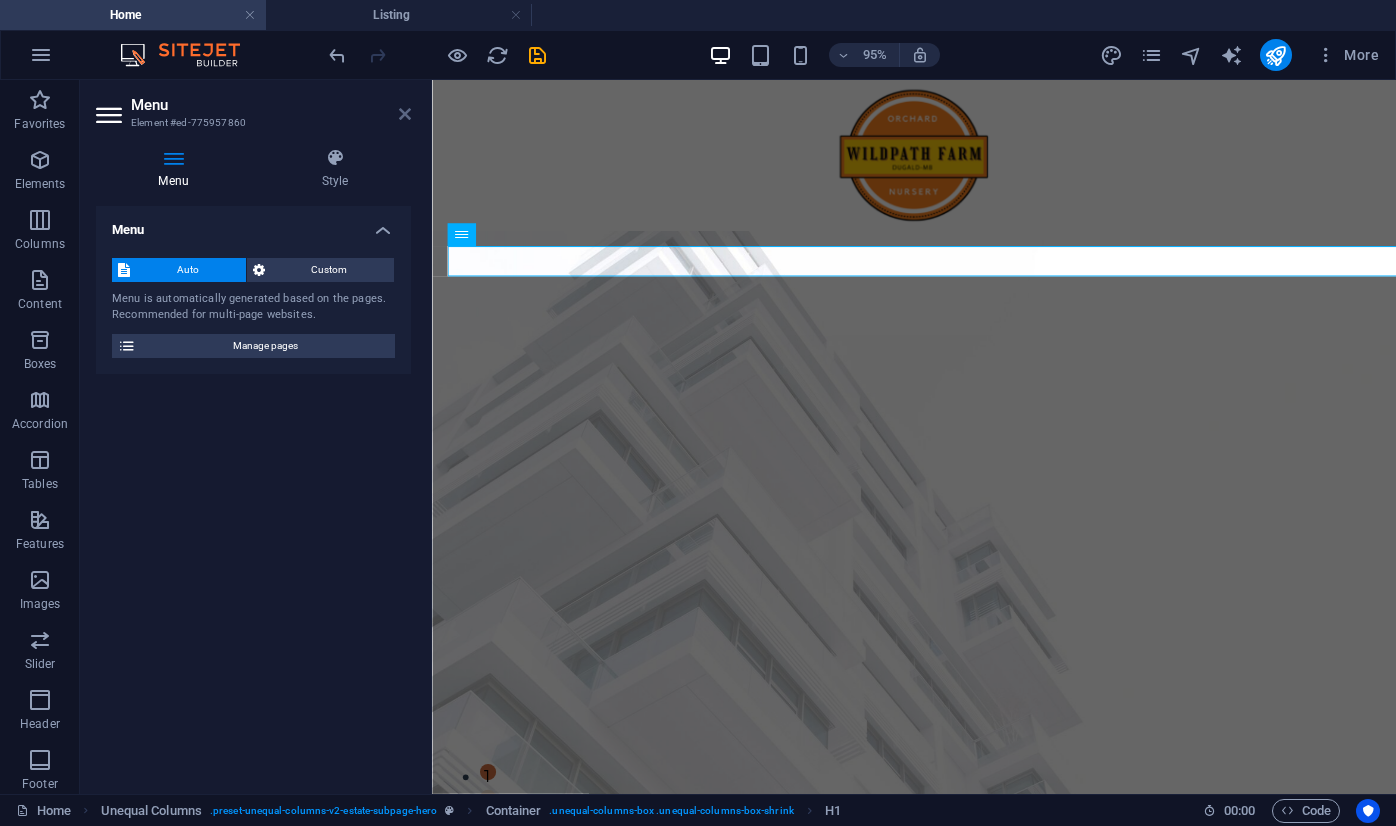 click at bounding box center (405, 114) 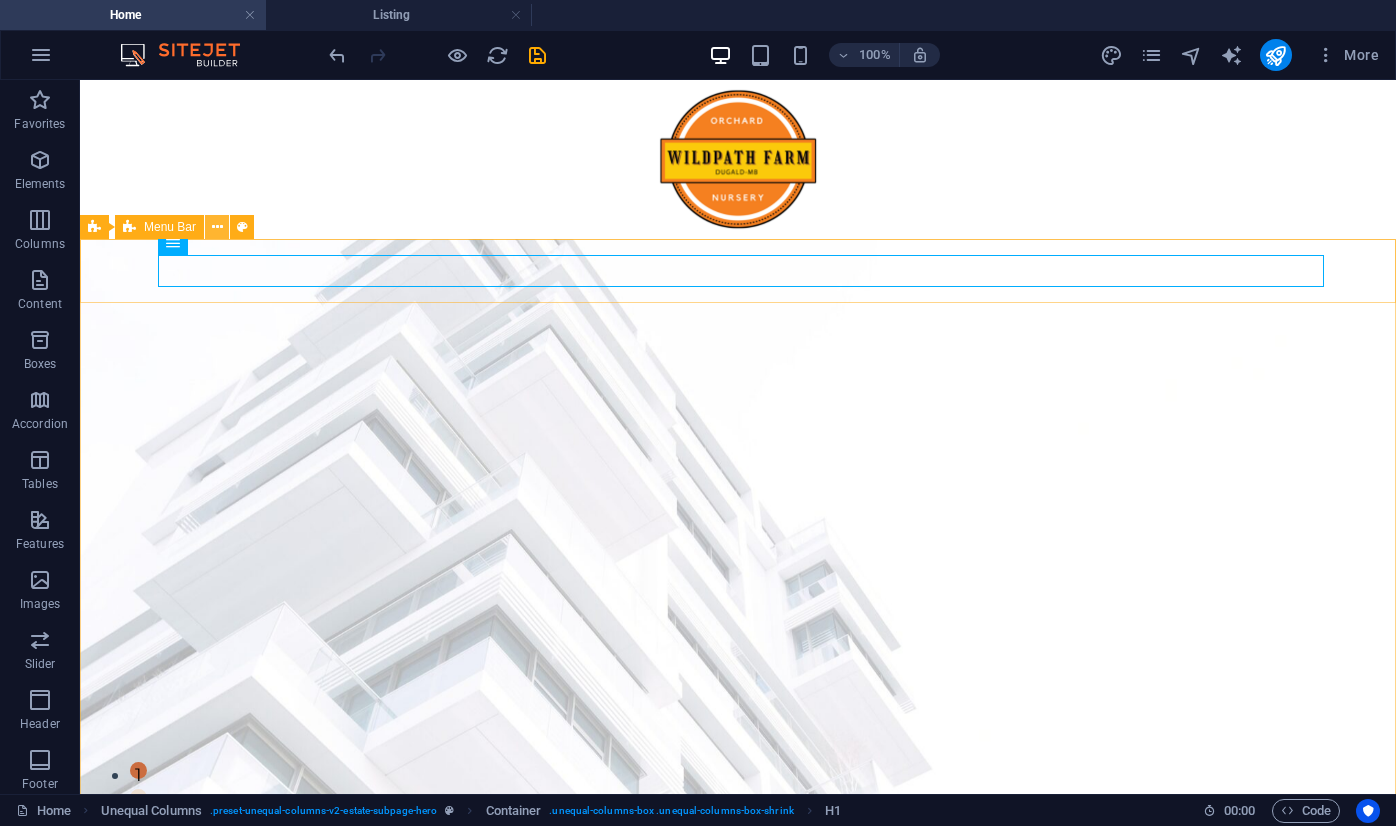 click at bounding box center (217, 227) 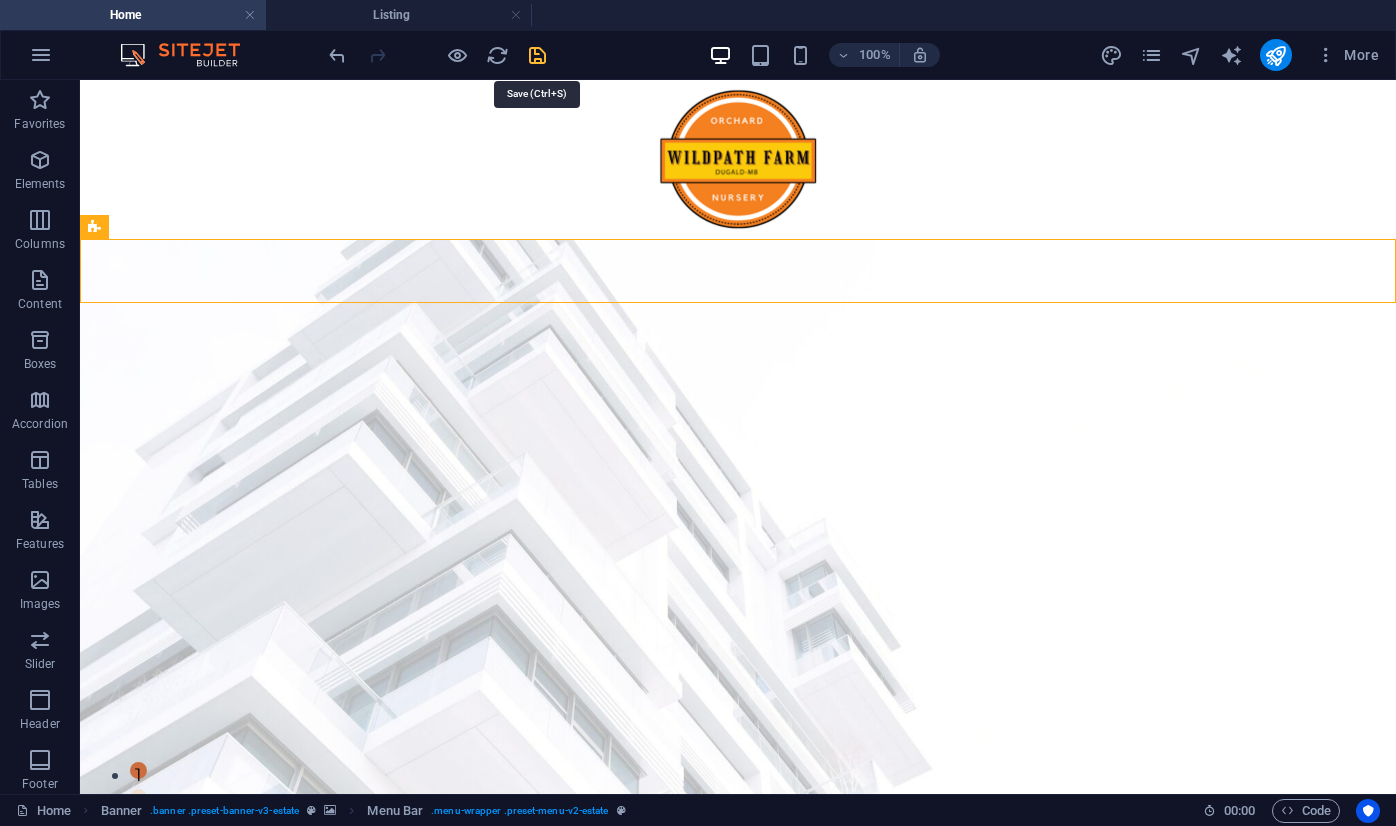 click at bounding box center (537, 55) 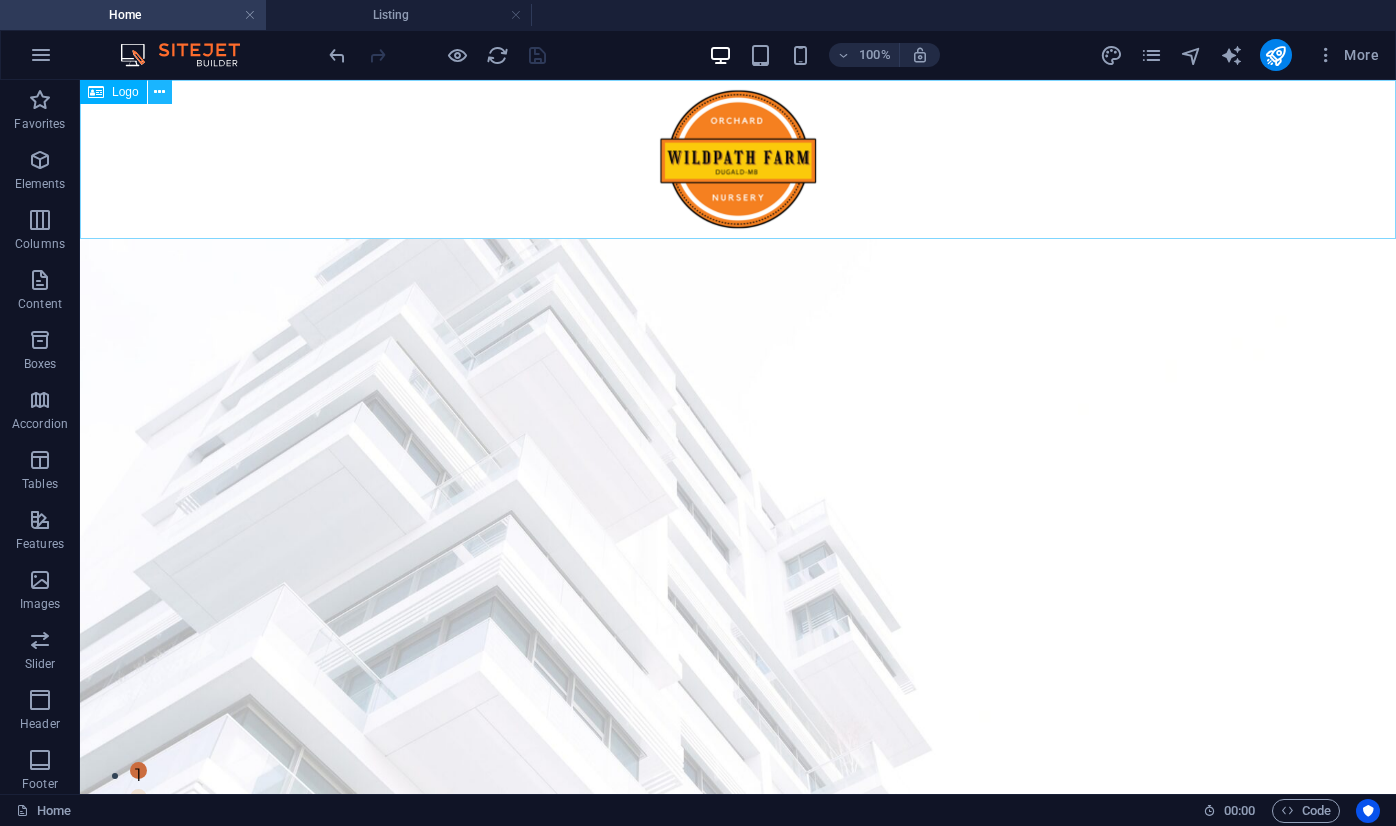 click at bounding box center [159, 92] 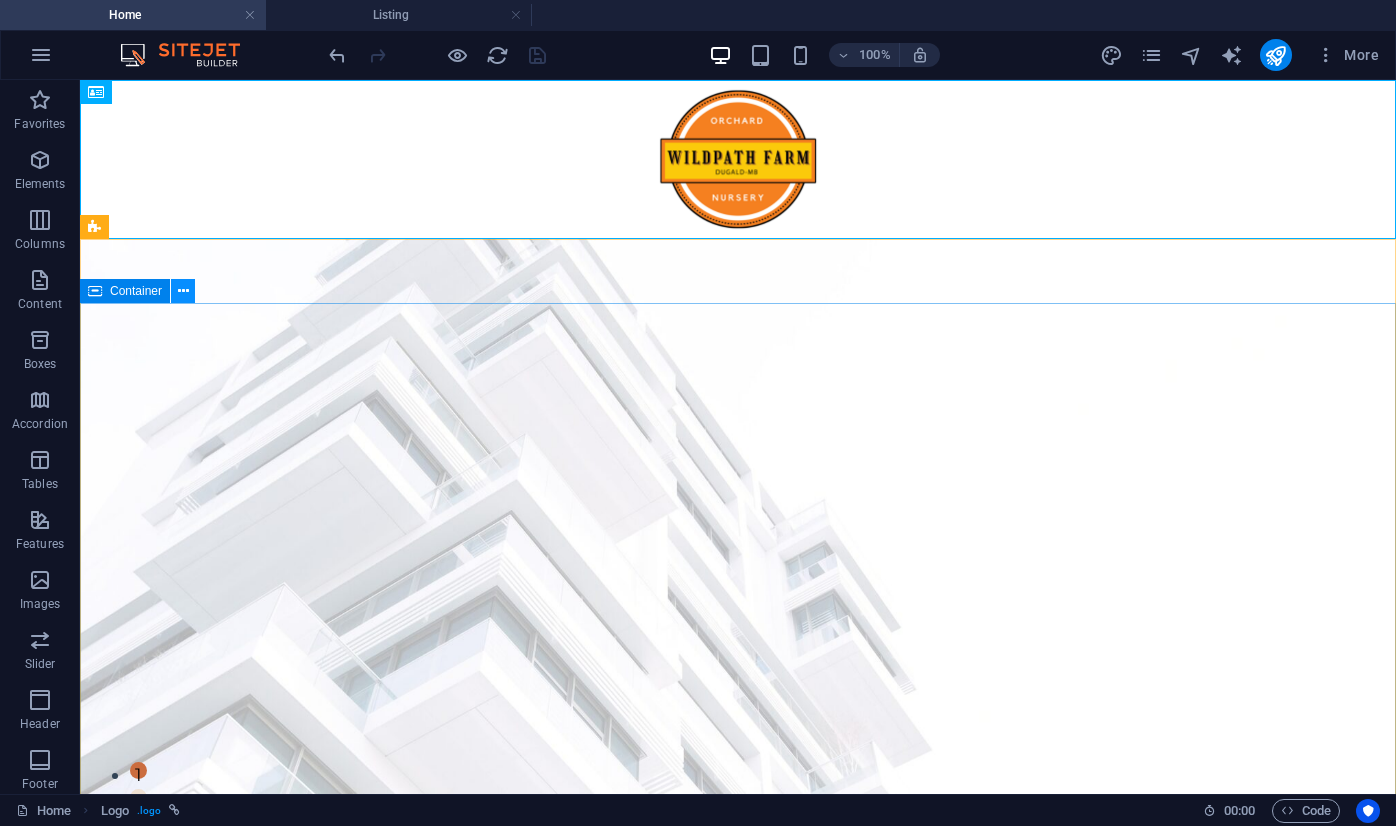 click at bounding box center (183, 291) 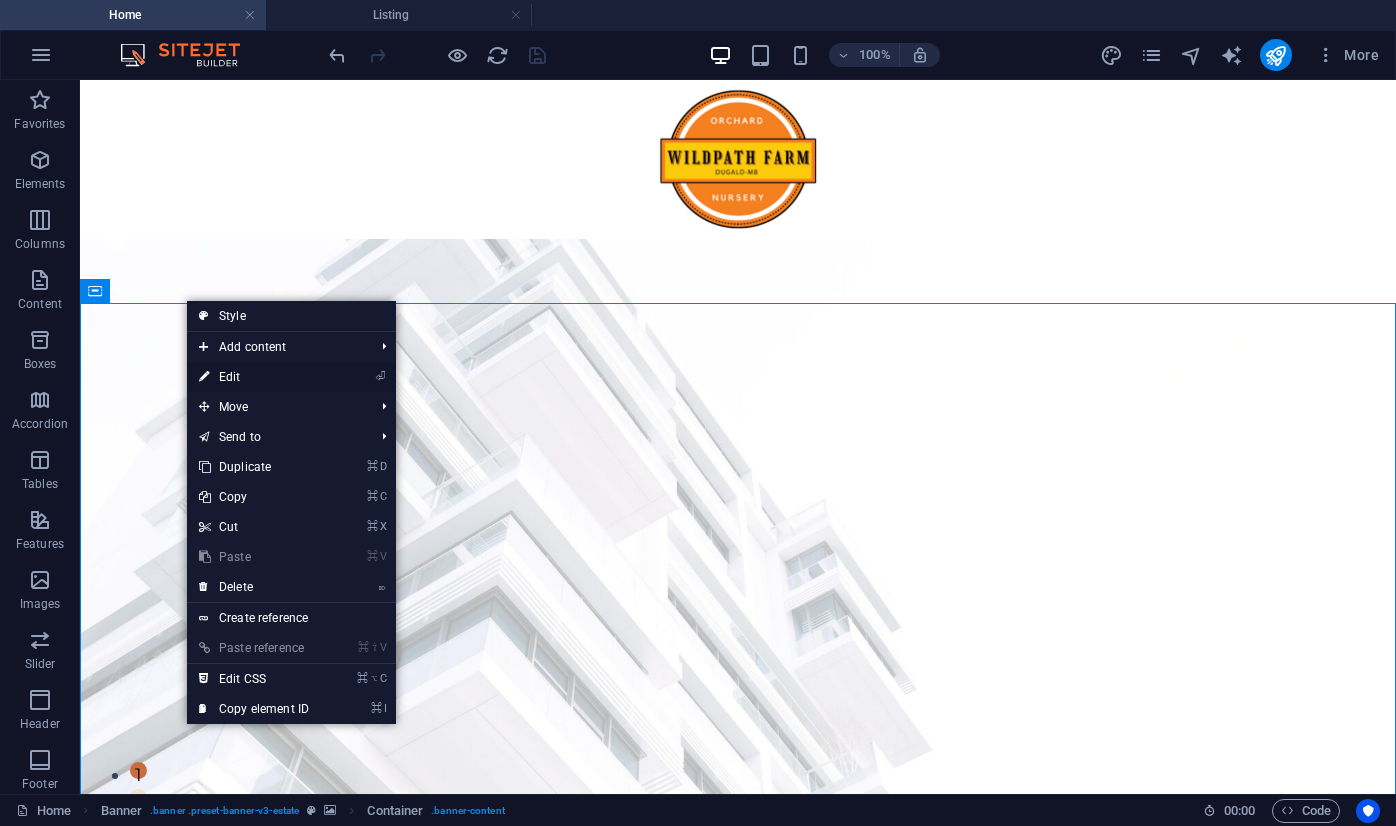 click on "⏎  Edit" at bounding box center (254, 377) 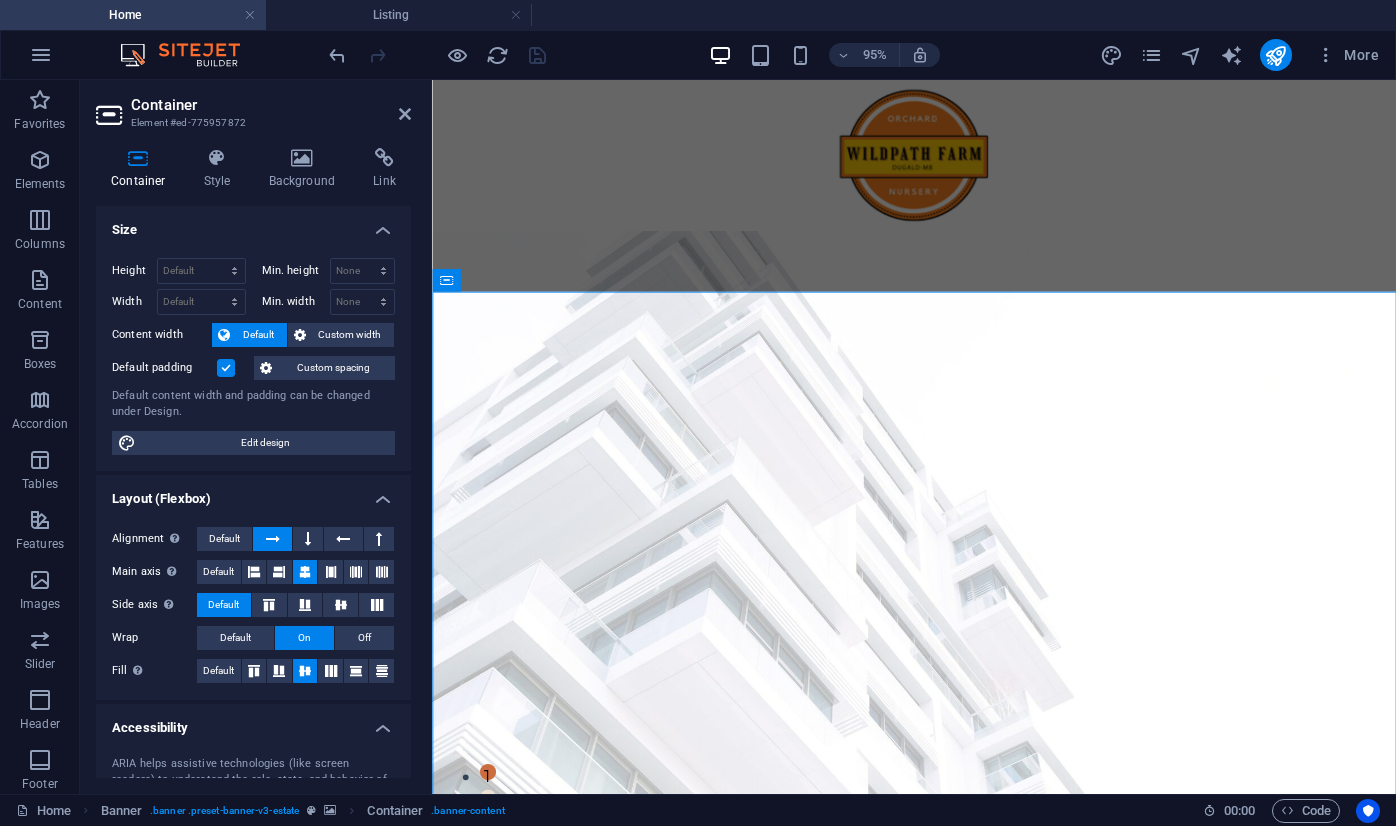 click on "Background" at bounding box center [306, 169] 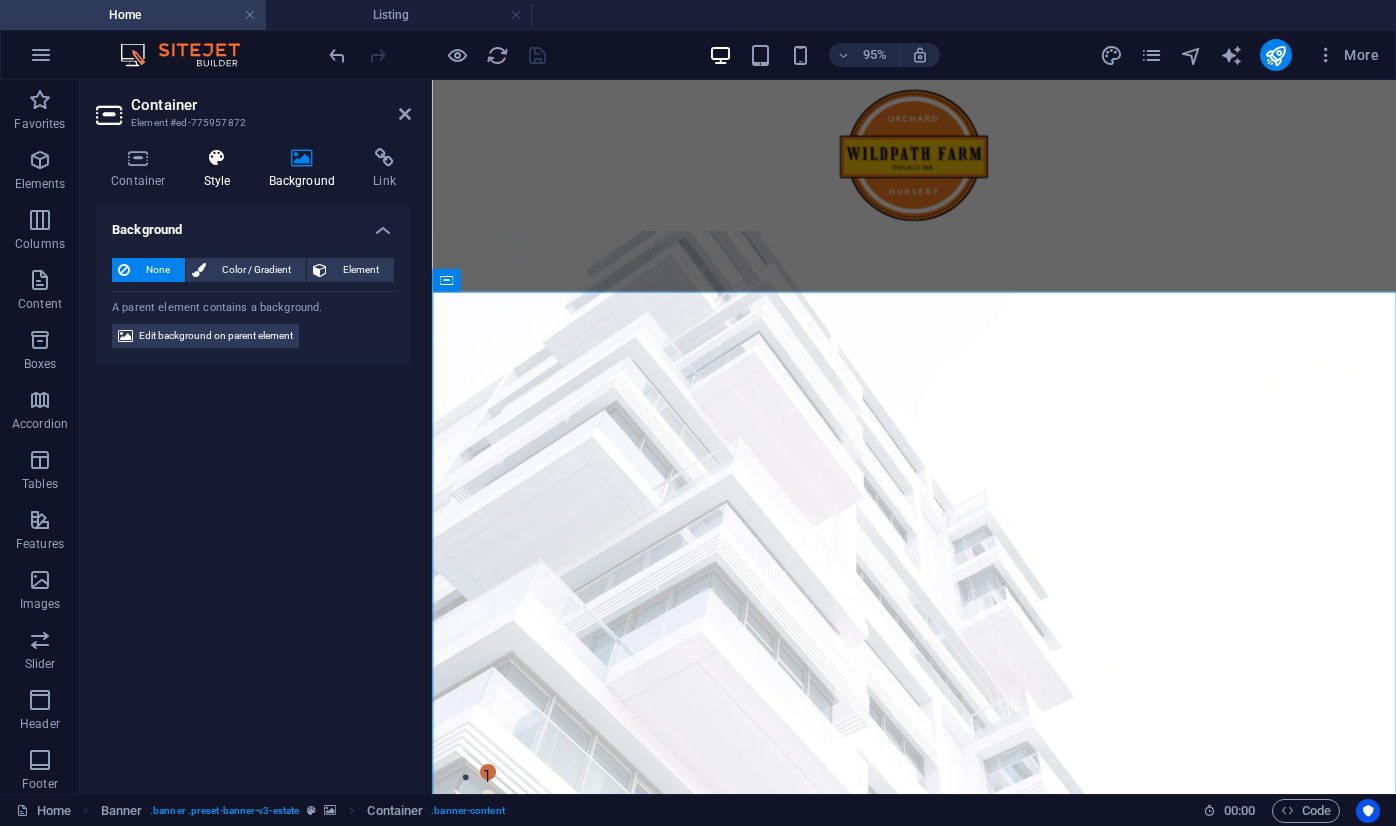 click at bounding box center (217, 158) 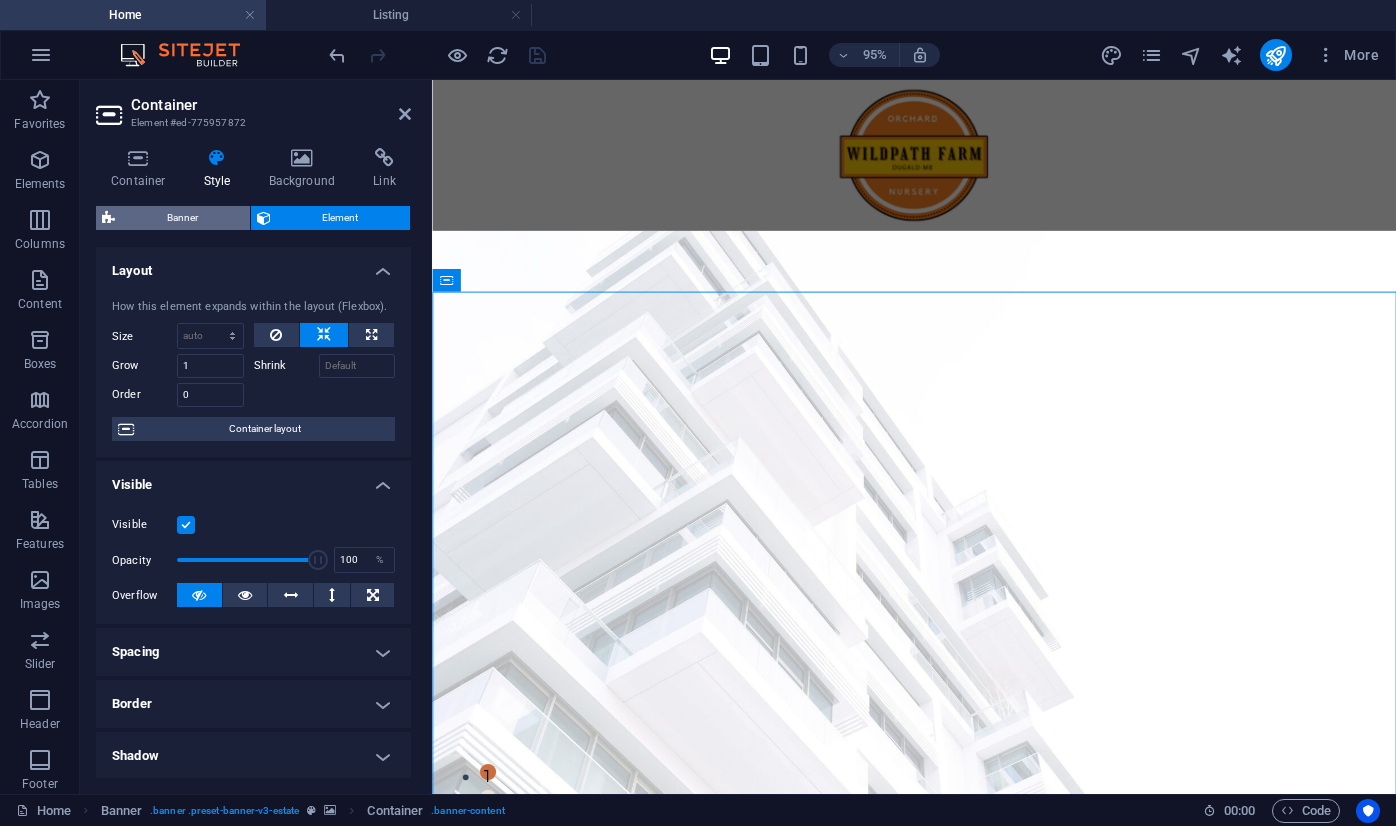 click on "Banner" at bounding box center [182, 218] 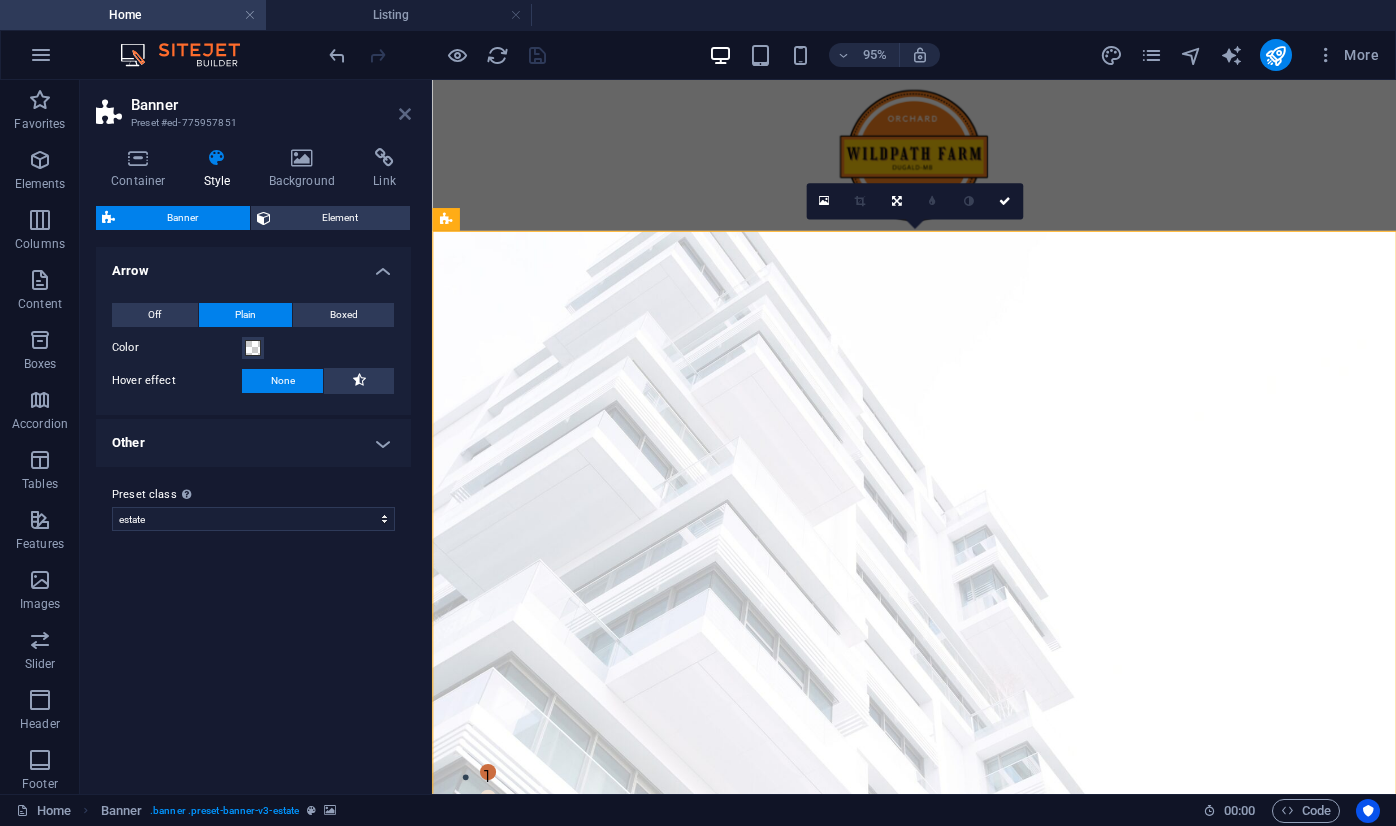 click at bounding box center [405, 114] 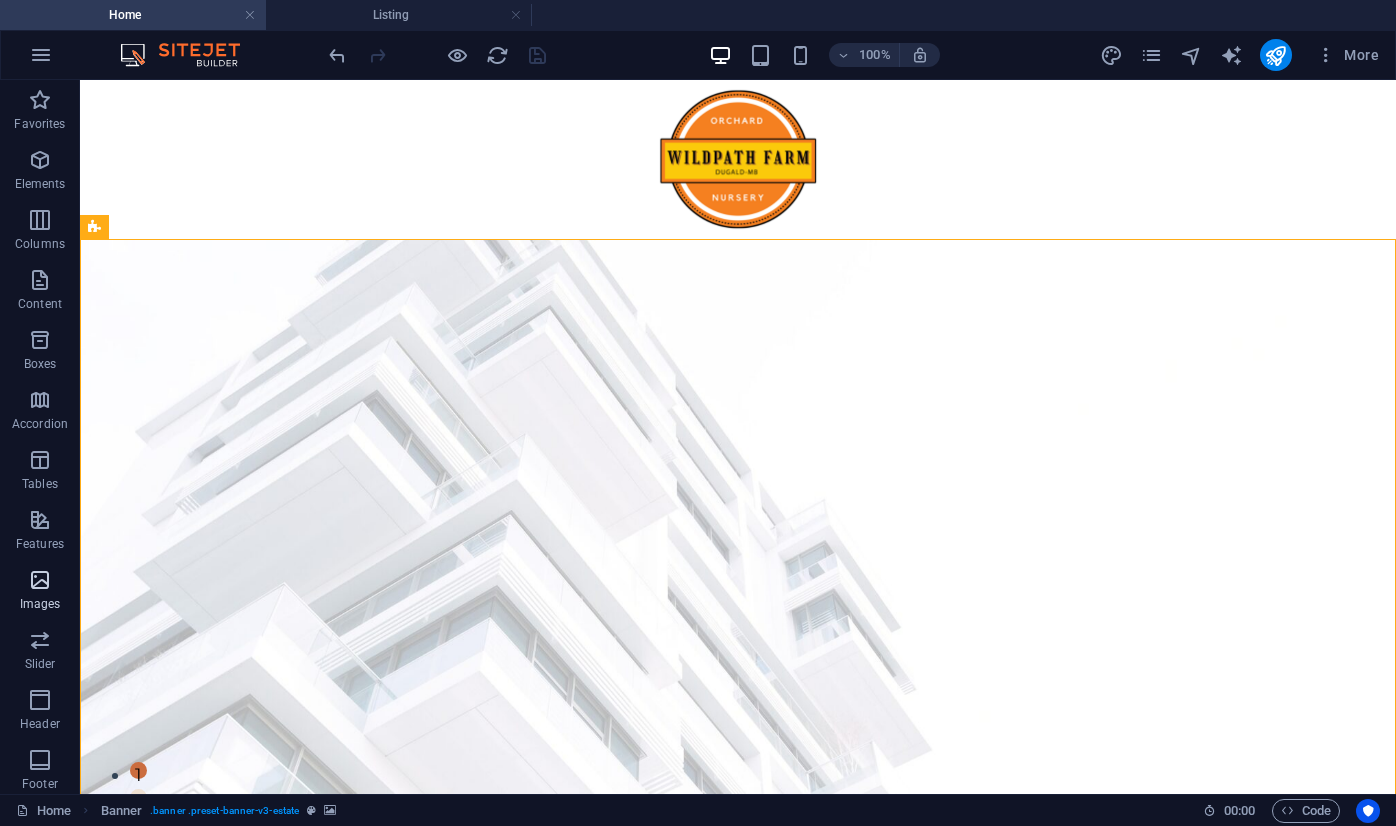 click at bounding box center (40, 580) 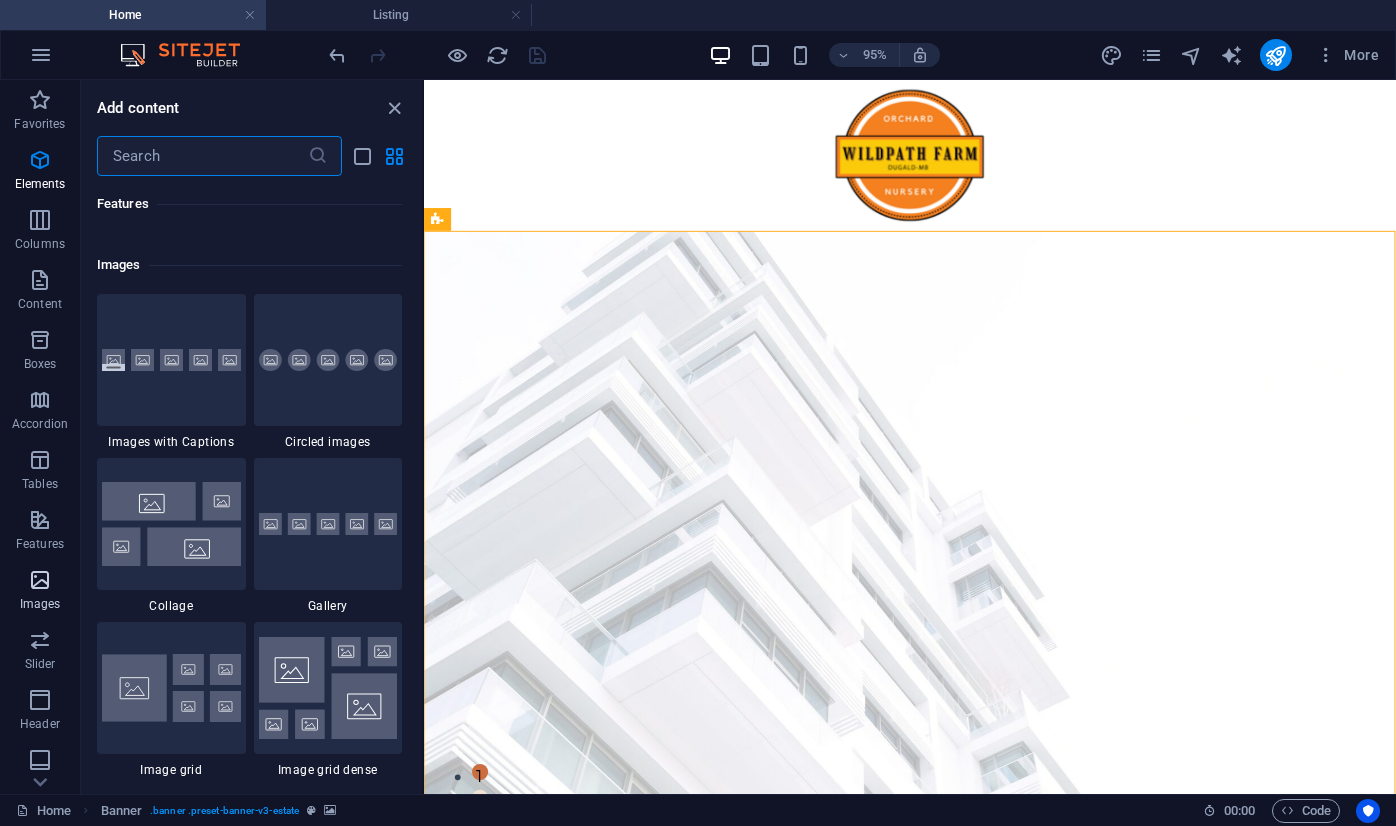 scroll, scrollTop: 10140, scrollLeft: 0, axis: vertical 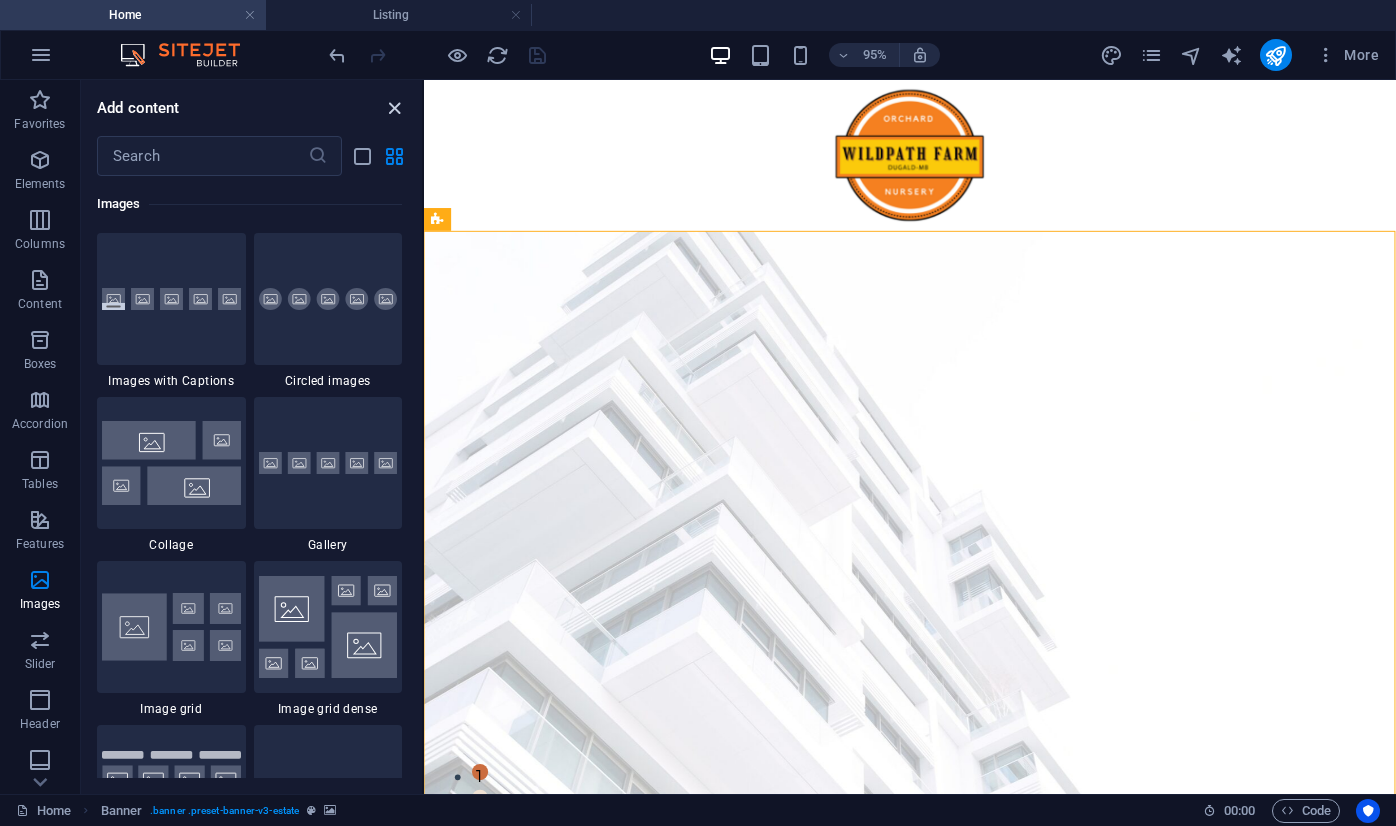 click at bounding box center (394, 108) 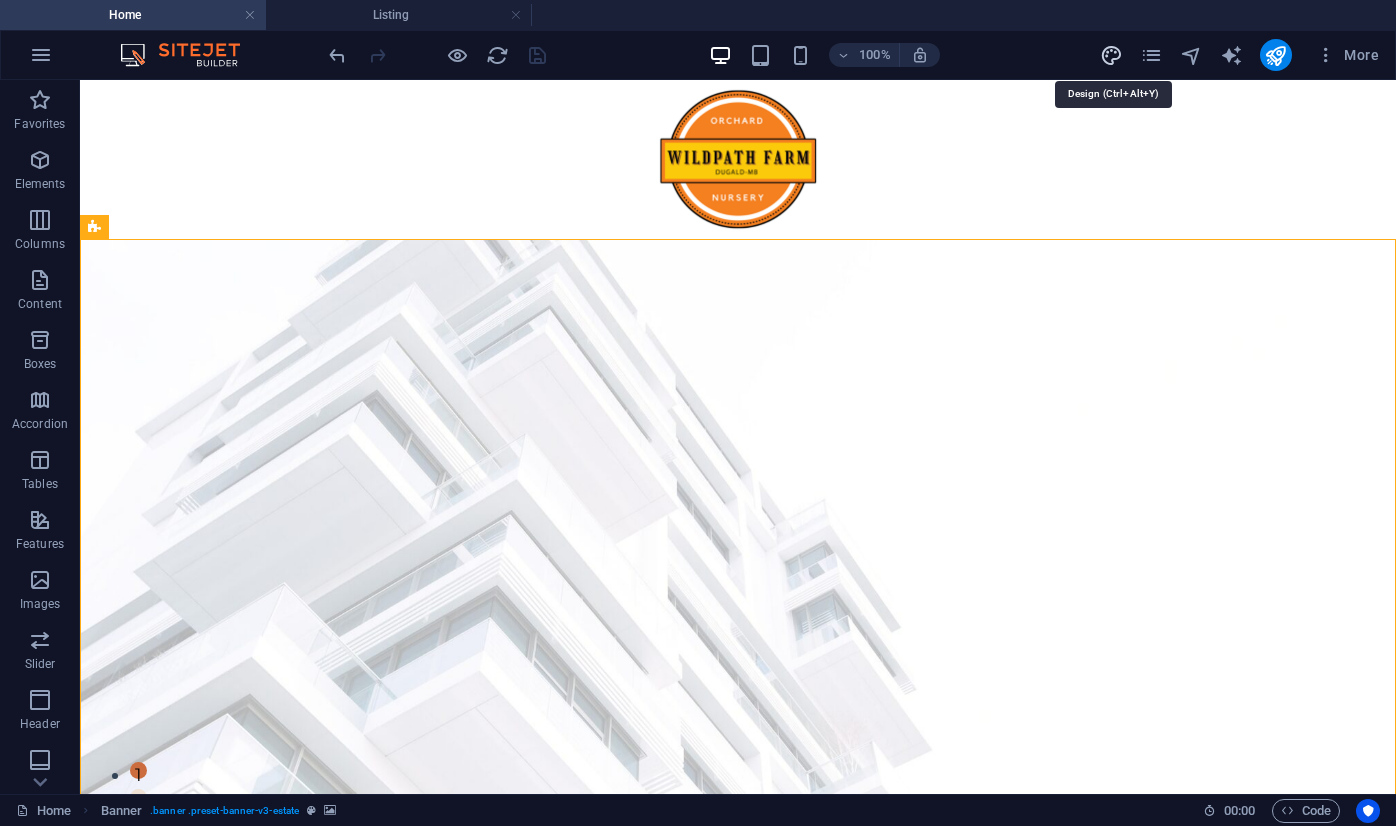 click at bounding box center (1111, 55) 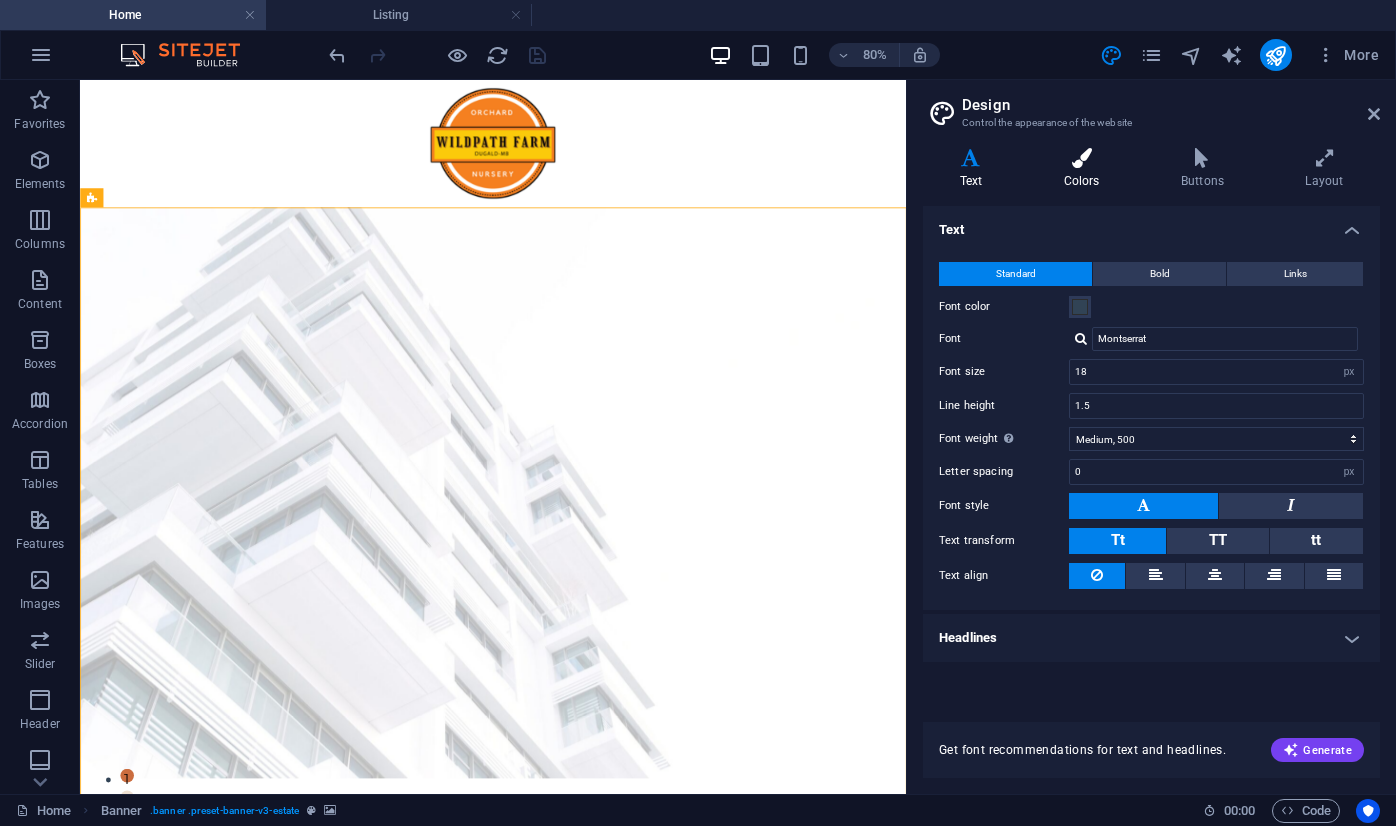 click at bounding box center [1081, 158] 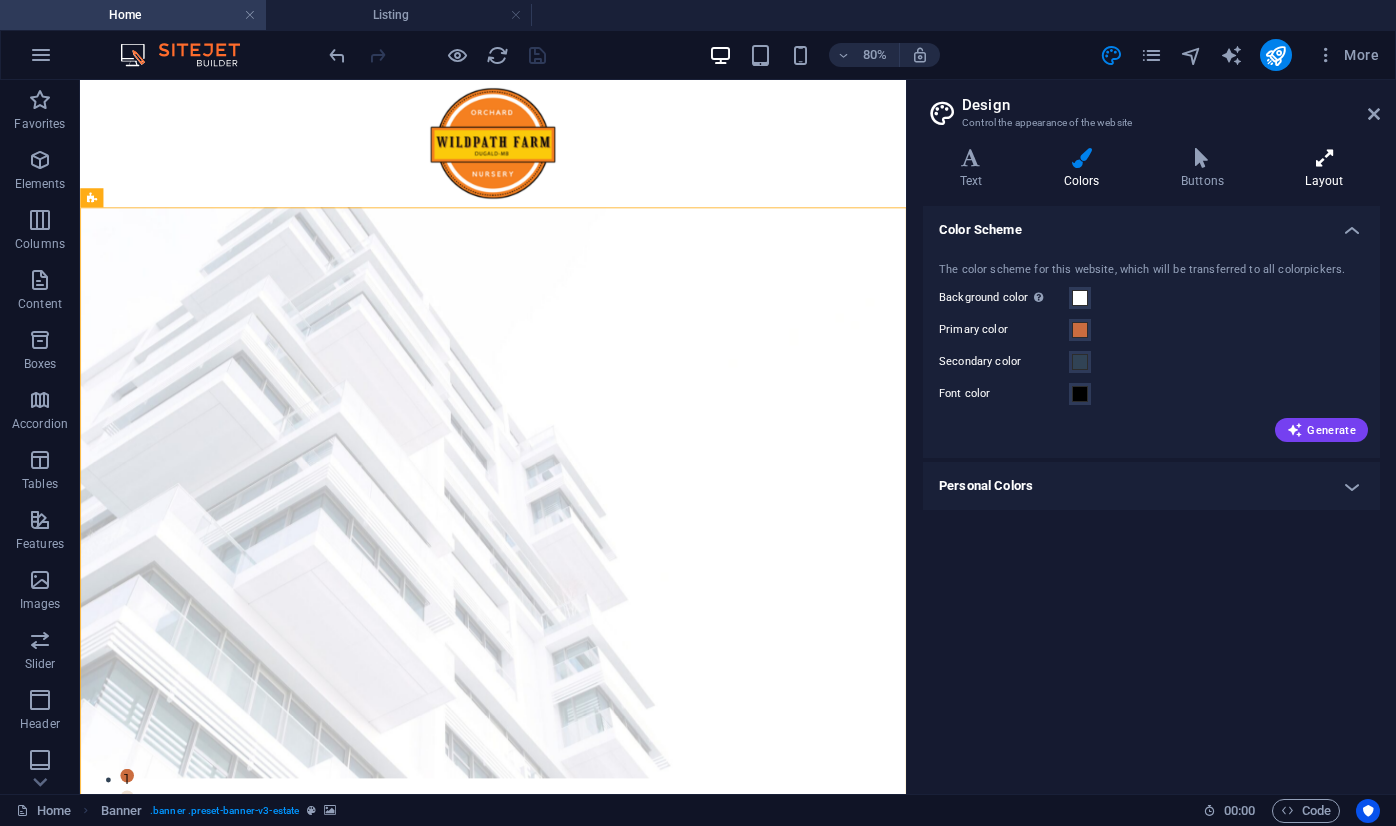 click on "Layout" at bounding box center (1324, 169) 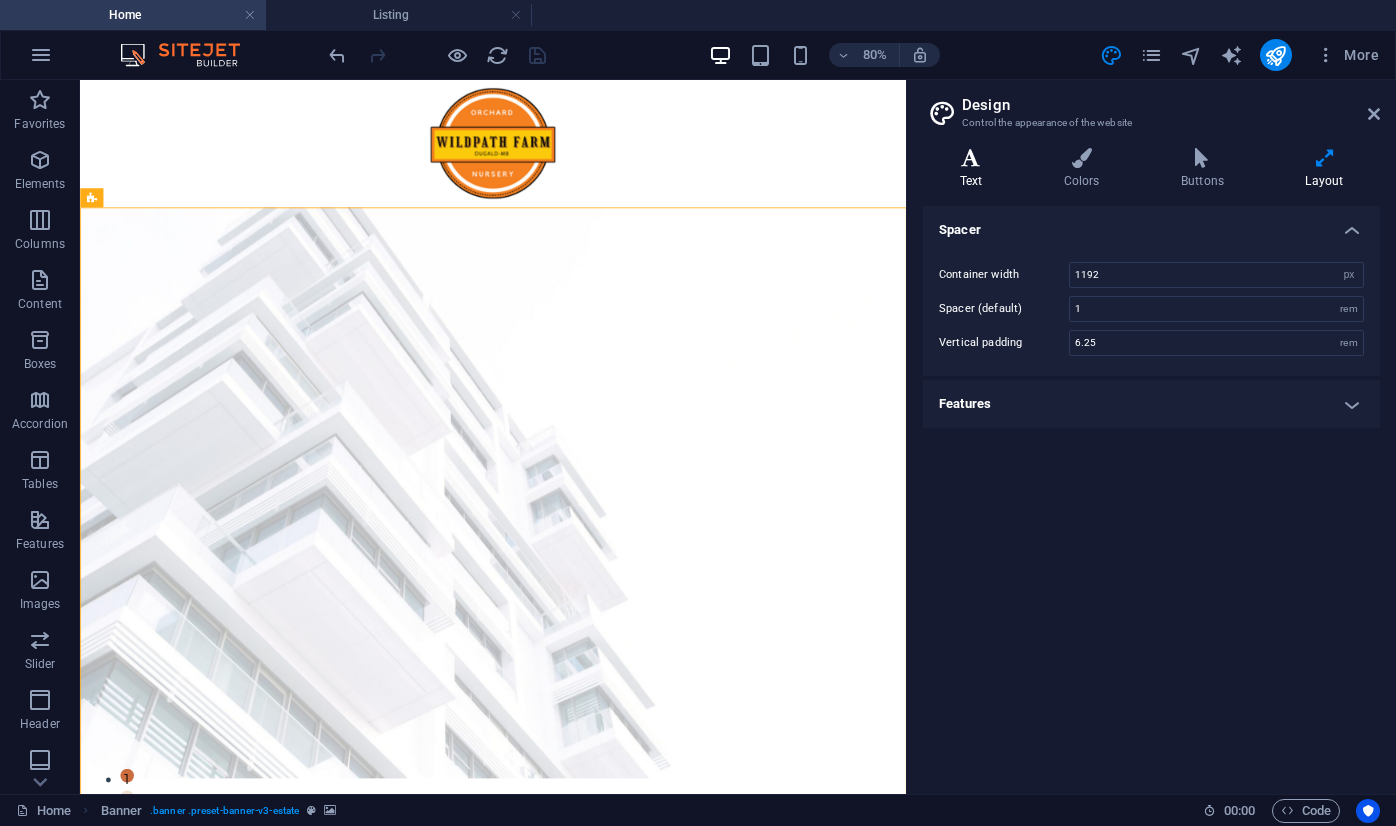 click at bounding box center [971, 158] 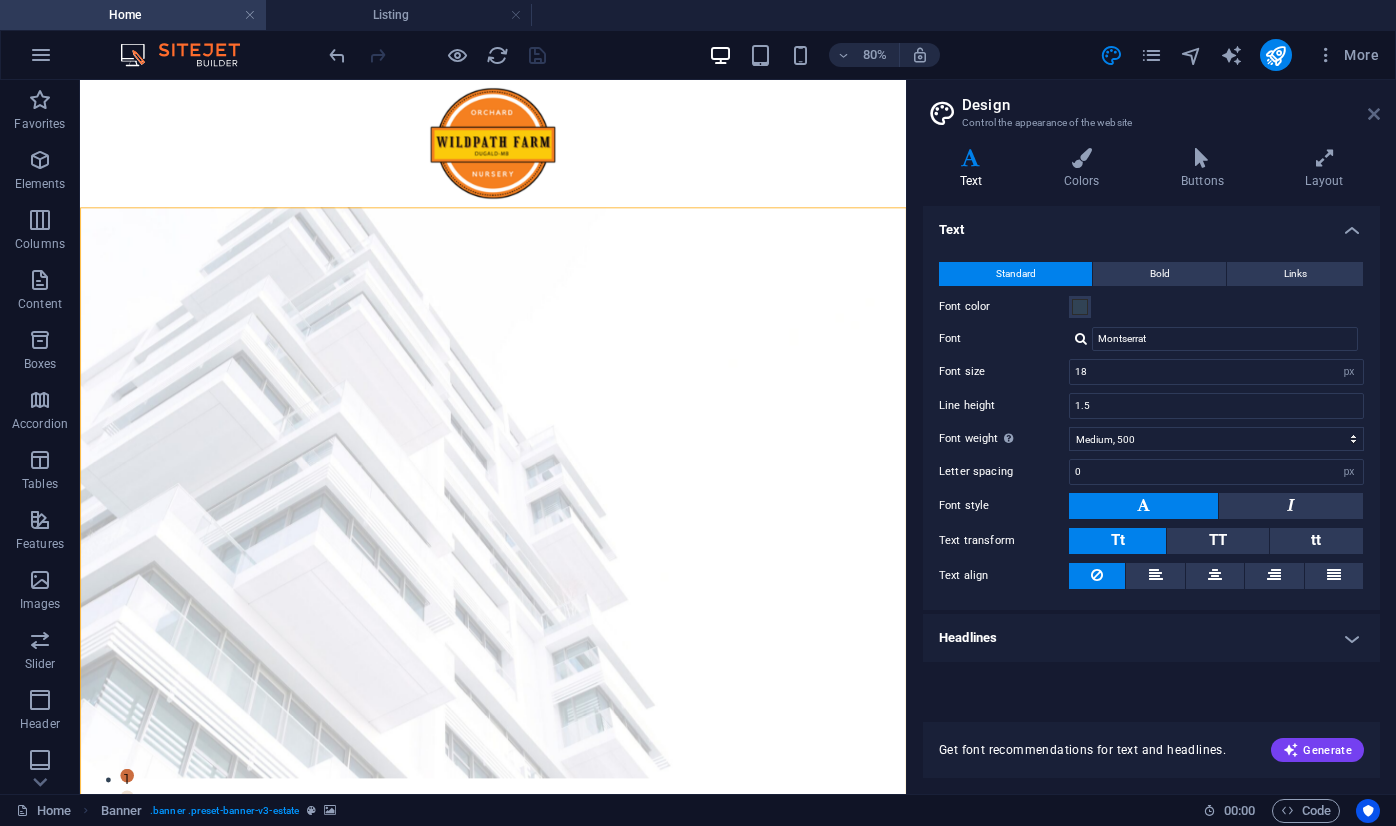click at bounding box center (1374, 114) 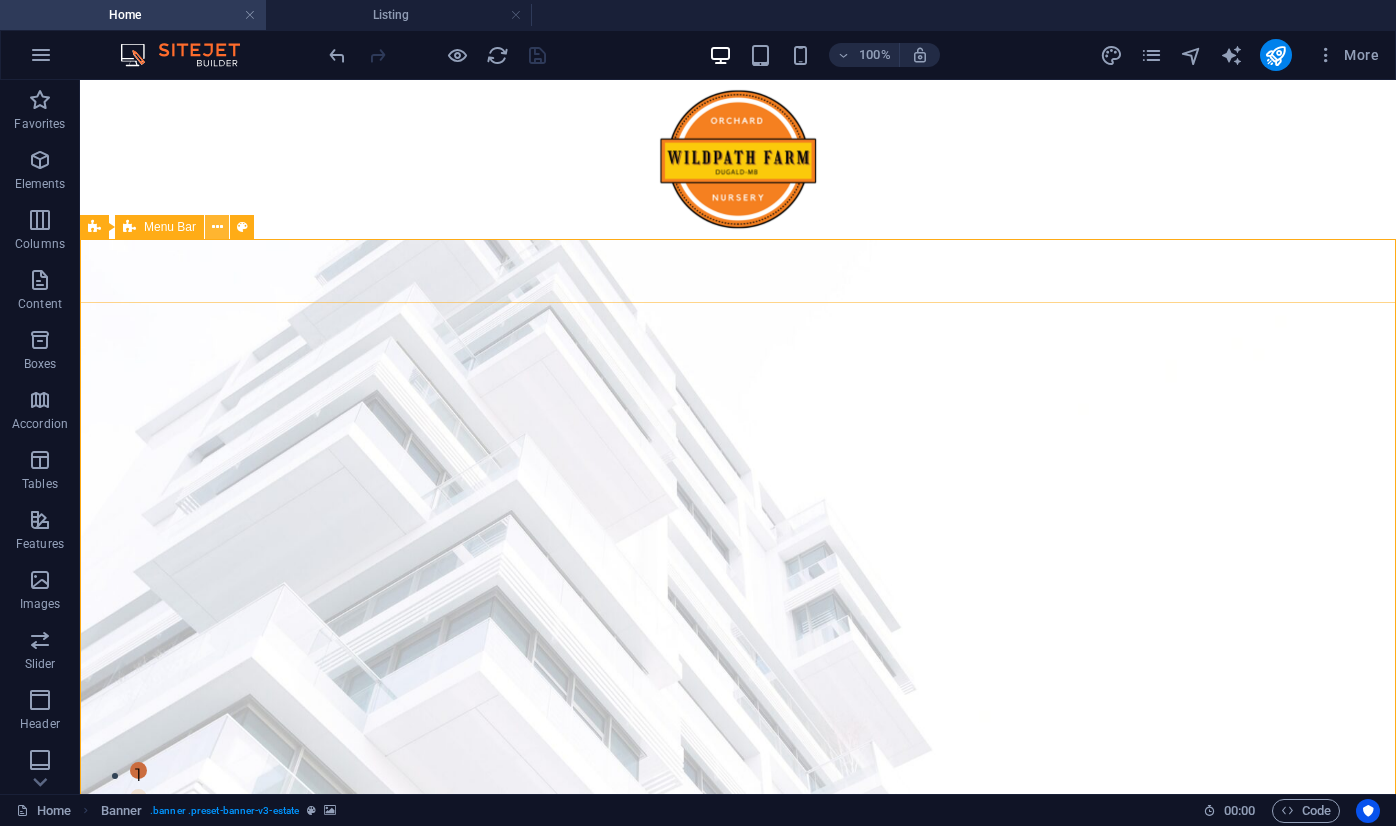 click at bounding box center [217, 227] 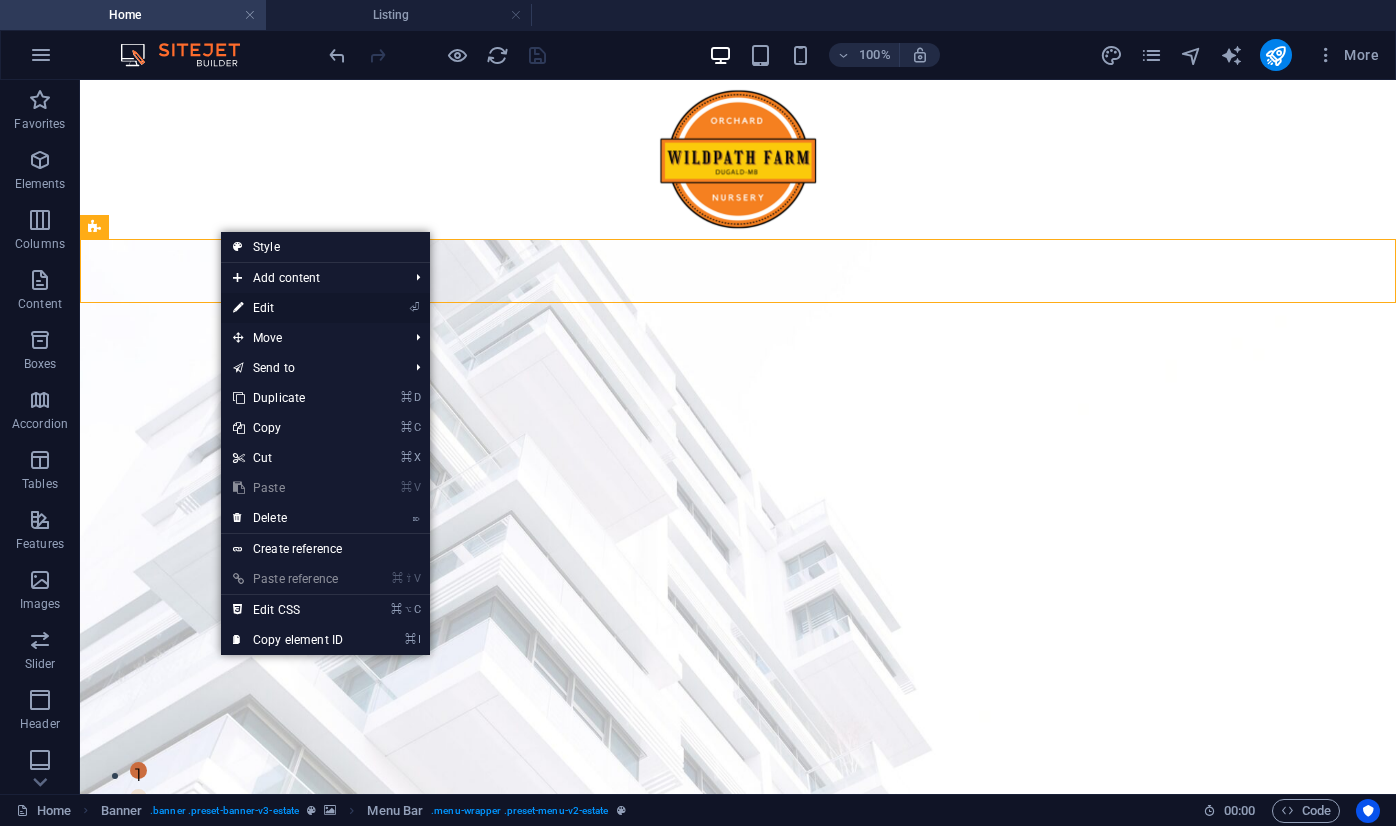 click on "⏎  Edit" at bounding box center [288, 308] 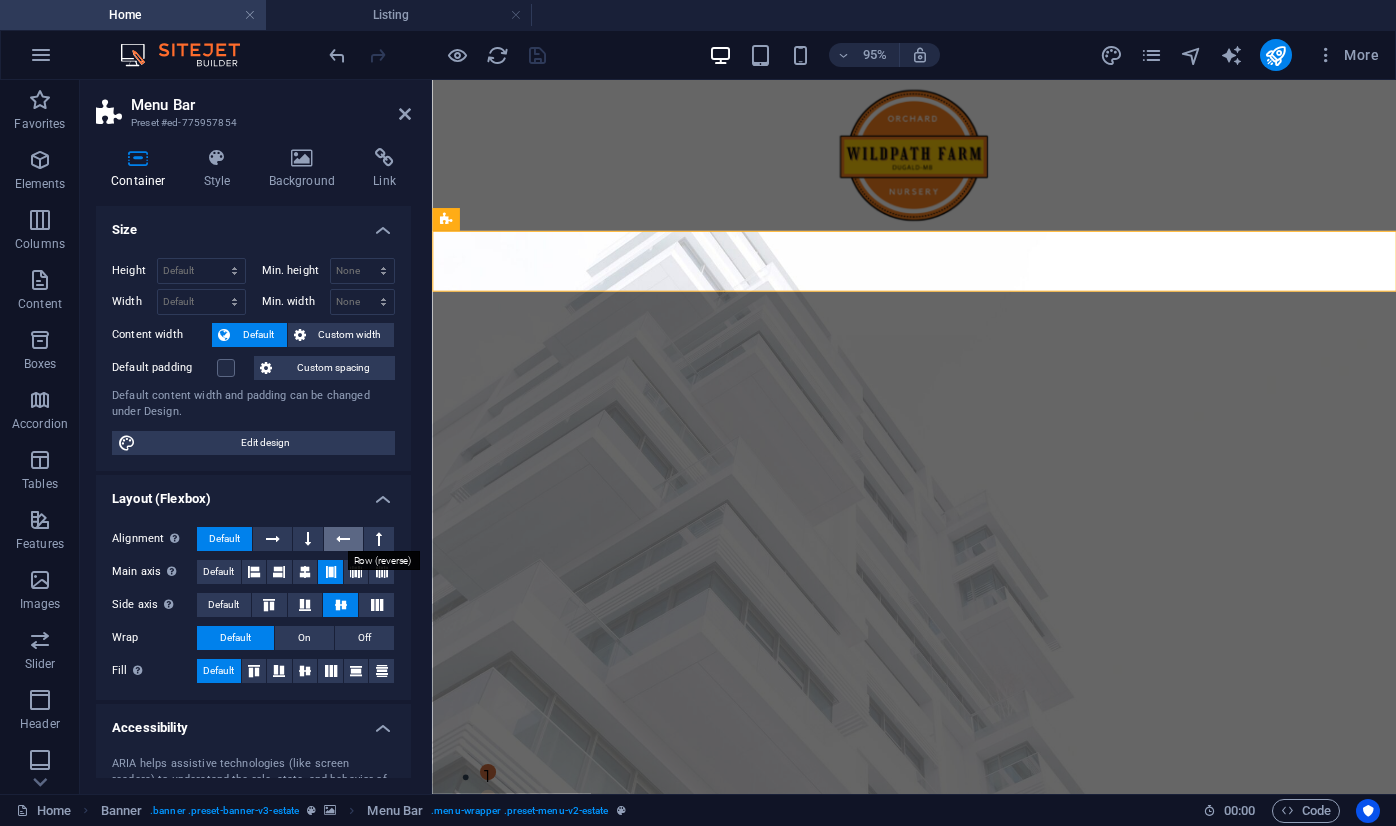 click at bounding box center [343, 539] 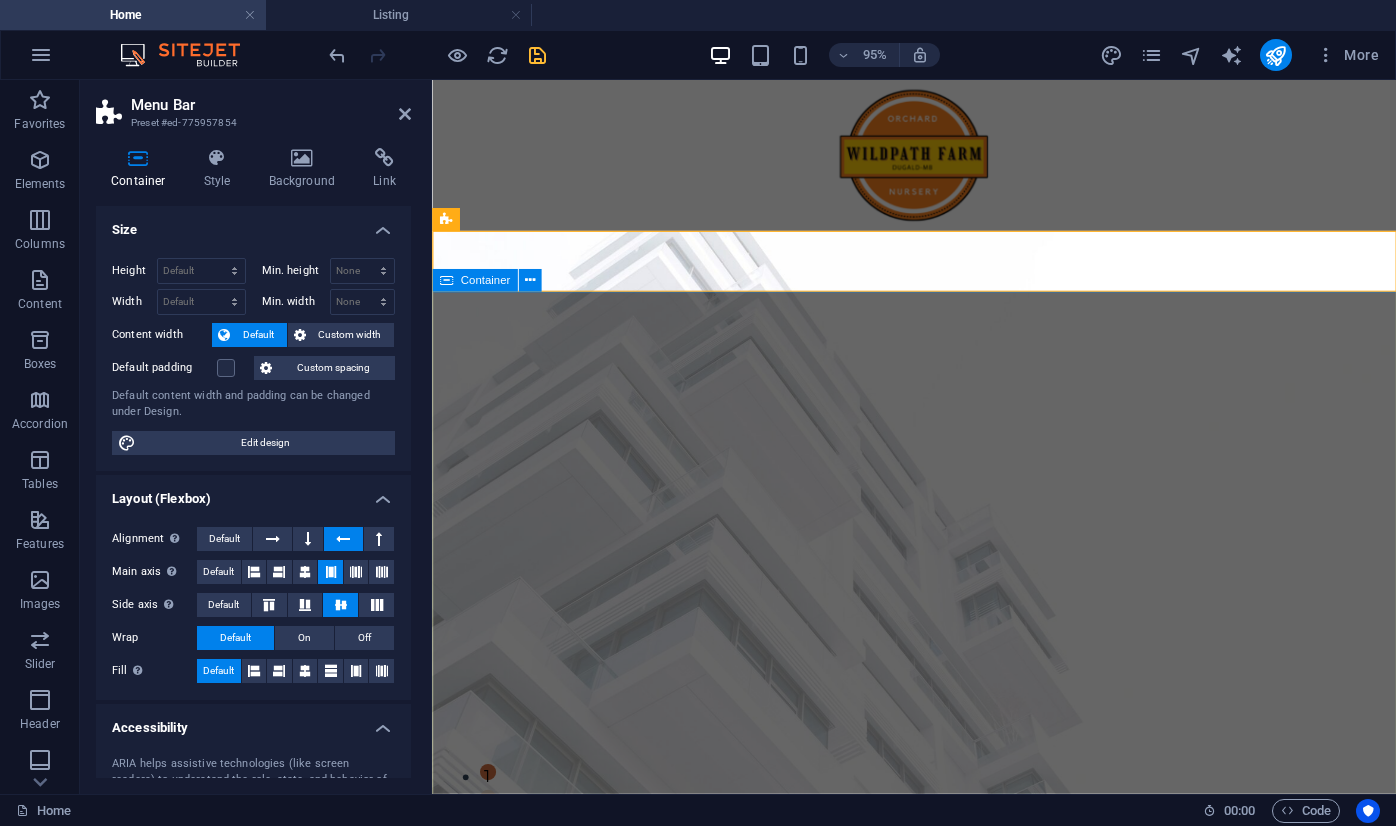click on "FIND YOUR PERFECT PLACE At vero eos et accusamus et iusto odio dignissimos ducimus qui blanditiis praesentium voluptatum deleniti atque corrupti quos dolores et quas molestias excepturi sint occaecati cupiditate non provident. get started" at bounding box center [939, 1296] 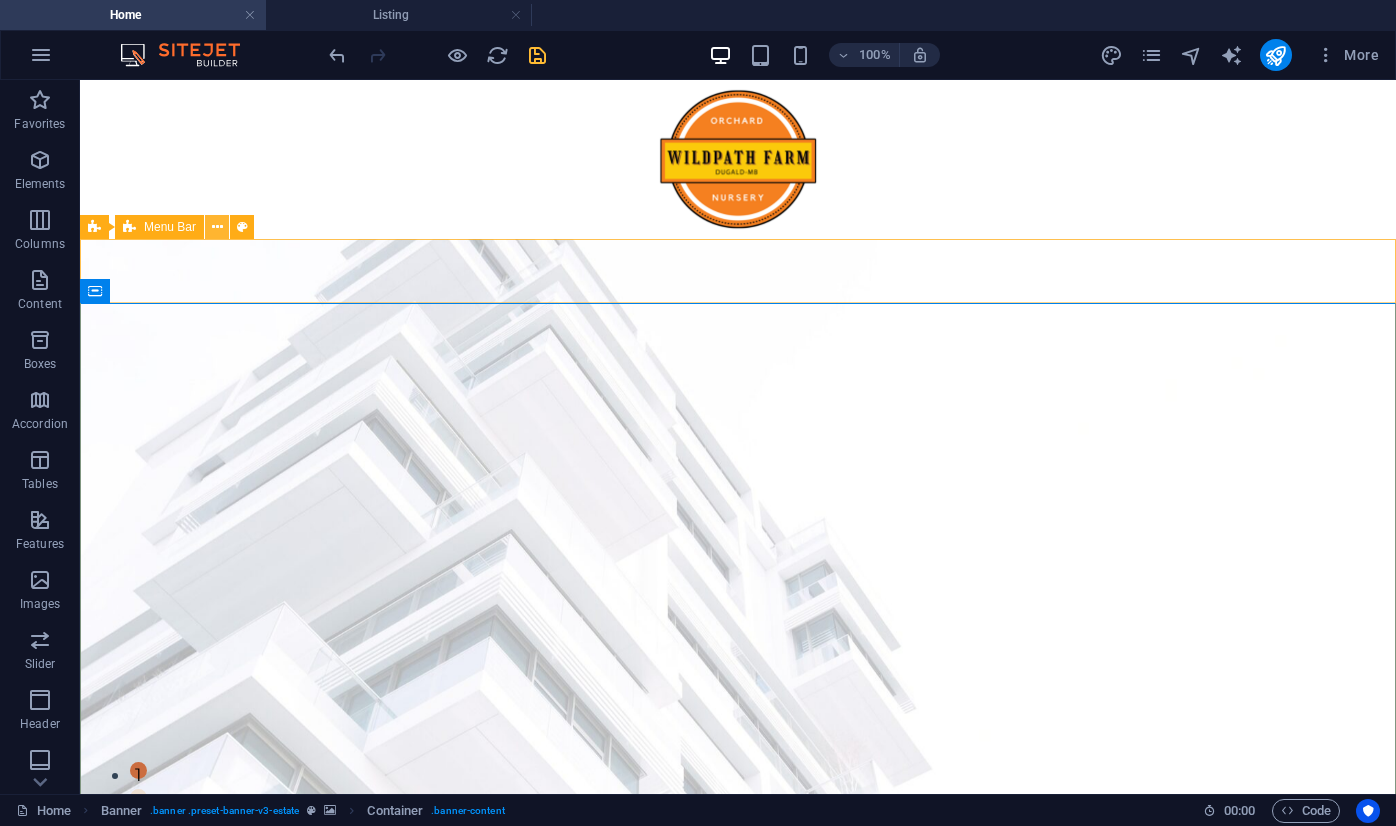 click at bounding box center [217, 227] 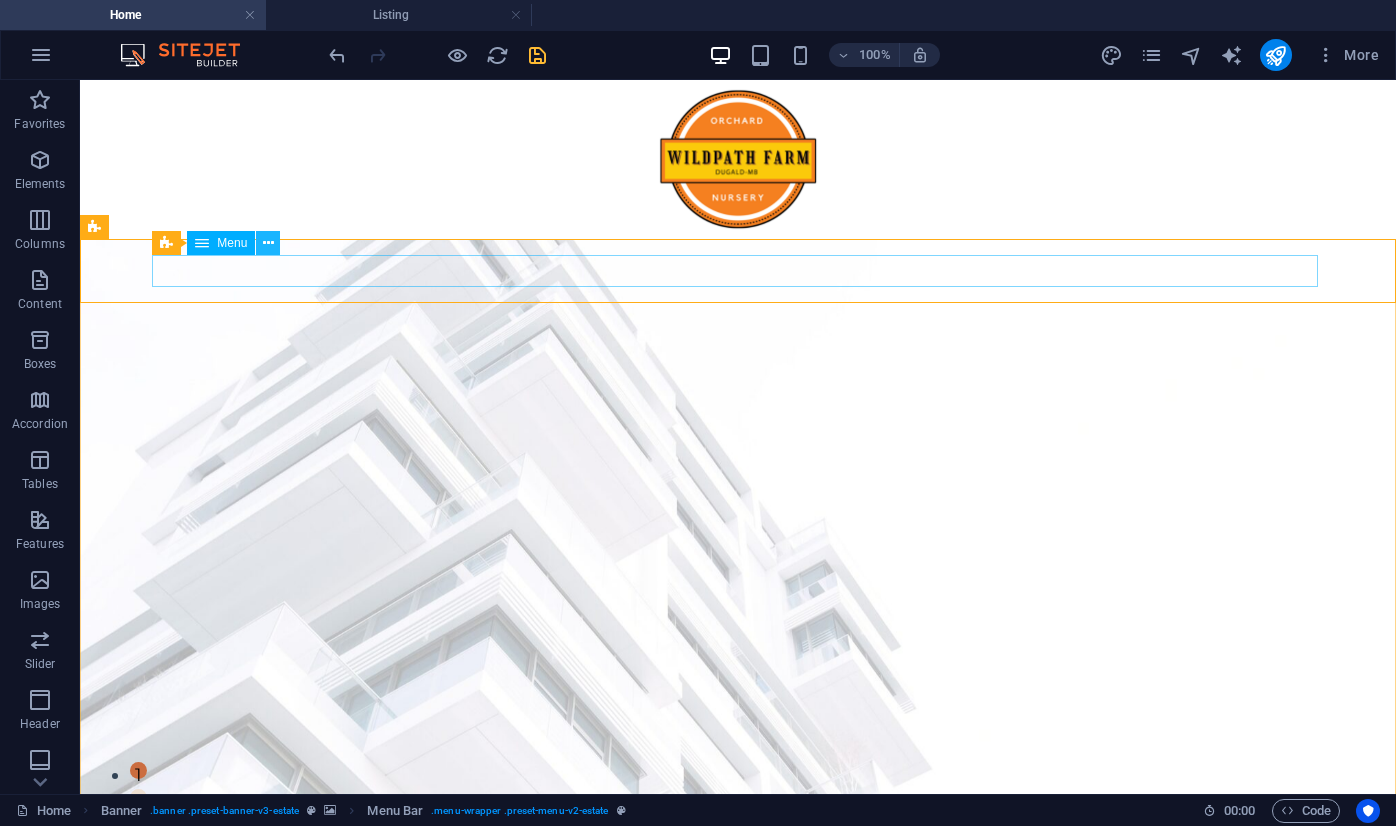 click at bounding box center [268, 243] 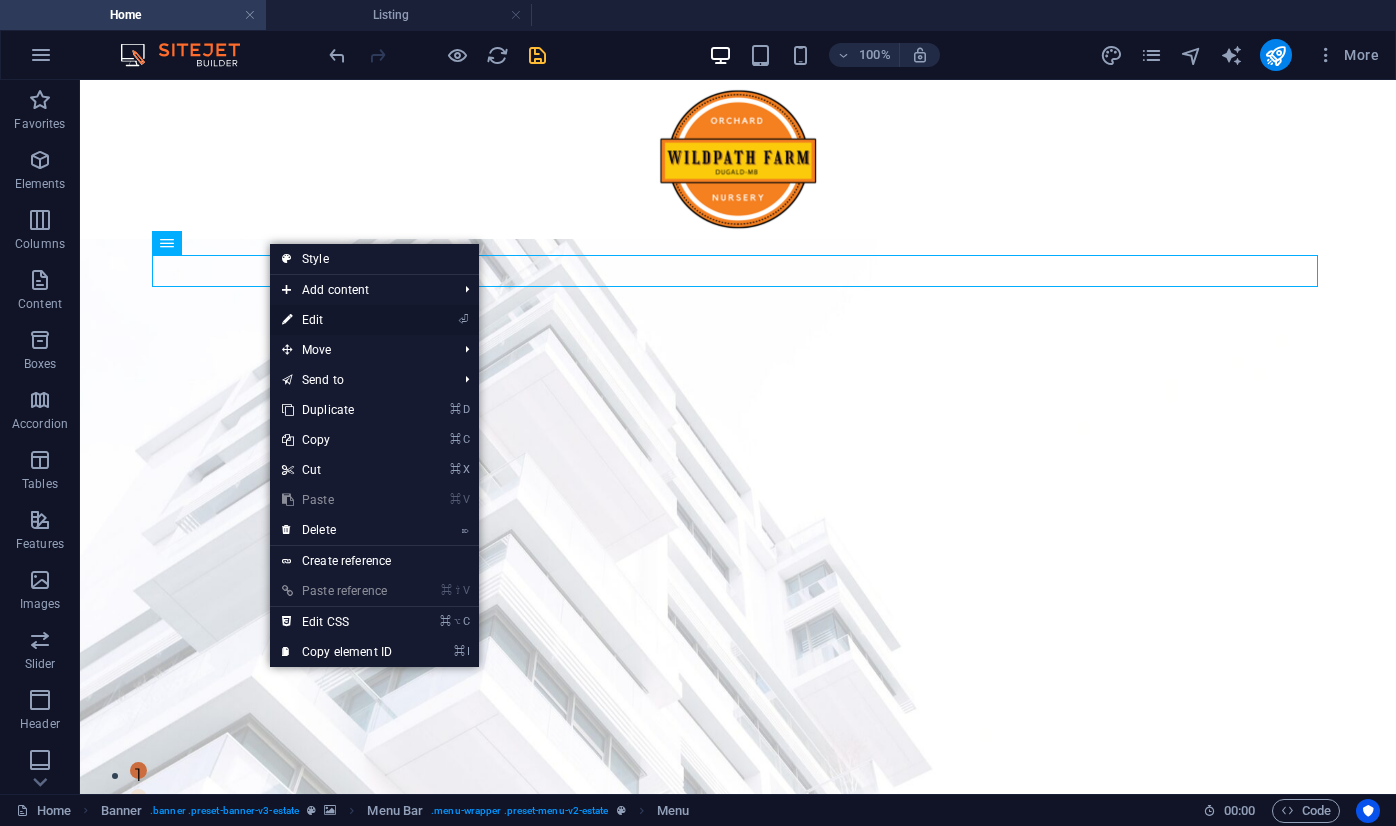 click on "⏎  Edit" at bounding box center [337, 320] 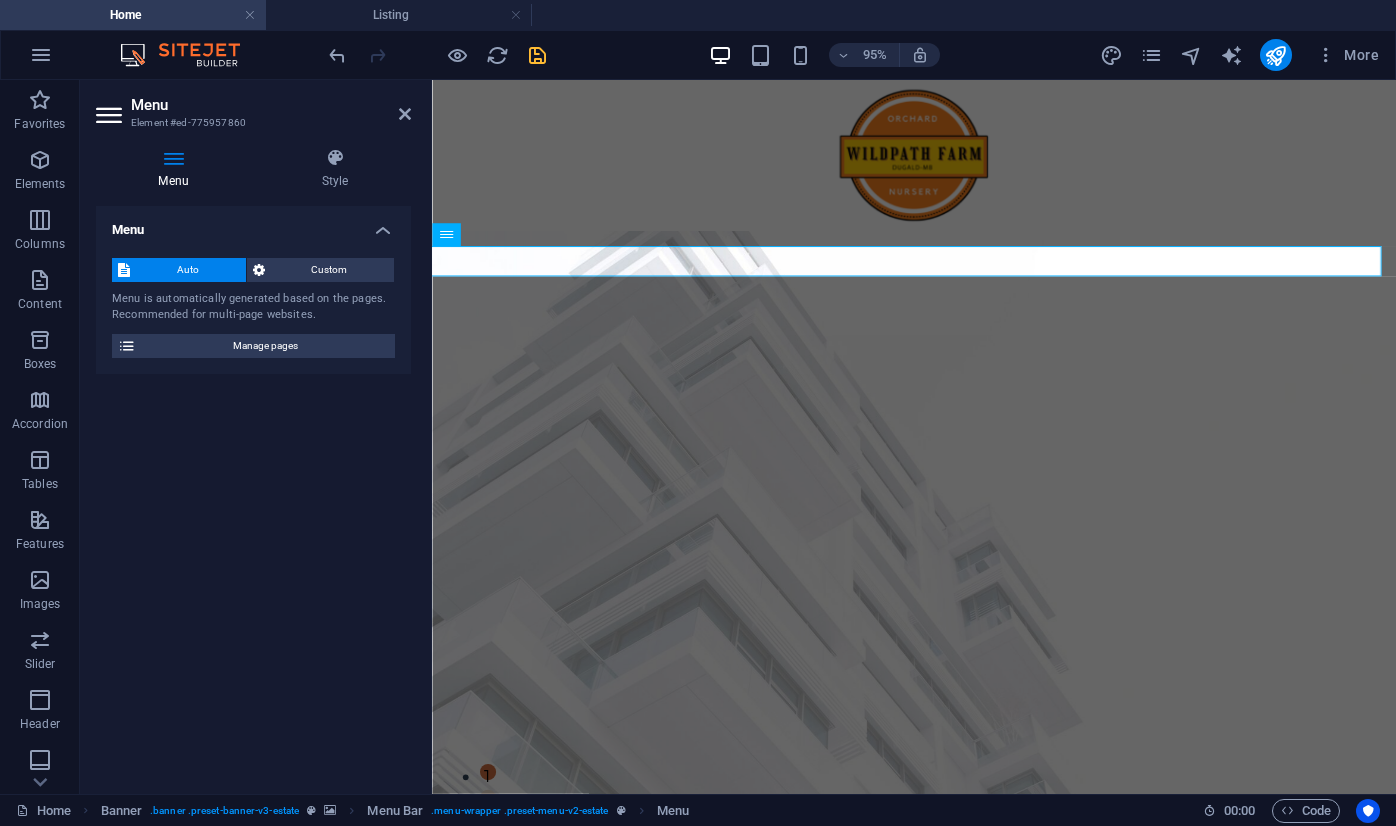 click on "Auto" at bounding box center (188, 270) 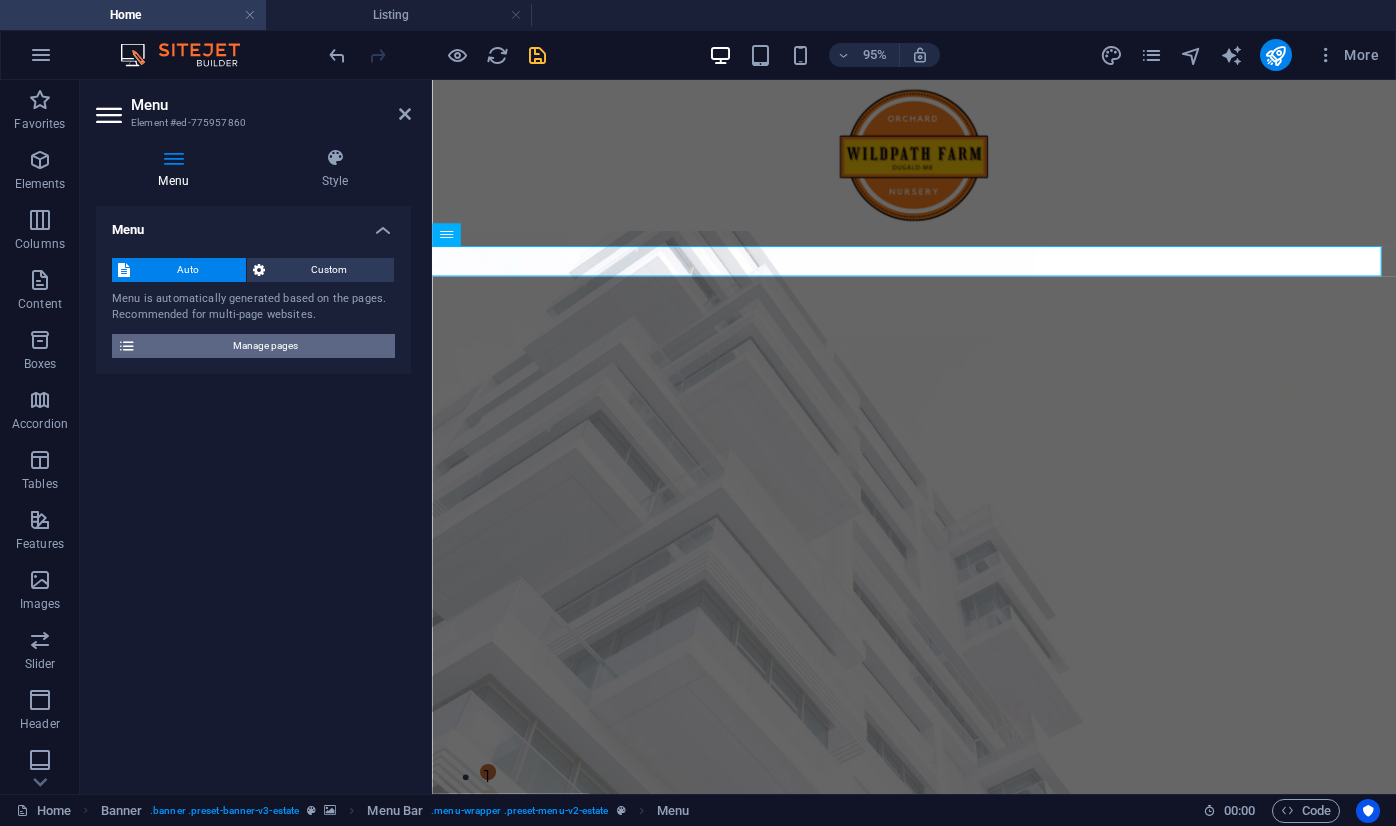 click on "Manage pages" at bounding box center [265, 346] 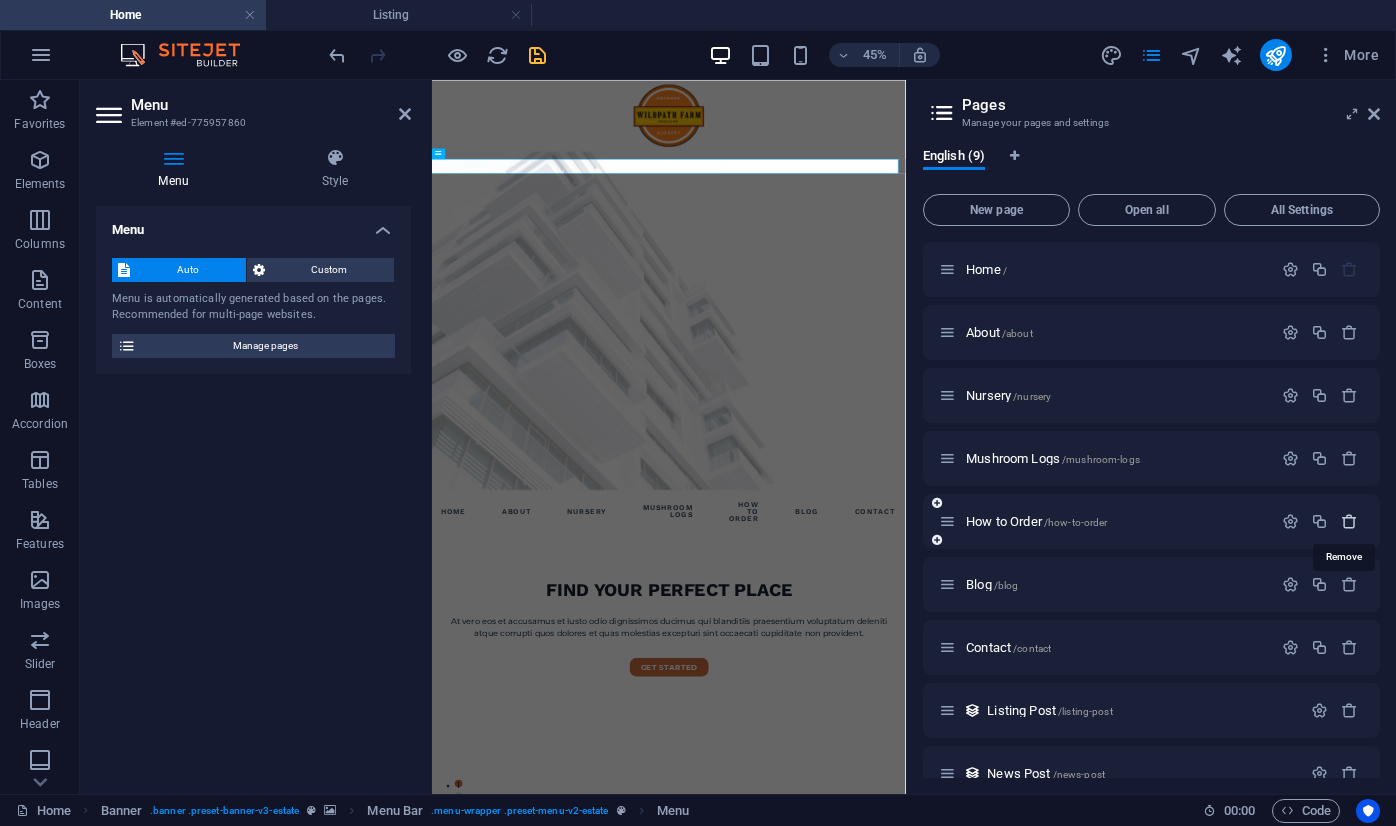 click at bounding box center (1349, 521) 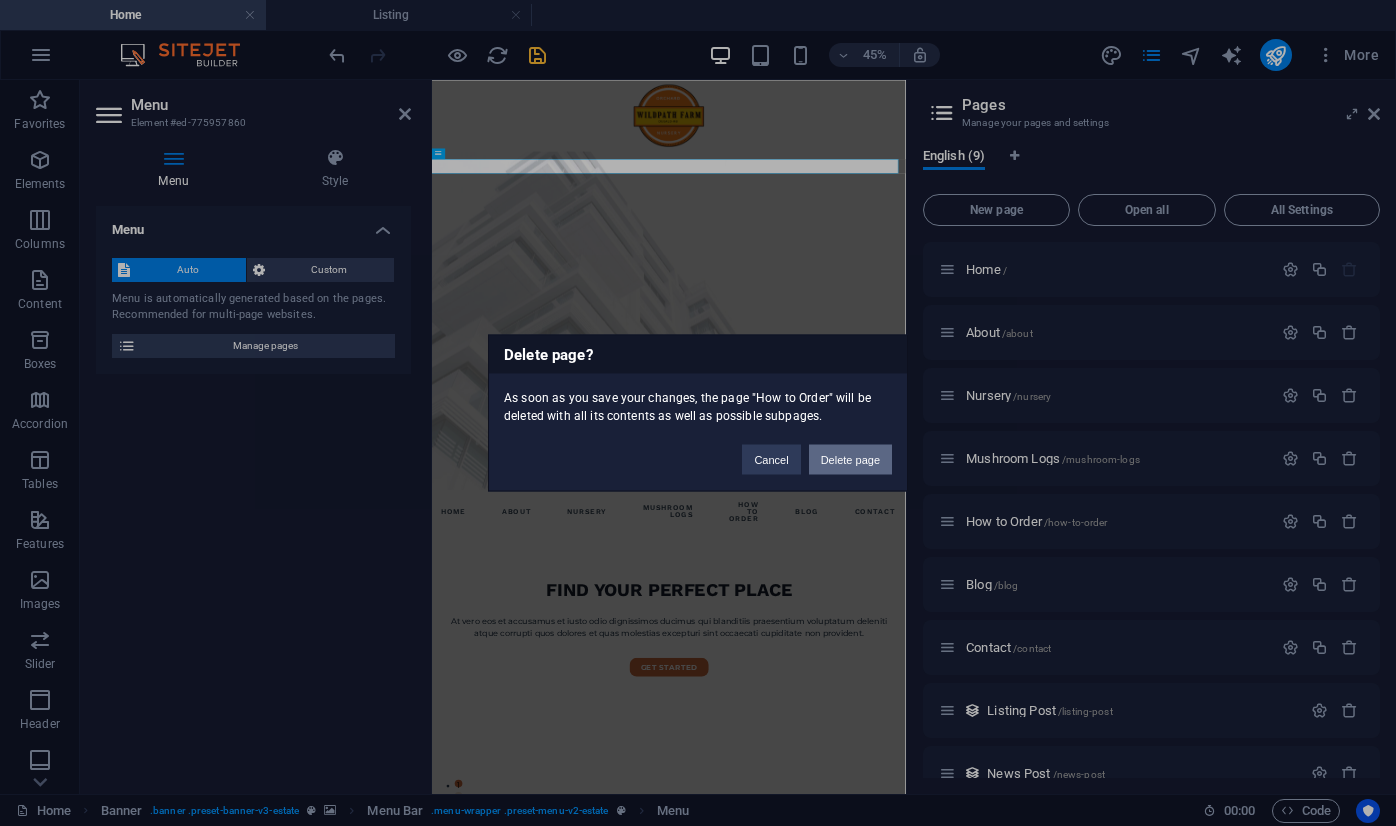 click on "Delete page" at bounding box center (850, 460) 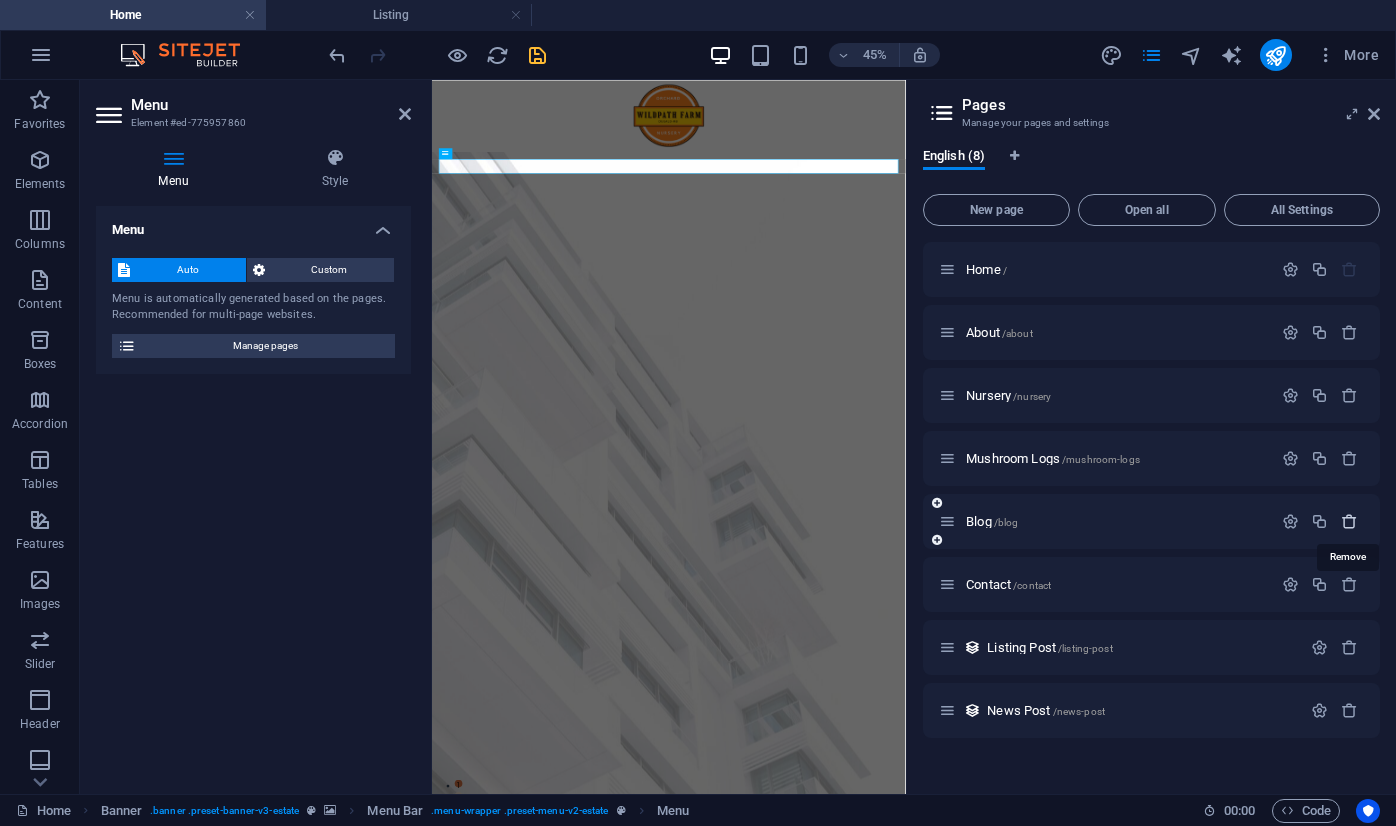 click at bounding box center (1349, 521) 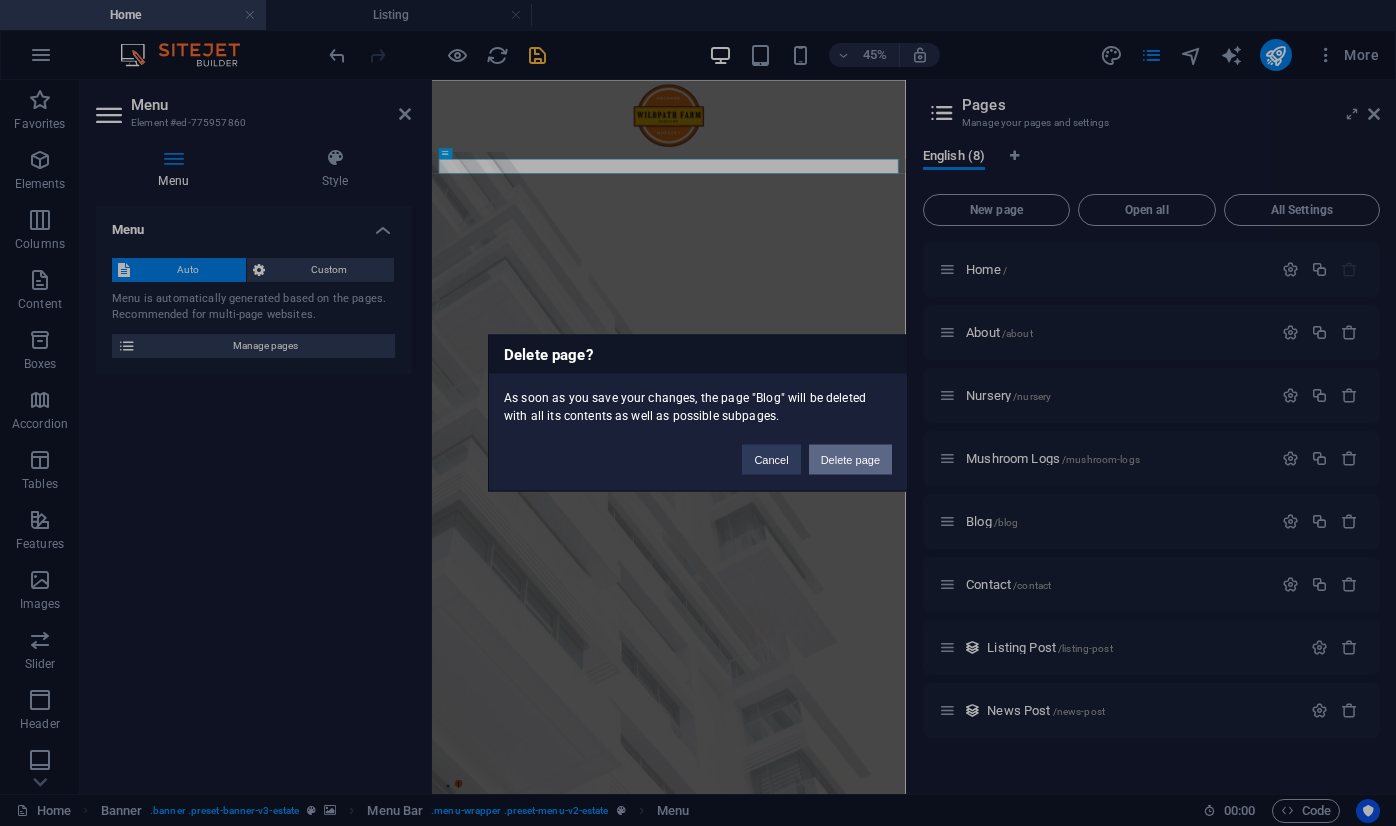 click on "Delete page" at bounding box center [850, 460] 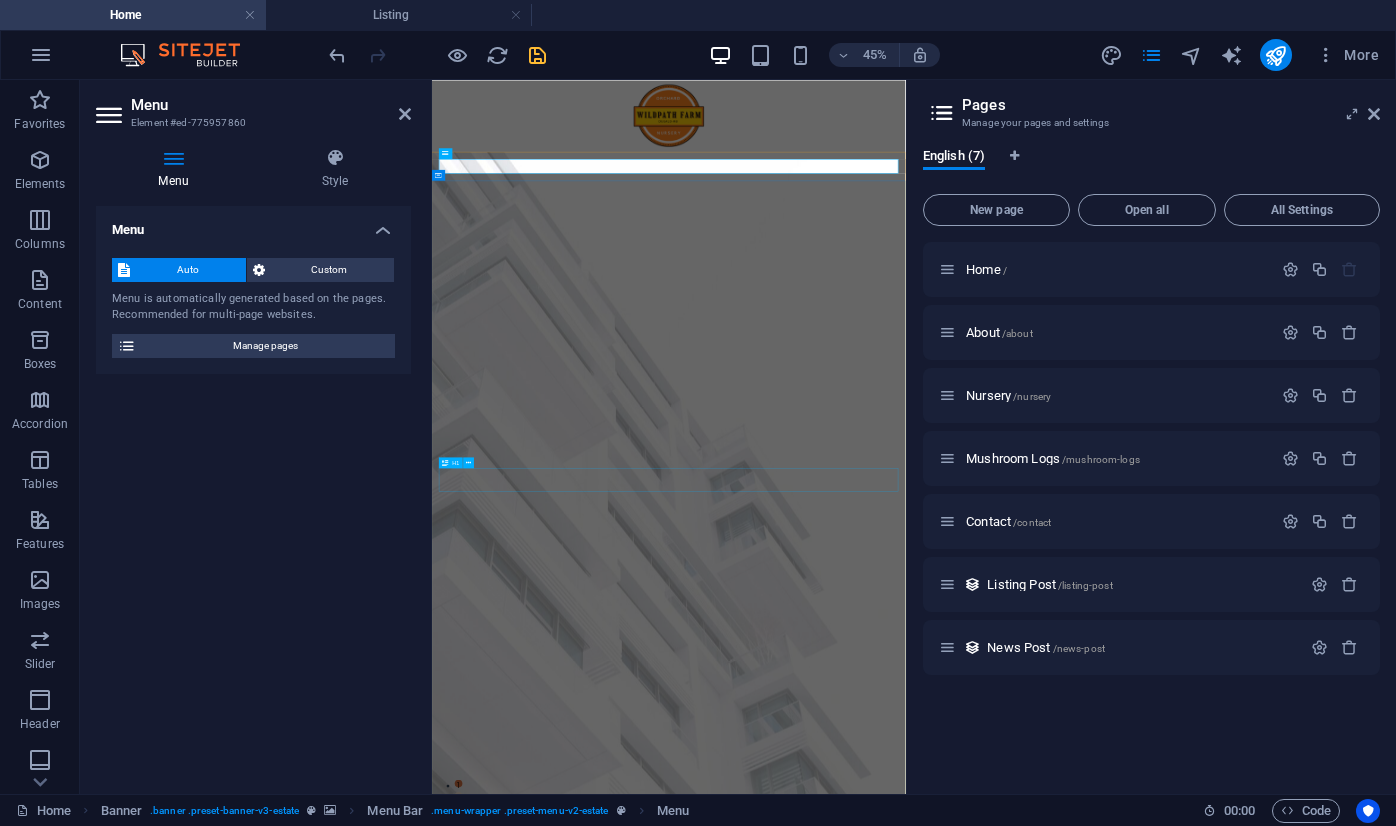 click on "FIND YOUR PERFECT PLACE" at bounding box center [958, 2016] 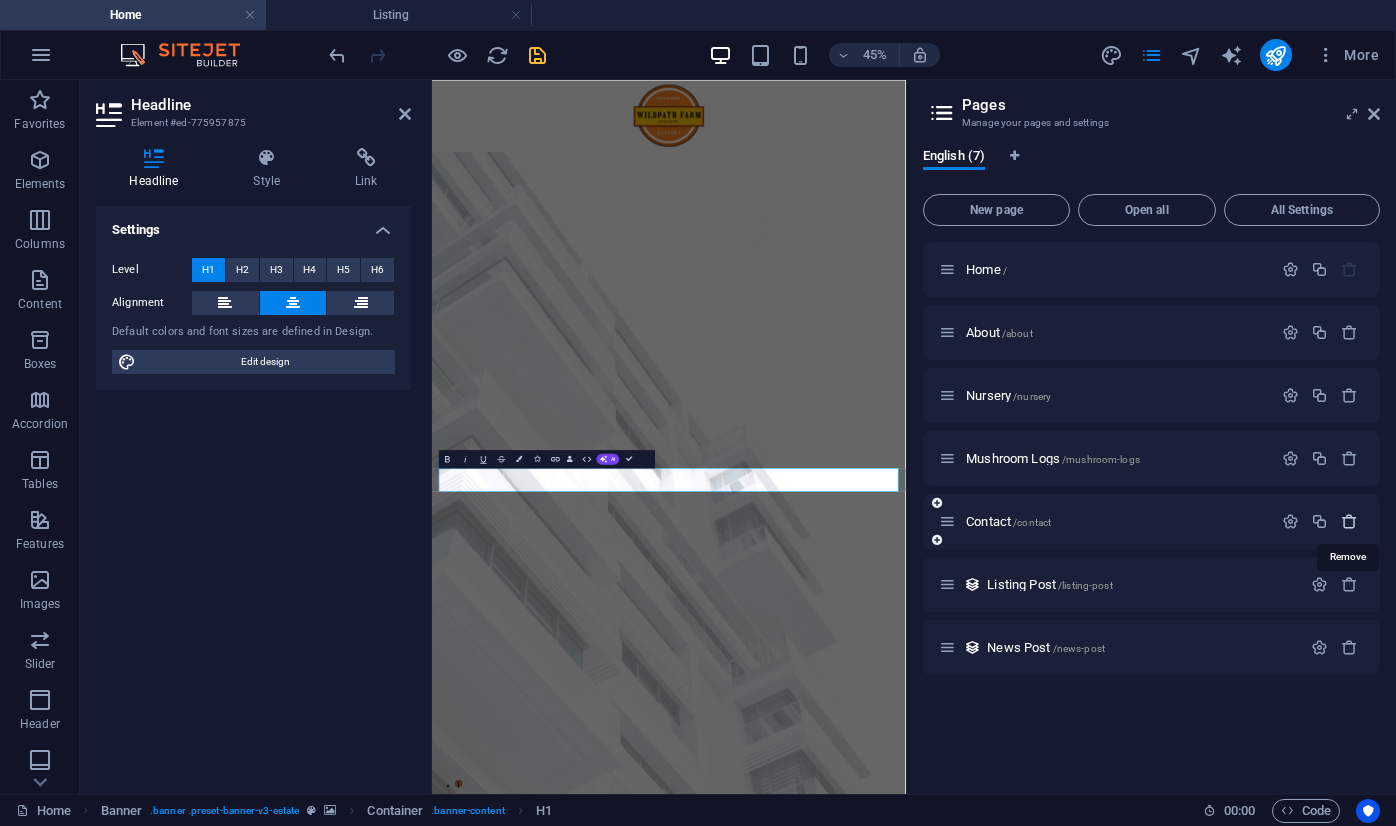 click at bounding box center (1349, 521) 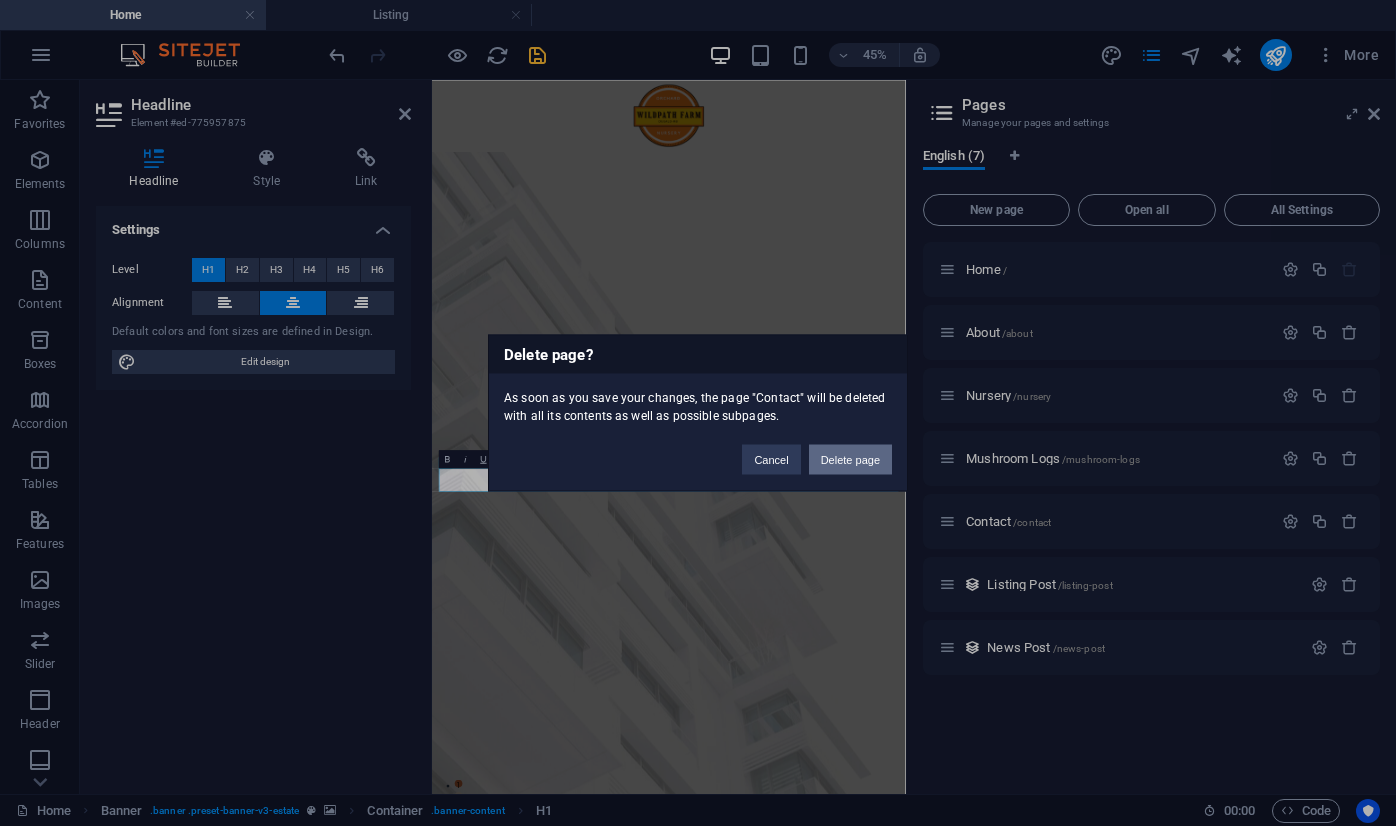 click on "Delete page" at bounding box center (850, 460) 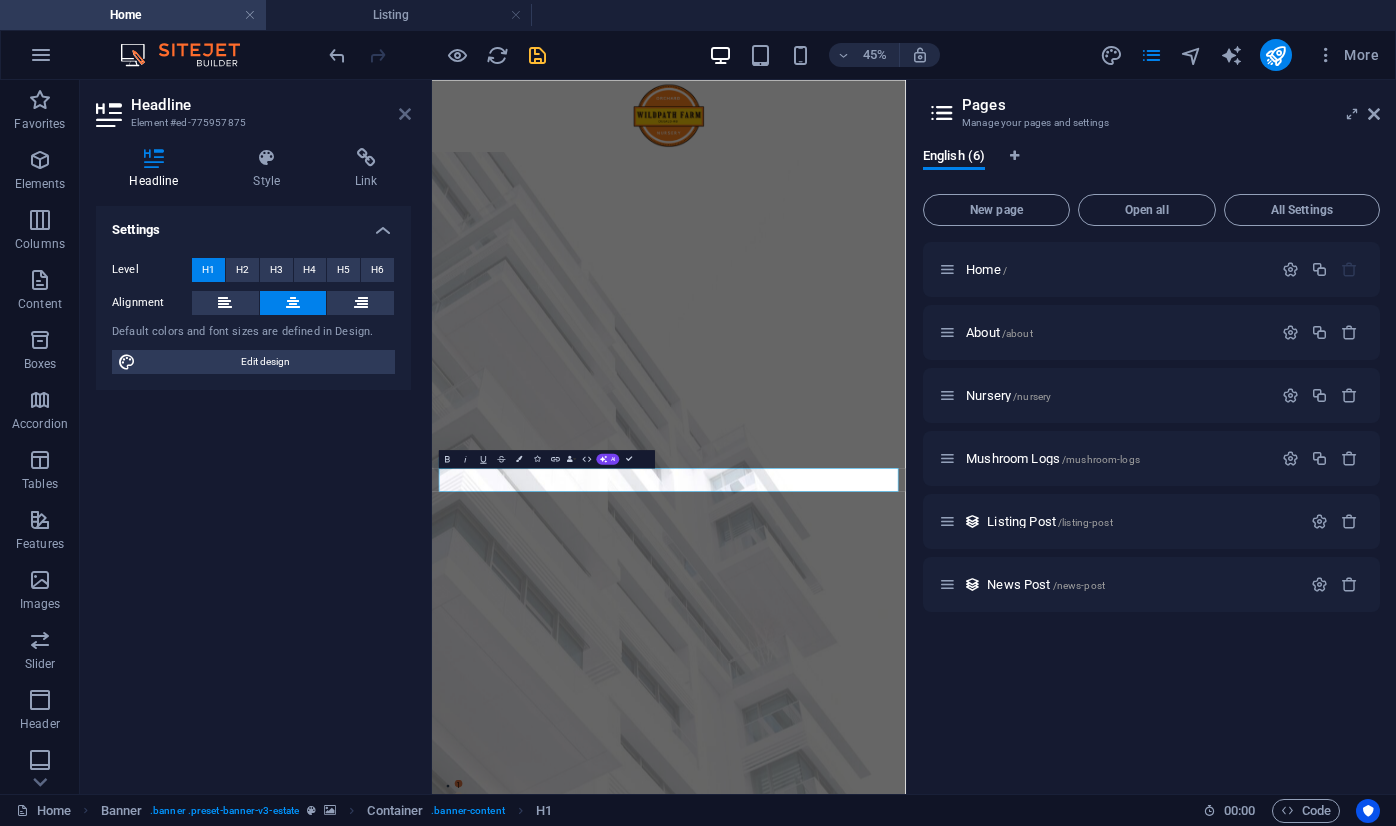 drag, startPoint x: 406, startPoint y: 114, endPoint x: 407, endPoint y: 43, distance: 71.00704 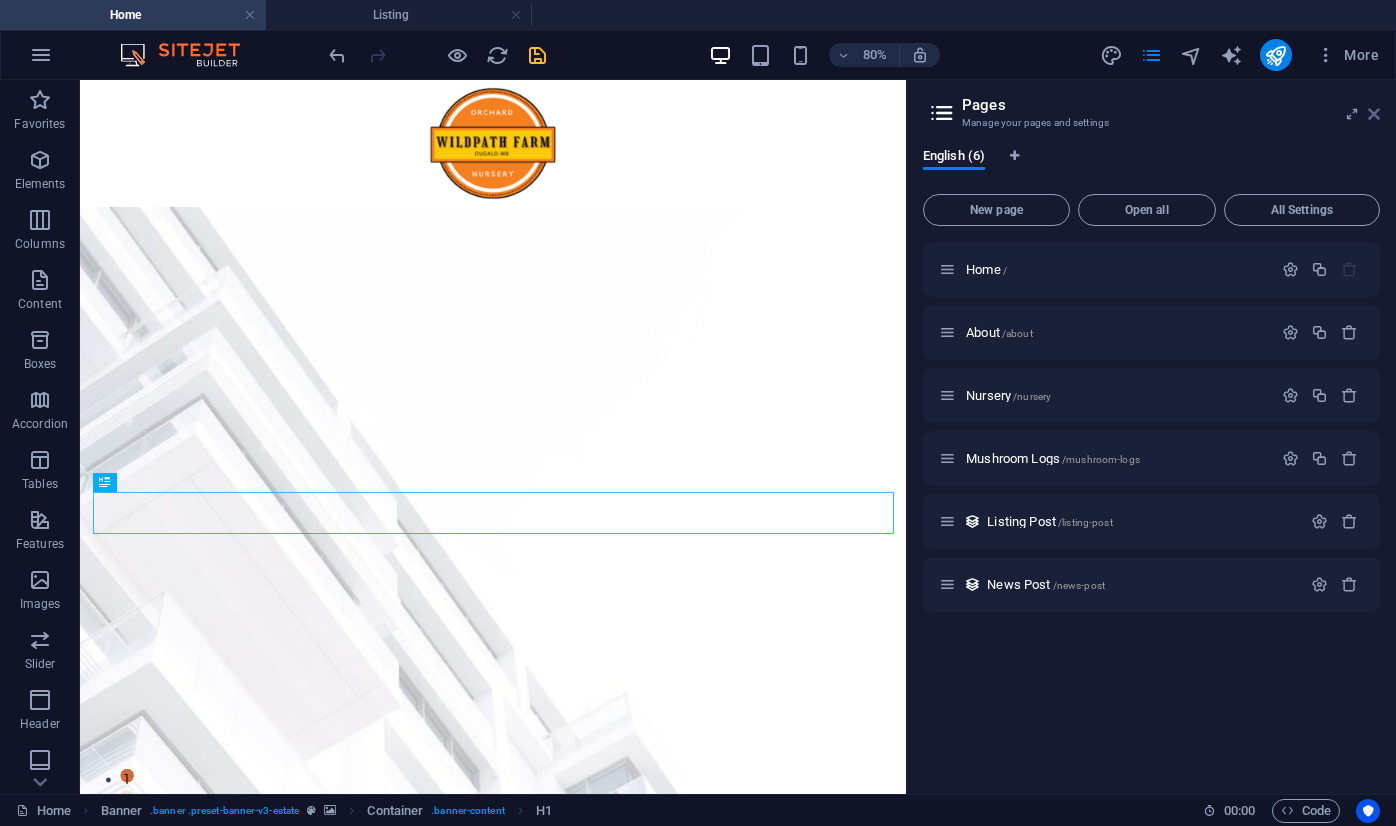 click at bounding box center (1374, 114) 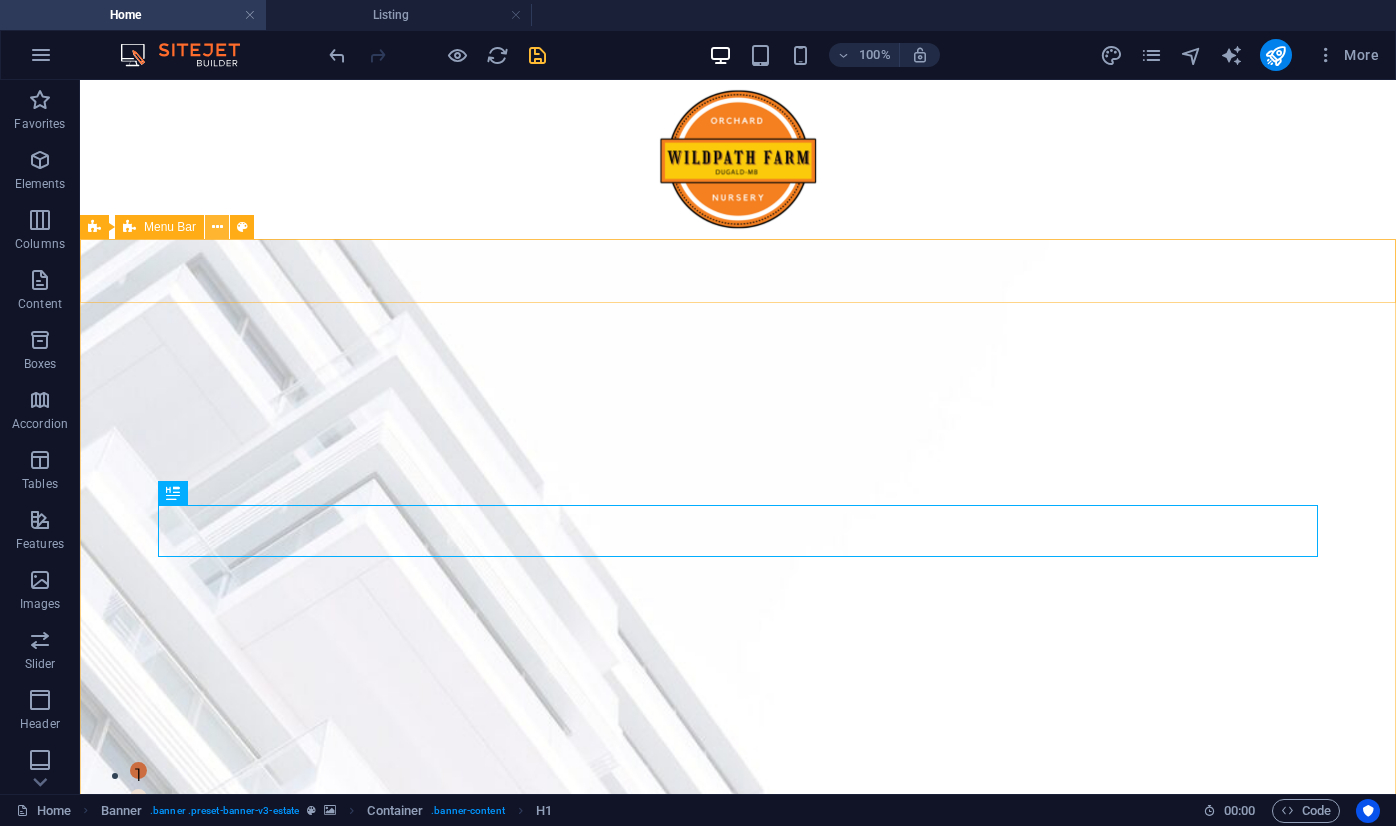 click at bounding box center [217, 227] 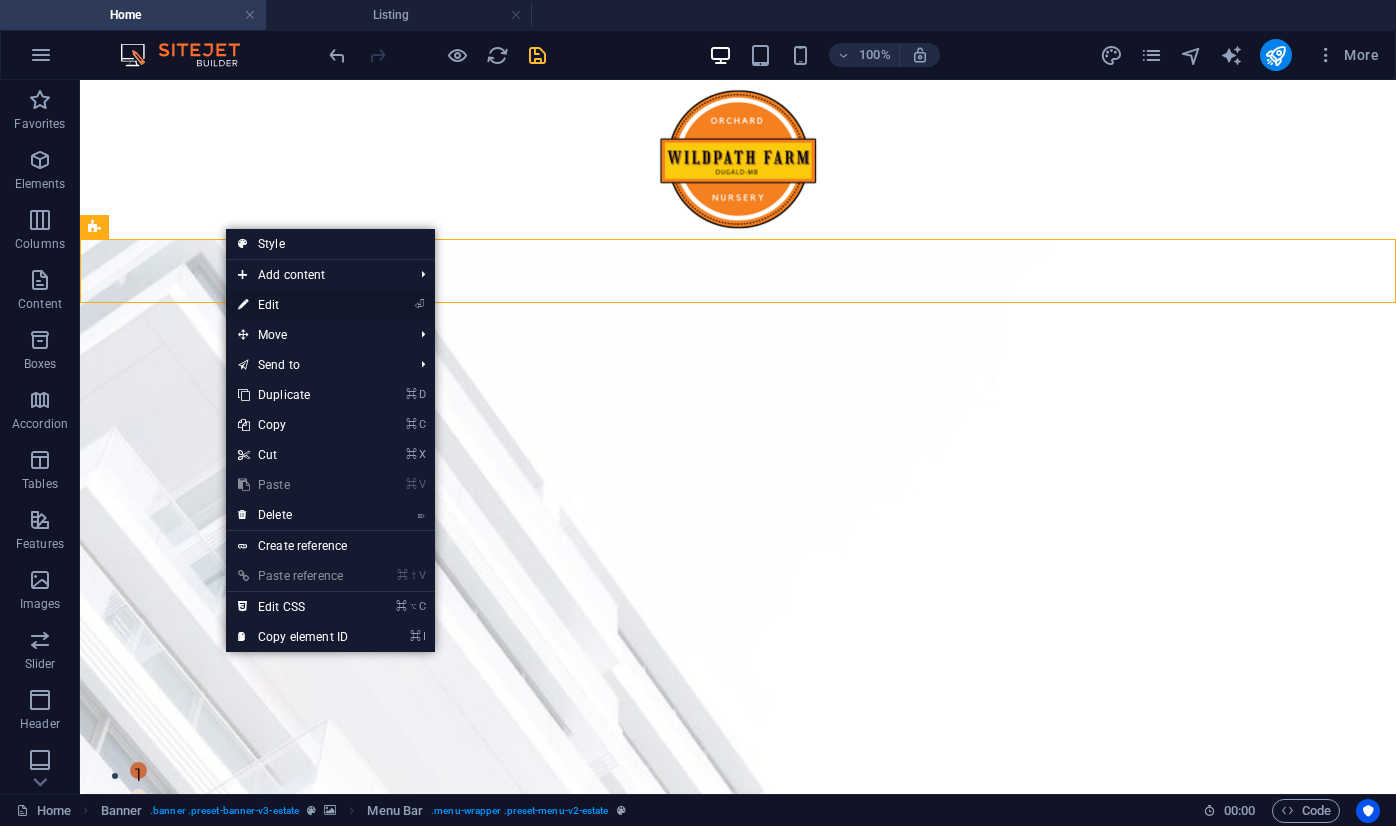 click on "⏎  Edit" at bounding box center [293, 305] 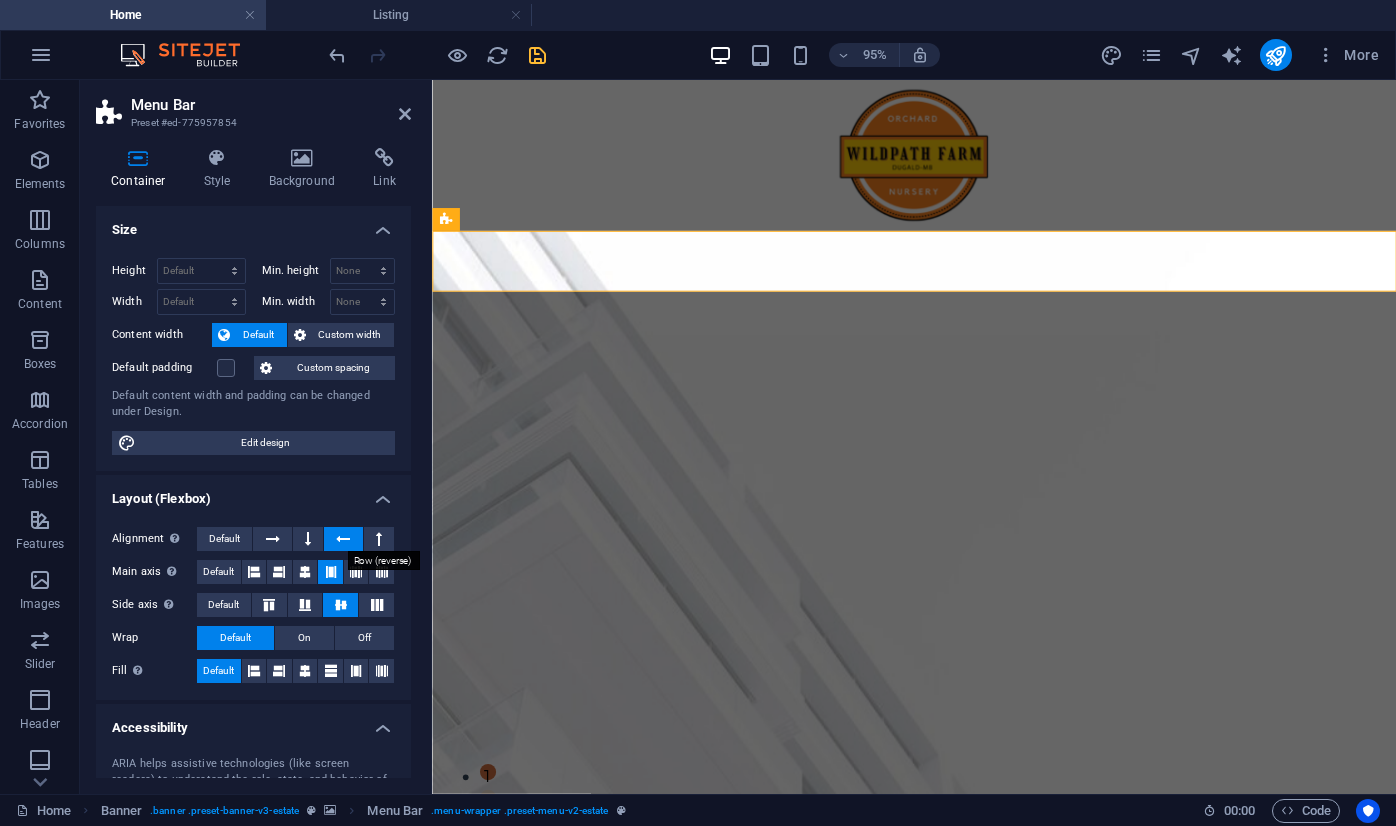 click at bounding box center [343, 539] 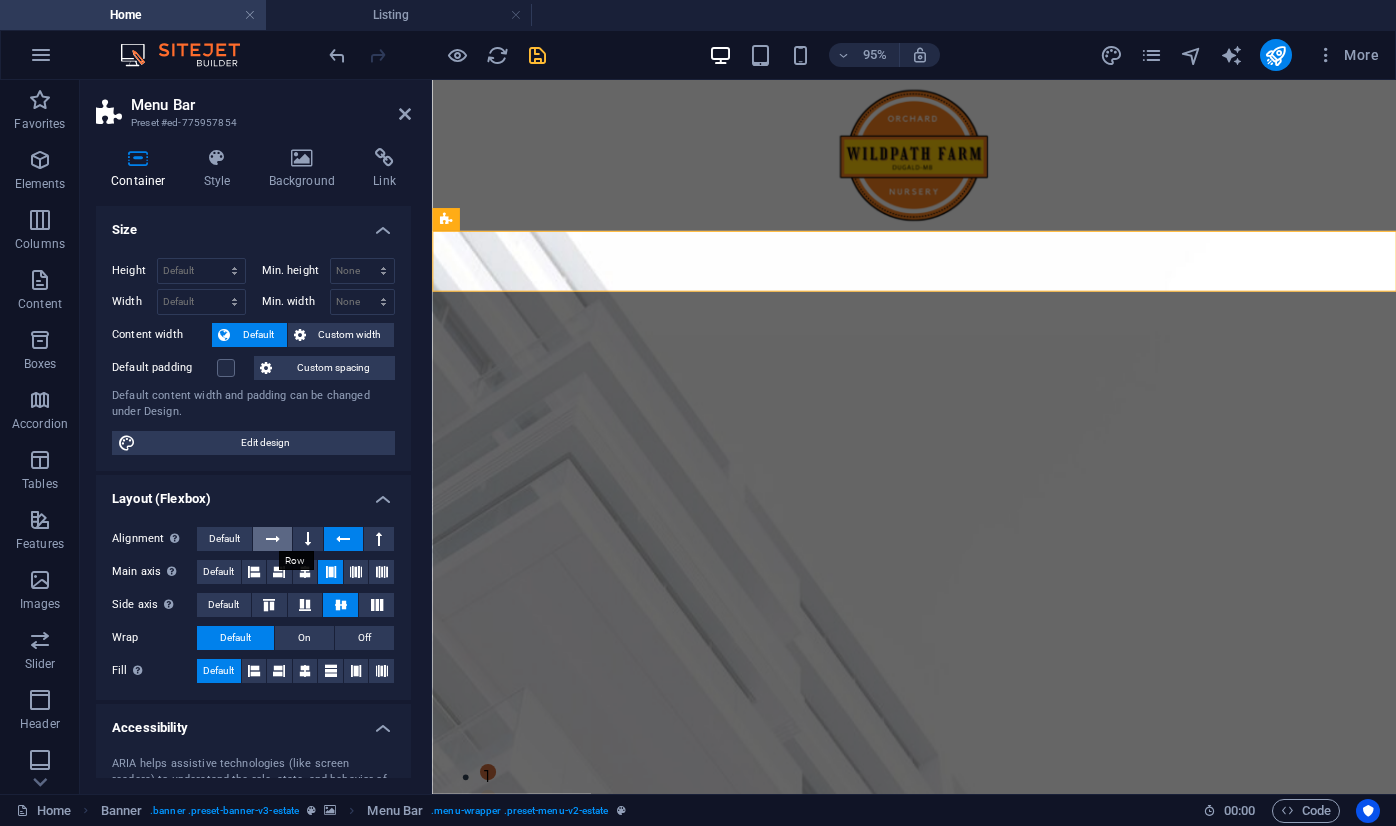 click at bounding box center (273, 539) 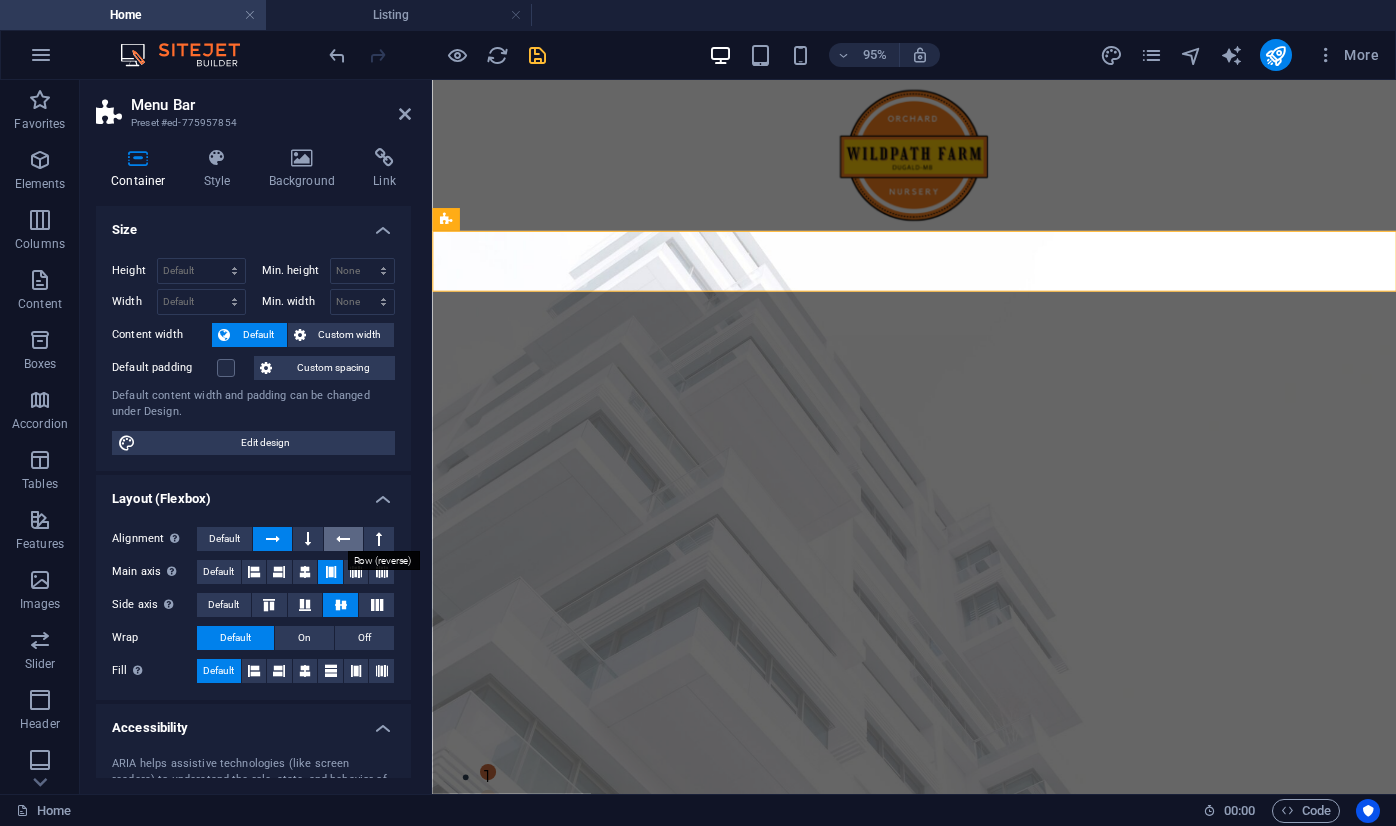click at bounding box center (343, 539) 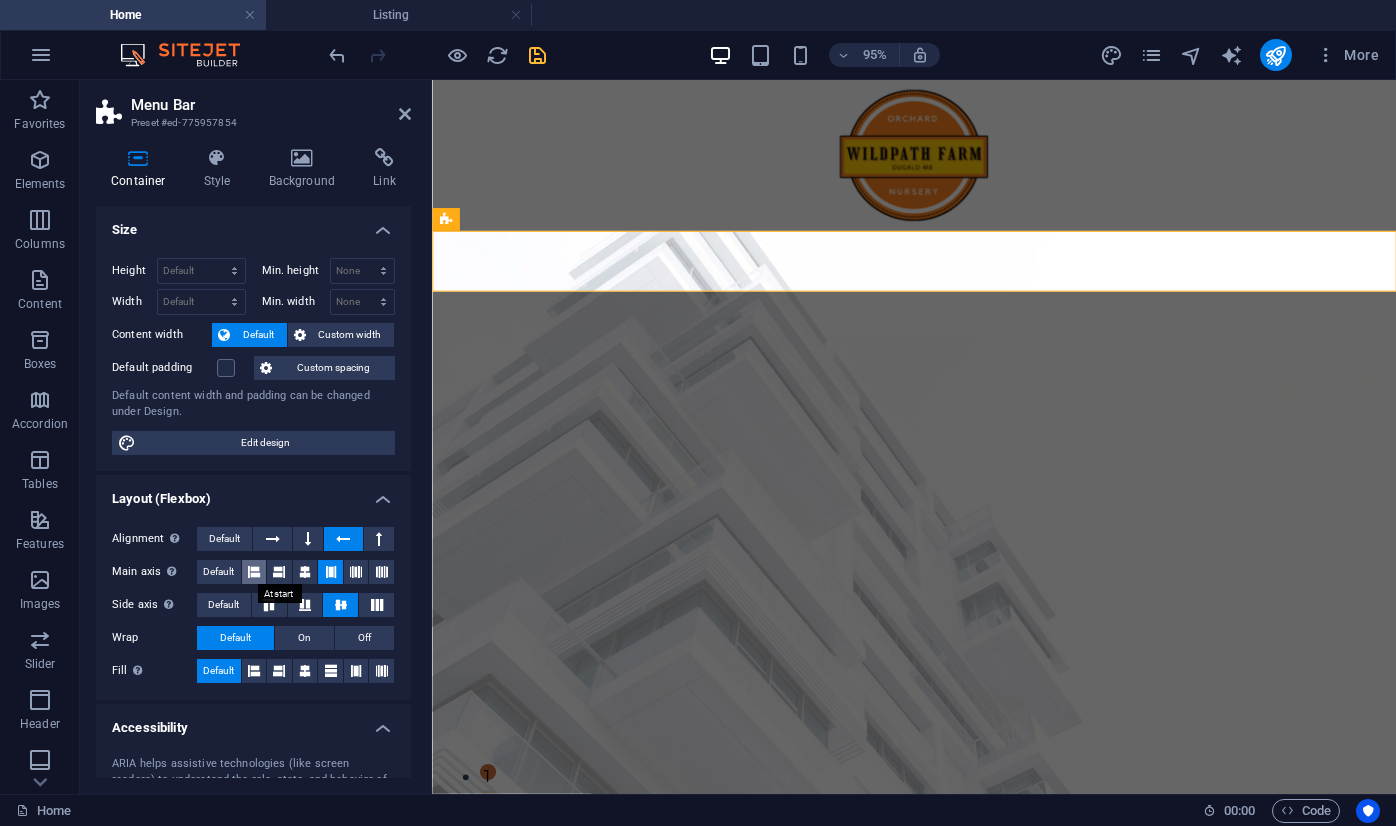 click at bounding box center (254, 572) 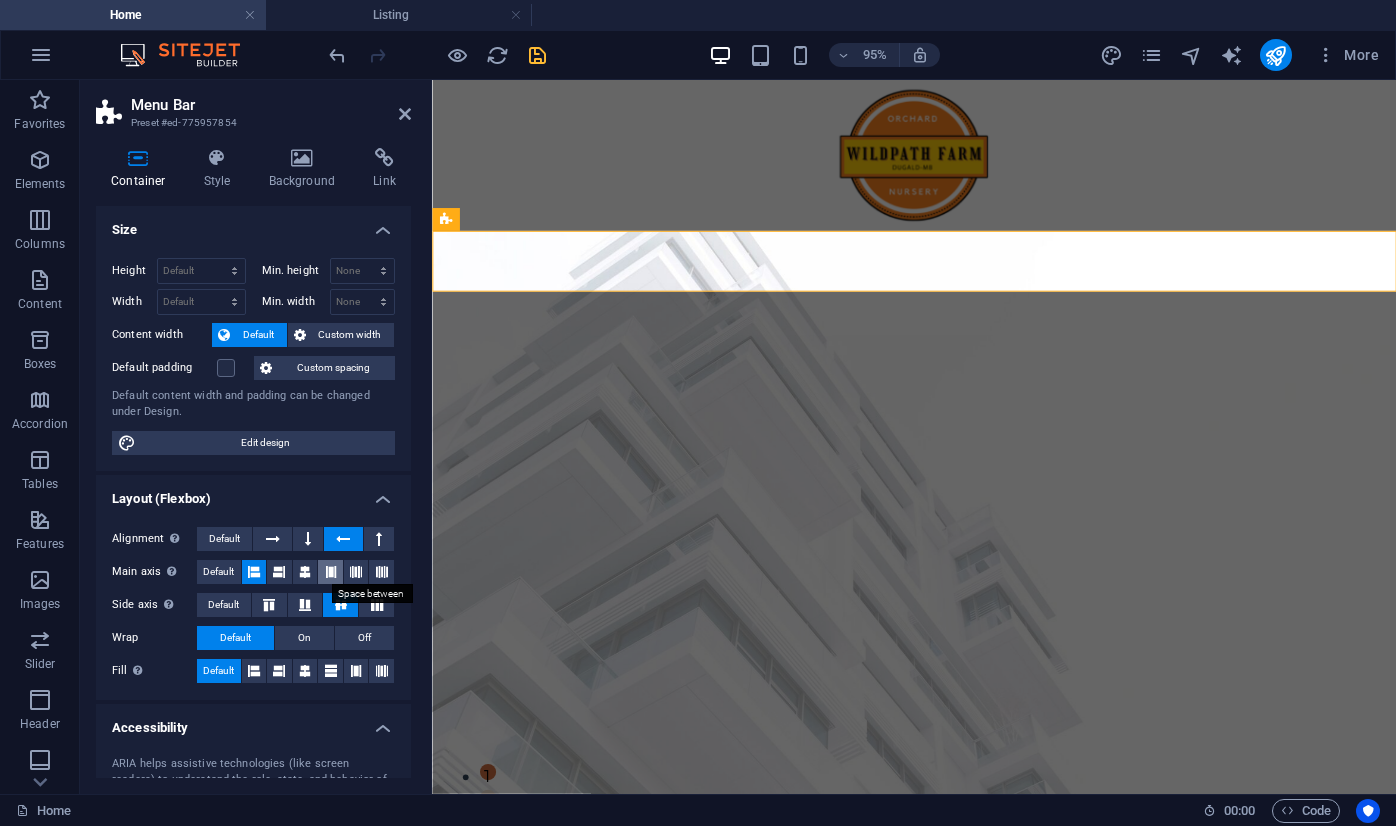 click at bounding box center (331, 572) 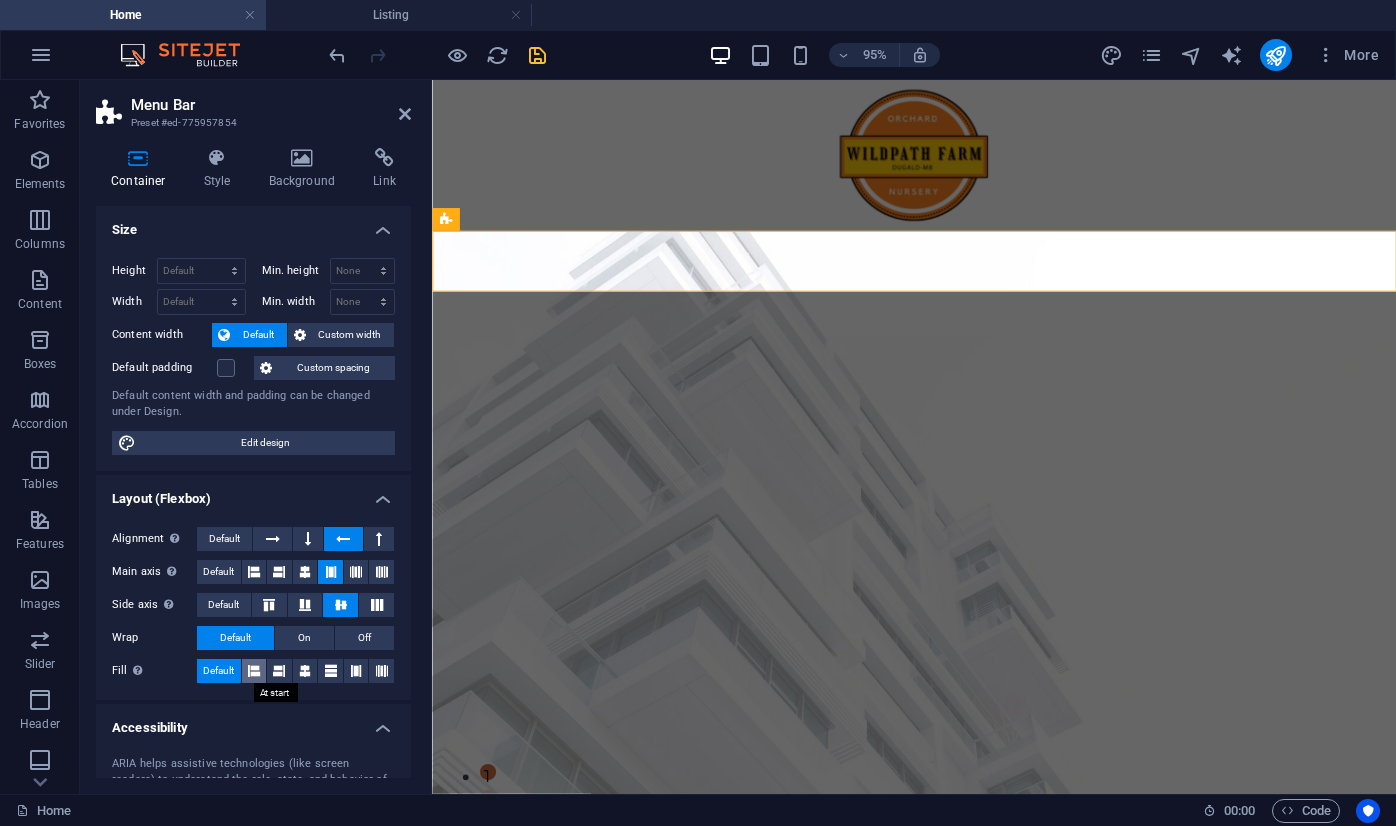 click at bounding box center (254, 671) 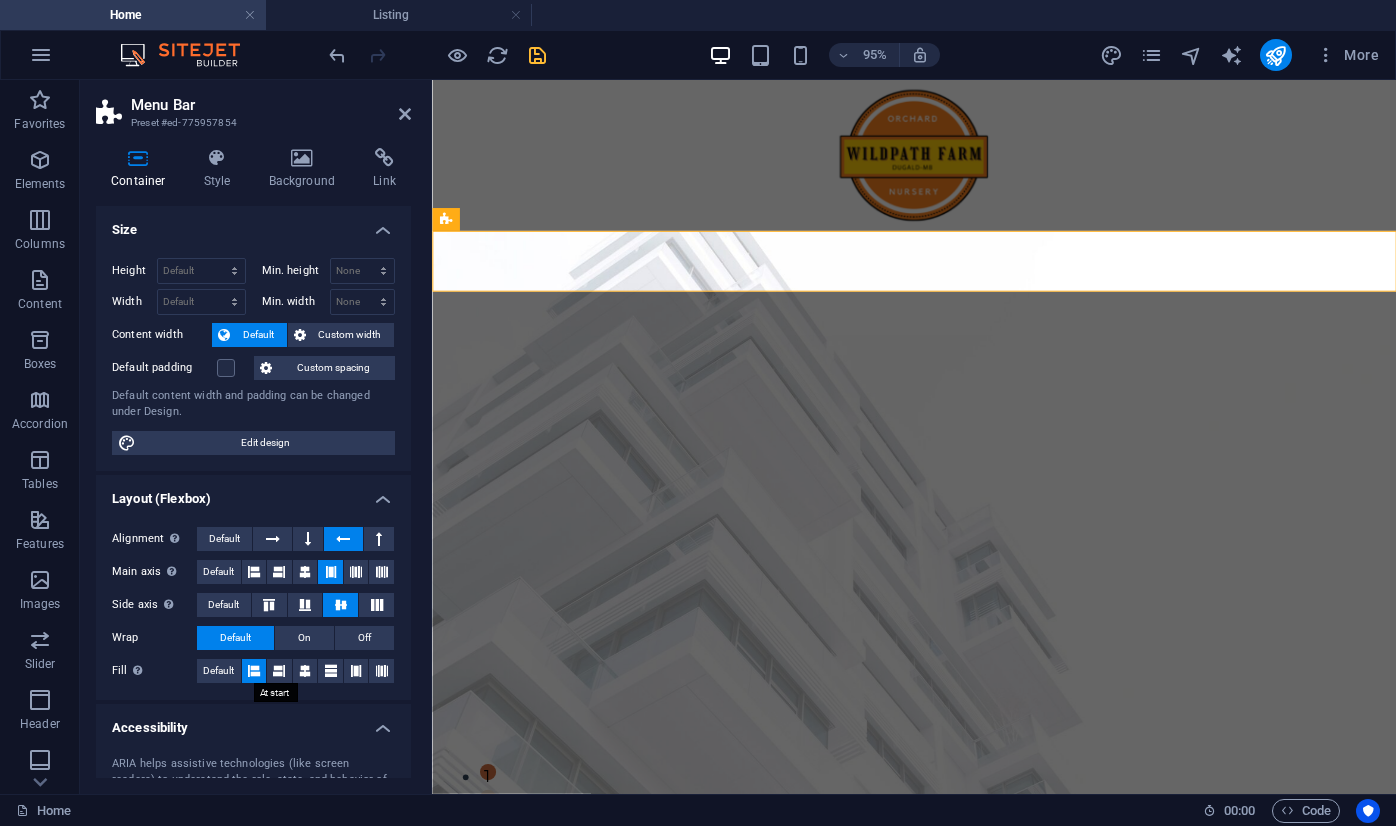 click at bounding box center [254, 671] 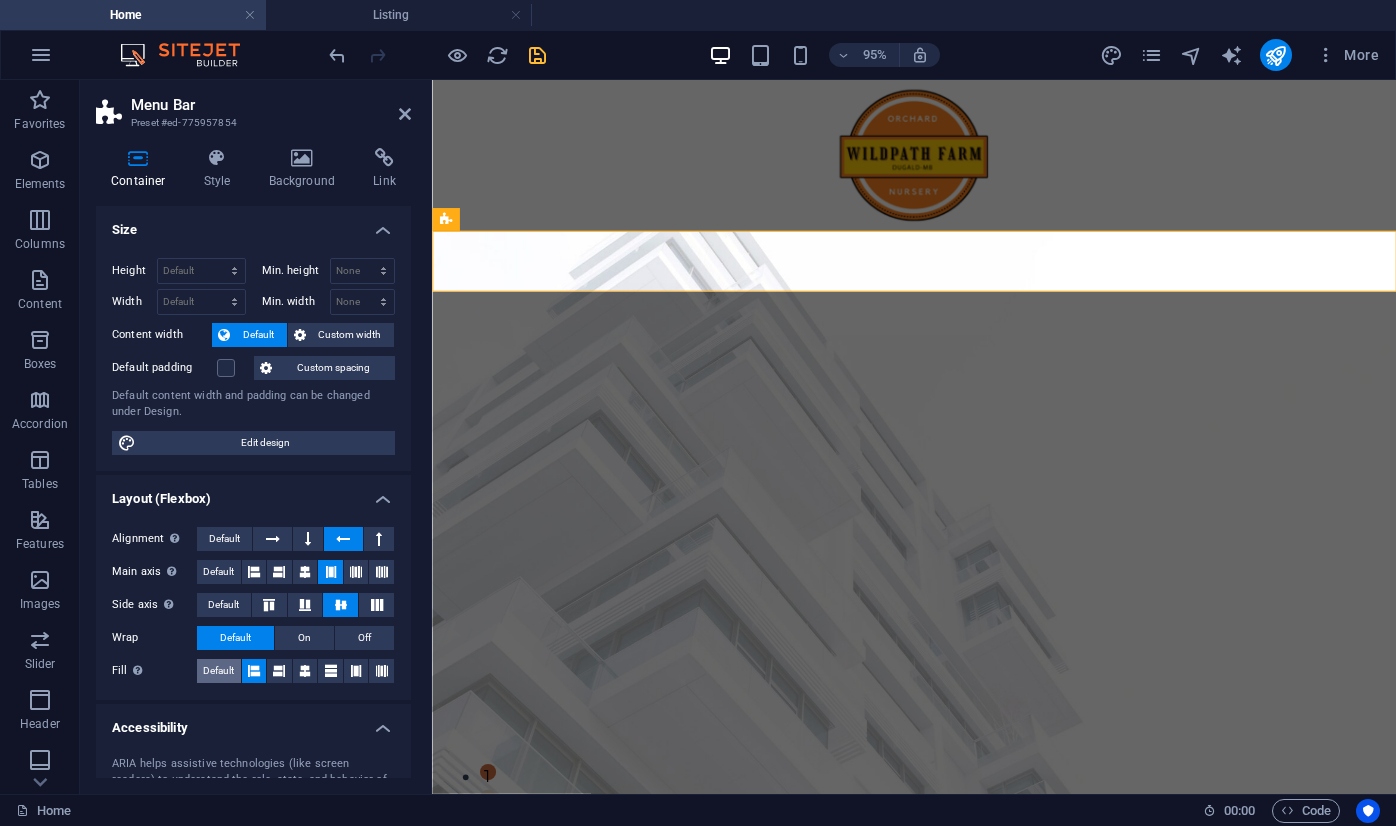 click on "Default" at bounding box center [218, 671] 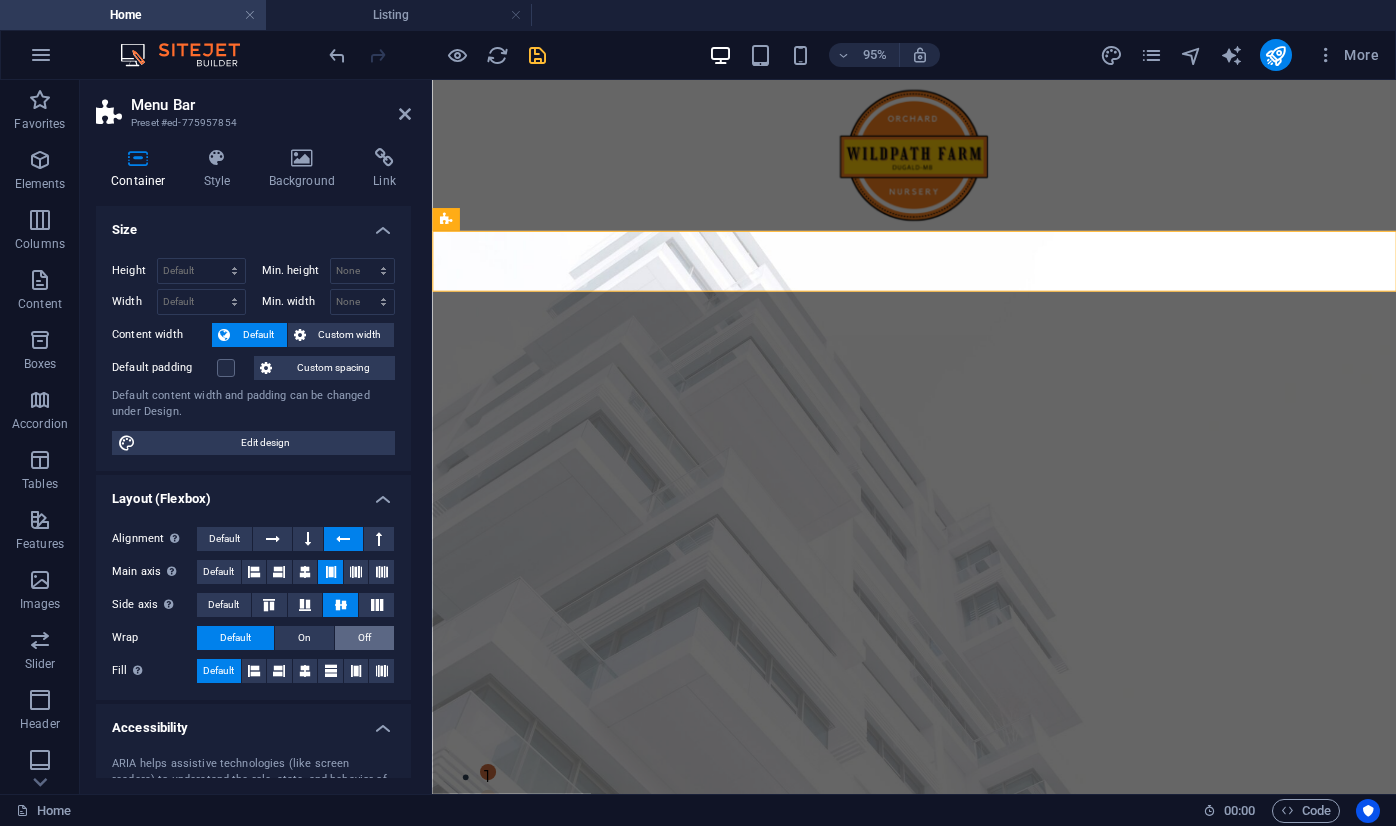 click on "Off" at bounding box center (364, 638) 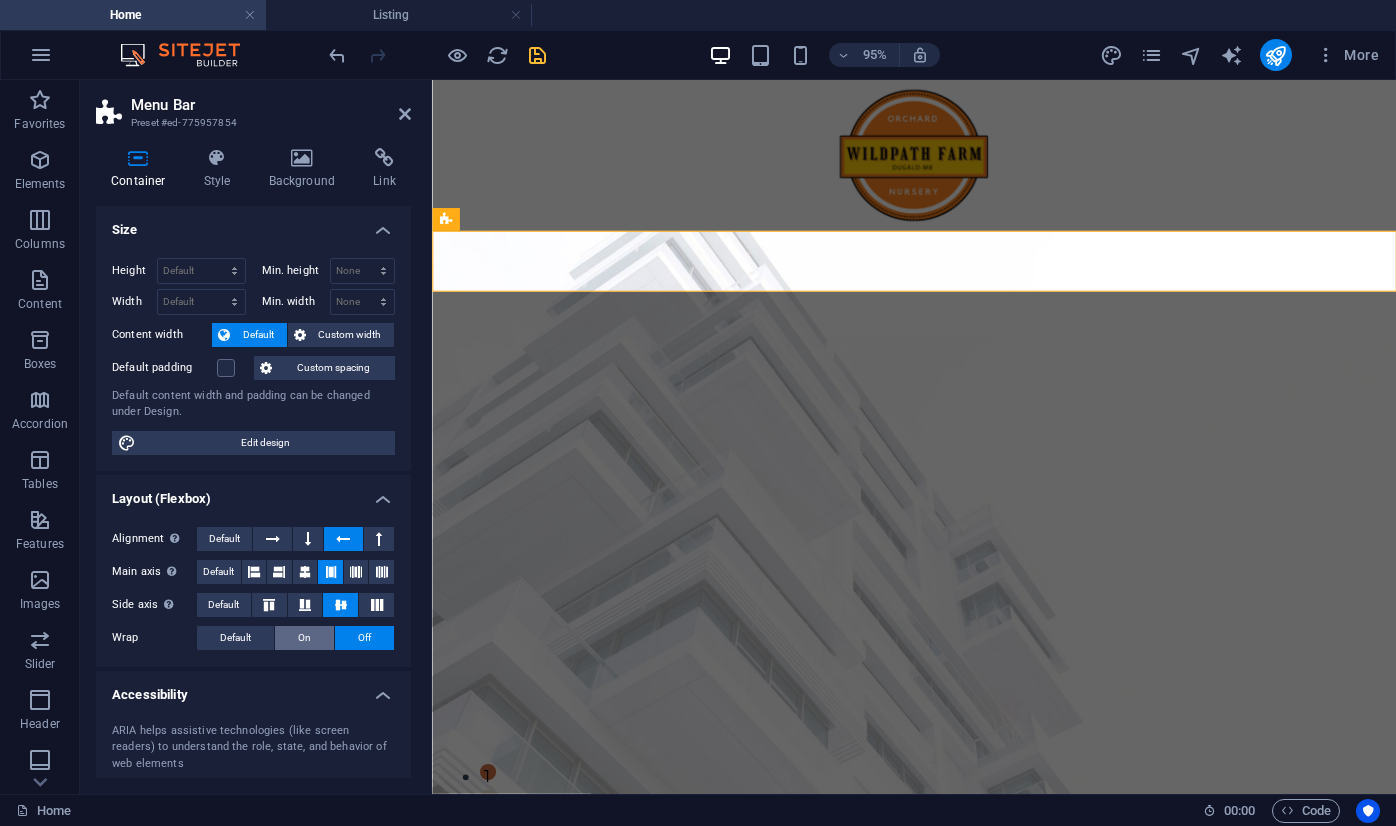 click on "On" at bounding box center (304, 638) 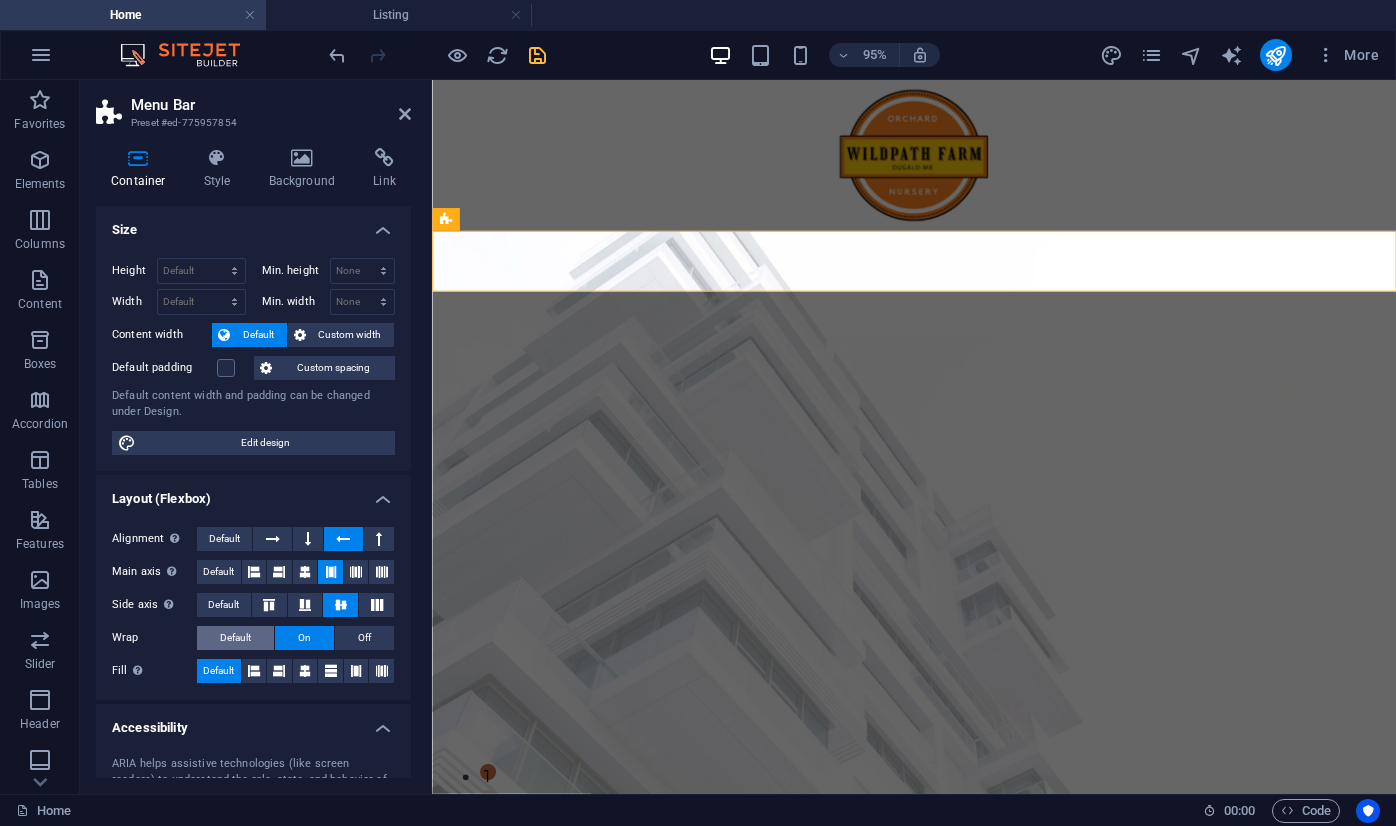 click on "Default" at bounding box center [235, 638] 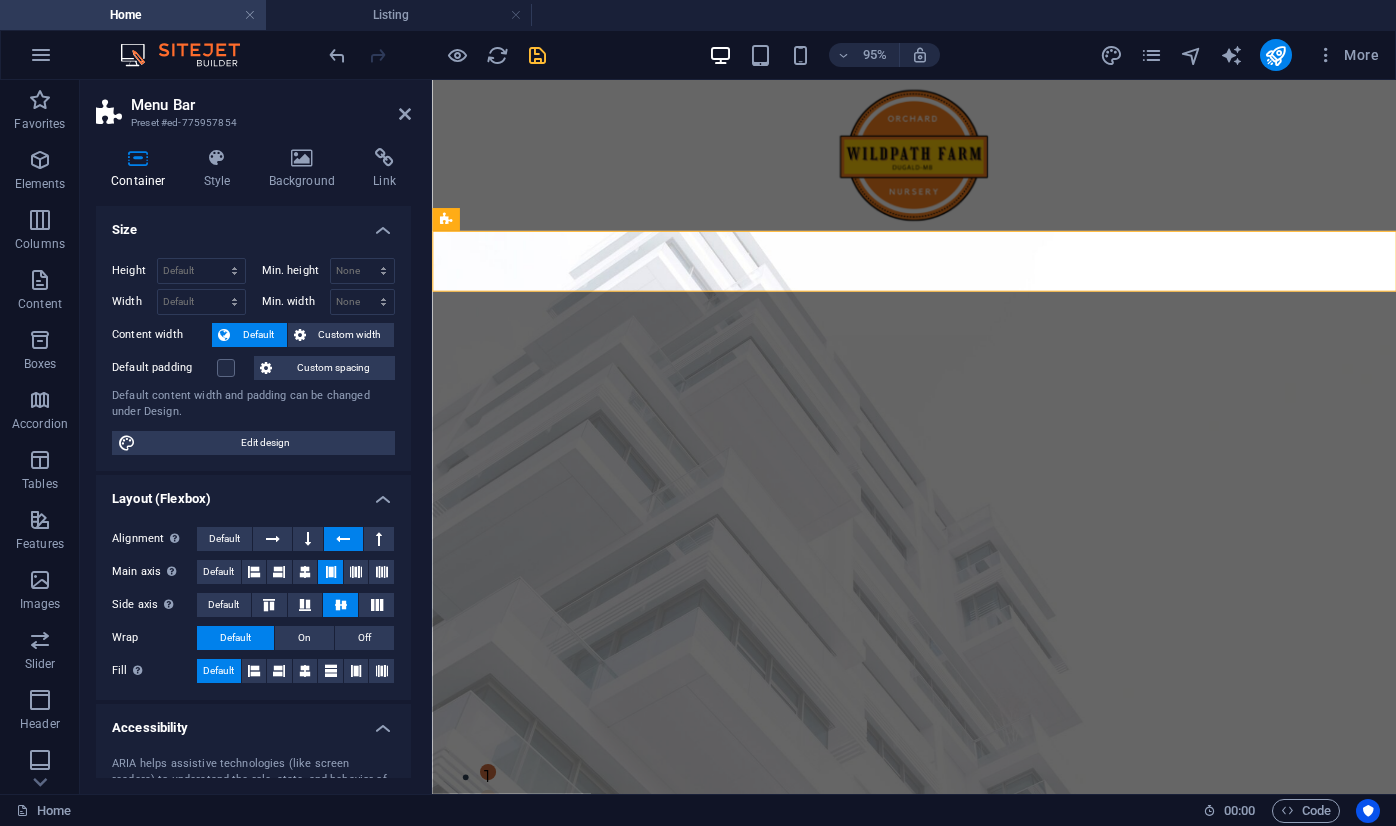 click on "Layout (Flexbox)" at bounding box center [253, 493] 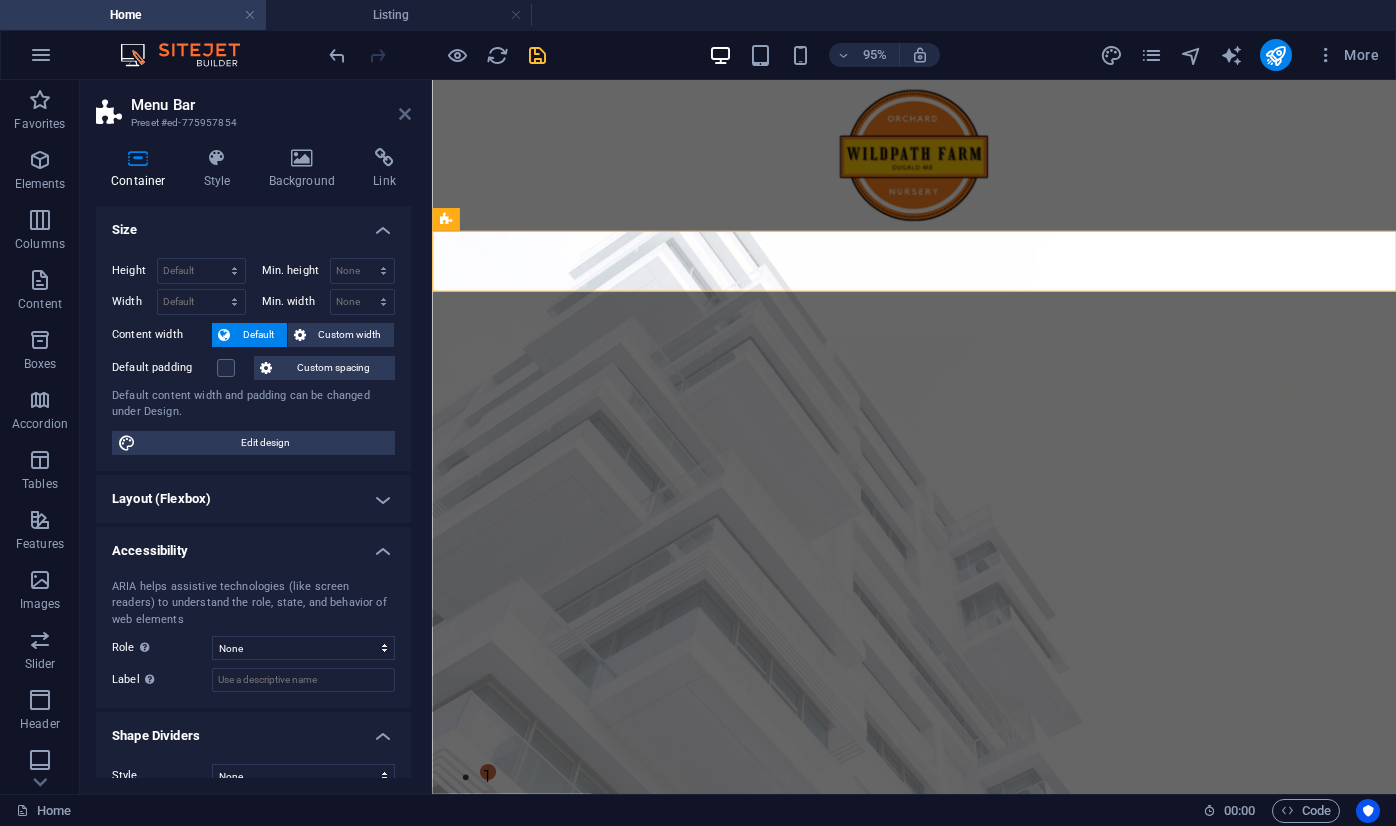 click at bounding box center [405, 114] 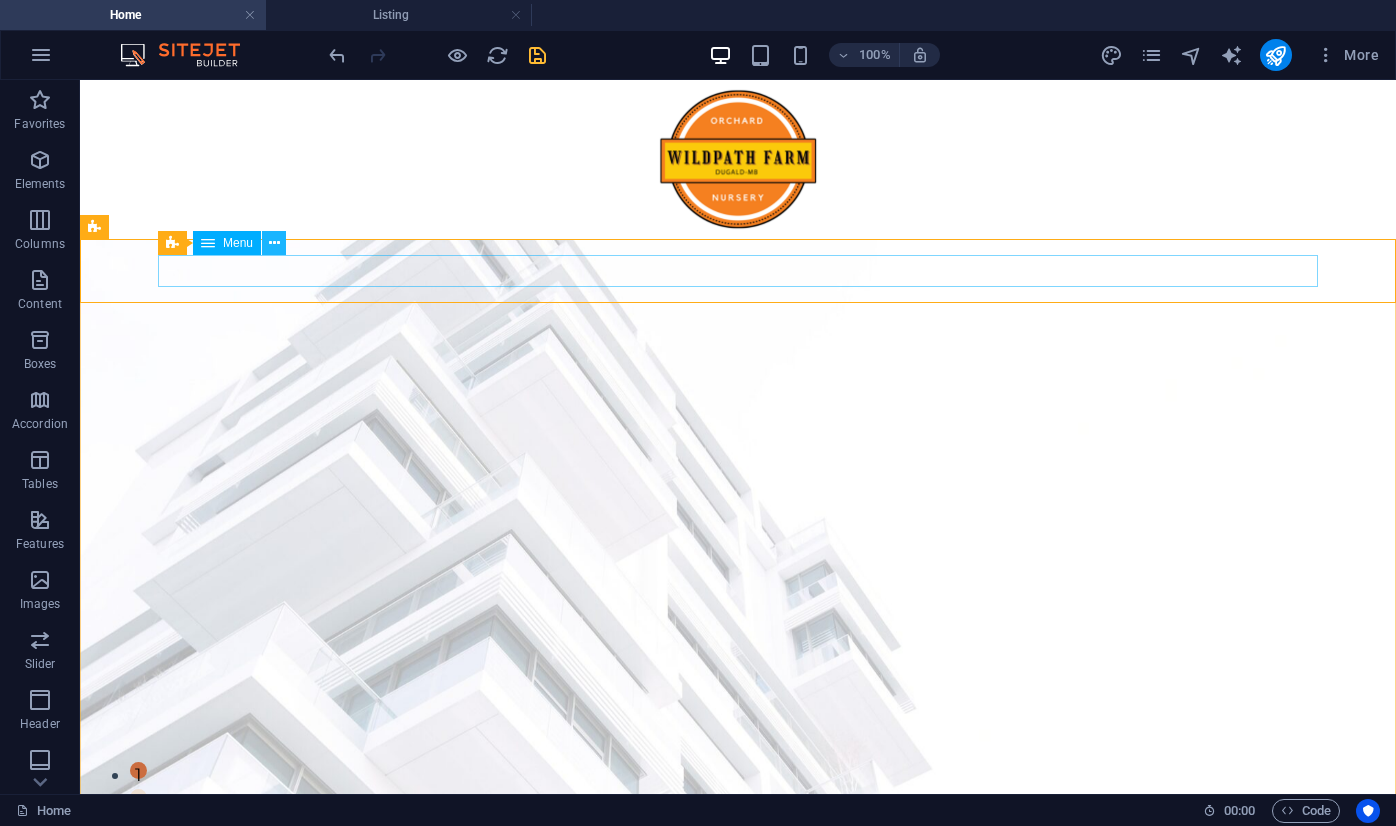 click at bounding box center [274, 243] 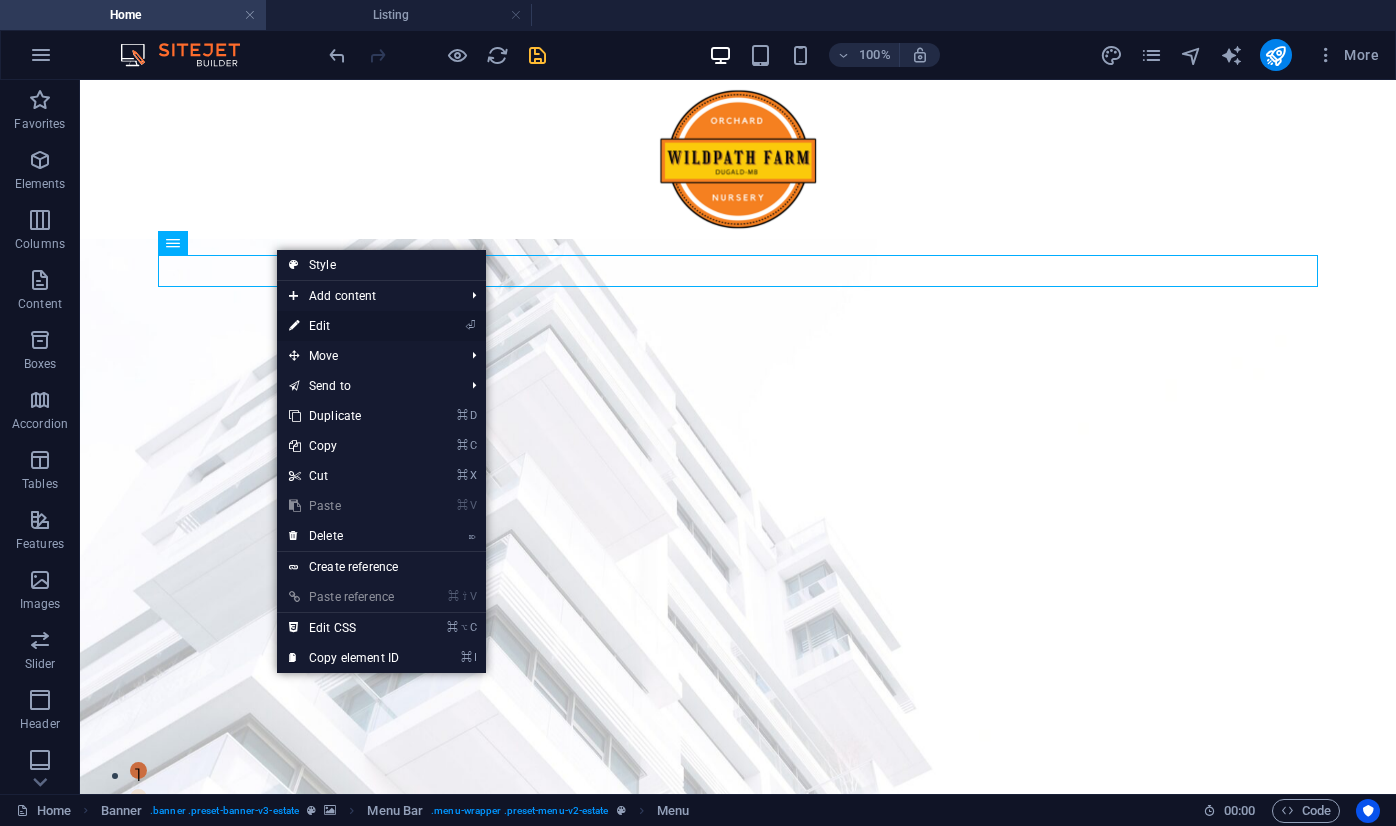 click at bounding box center (294, 326) 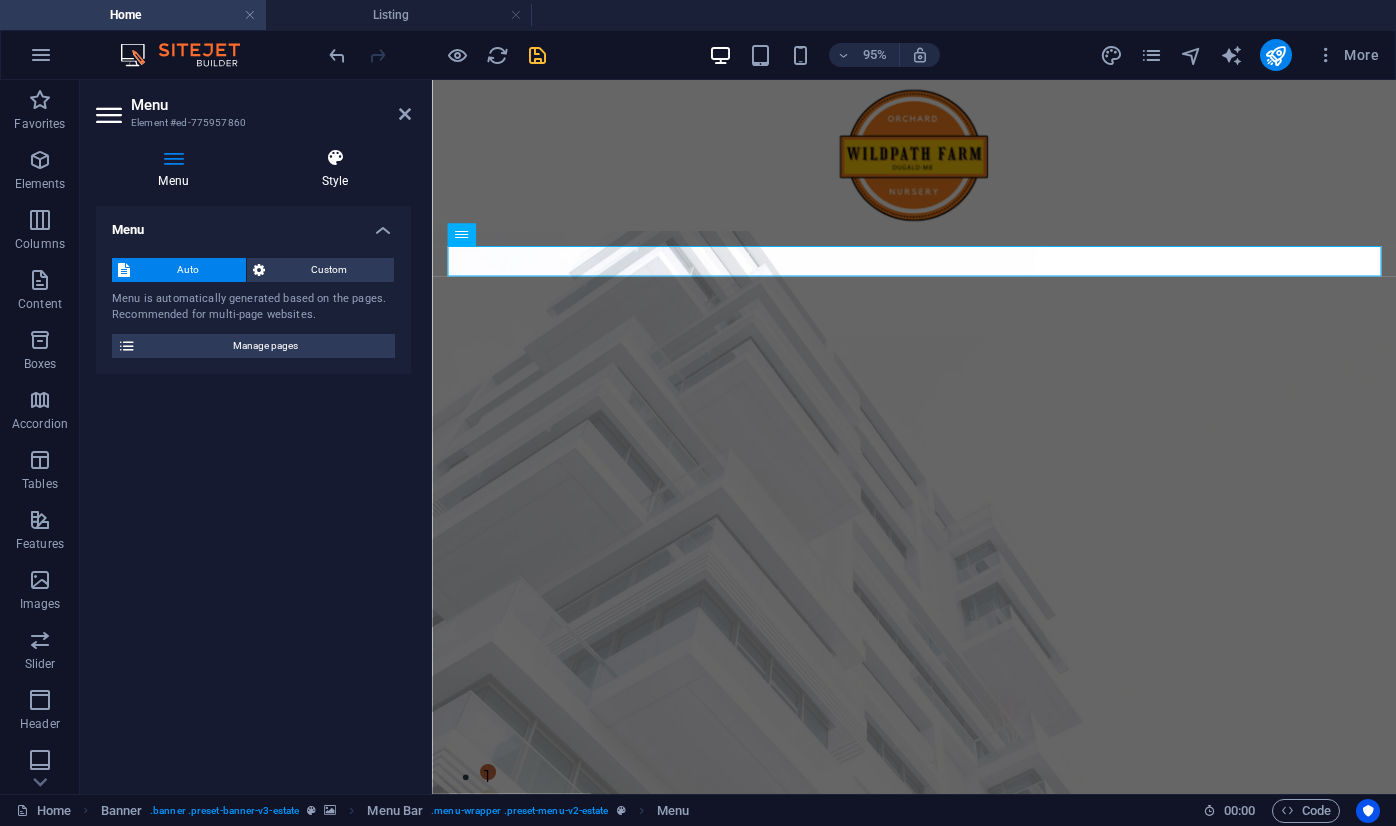 click on "Style" at bounding box center (335, 169) 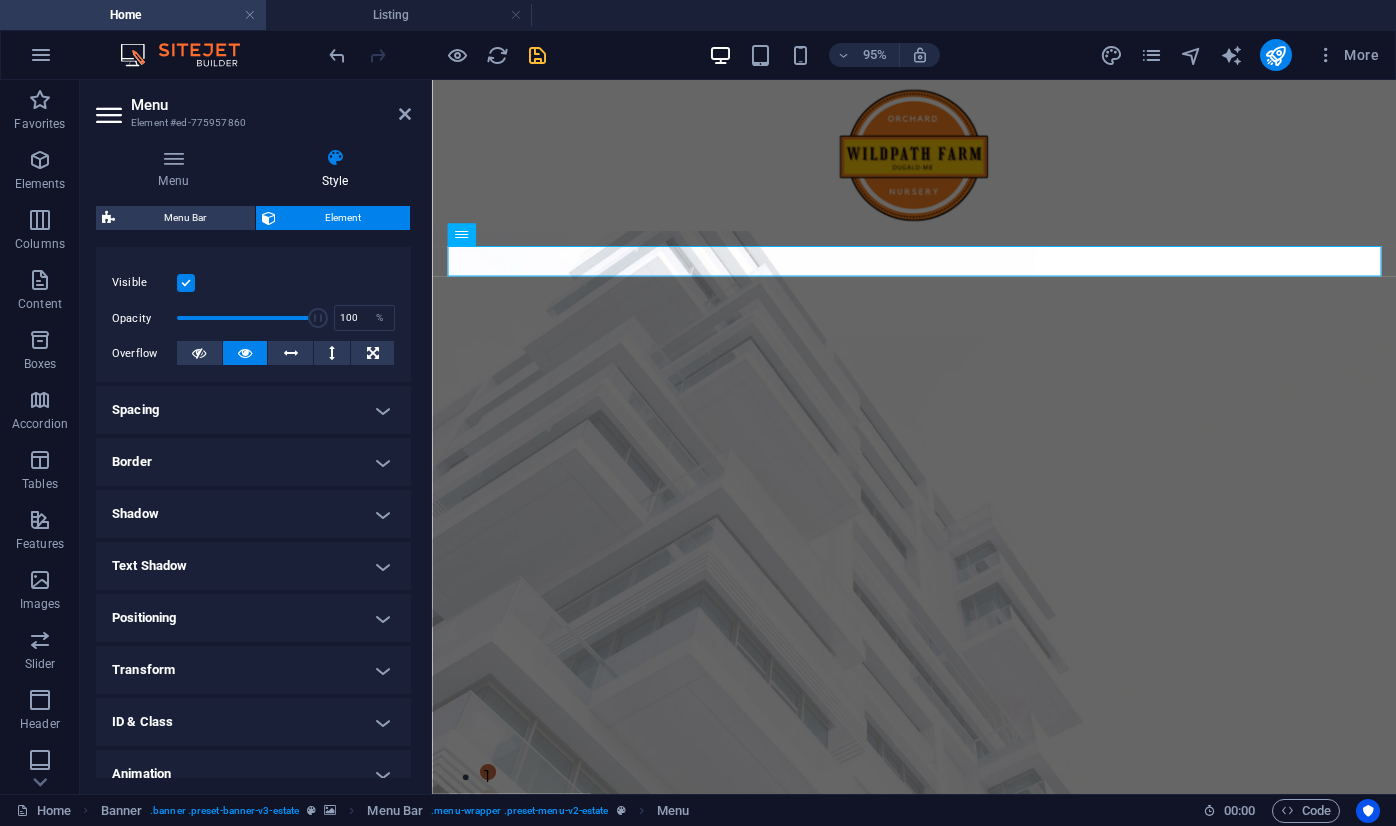 scroll, scrollTop: 314, scrollLeft: 0, axis: vertical 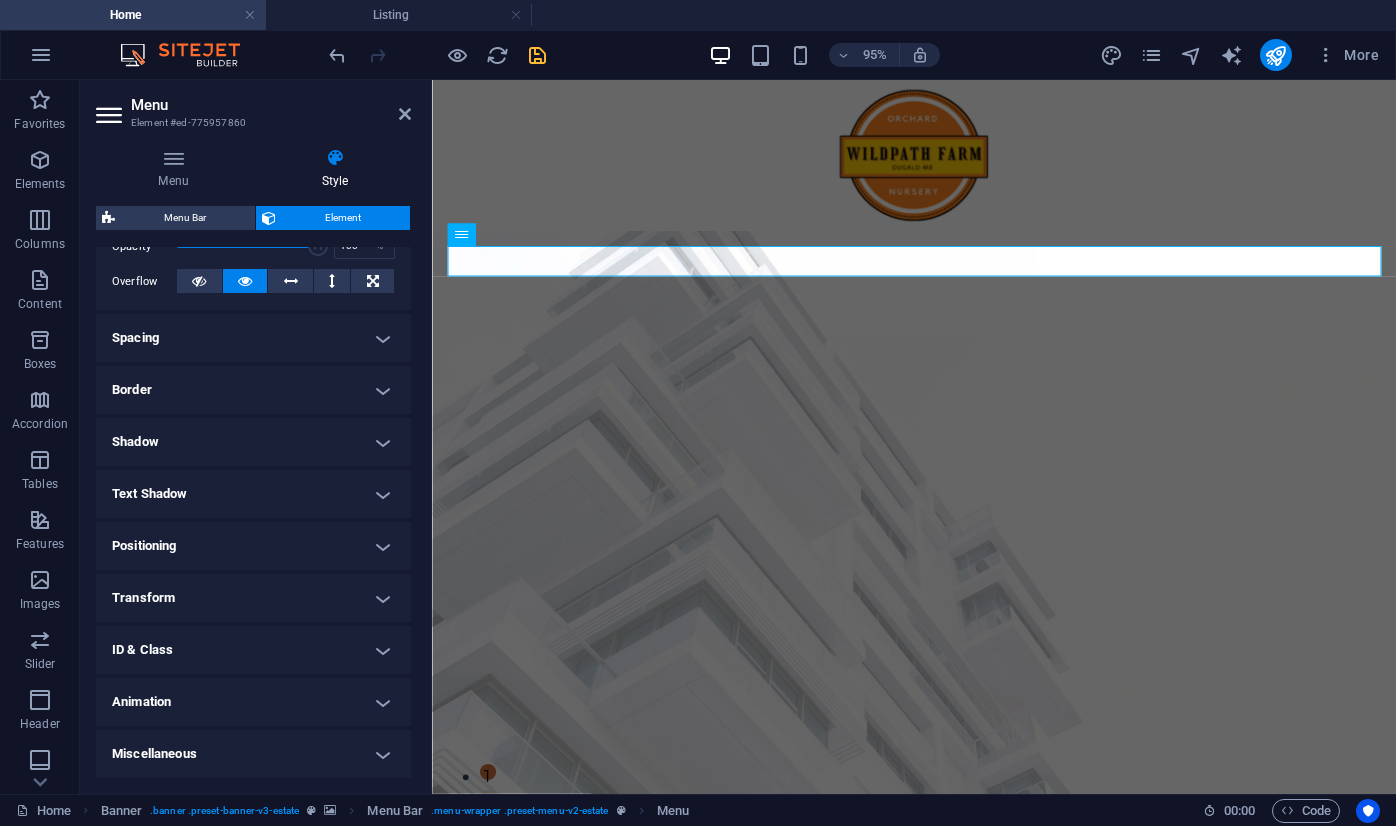 click on "Positioning" at bounding box center [253, 546] 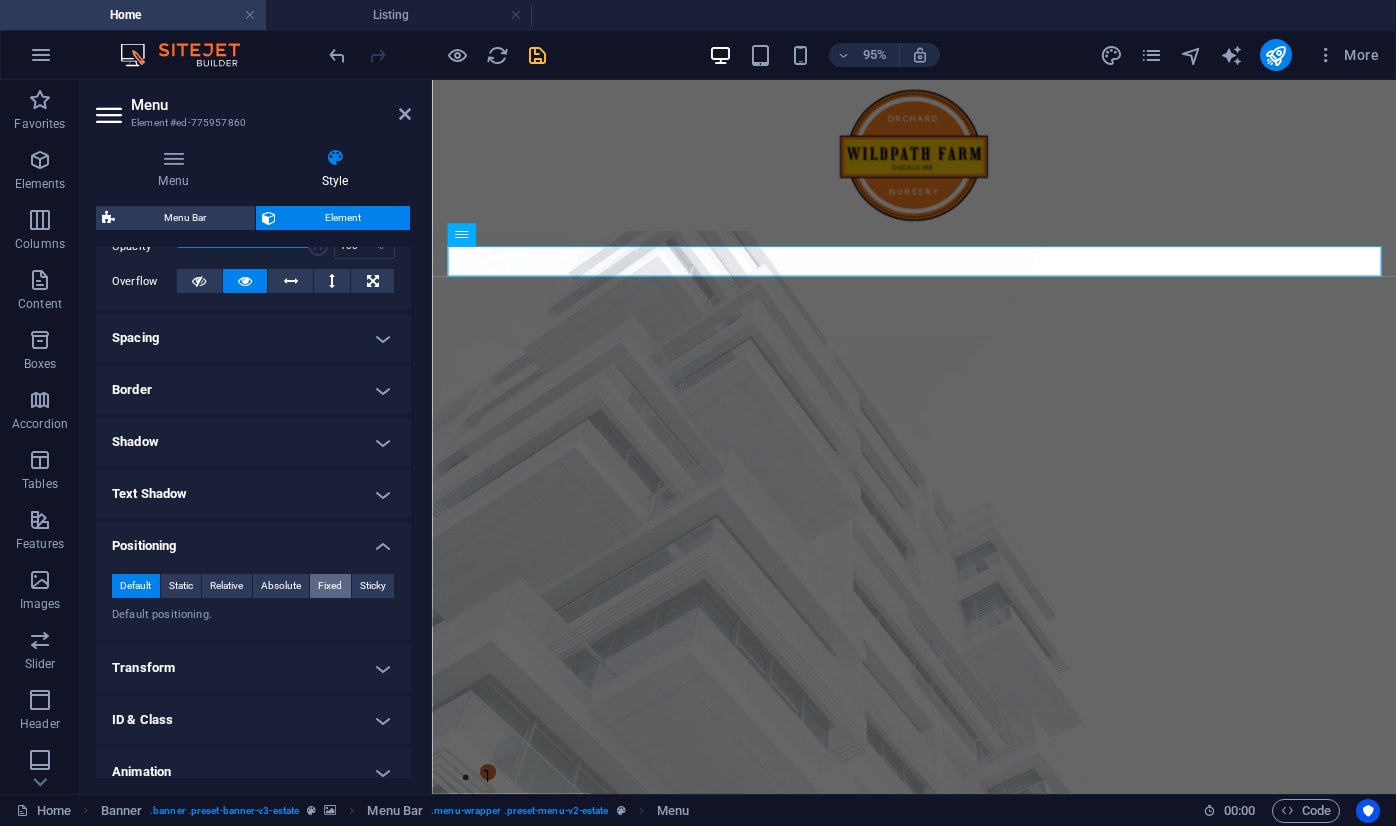 click on "Fixed" at bounding box center [330, 586] 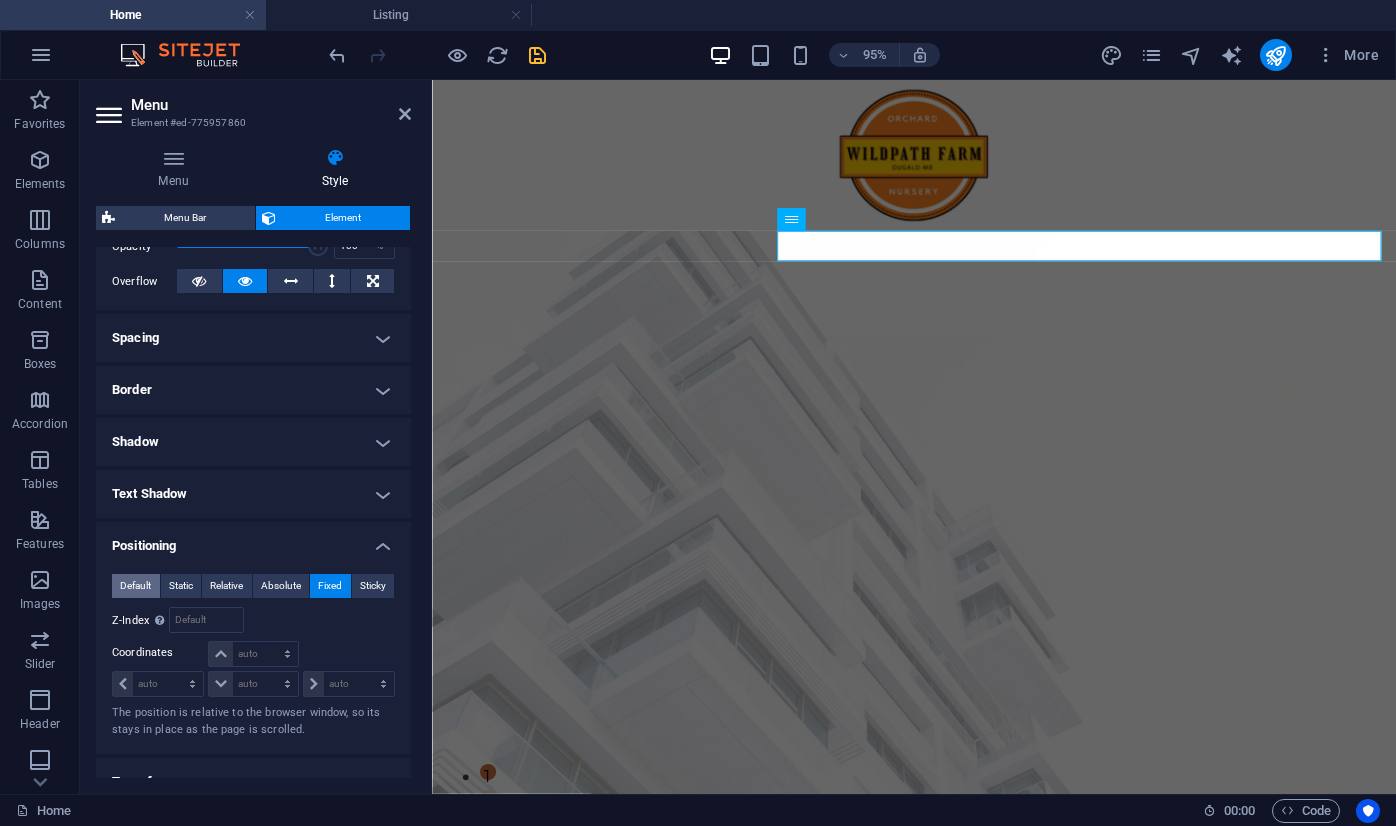 click on "Default" at bounding box center [135, 586] 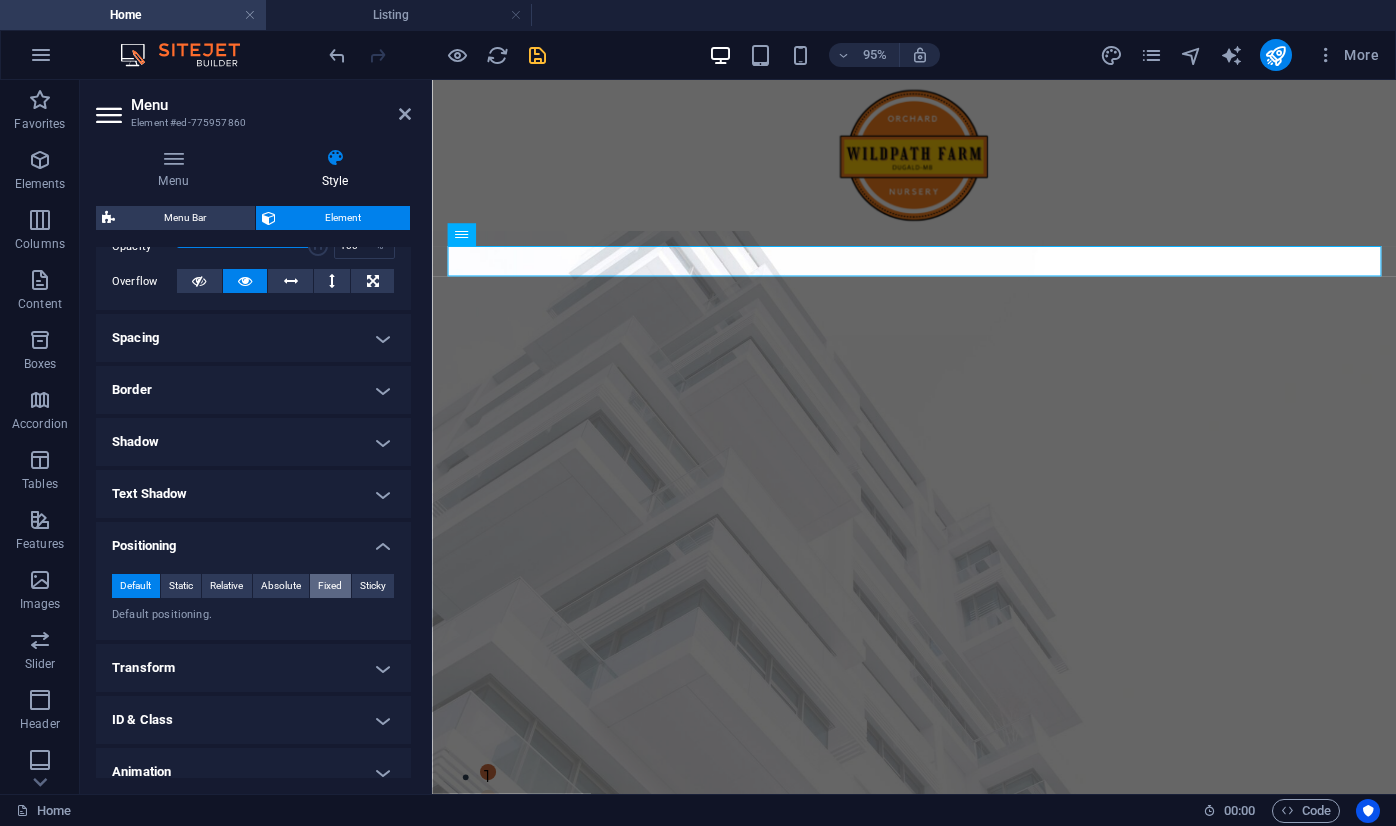 click on "Fixed" at bounding box center (330, 586) 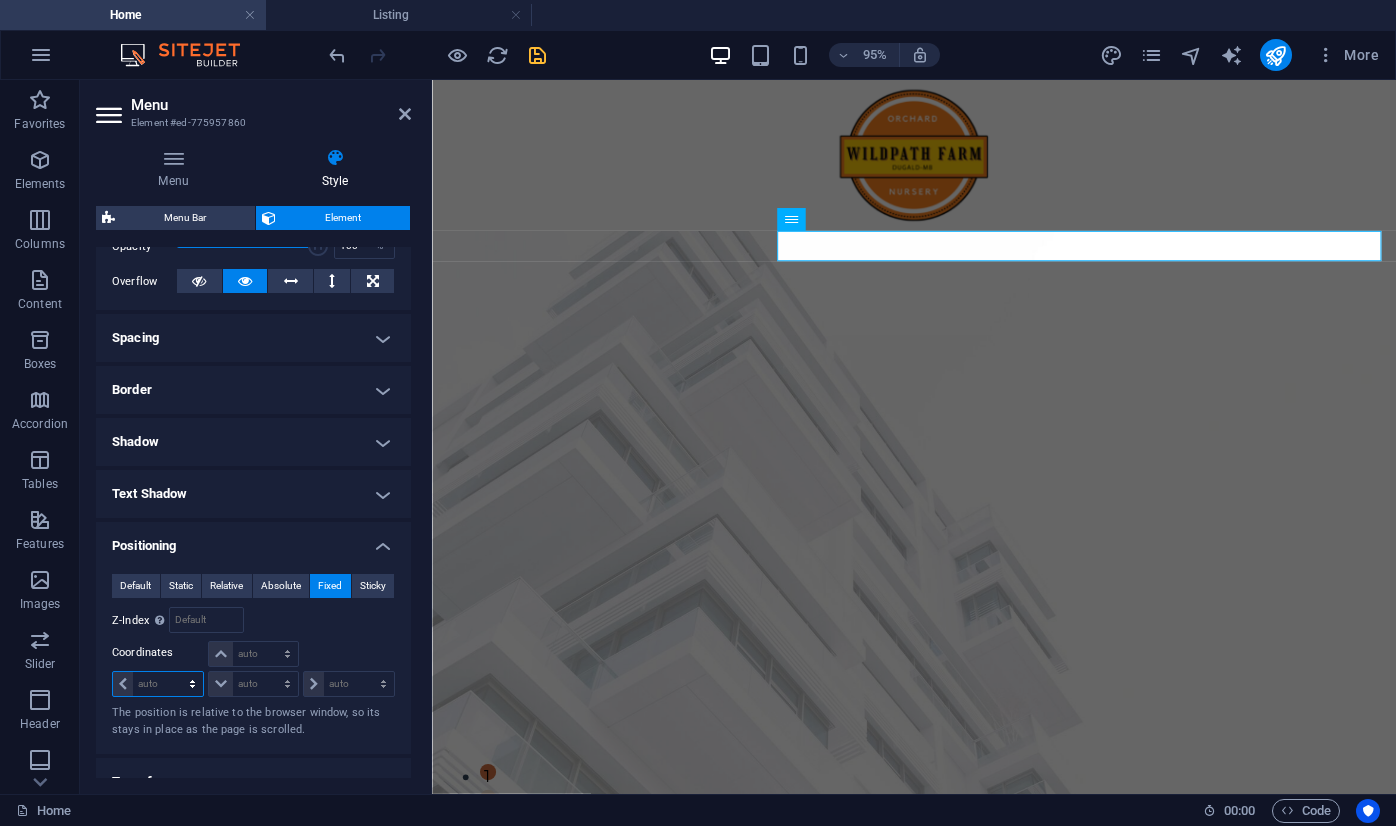 click on "auto px rem % em" at bounding box center (158, 684) 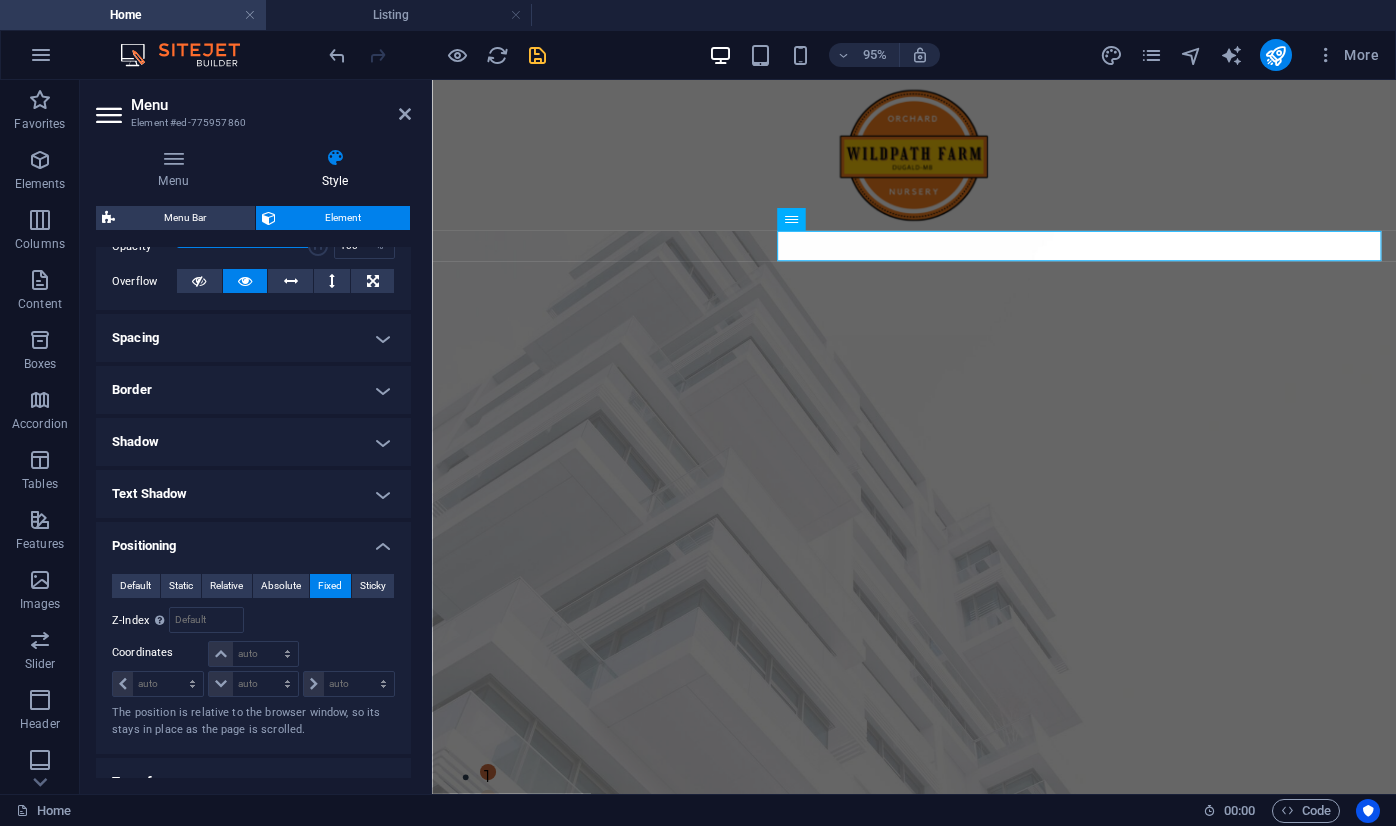 click on "Positioning" at bounding box center [253, 540] 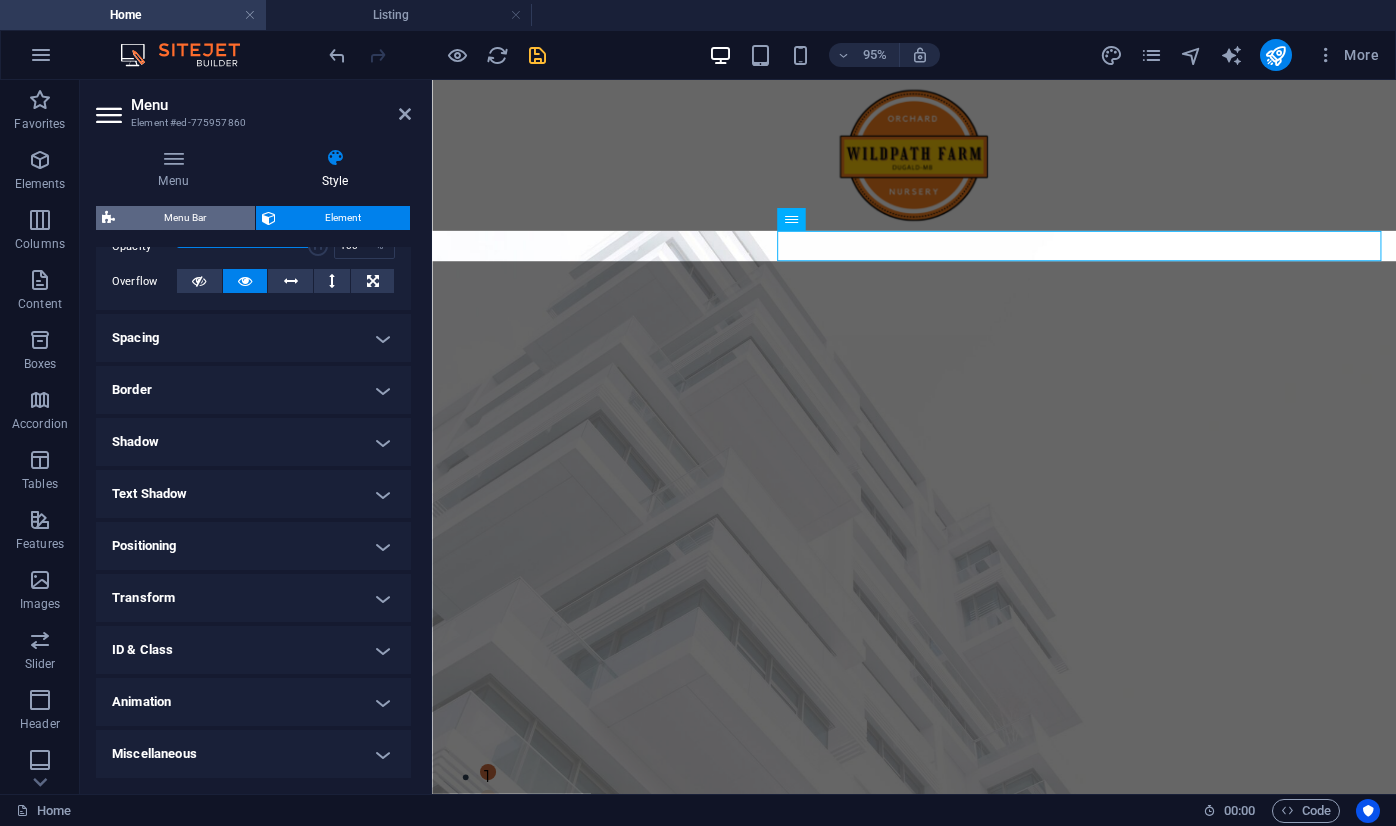 click on "Menu Bar" at bounding box center [185, 218] 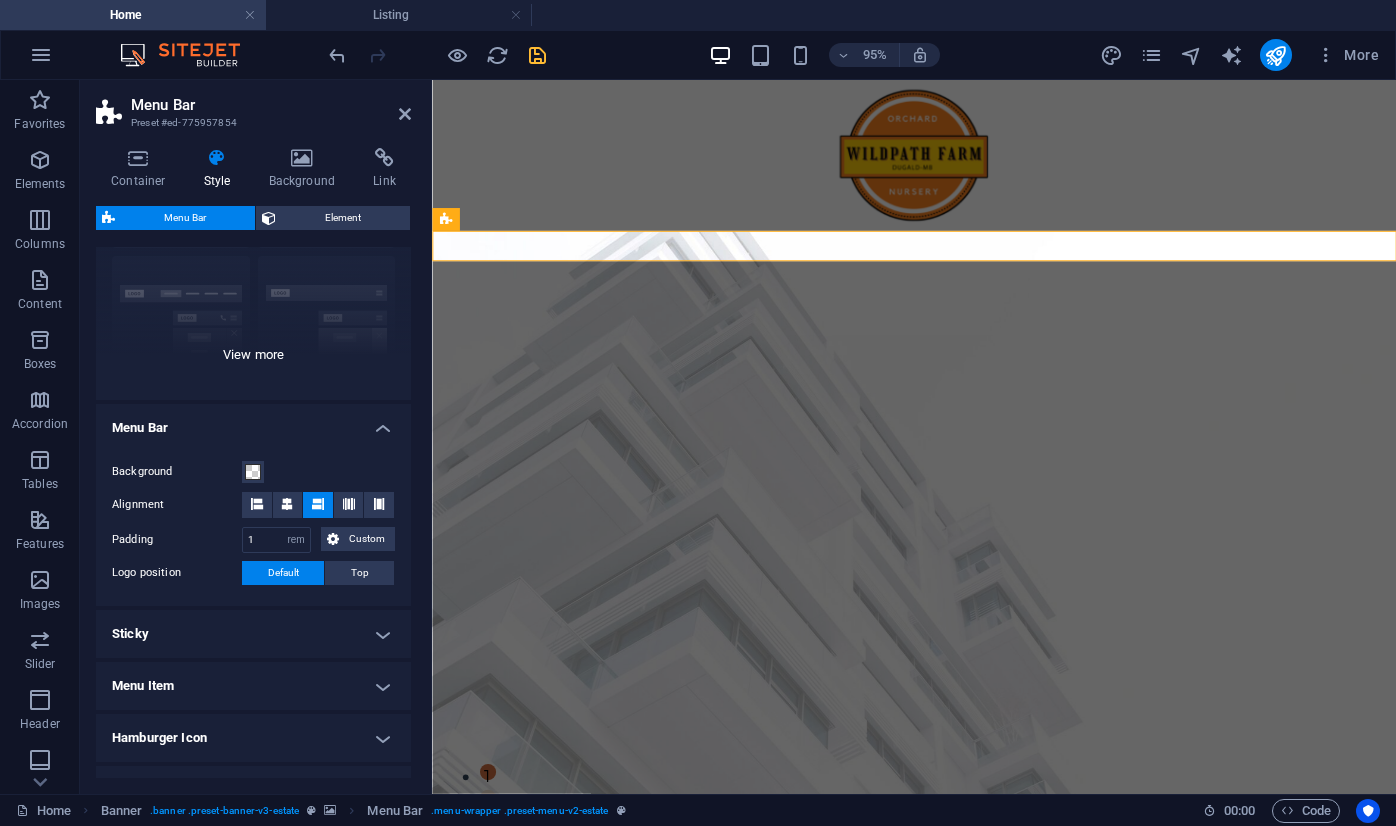 scroll, scrollTop: 195, scrollLeft: 0, axis: vertical 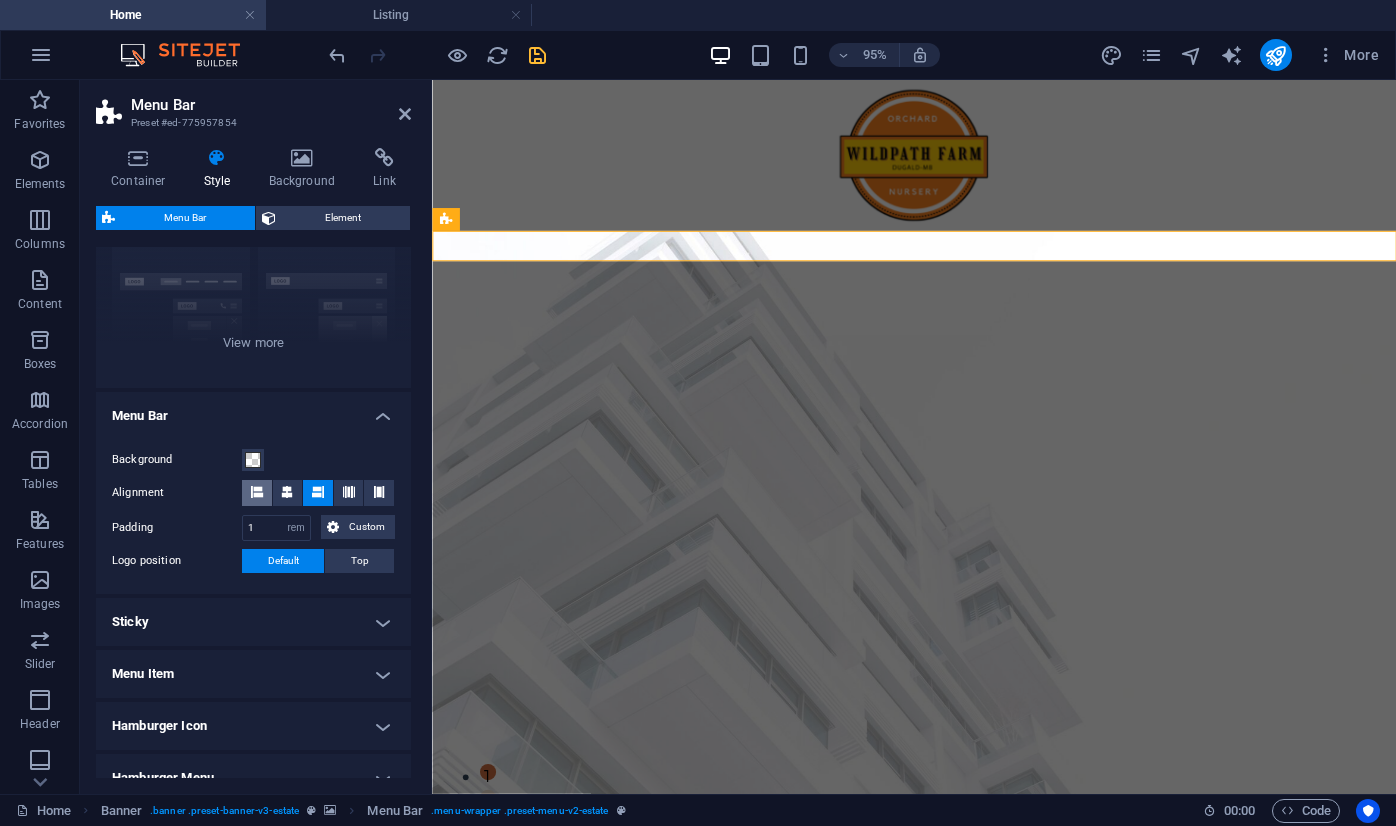 click at bounding box center [257, 492] 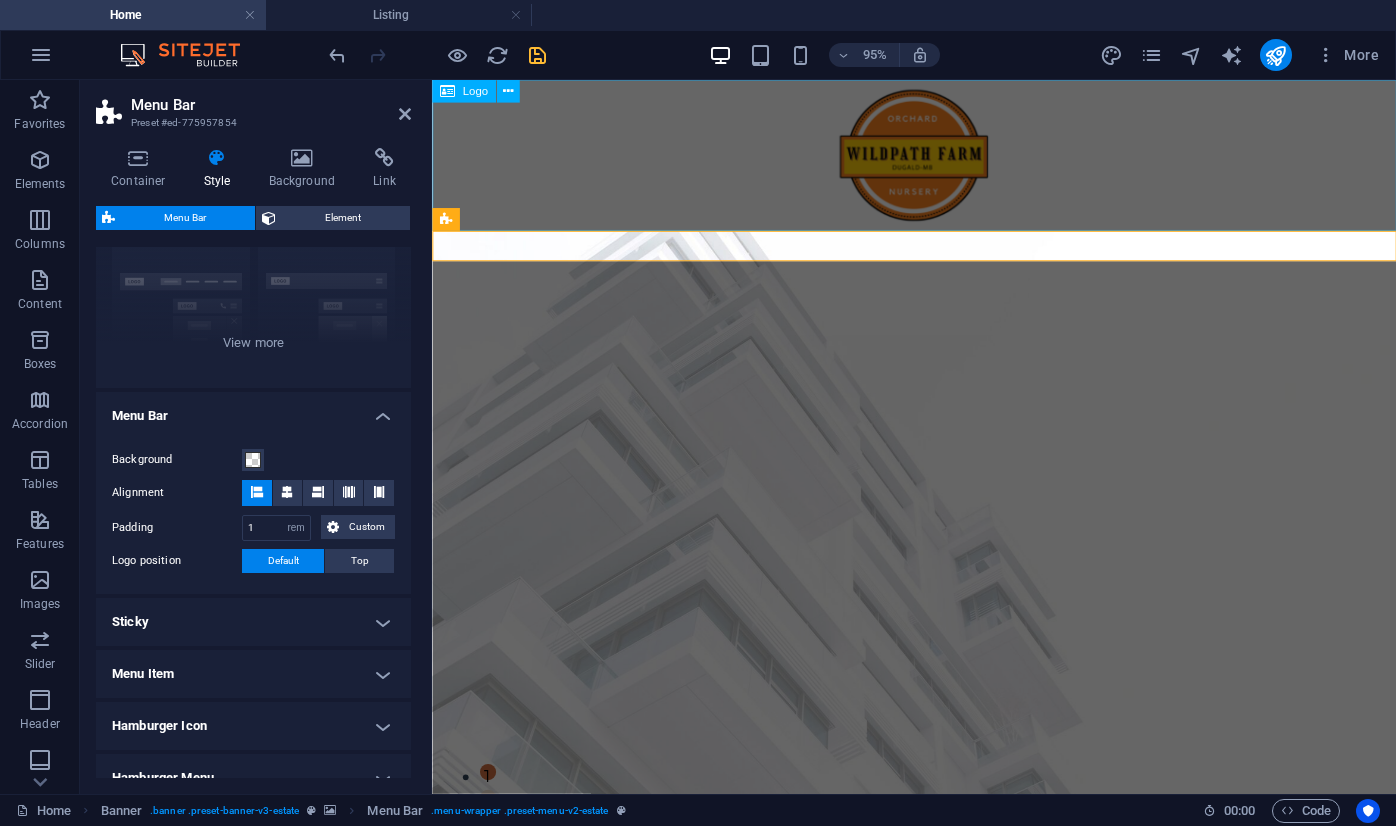 click at bounding box center (405, 114) 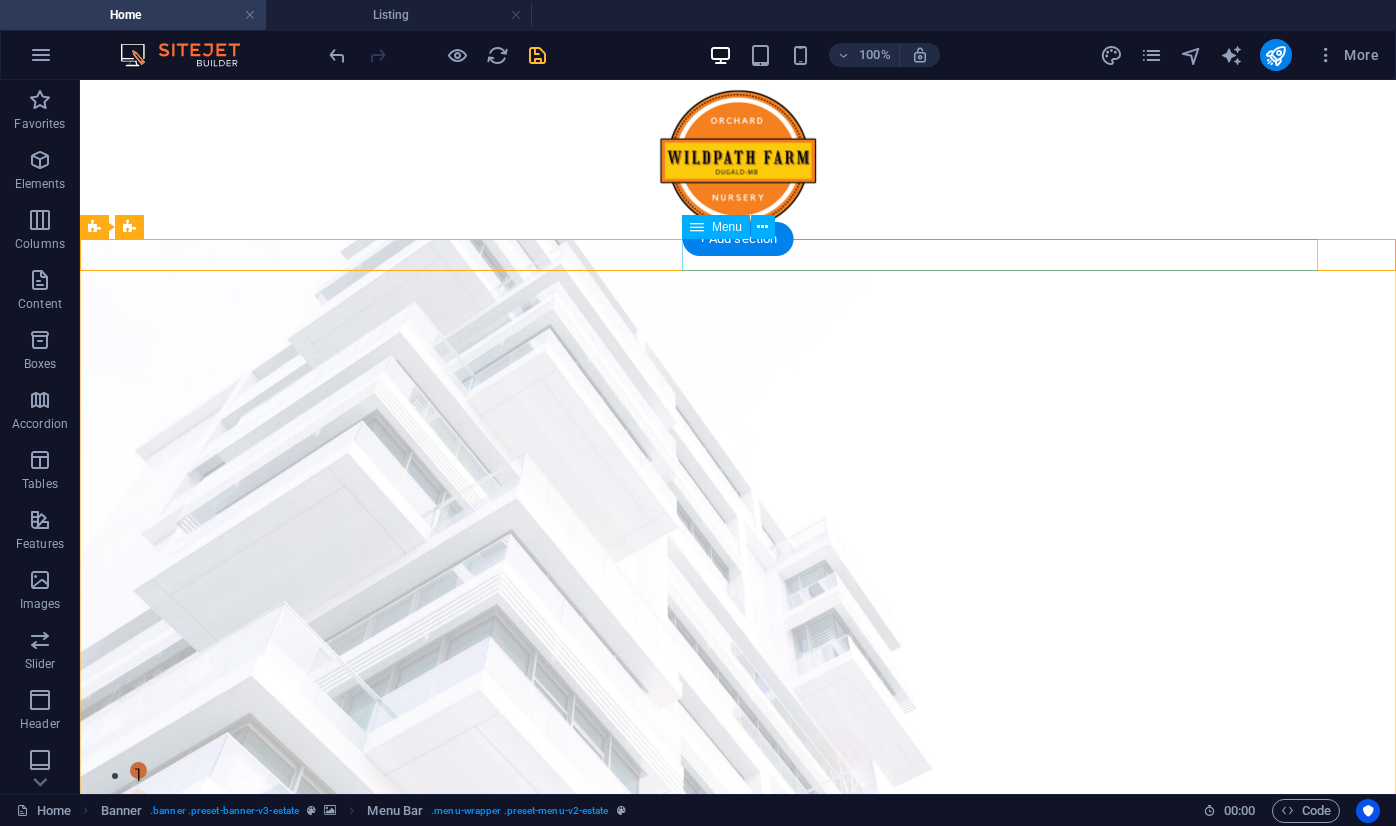 click on "Home About Nursery Mushroom Logs" at bounding box center [476, 1023] 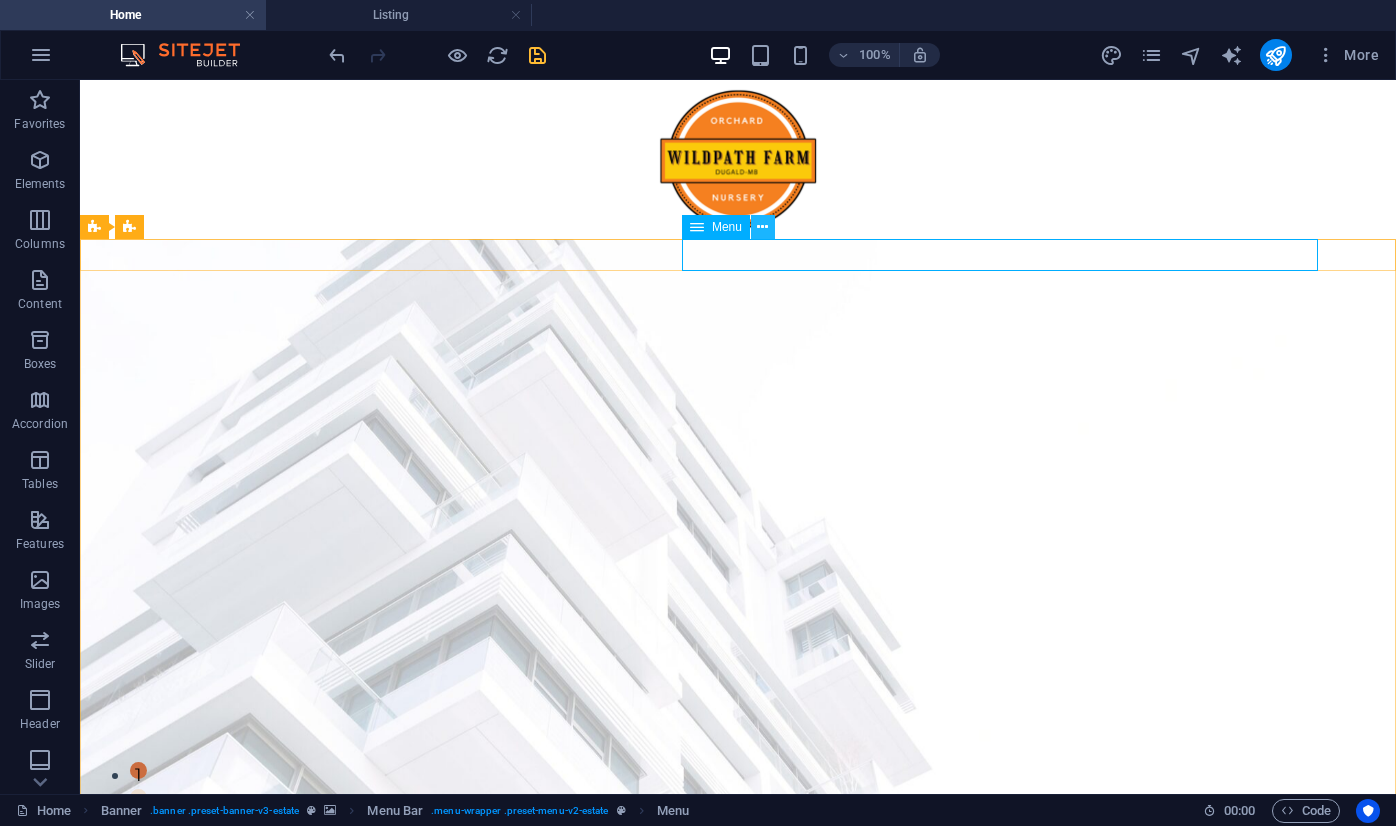 click at bounding box center (762, 227) 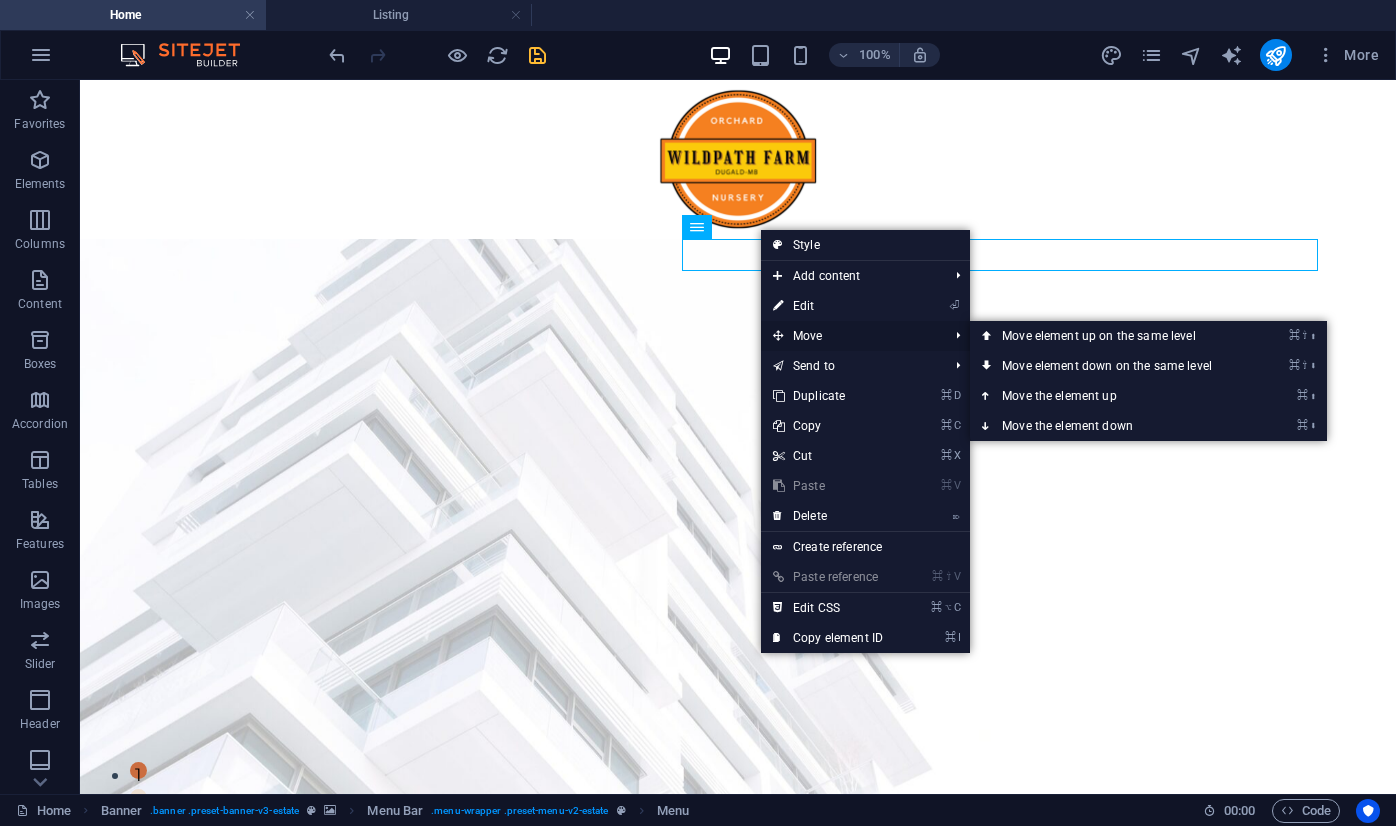 click on "Move" at bounding box center [850, 336] 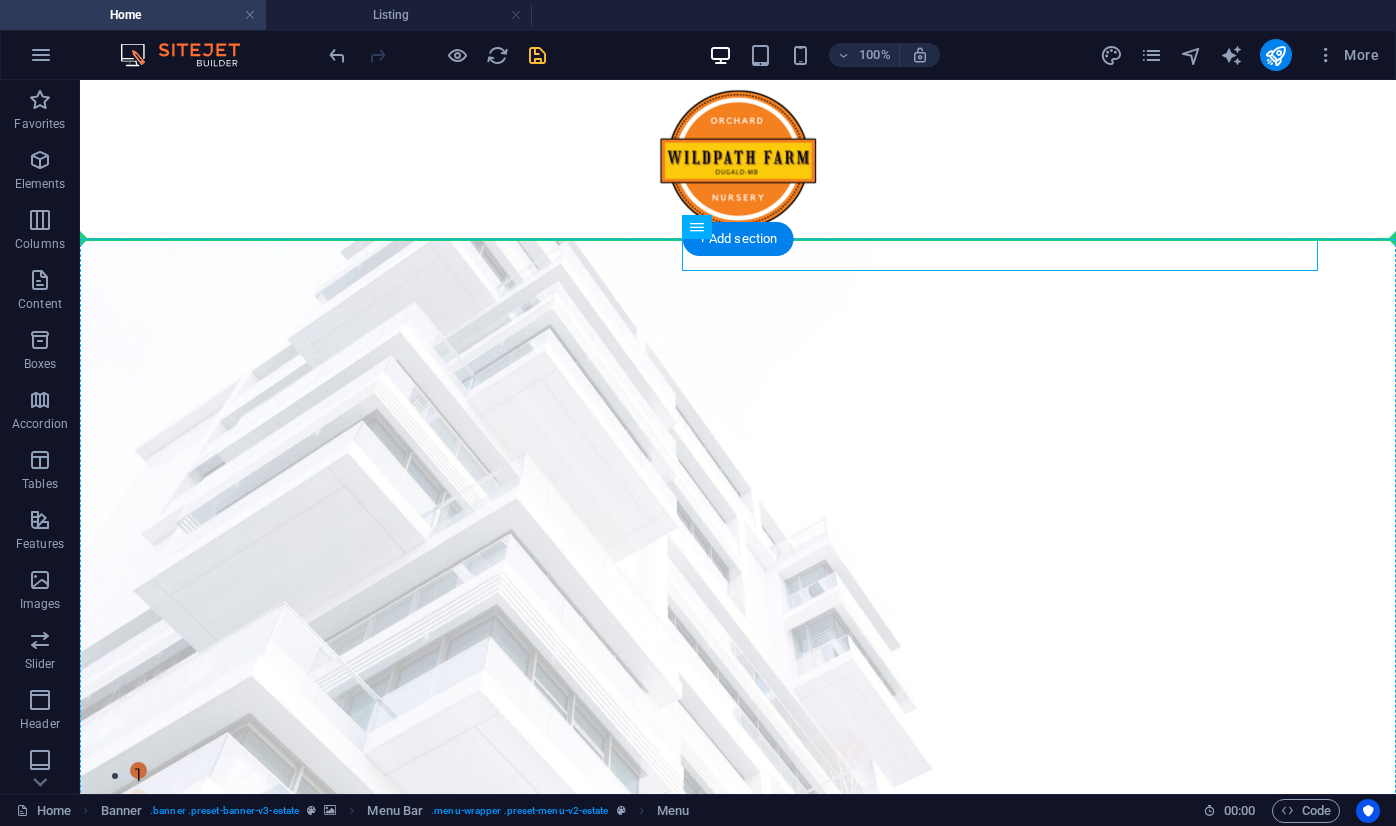 drag, startPoint x: 758, startPoint y: 261, endPoint x: 106, endPoint y: 259, distance: 652.00305 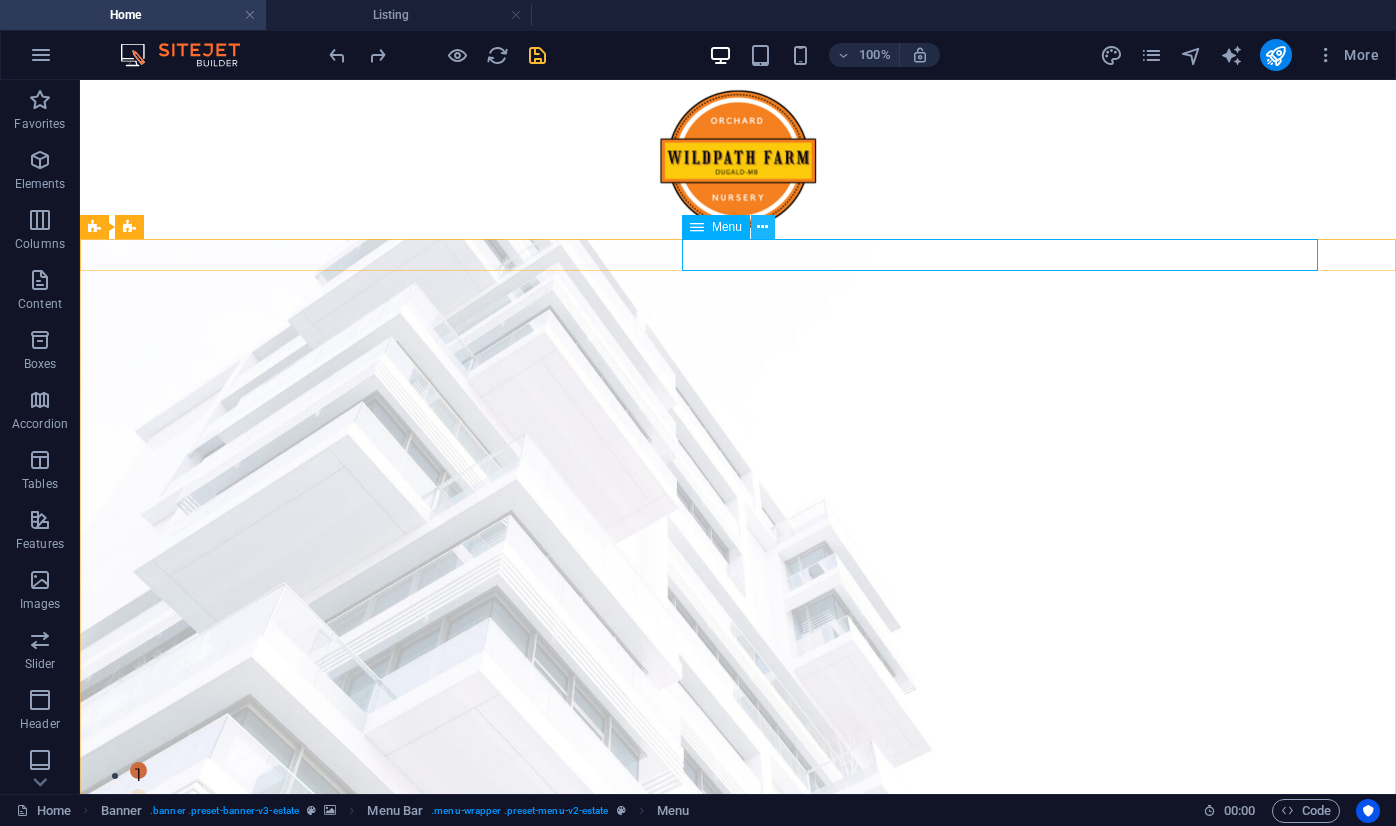 click at bounding box center [763, 227] 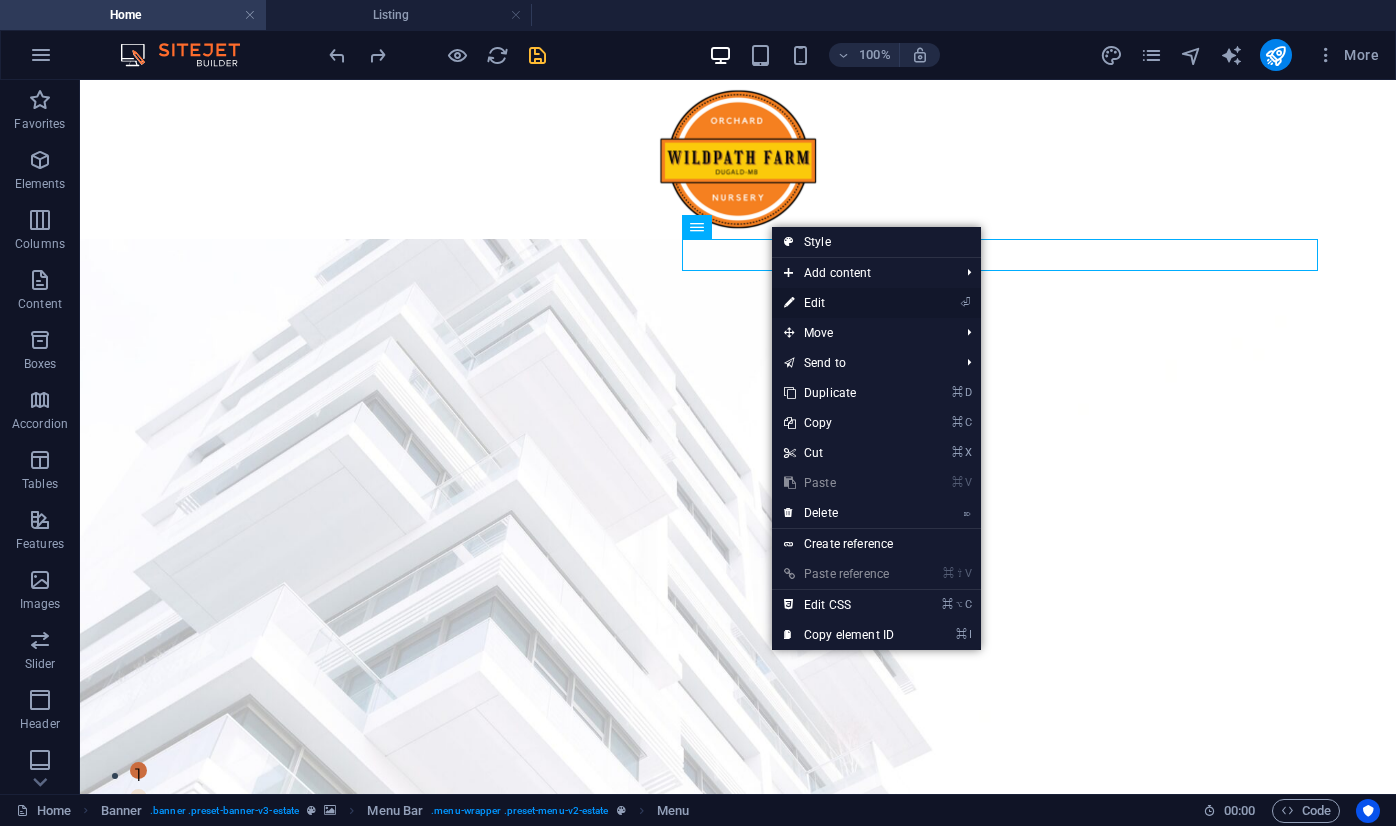 click on "⏎  Edit" at bounding box center [839, 303] 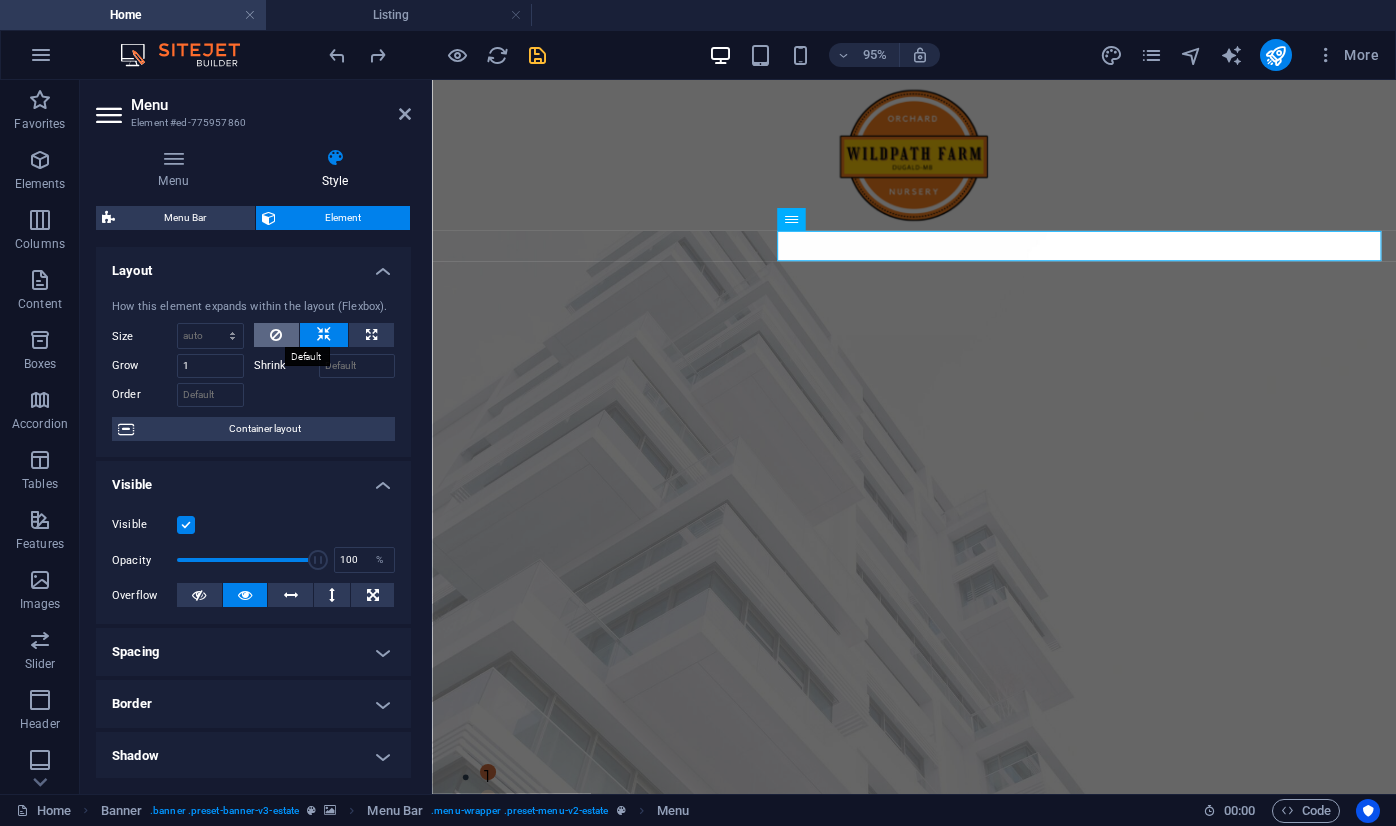 click at bounding box center (277, 335) 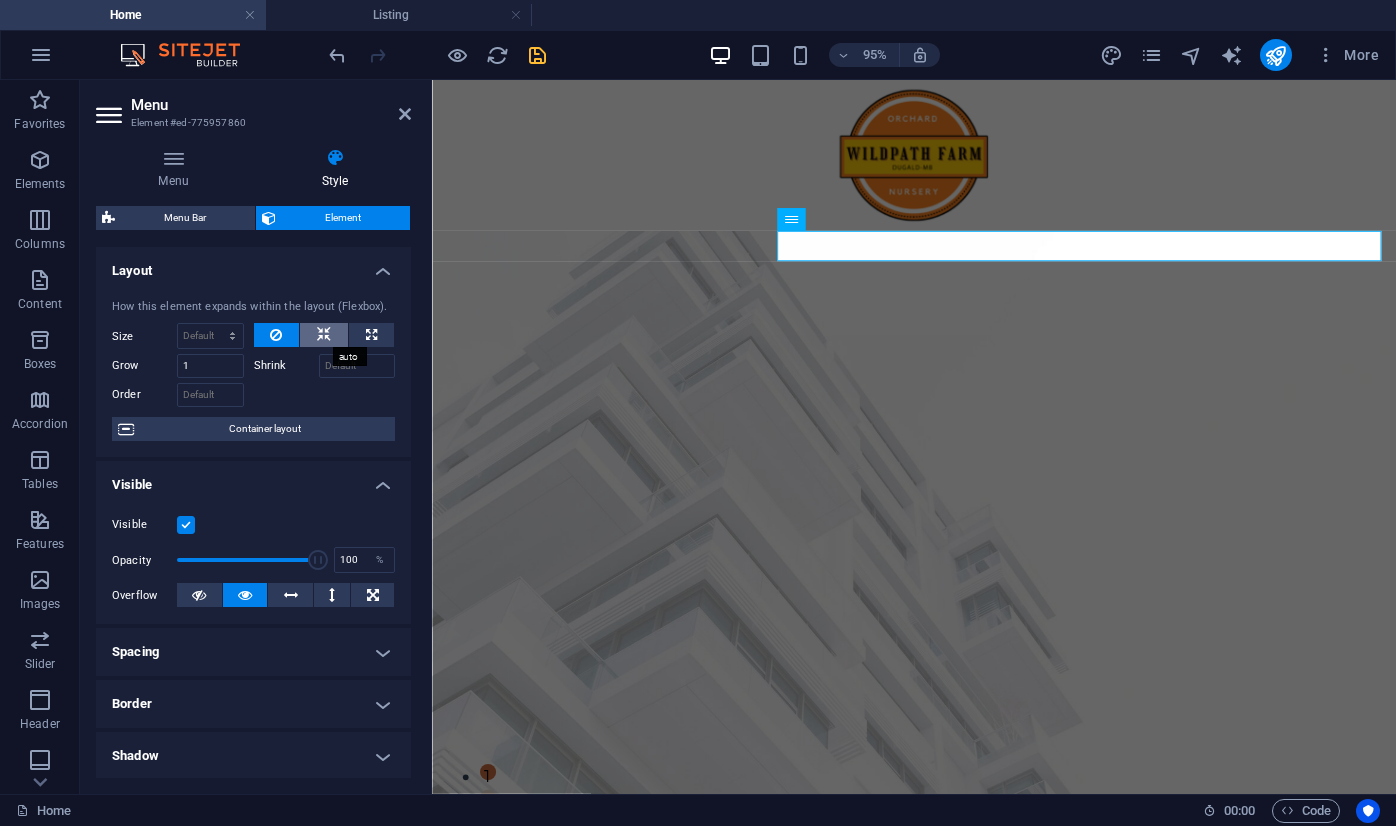 click at bounding box center (324, 335) 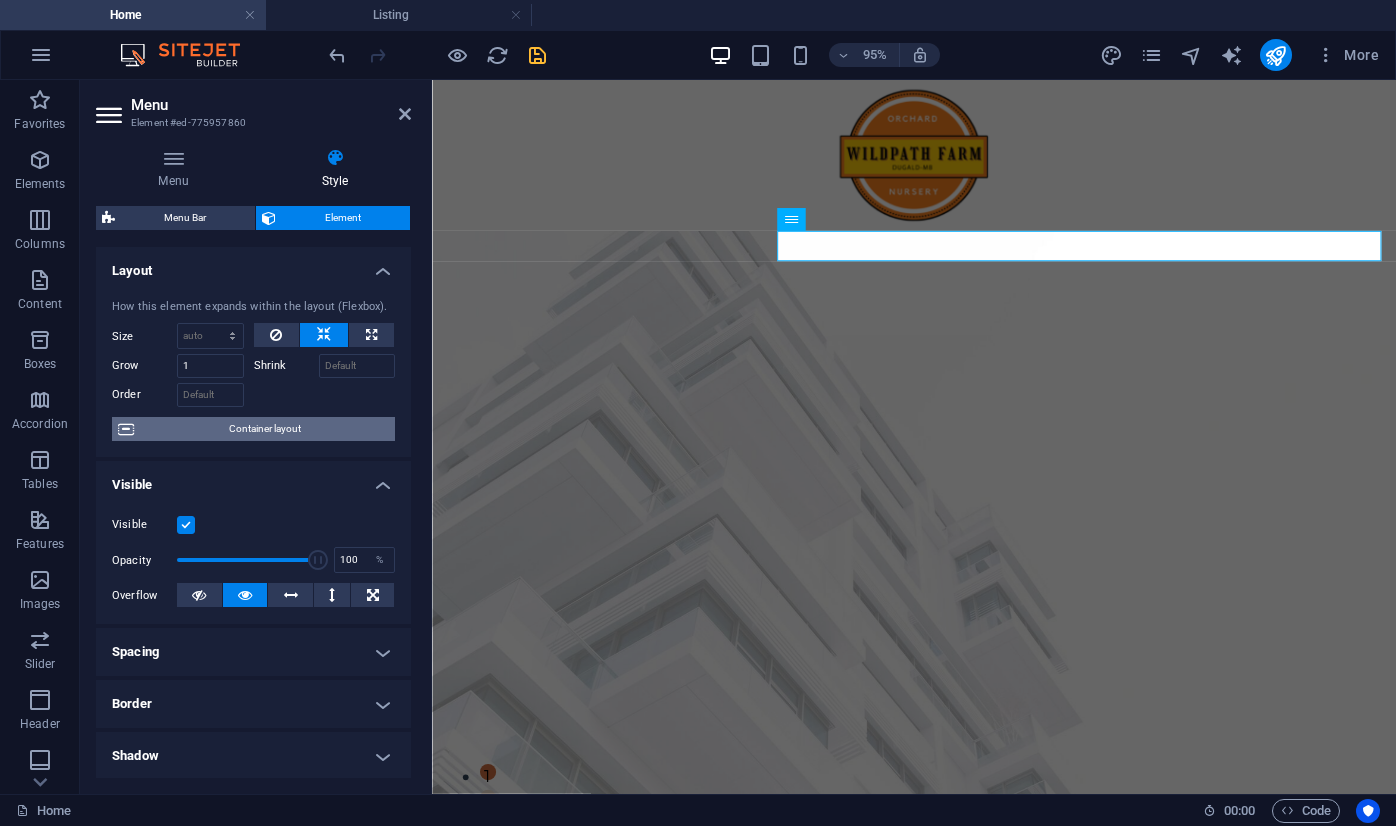 click on "Container layout" at bounding box center (264, 429) 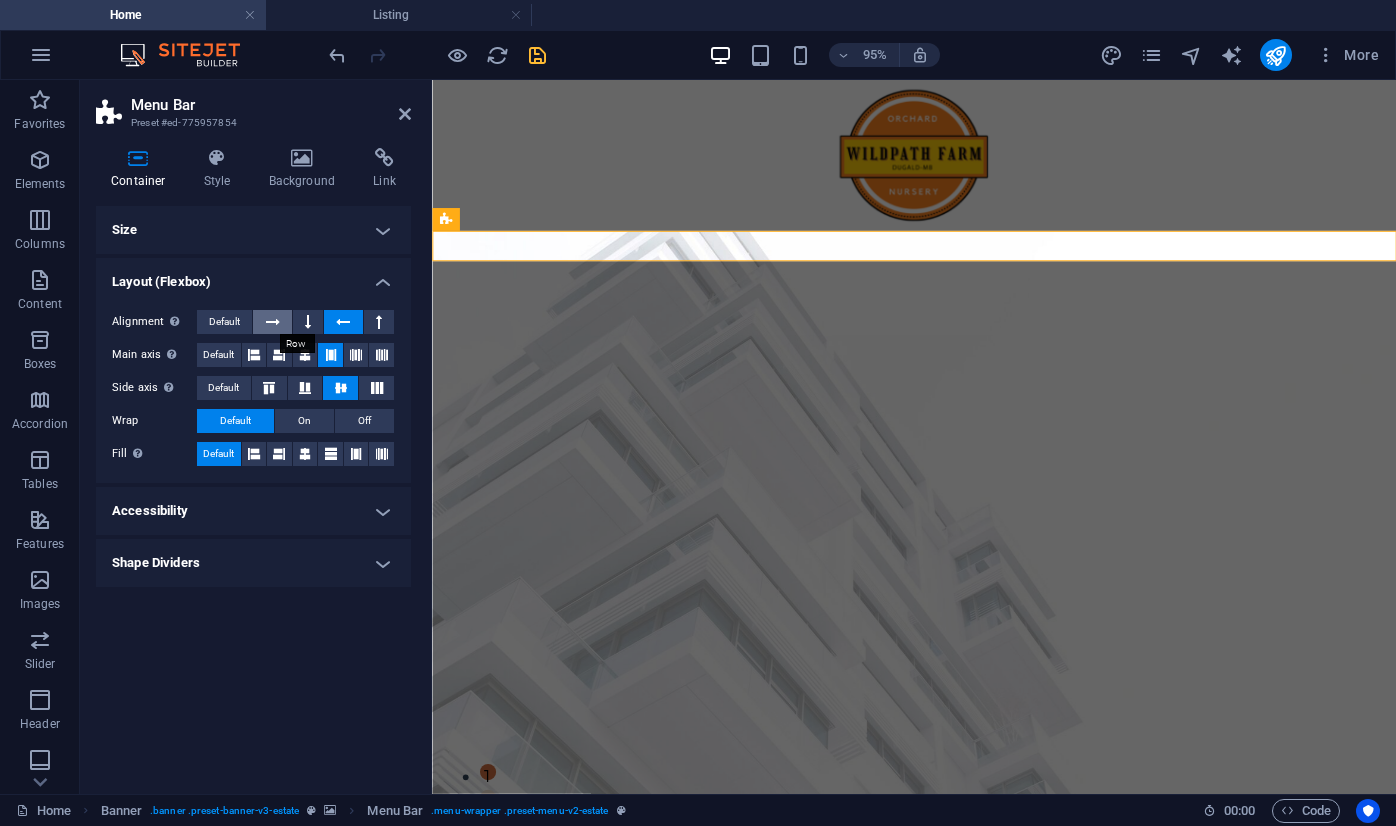 click at bounding box center [273, 322] 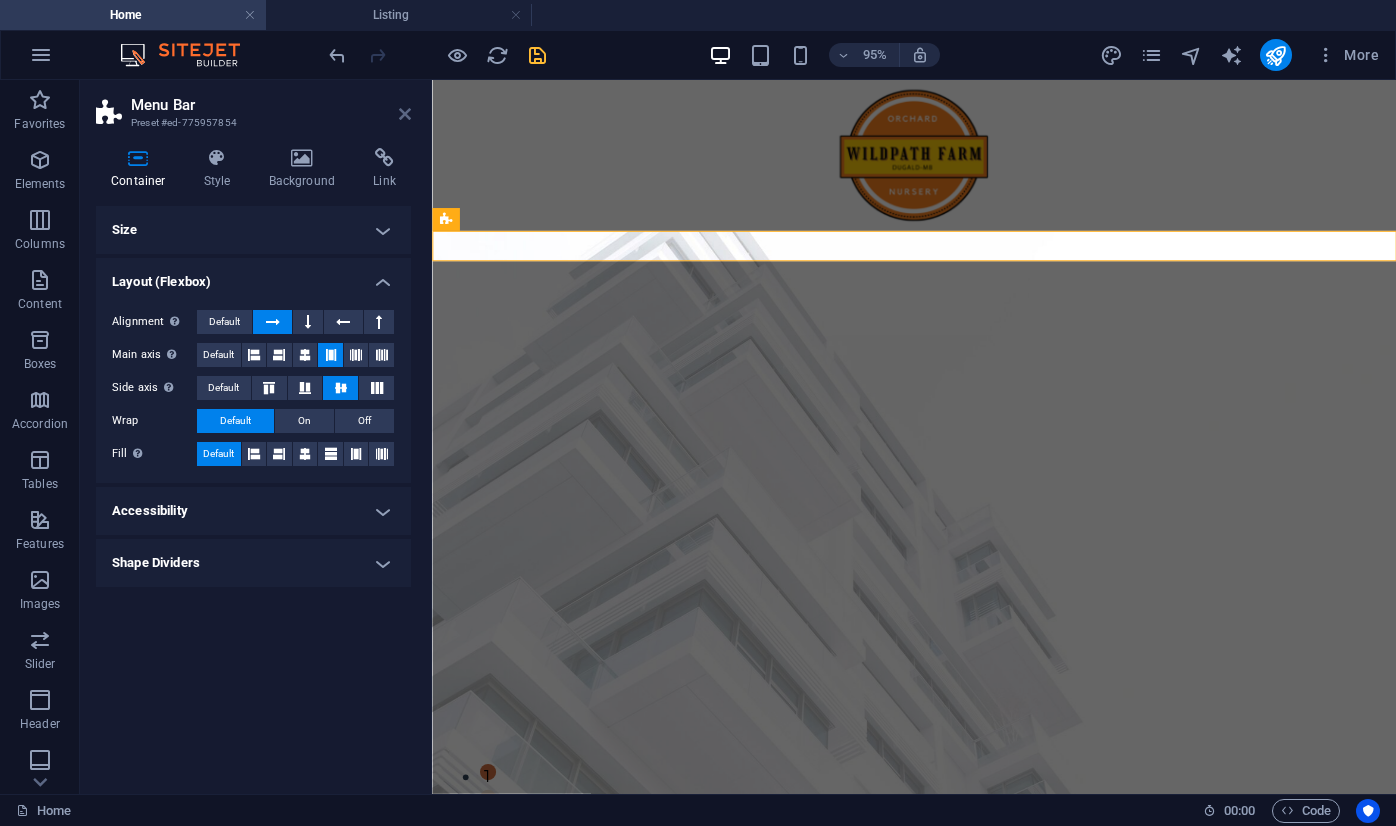 click at bounding box center (405, 114) 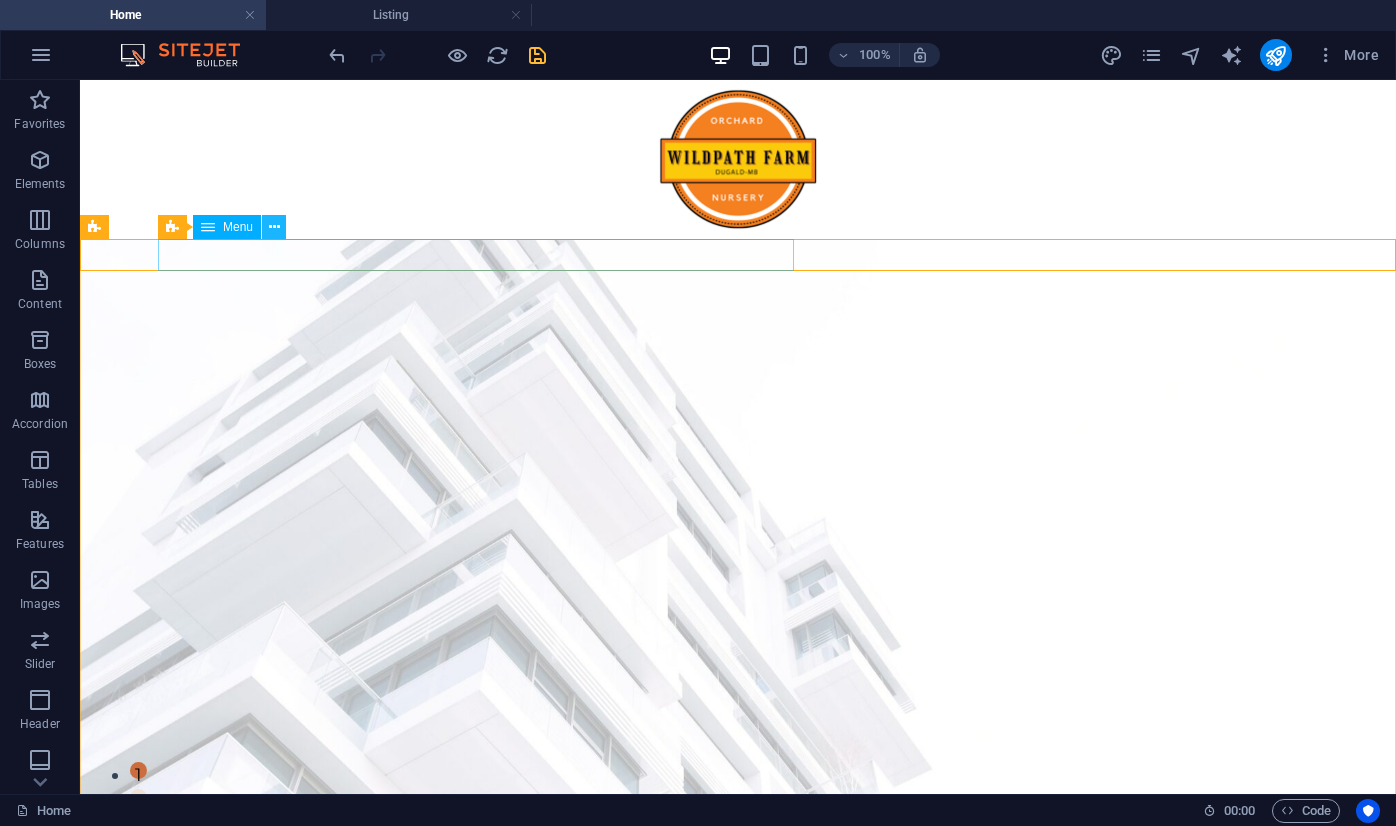 click at bounding box center [274, 227] 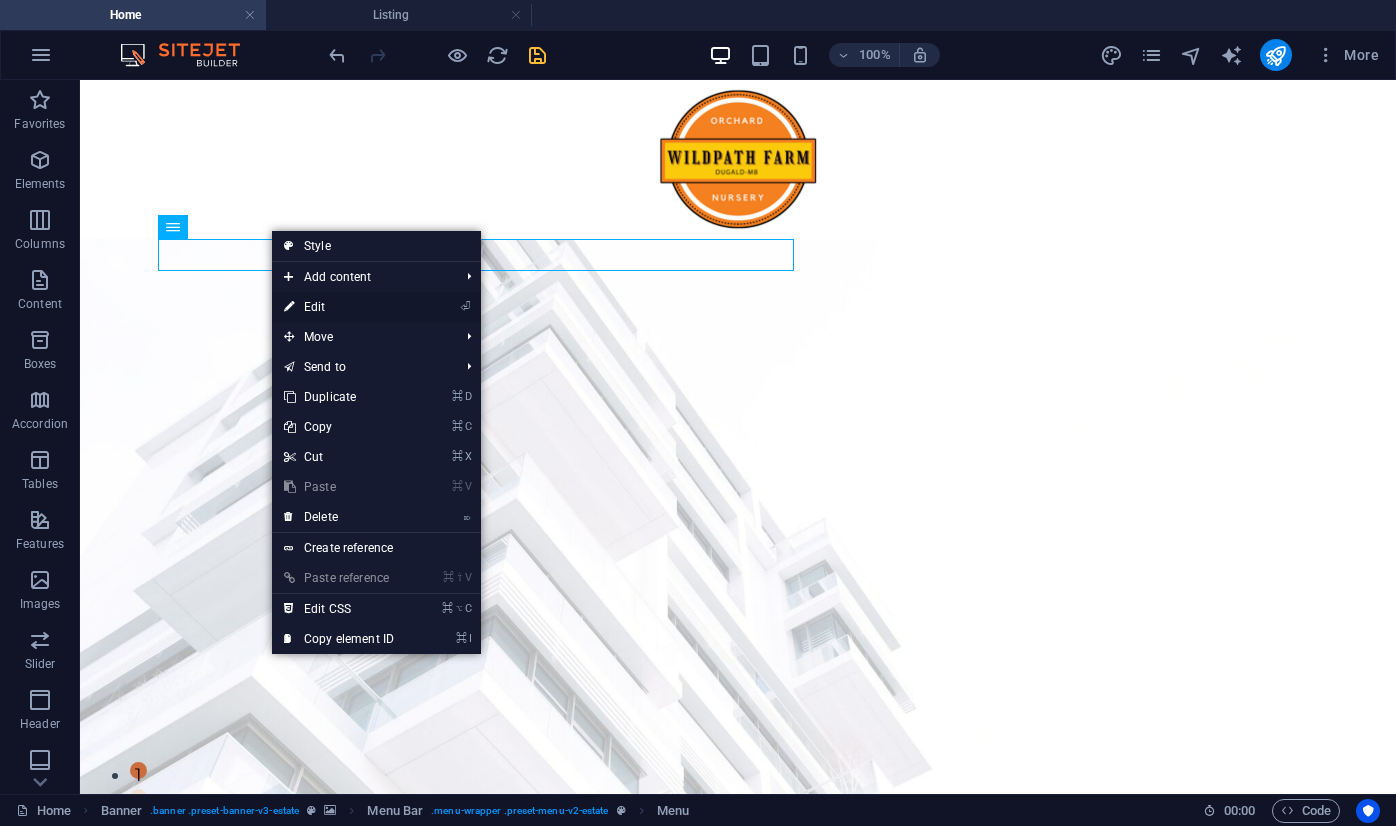 click on "⏎  Edit" at bounding box center (339, 307) 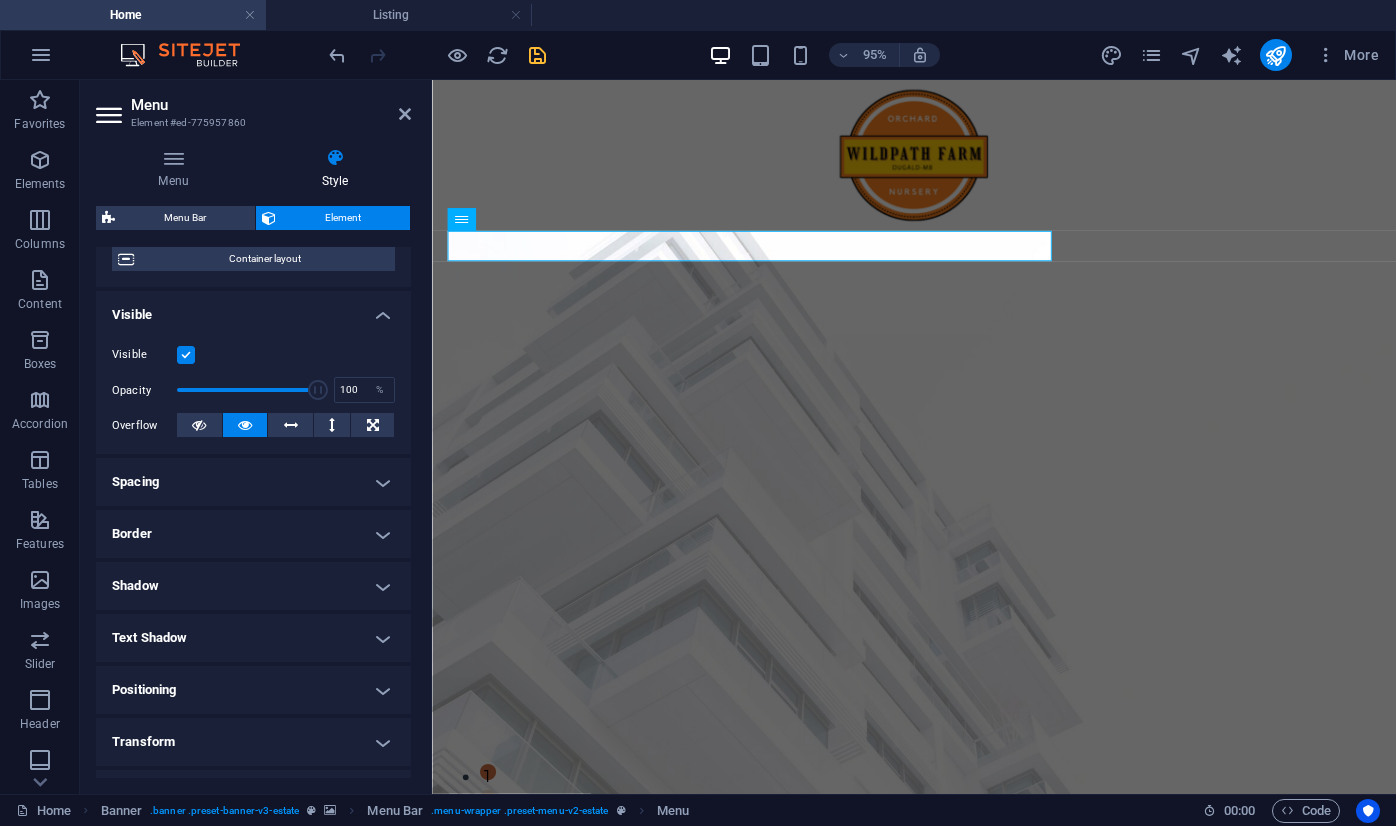 scroll, scrollTop: 175, scrollLeft: 0, axis: vertical 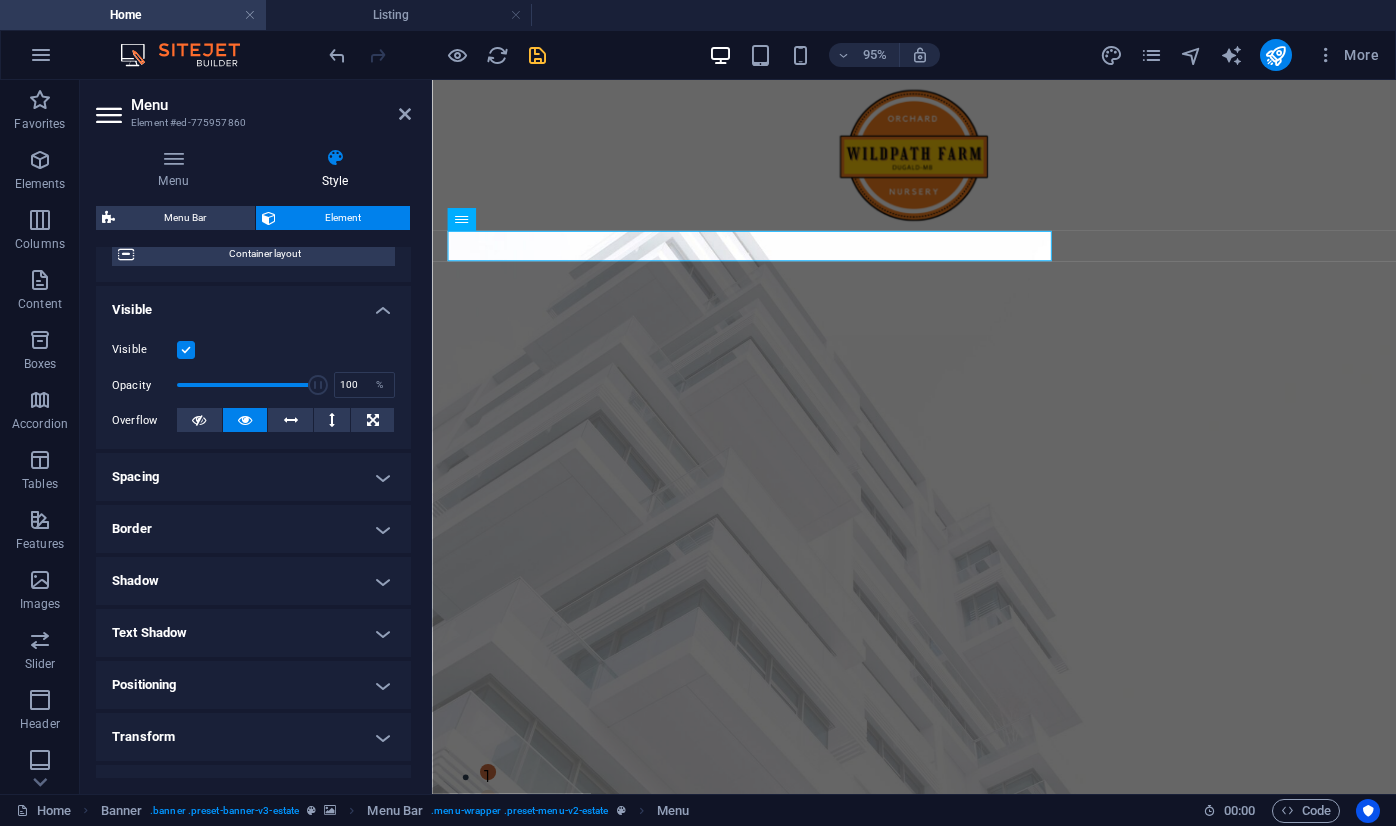 click on "Spacing" at bounding box center (253, 477) 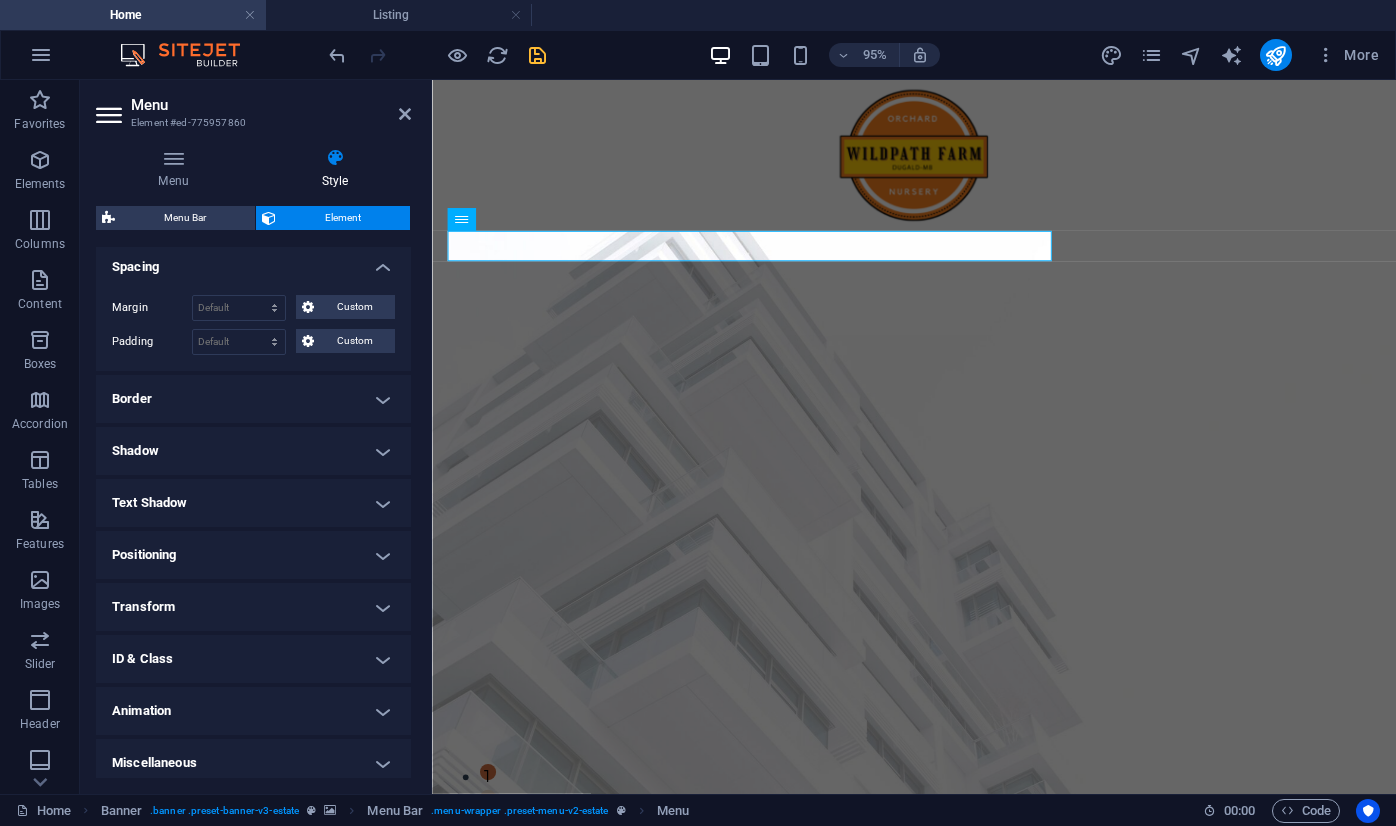 scroll, scrollTop: 394, scrollLeft: 0, axis: vertical 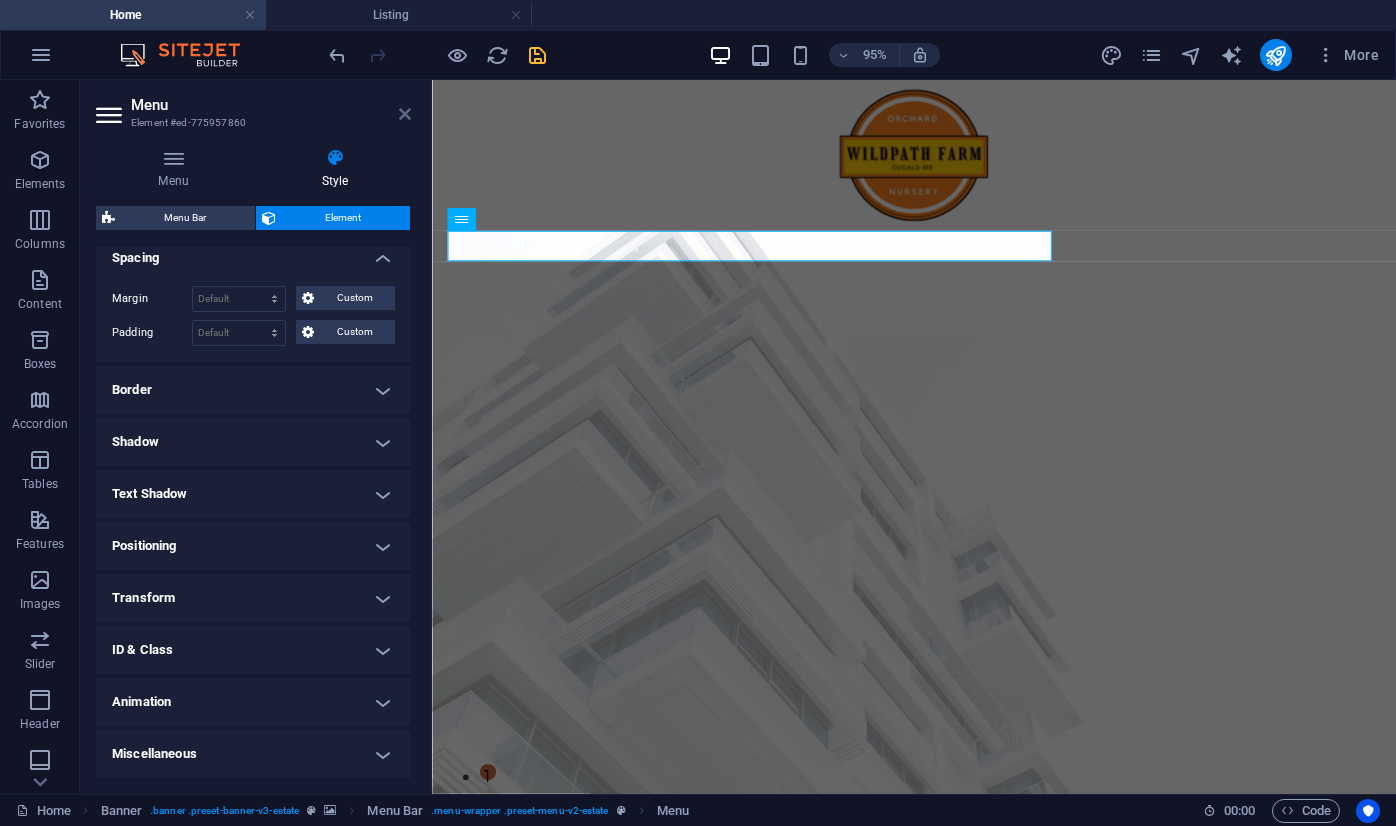 click at bounding box center (405, 114) 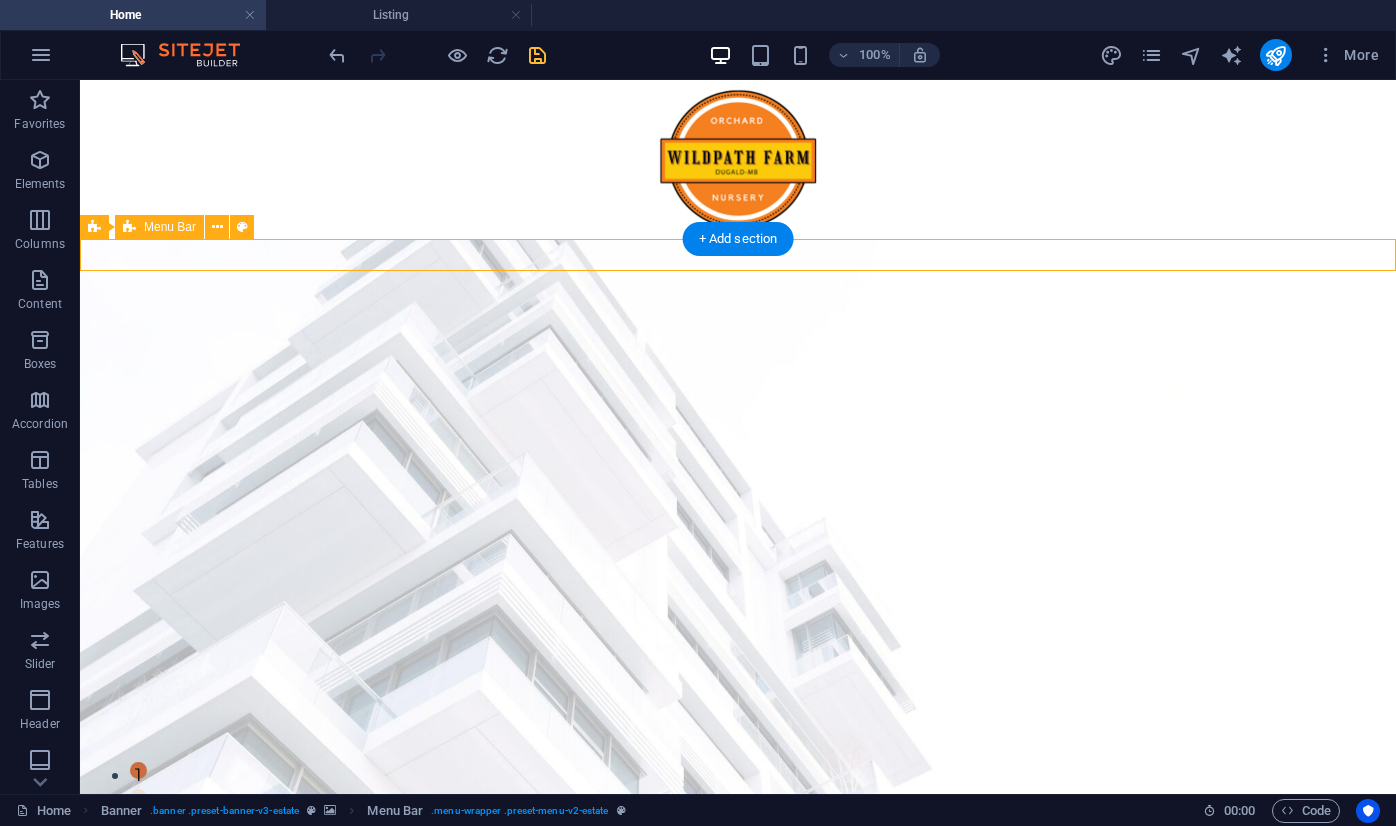 drag, startPoint x: 137, startPoint y: 259, endPoint x: 84, endPoint y: 262, distance: 53.08484 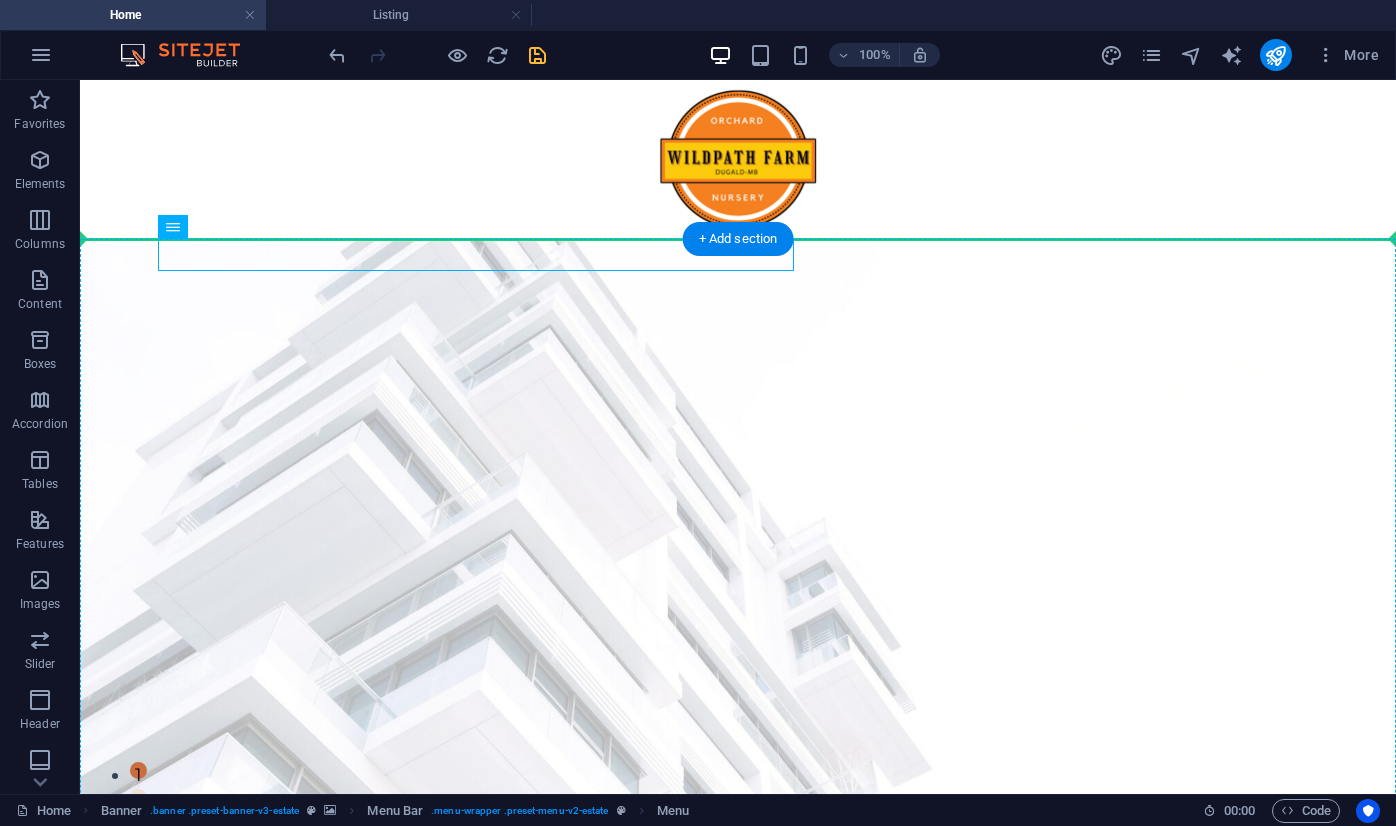 drag, startPoint x: 185, startPoint y: 253, endPoint x: 112, endPoint y: 254, distance: 73.00685 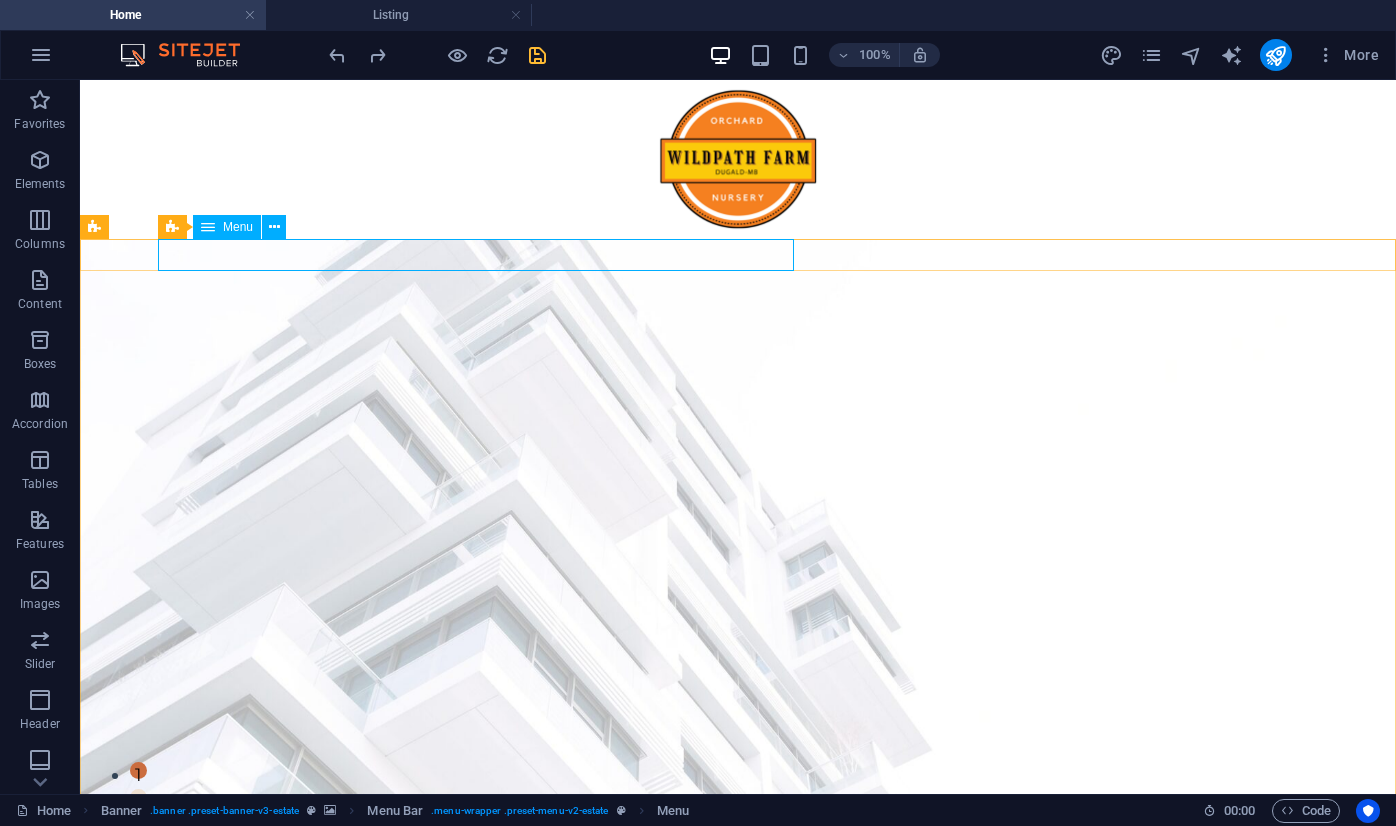 click at bounding box center (274, 227) 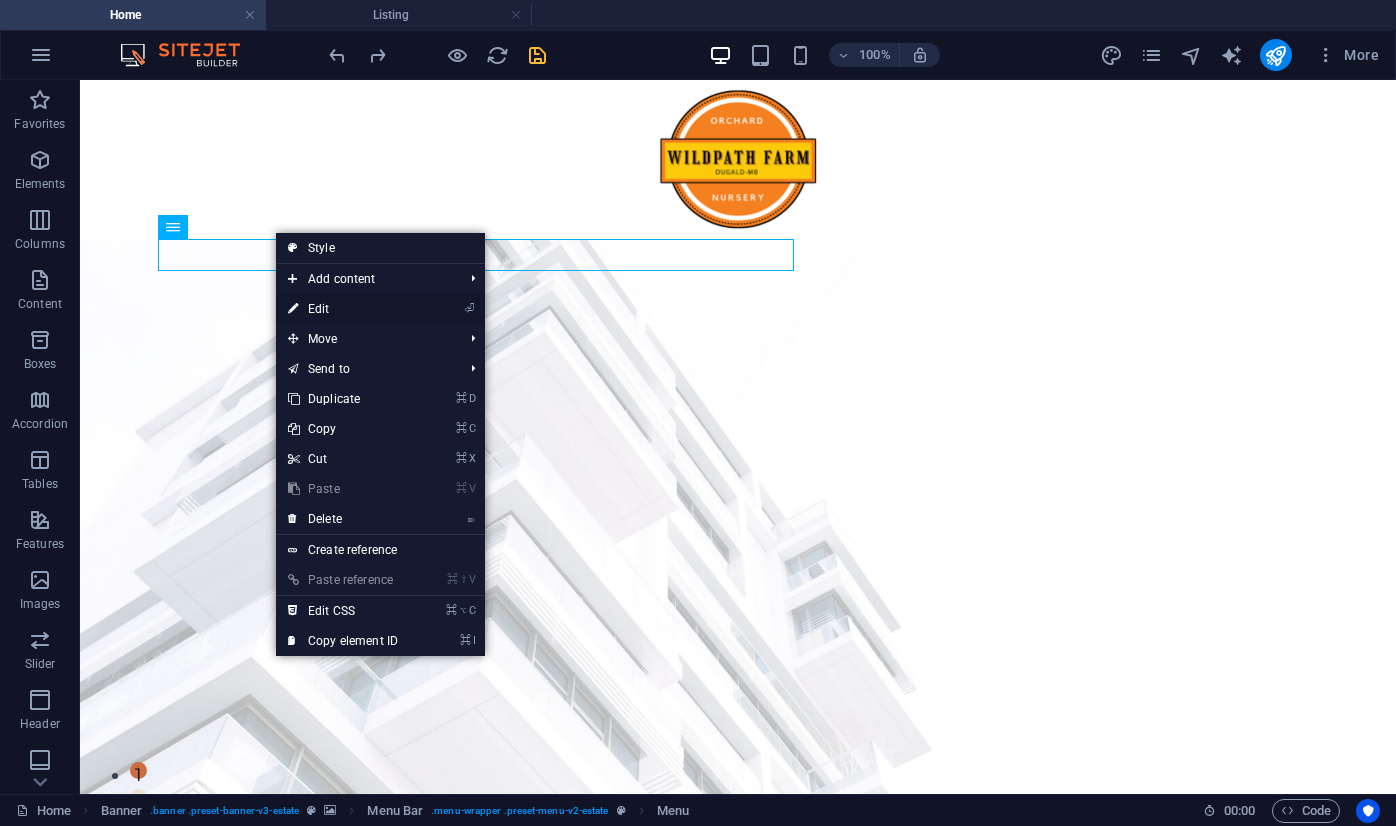 click on "⏎  Edit" at bounding box center (343, 309) 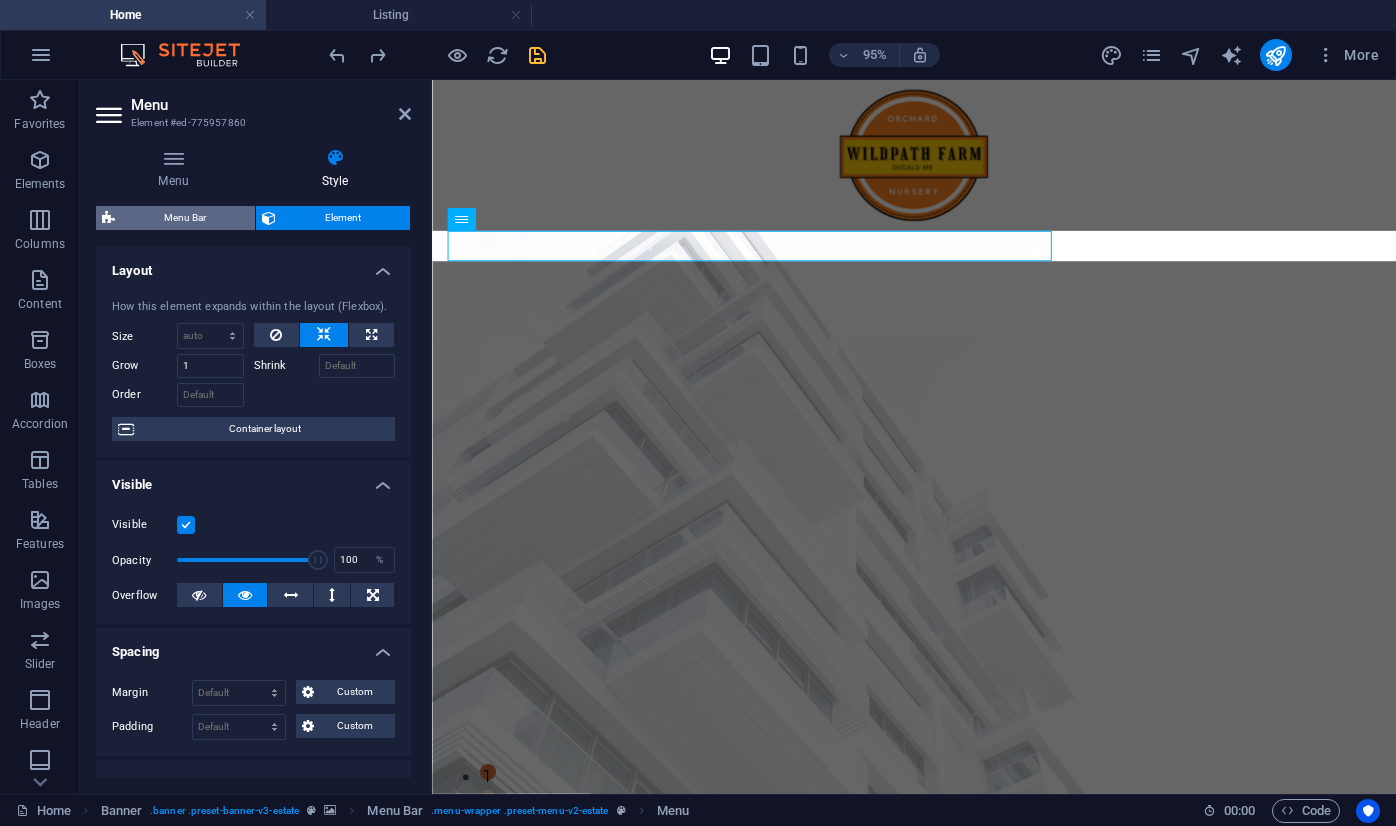 click on "Menu Bar" at bounding box center (185, 218) 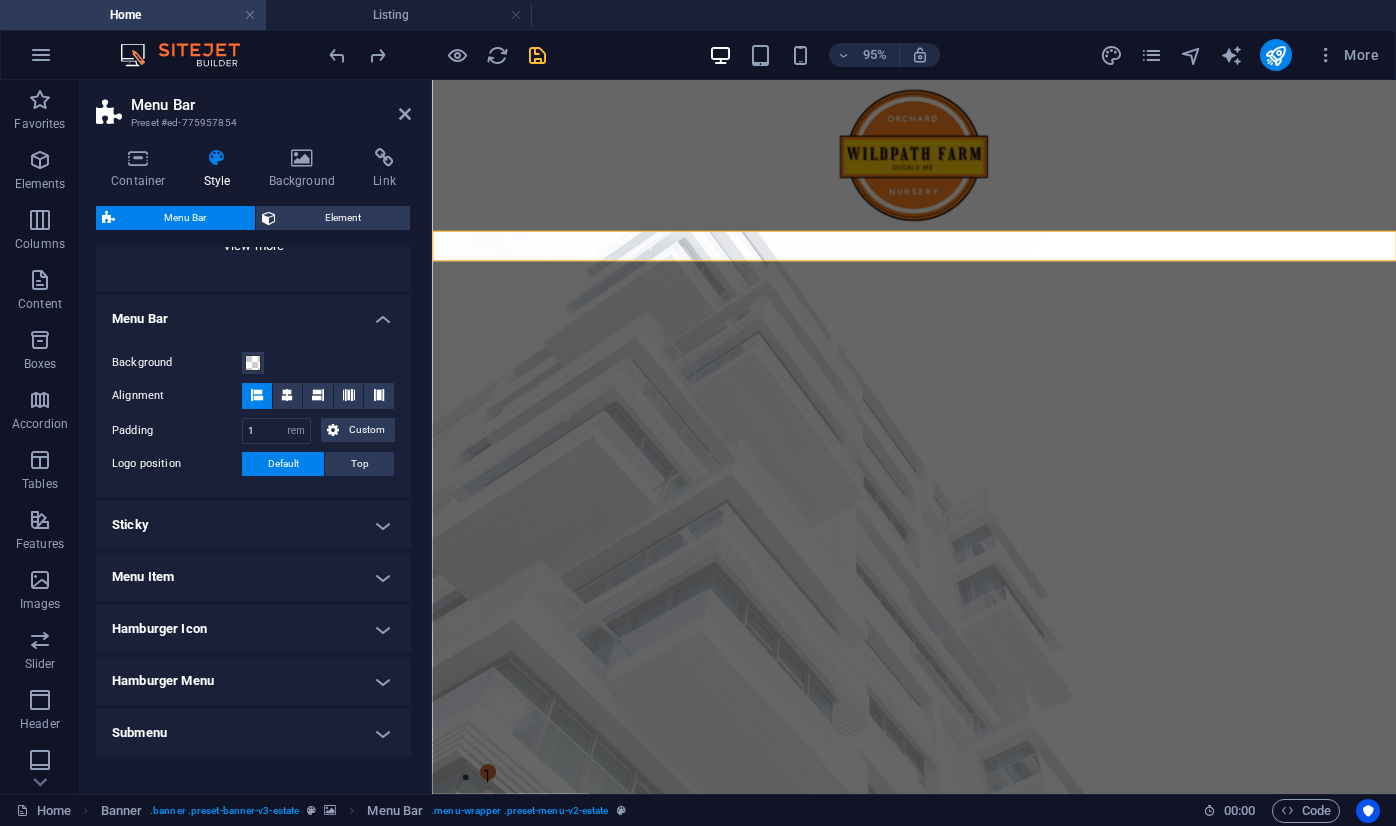 scroll, scrollTop: 351, scrollLeft: 0, axis: vertical 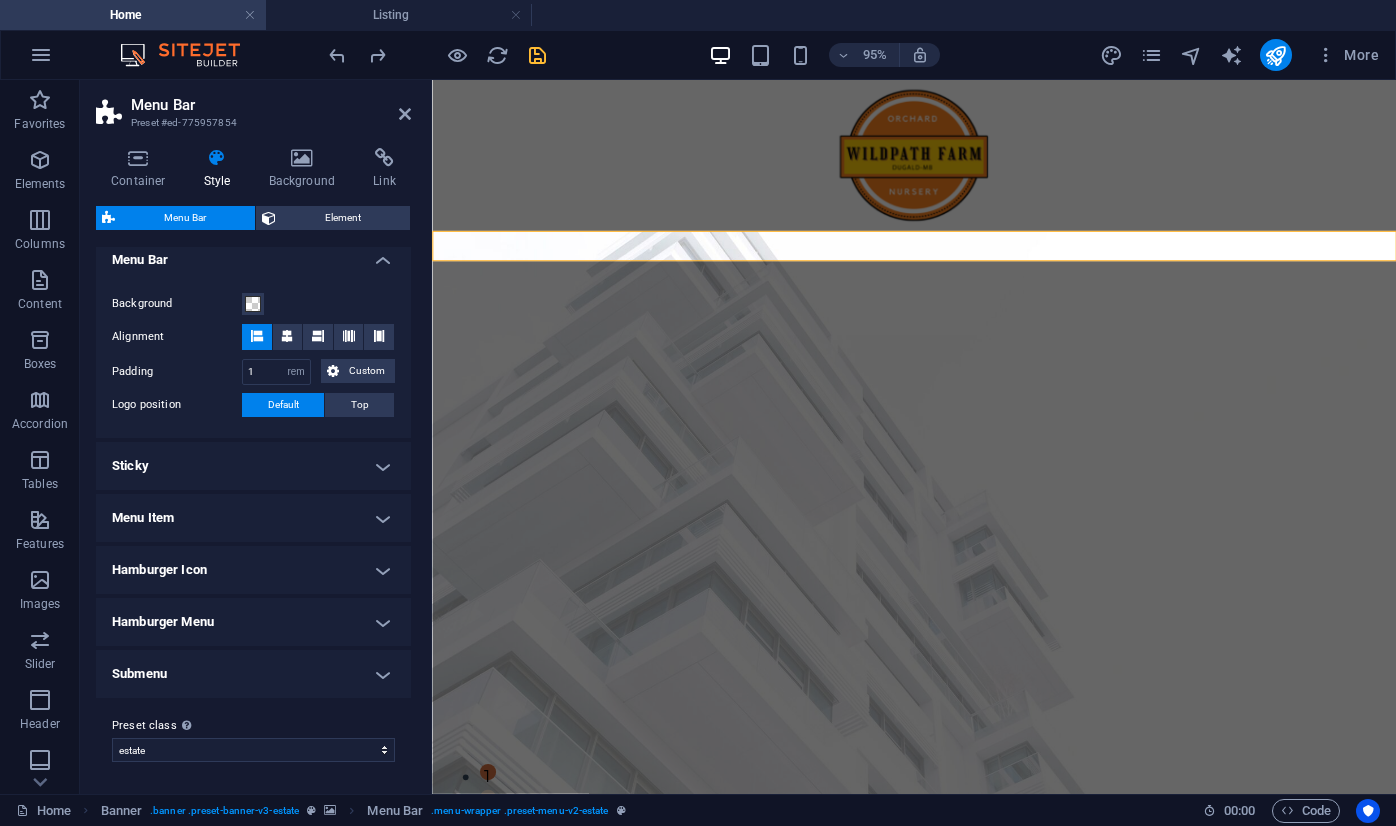 click on "Sticky" at bounding box center (253, 466) 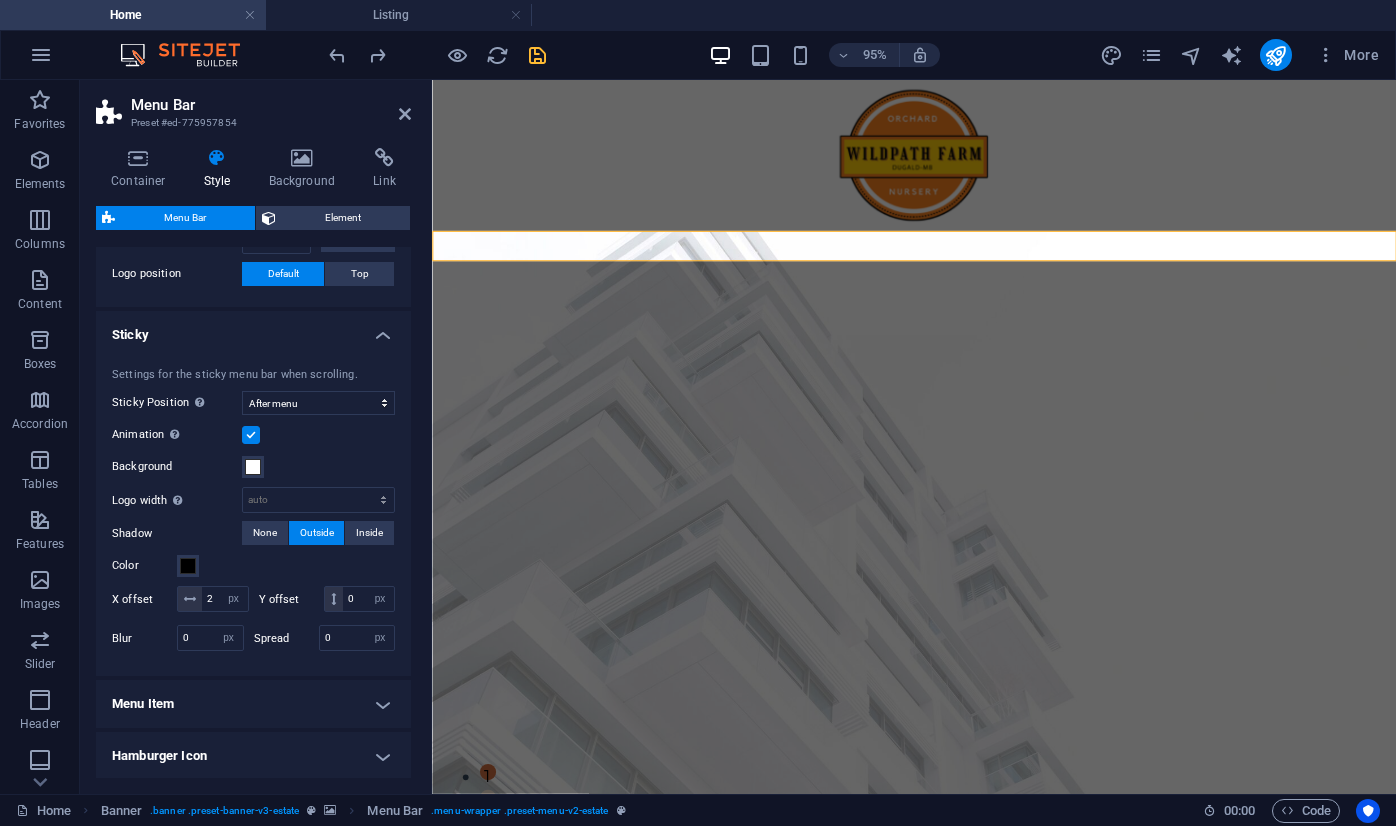 scroll, scrollTop: 493, scrollLeft: 0, axis: vertical 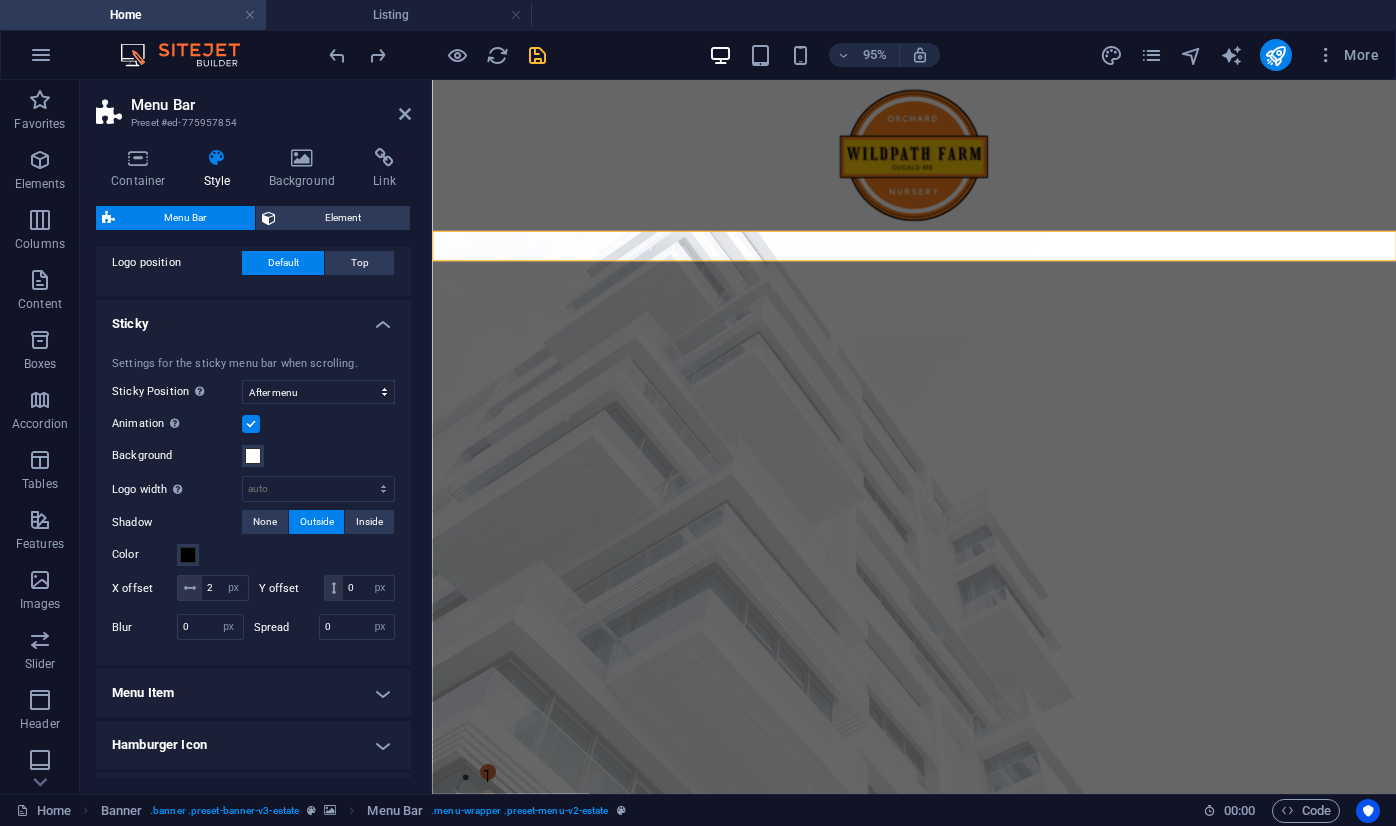 click on "Sticky" at bounding box center [253, 318] 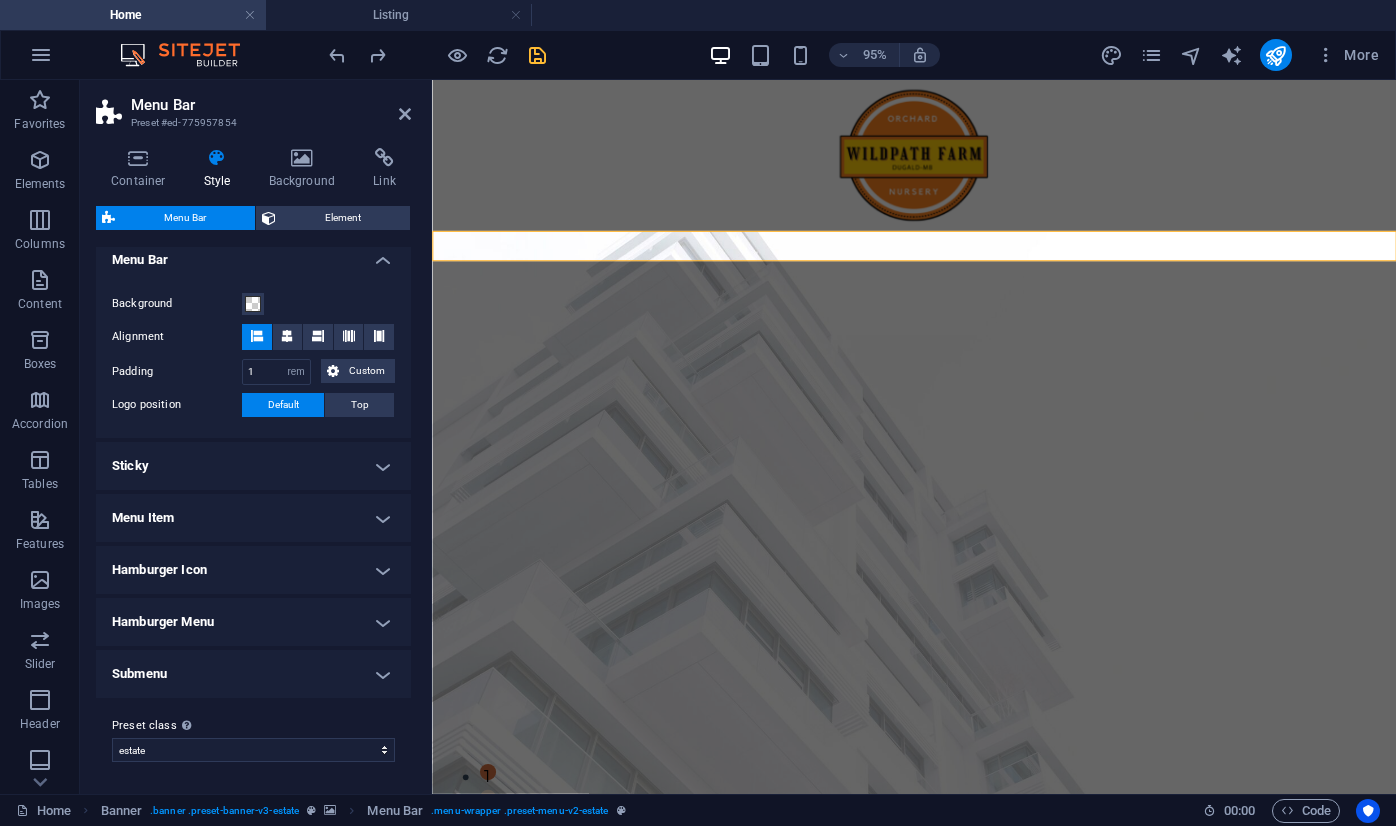 scroll, scrollTop: 351, scrollLeft: 0, axis: vertical 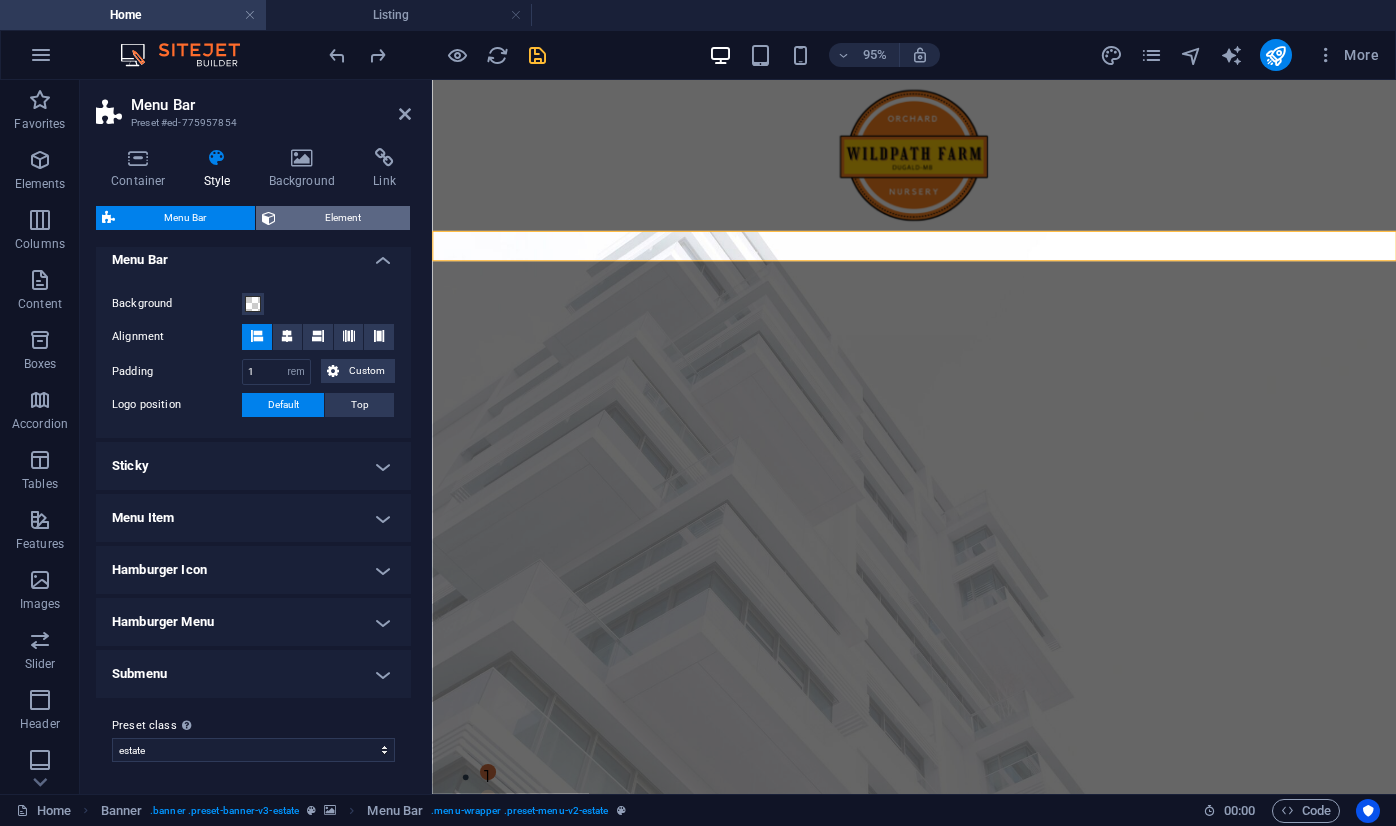 click on "Element" at bounding box center [343, 218] 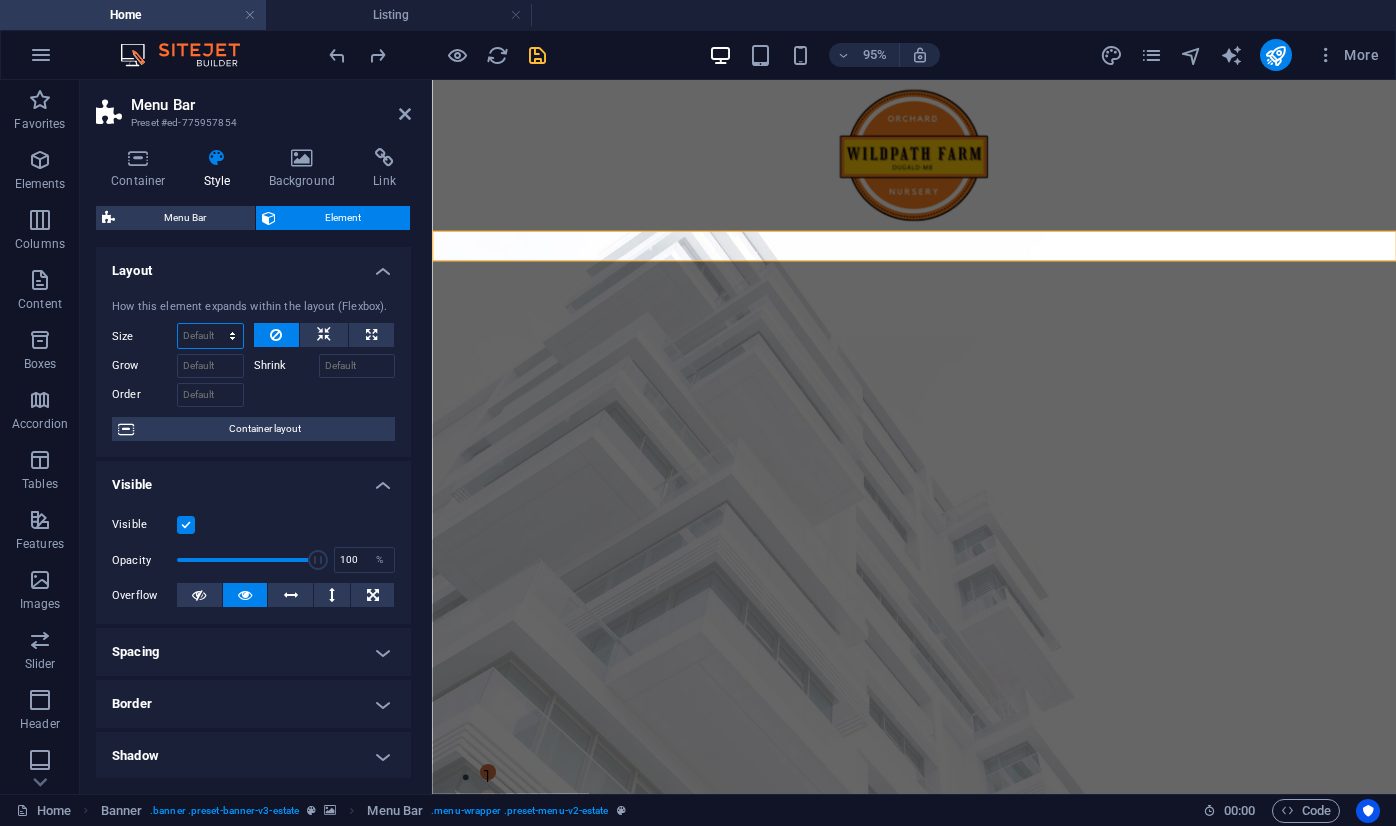click on "Default auto px % 1/1 1/2 1/3 1/4 1/5 1/6 1/7 1/8 1/9 1/10" at bounding box center (210, 336) 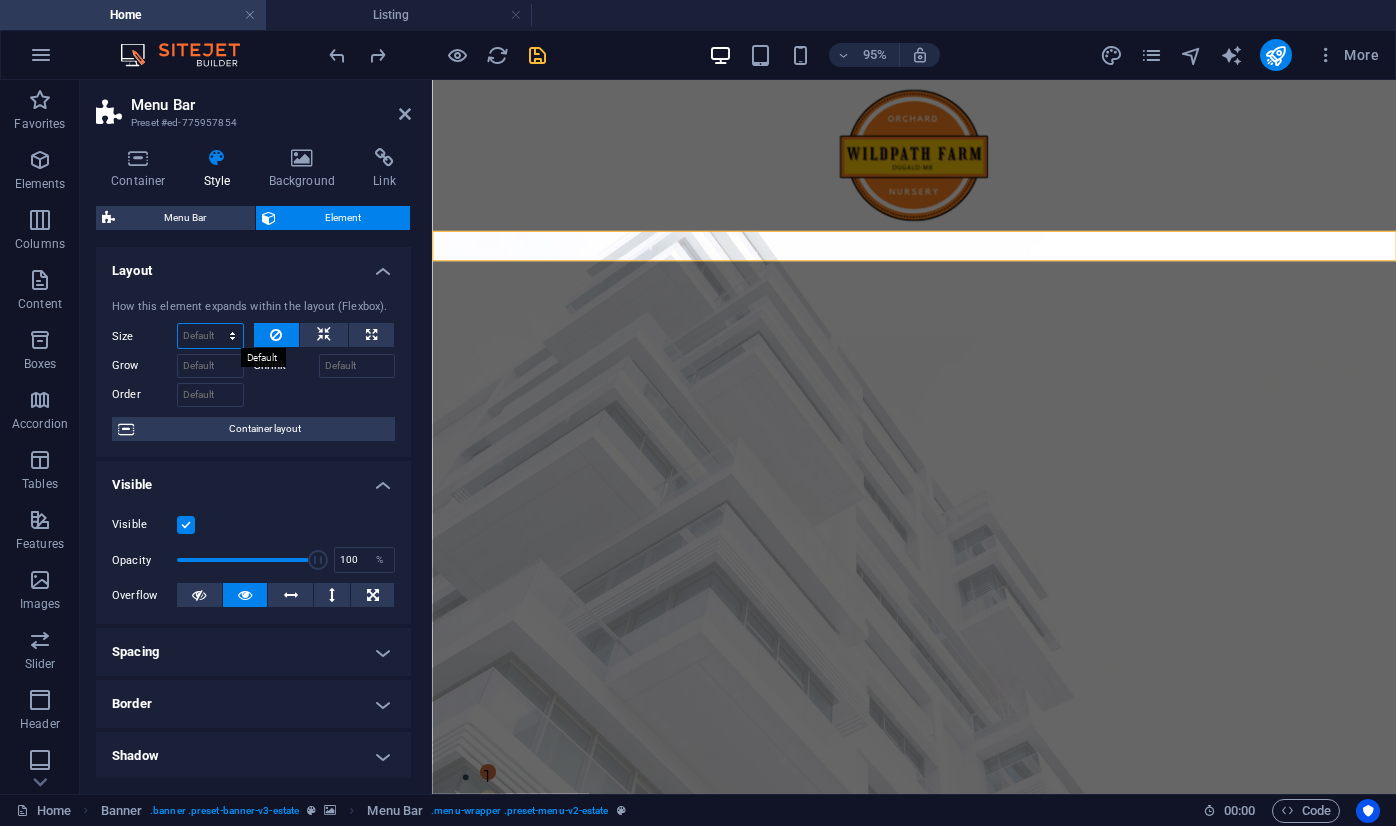 click on "Default auto px % 1/1 1/2 1/3 1/4 1/5 1/6 1/7 1/8 1/9 1/10" at bounding box center (210, 336) 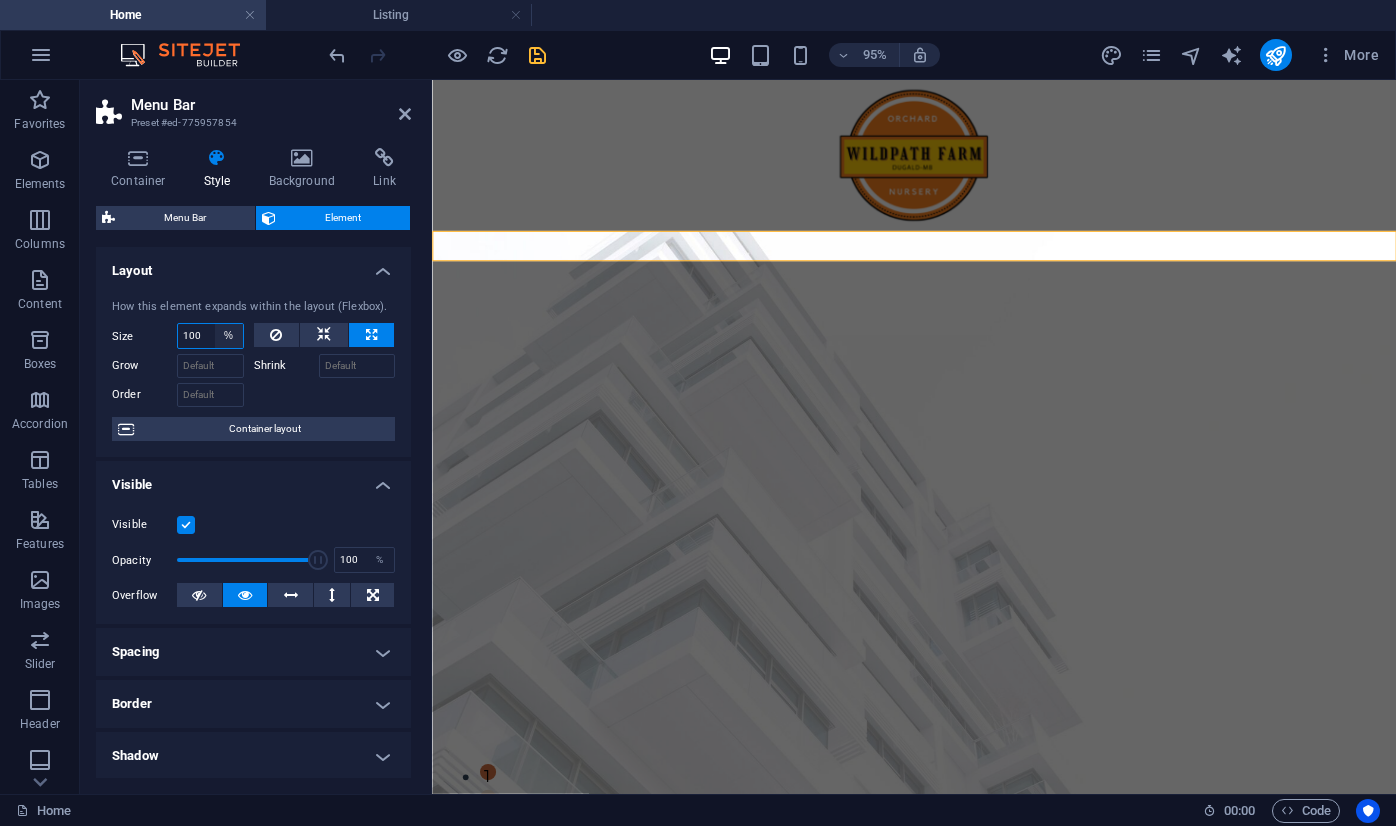 click on "Default auto px % 1/1 1/2 1/3 1/4 1/5 1/6 1/7 1/8 1/9 1/10" at bounding box center [229, 336] 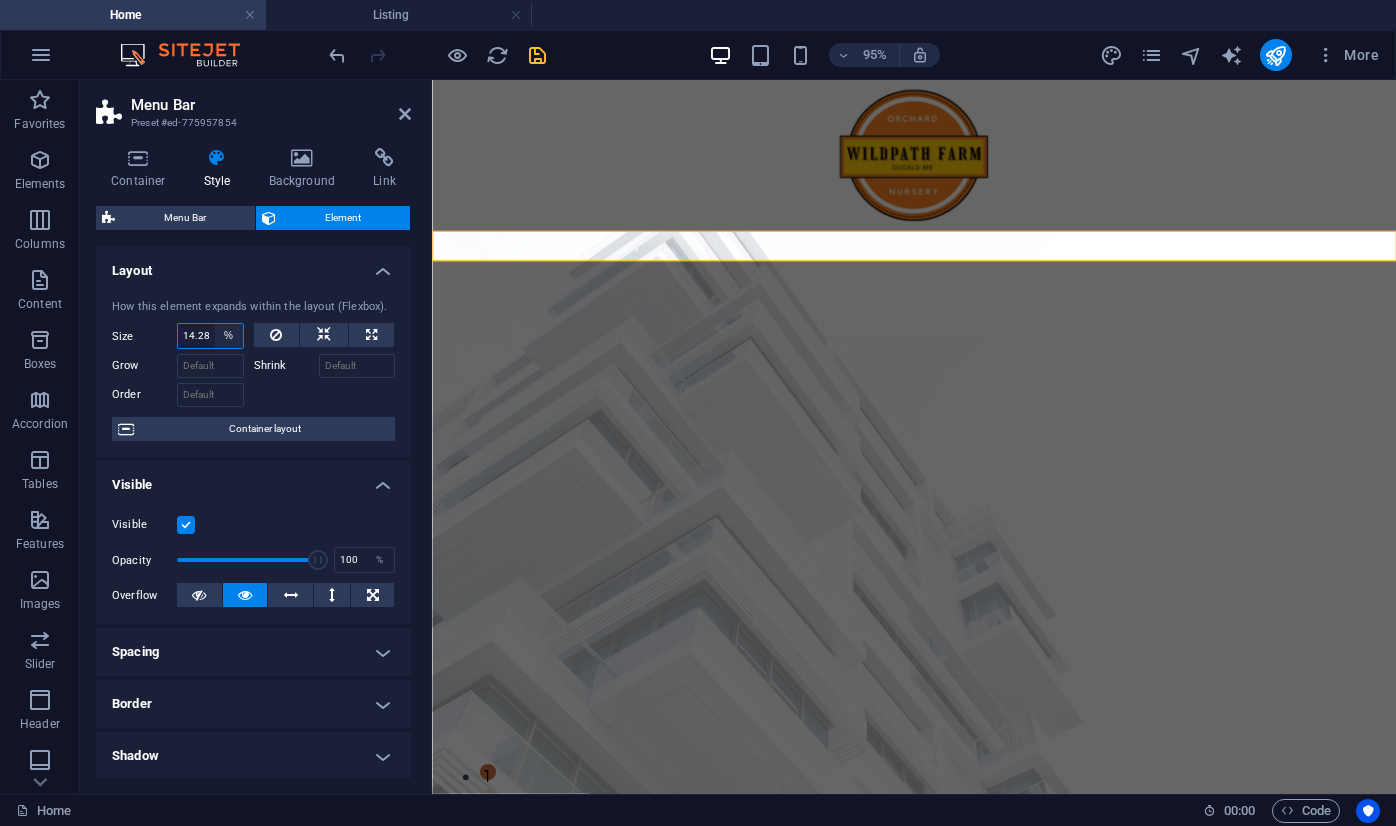 click on "Default auto px % 1/1 1/2 1/3 1/4 1/5 1/6 1/7 1/8 1/9 1/10" at bounding box center (229, 336) 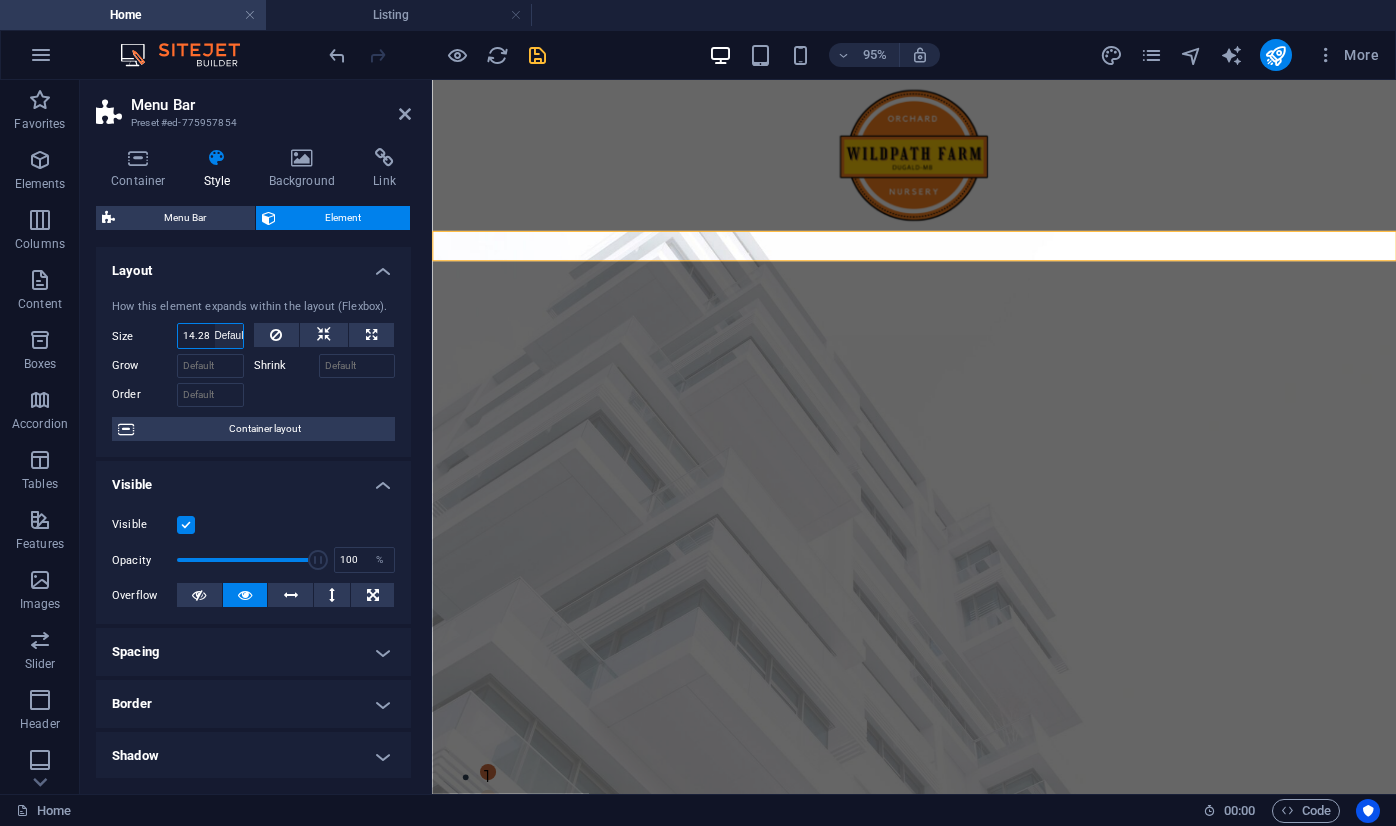 select on "DISABLED_OPTION_VALUE" 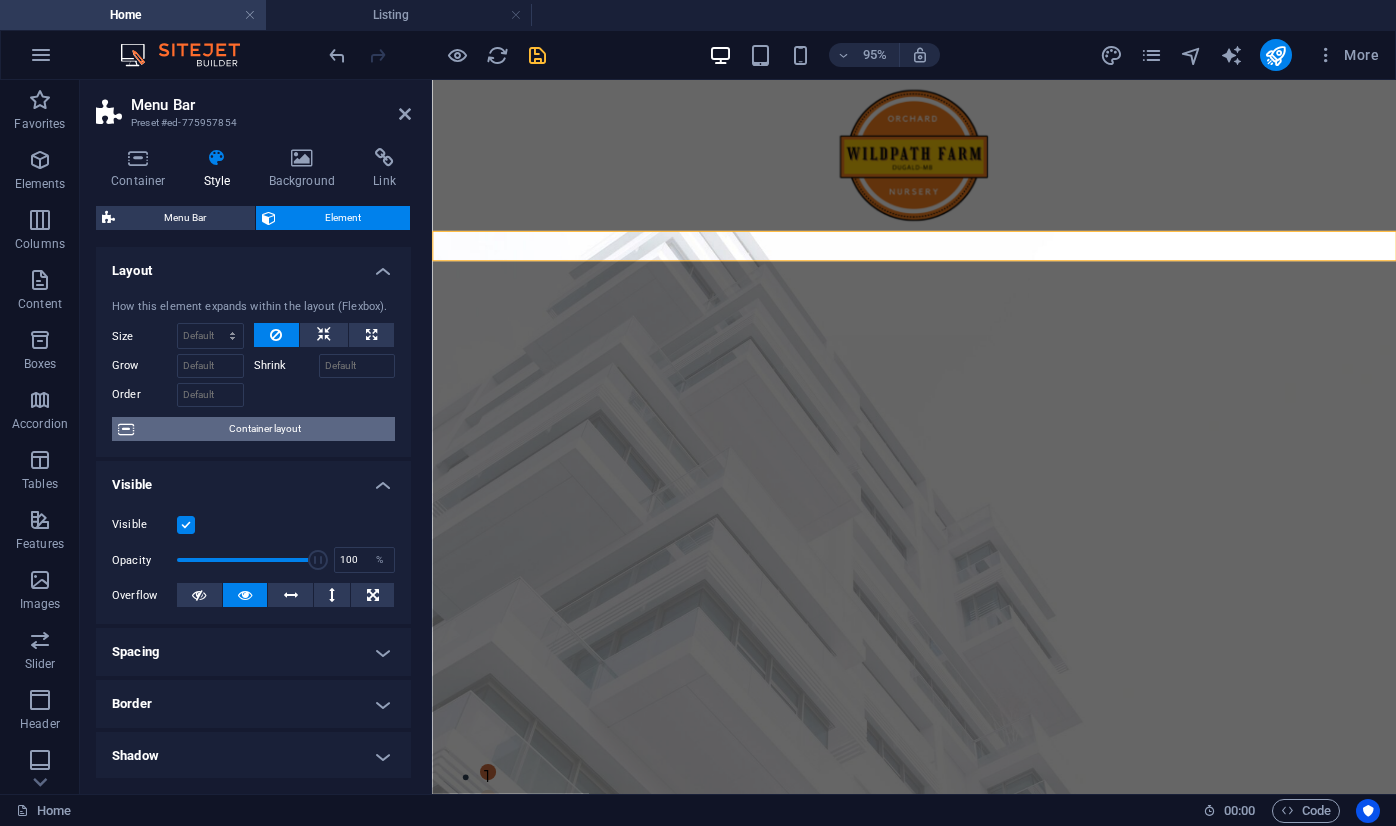 click on "Container layout" at bounding box center (264, 429) 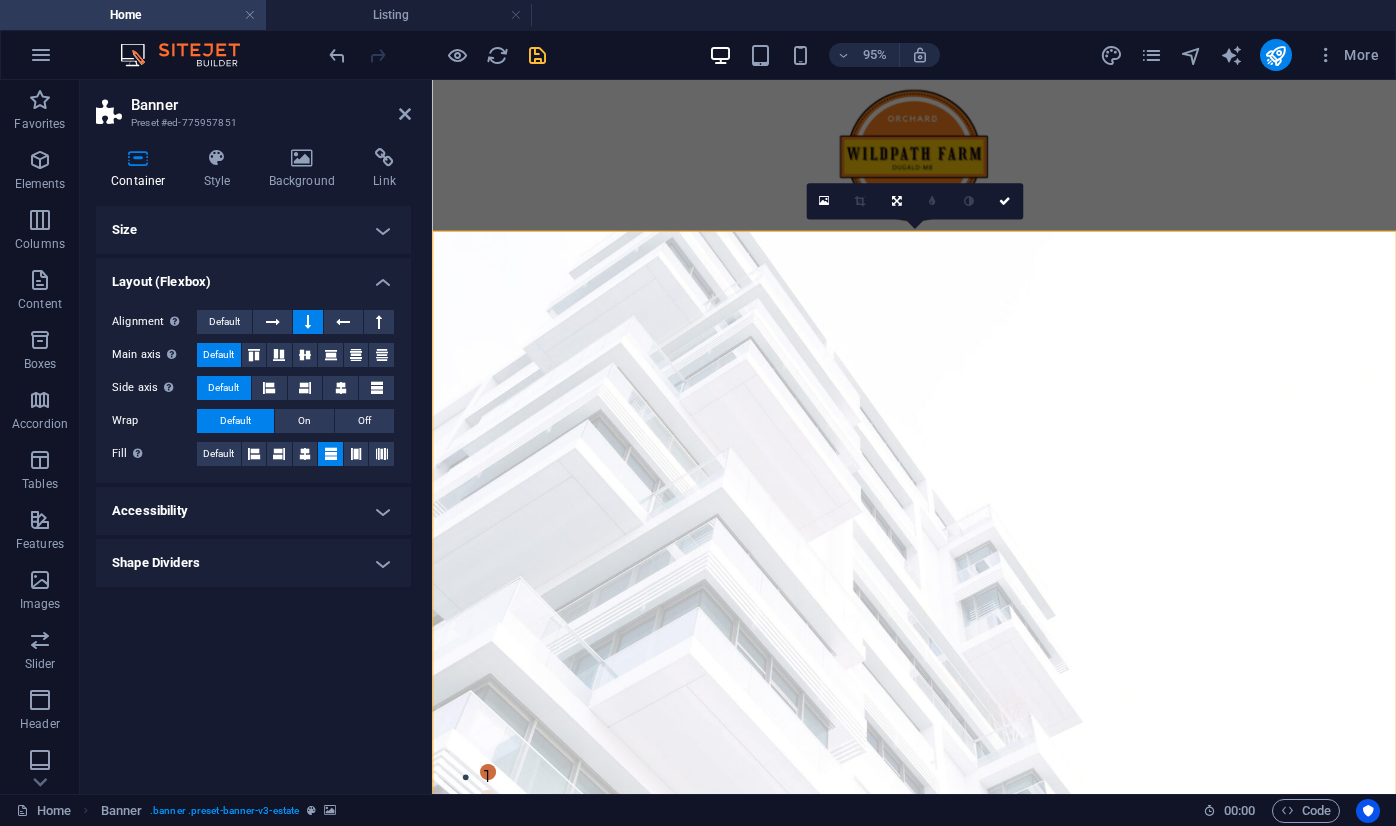 click on "Layout (Flexbox)" at bounding box center [253, 276] 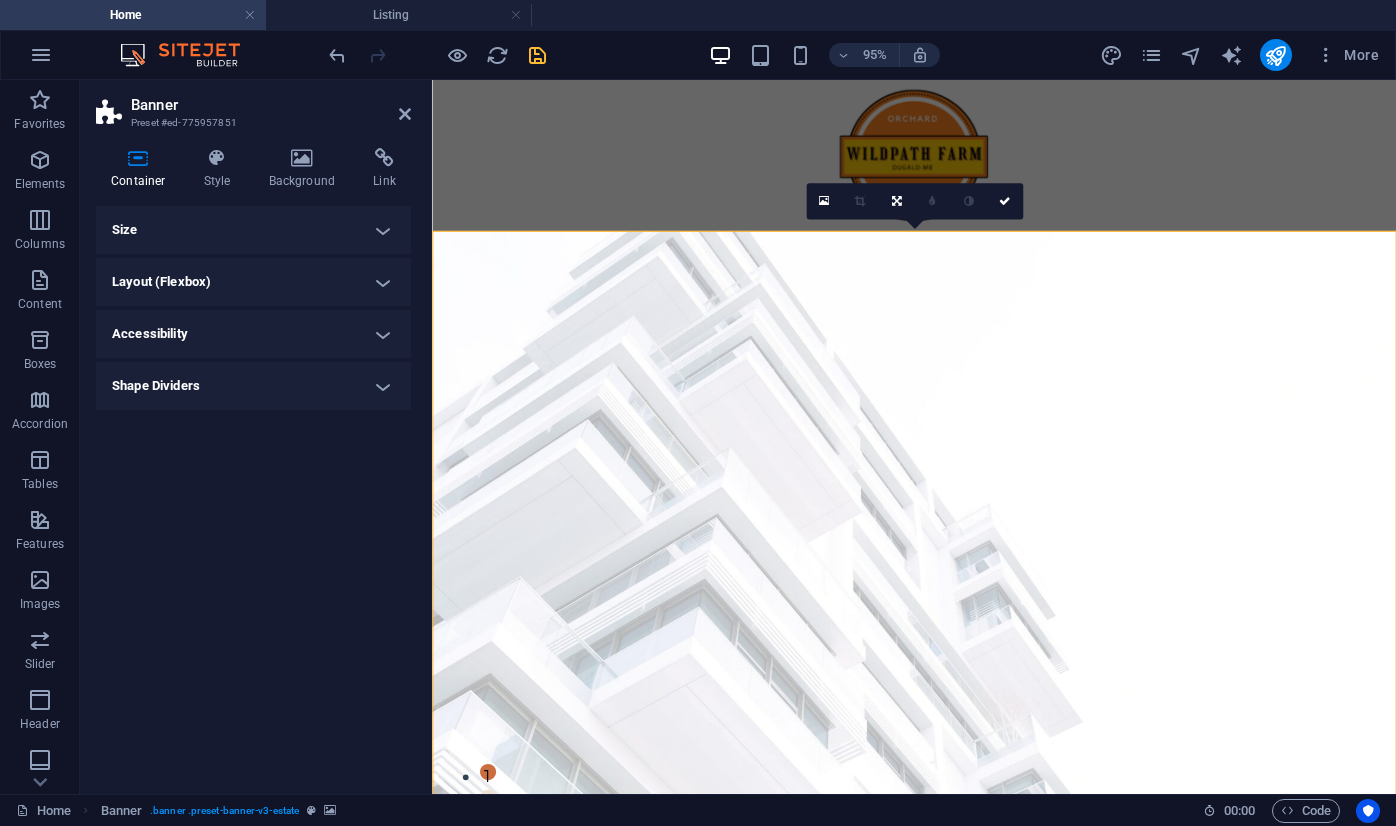 click on "Size" at bounding box center (253, 230) 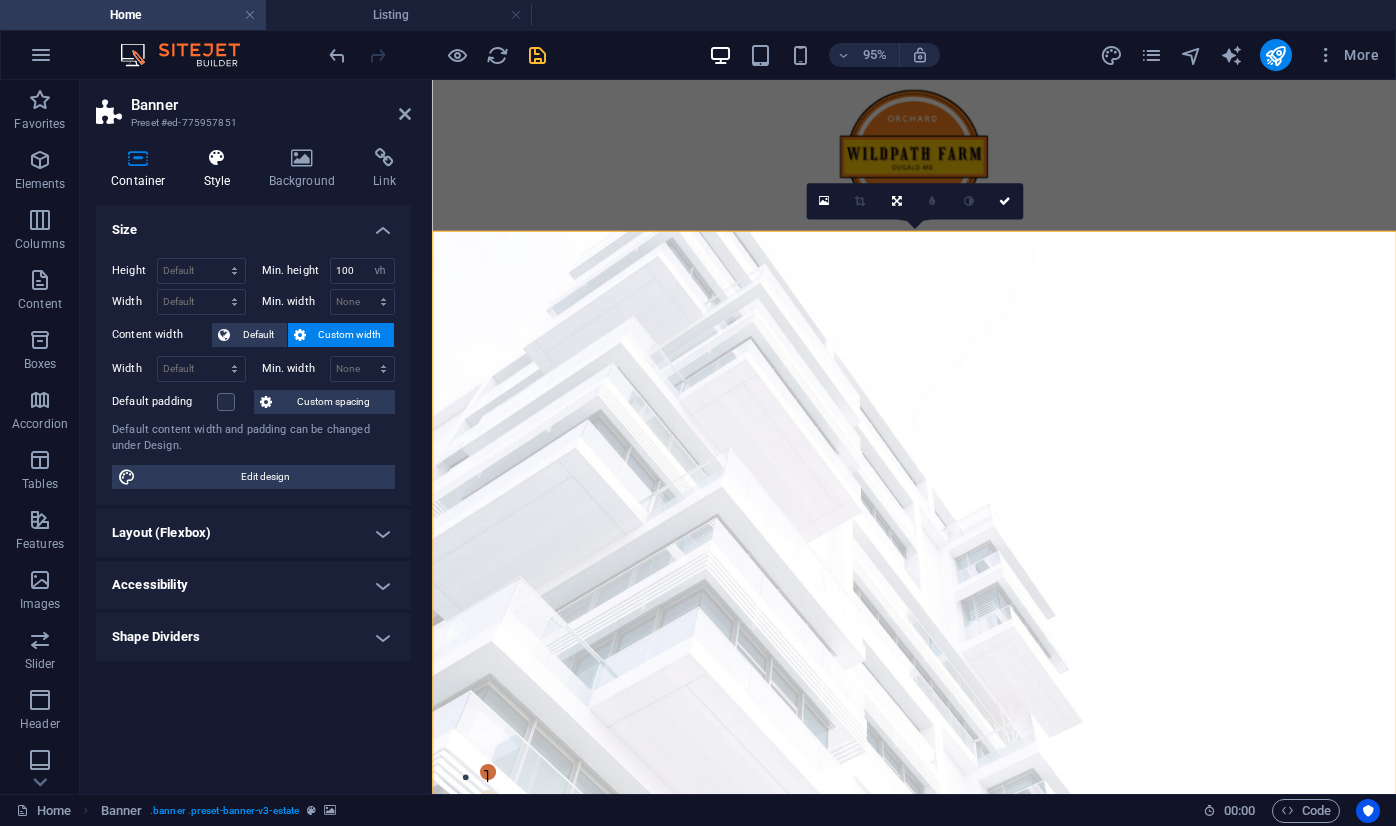 click at bounding box center (217, 158) 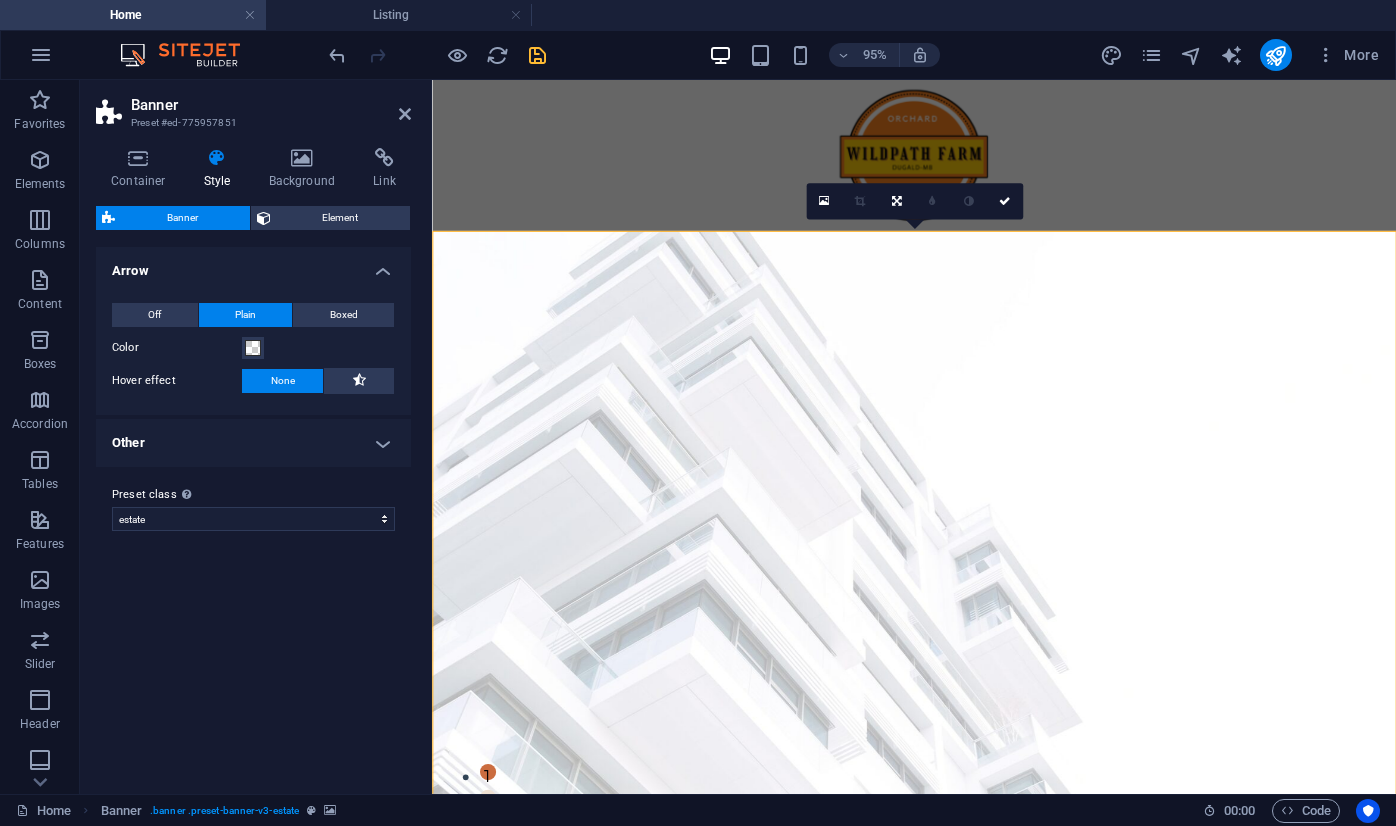 click on "Banner Preset #ed-775957851" at bounding box center [253, 106] 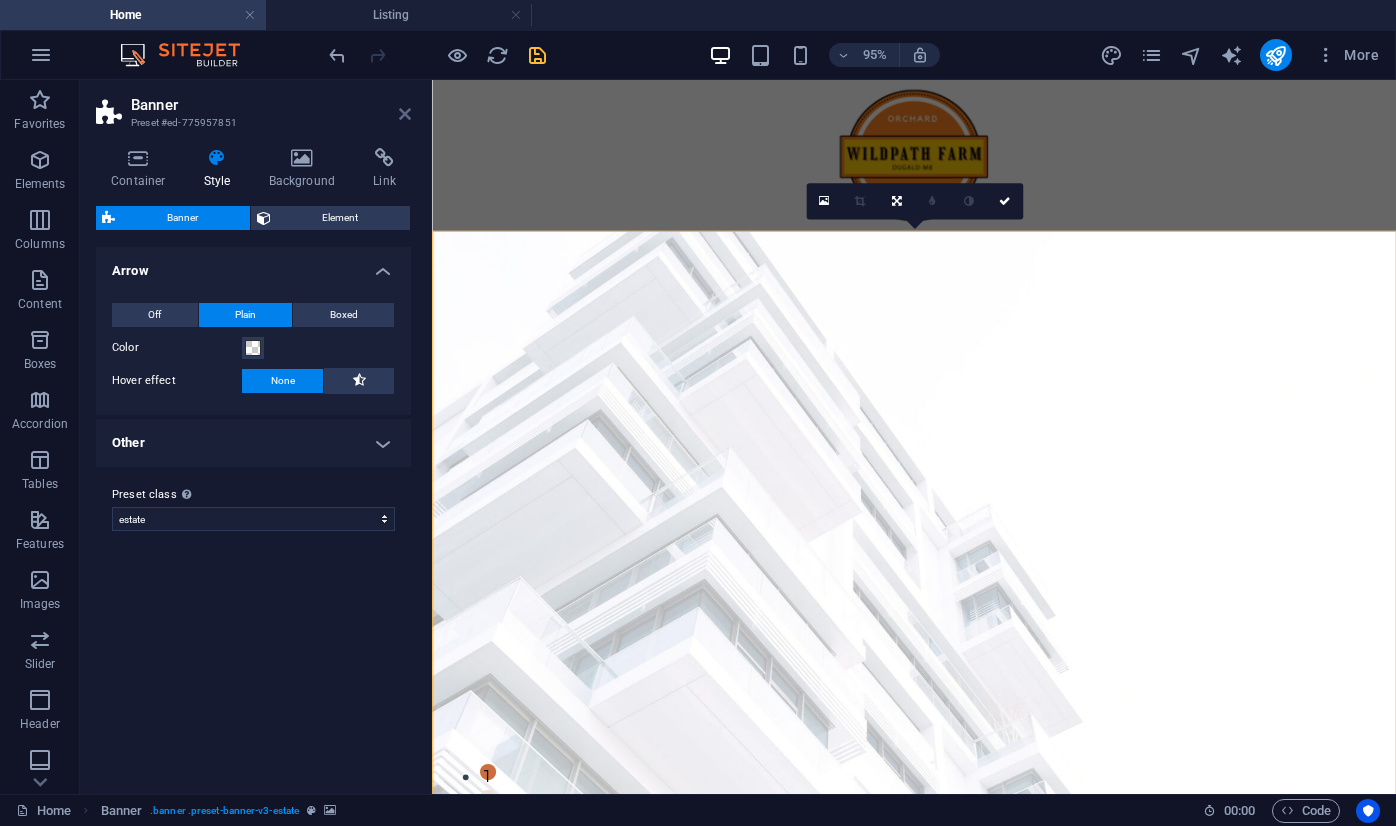 click at bounding box center [405, 114] 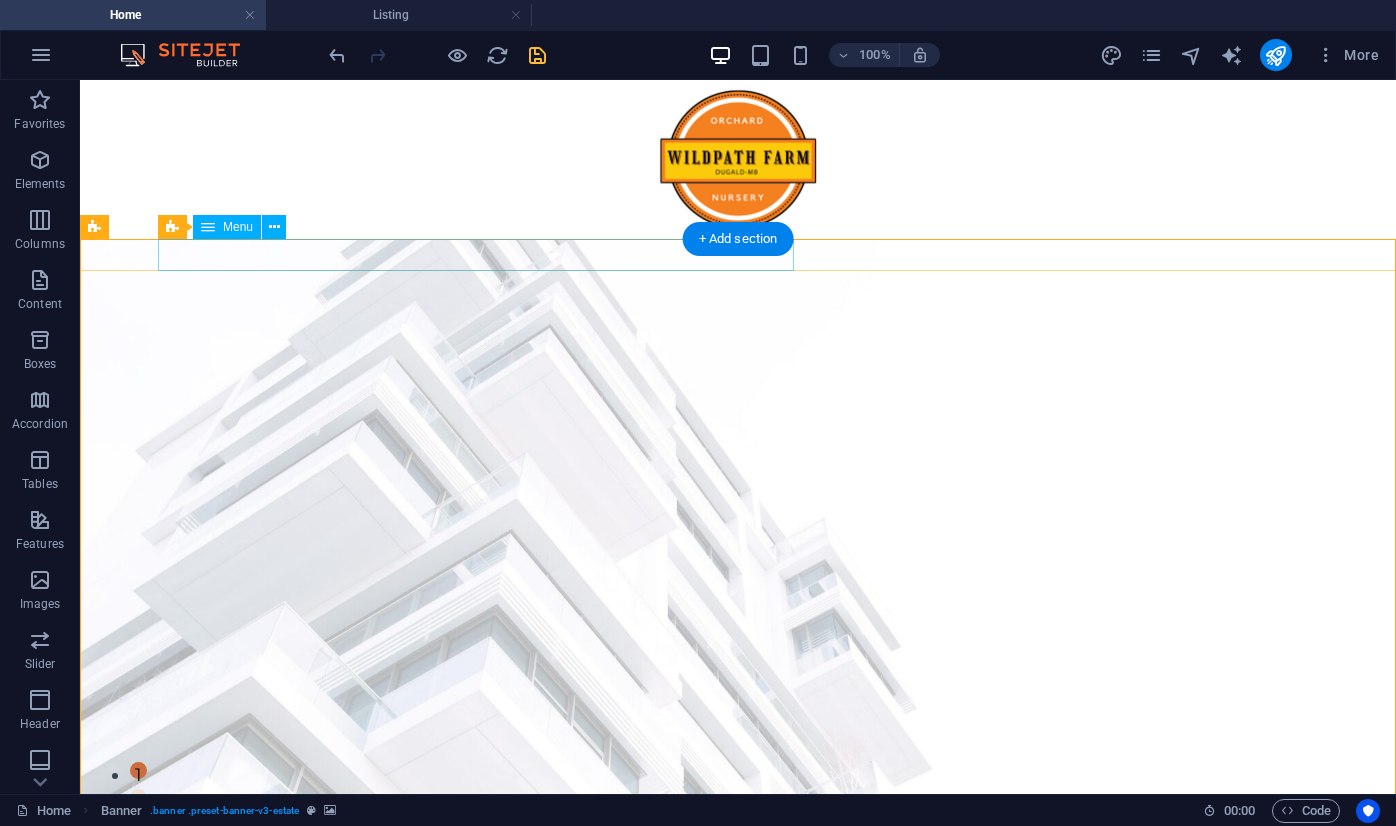 click on "Home About Nursery Mushroom Logs" at bounding box center (476, 1023) 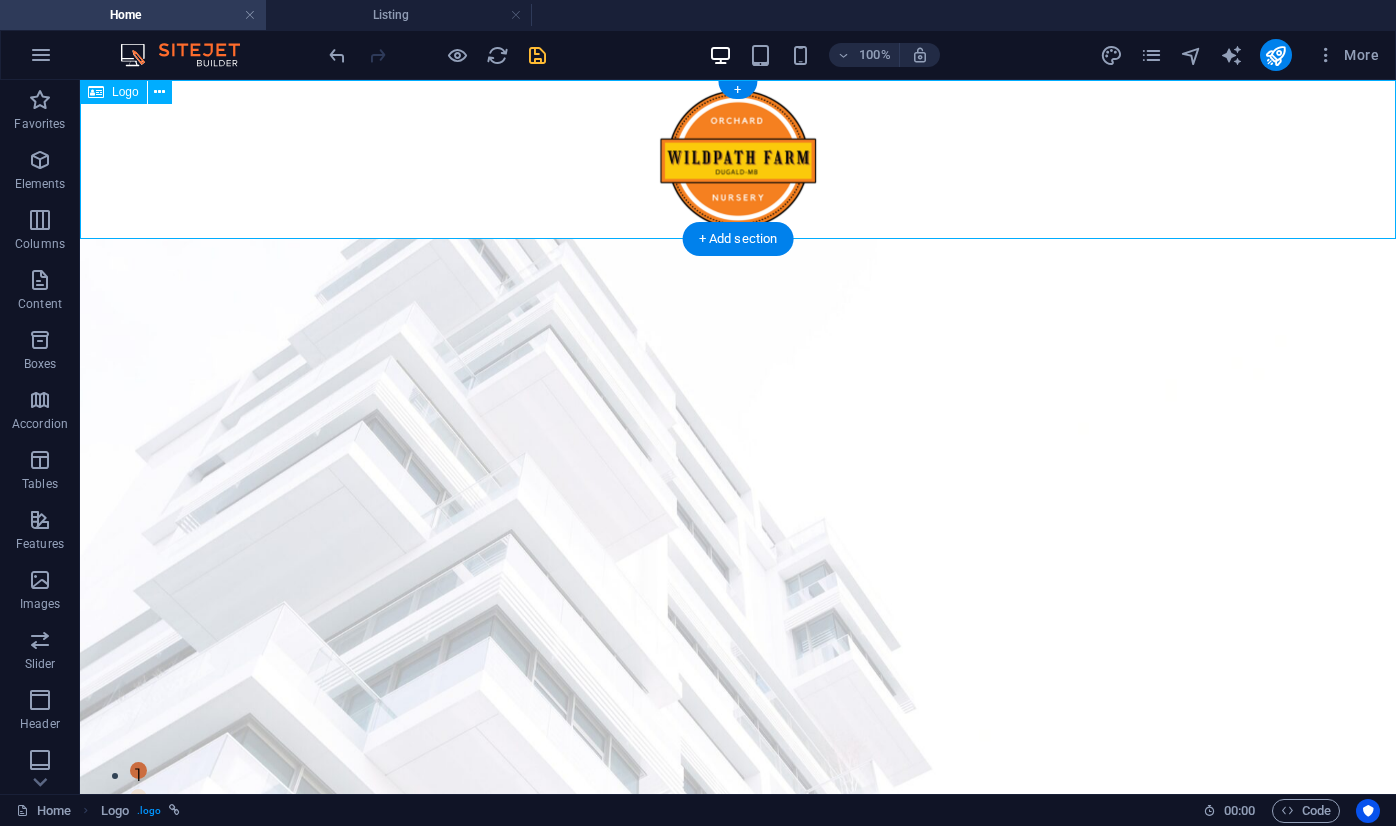 drag, startPoint x: 743, startPoint y: 148, endPoint x: 788, endPoint y: 167, distance: 48.8467 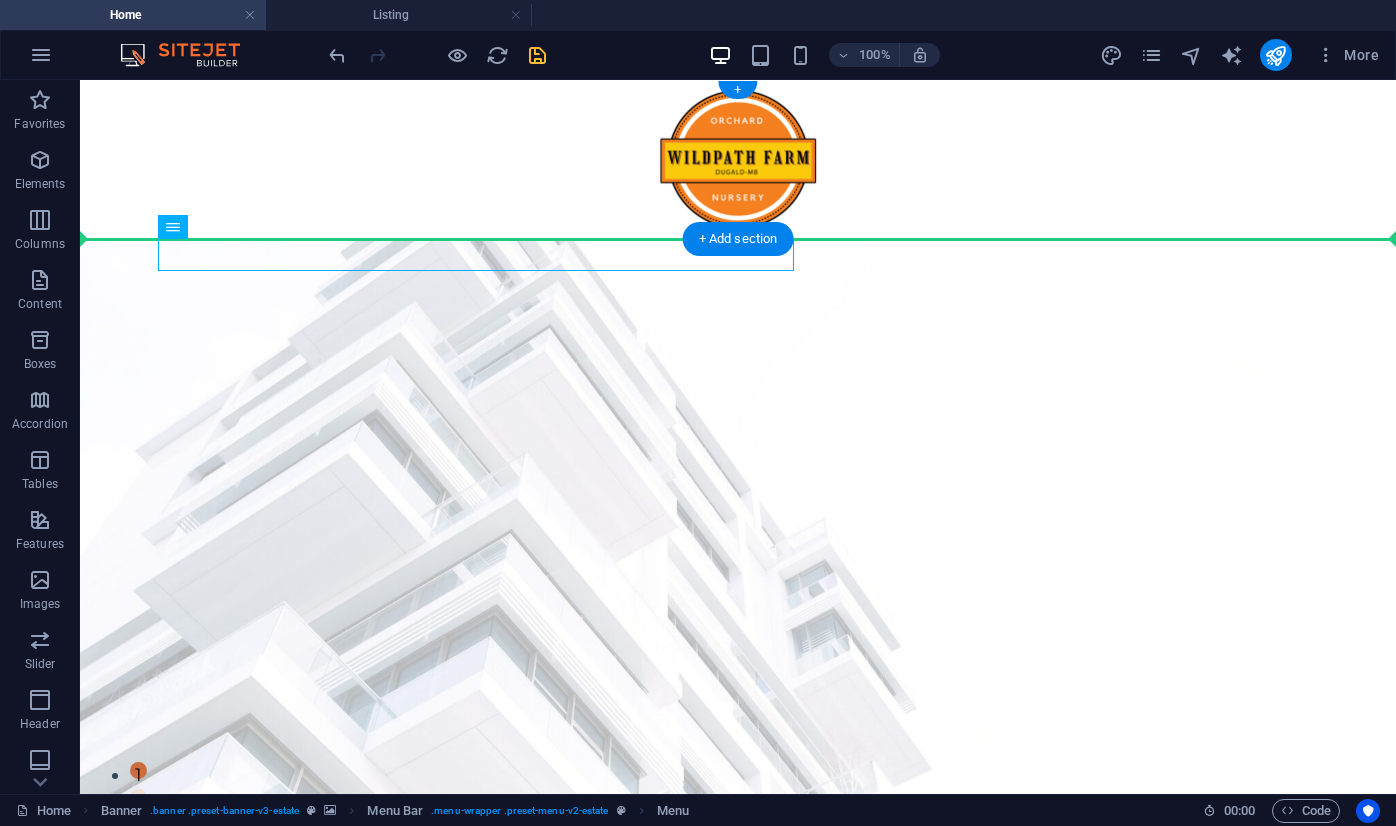 drag, startPoint x: 600, startPoint y: 258, endPoint x: 463, endPoint y: 159, distance: 169.02663 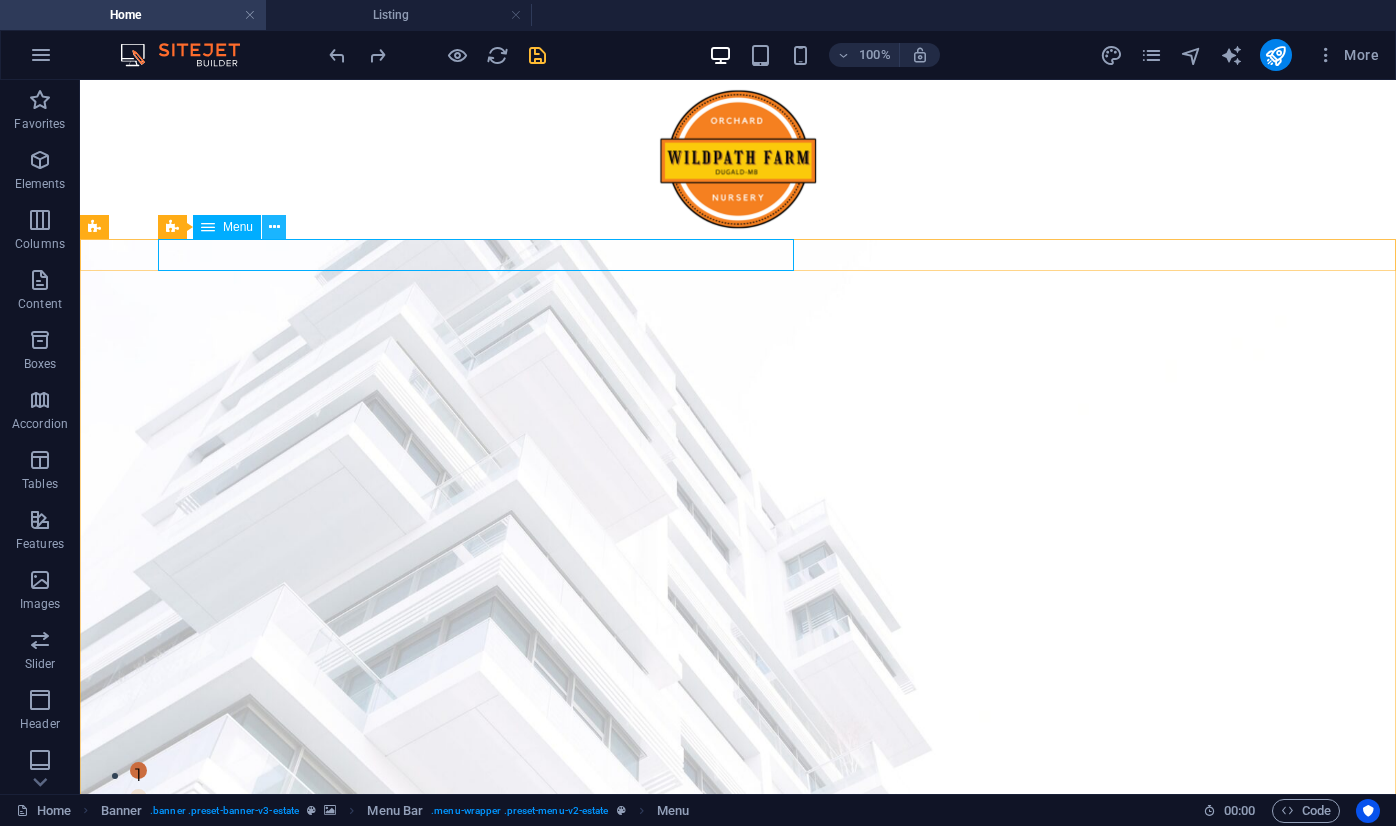 click at bounding box center [274, 227] 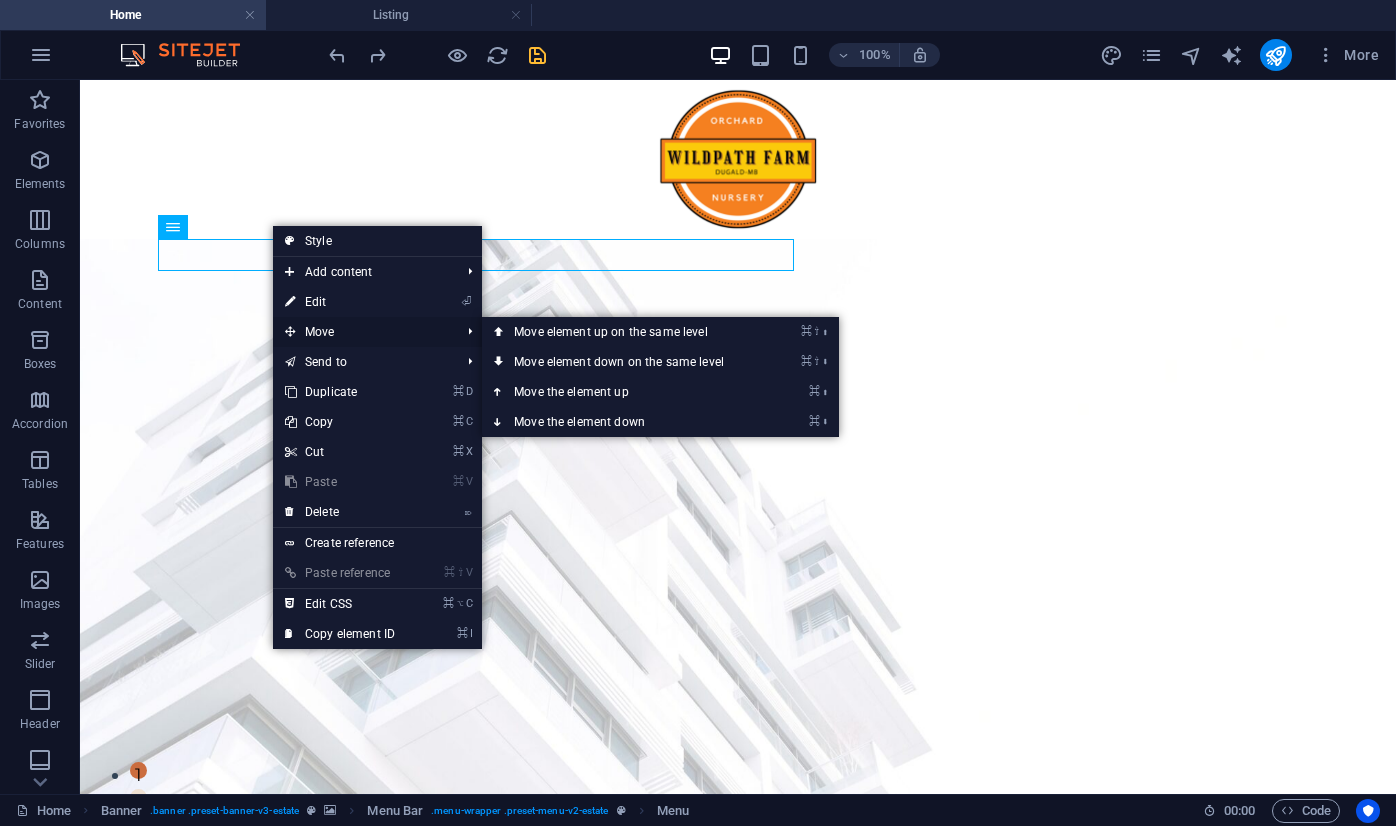 click on "Move" at bounding box center [362, 332] 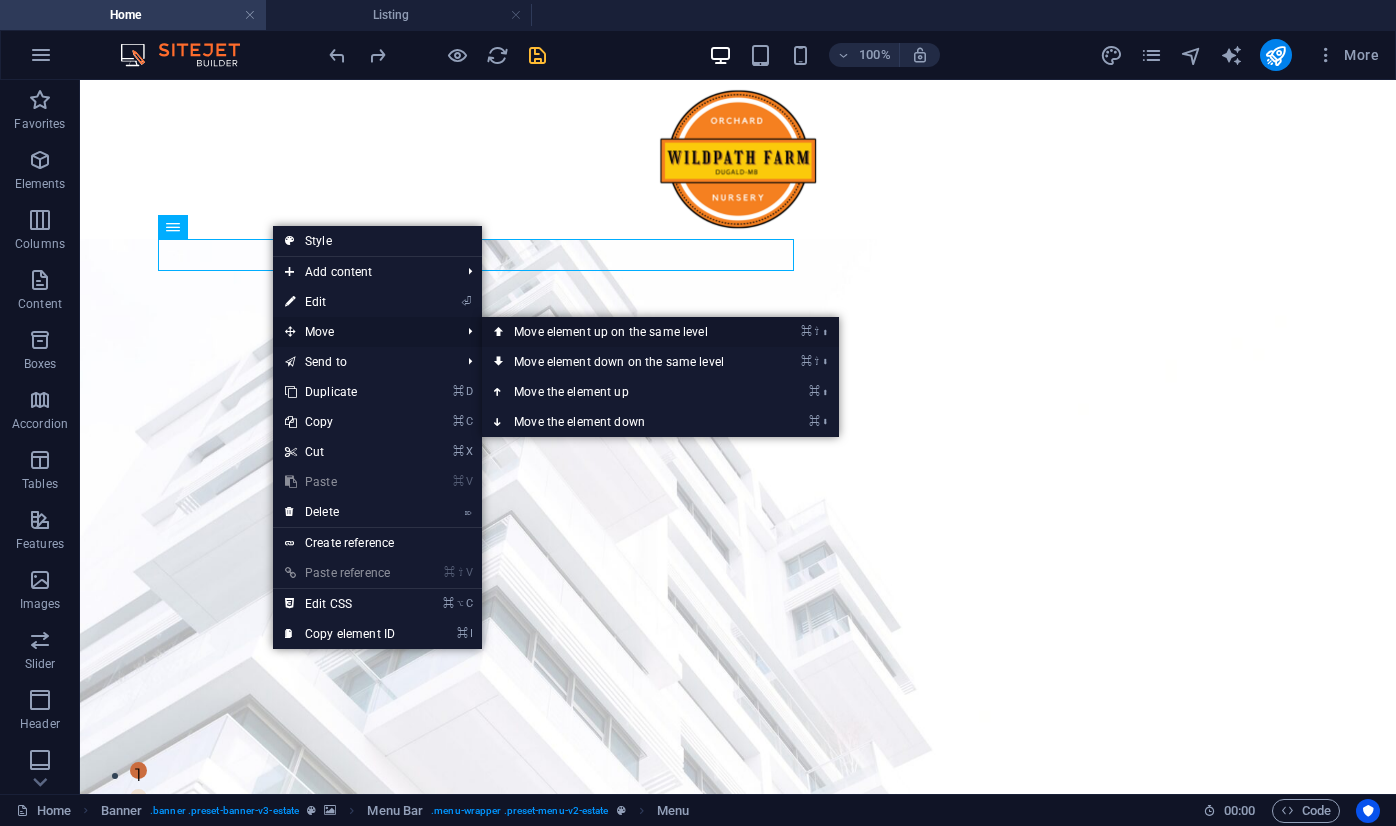 click on "⌘ ⇧ ⬆  Move element up on the same level" at bounding box center (623, 332) 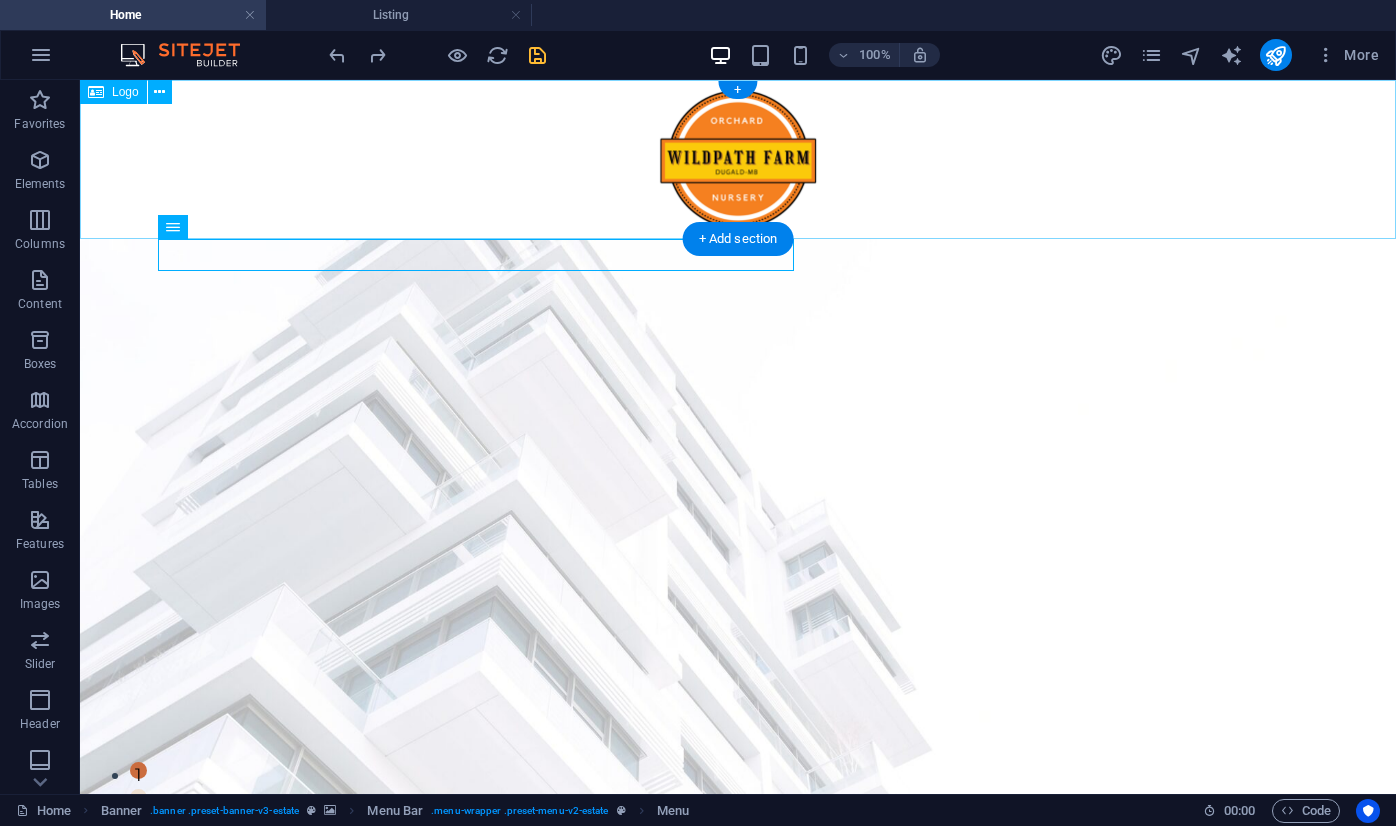click at bounding box center [738, 159] 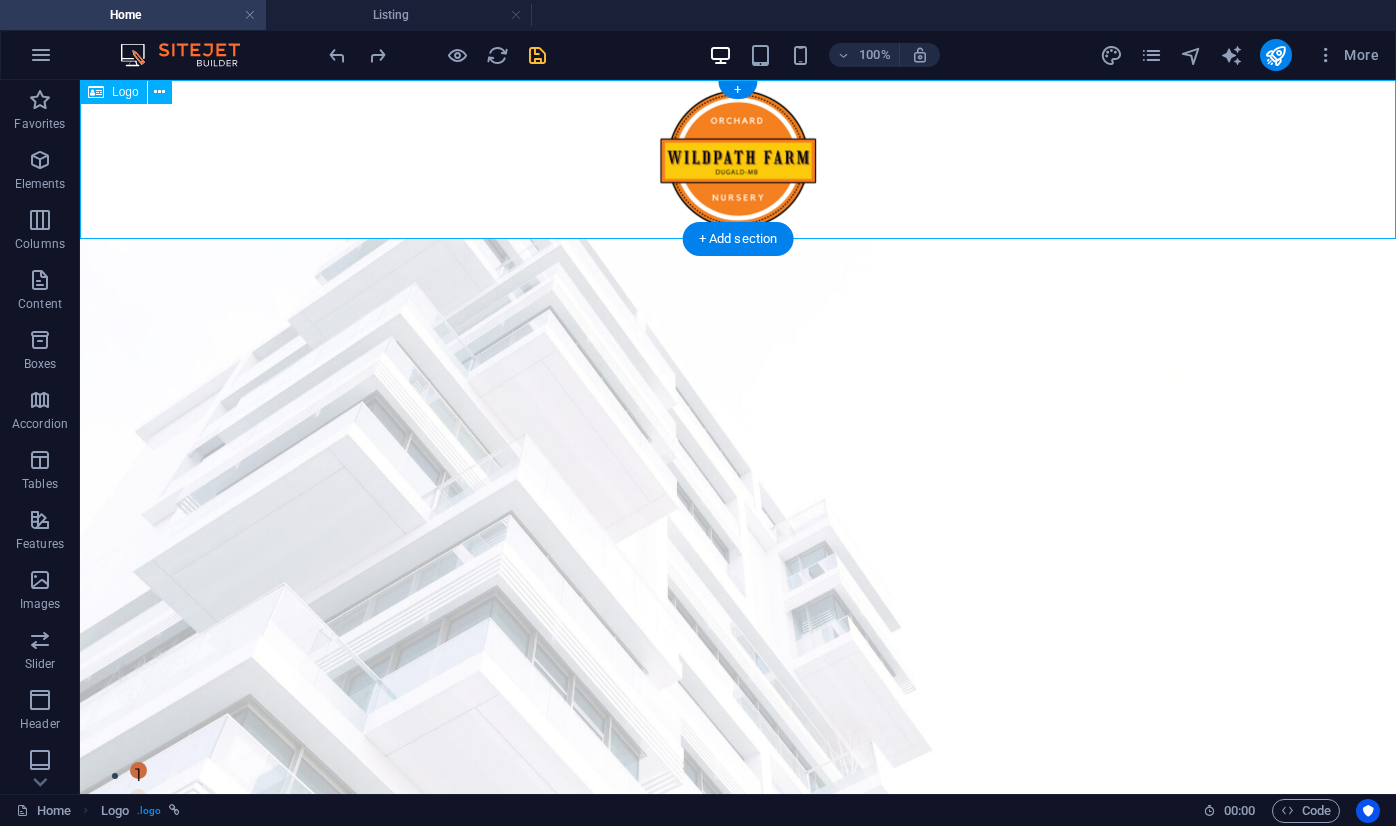 click at bounding box center [738, 159] 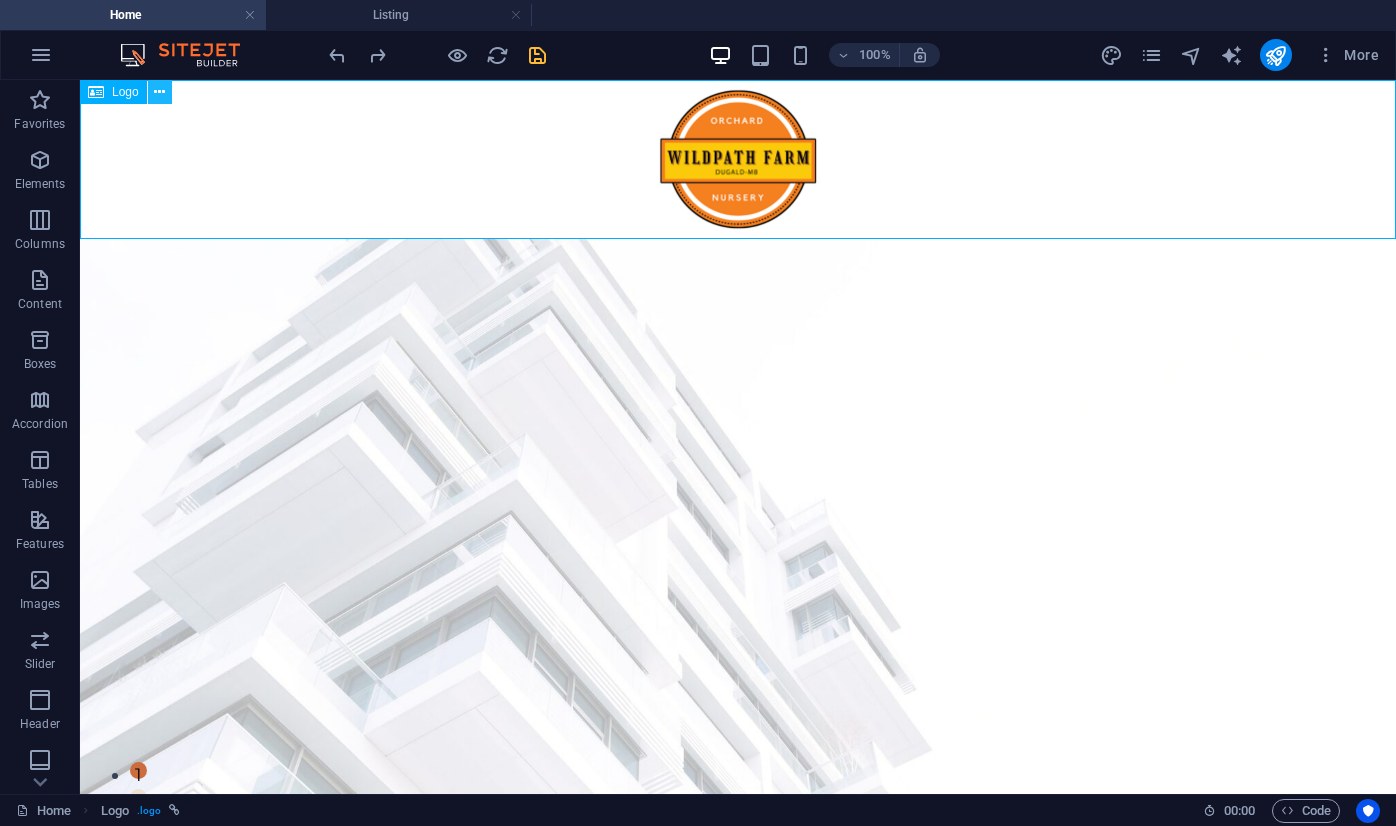 click at bounding box center [159, 92] 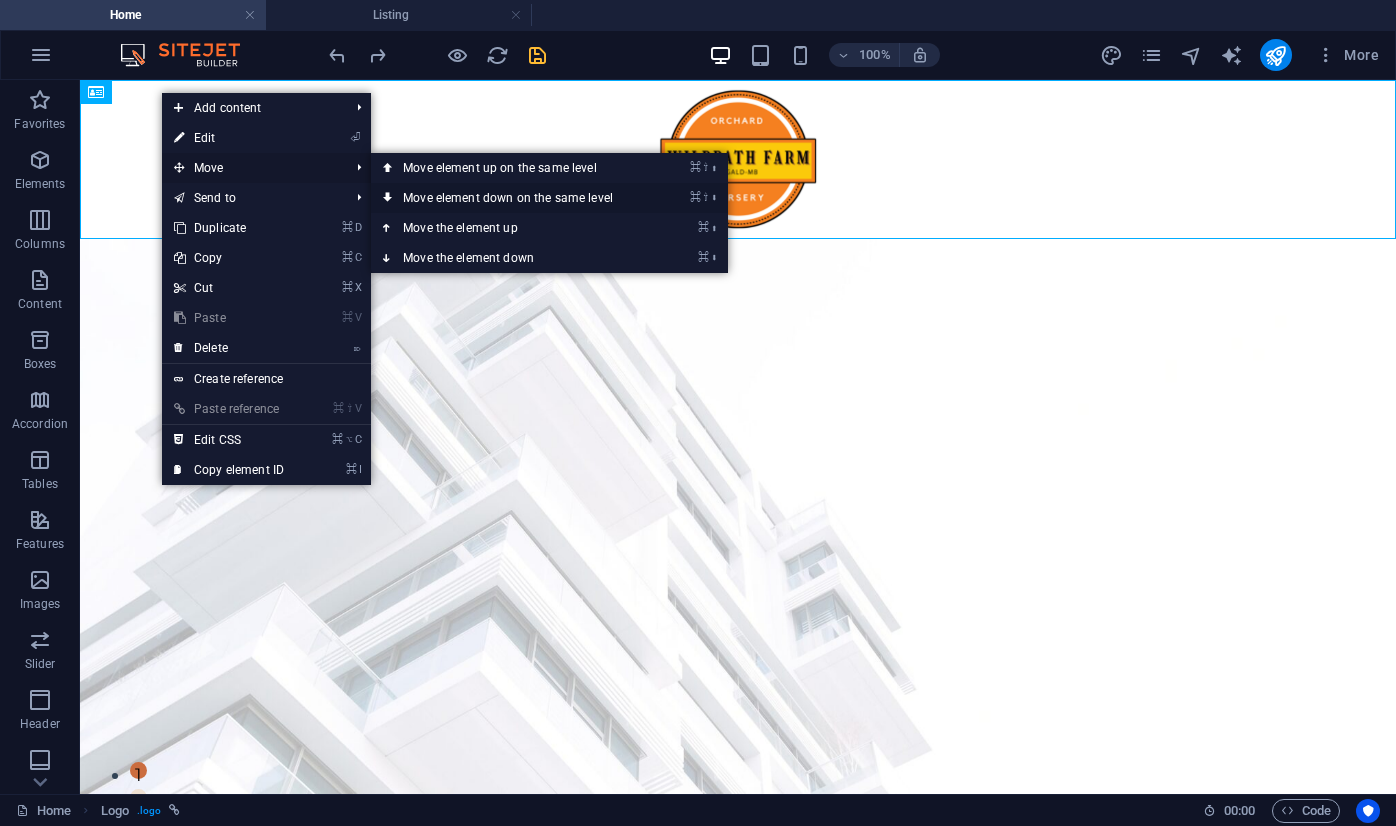 click on "⌘ ⇧ ⬇  Move element down on the same level" at bounding box center (512, 198) 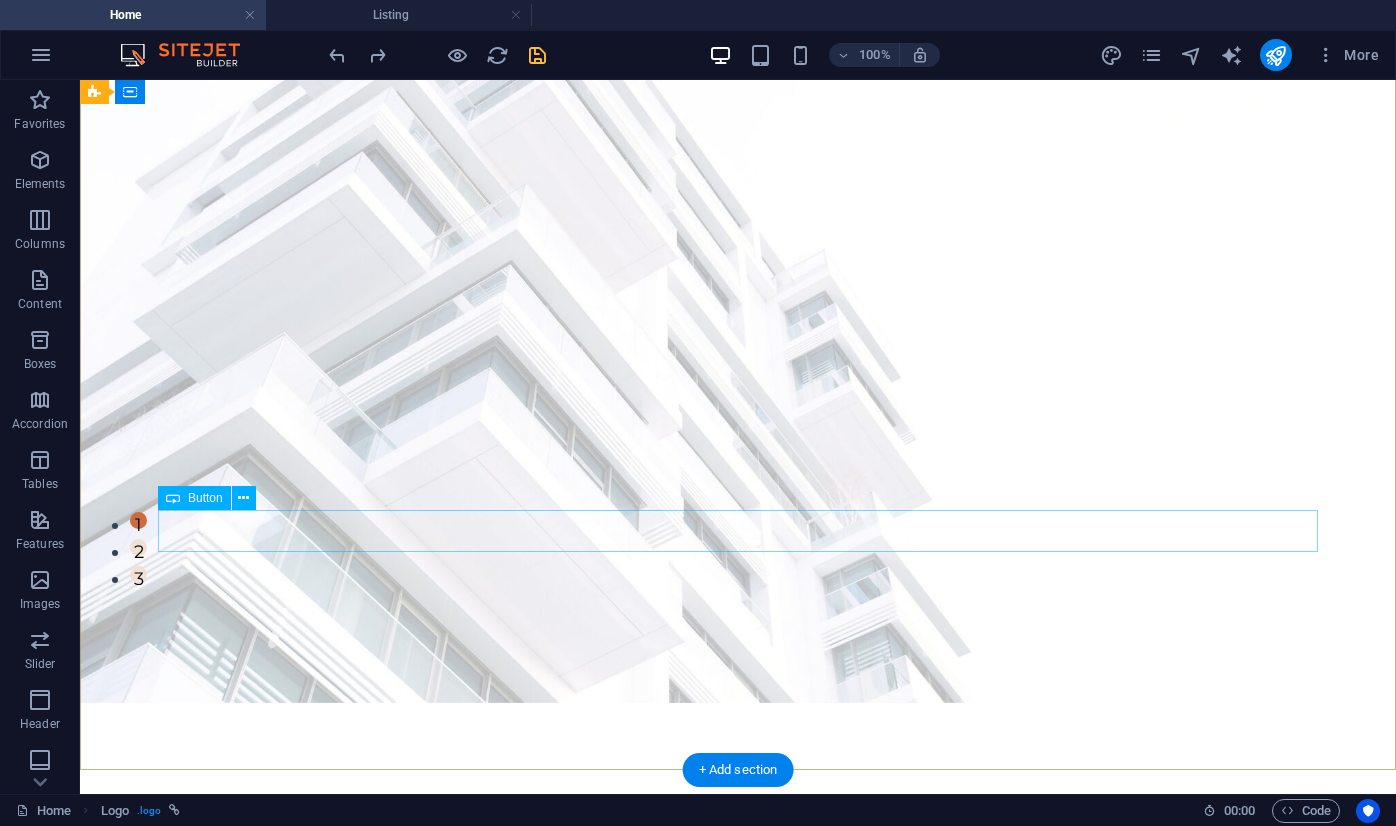 scroll, scrollTop: 0, scrollLeft: 0, axis: both 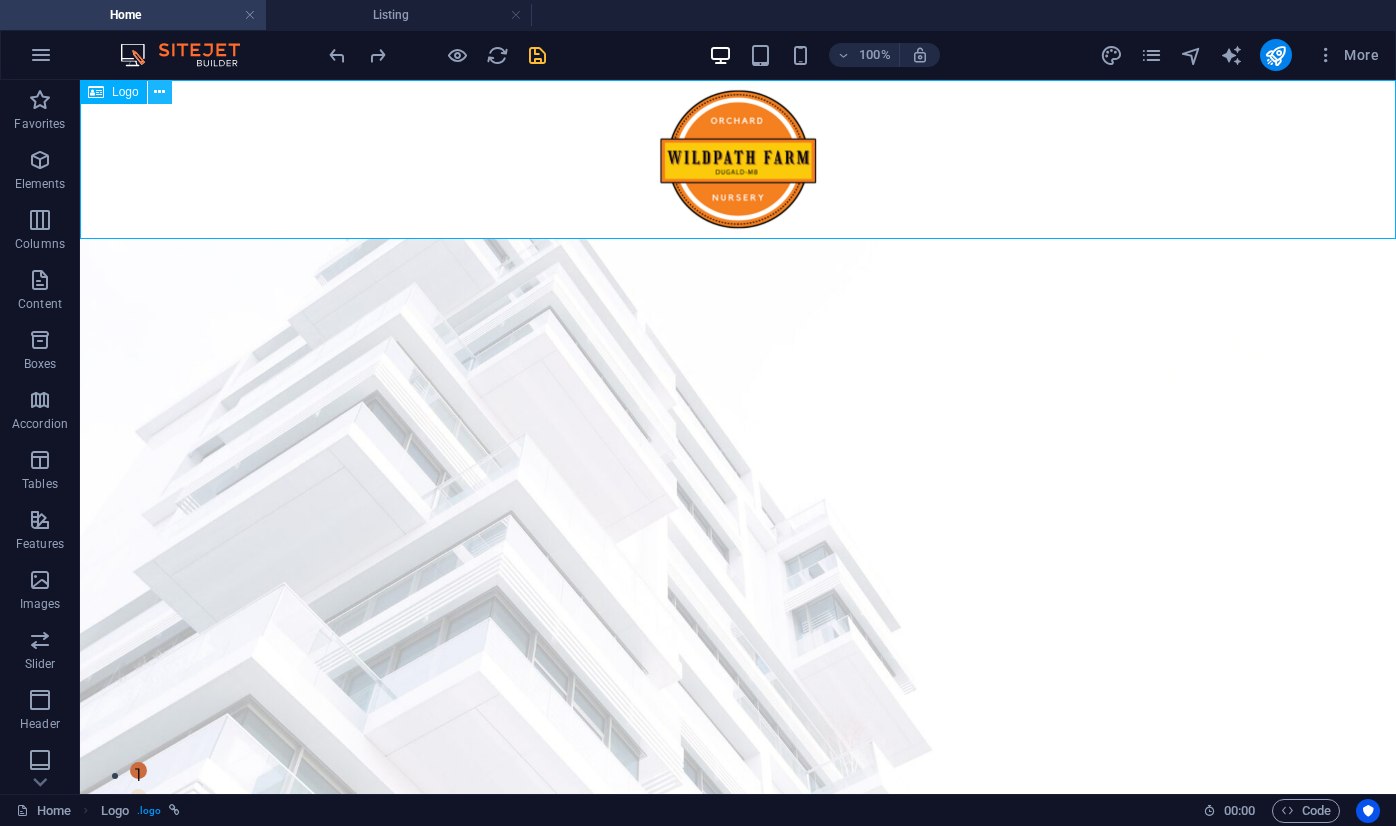 click at bounding box center (159, 92) 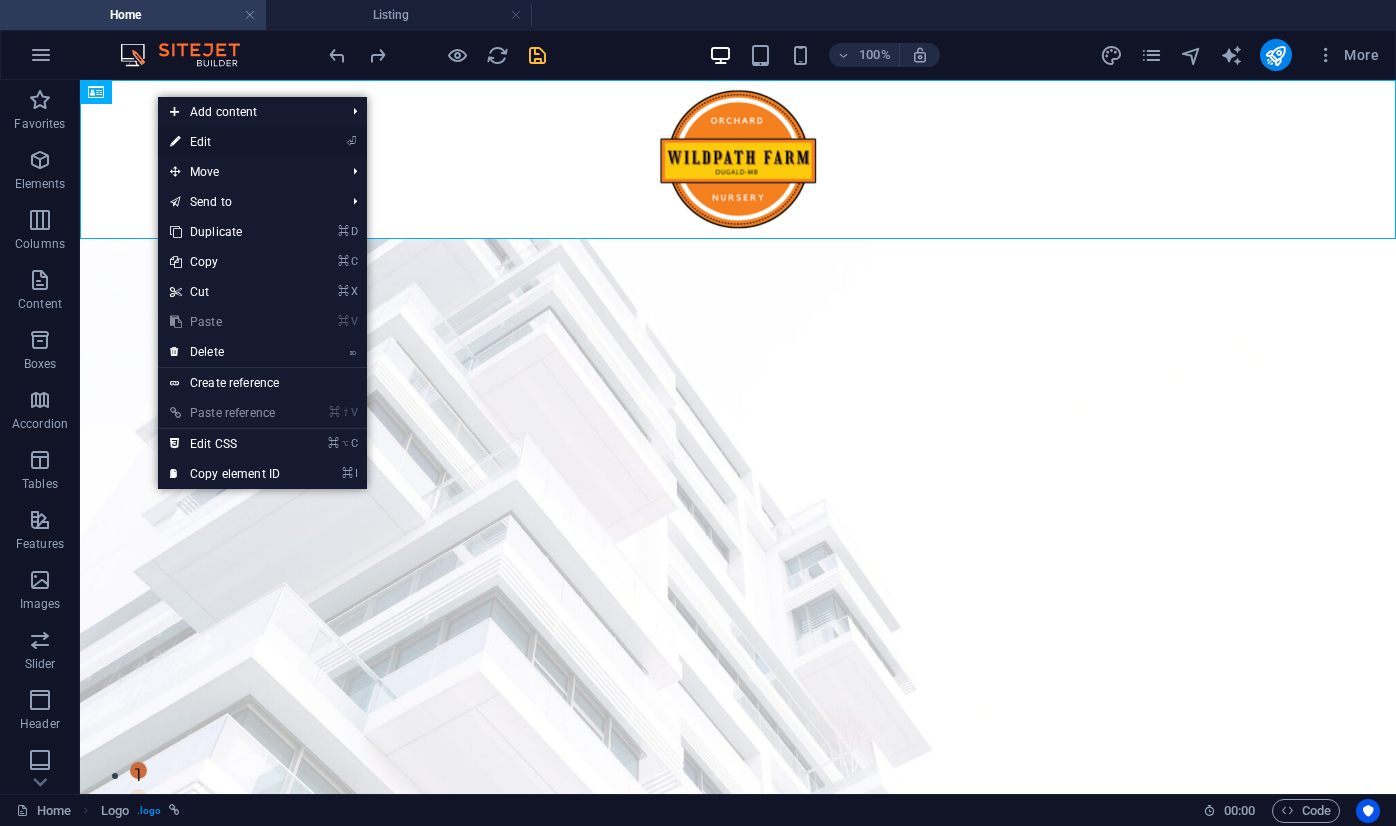 click on "⏎  Edit" at bounding box center [225, 142] 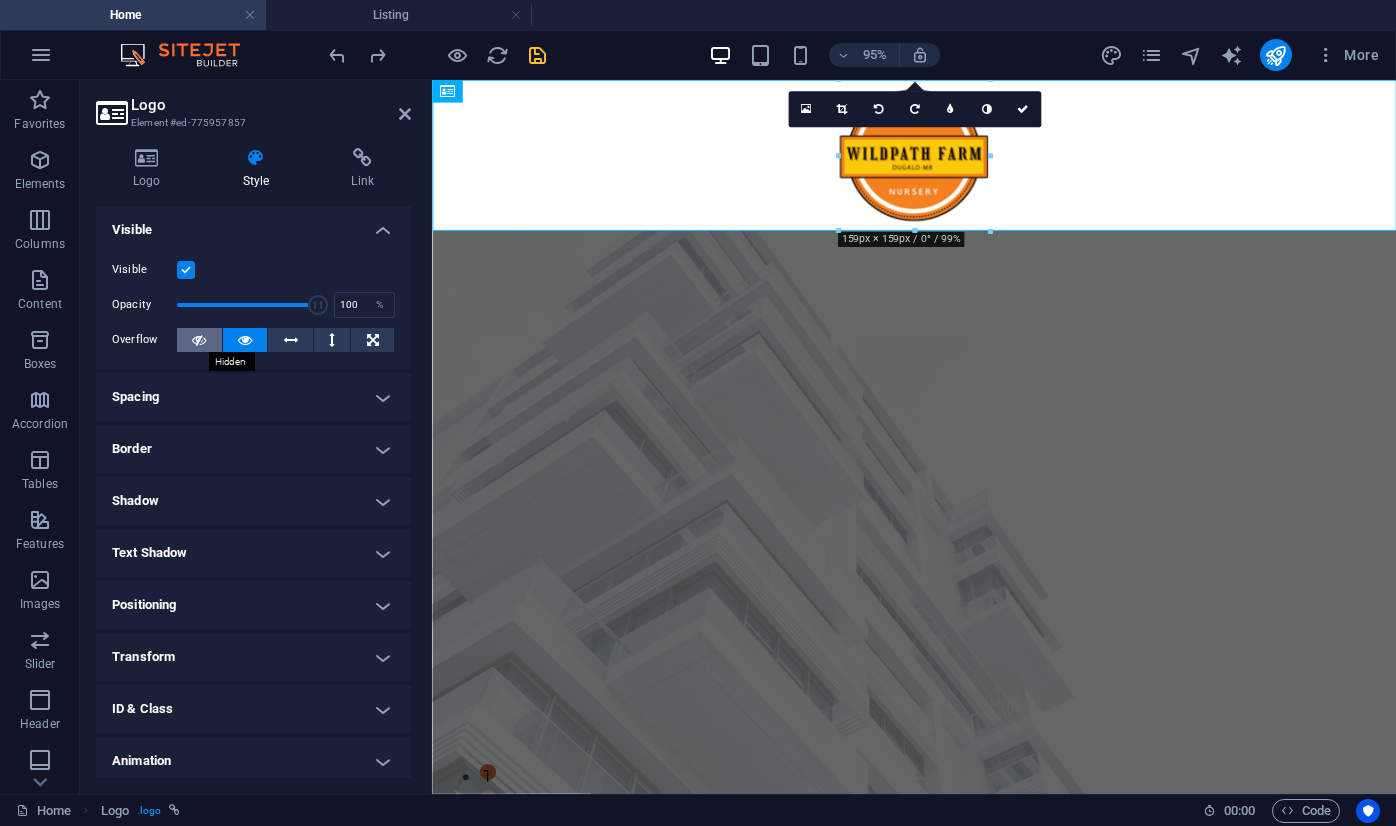 click at bounding box center (199, 340) 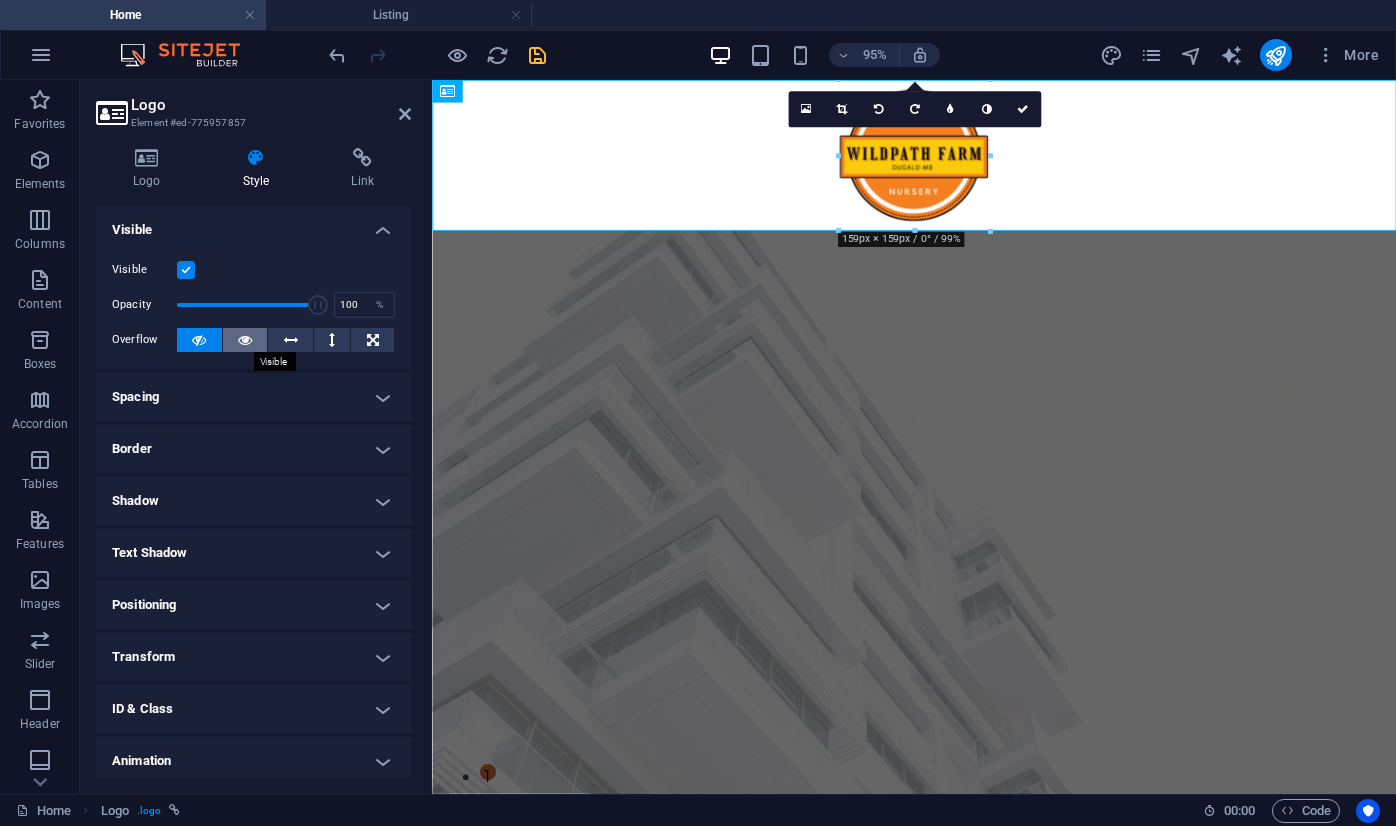 click at bounding box center (245, 340) 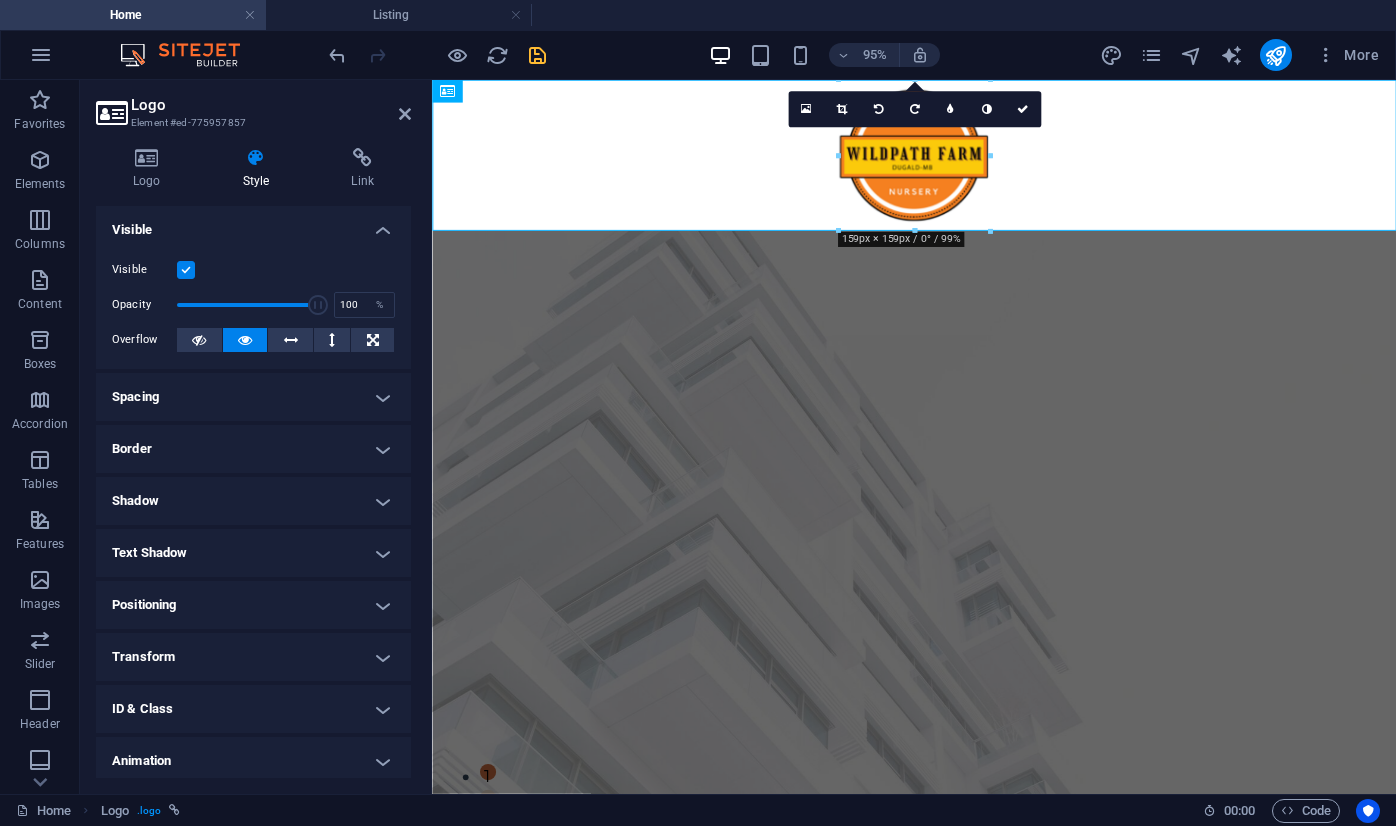 click on "Spacing" at bounding box center (253, 397) 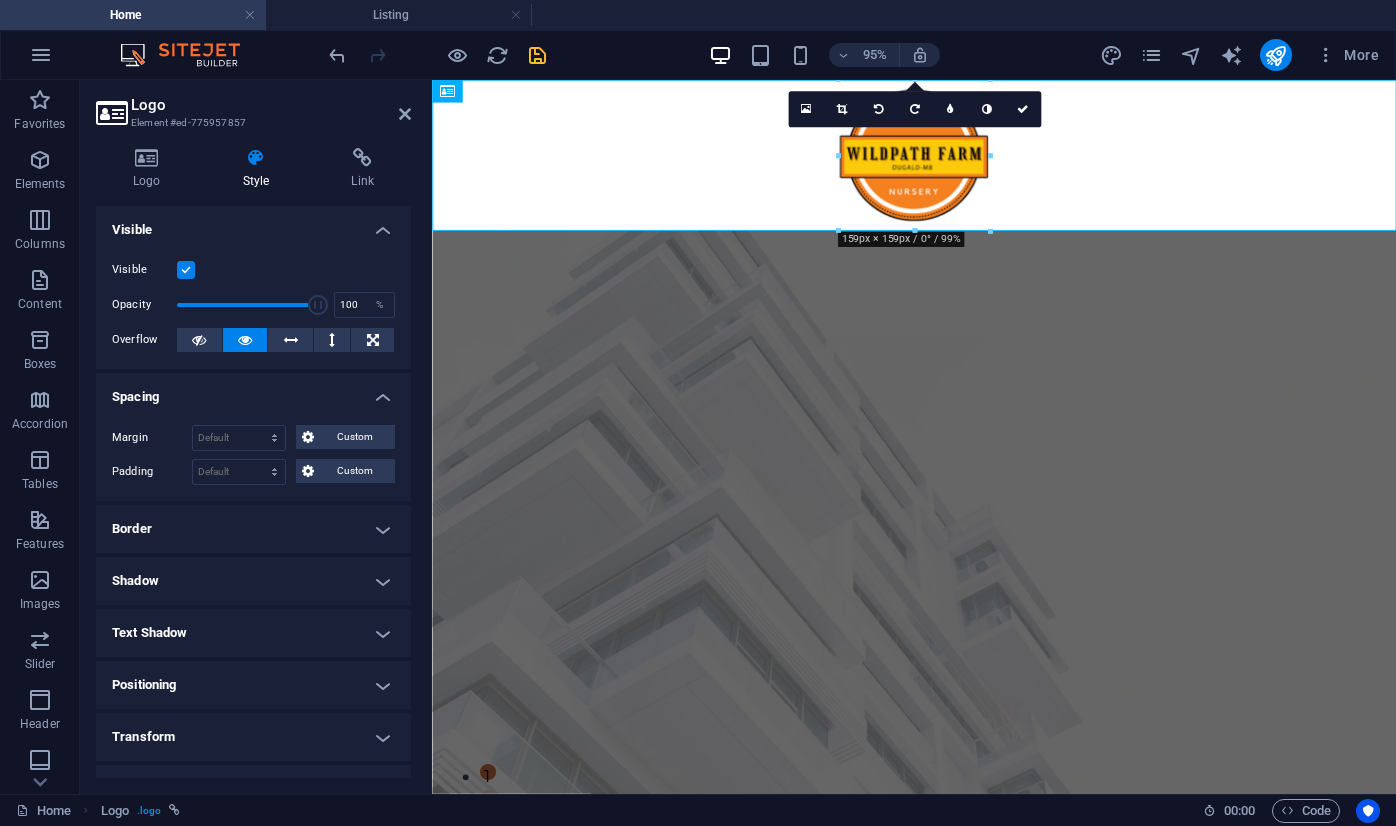 click on "Spacing" at bounding box center [253, 391] 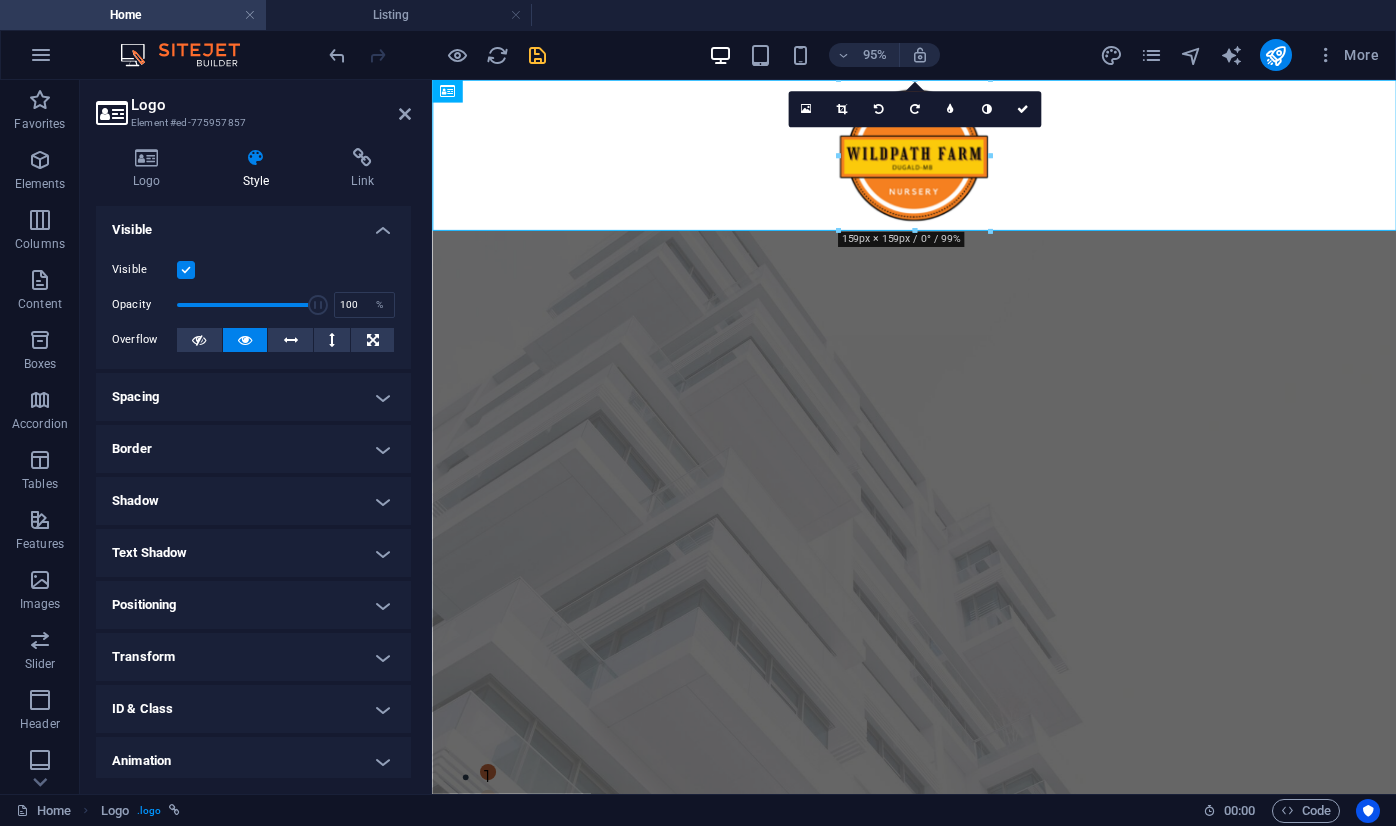 click on "Border" at bounding box center [253, 449] 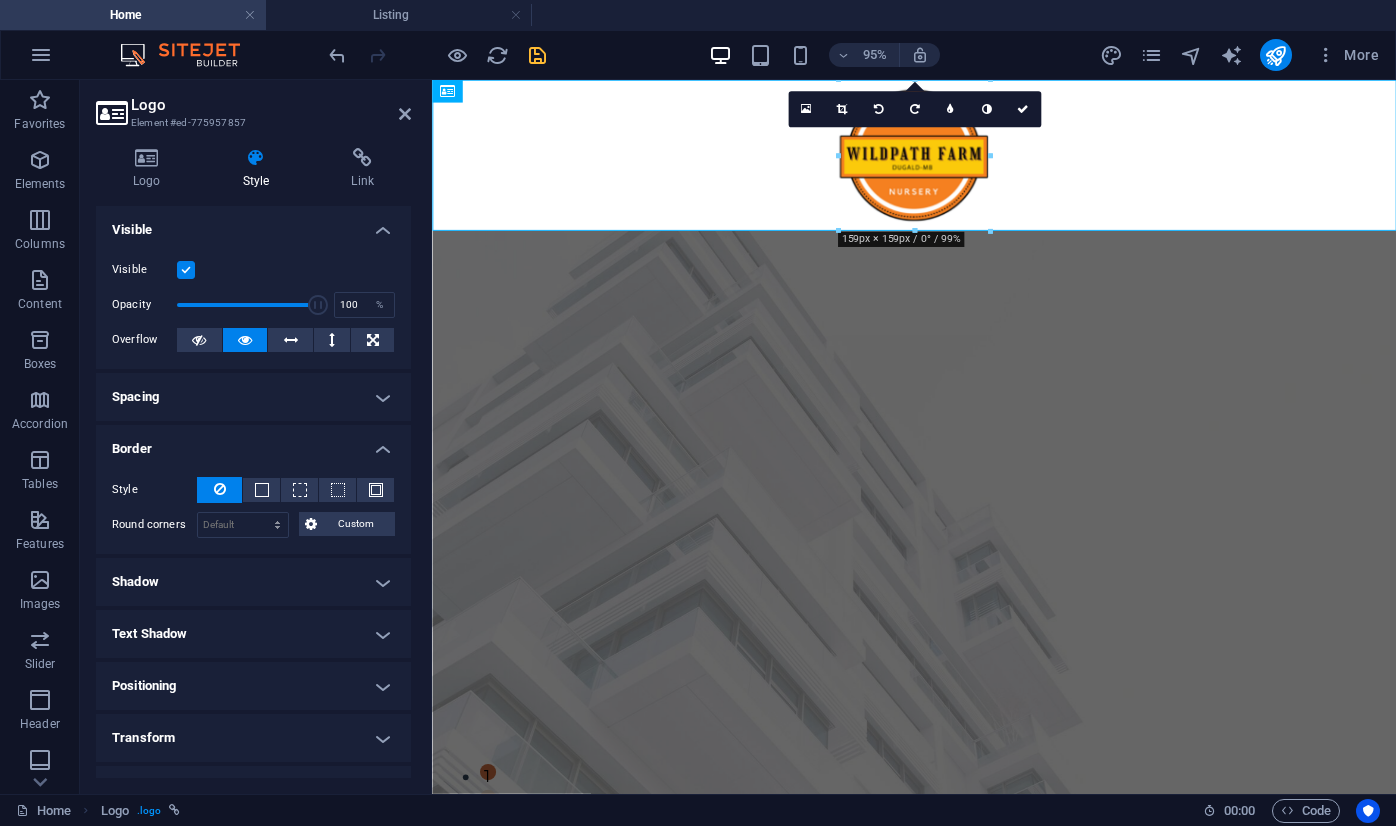 click on "Border" at bounding box center (253, 443) 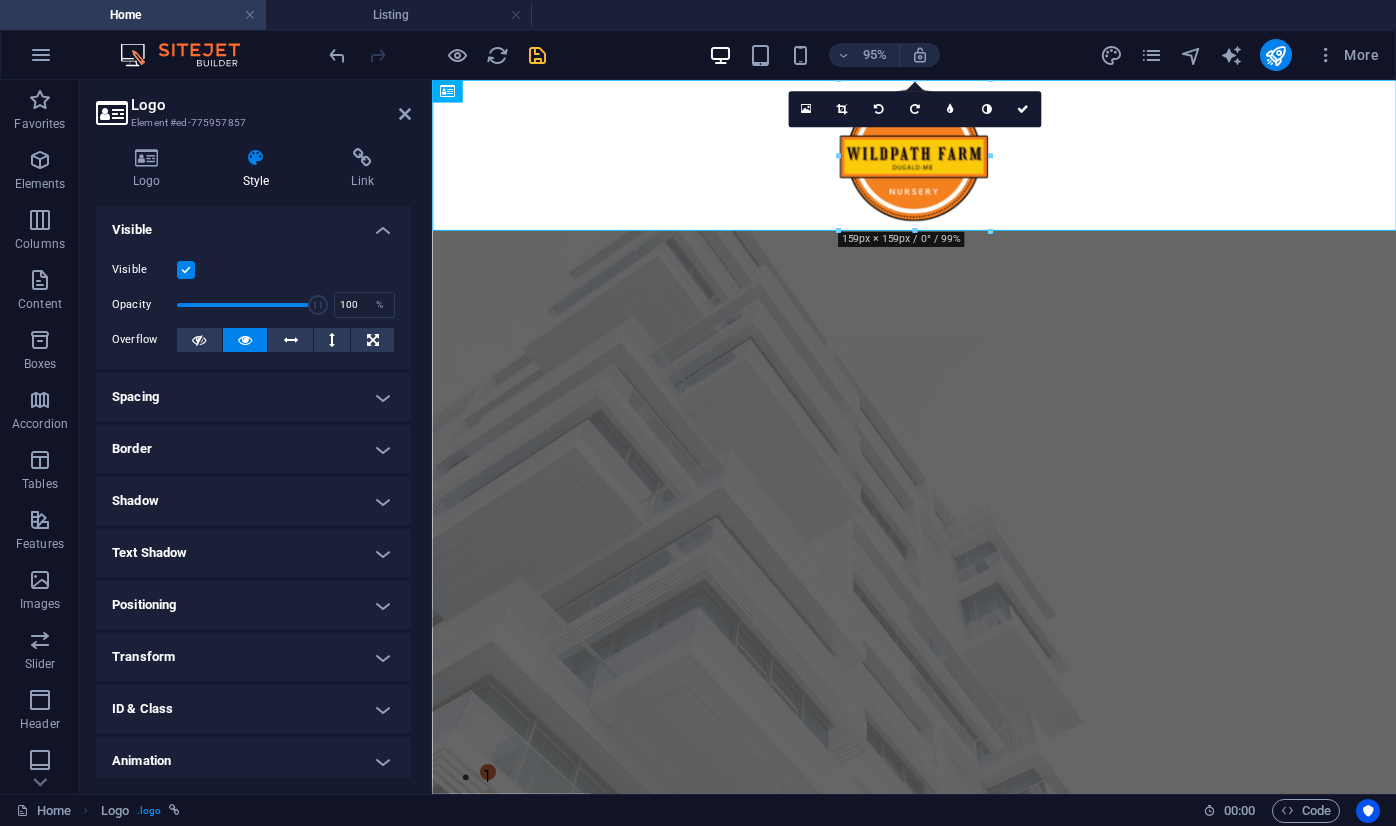 scroll, scrollTop: 59, scrollLeft: 0, axis: vertical 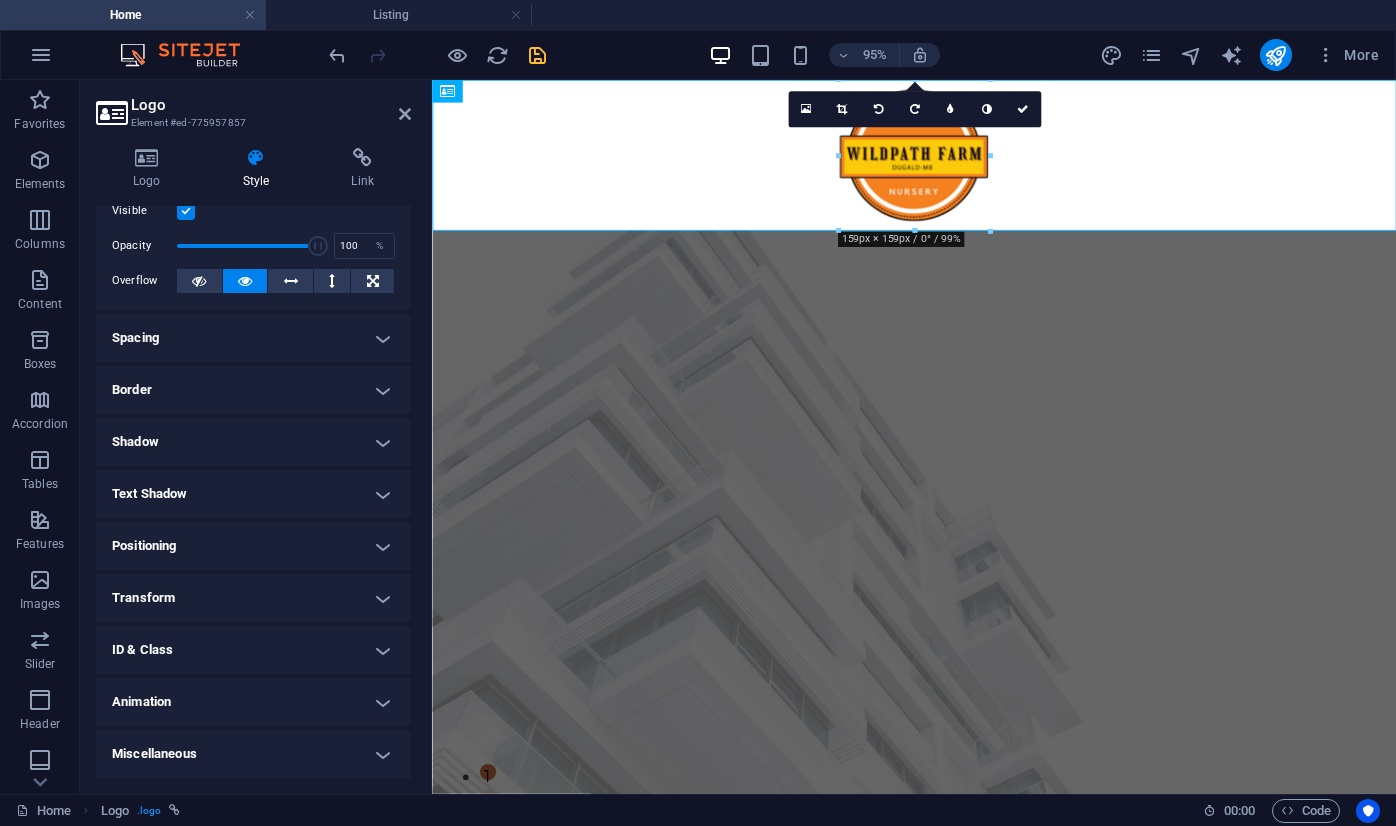 click on "Positioning" at bounding box center (253, 546) 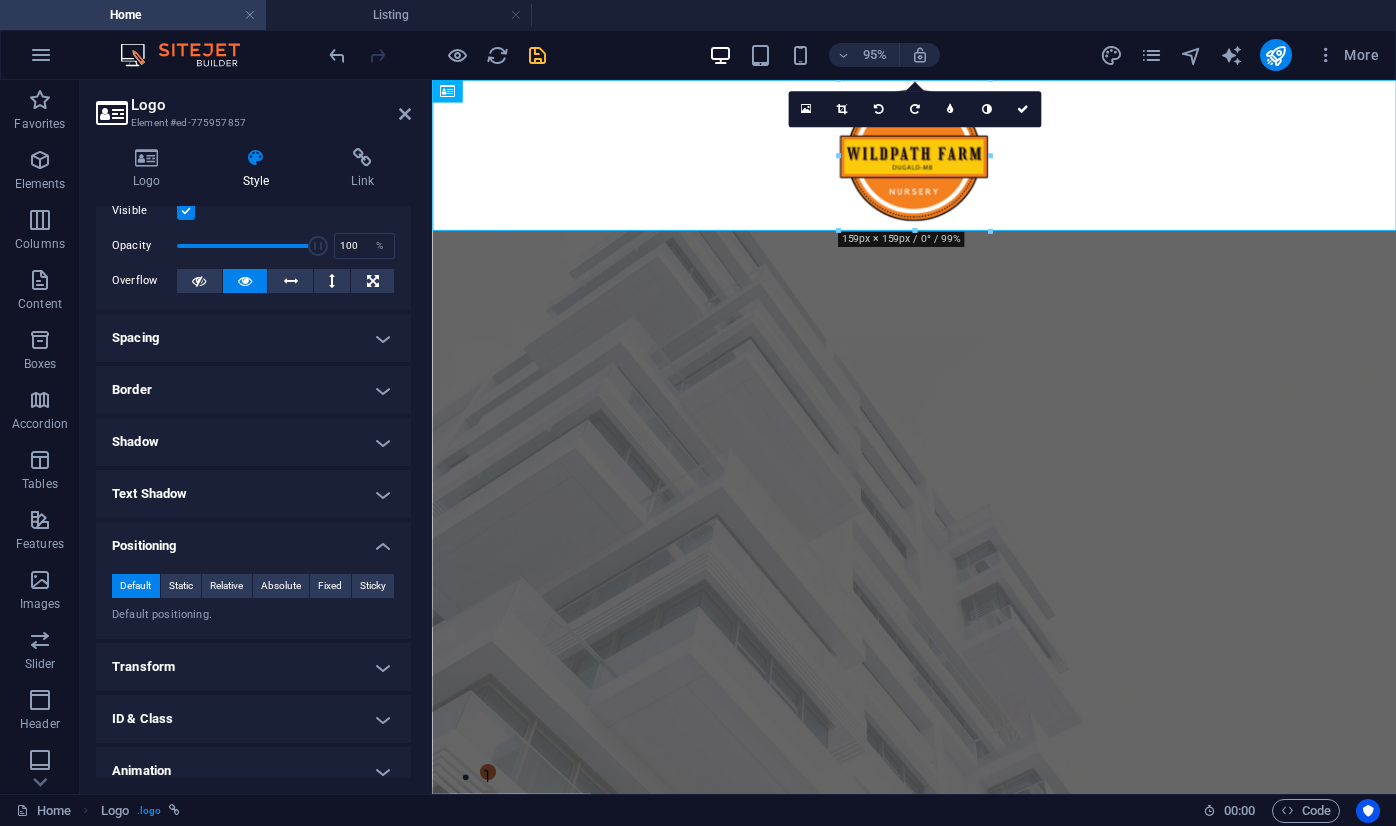 scroll, scrollTop: 128, scrollLeft: 0, axis: vertical 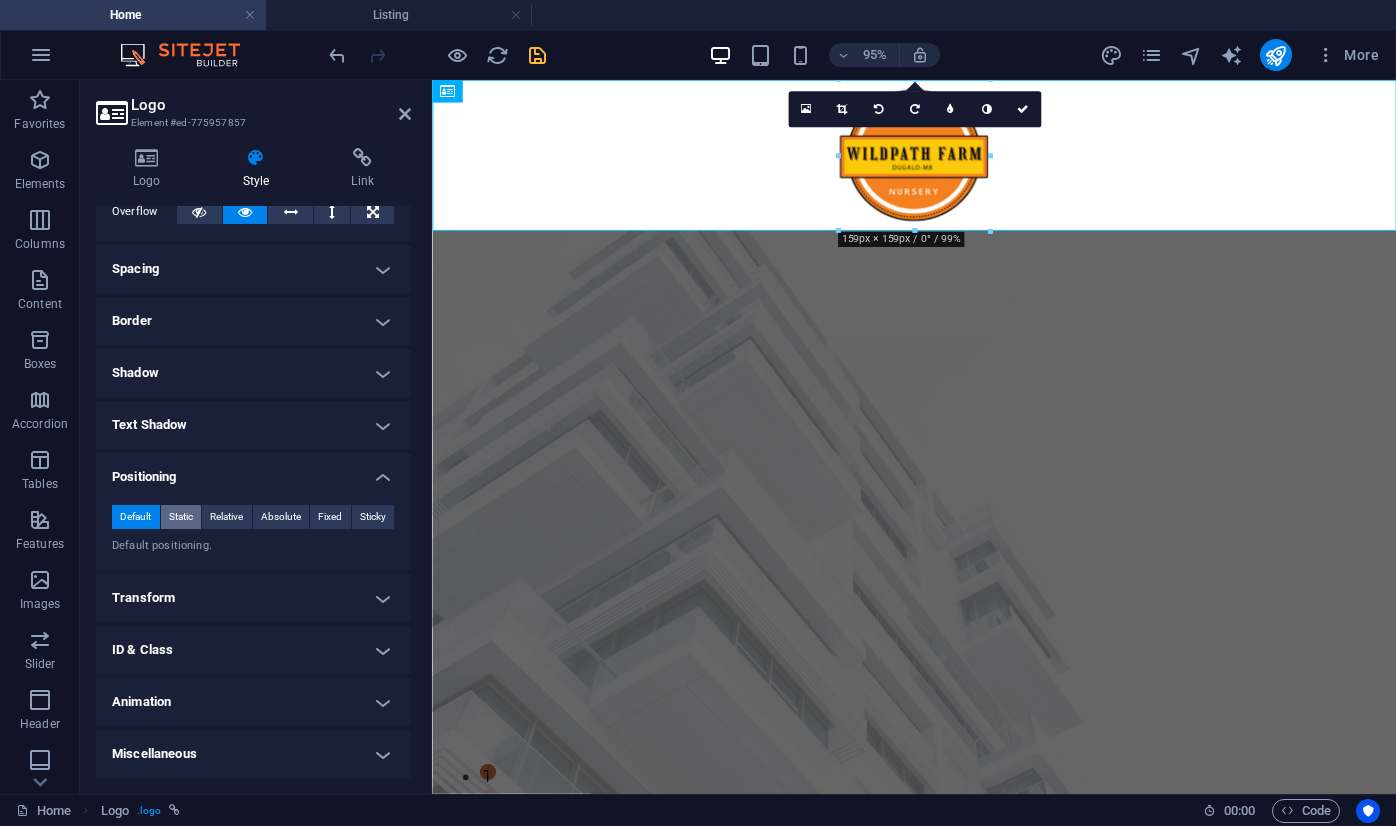 click on "Static" at bounding box center (181, 517) 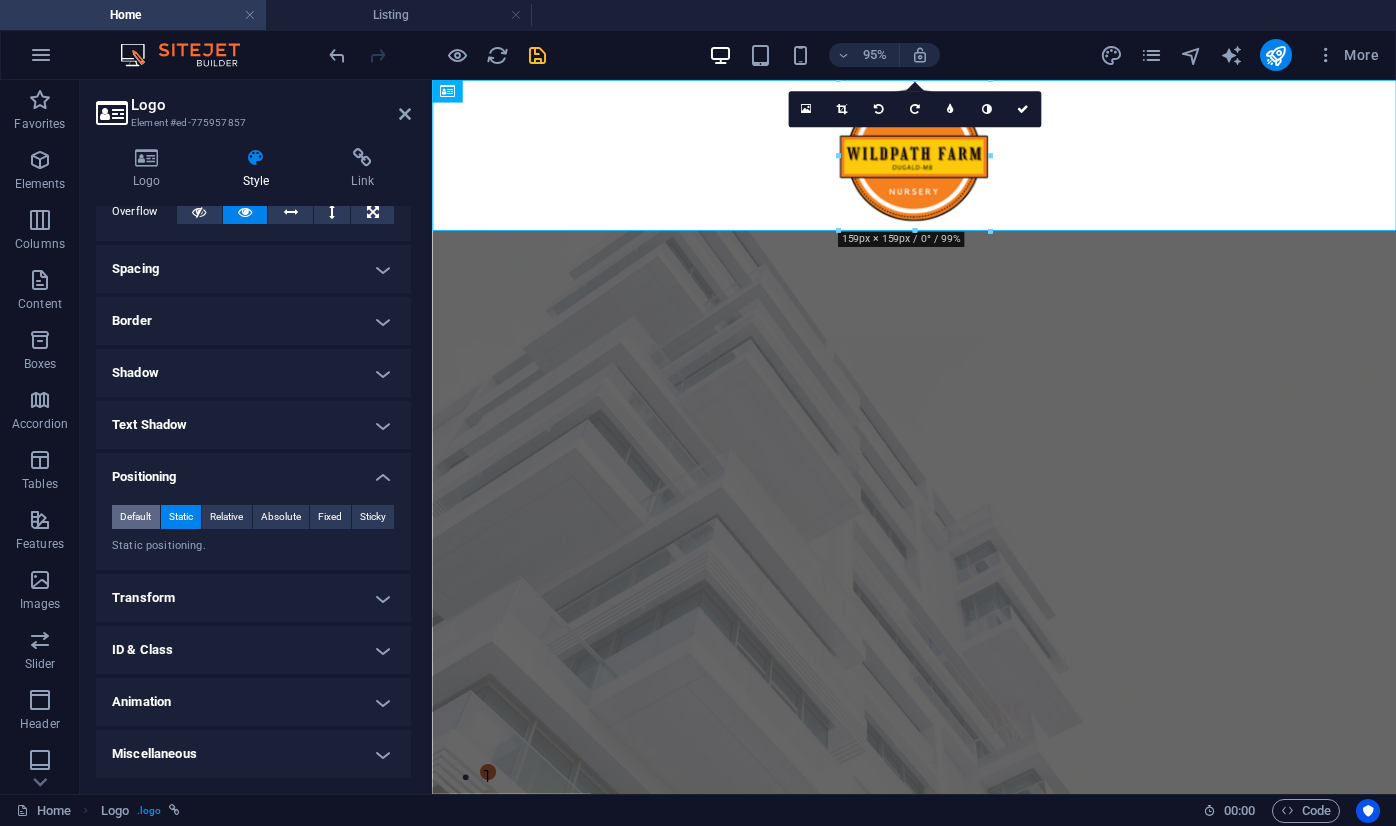 click on "Default" at bounding box center [135, 517] 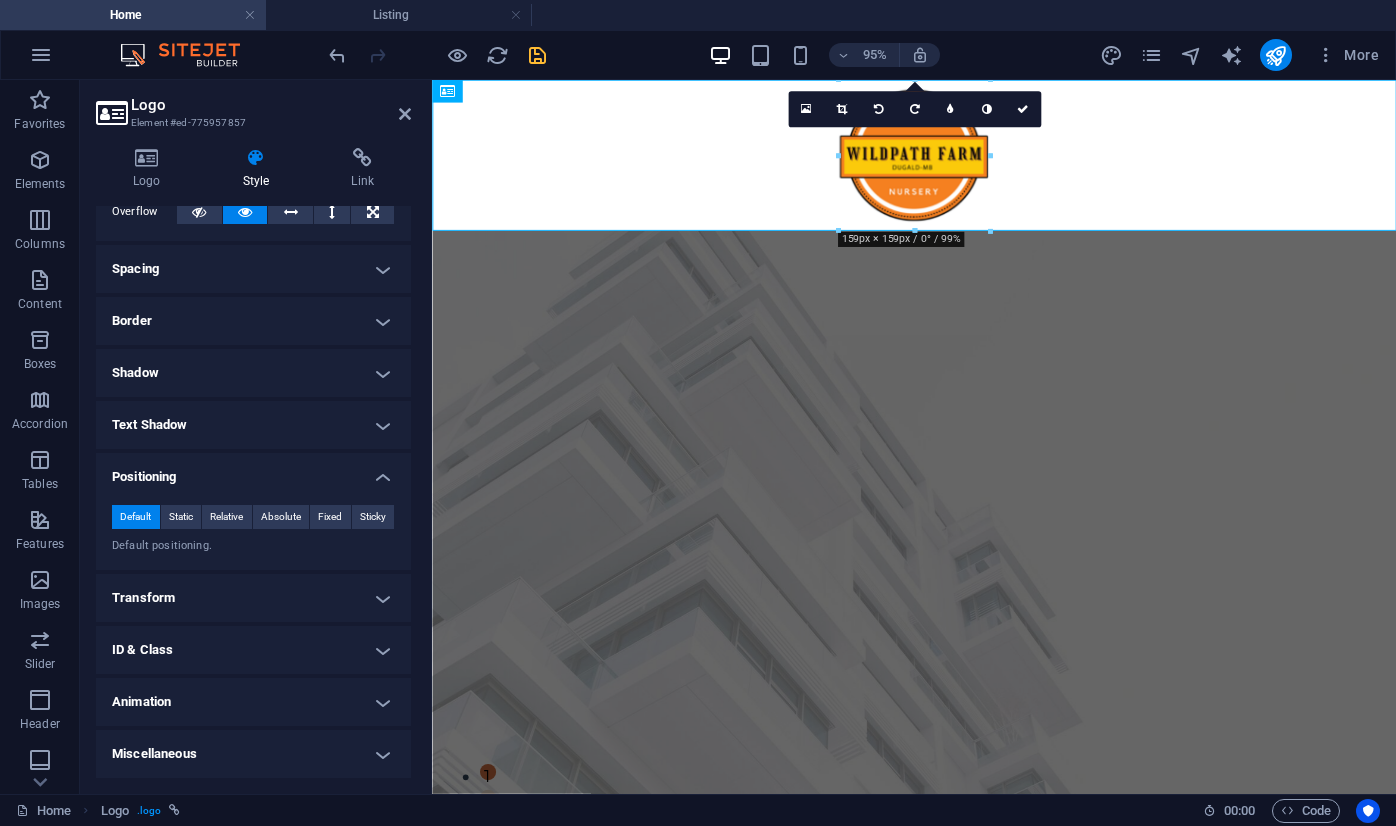 click on "Positioning" at bounding box center [253, 471] 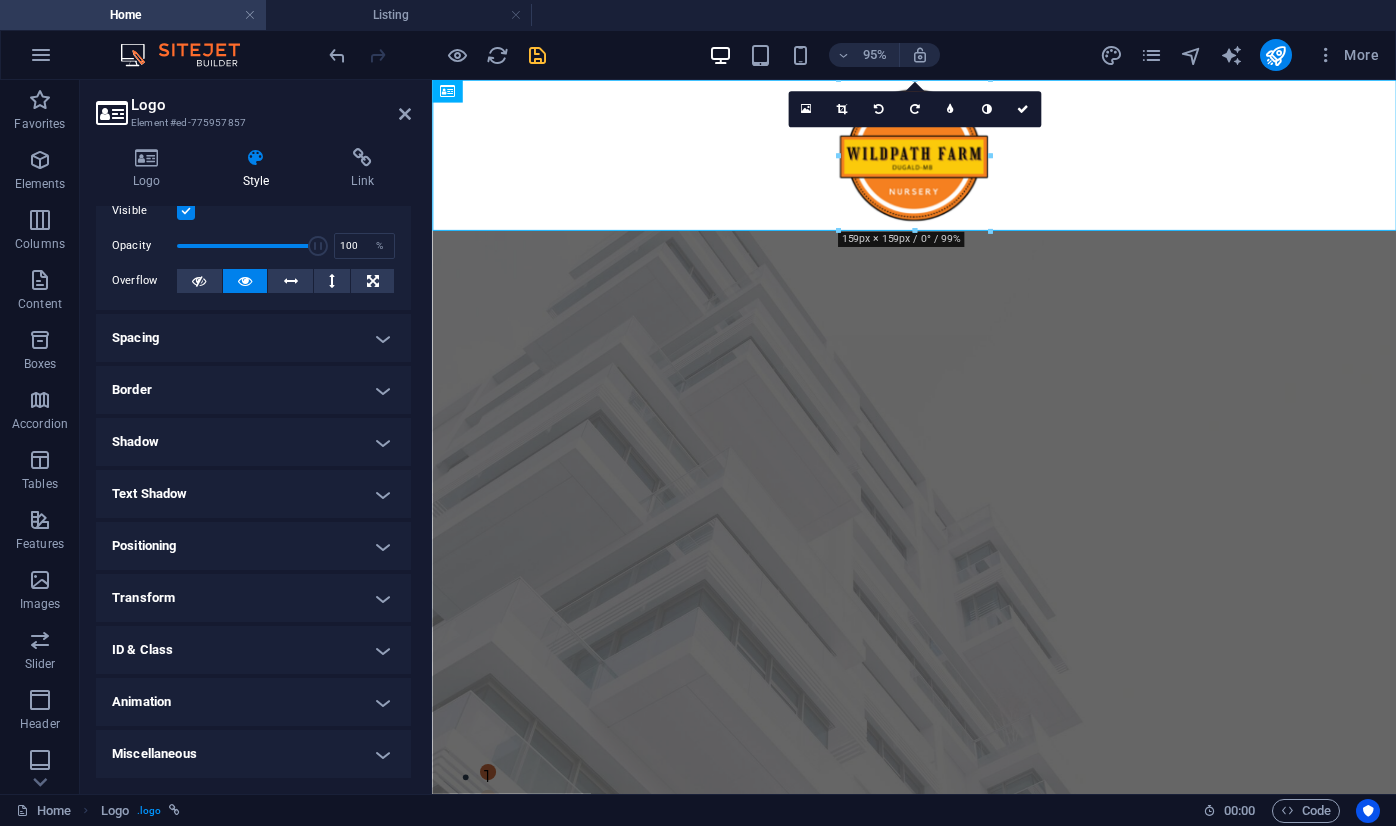 scroll, scrollTop: 59, scrollLeft: 0, axis: vertical 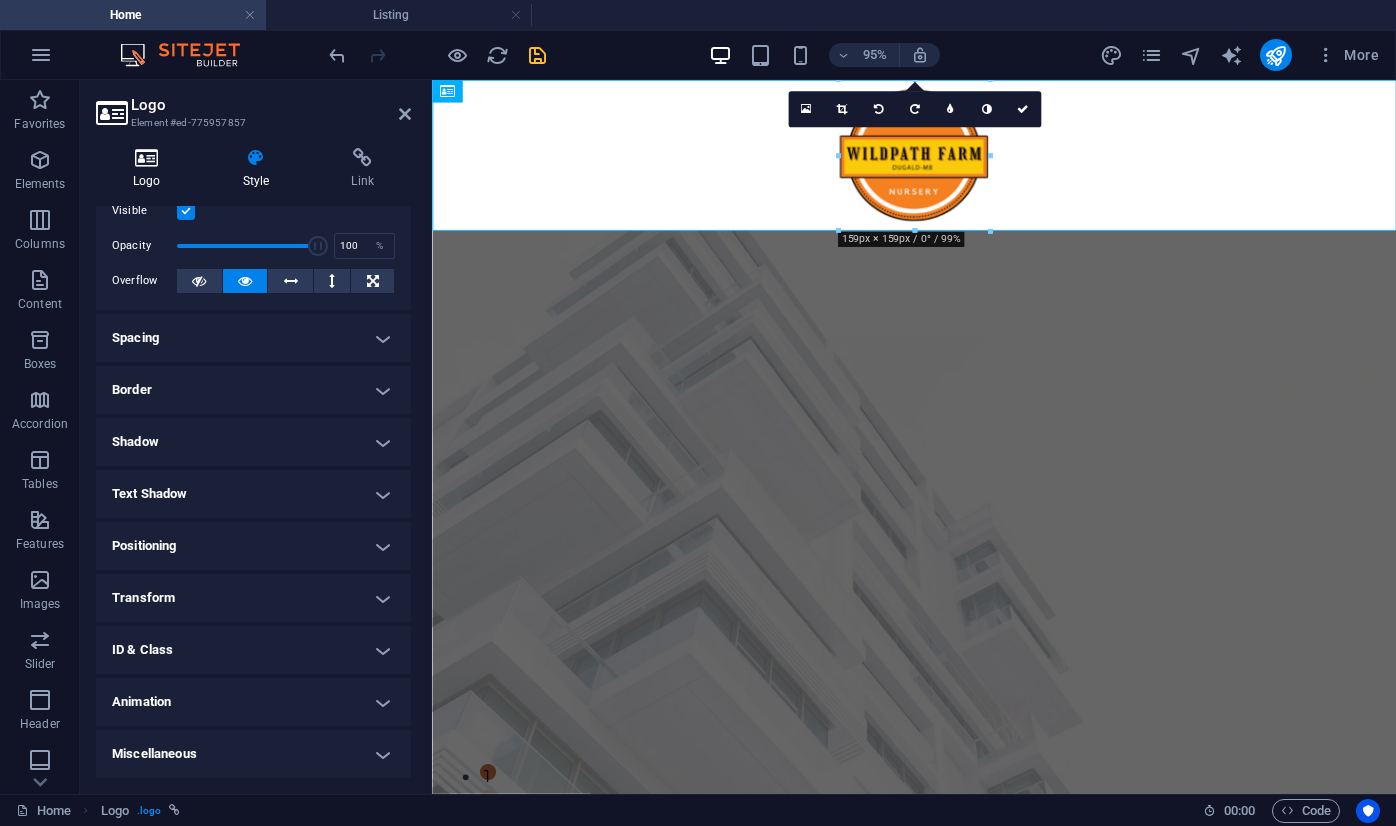 click on "Logo" at bounding box center [151, 169] 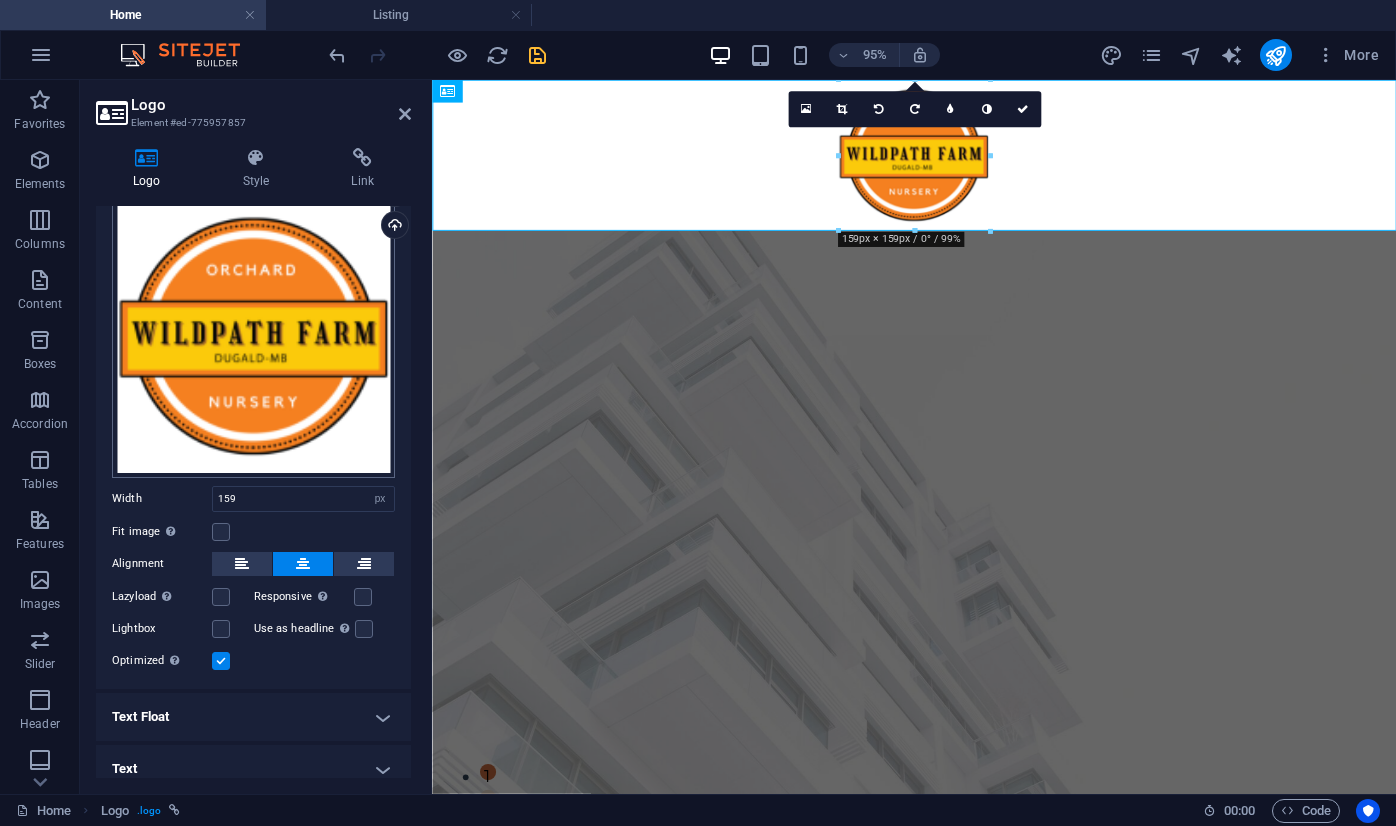 scroll, scrollTop: 107, scrollLeft: 0, axis: vertical 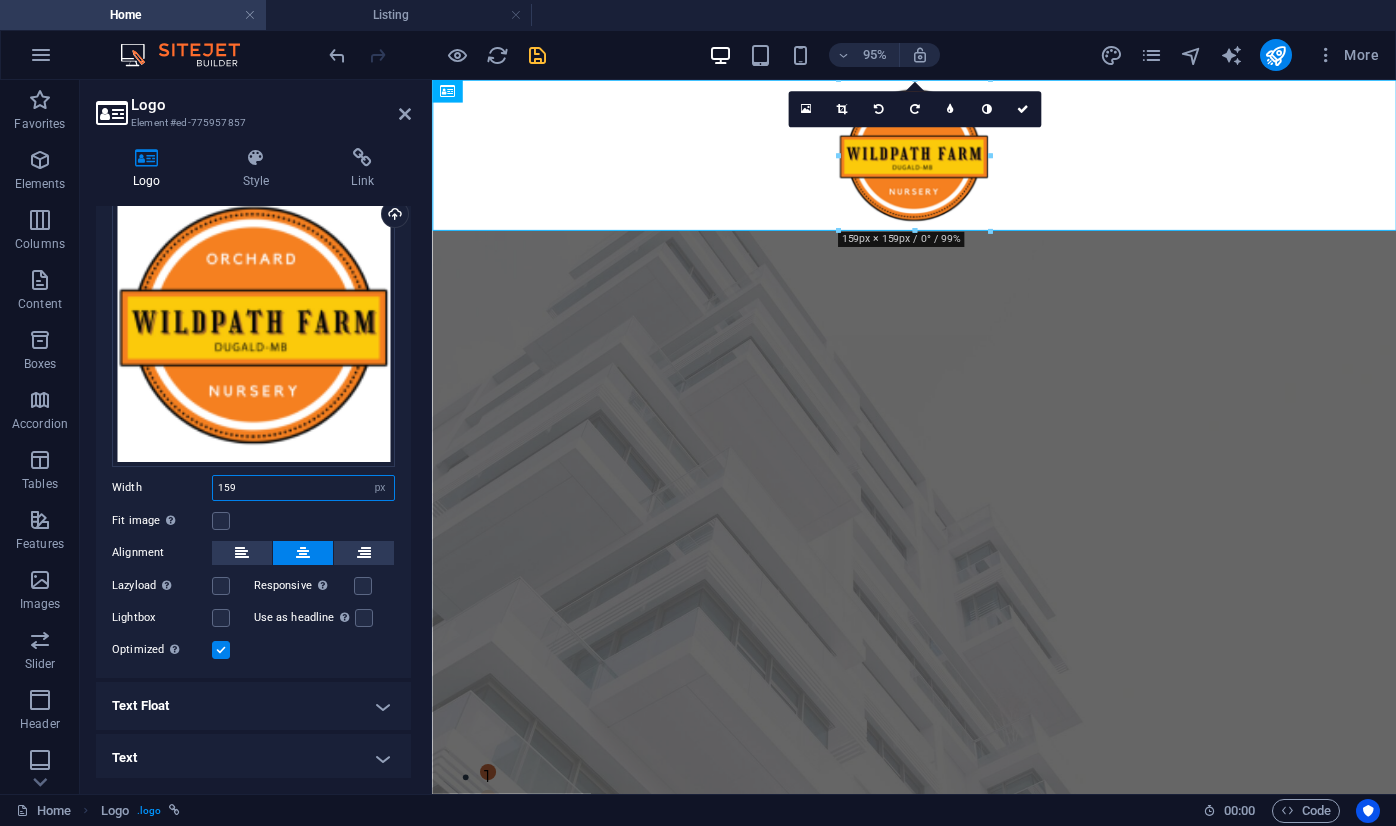drag, startPoint x: 263, startPoint y: 489, endPoint x: 209, endPoint y: 476, distance: 55.542778 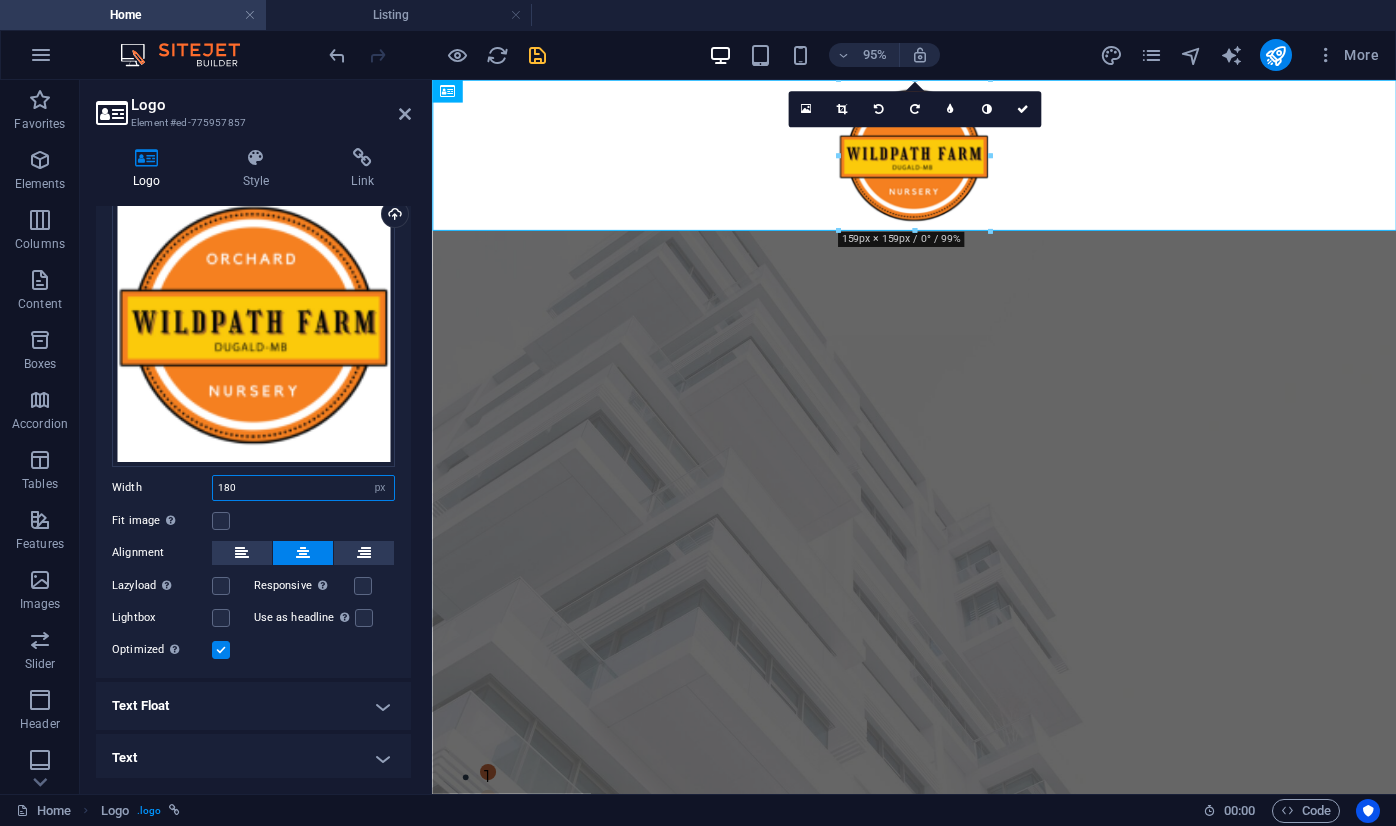 type on "180" 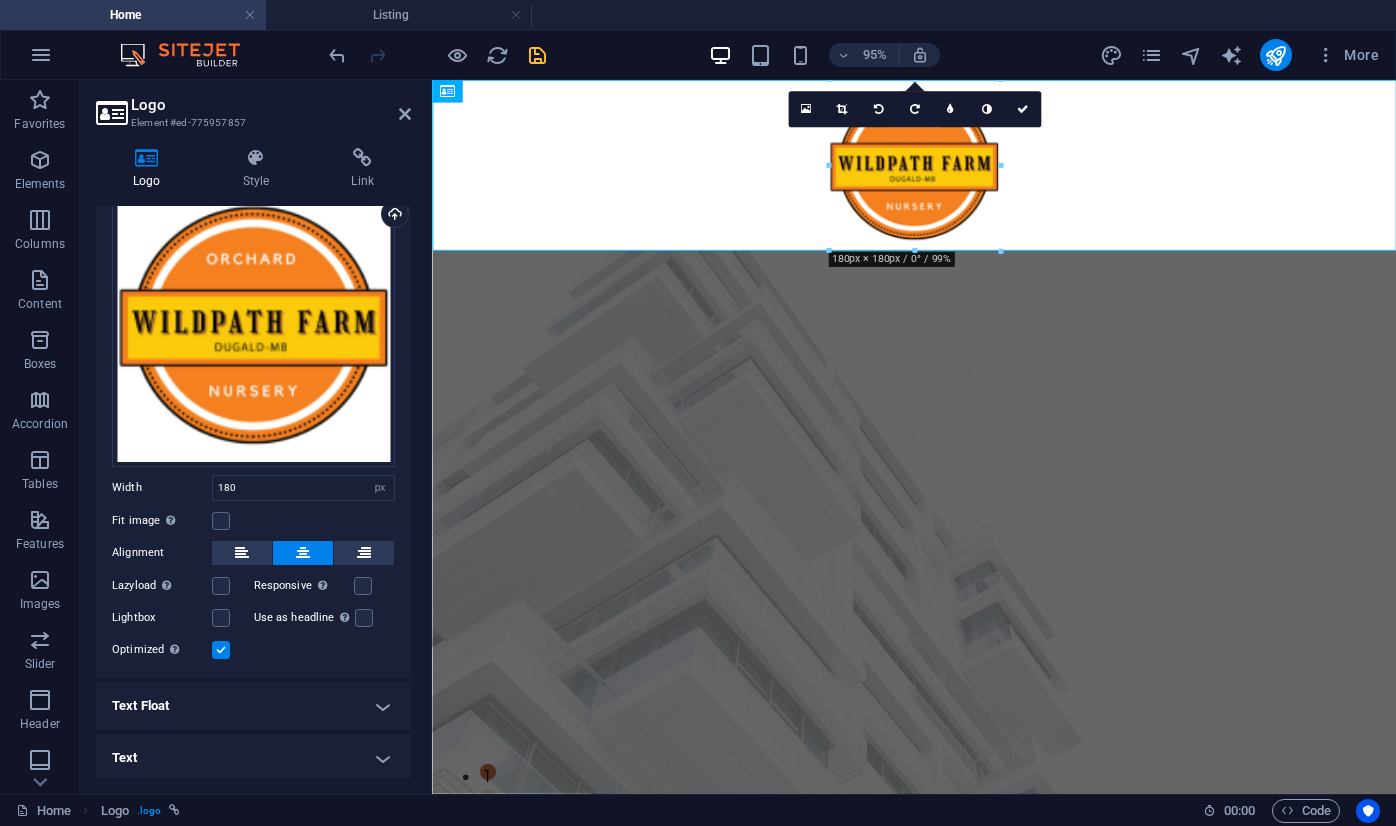 click on "Text Float" at bounding box center [253, 706] 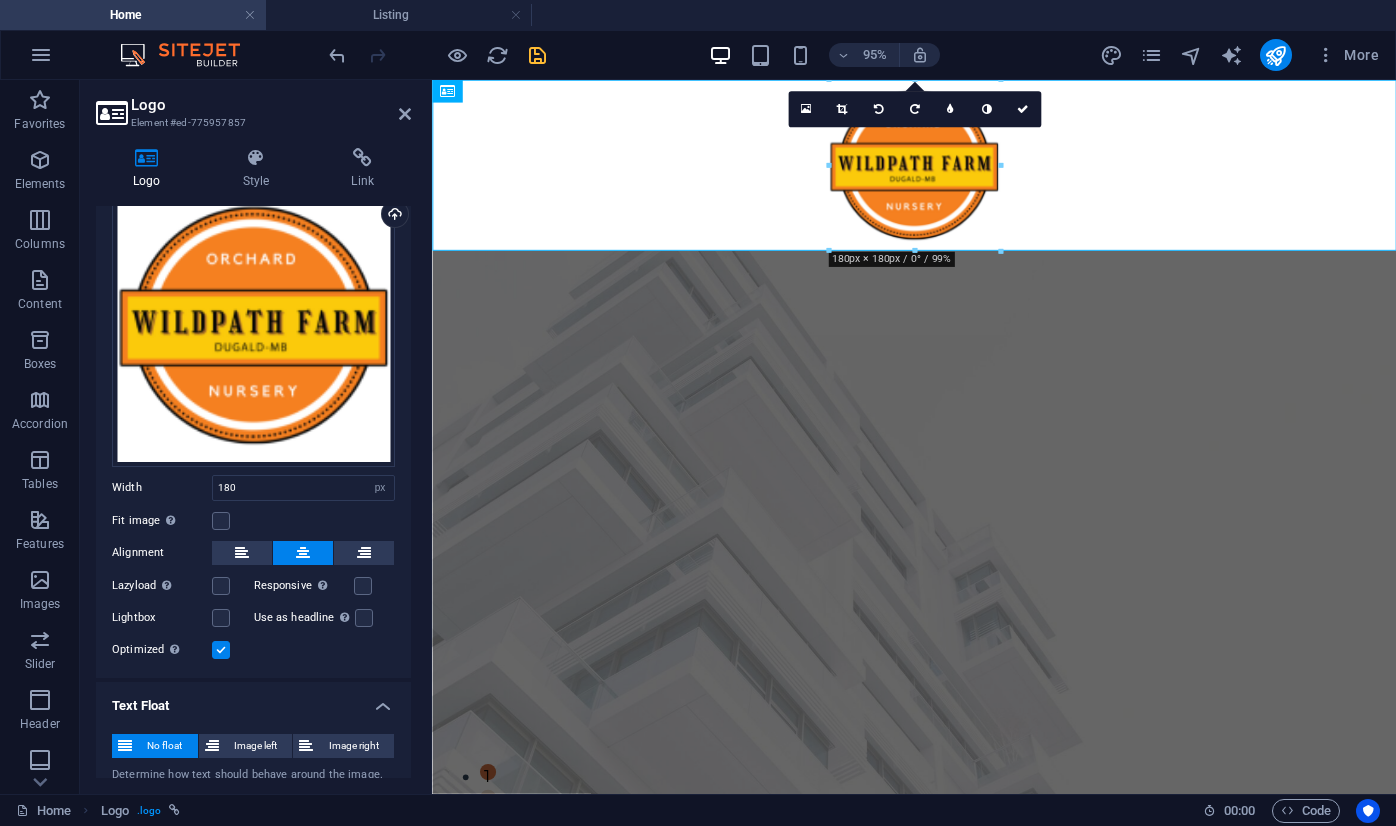 scroll, scrollTop: 176, scrollLeft: 0, axis: vertical 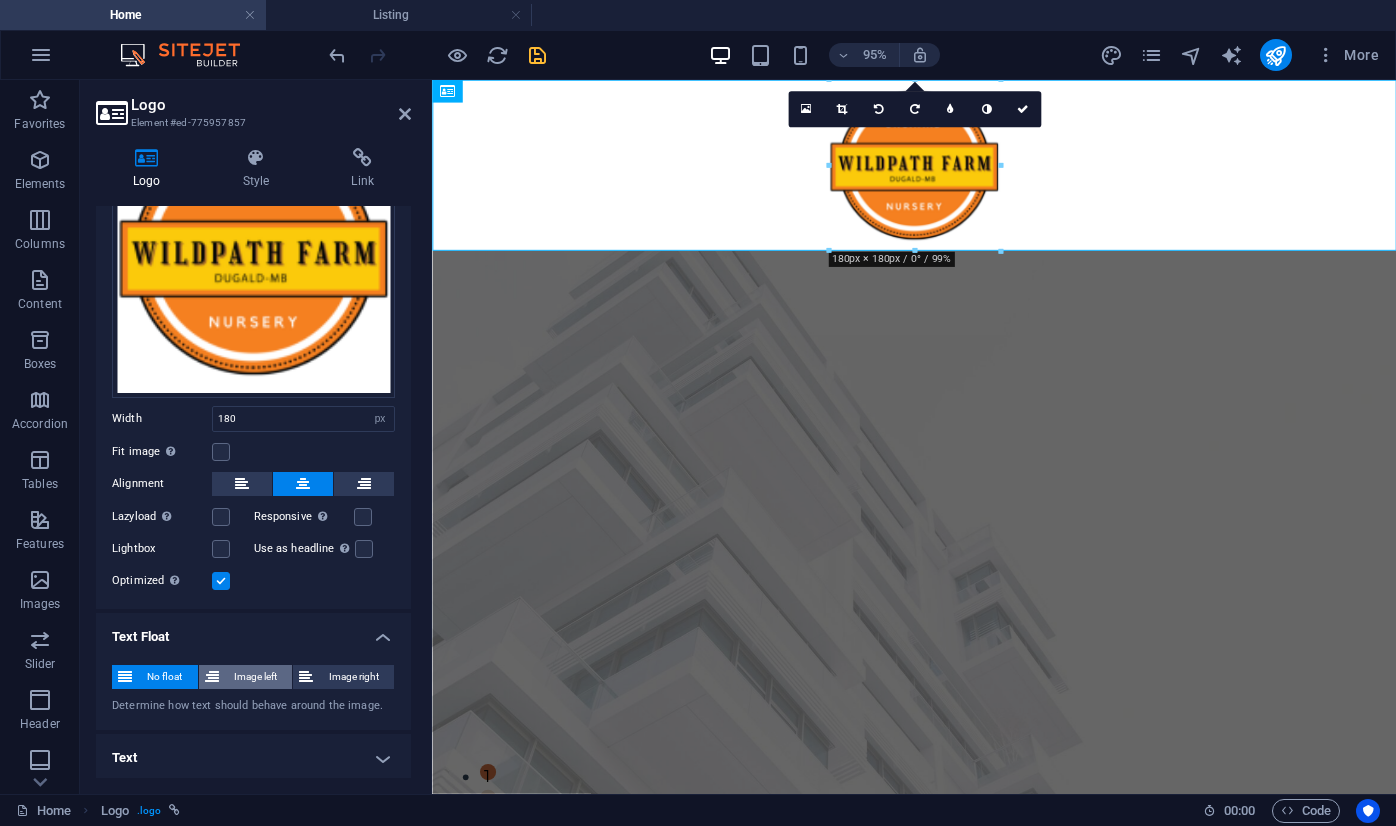 click on "Image left" at bounding box center [256, 677] 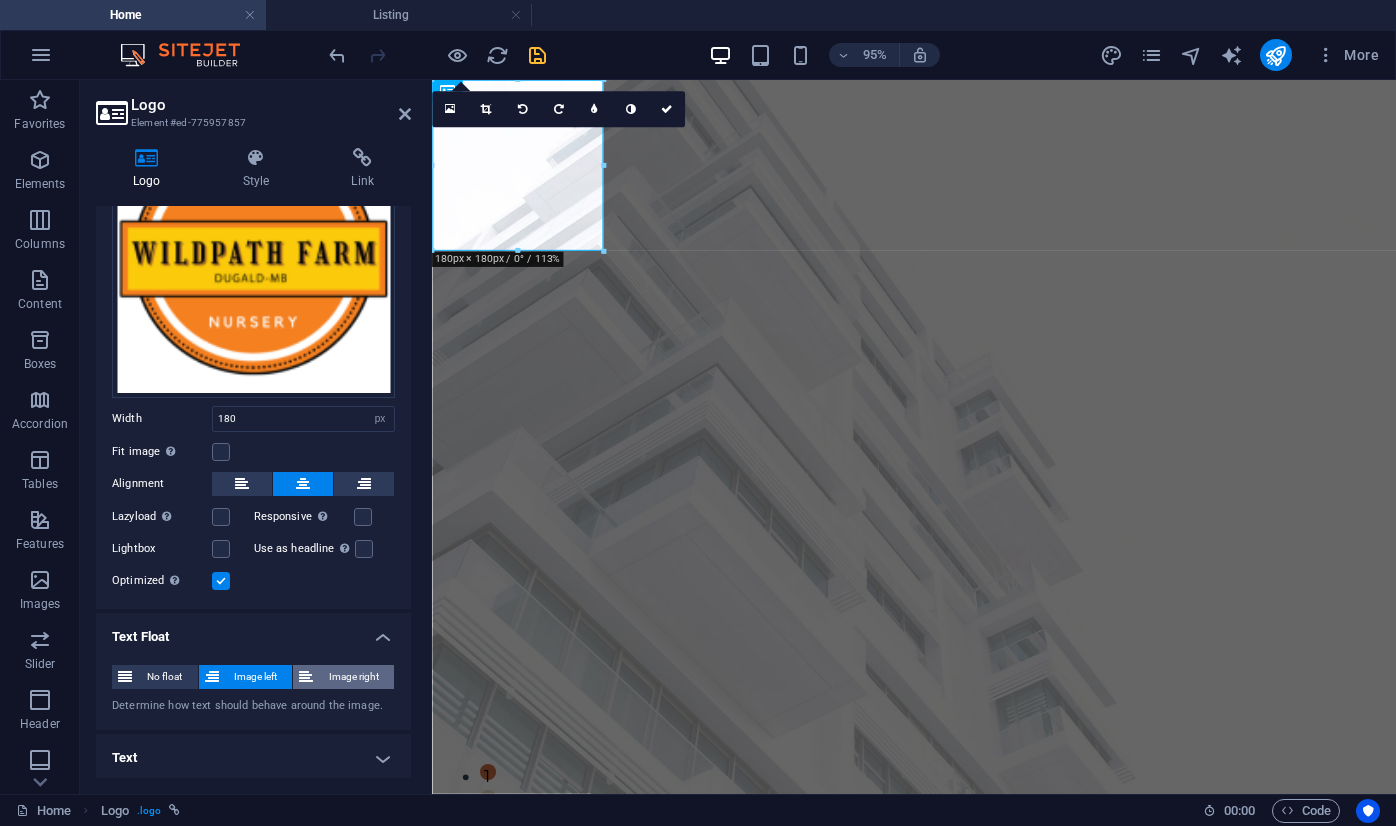 click on "Image right" at bounding box center (353, 677) 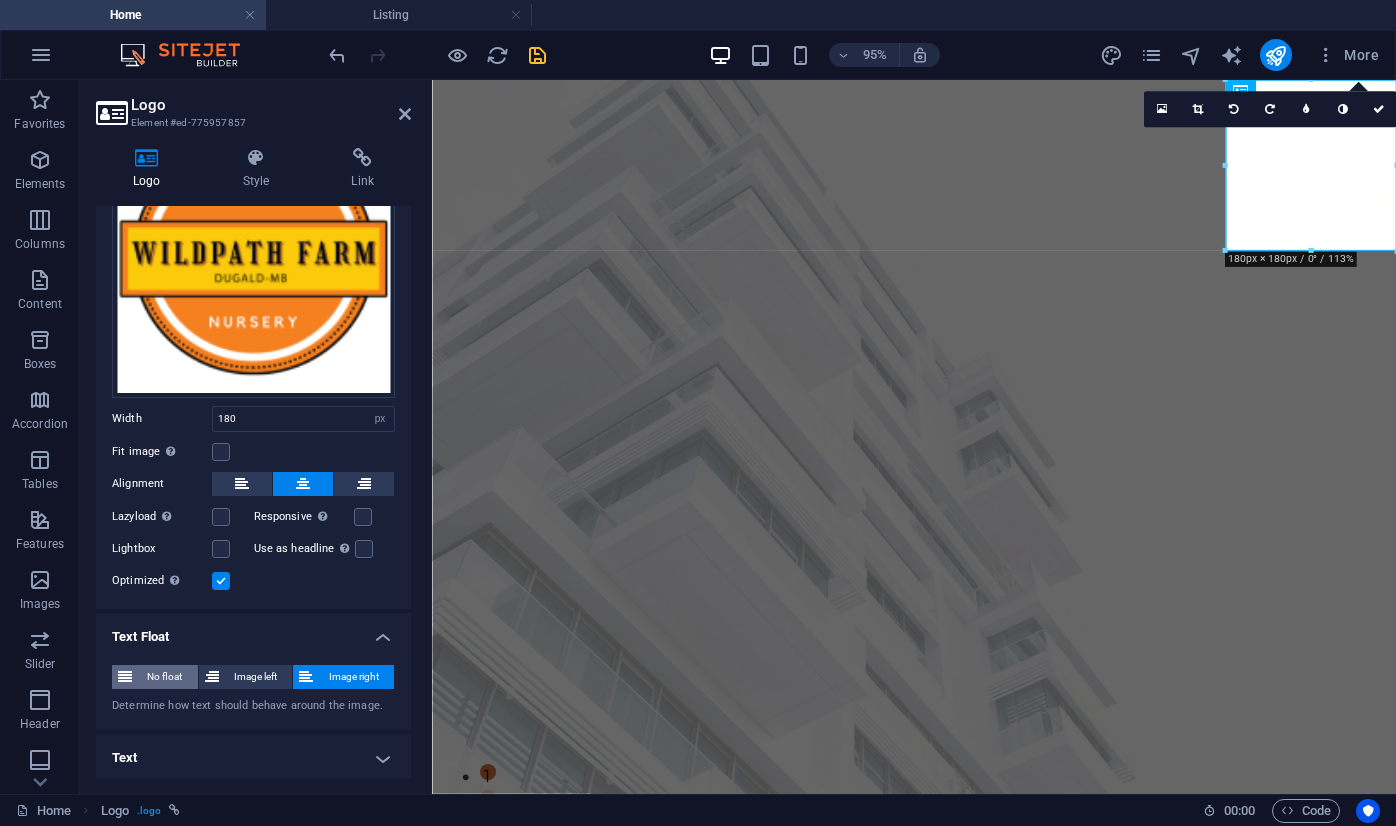 click on "No float" at bounding box center (165, 677) 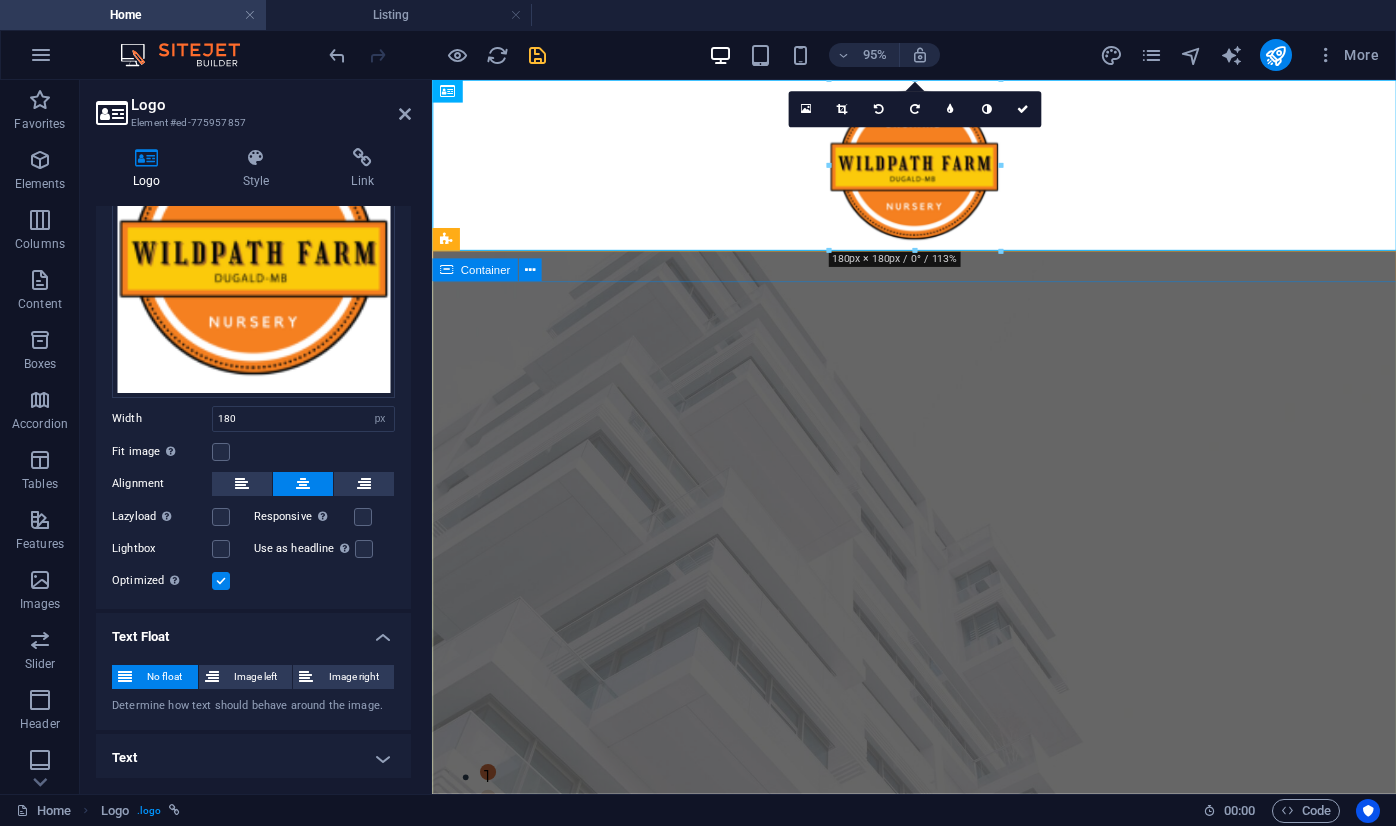 click on "FIND YOUR PERFECT PLACE At vero eos et accusamus et iusto odio dignissimos ducimus qui blanditiis praesentium voluptatum deleniti atque corrupti quos dolores et quas molestias excepturi sint occaecati cupiditate non provident. get started" at bounding box center [939, 1253] 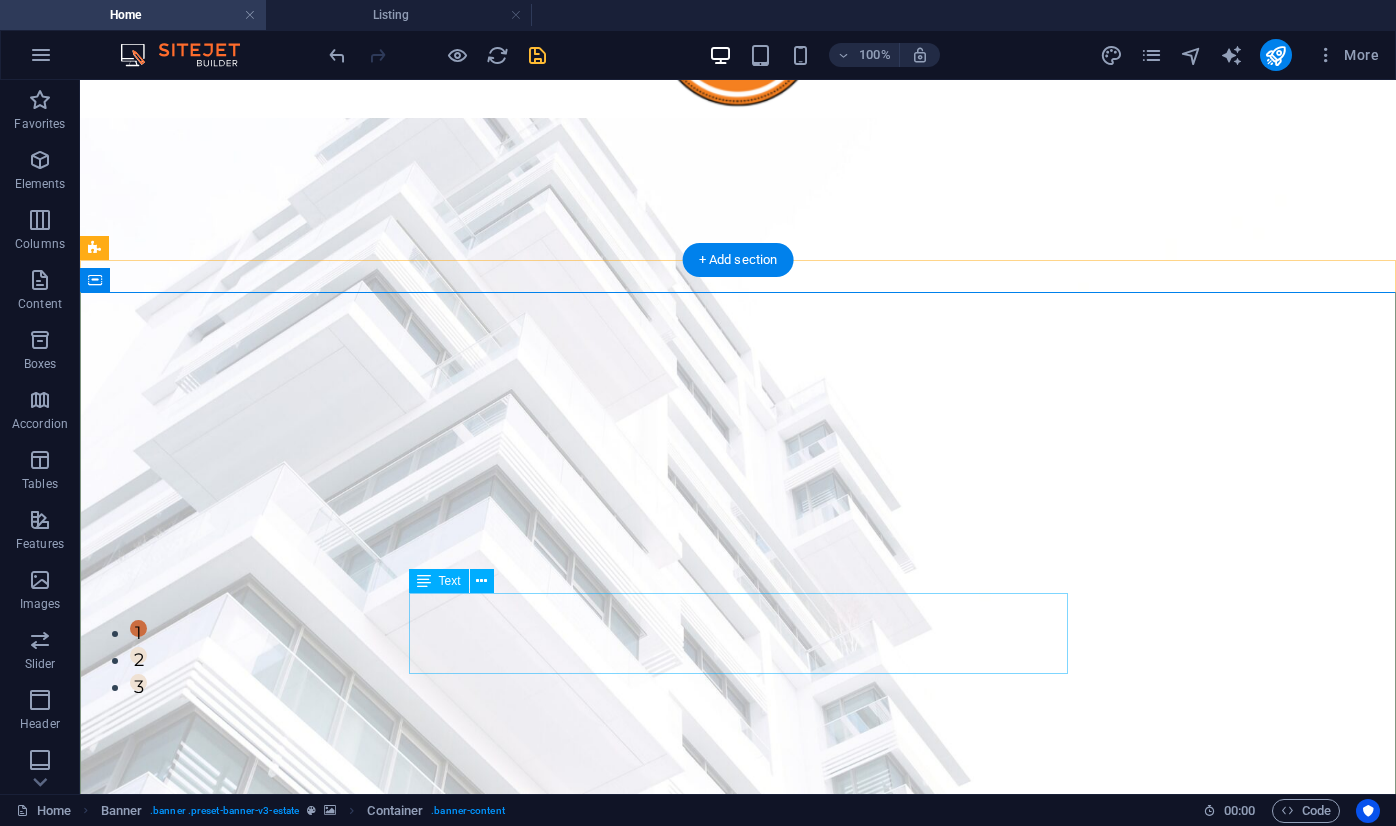 scroll, scrollTop: 0, scrollLeft: 0, axis: both 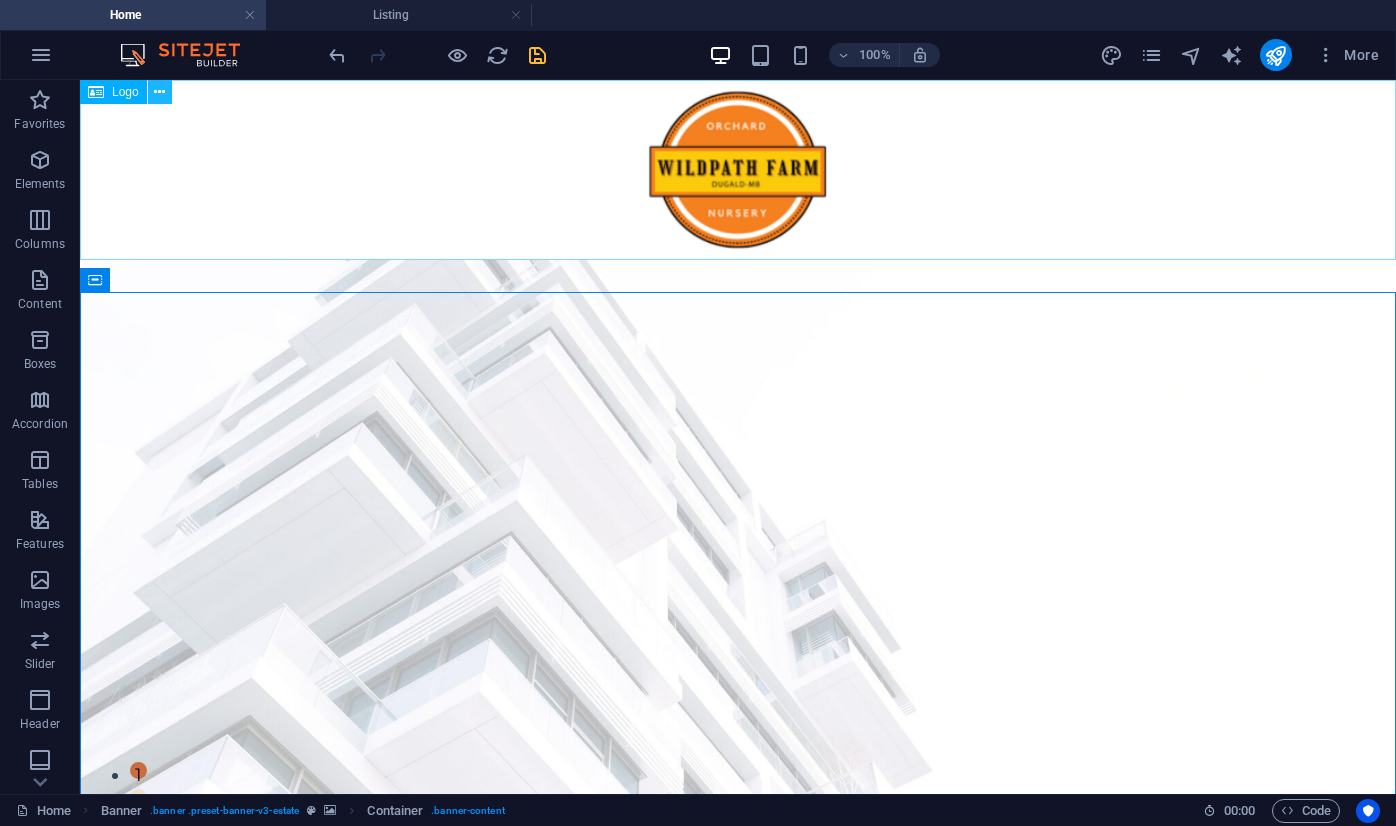 click at bounding box center (160, 92) 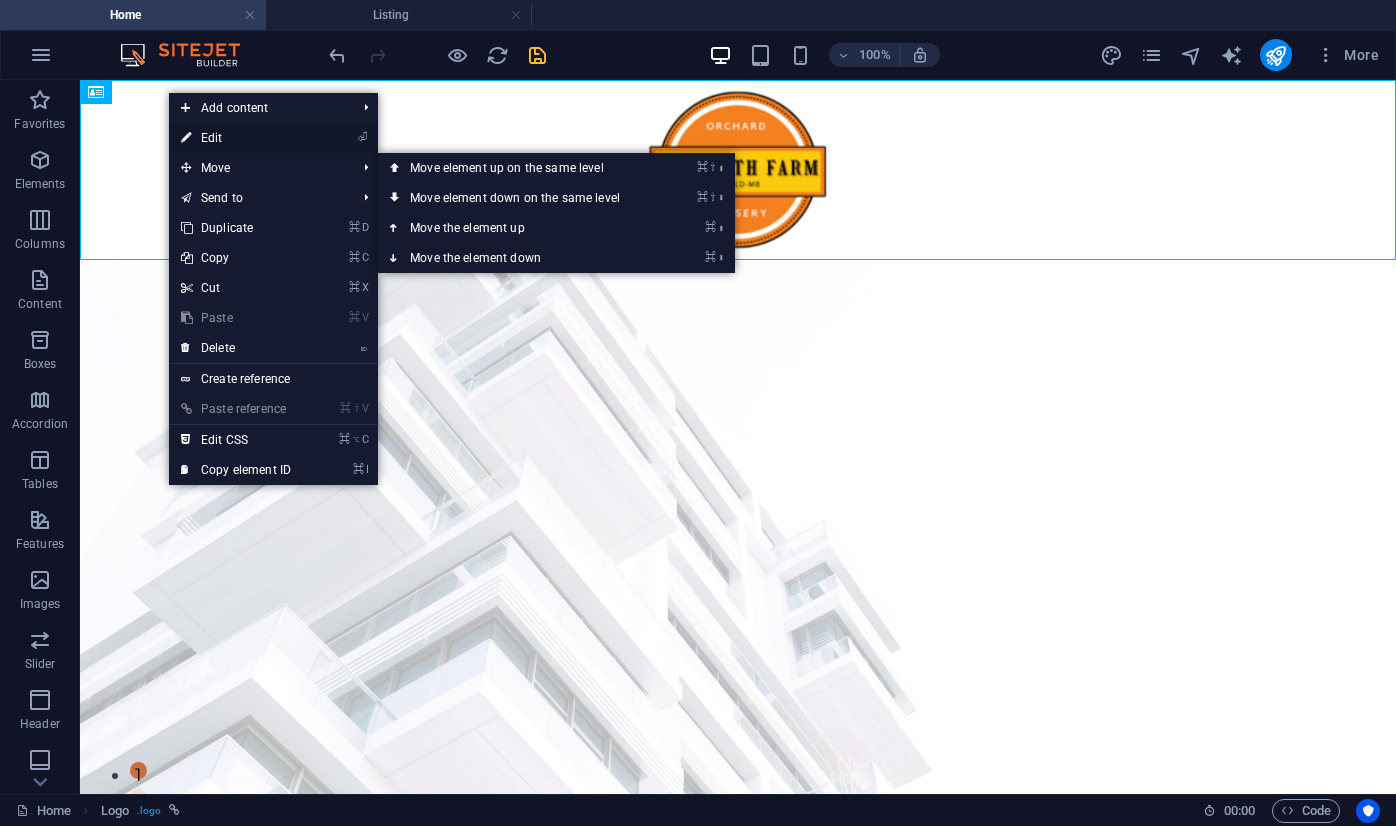 click on "⏎  Edit" at bounding box center [236, 138] 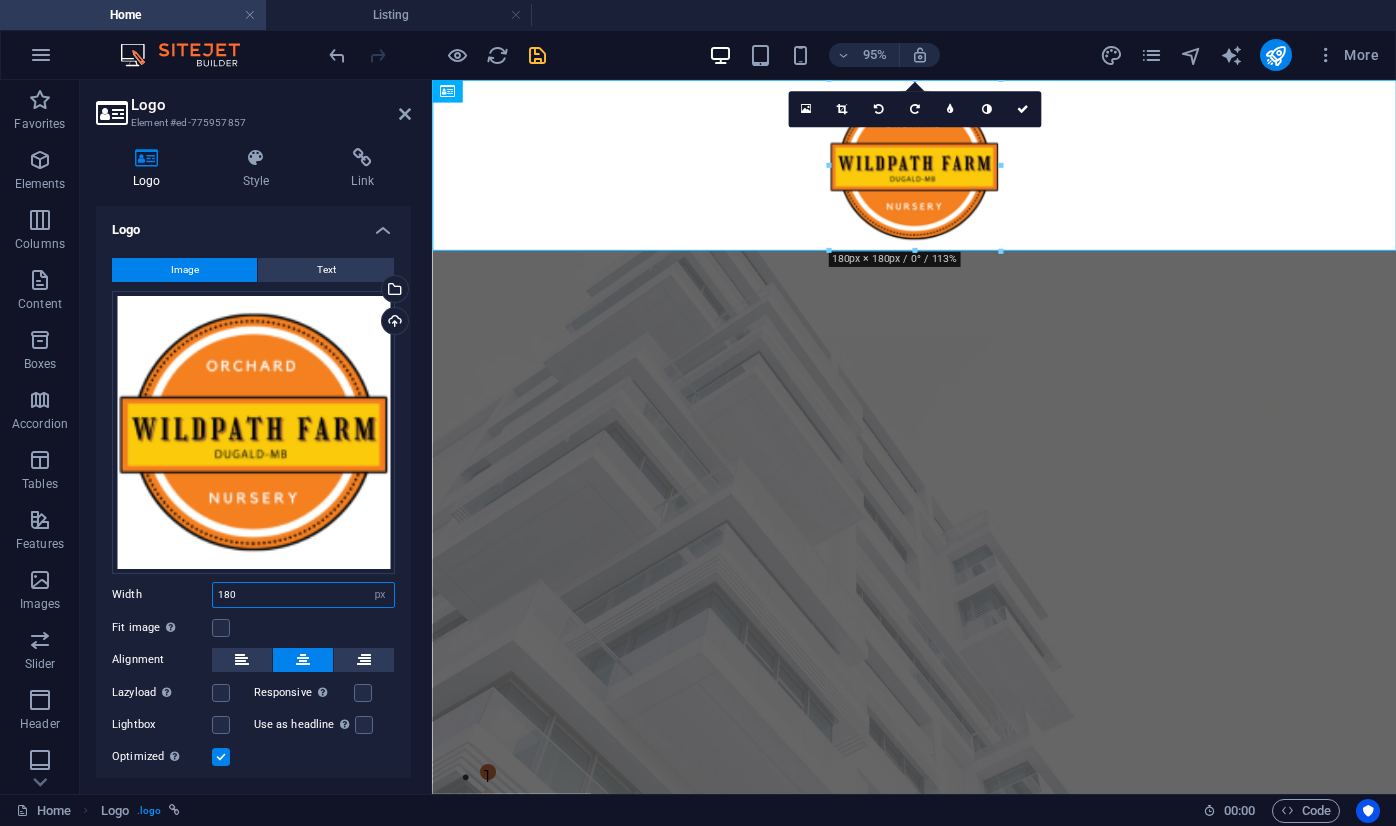 click on "180" at bounding box center (303, 595) 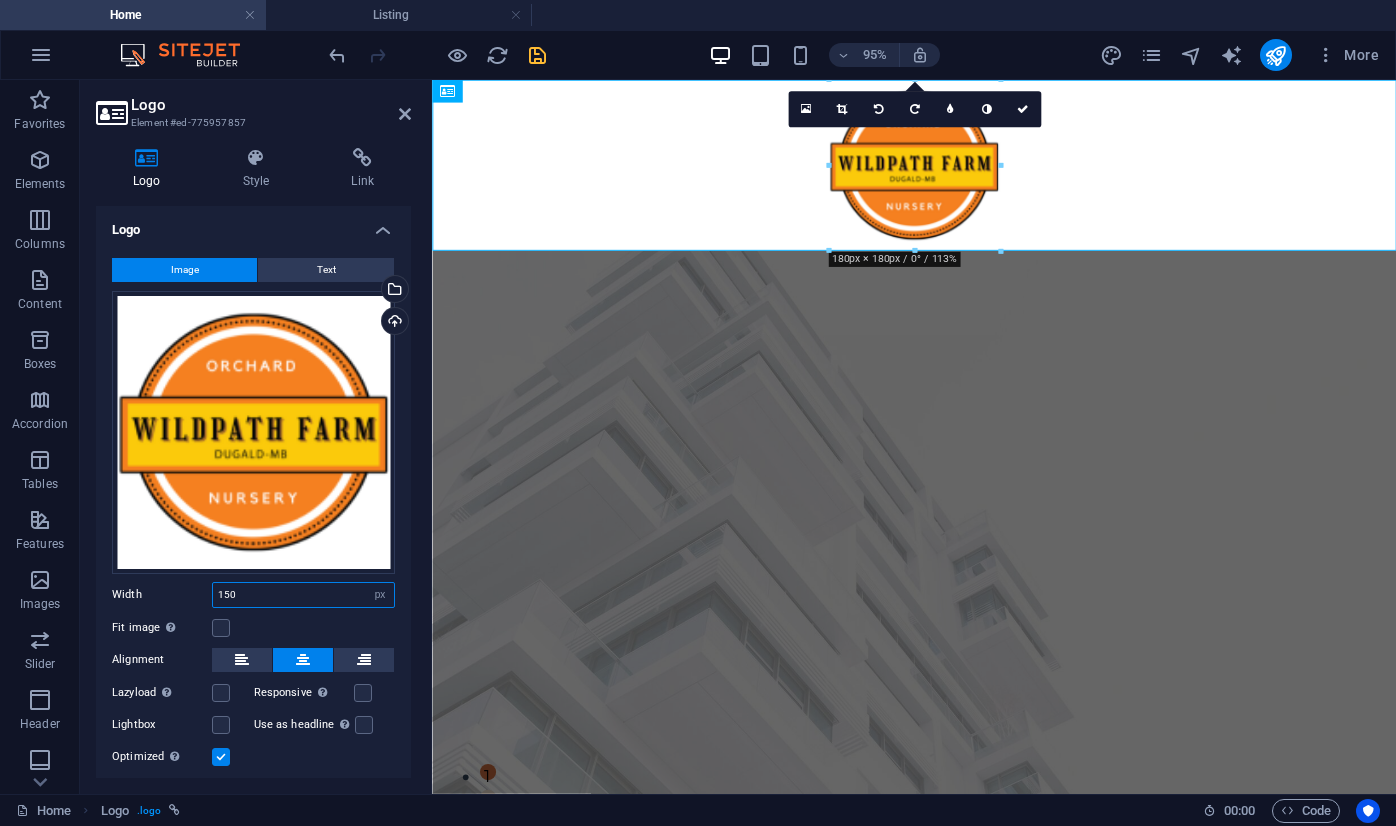 type on "150" 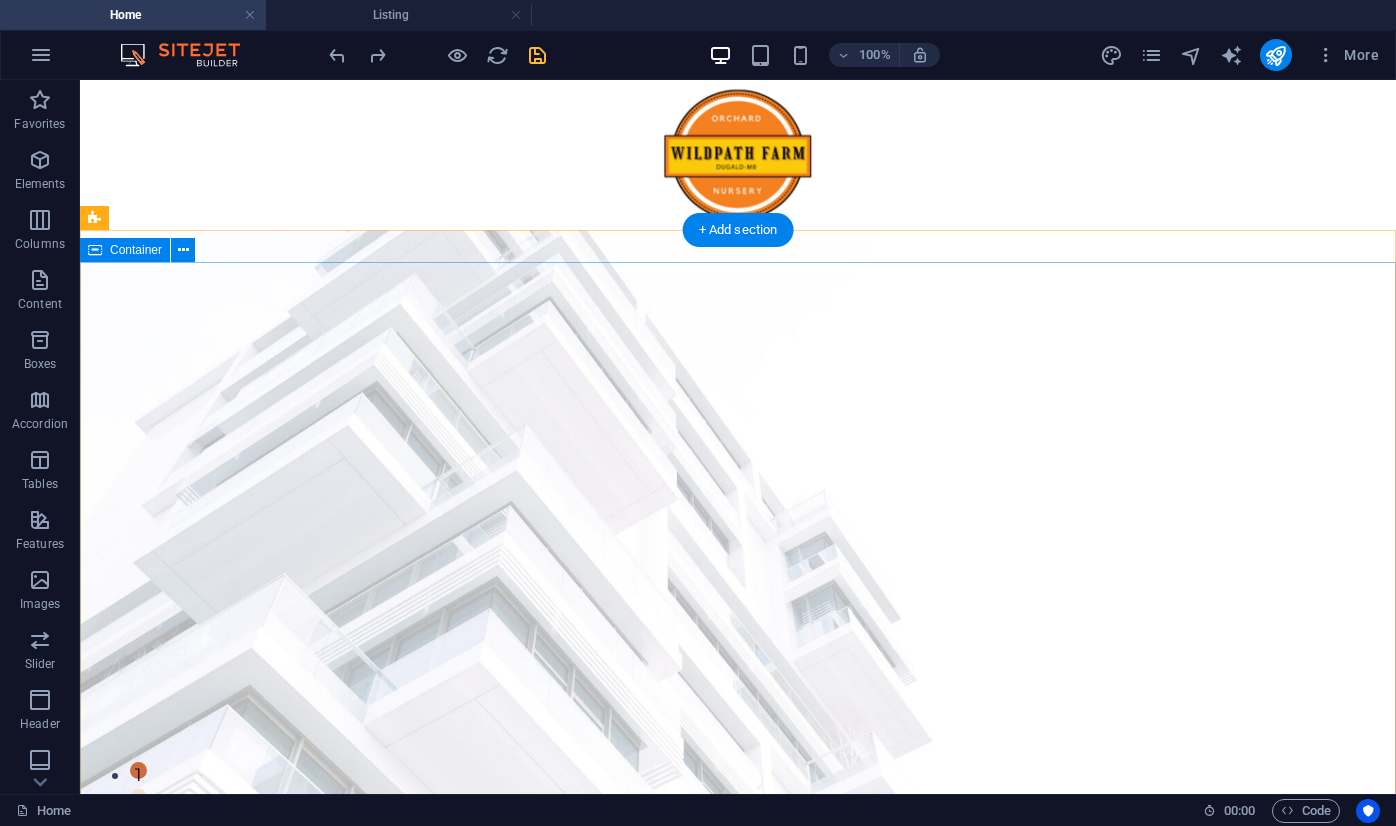 click on "FIND YOUR PERFECT PLACE At vero eos et accusamus et iusto odio dignissimos ducimus qui blanditiis praesentium voluptatum deleniti atque corrupti quos dolores et quas molestias excepturi sint occaecati cupiditate non provident. get started" at bounding box center (738, 1185) 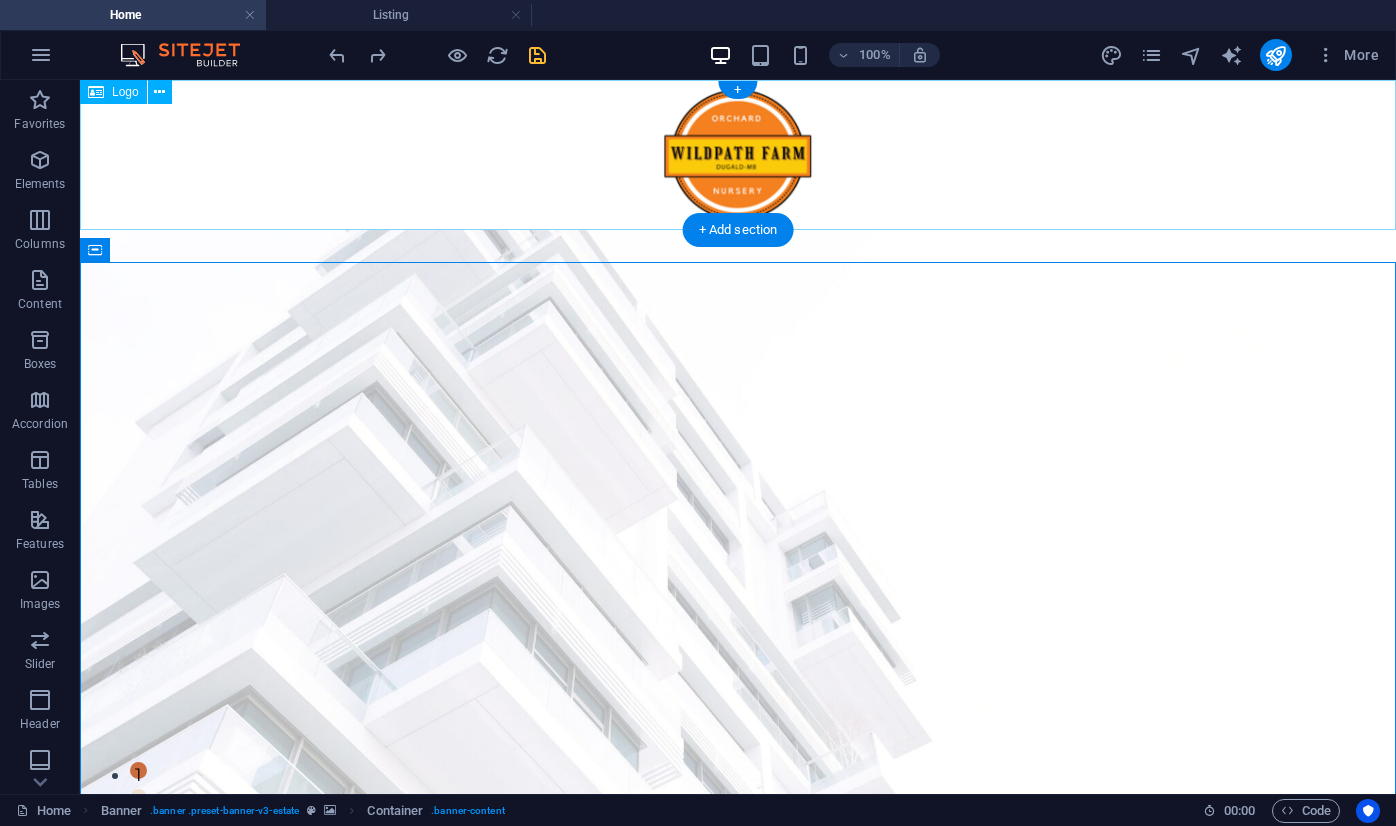 click at bounding box center [738, 155] 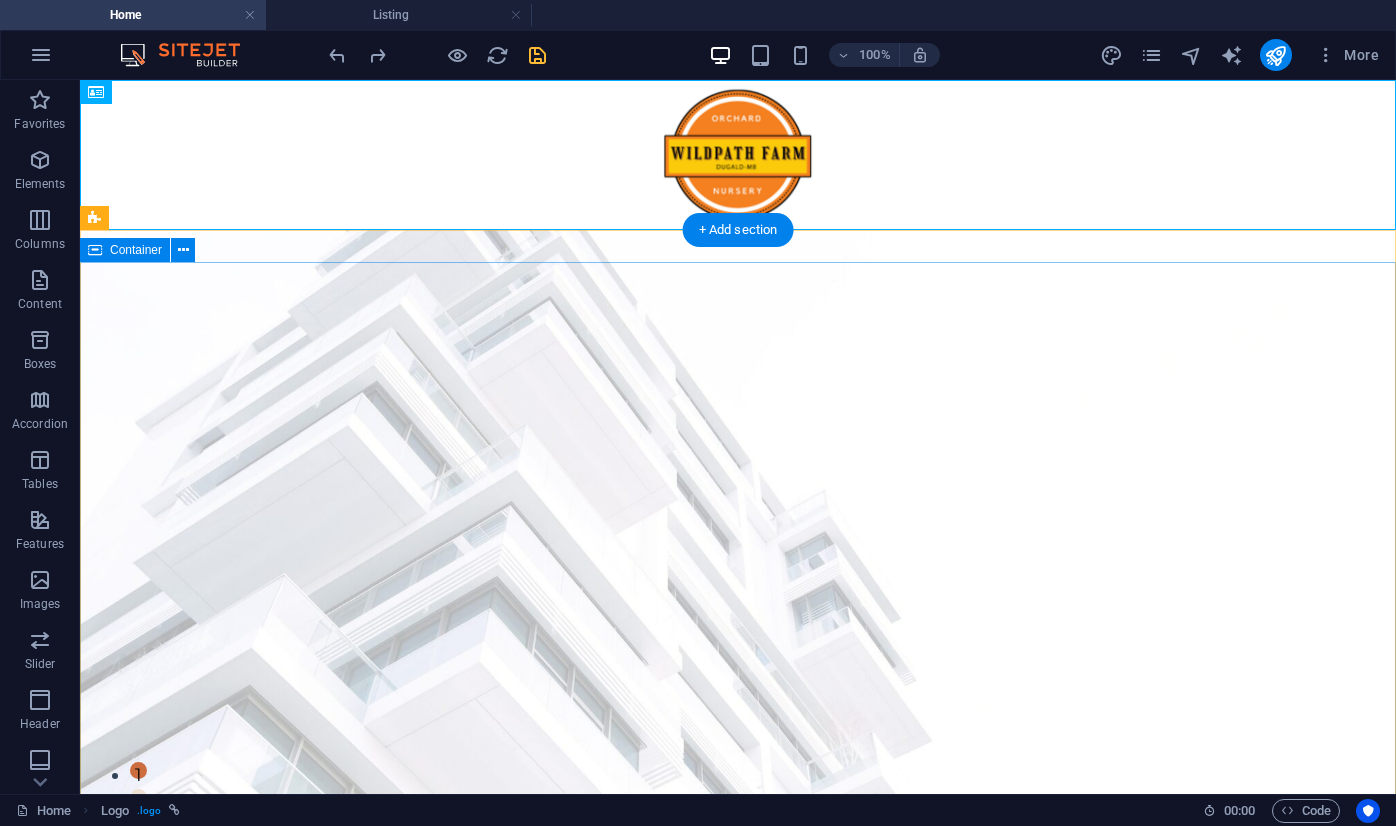 click on "FIND YOUR PERFECT PLACE At vero eos et accusamus et iusto odio dignissimos ducimus qui blanditiis praesentium voluptatum deleniti atque corrupti quos dolores et quas molestias excepturi sint occaecati cupiditate non provident. get started" at bounding box center [738, 1185] 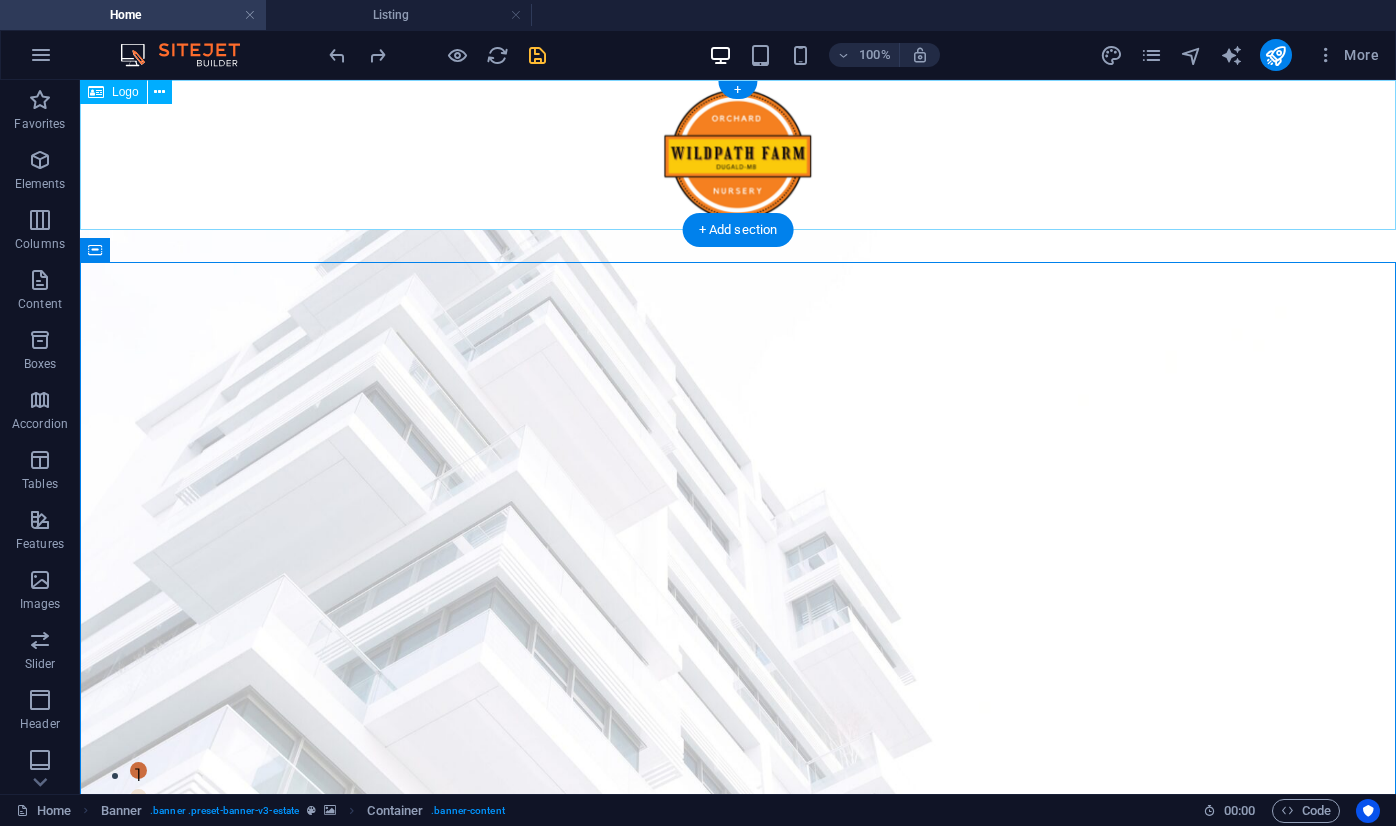 click at bounding box center [738, 155] 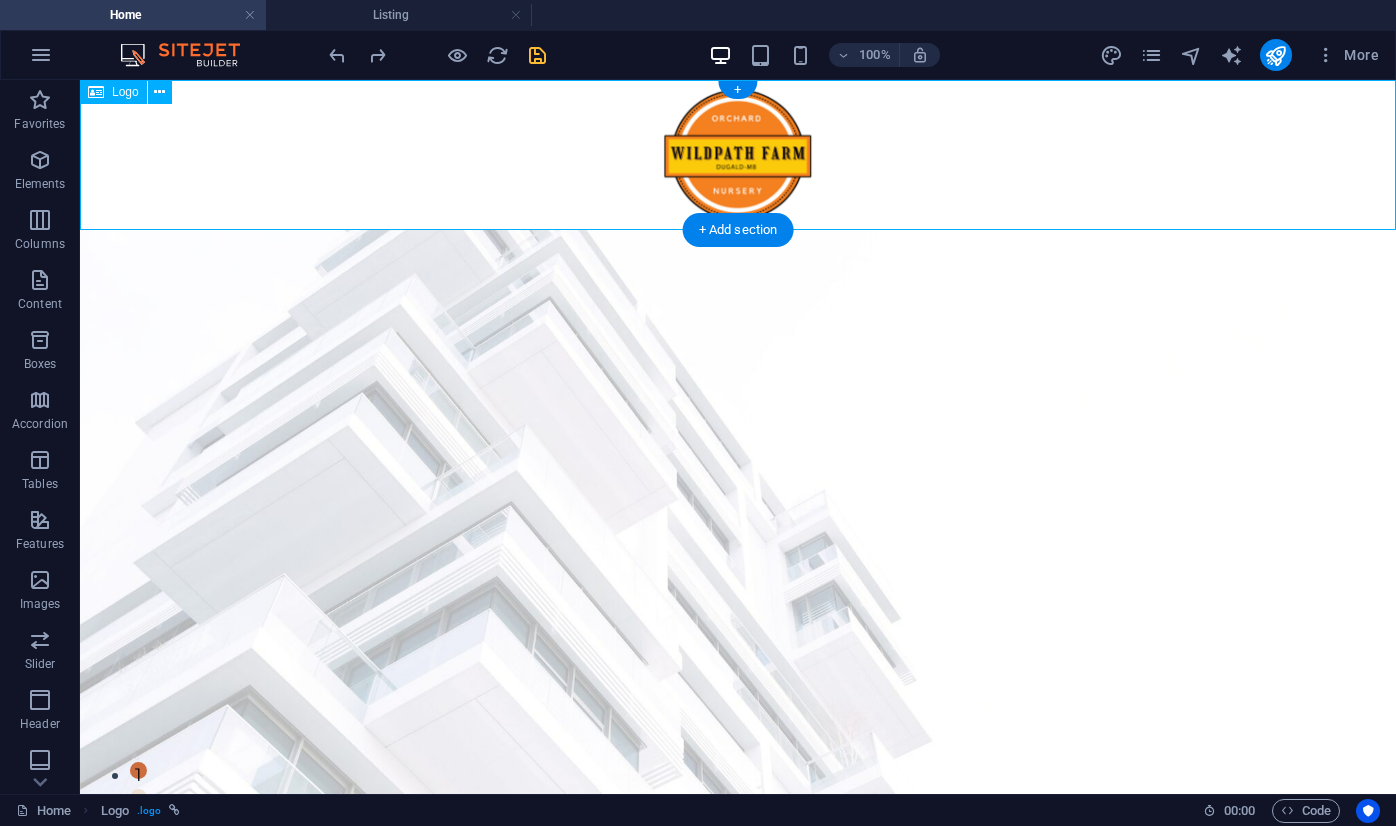 click at bounding box center (738, 155) 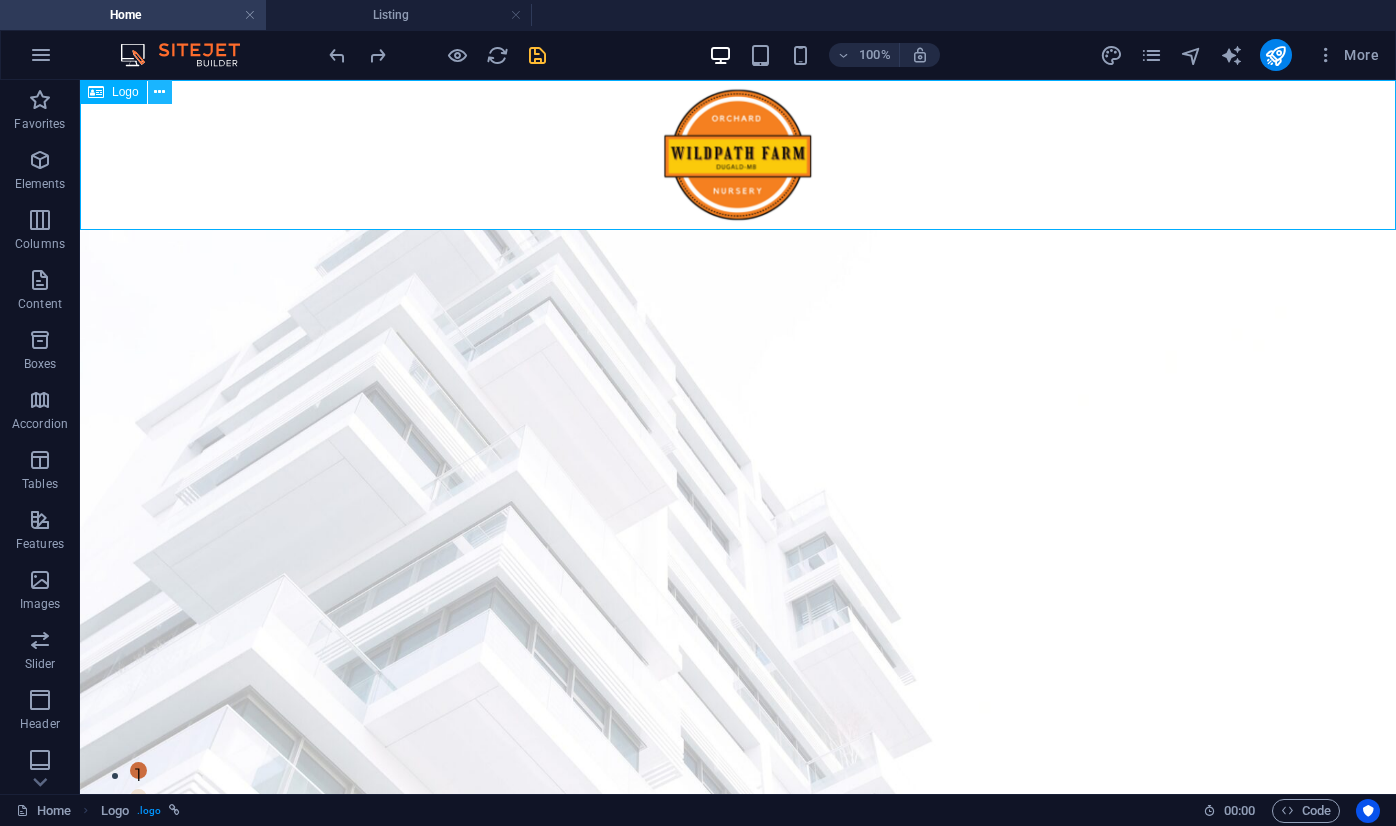 click at bounding box center [159, 92] 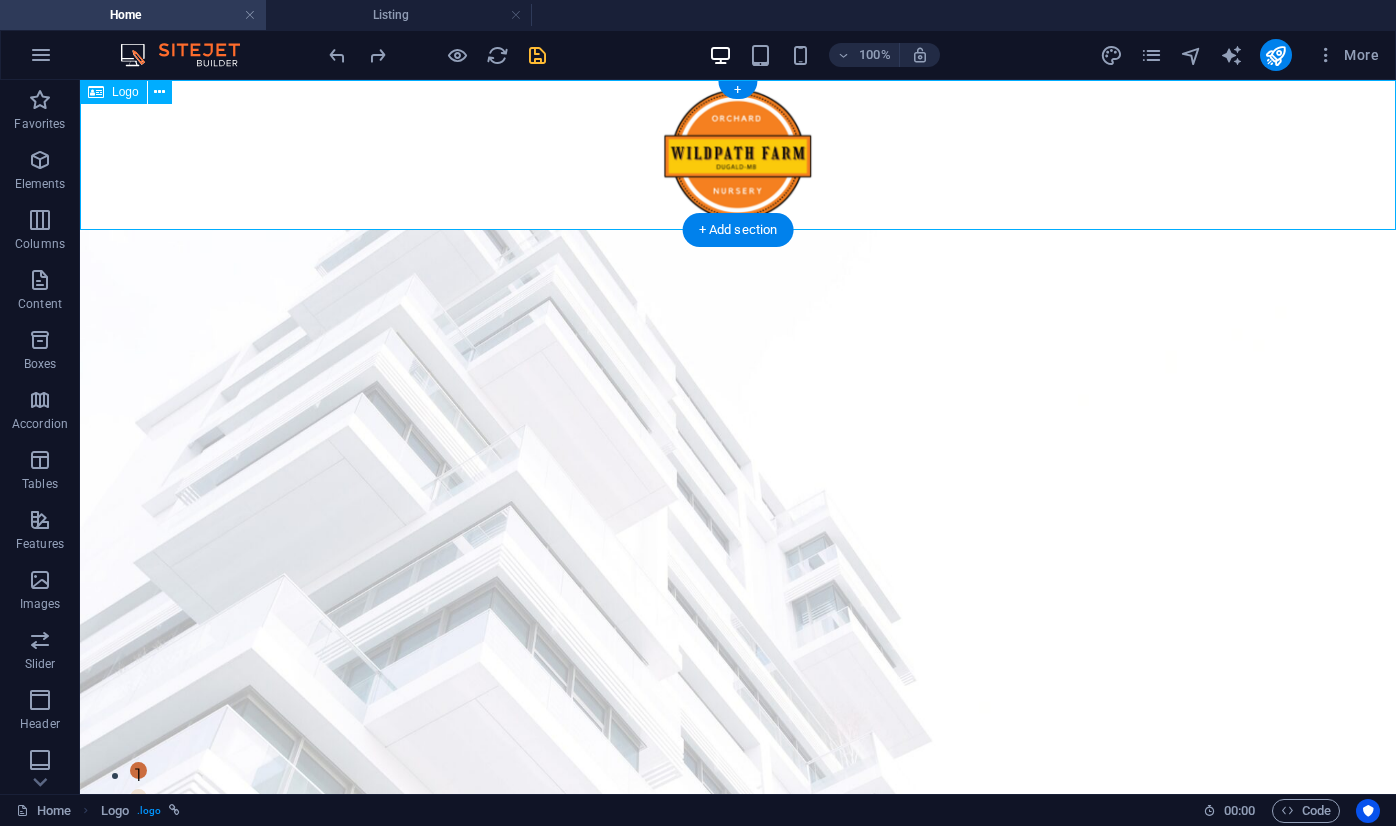 click at bounding box center (738, 155) 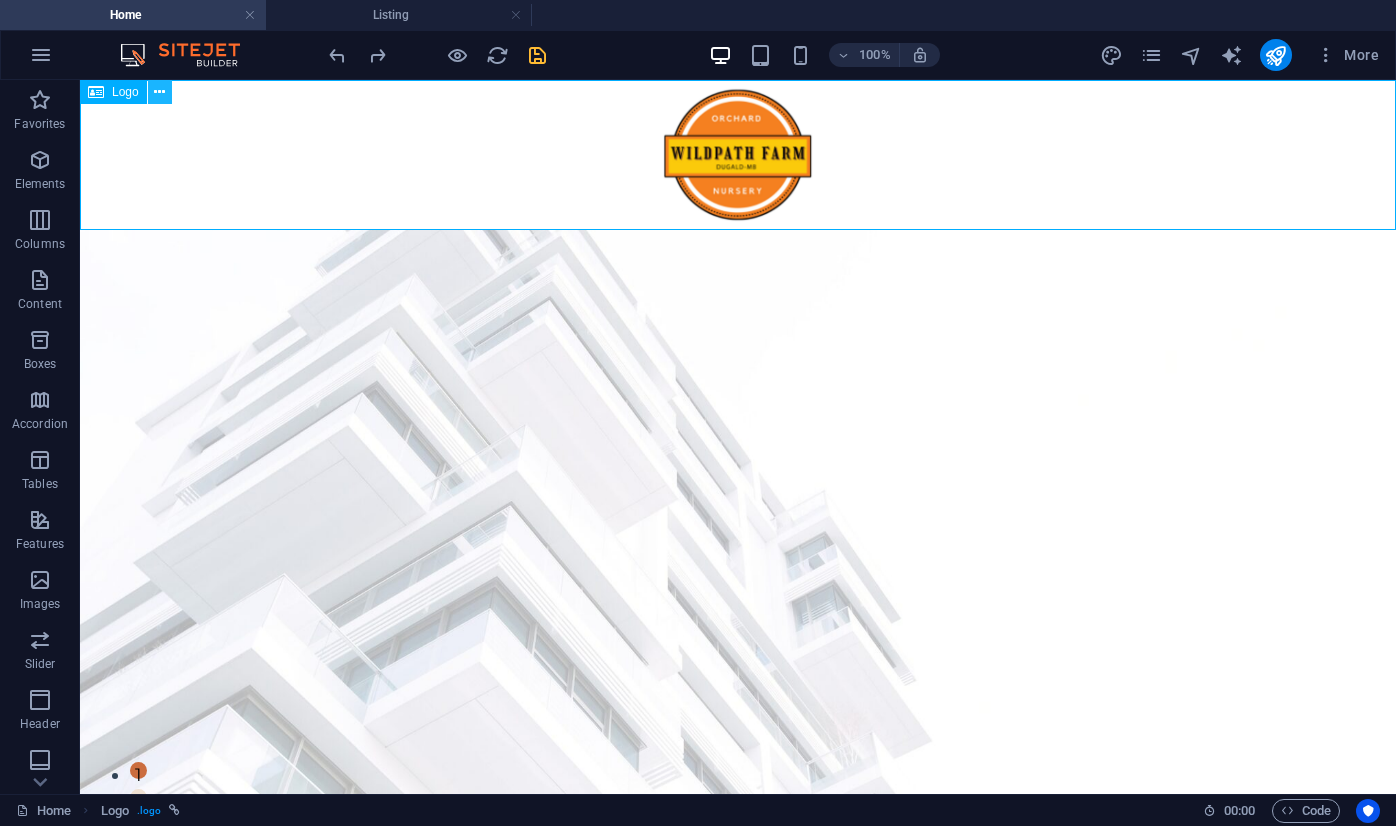 click at bounding box center (160, 92) 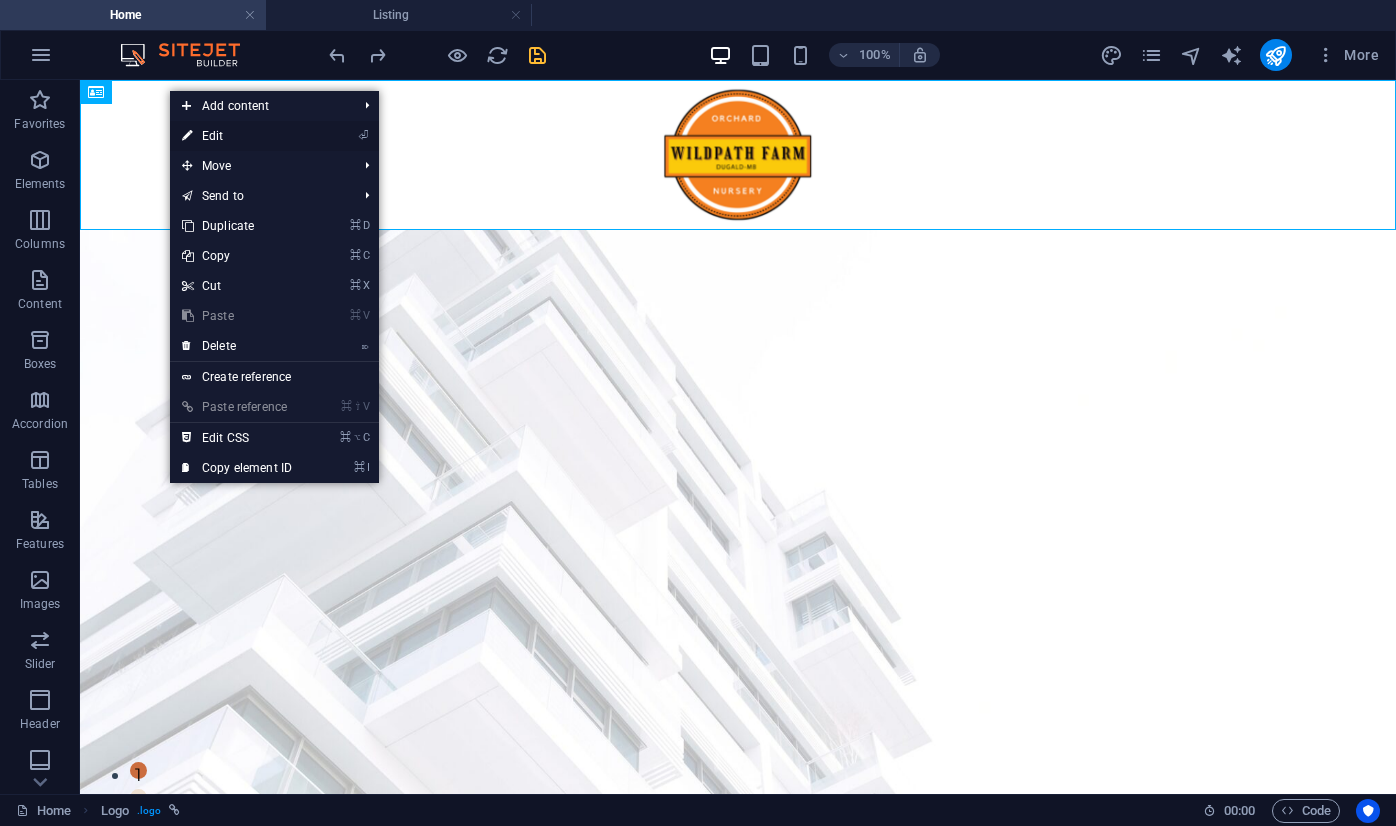 click on "⏎  Edit" at bounding box center (237, 136) 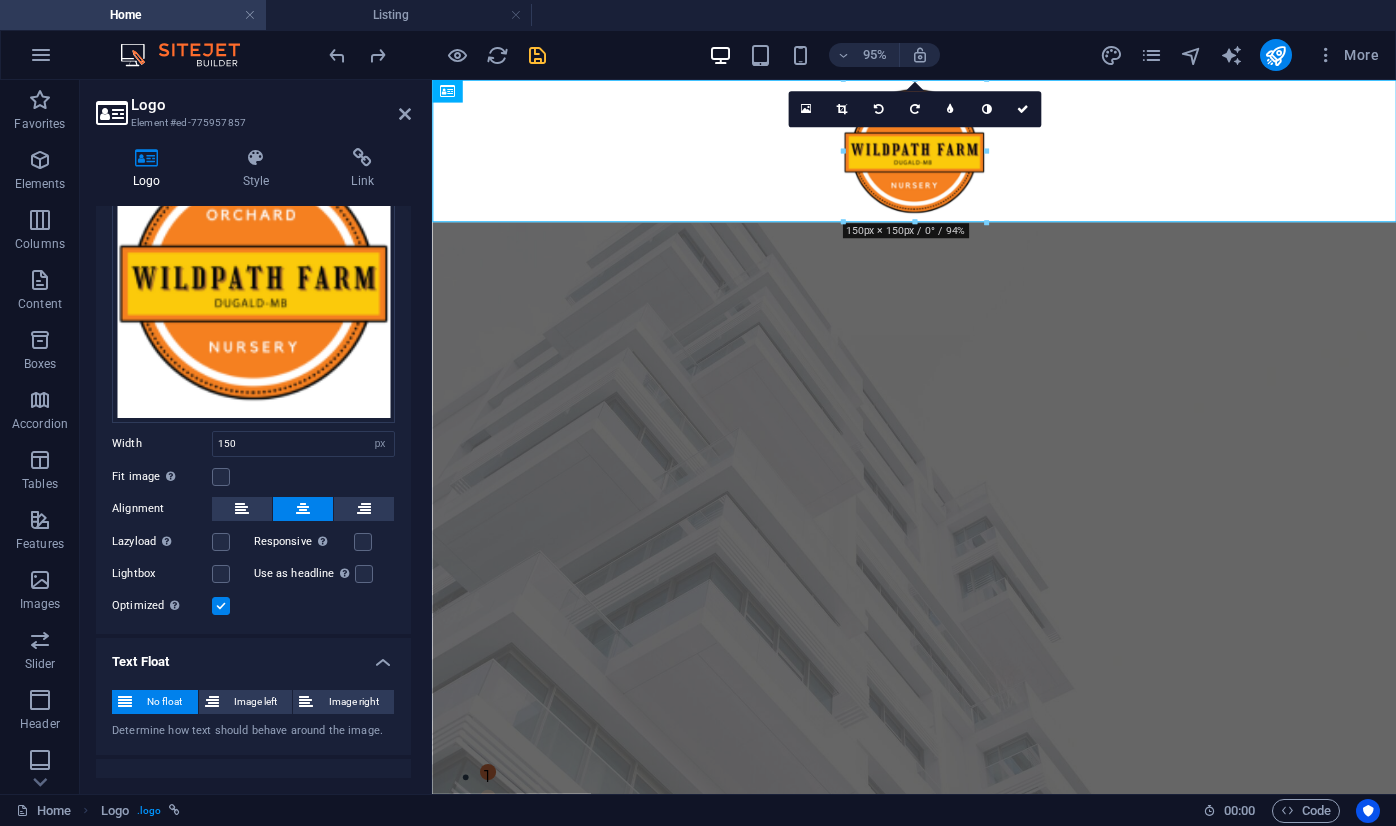 scroll, scrollTop: 176, scrollLeft: 0, axis: vertical 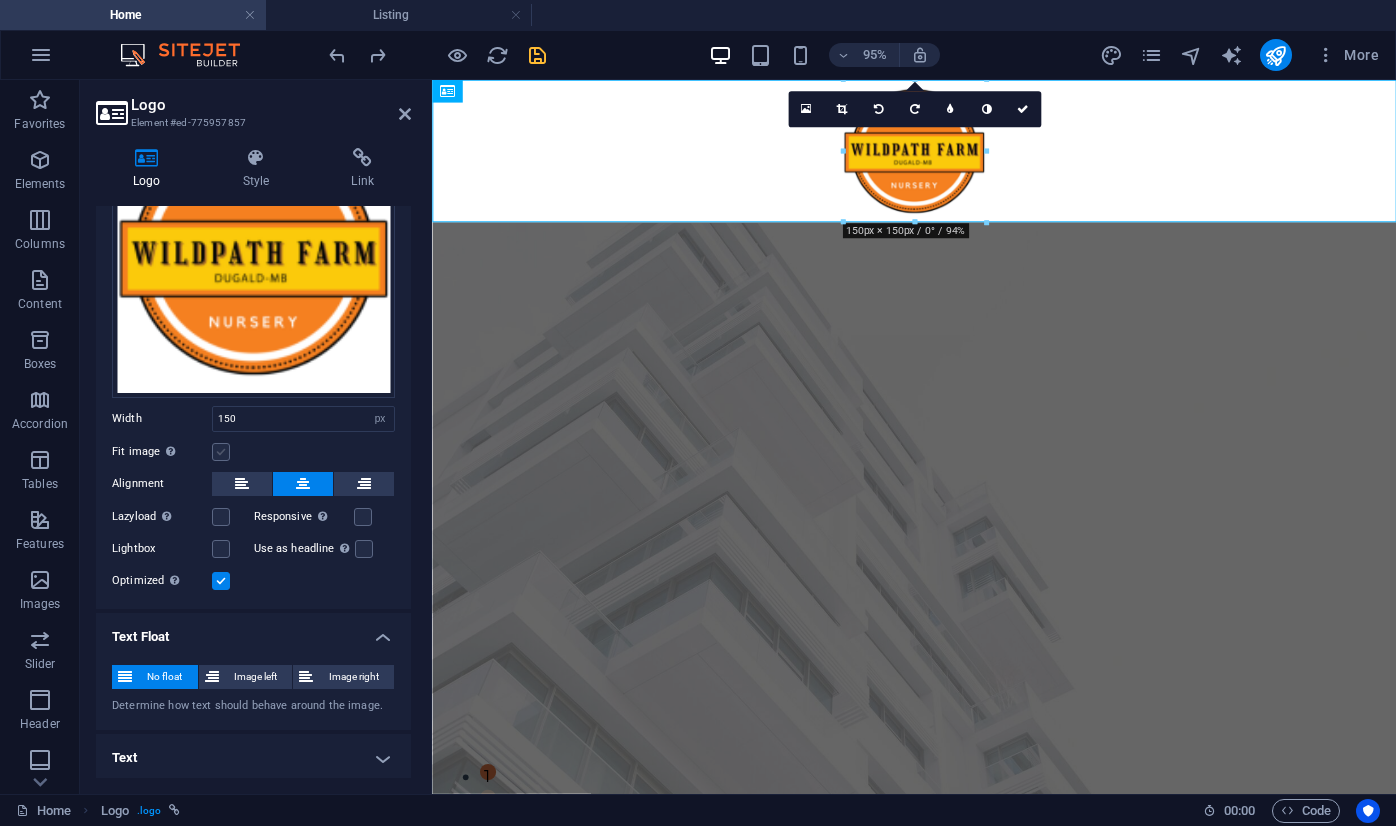 click at bounding box center (221, 452) 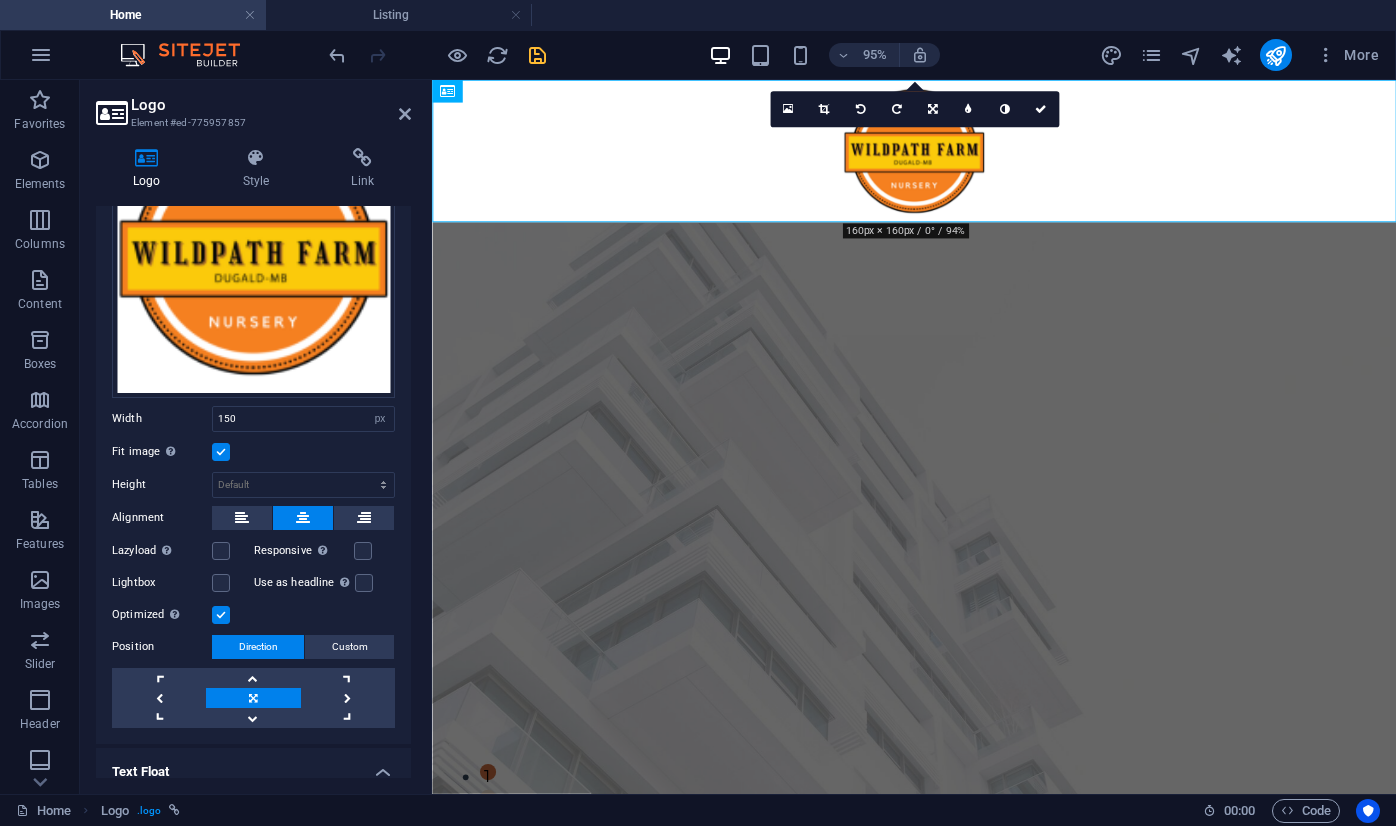 click on "Fit image Automatically fit image to a fixed width and height" at bounding box center [253, 452] 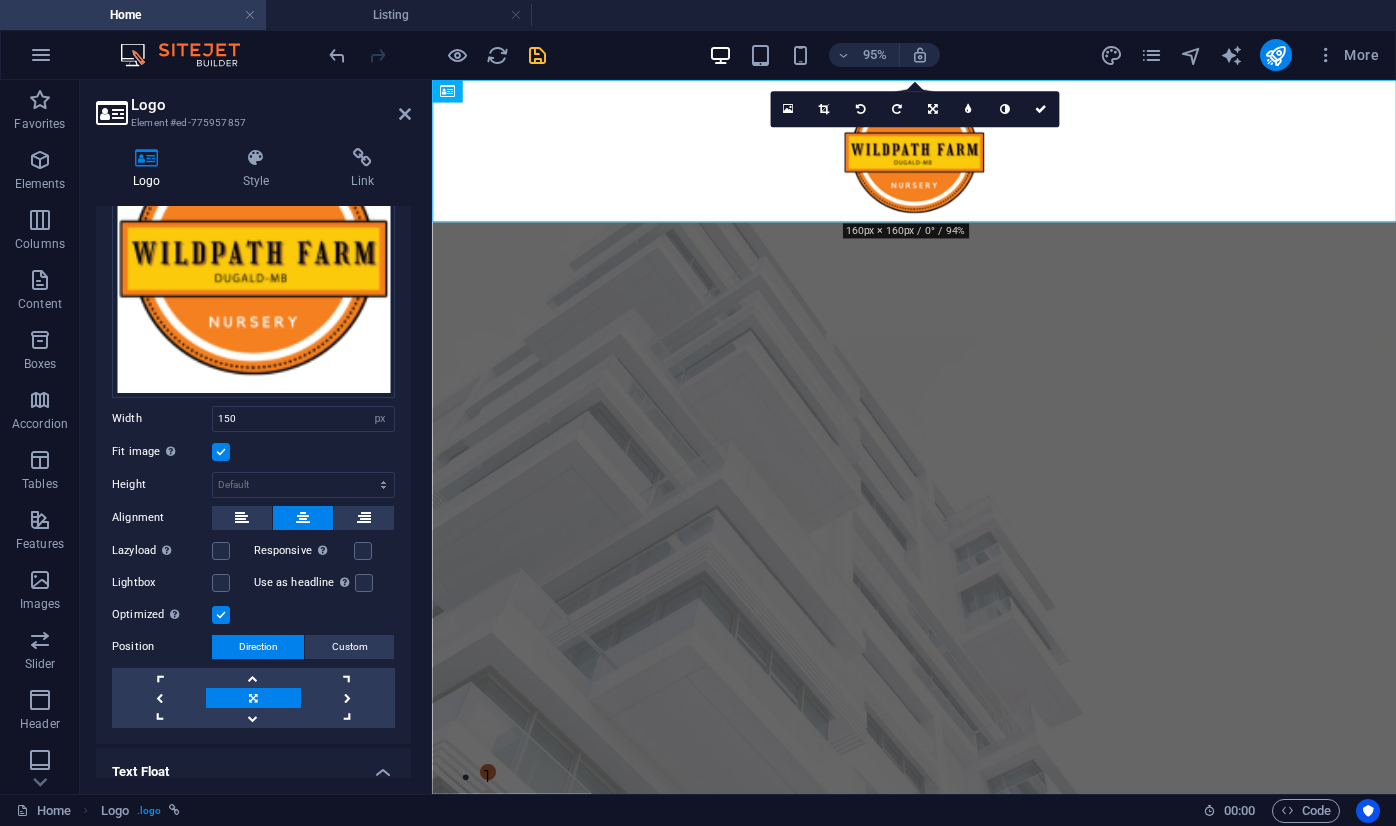 click on "Fit image Automatically fit image to a fixed width and height" at bounding box center (0, 0) 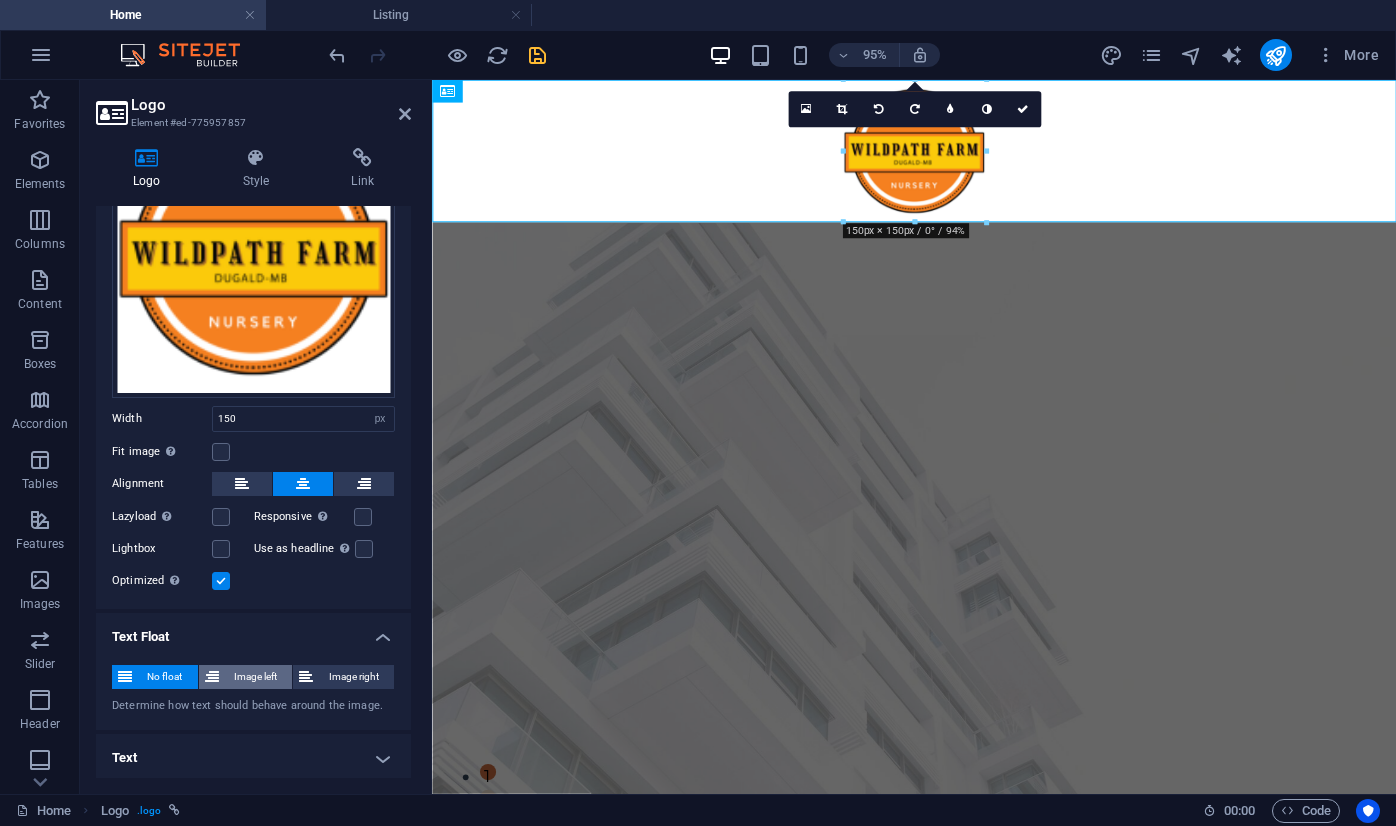 click on "Image left" at bounding box center [256, 677] 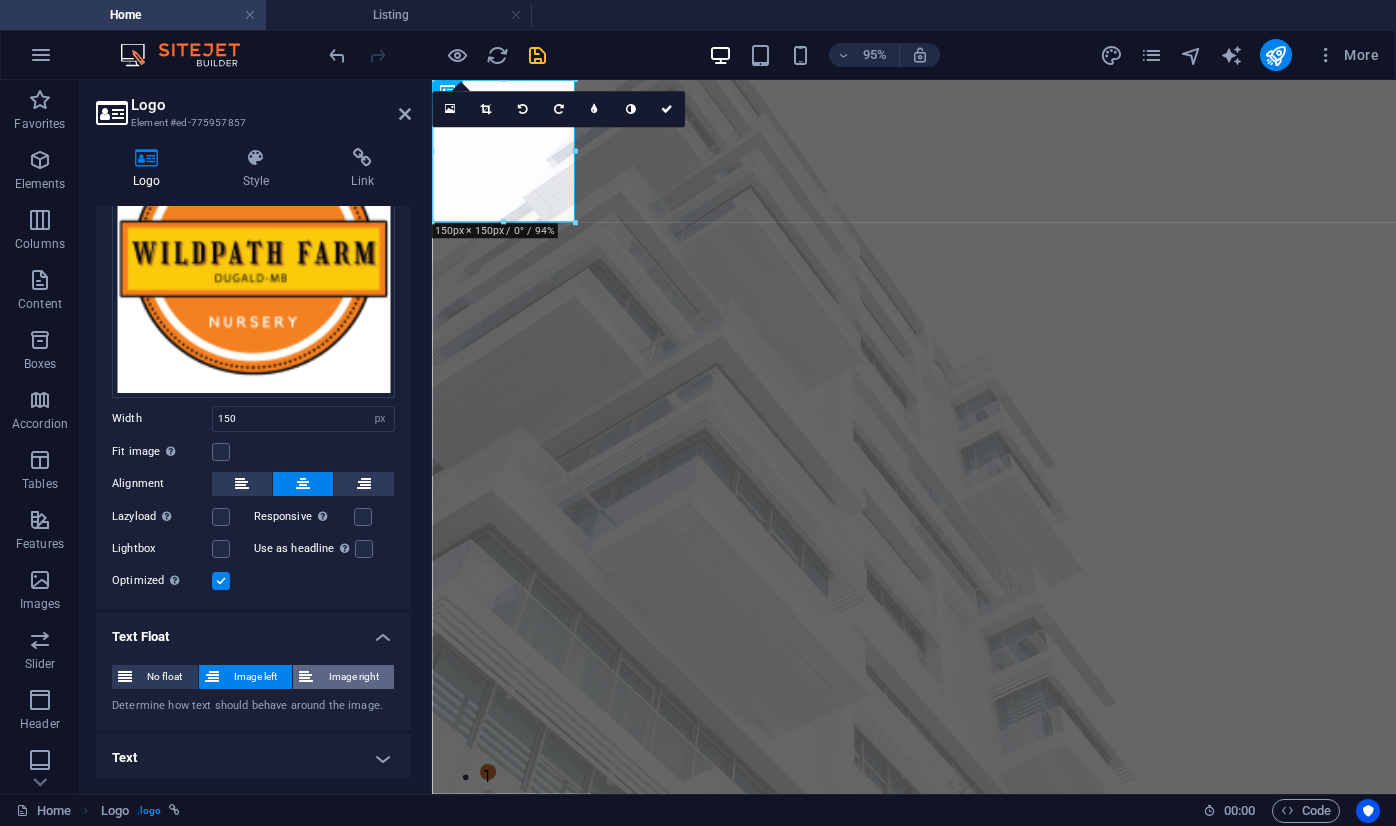 click on "Image right" at bounding box center (353, 677) 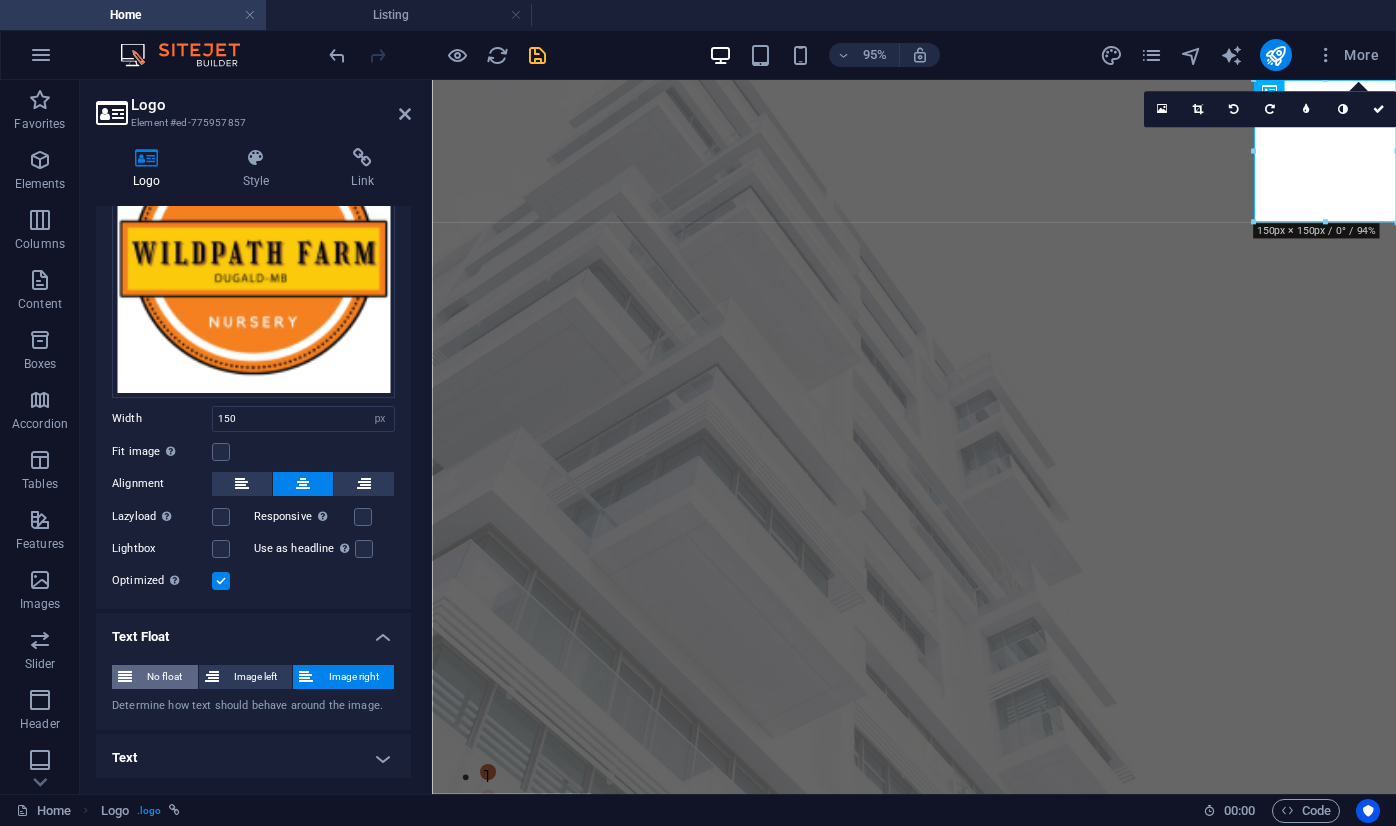 click on "No float" at bounding box center (165, 677) 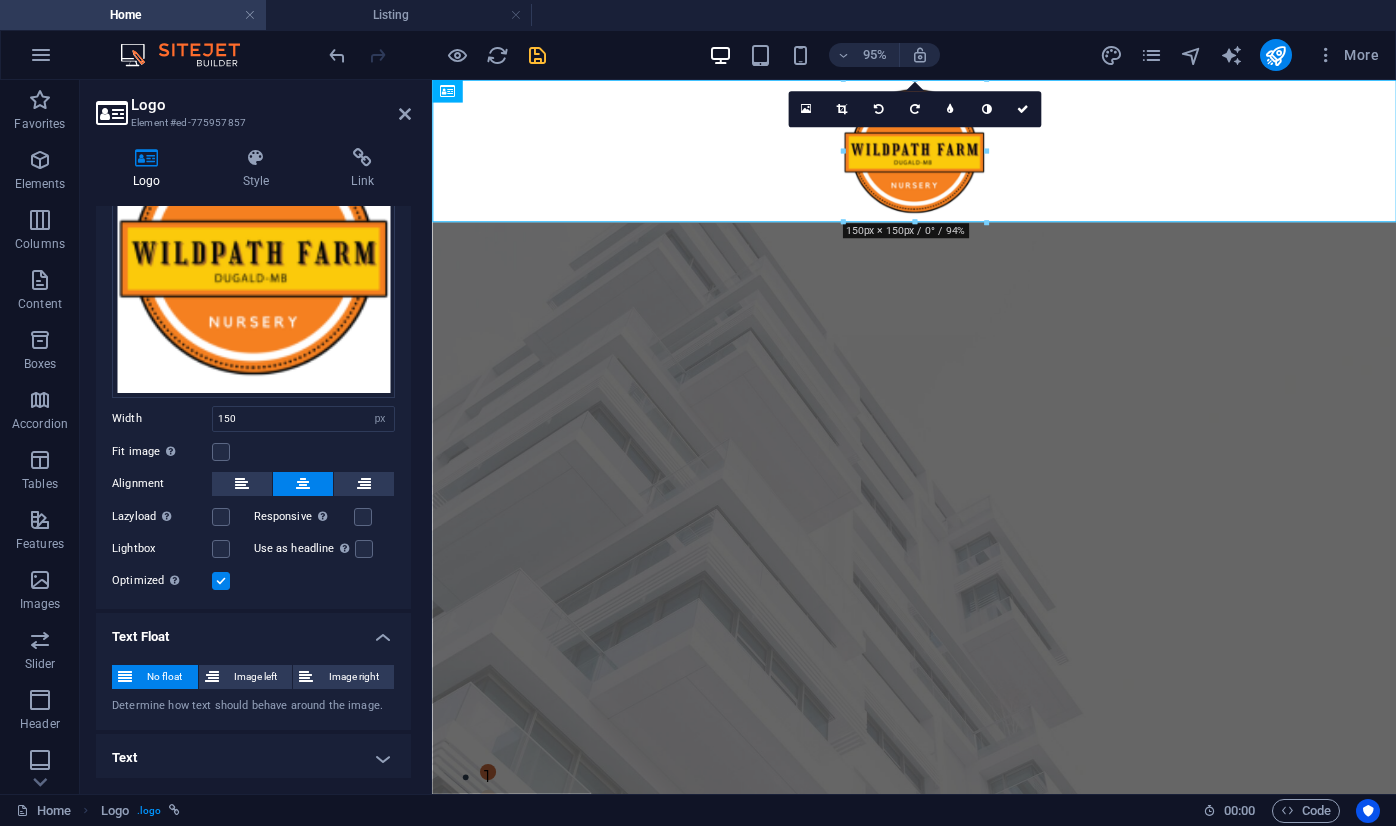 click on "Home Logo . logo 00 : 00 Code" at bounding box center (698, 810) 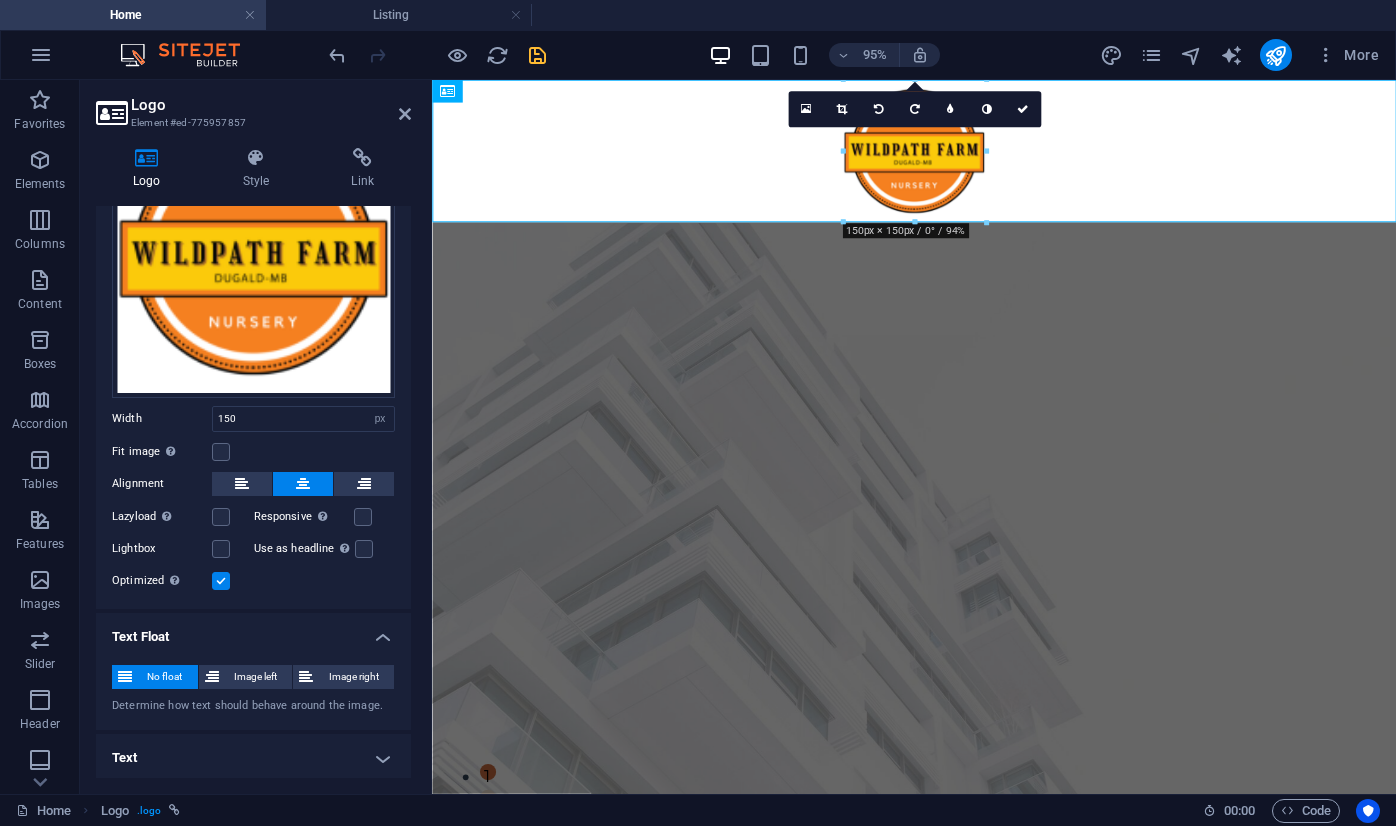 click on "Text Float" at bounding box center (253, 631) 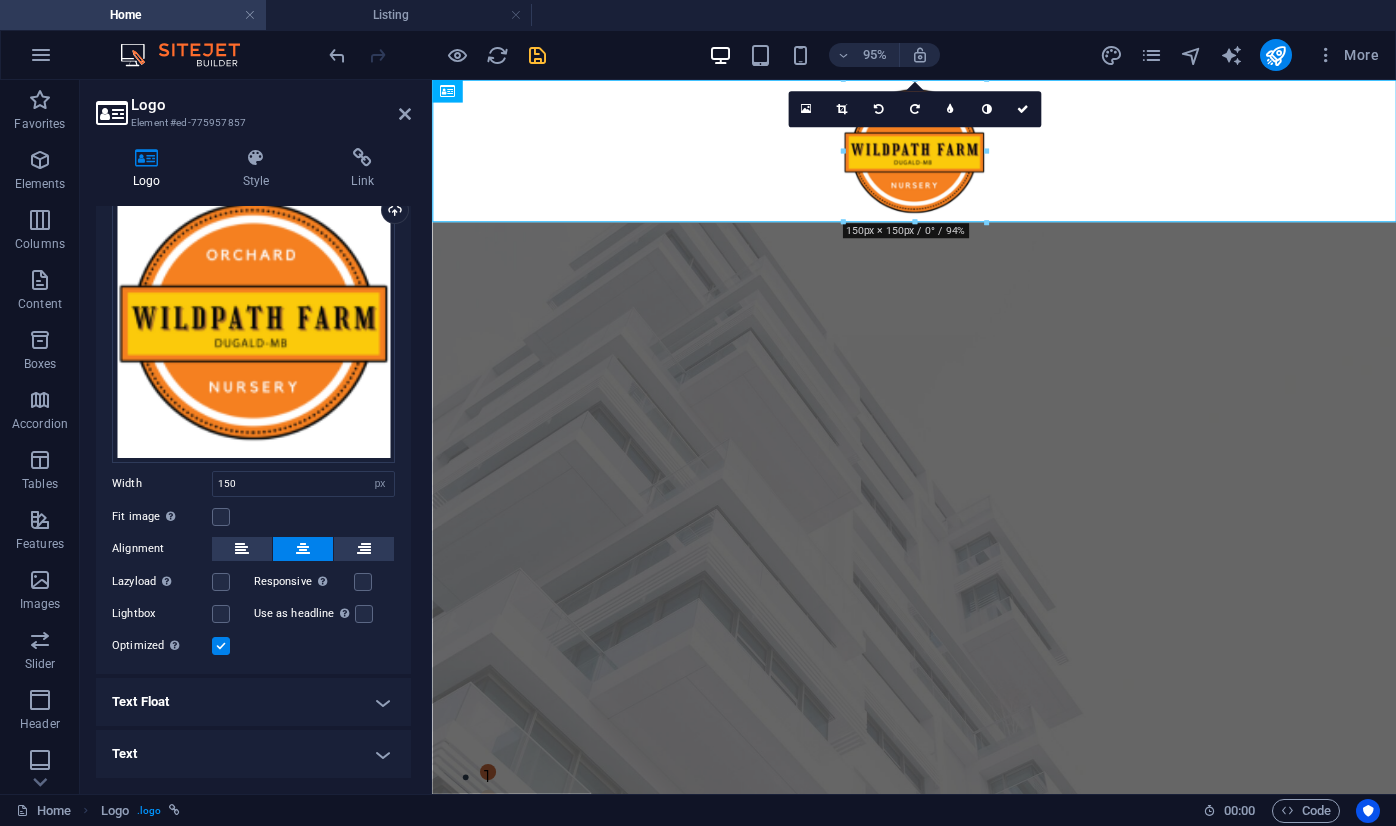 scroll, scrollTop: 107, scrollLeft: 0, axis: vertical 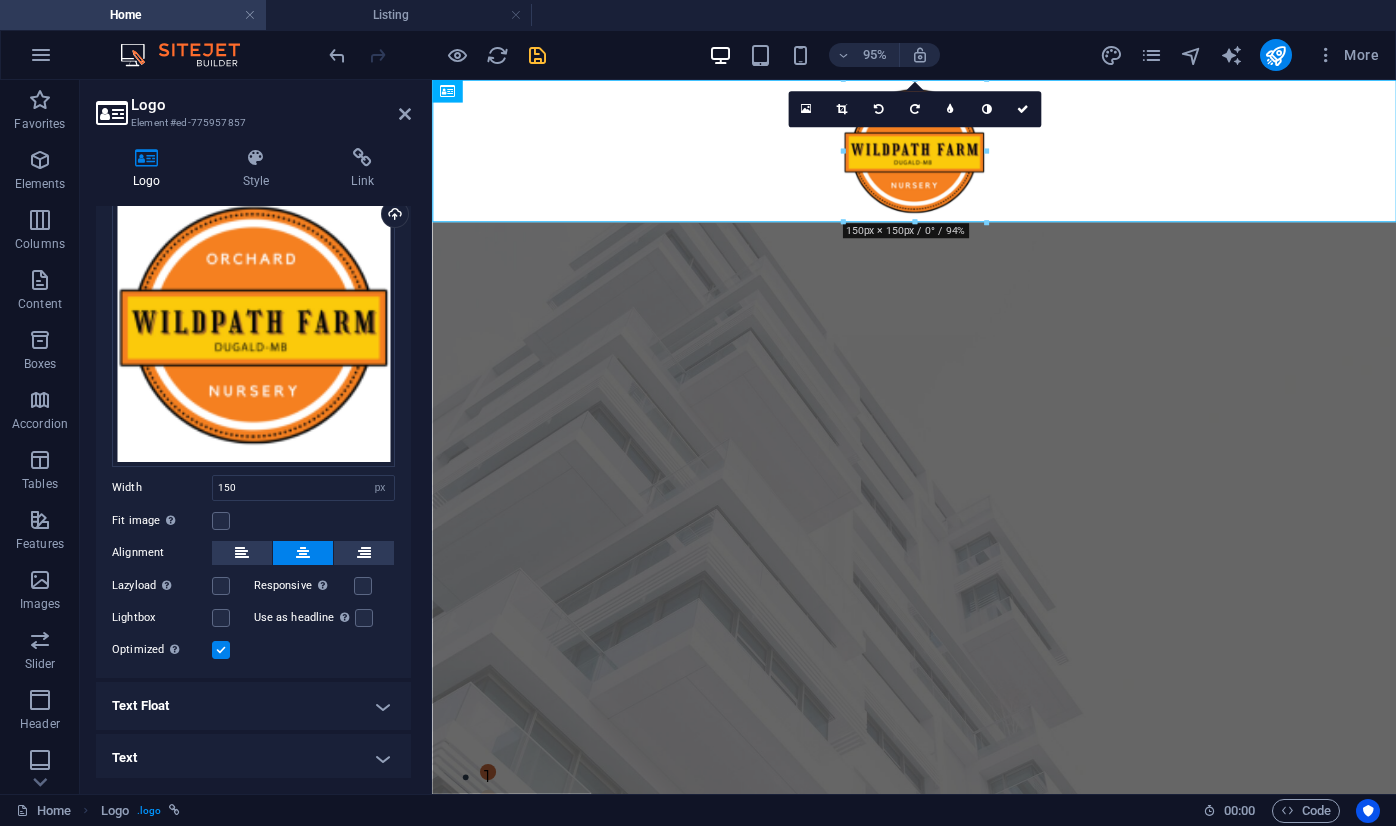 click on "Text" at bounding box center (253, 758) 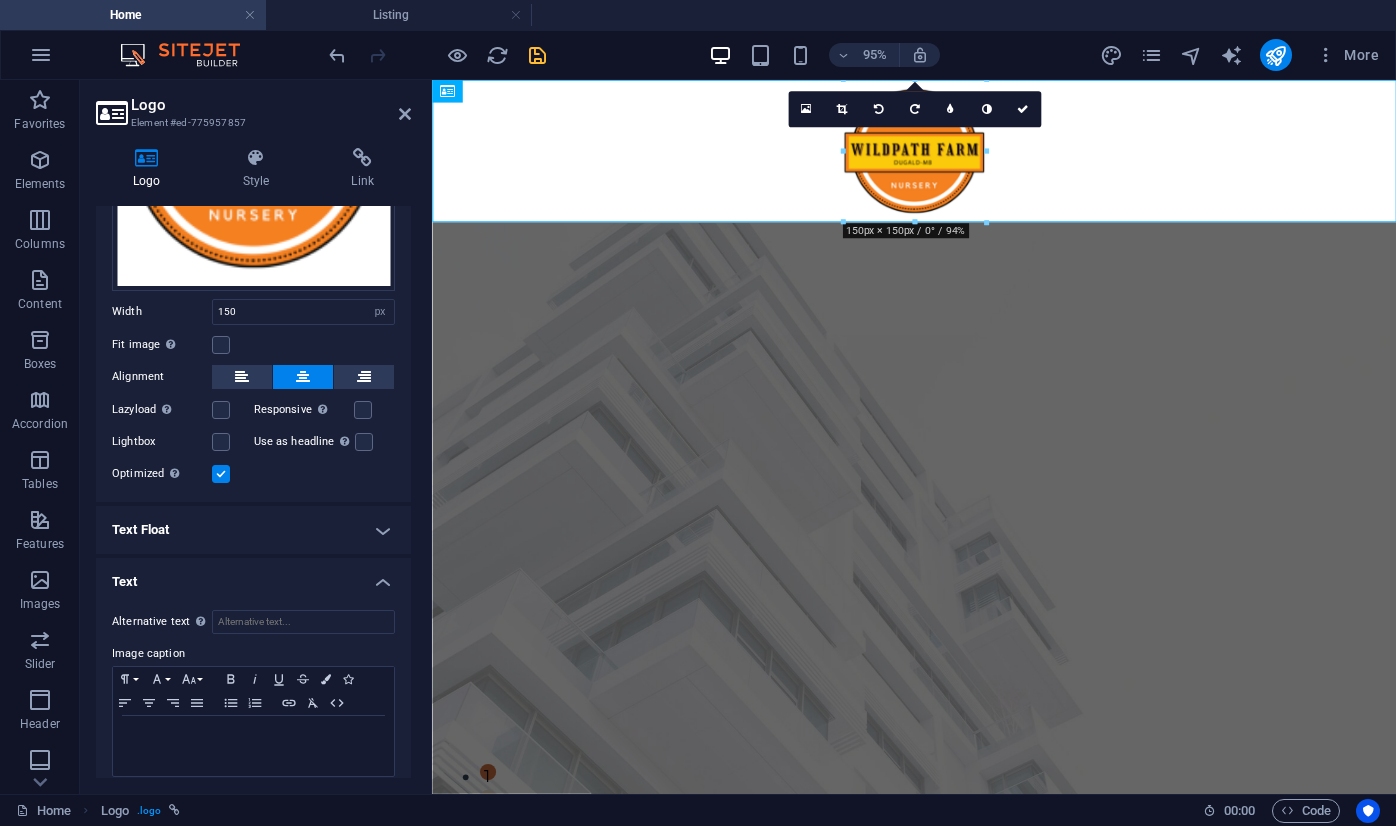 scroll, scrollTop: 295, scrollLeft: 0, axis: vertical 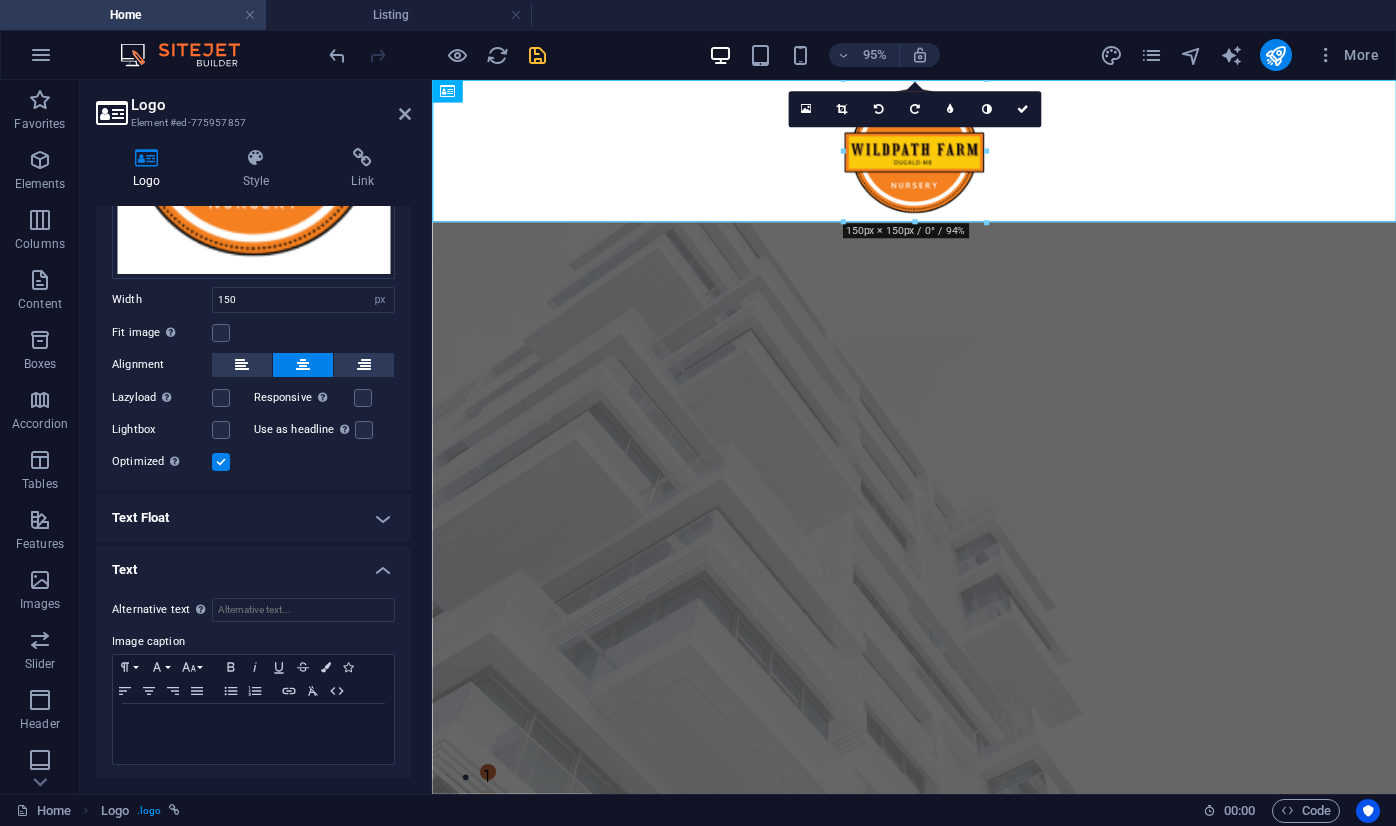 click on "Text" at bounding box center (253, 564) 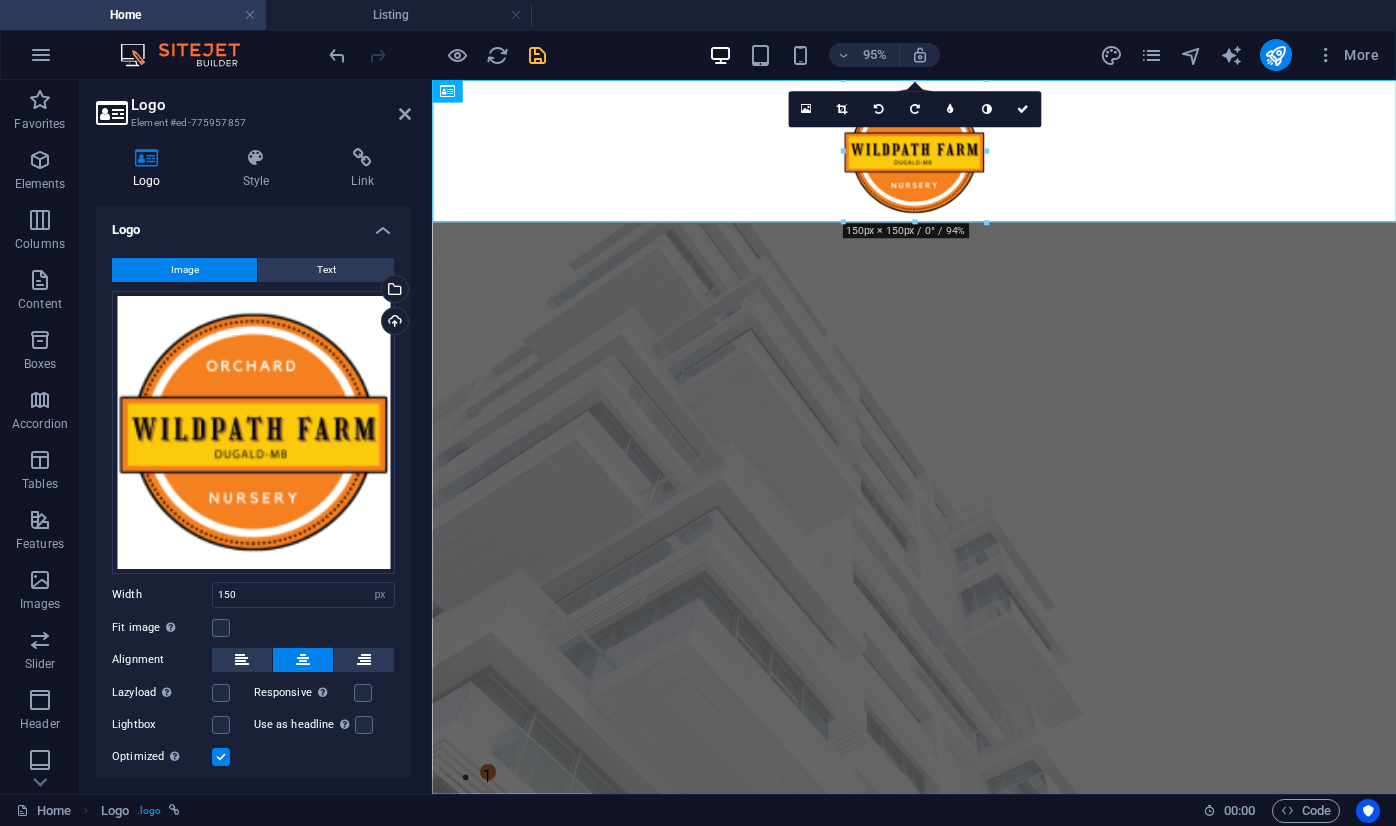 scroll, scrollTop: 1, scrollLeft: 0, axis: vertical 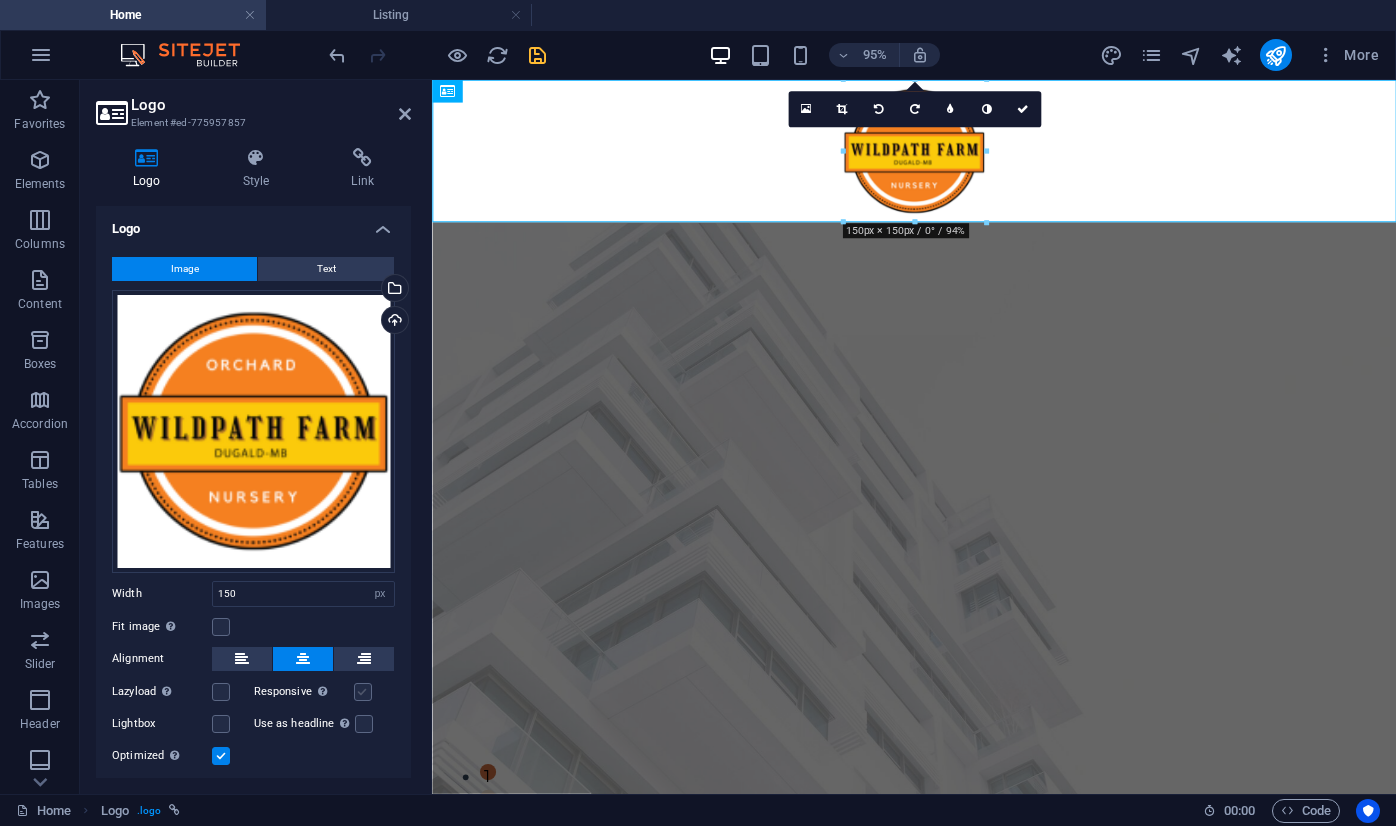 click at bounding box center [363, 692] 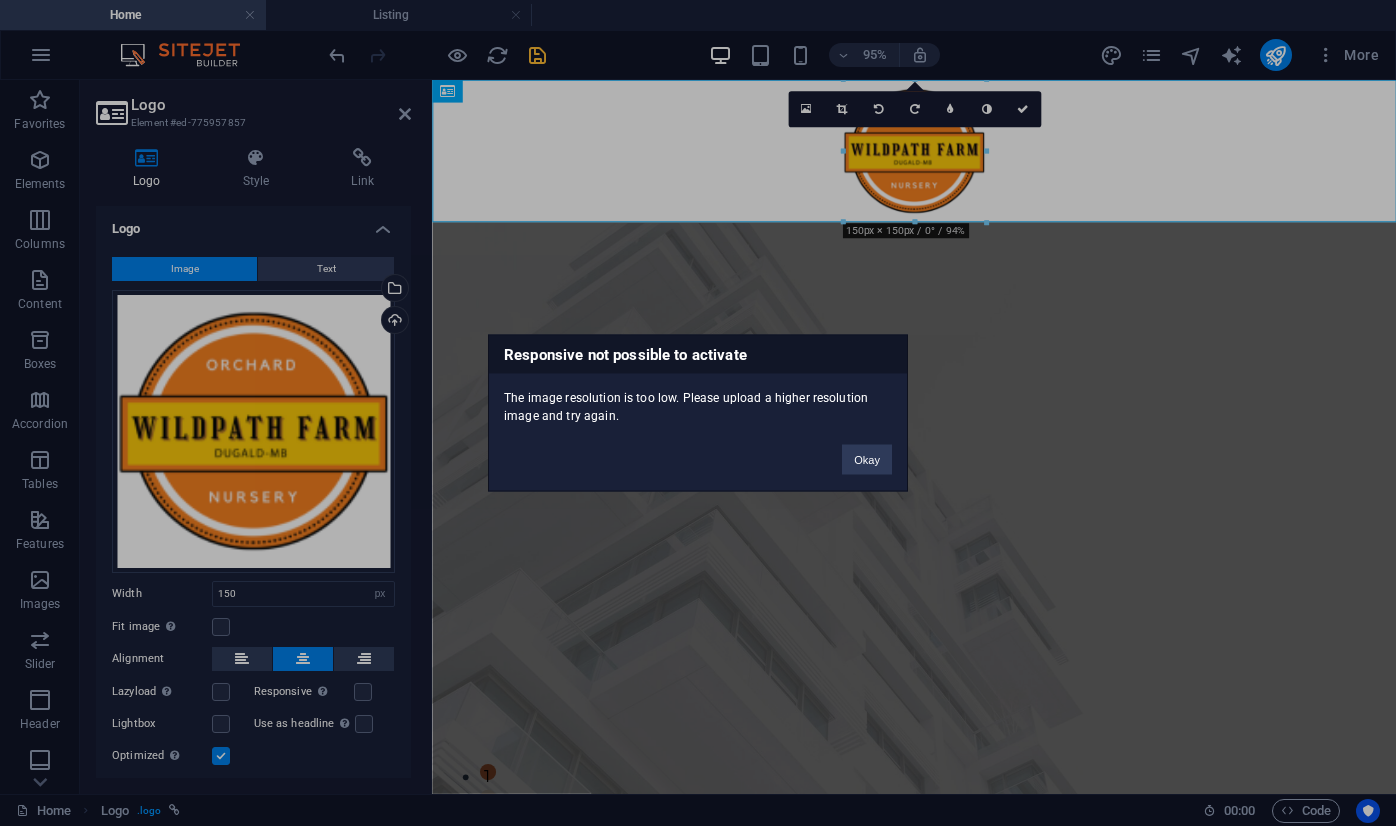 click on "Responsive not possible to activate The image resolution is too low. Please upload a higher resolution image and try again. Okay" at bounding box center [698, 413] 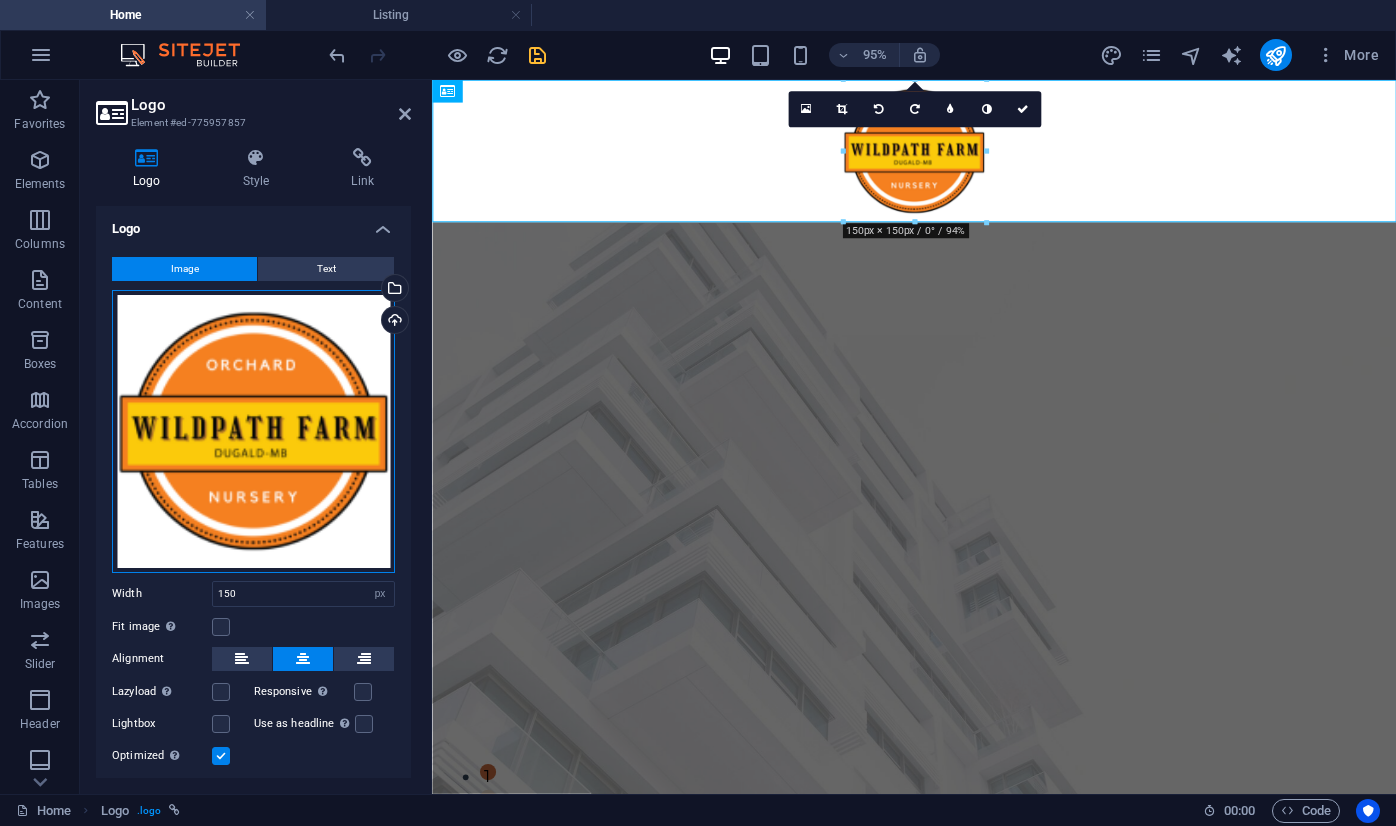 click on "Drag files here, click to choose files or select files from Files or our free stock photos & videos" at bounding box center (253, 431) 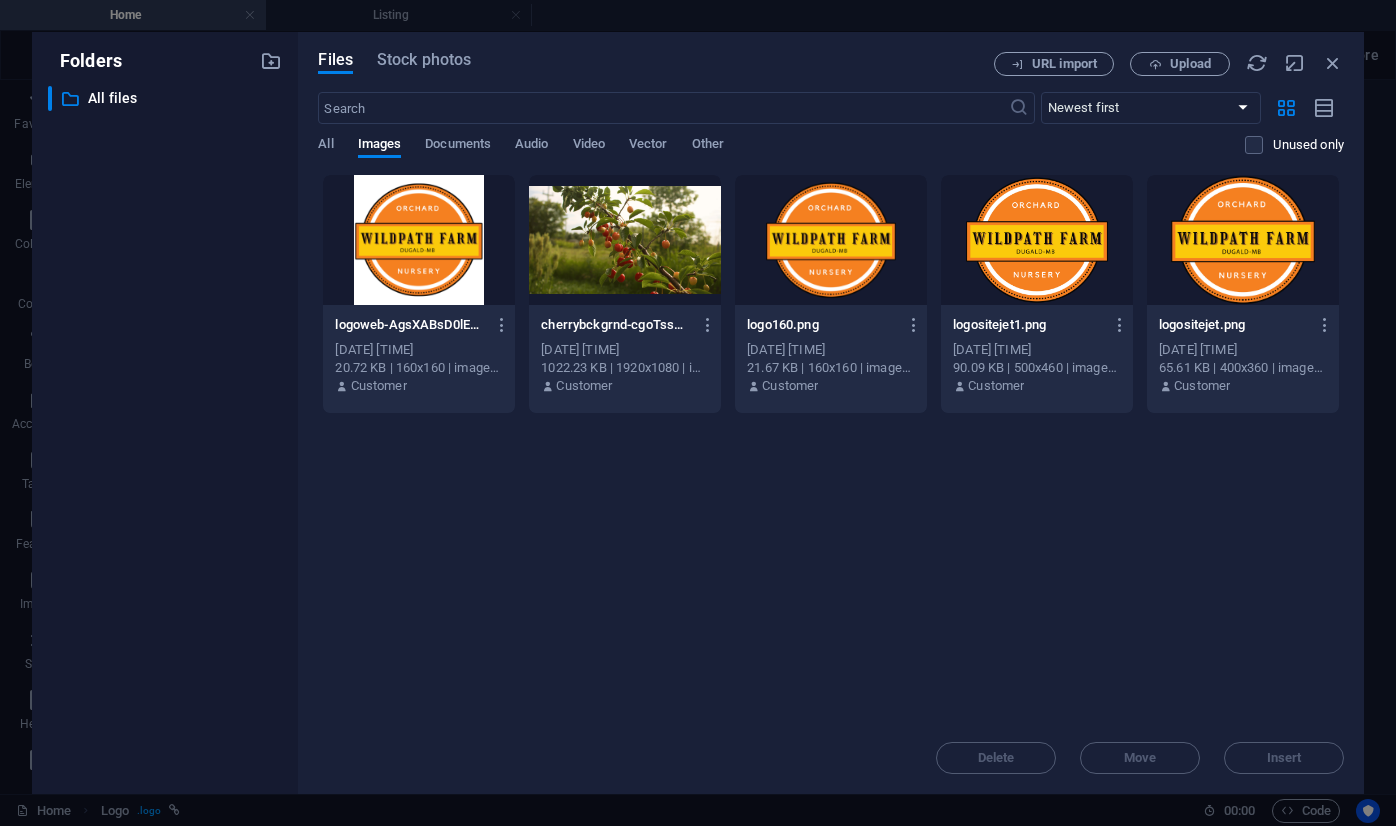 click at bounding box center [831, 240] 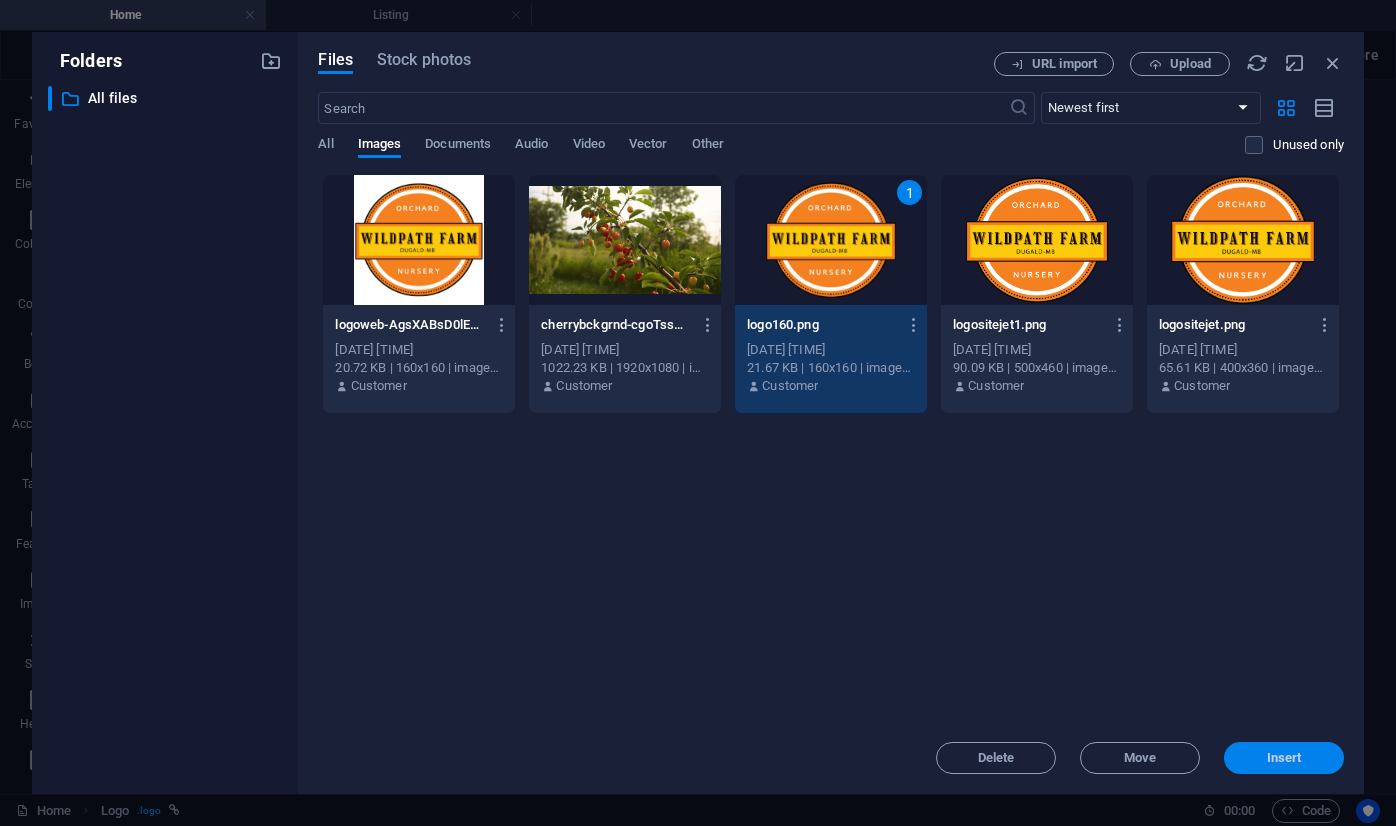 click on "Insert" at bounding box center (1284, 758) 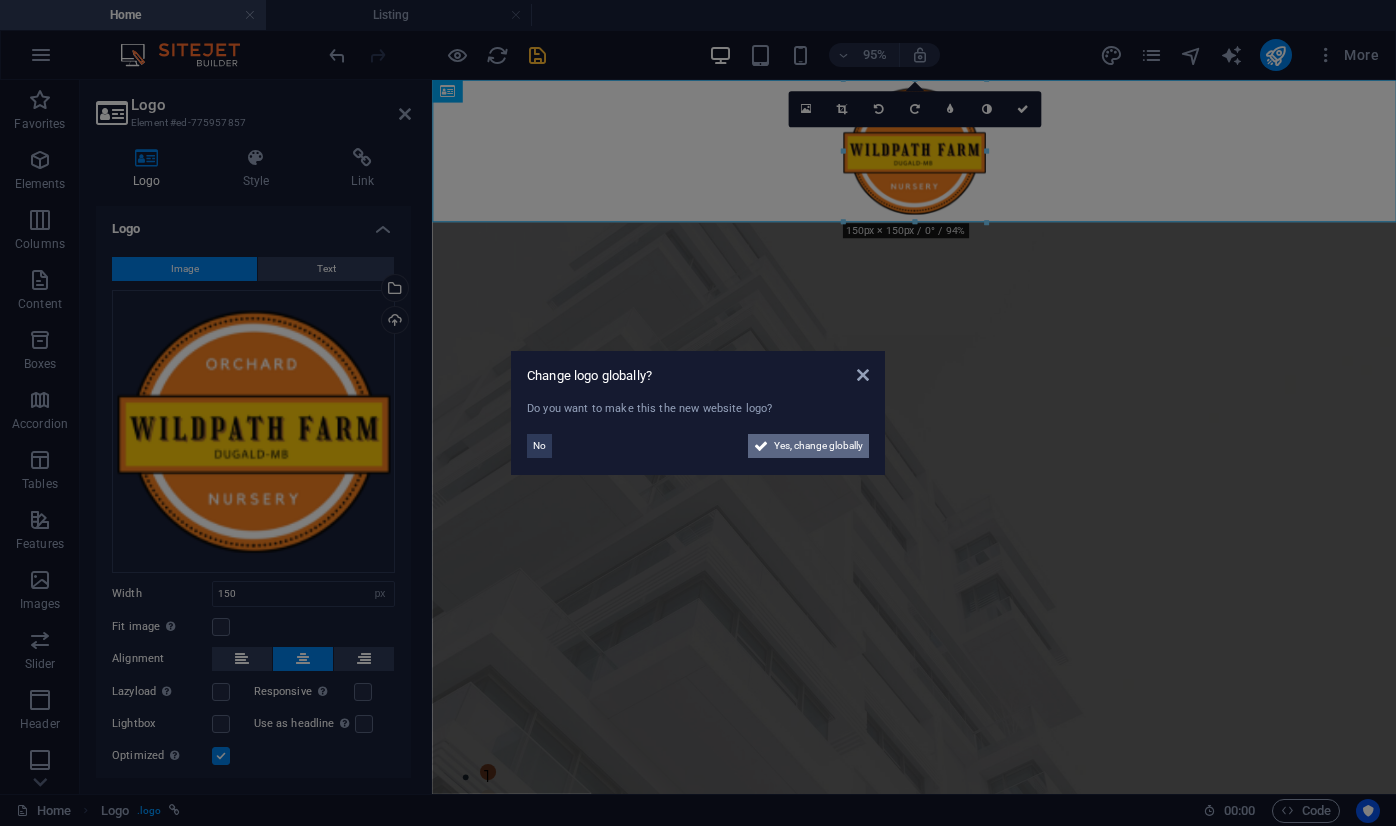 click on "Yes, change globally" at bounding box center (818, 446) 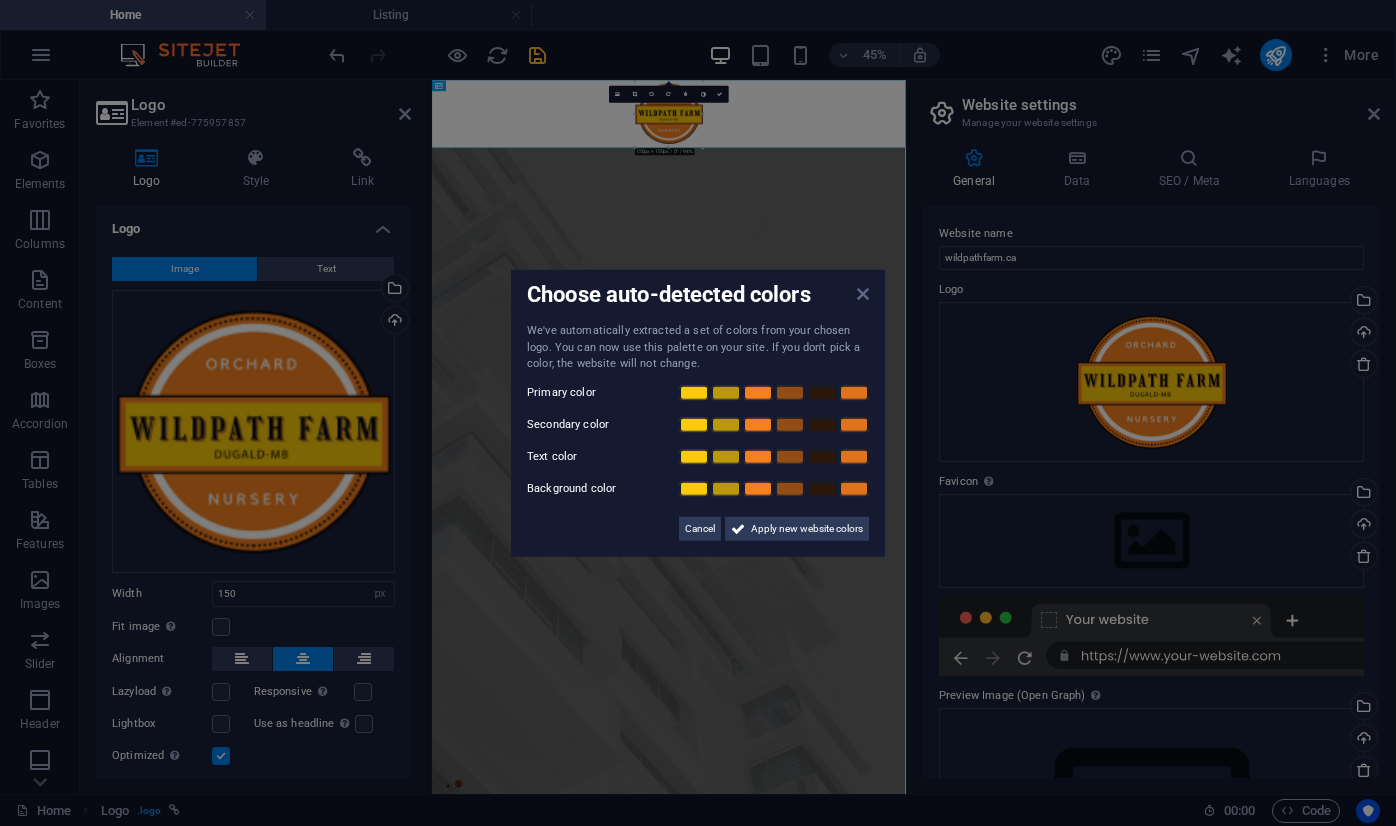 click at bounding box center (863, 294) 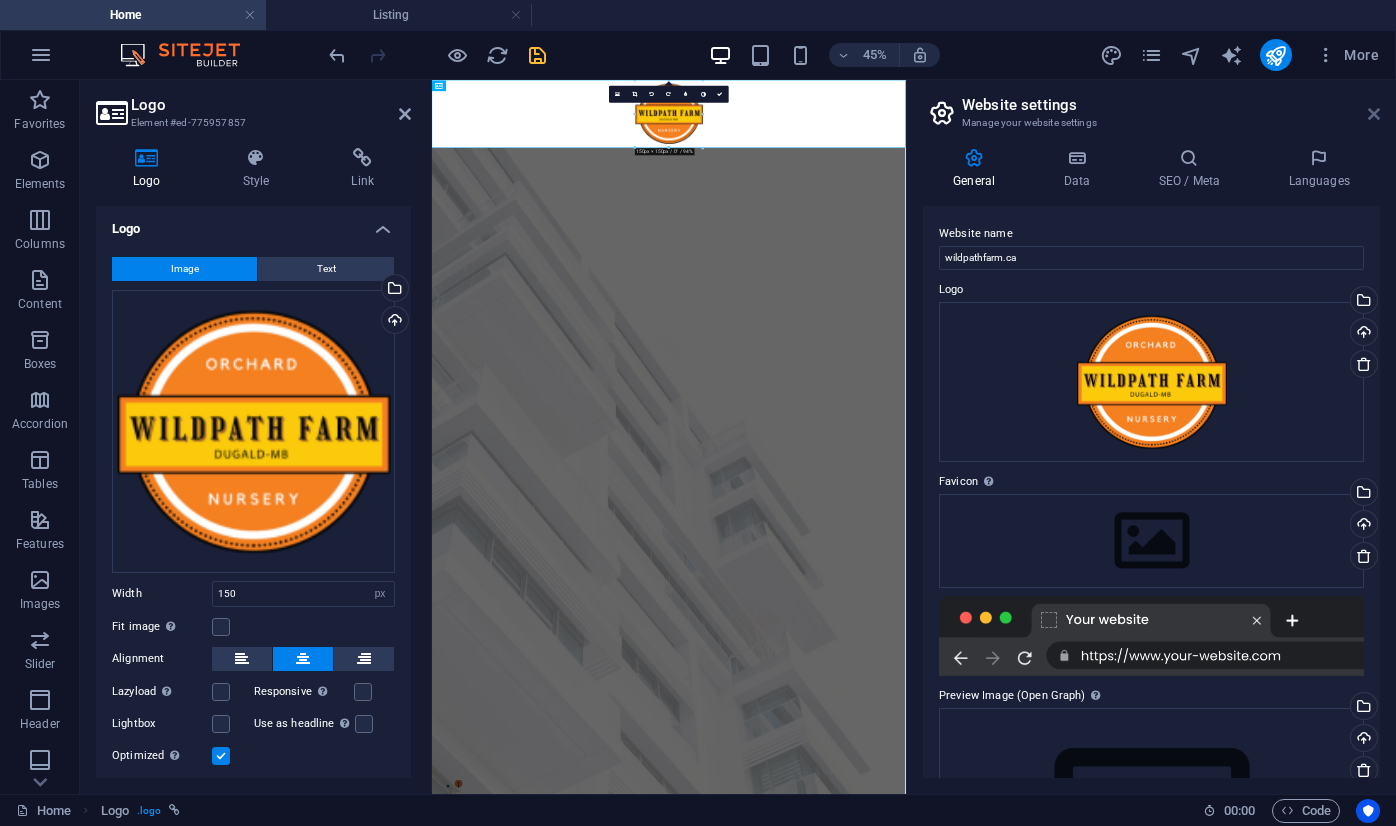 click at bounding box center (1374, 114) 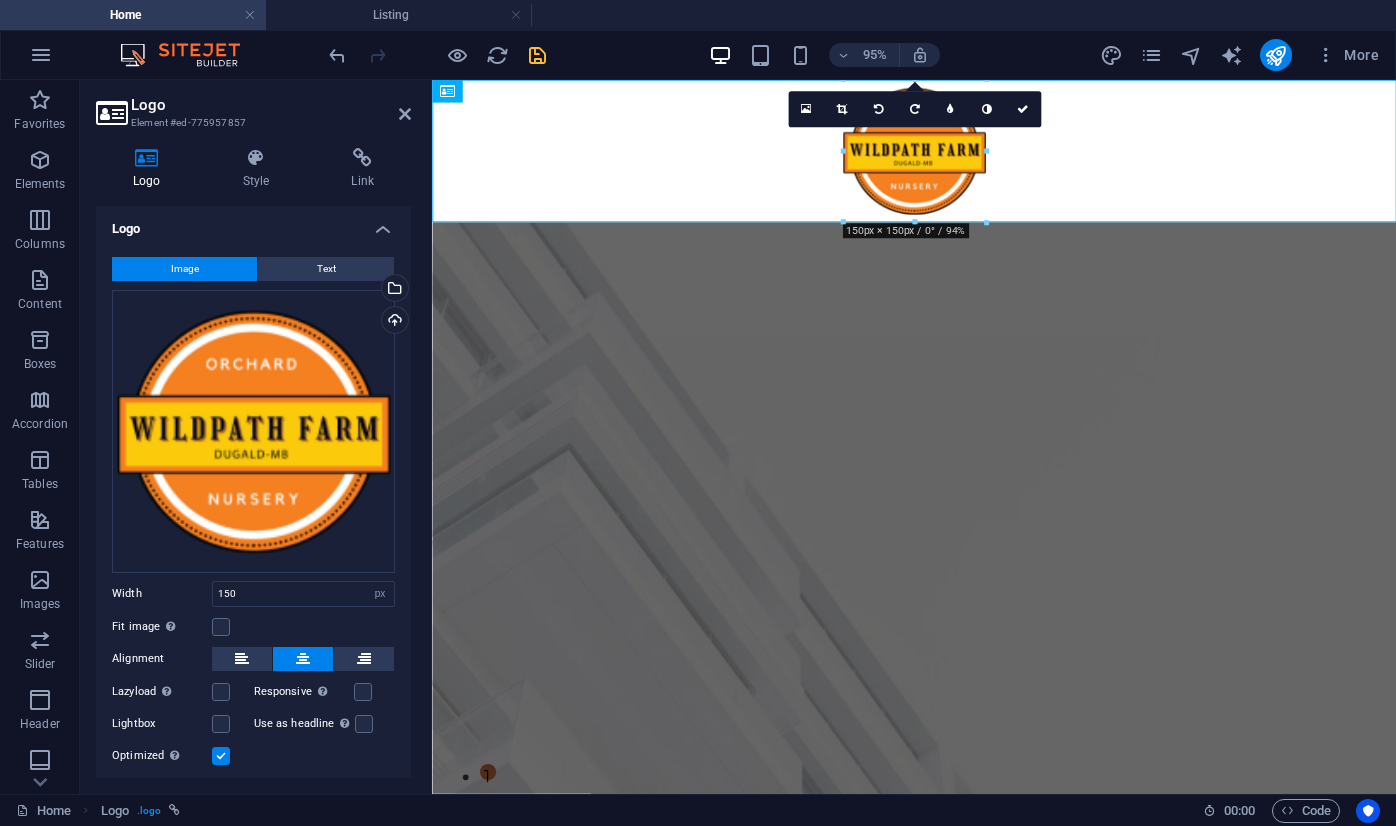 click on "Image Text Drag files here, click to choose files or select files from Files or our free stock photos & videos Select files from the file manager, stock photos, or upload file(s) Upload Width 150 Default auto px rem % em vh vw Fit image Automatically fit image to a fixed width and height Height Default auto px Alignment Lazyload Loading images after the page loads improves page speed. Responsive Automatically load retina image and smartphone optimized sizes. Lightbox Use as headline The image will be wrapped in an H1 headline tag. Useful for giving alternative text the weight of an H1 headline, e.g. for the logo. Leave unchecked if uncertain. Optimized Images are compressed to improve page speed. Position Direction Custom X offset 50 px rem % vh vw Y offset 50 px rem % vh vw Edit design" at bounding box center [253, 512] 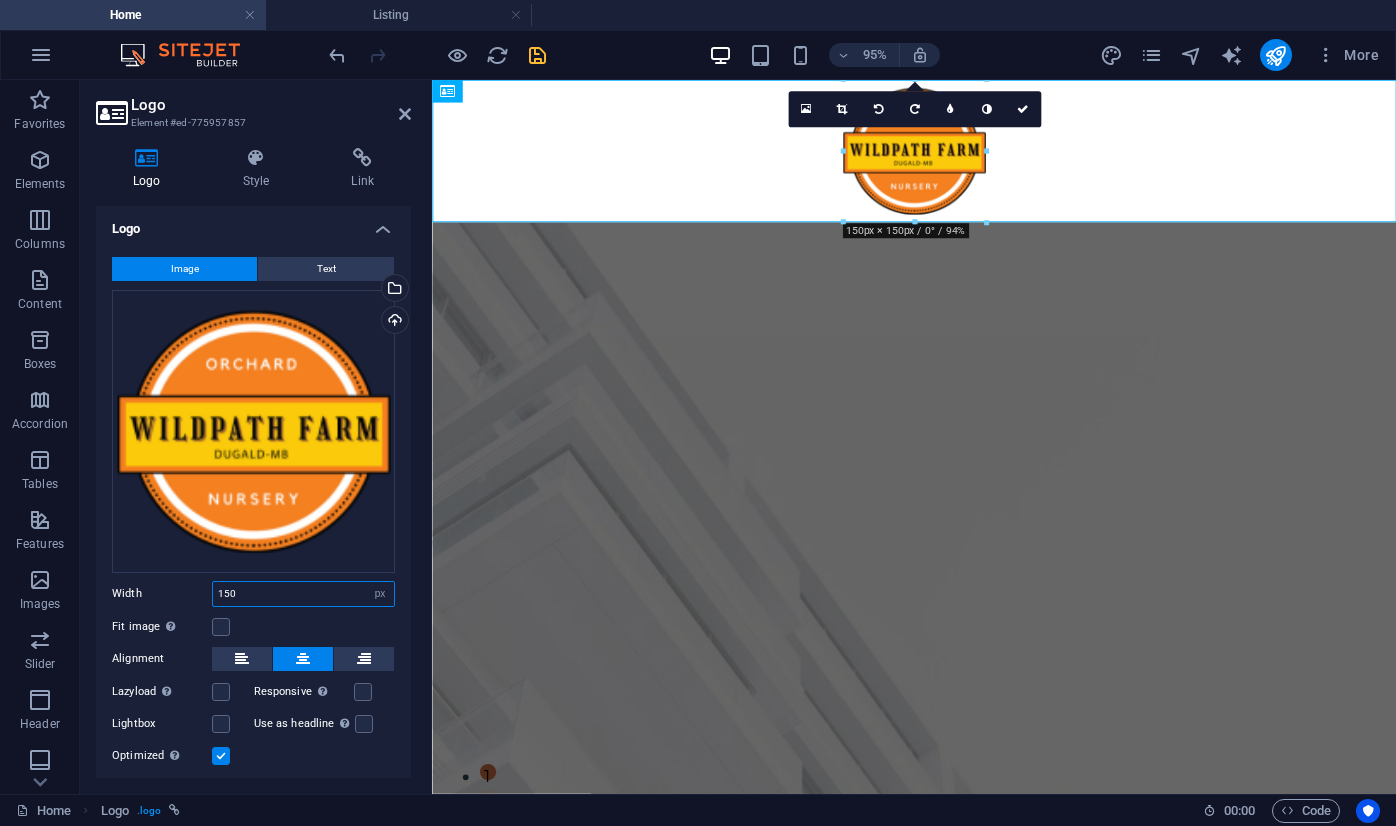 click on "150" at bounding box center (303, 594) 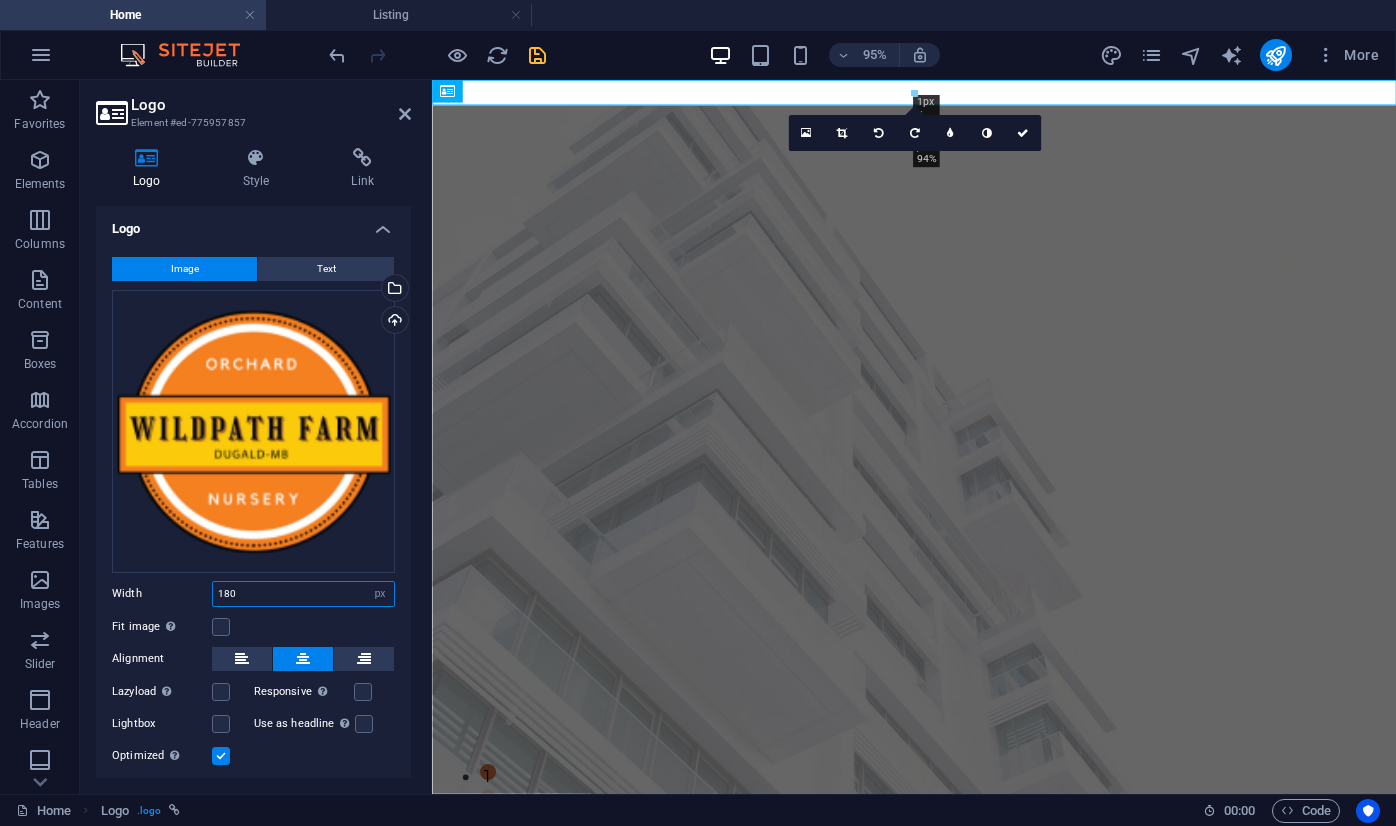 type on "180" 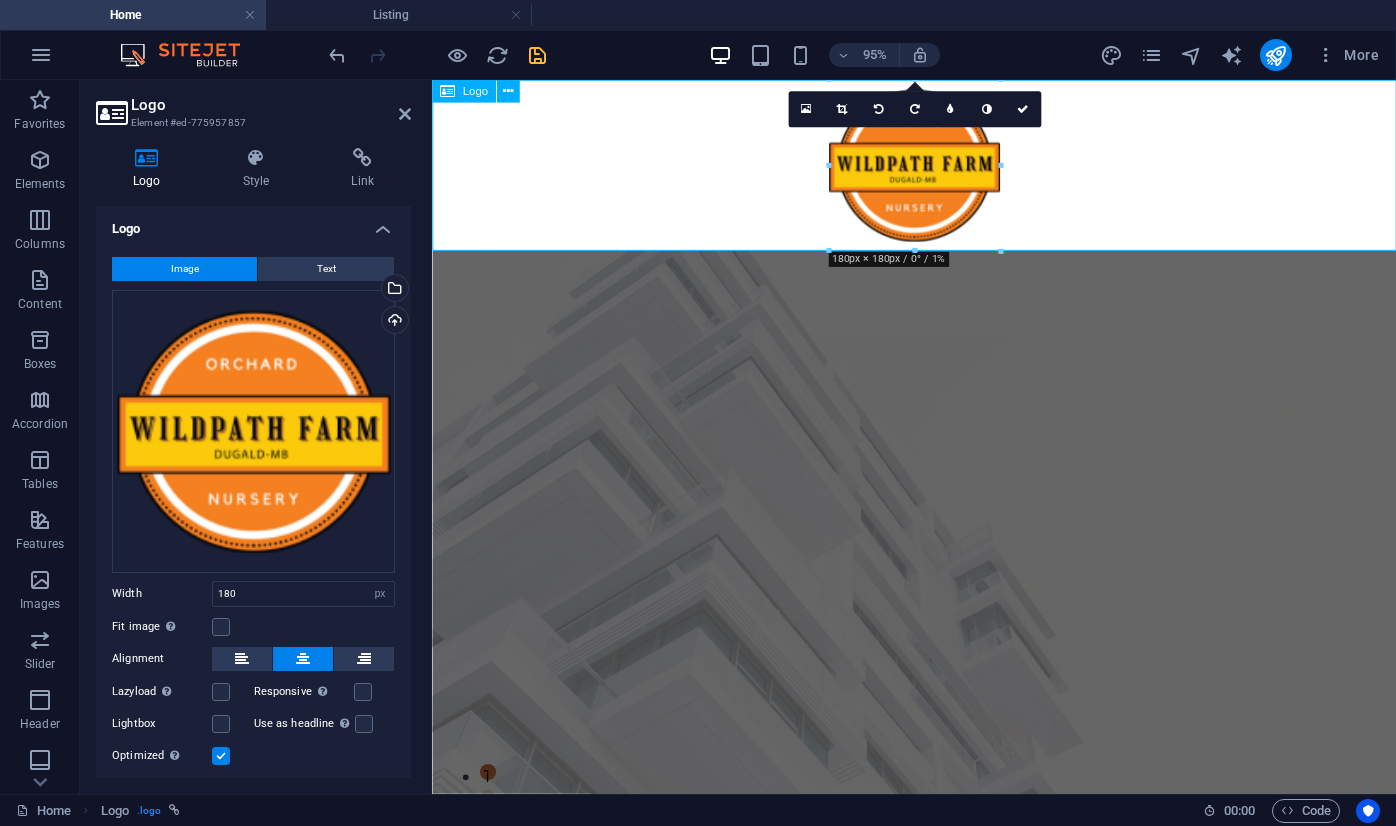 click at bounding box center [939, 170] 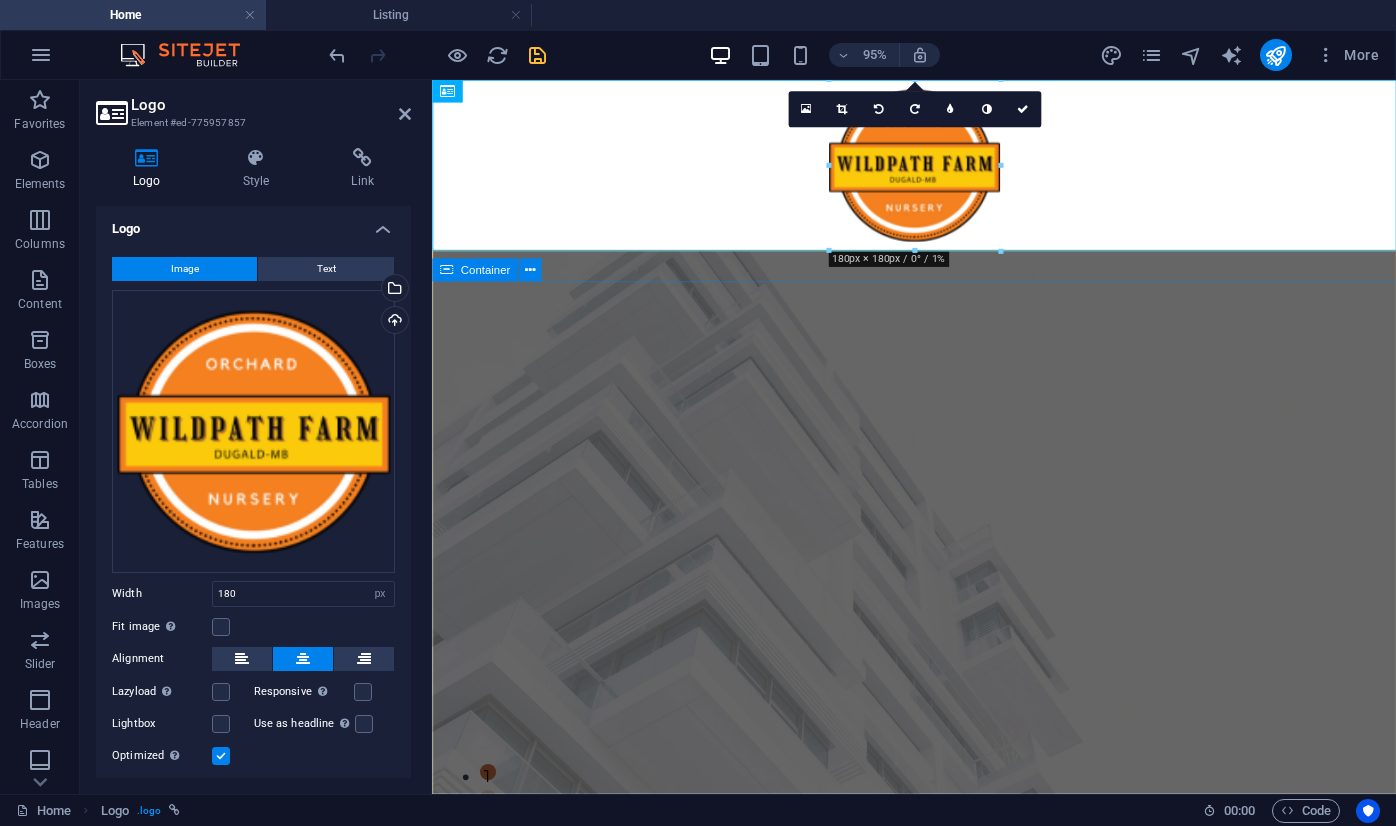 click on "FIND YOUR PERFECT PLACE At vero eos et accusamus et iusto odio dignissimos ducimus qui blanditiis praesentium voluptatum deleniti atque corrupti quos dolores et quas molestias excepturi sint occaecati cupiditate non provident. get started" at bounding box center [939, 1253] 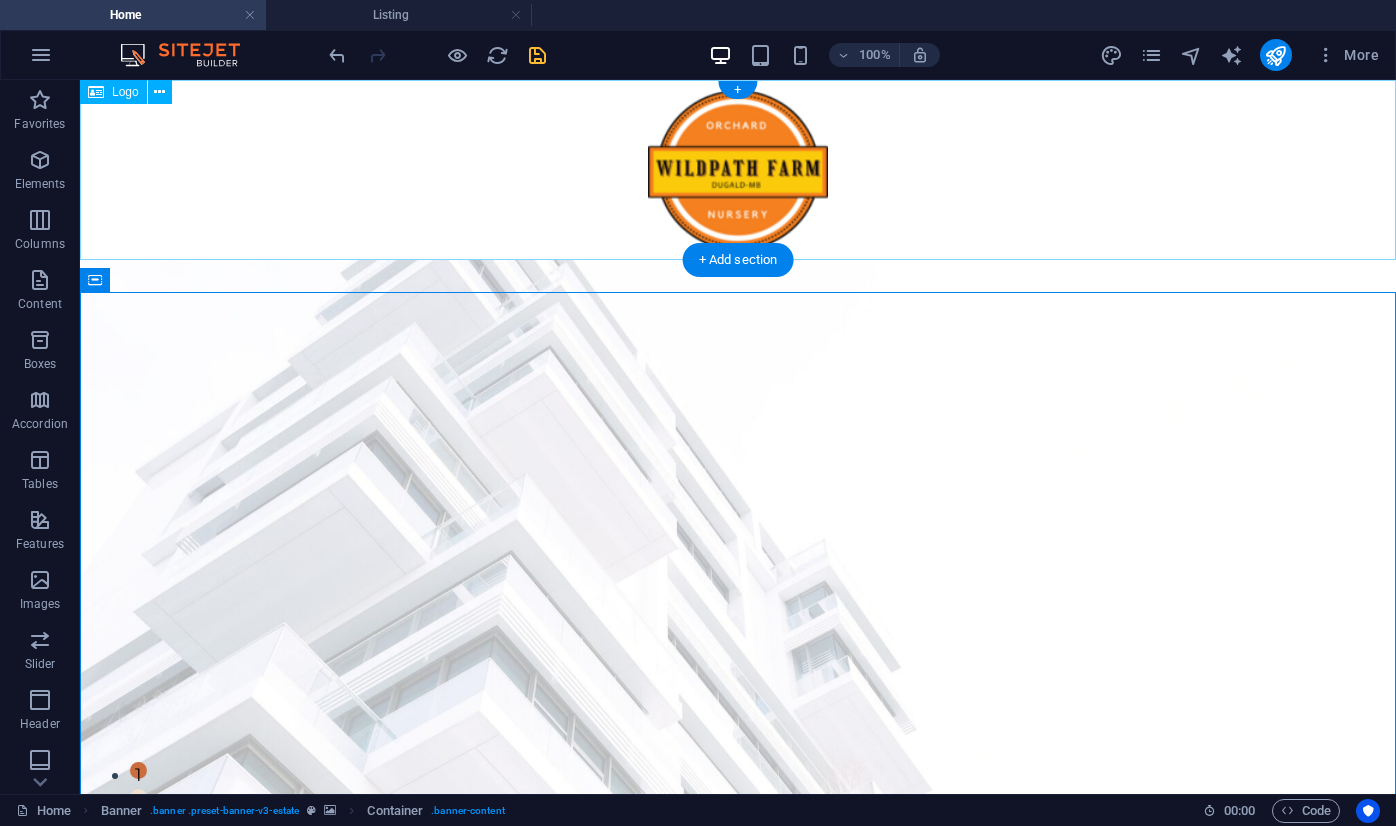 click at bounding box center (738, 170) 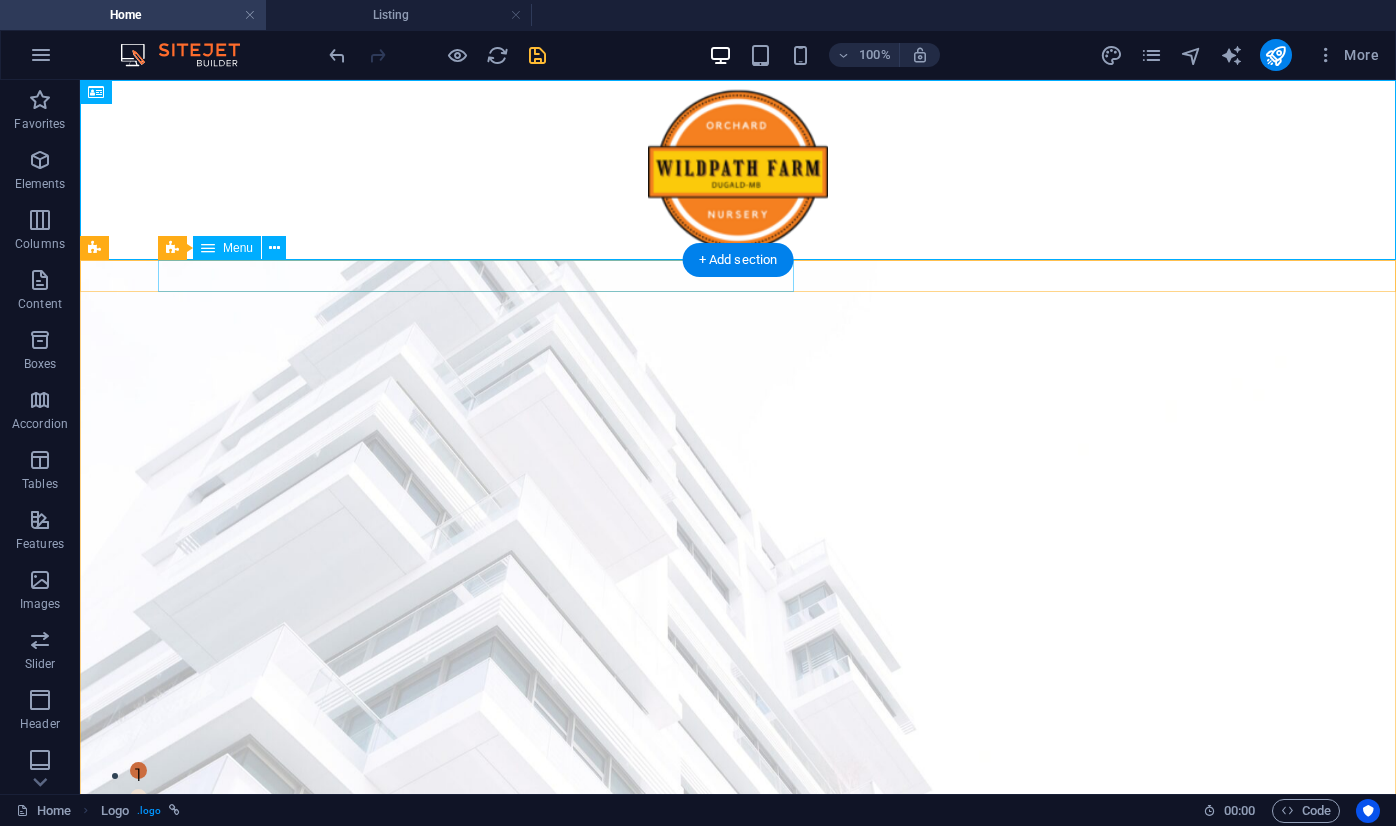 click on "Home About Nursery Mushroom Logs" at bounding box center [476, 1044] 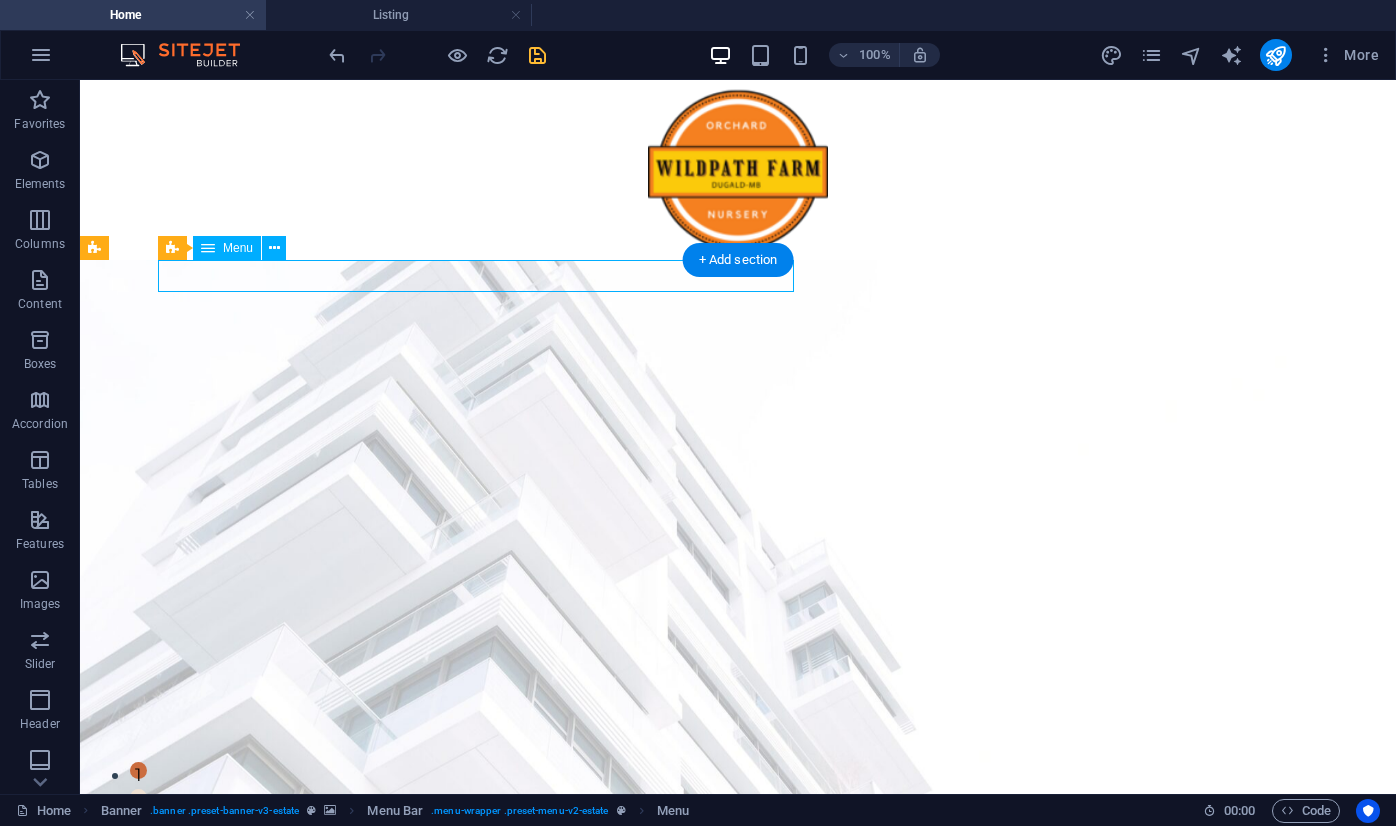 drag, startPoint x: 792, startPoint y: 284, endPoint x: 664, endPoint y: 289, distance: 128.09763 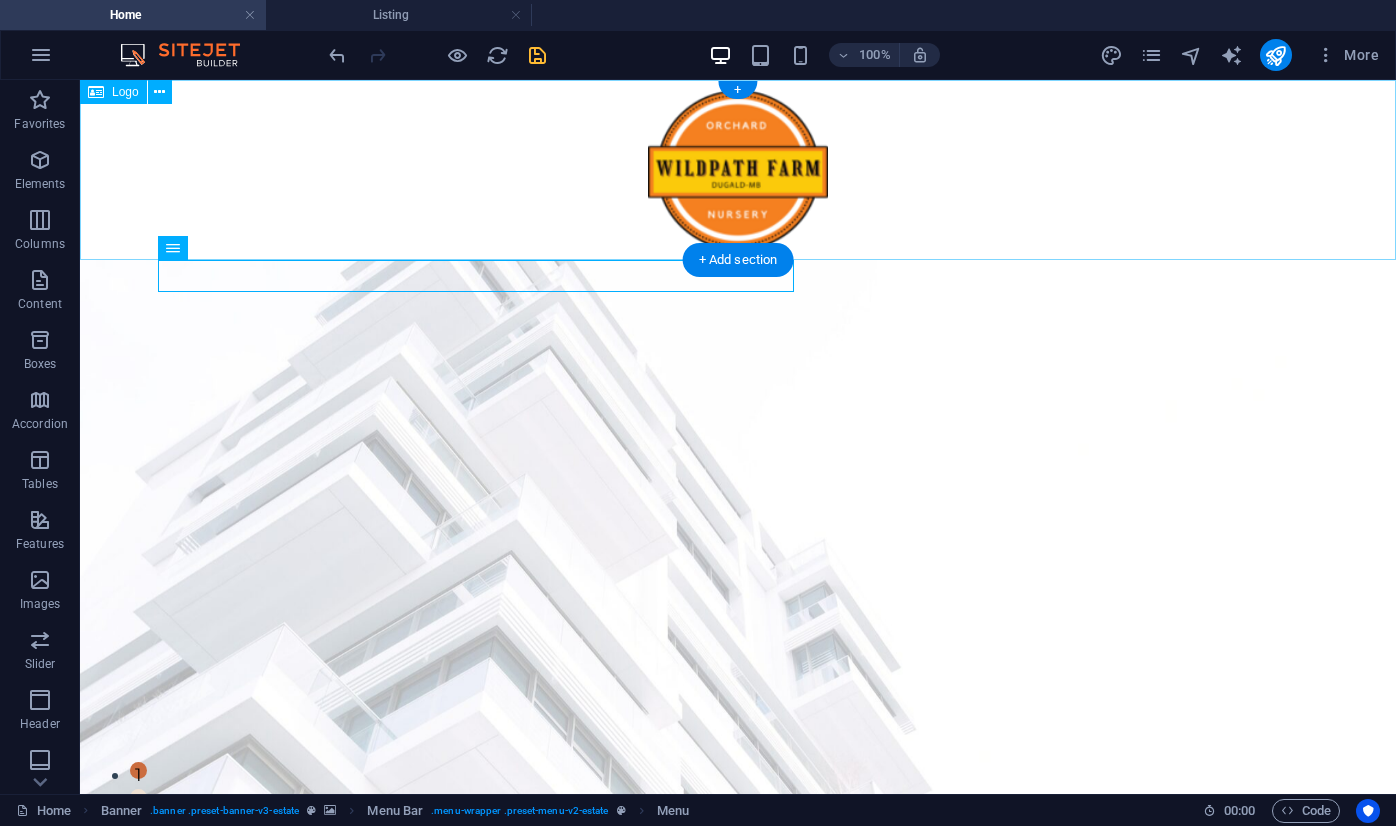 click at bounding box center [738, 170] 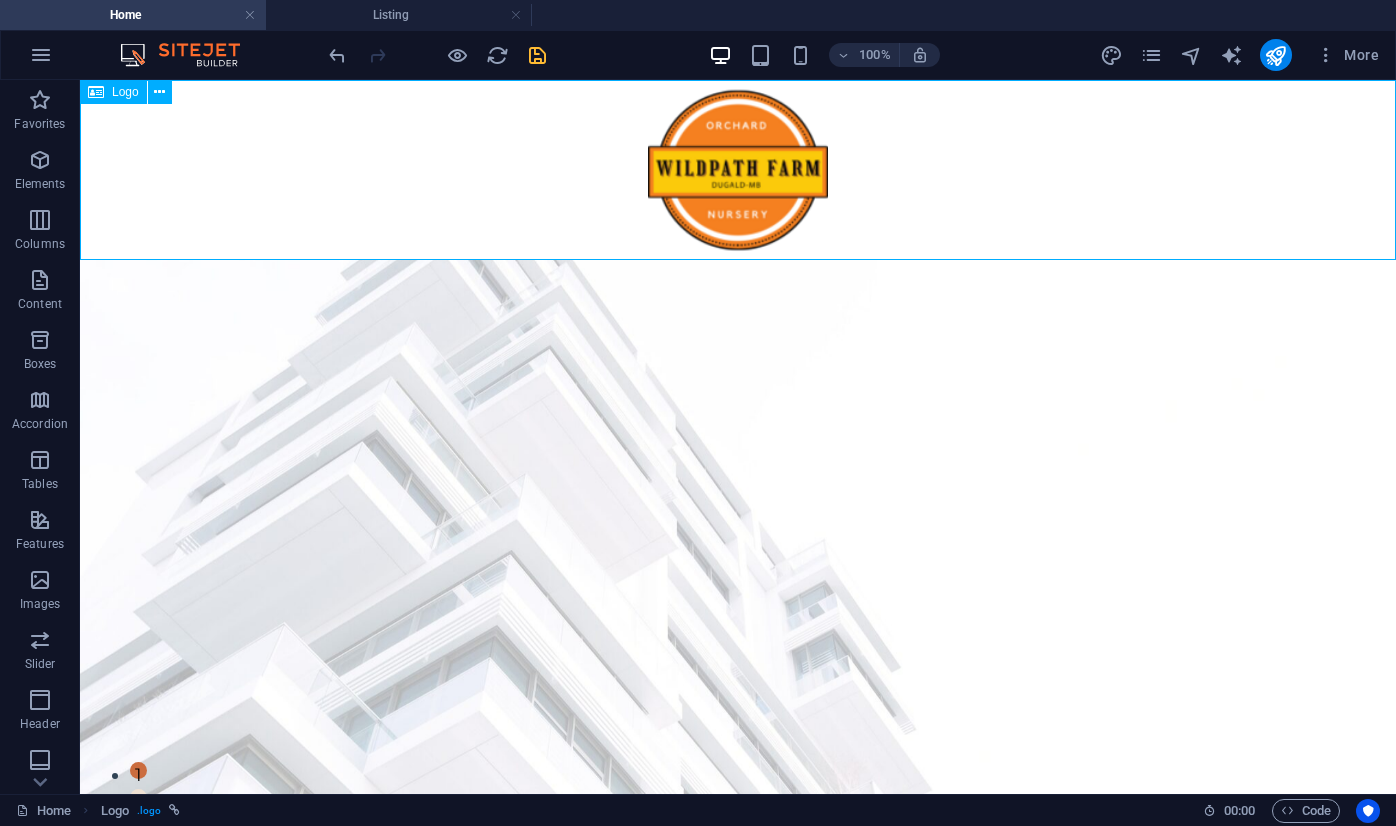 click at bounding box center (160, 92) 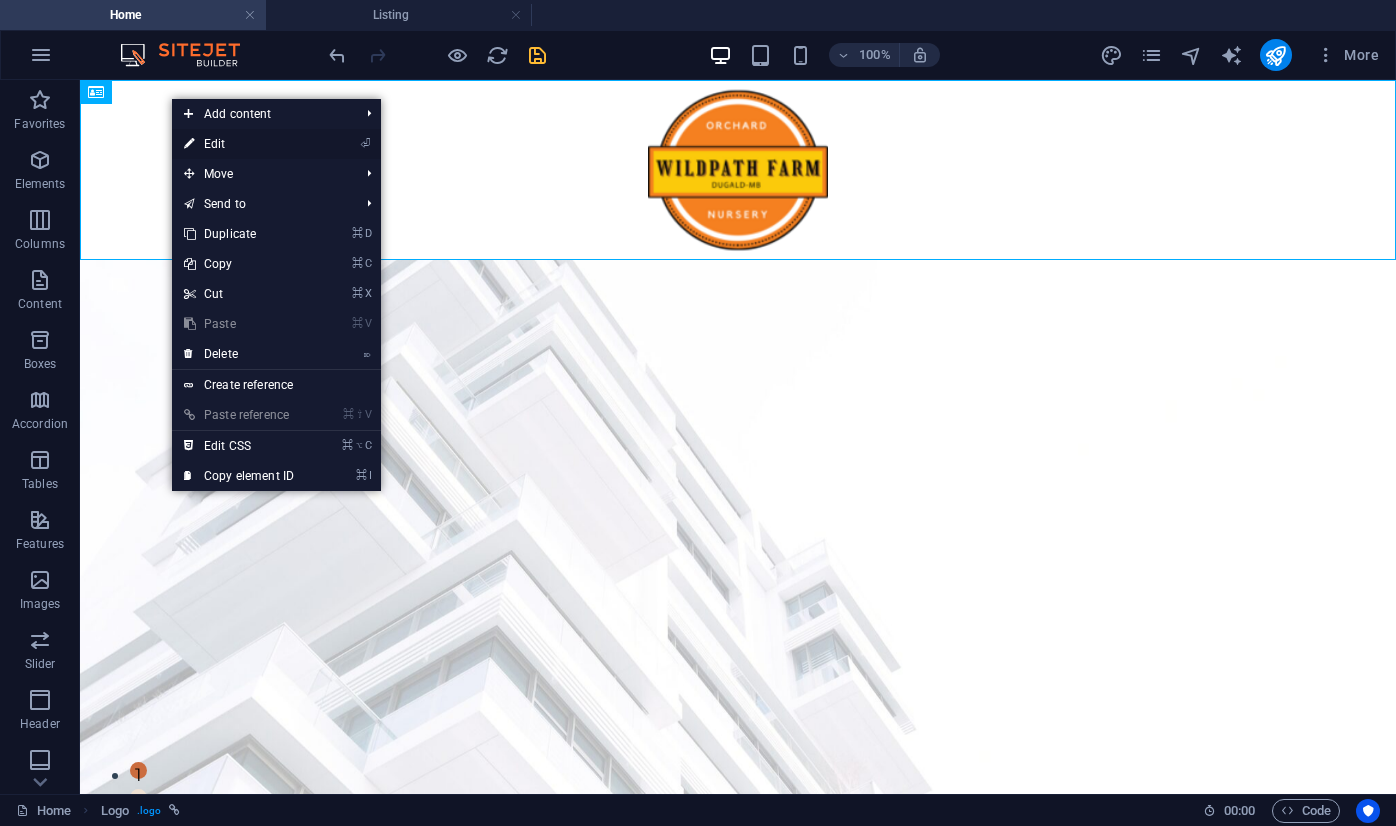 click on "⏎  Edit" at bounding box center [239, 144] 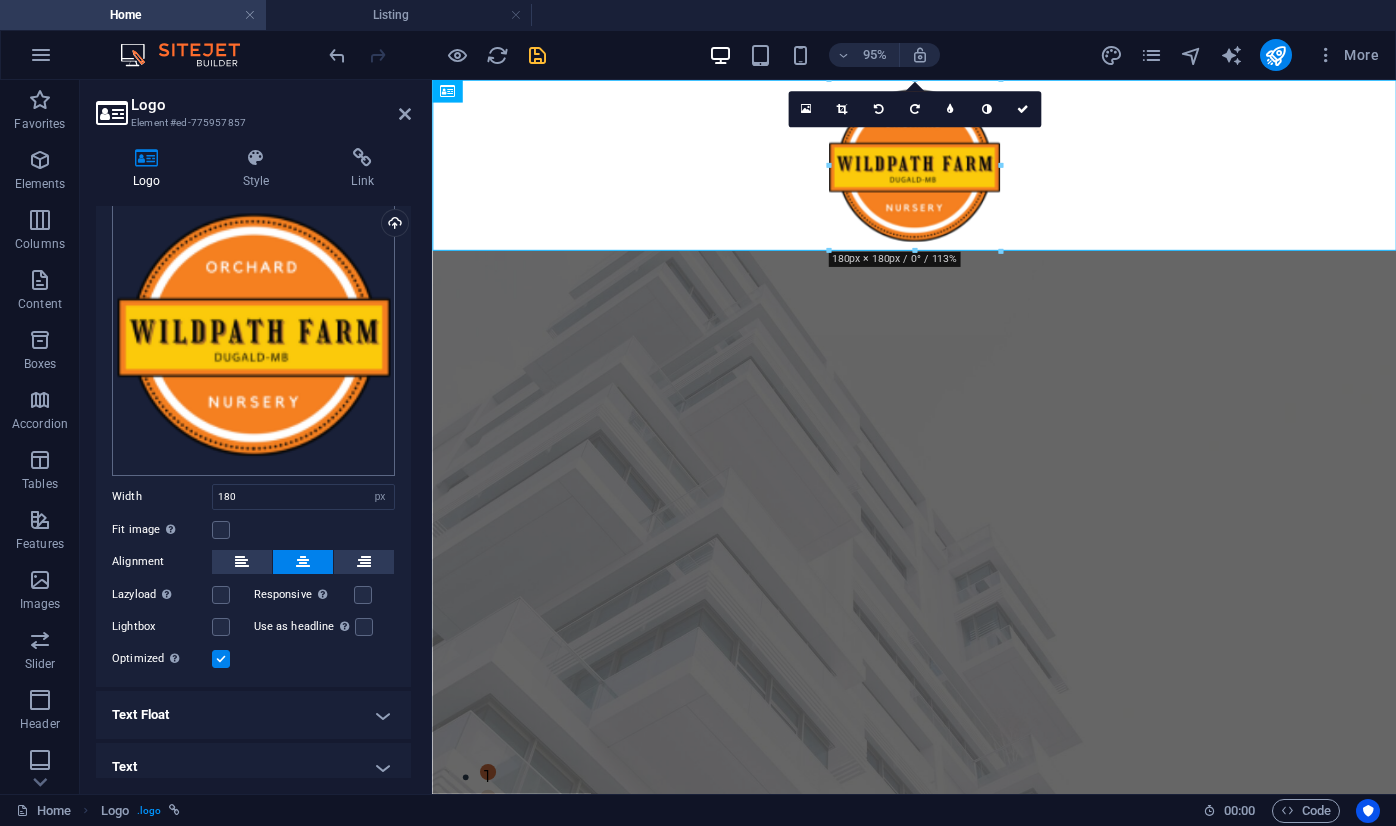 scroll, scrollTop: 107, scrollLeft: 0, axis: vertical 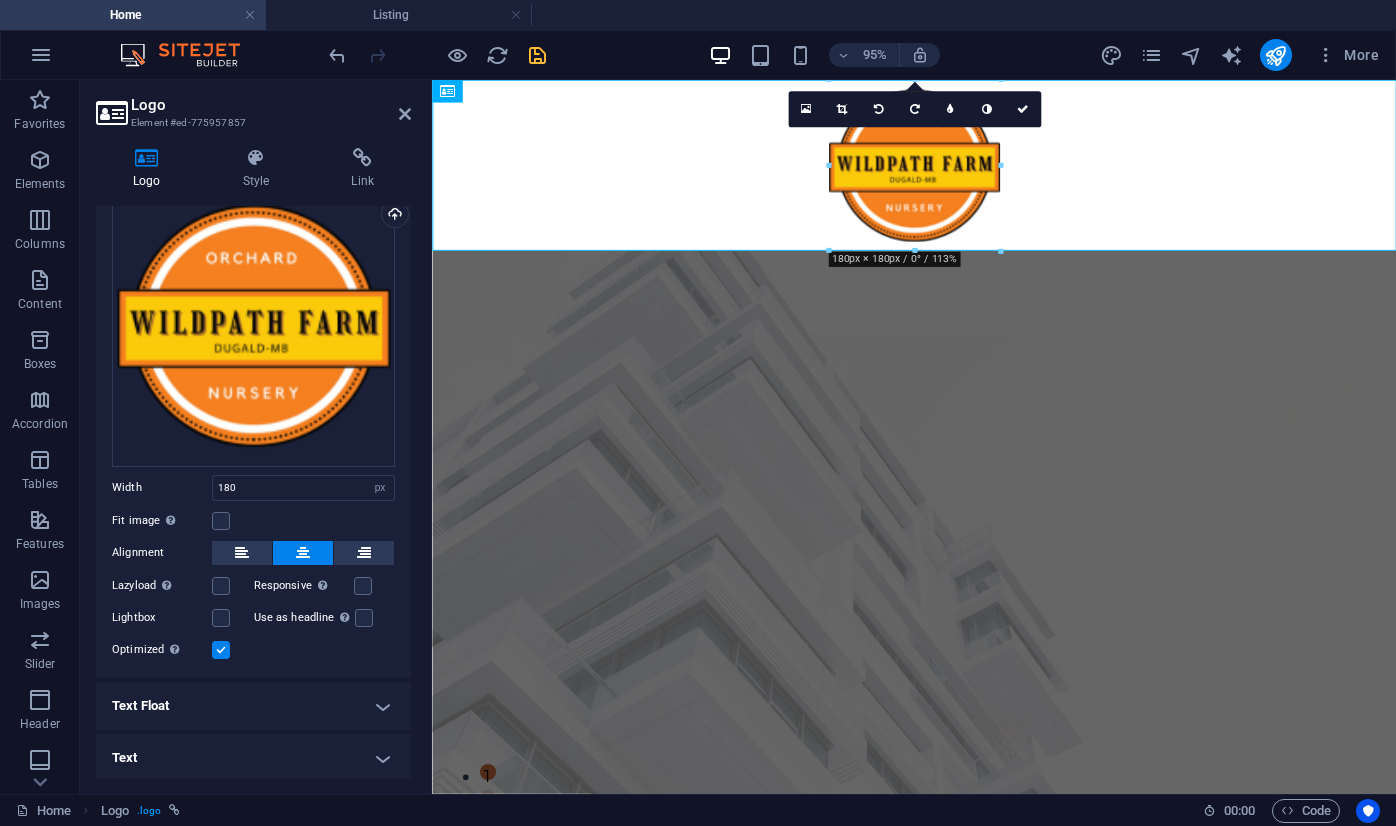 click on "Text Float" at bounding box center (253, 706) 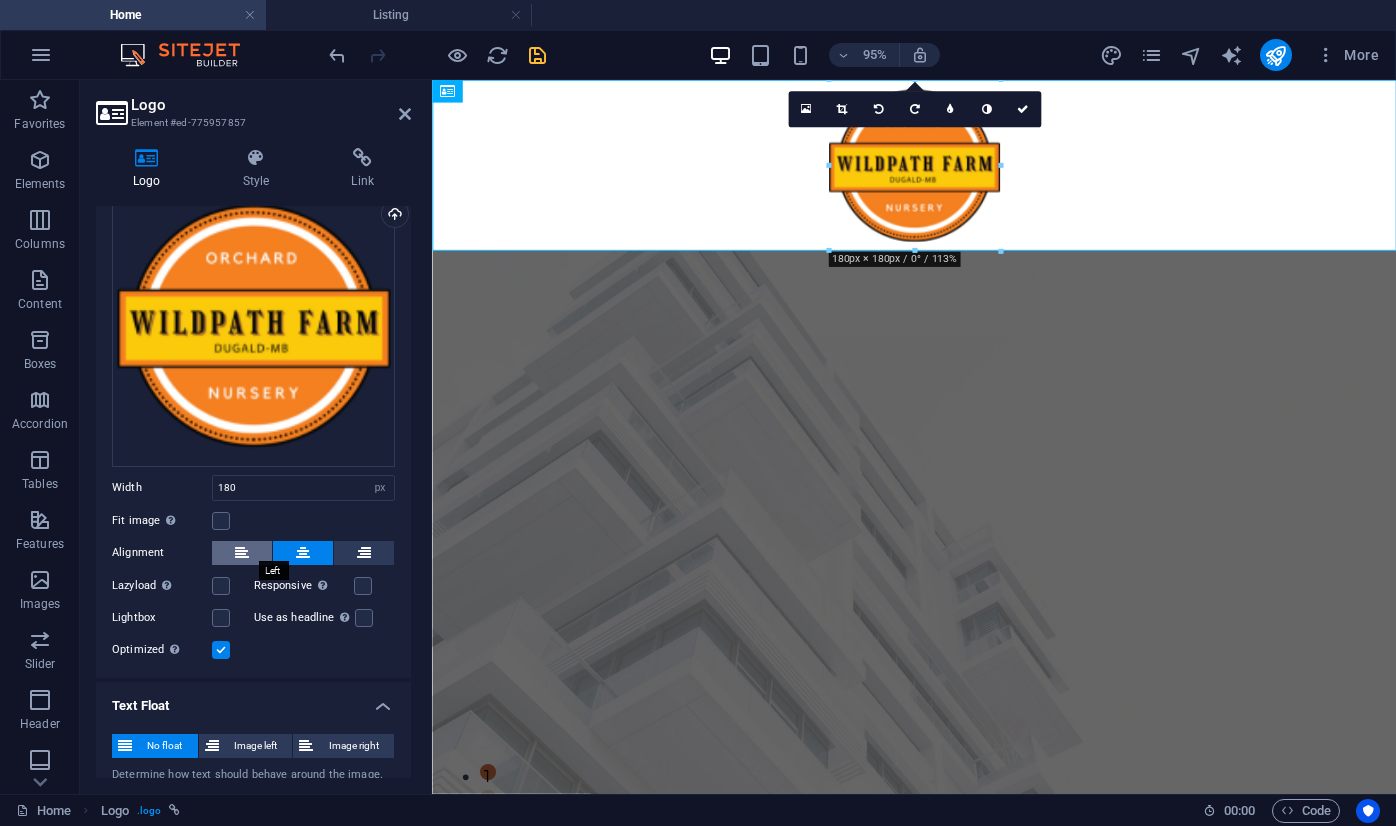 click at bounding box center [242, 553] 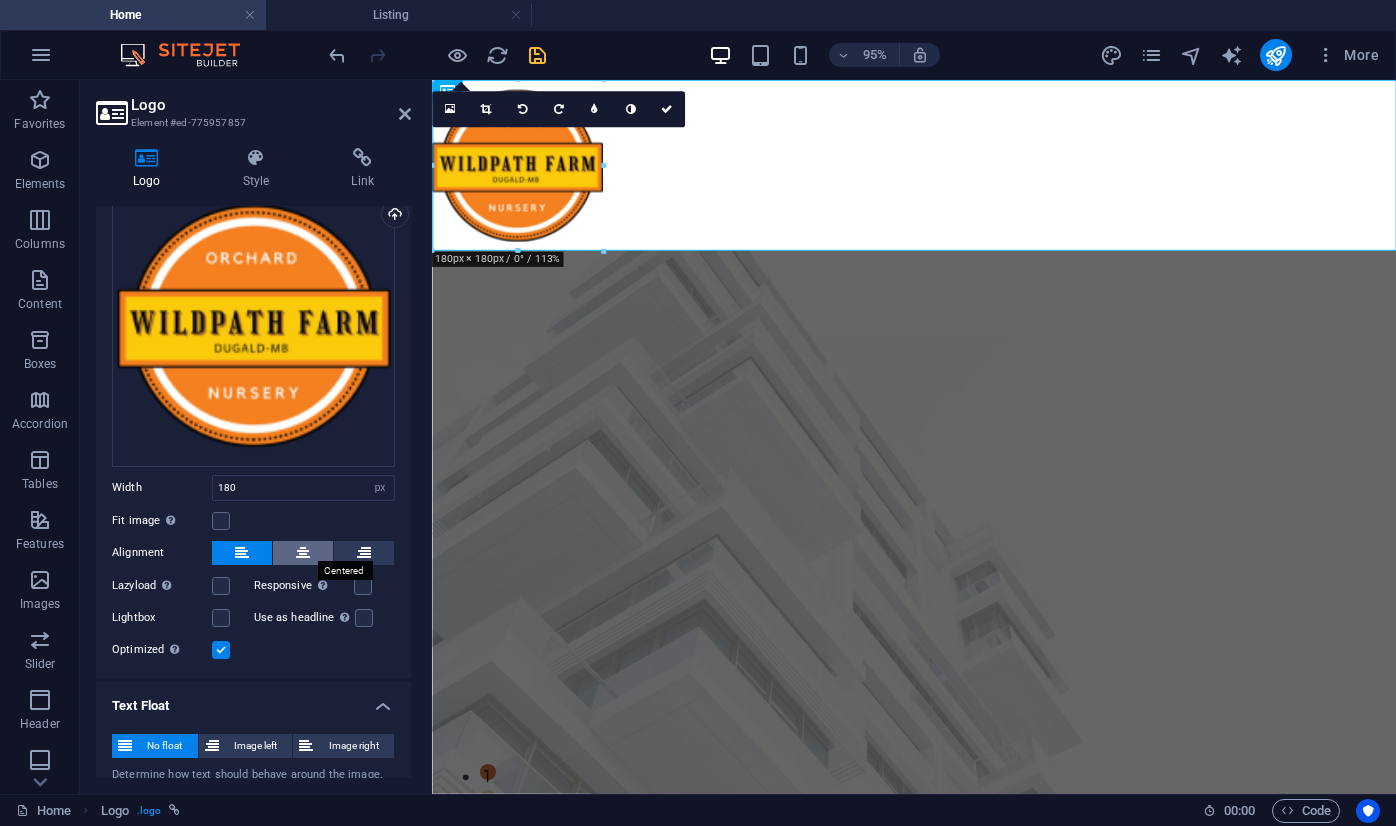 click at bounding box center (303, 553) 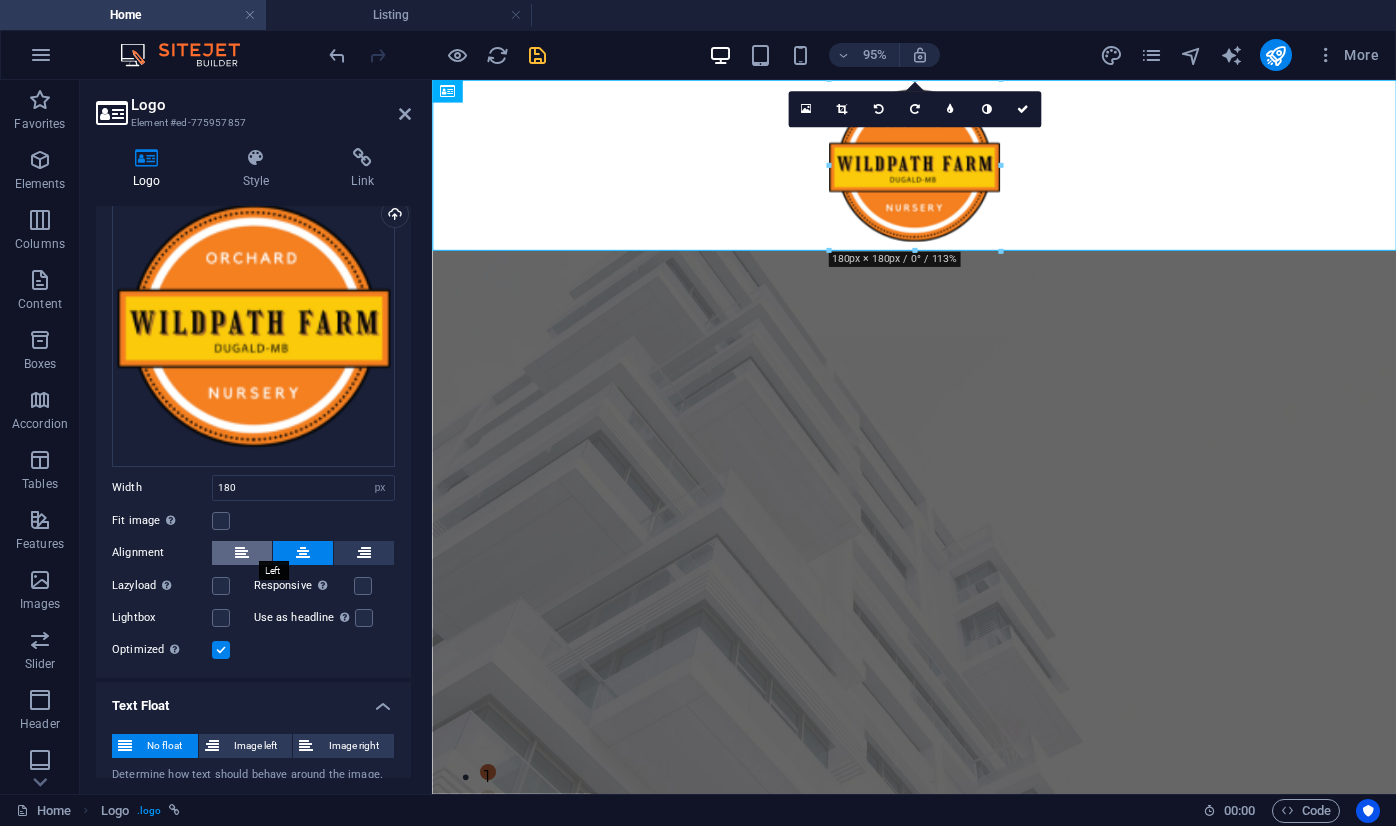 click at bounding box center (242, 553) 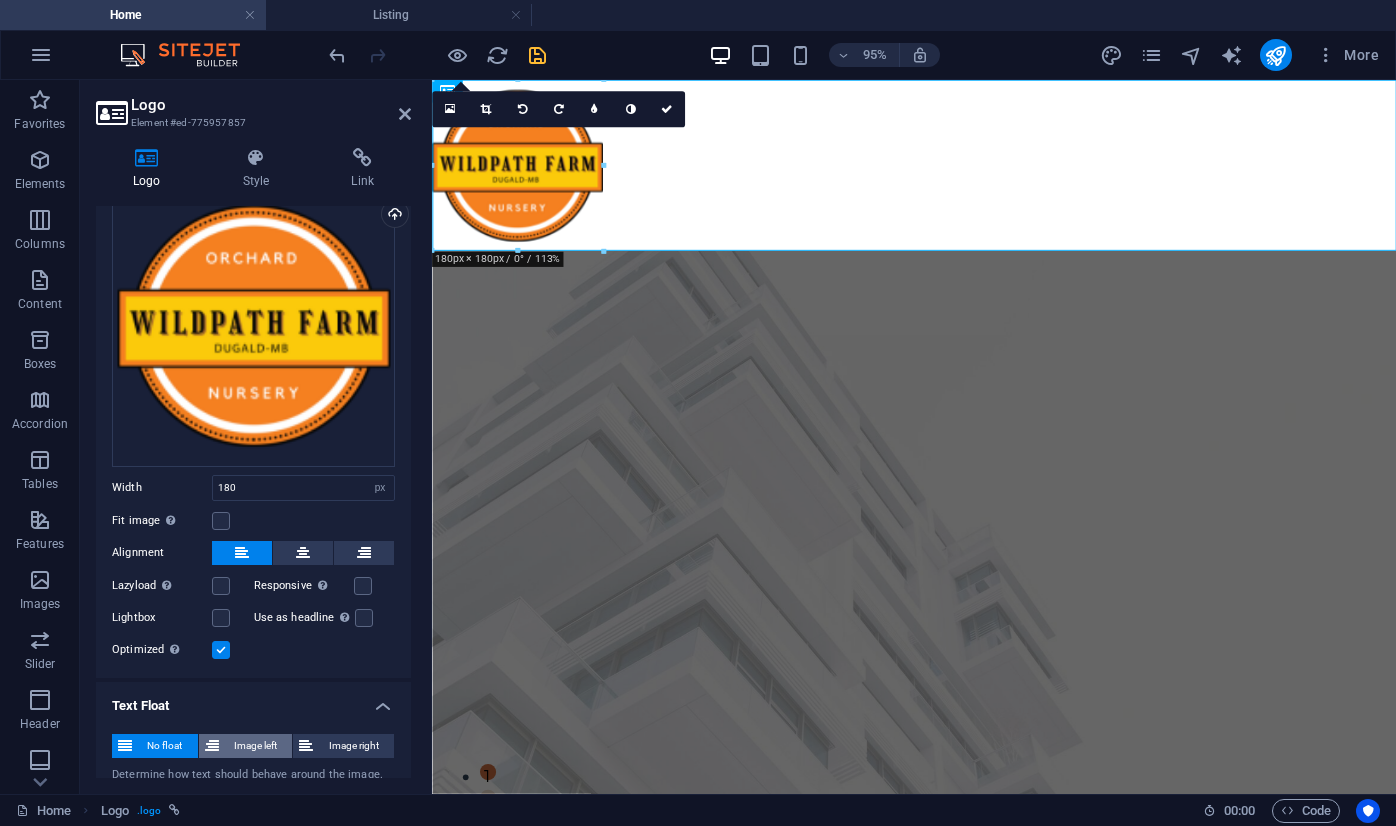 click on "Image left" at bounding box center (256, 746) 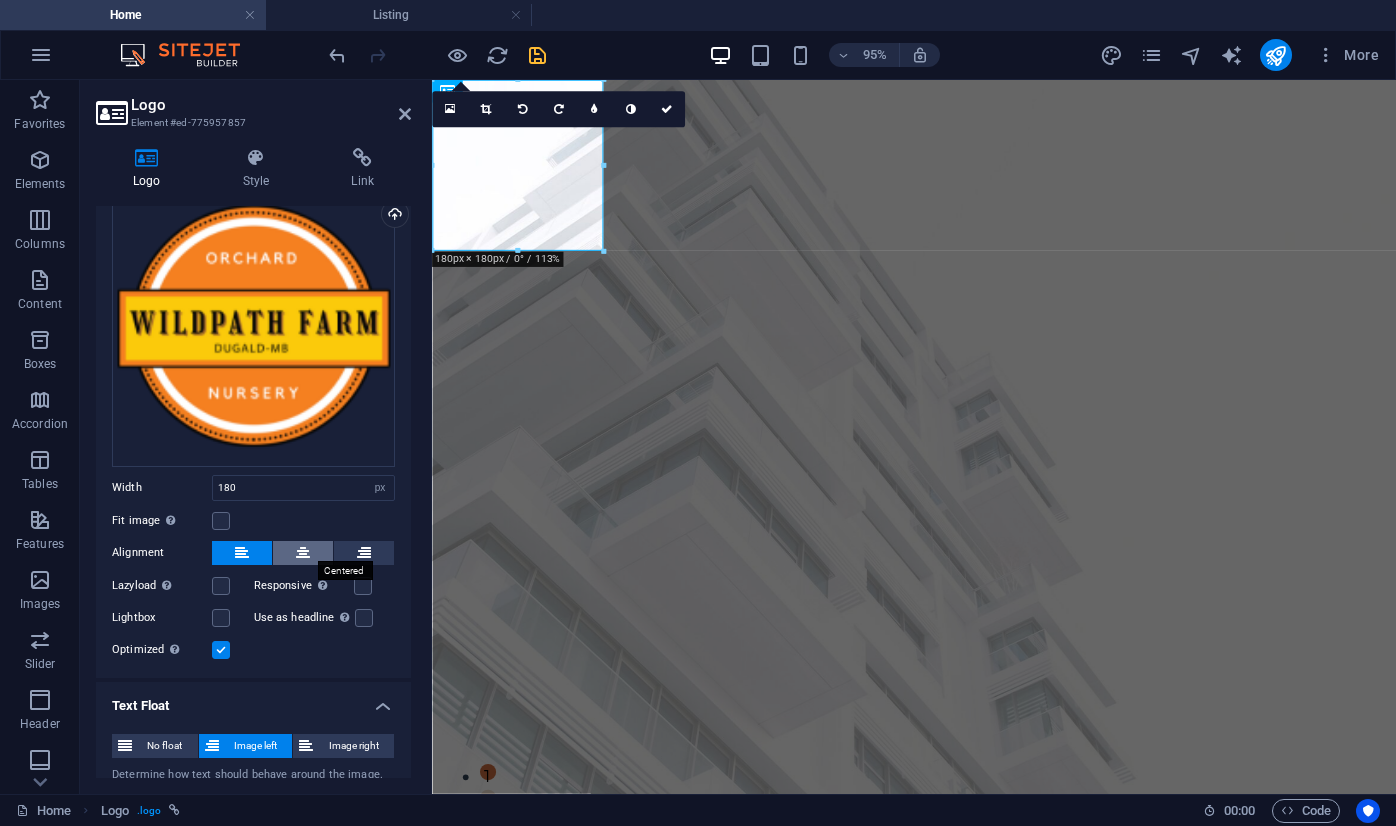 click at bounding box center [303, 553] 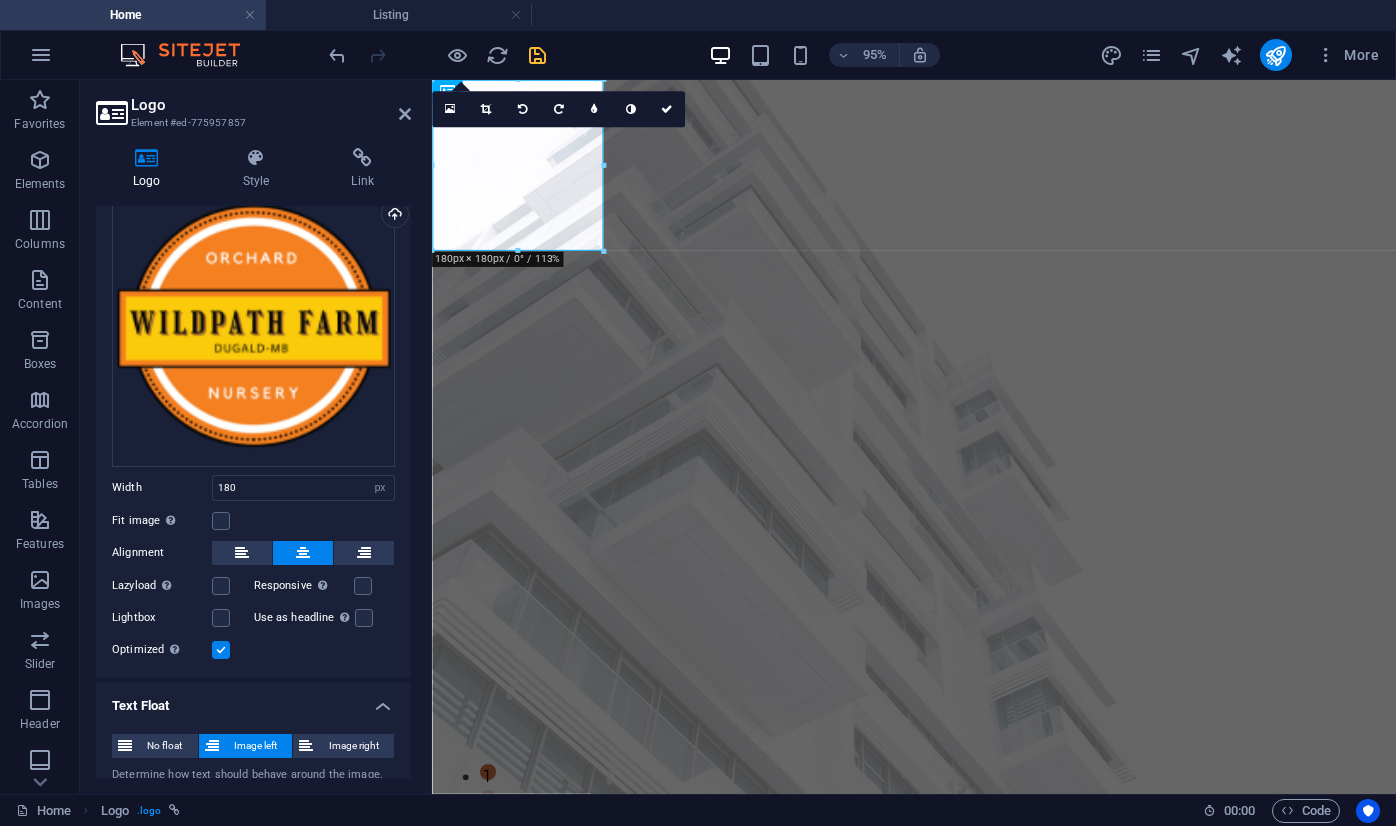 click on "Logo Element #ed-775957857 Logo Style Link Logo Image Text Drag files here, click to choose files or select files from Files or our free stock photos & videos Select files from the file manager, stock photos, or upload file(s) Upload Width 180 Default auto px rem % em vh vw Fit image Automatically fit image to a fixed width and height Height Default auto px Alignment Lazyload Loading images after the page loads improves page speed. Responsive Automatically load retina image and smartphone optimized sizes. Lightbox Use as headline The image will be wrapped in an H1 headline tag. Useful for giving alternative text the weight of an H1 headline, e.g. for the logo. Leave unchecked if uncertain. Optimized Images are compressed to improve page speed. Position Direction Custom X offset 50 px rem % vh vw Y offset 50 px rem % vh vw Edit design Text Float No float Image left Image right Determine how text should behave around the image. Text Alternative text Image caption Paragraph Format Normal Heading 1 Heading 2 Code" at bounding box center [256, 437] 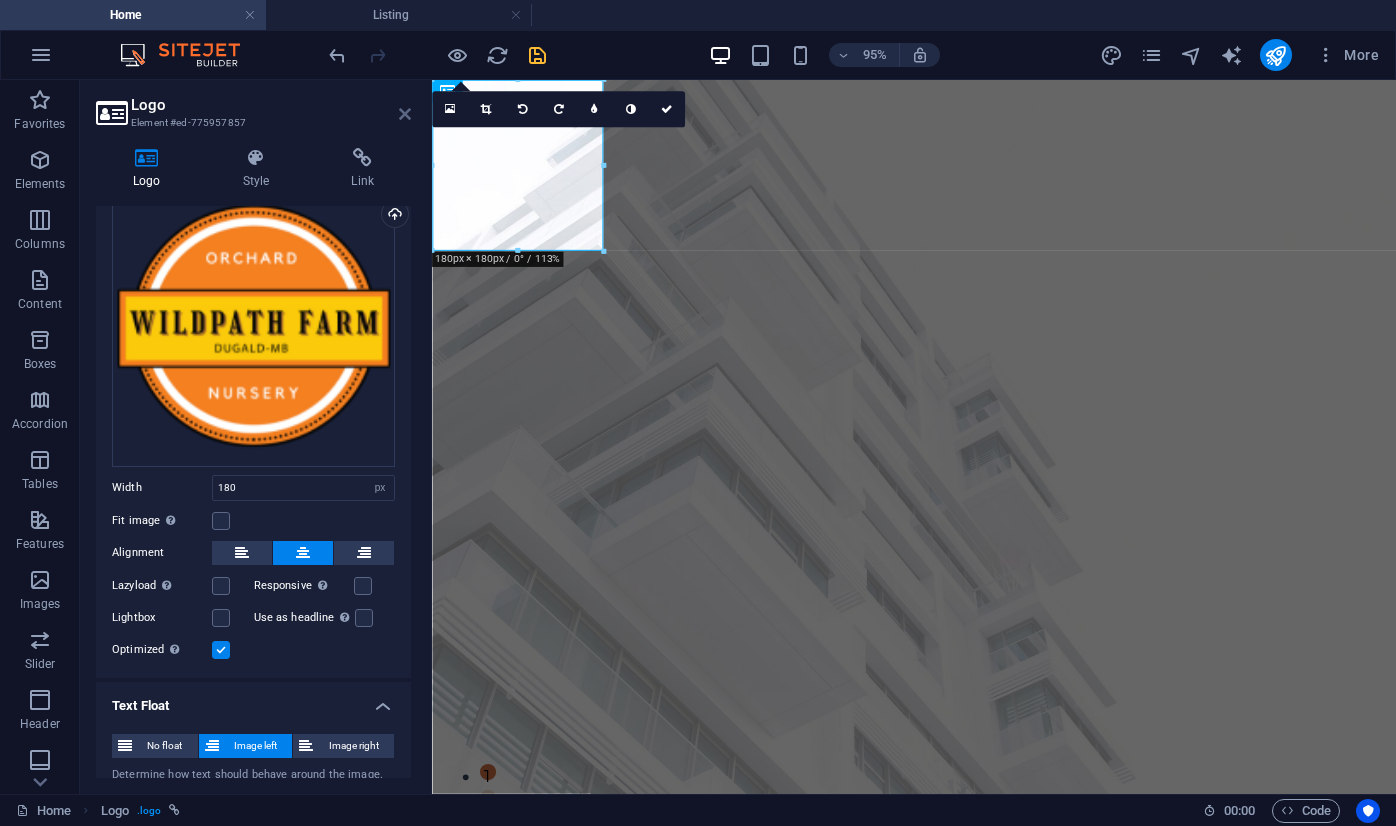 click at bounding box center [405, 114] 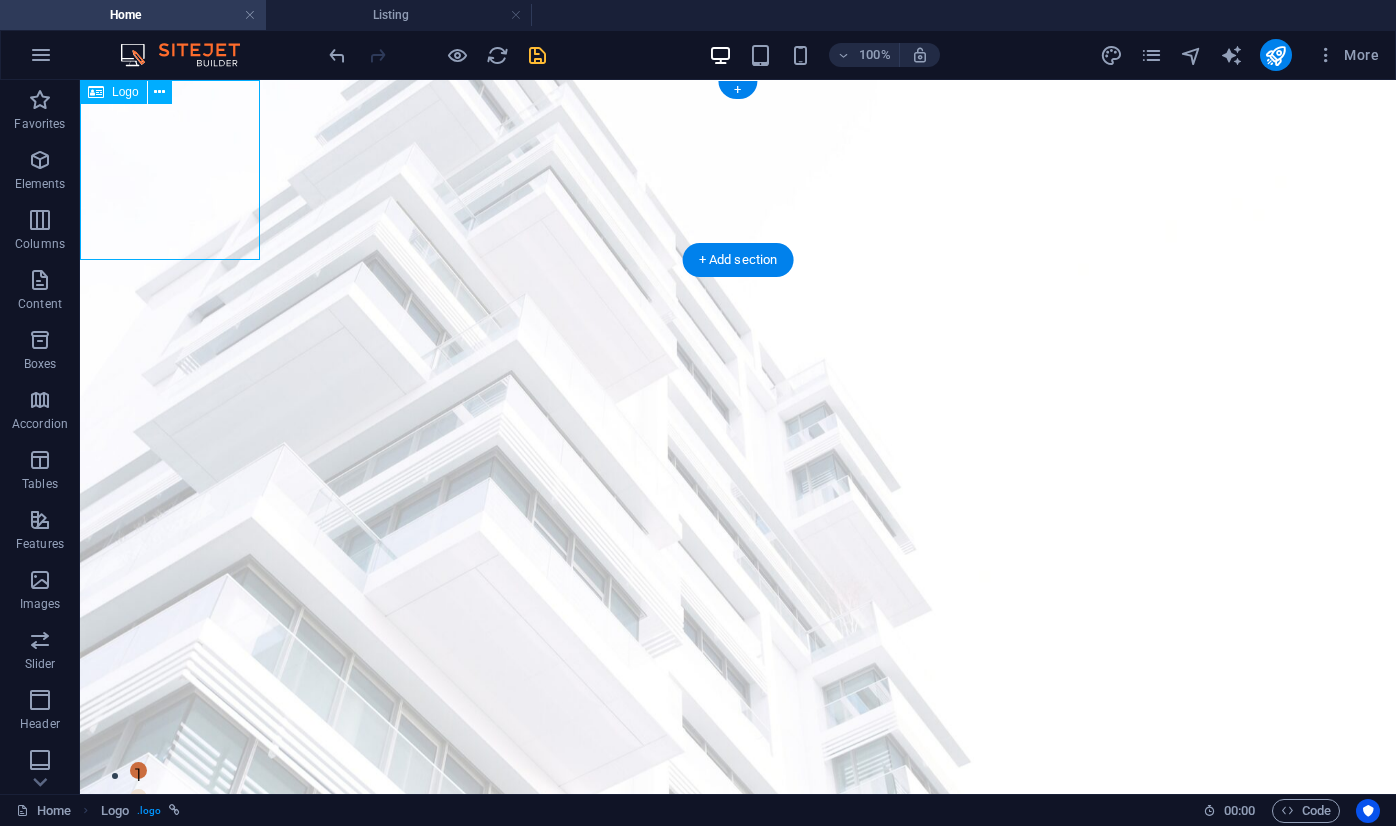 click at bounding box center [170, 170] 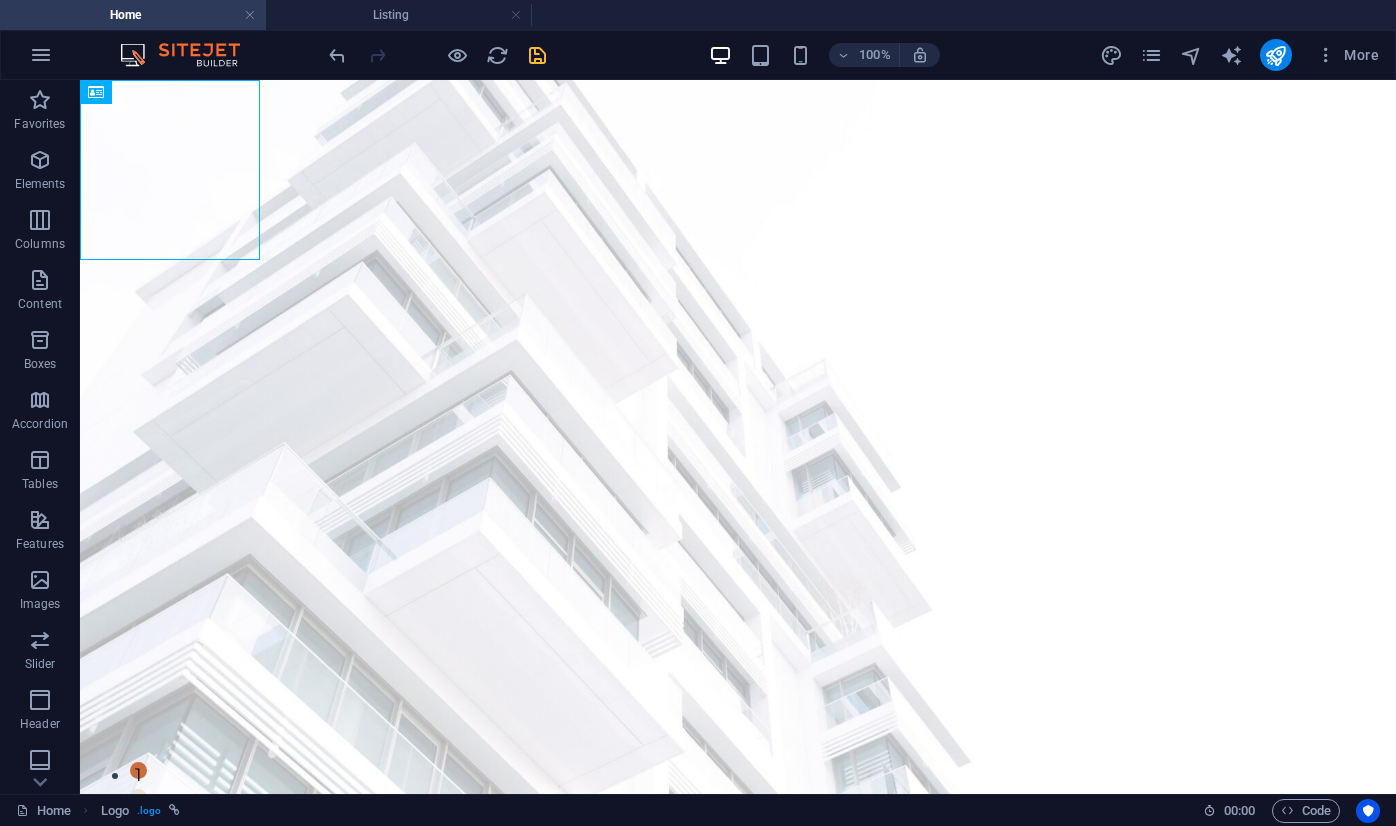click on "Home About Nursery Mushroom Logs FIND YOUR PERFECT PLACE At vero eos et accusamus et iusto odio dignissimos ducimus qui blanditiis praesentium voluptatum deleniti atque corrupti quos dolores et quas molestias excepturi sint occaecati cupiditate non provident. get started we guarantee At vero eos et accusamus et iusto odio dignissimos ducimus qui blanditiis praesentium voluptatu. premium locations high quality buildings modern interior design ABOUT US
what we are all about At vero eos et accusamus et iusto odio dignissimos ducimus qui blanditiis praesentium voluptatum deleniti atque corrupti quos dolores et quas molestias excepturi sint occaecati cupiditate non provident. At vero eos et accusamus et iusto odio dignissimos ducimus qui blanditiis praesentium voluptatum deleniti atque corrupti quos dolores et quas molestias excepturi sint occaecati cupiditate non provident. GET STARTED CURRENT LISTINGS
our latest properties view all Sea Side Villa At vero eos et accdmus et iusto odio et divimos et qui." at bounding box center [738, 6304] 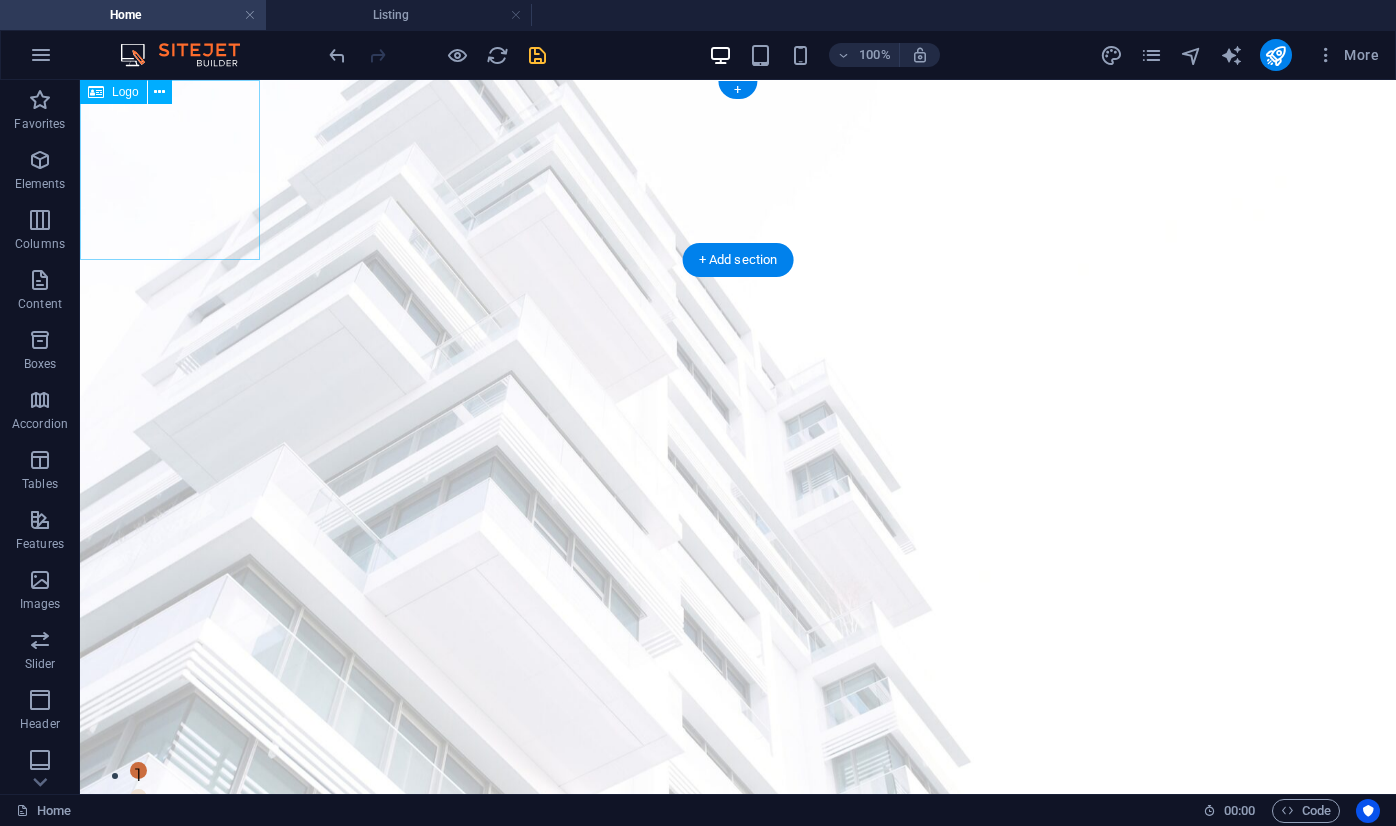click at bounding box center [170, 170] 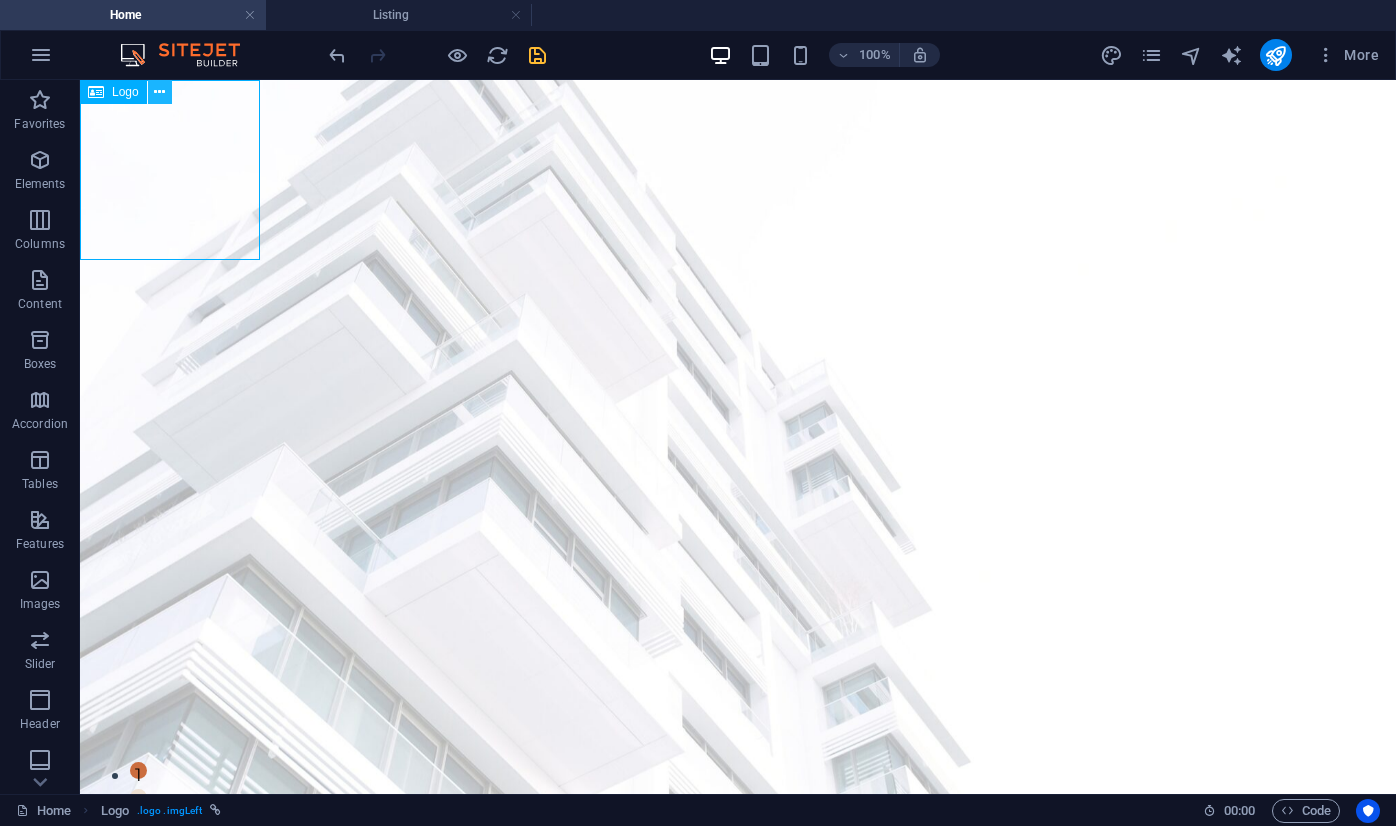 click at bounding box center [159, 92] 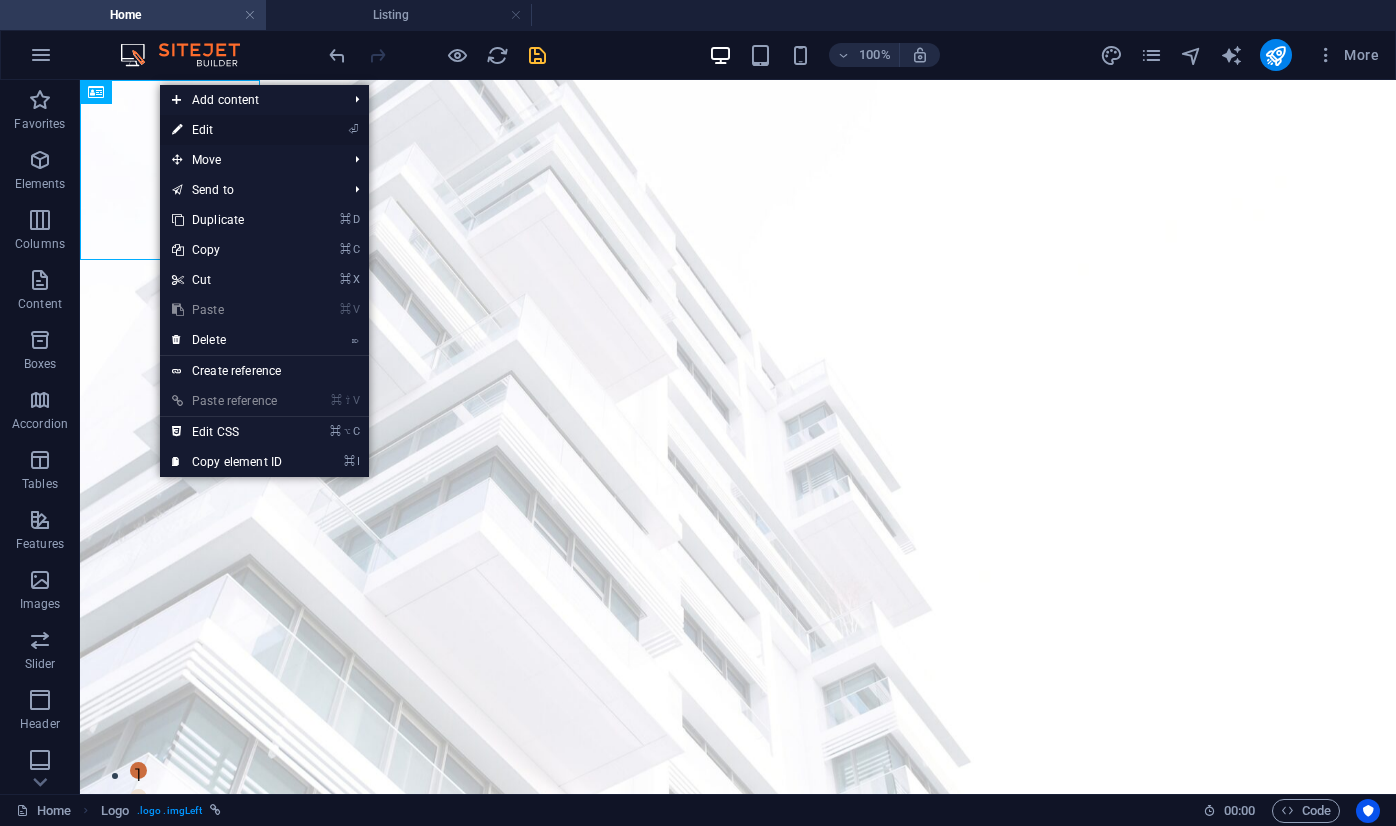 click on "⏎  Edit" at bounding box center [227, 130] 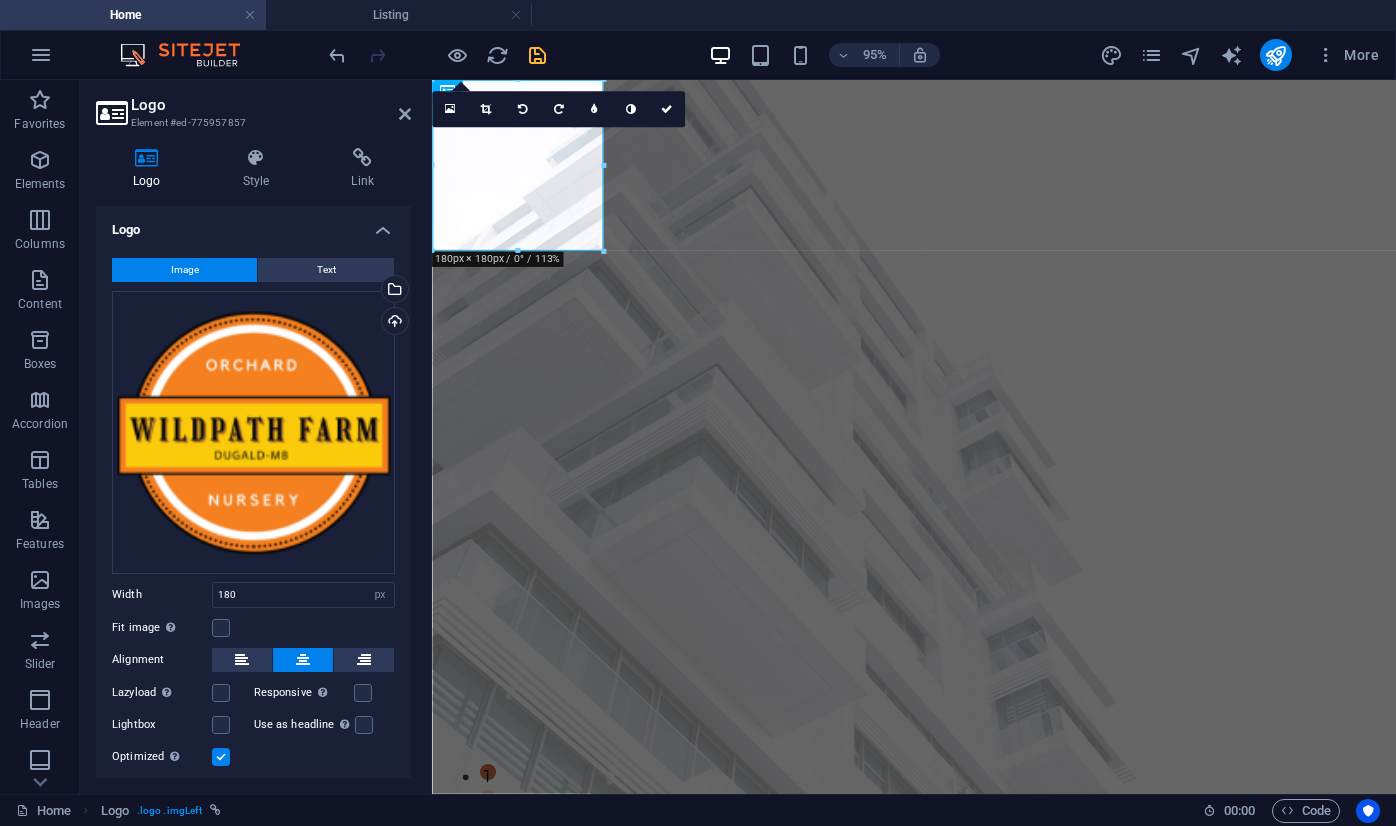 scroll, scrollTop: 176, scrollLeft: 0, axis: vertical 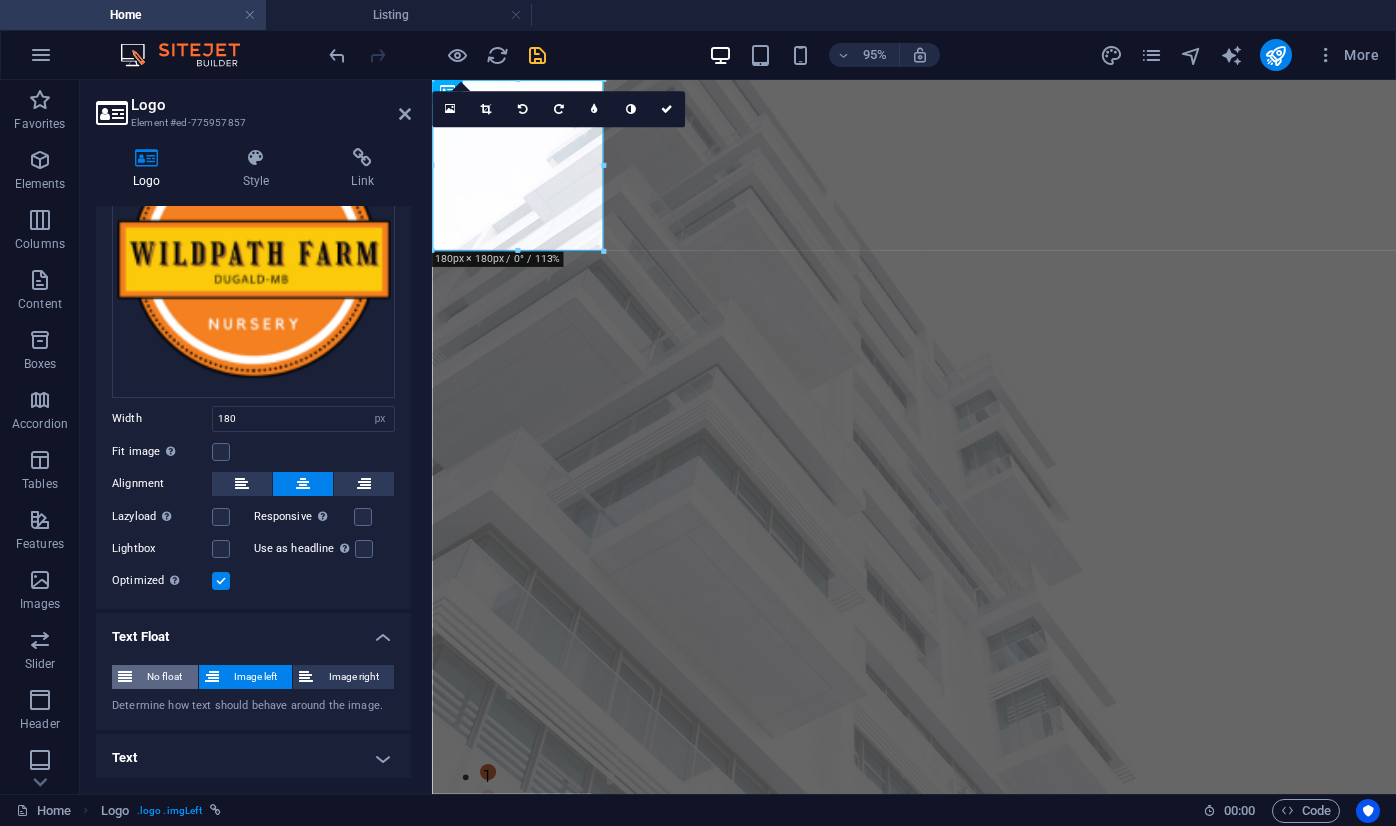 click on "No float" at bounding box center (165, 677) 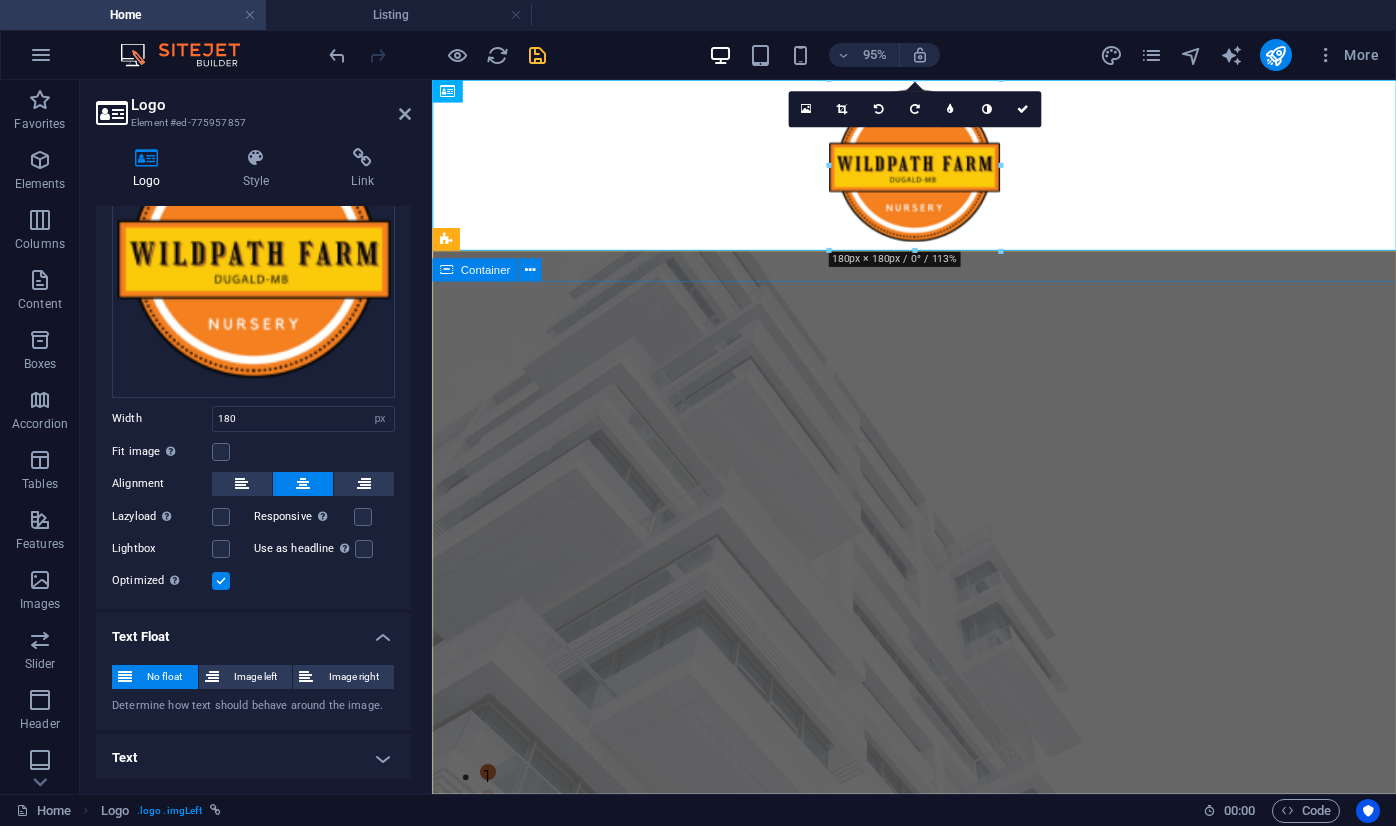 click on "FIND YOUR PERFECT PLACE At vero eos et accusamus et iusto odio dignissimos ducimus qui blanditiis praesentium voluptatum deleniti atque corrupti quos dolores et quas molestias excepturi sint occaecati cupiditate non provident. get started" at bounding box center (939, 1253) 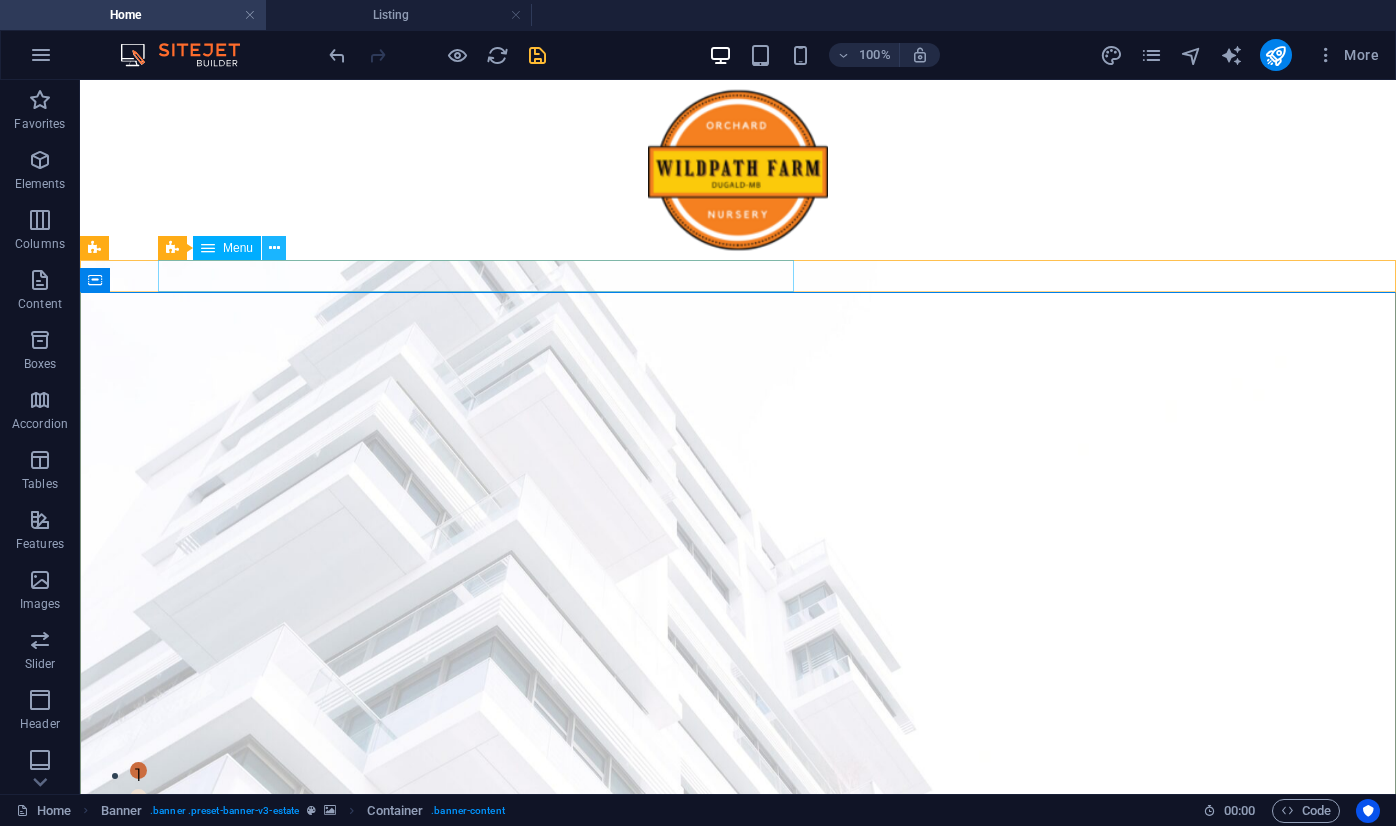 click at bounding box center [274, 248] 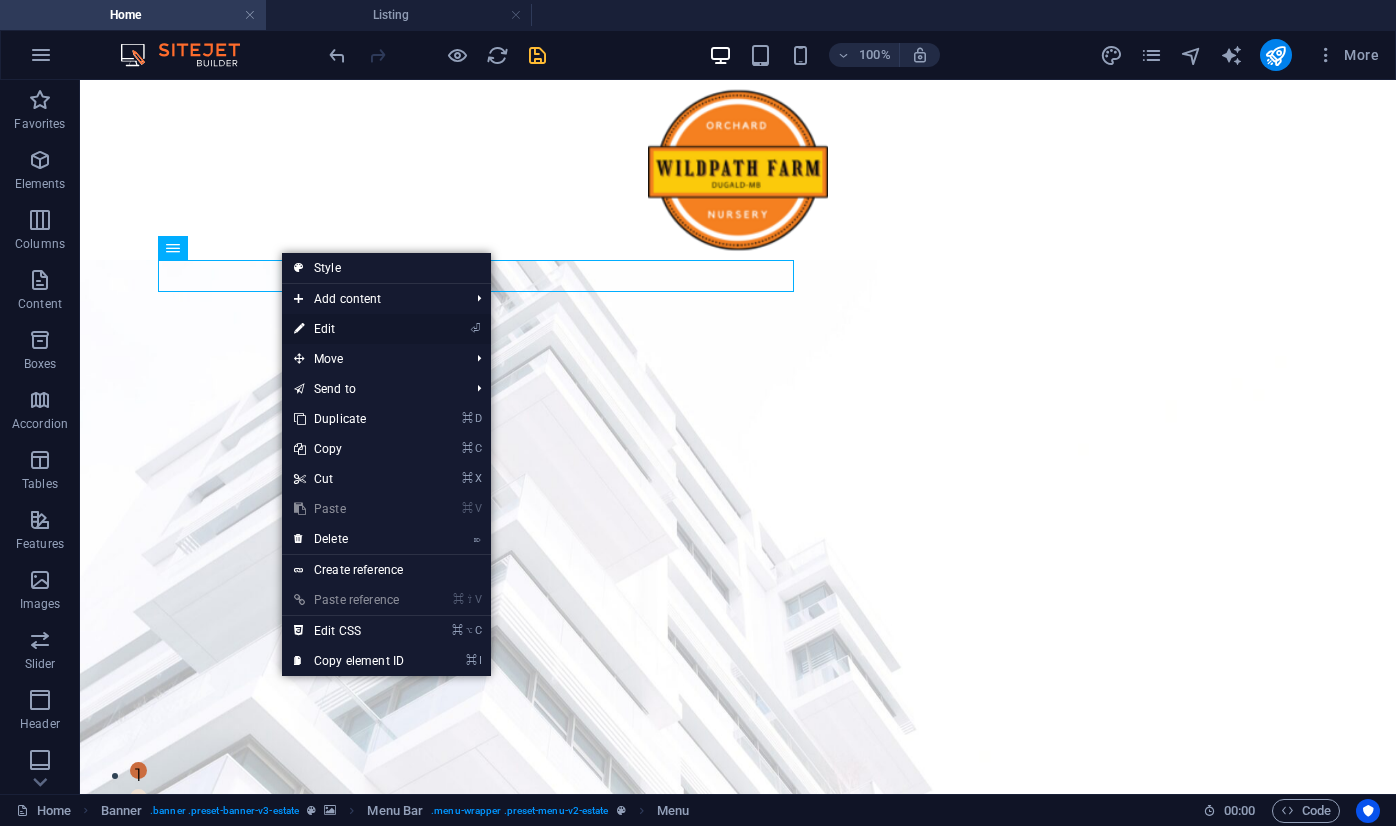 click on "⏎  Edit" at bounding box center [349, 329] 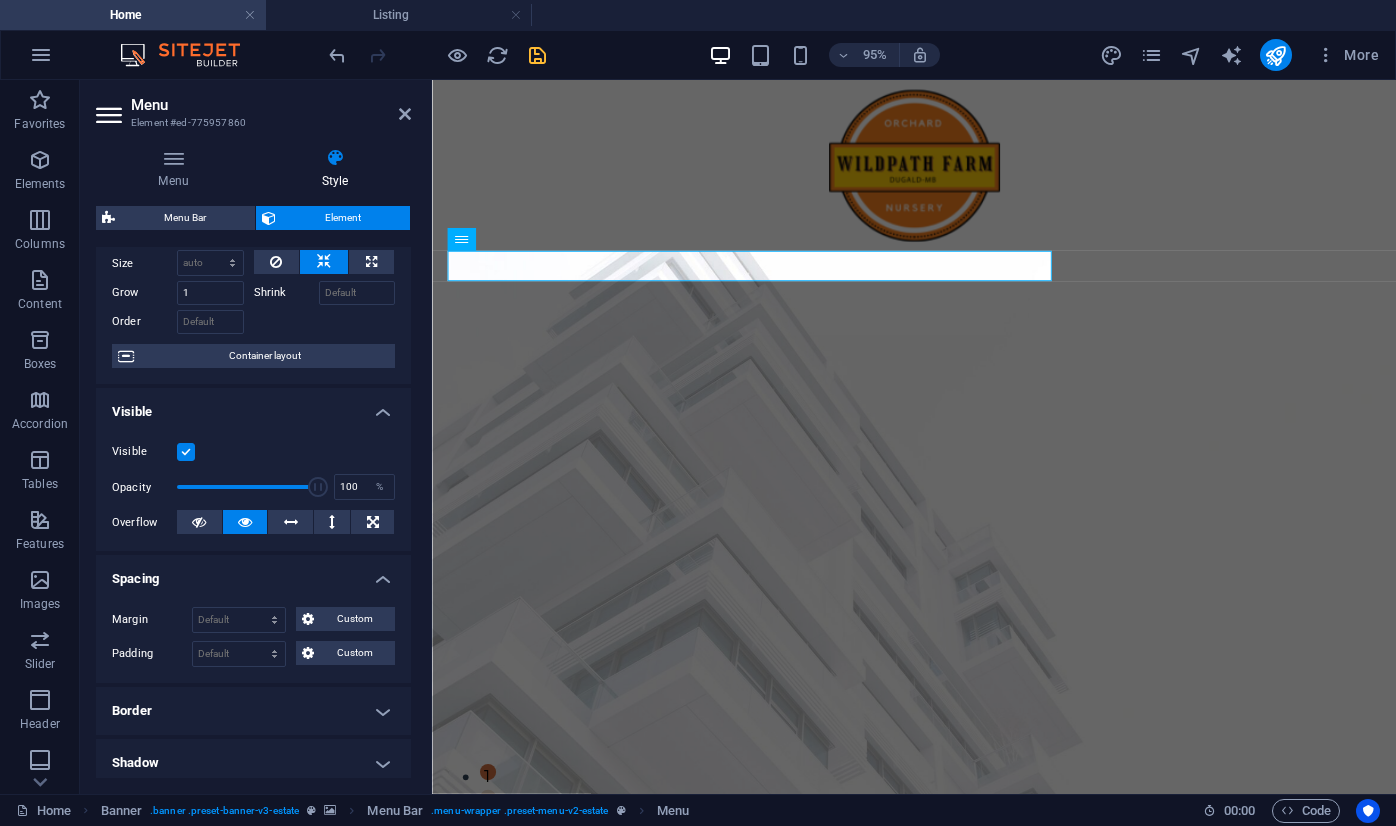 scroll, scrollTop: 0, scrollLeft: 0, axis: both 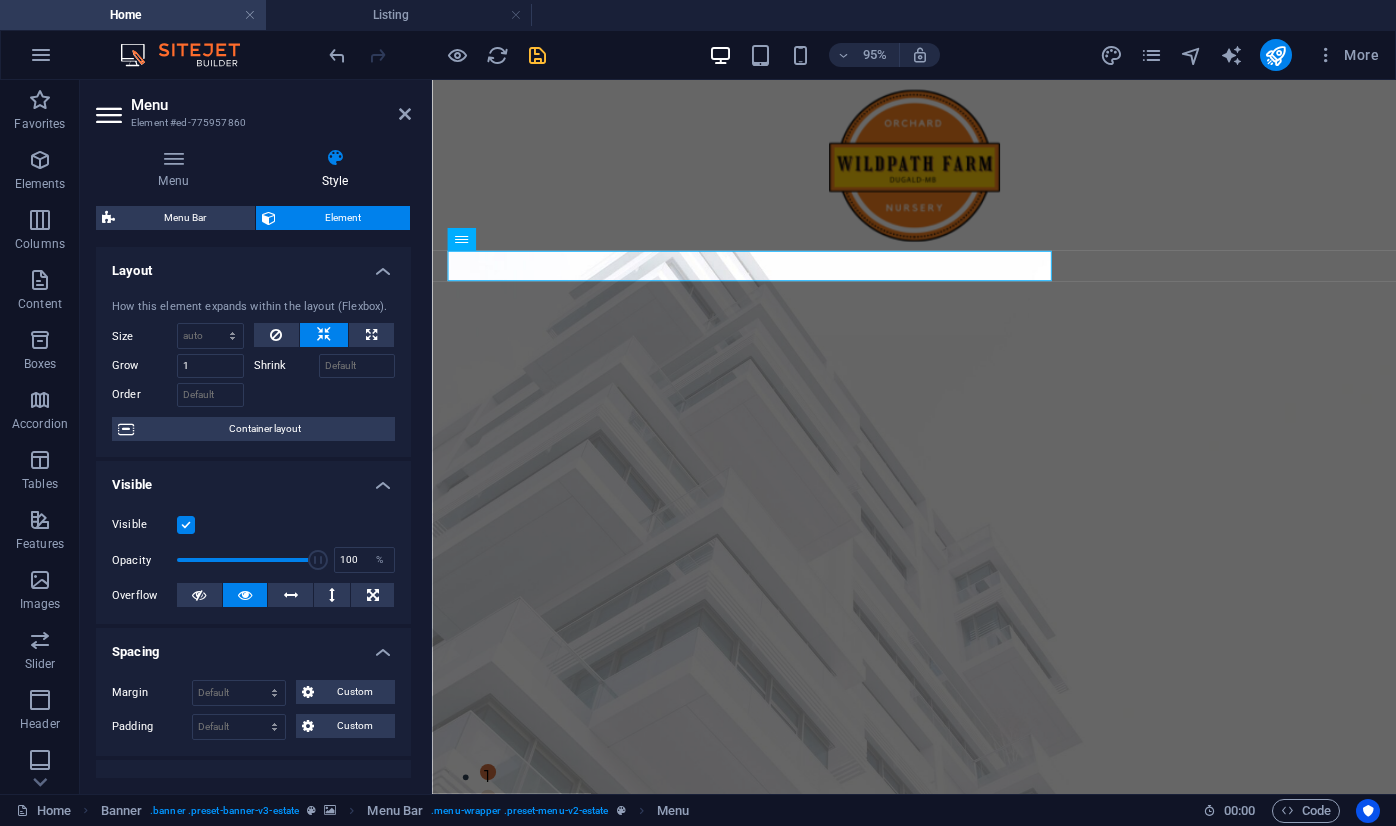click on "Menu Bar Element Layout How this element expands within the layout (Flexbox). Size Default auto px % 1/1 1/2 1/3 1/4 1/5 1/6 1/7 1/8 1/9 1/10 Grow 1 Shrink Order Container layout Visible Visible Opacity 100 % Overflow Spacing Margin Default auto px % rem vw vh Custom Custom auto px % rem vw vh auto px % rem vw vh auto px % rem vw vh auto px % rem vw vh Padding Default px rem % vh vw Custom Custom px rem % vh vw px rem % vh vw px rem % vh vw px rem % vh vw Border Style              - Width 1 auto px rem % vh vw Custom Custom 1 auto px rem % vh vw 1 auto px rem % vh vw 1 auto px rem % vh vw 1 auto px rem % vh vw  - Color Round corners Default px rem % vh vw Custom Custom px rem % vh vw px rem % vh vw px rem % vh vw px rem % vh vw Shadow Default None Outside Inside Color X offset 0 px rem vh vw Y offset 0 px rem vh vw Blur 0 px rem % vh vw Spread 0 px rem vh vw Text Shadow Default None Outside Color X offset 0 px rem vh vw Y offset 0 px rem vh vw Blur 0 px rem % vh vw Positioning Default Static Fixed %" at bounding box center [253, 492] 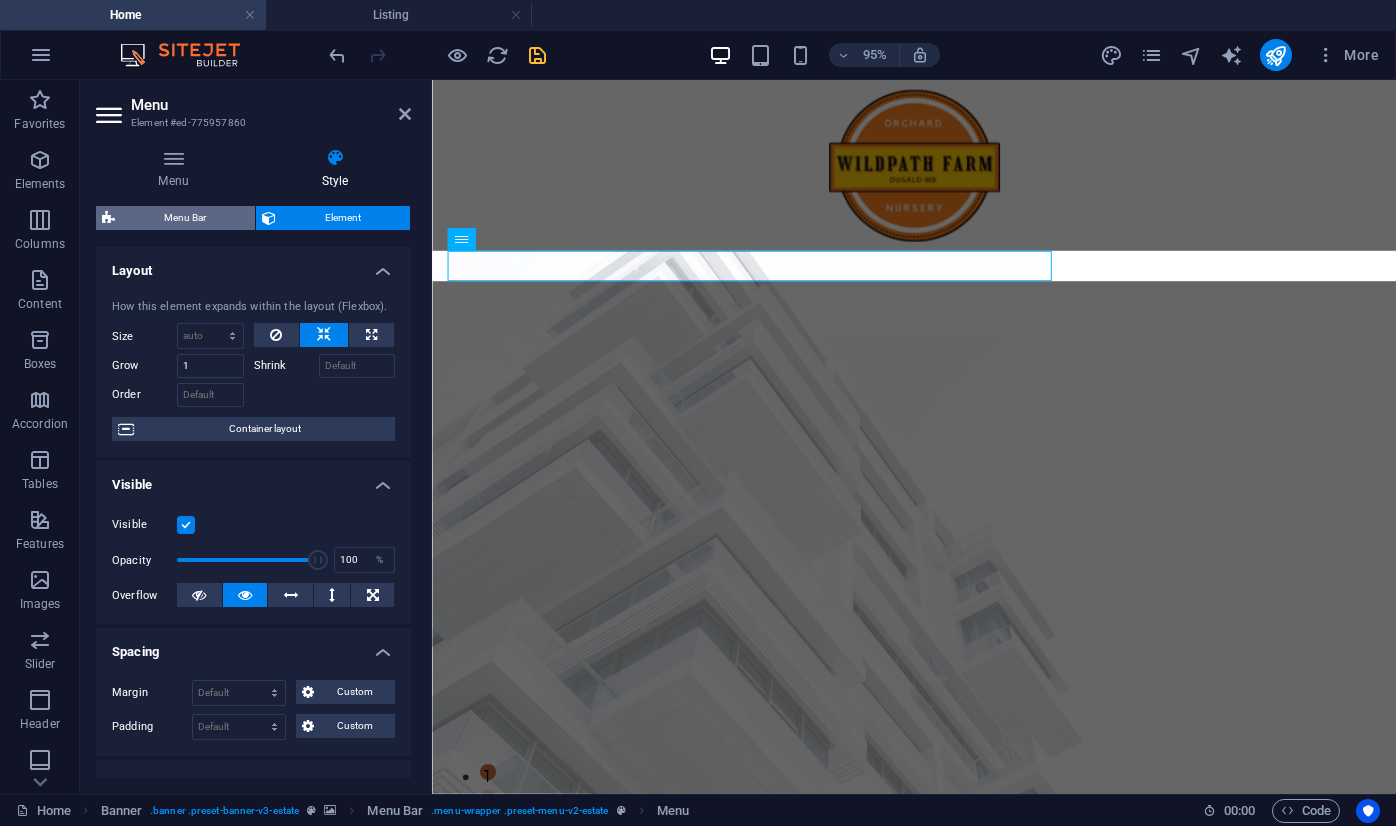 click on "Menu Bar" at bounding box center (185, 218) 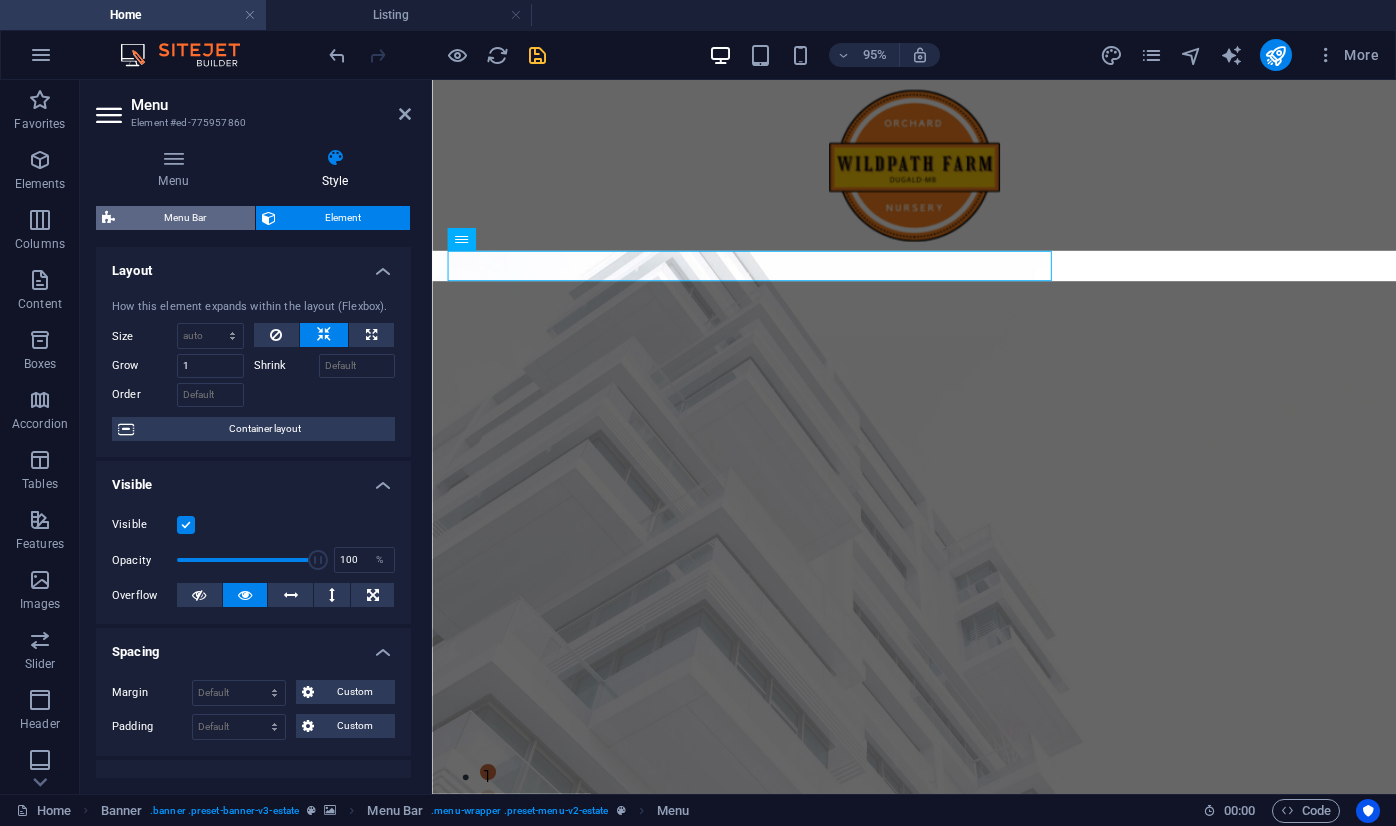 select on "rem" 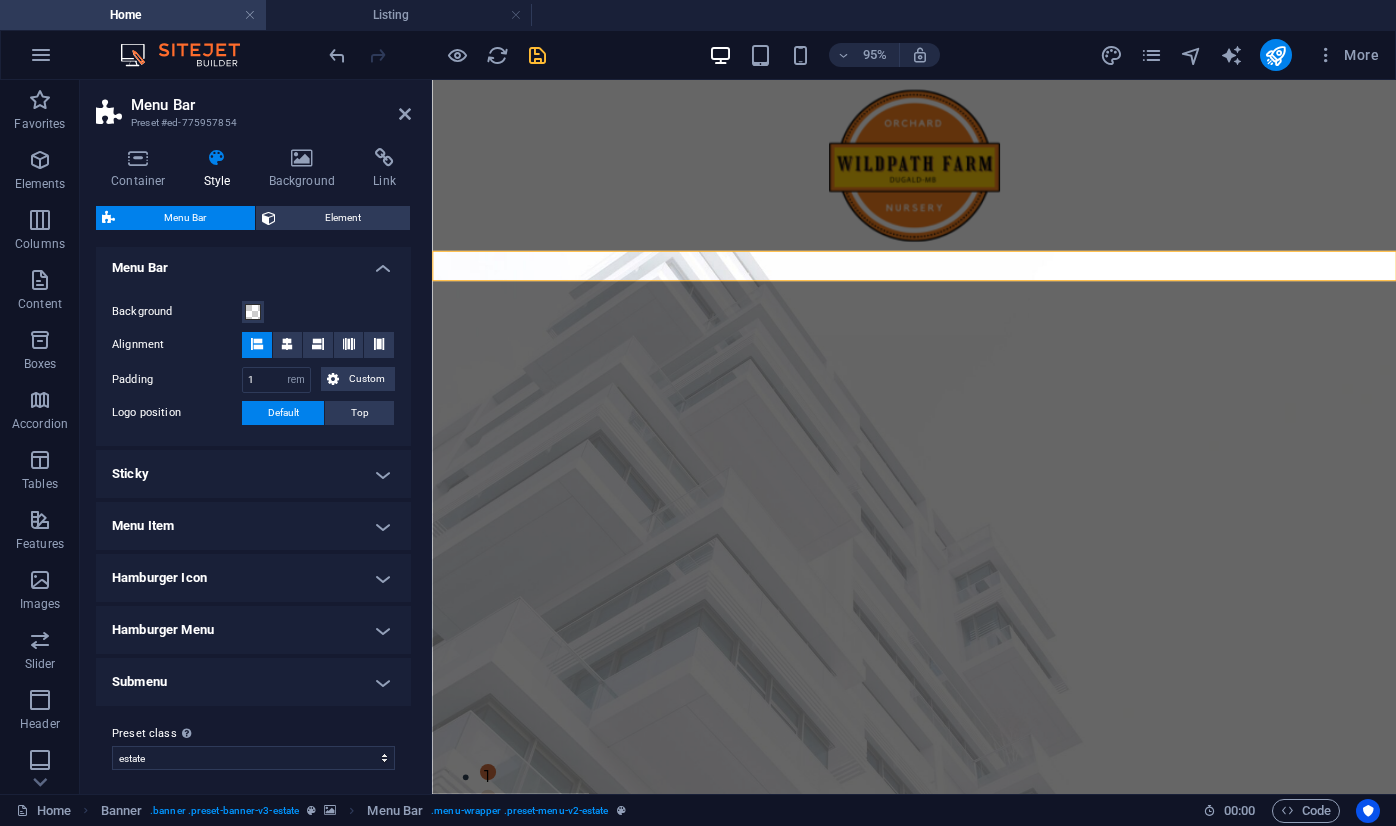 scroll, scrollTop: 351, scrollLeft: 0, axis: vertical 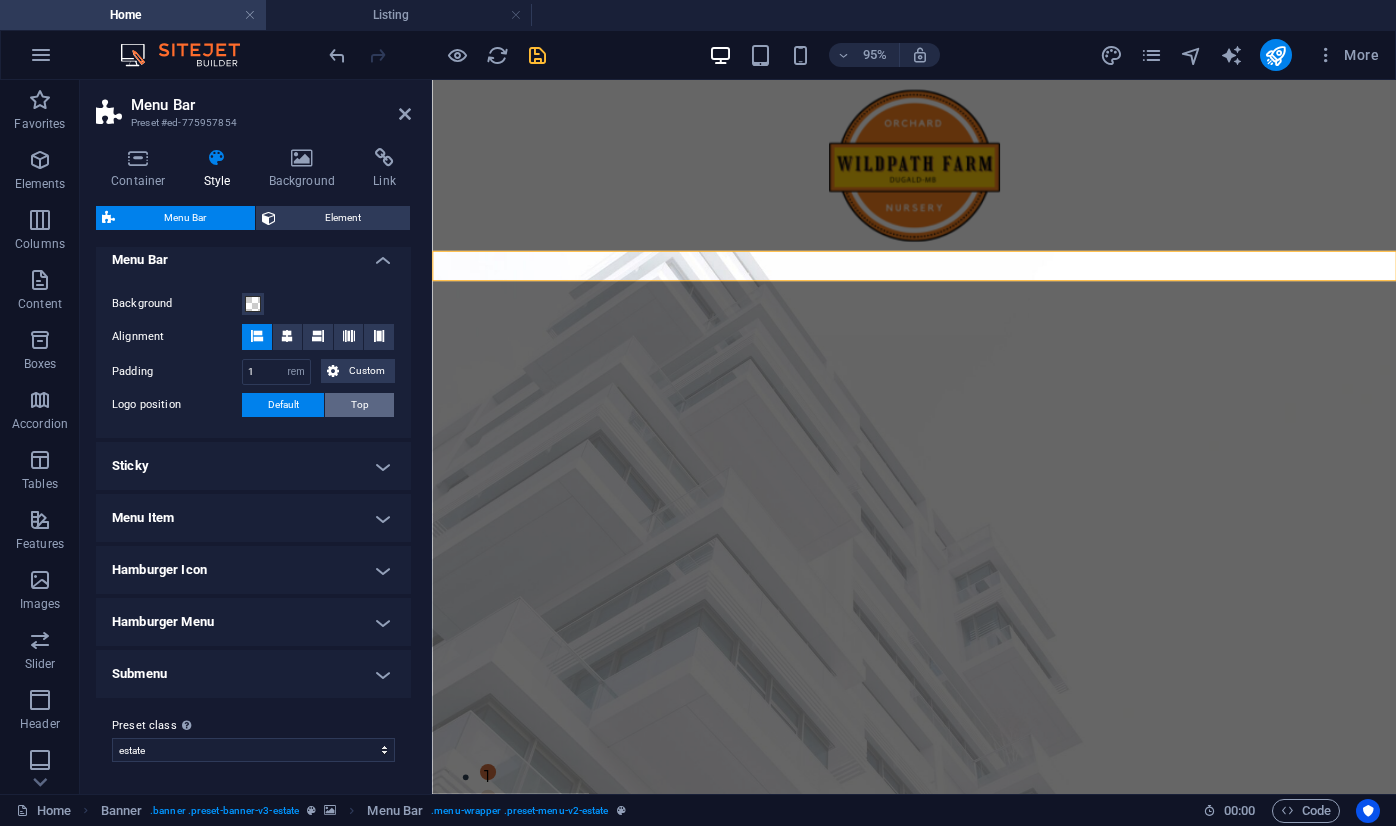 click on "Top" at bounding box center [359, 405] 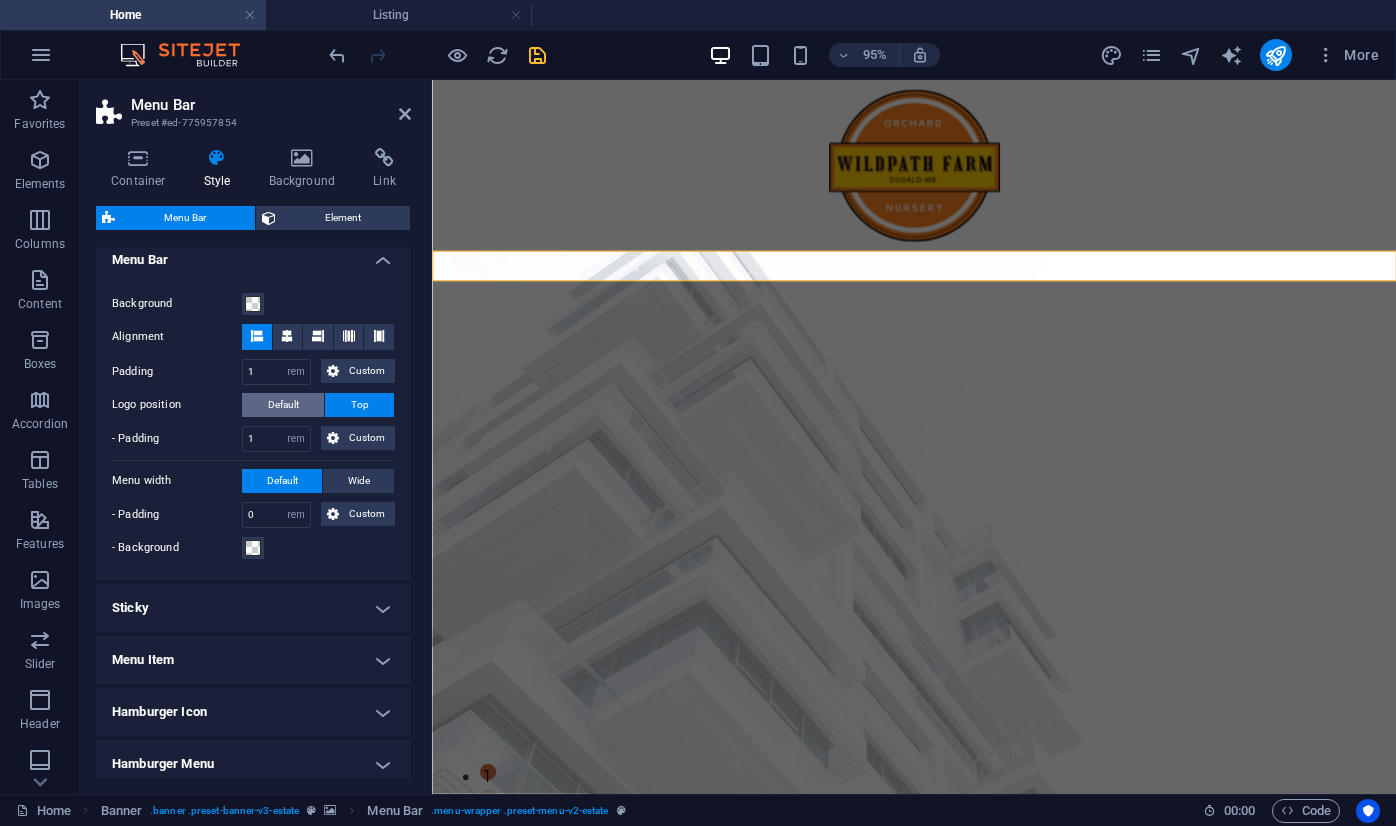 click on "Default" at bounding box center [283, 405] 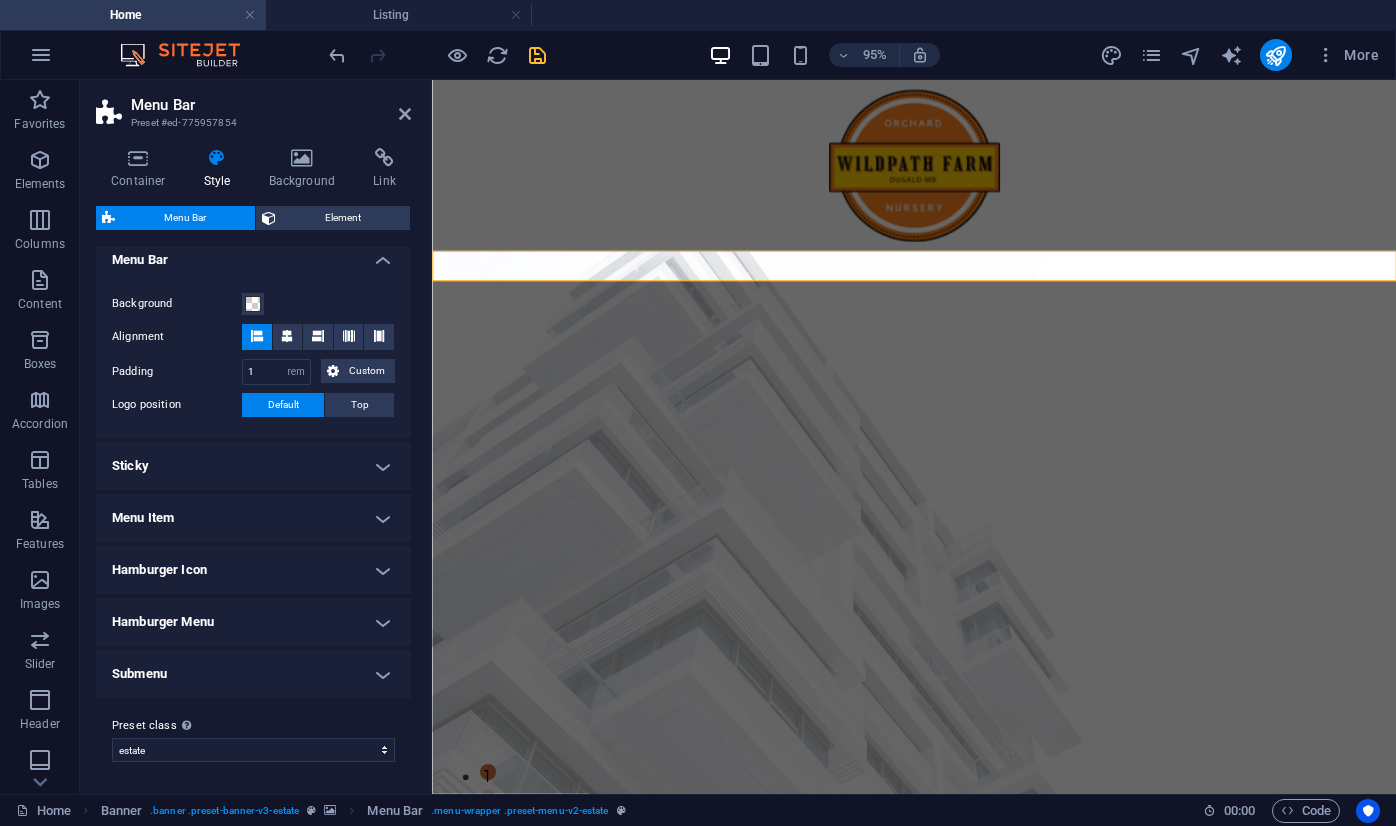 click on "Sticky" at bounding box center (253, 466) 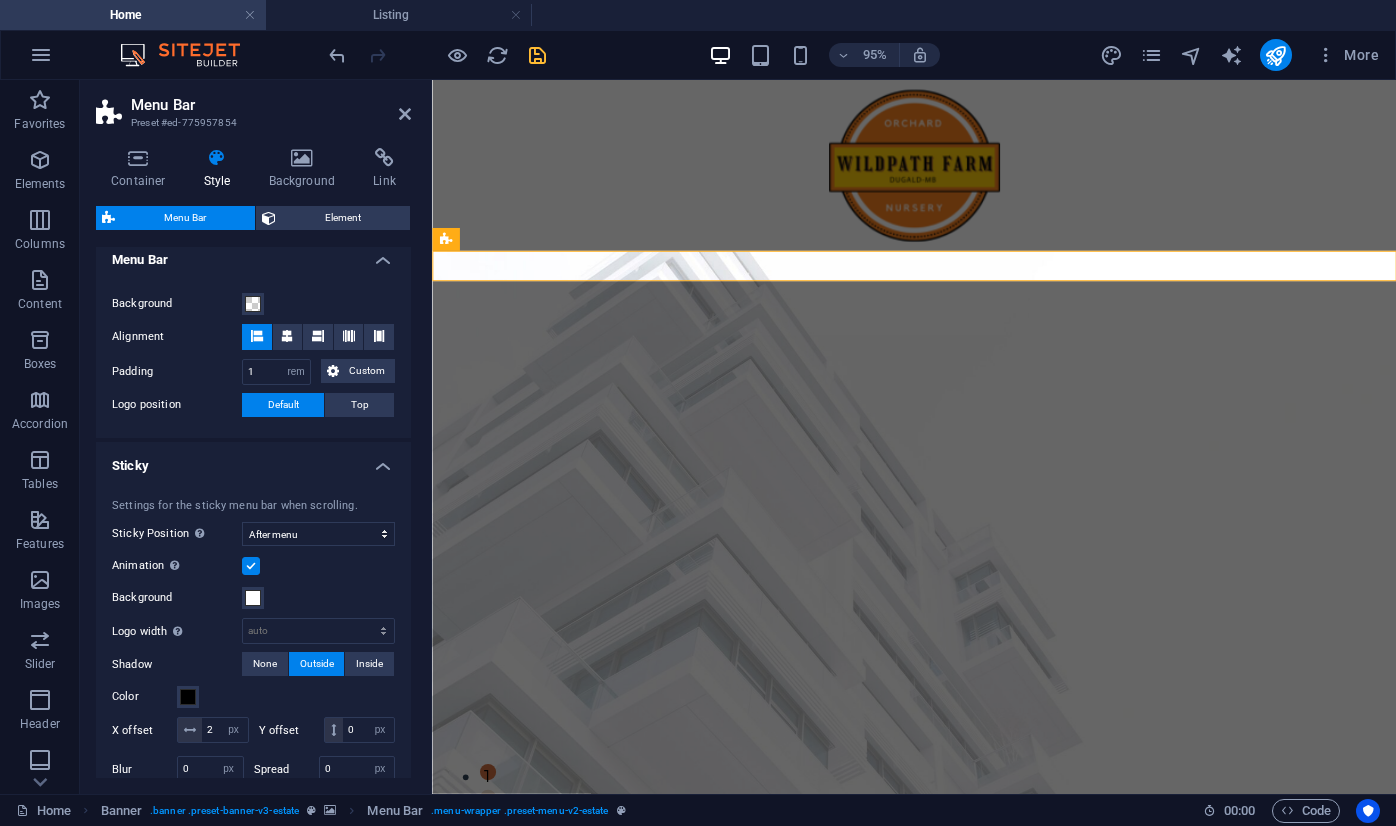 scroll, scrollTop: 668, scrollLeft: 0, axis: vertical 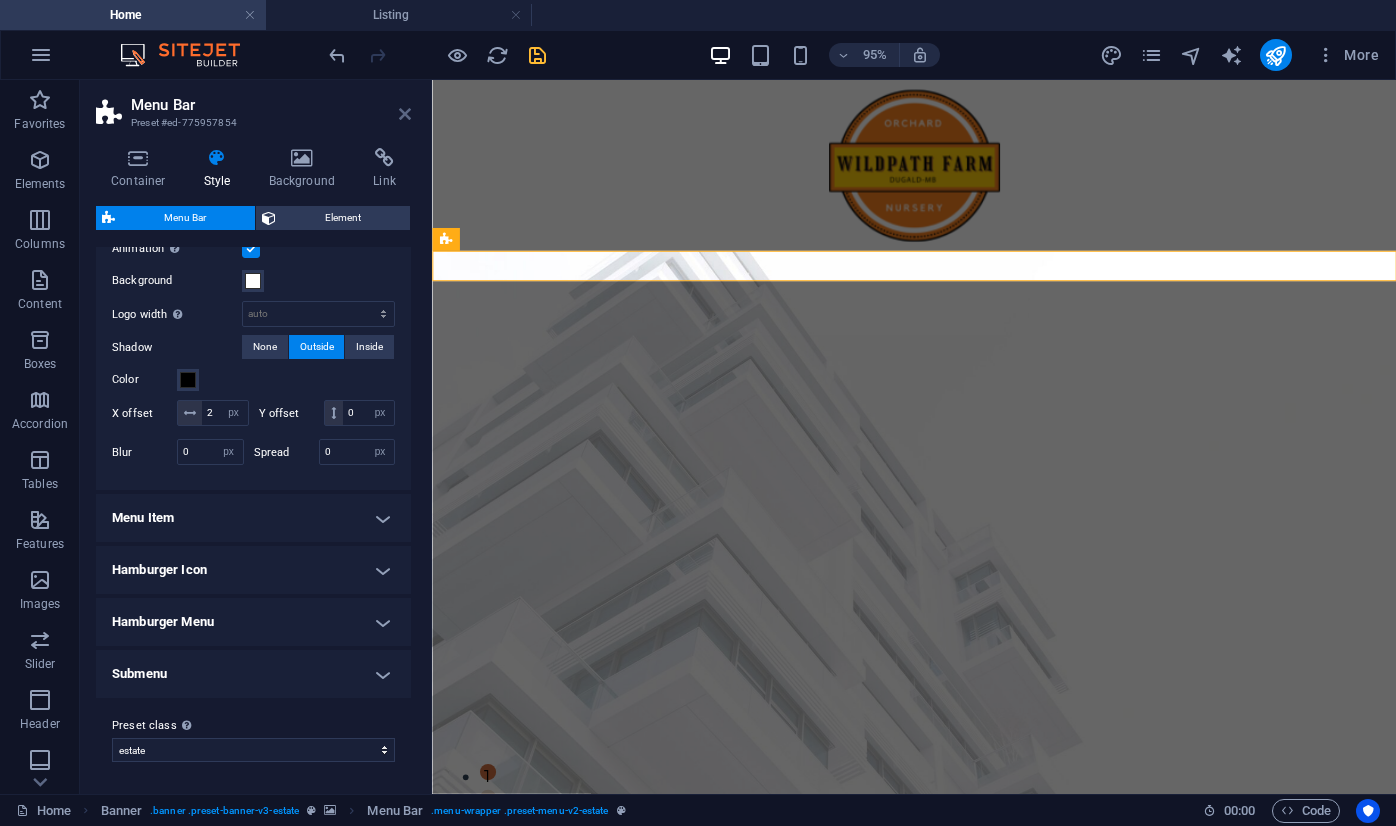 click at bounding box center (405, 114) 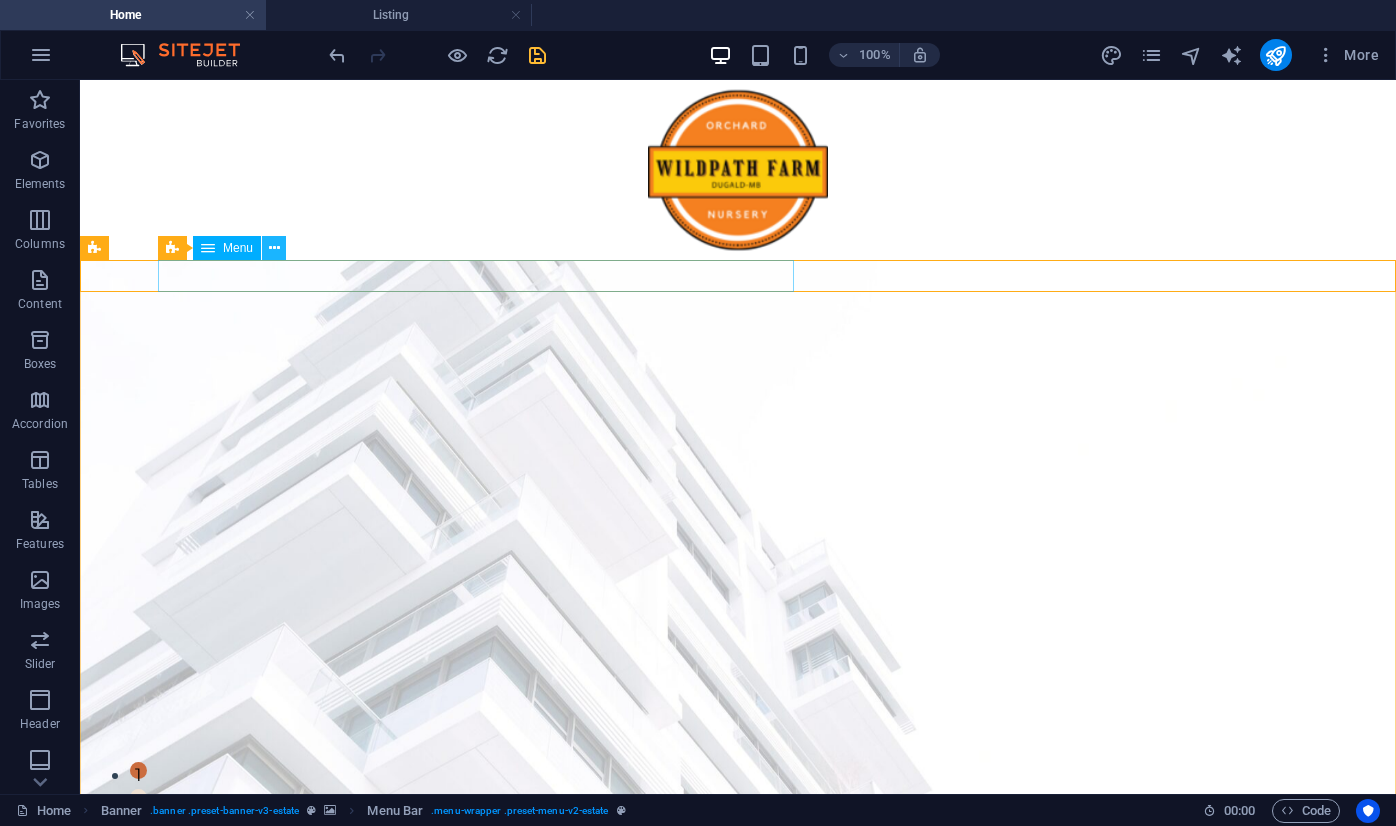 click at bounding box center [274, 248] 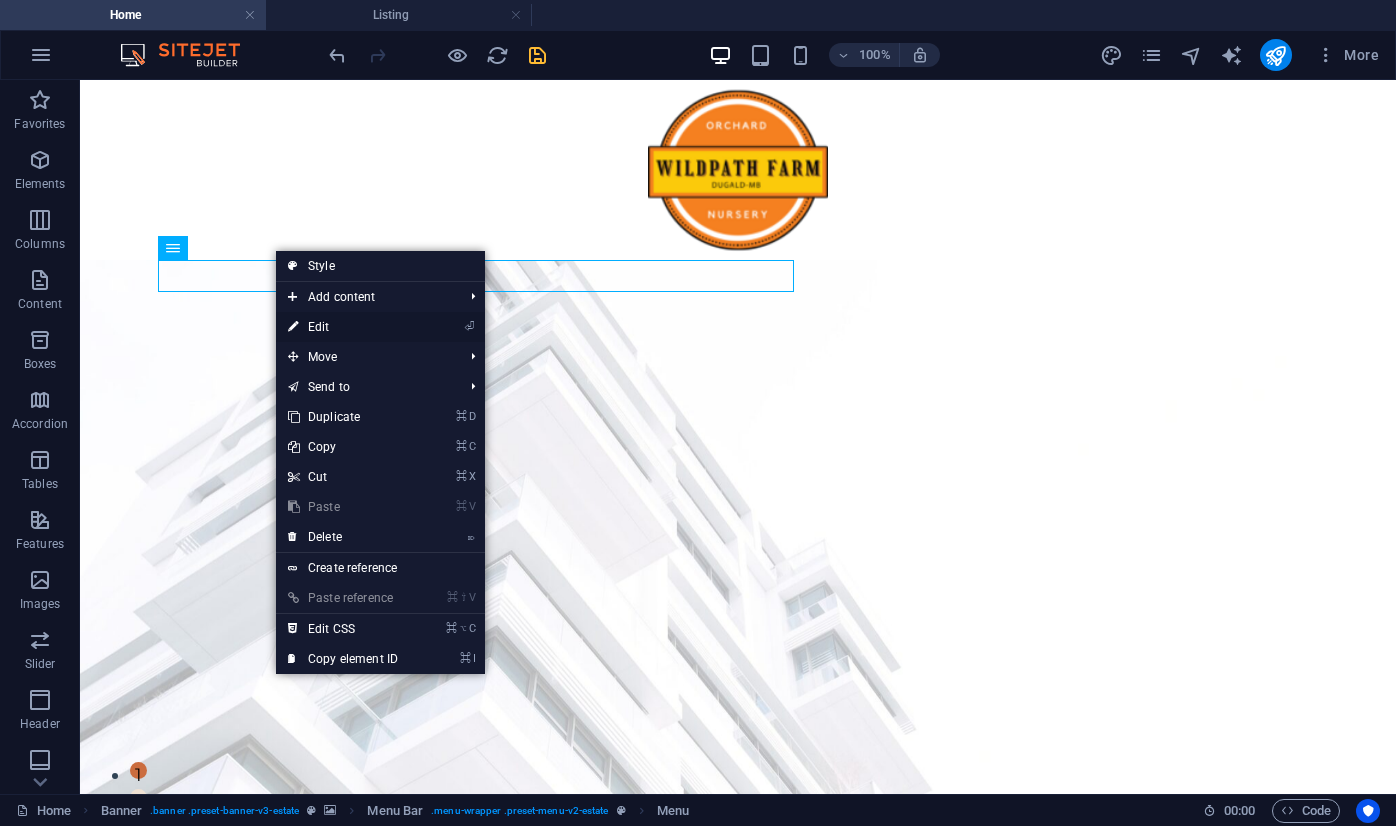 click on "⏎  Edit" at bounding box center [343, 327] 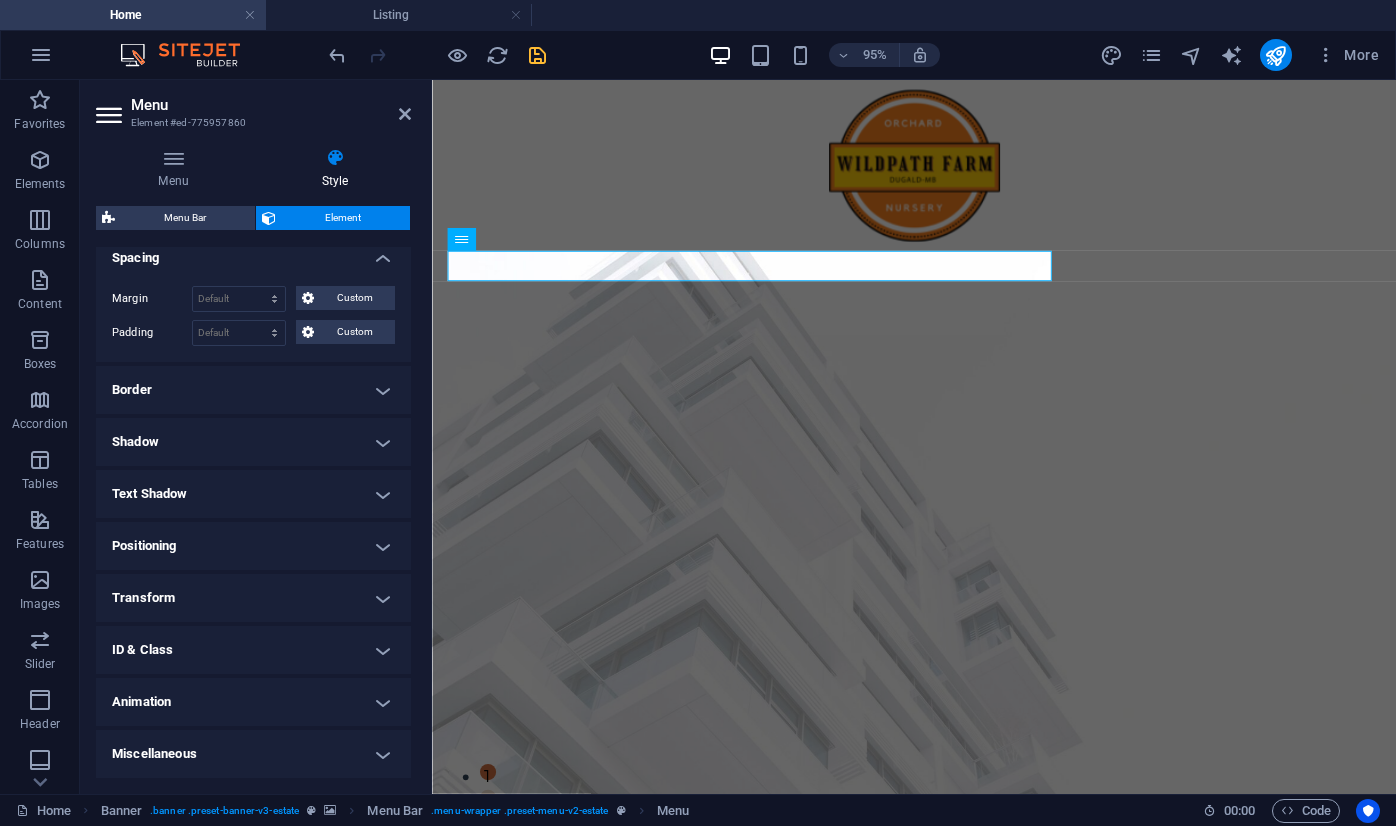scroll, scrollTop: 0, scrollLeft: 0, axis: both 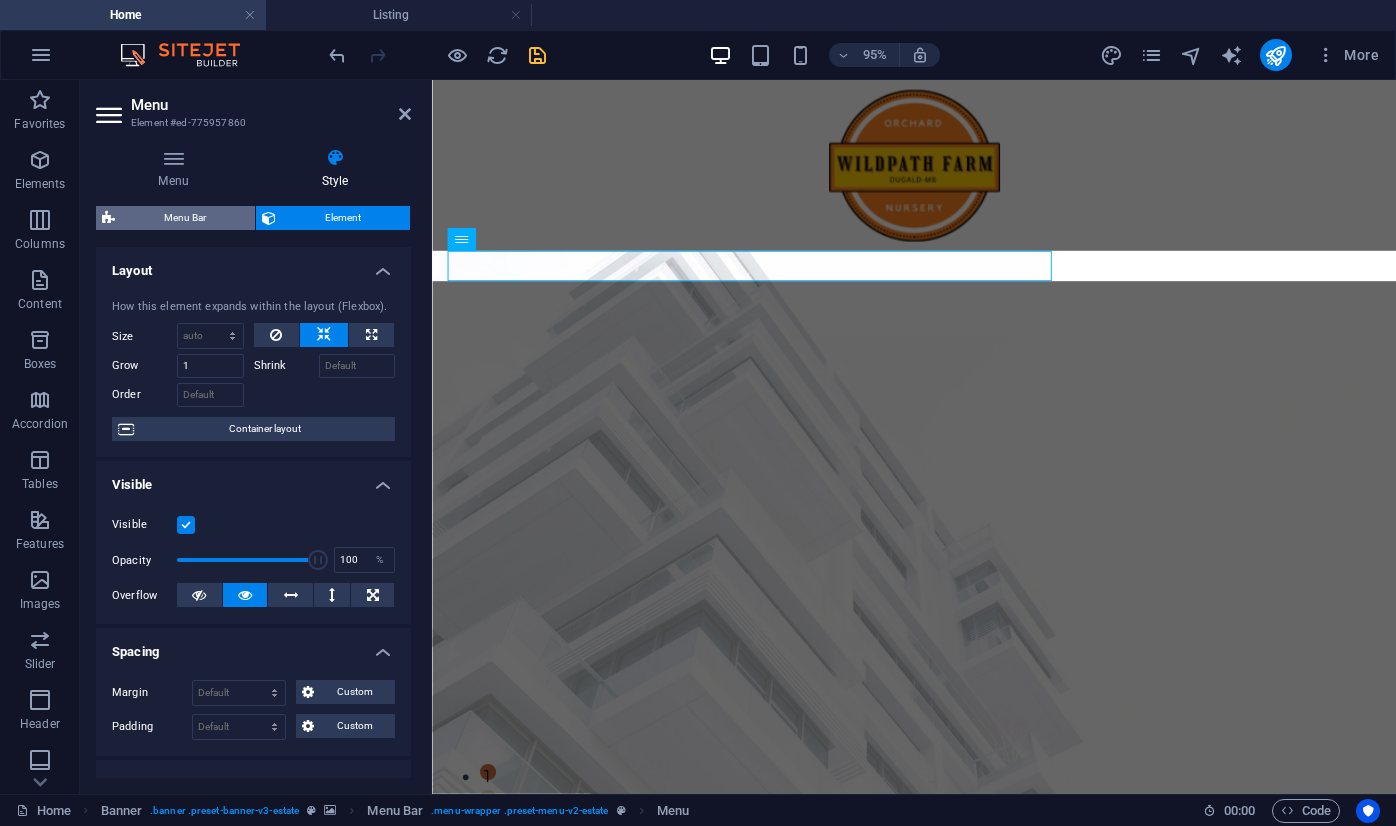 click on "Menu Bar" at bounding box center [185, 218] 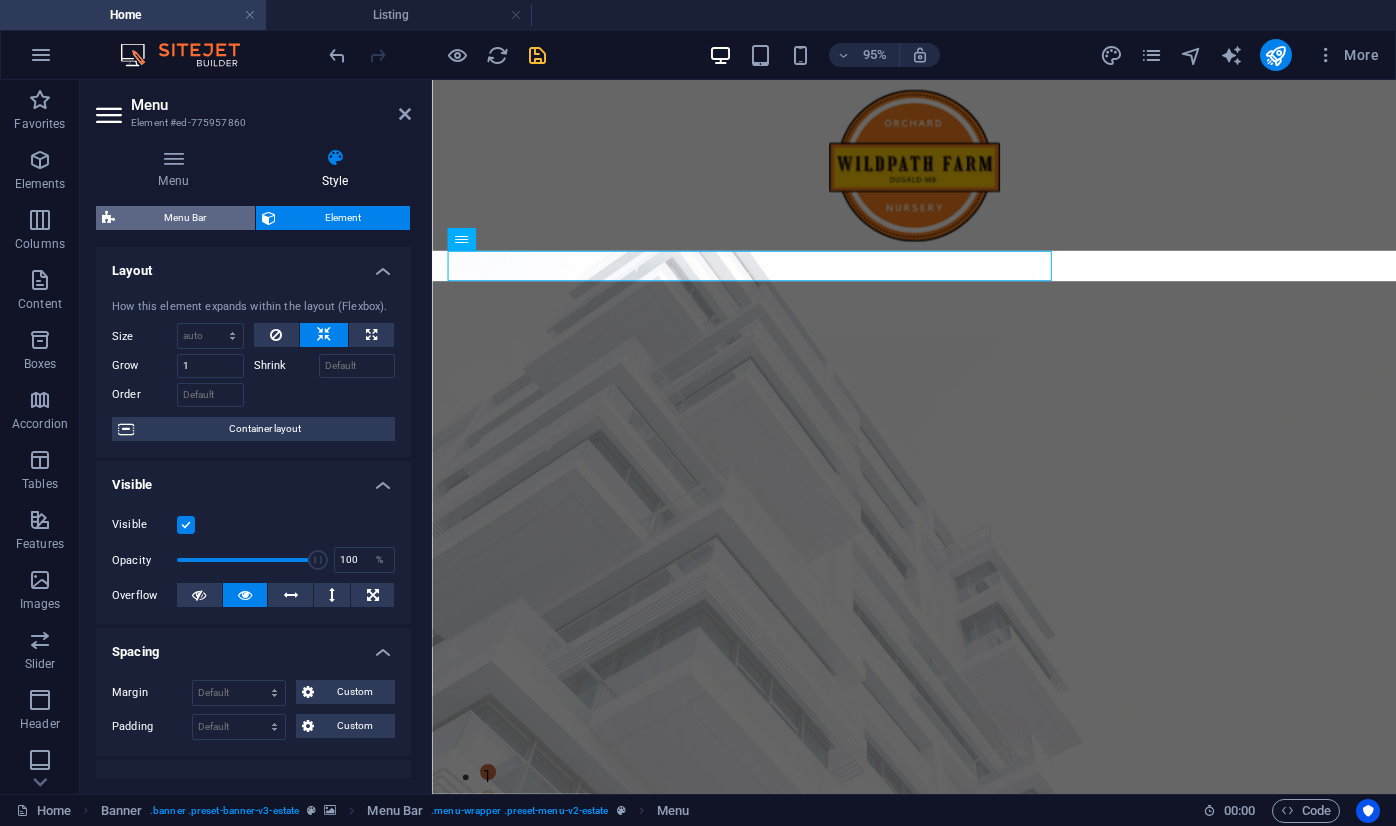 select on "rem" 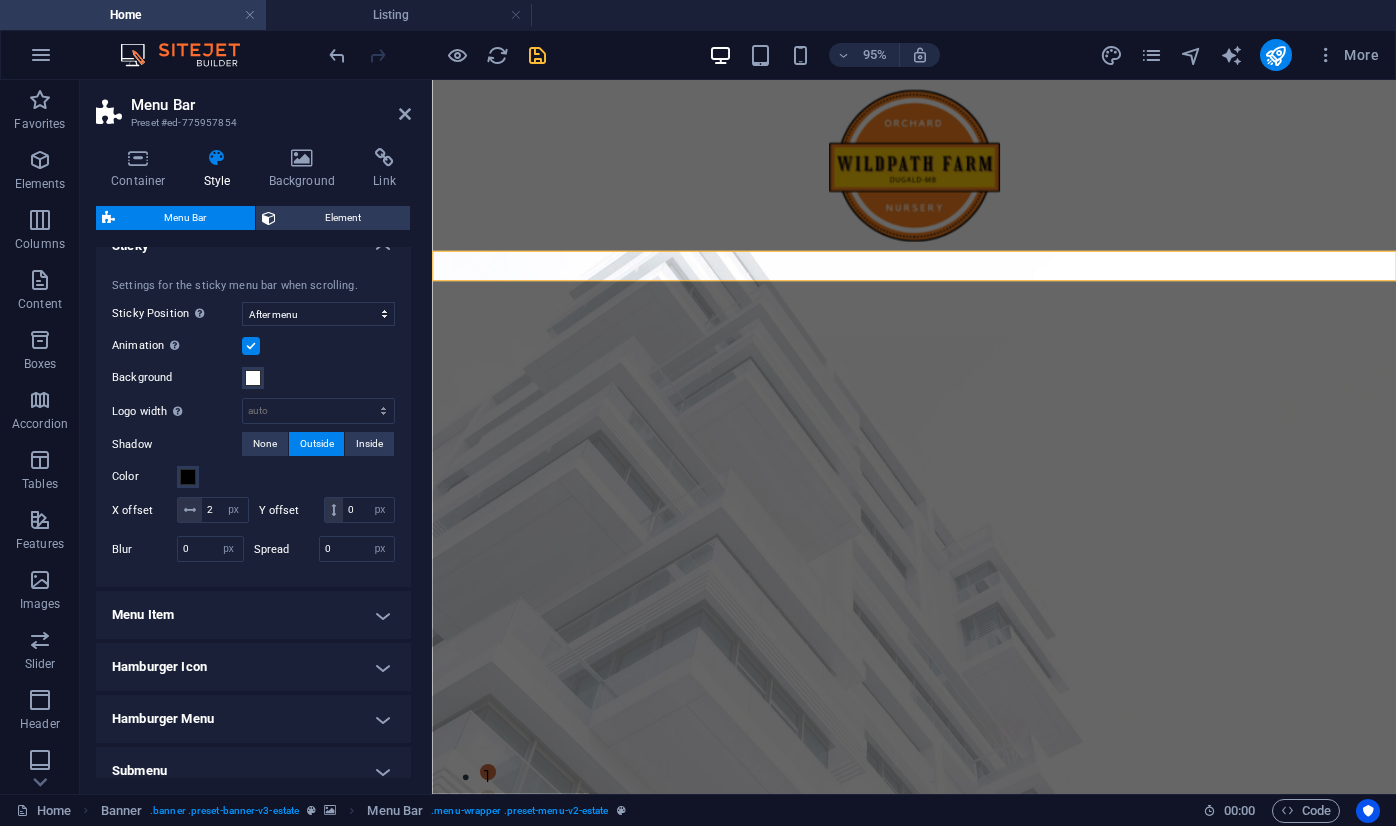 scroll, scrollTop: 668, scrollLeft: 0, axis: vertical 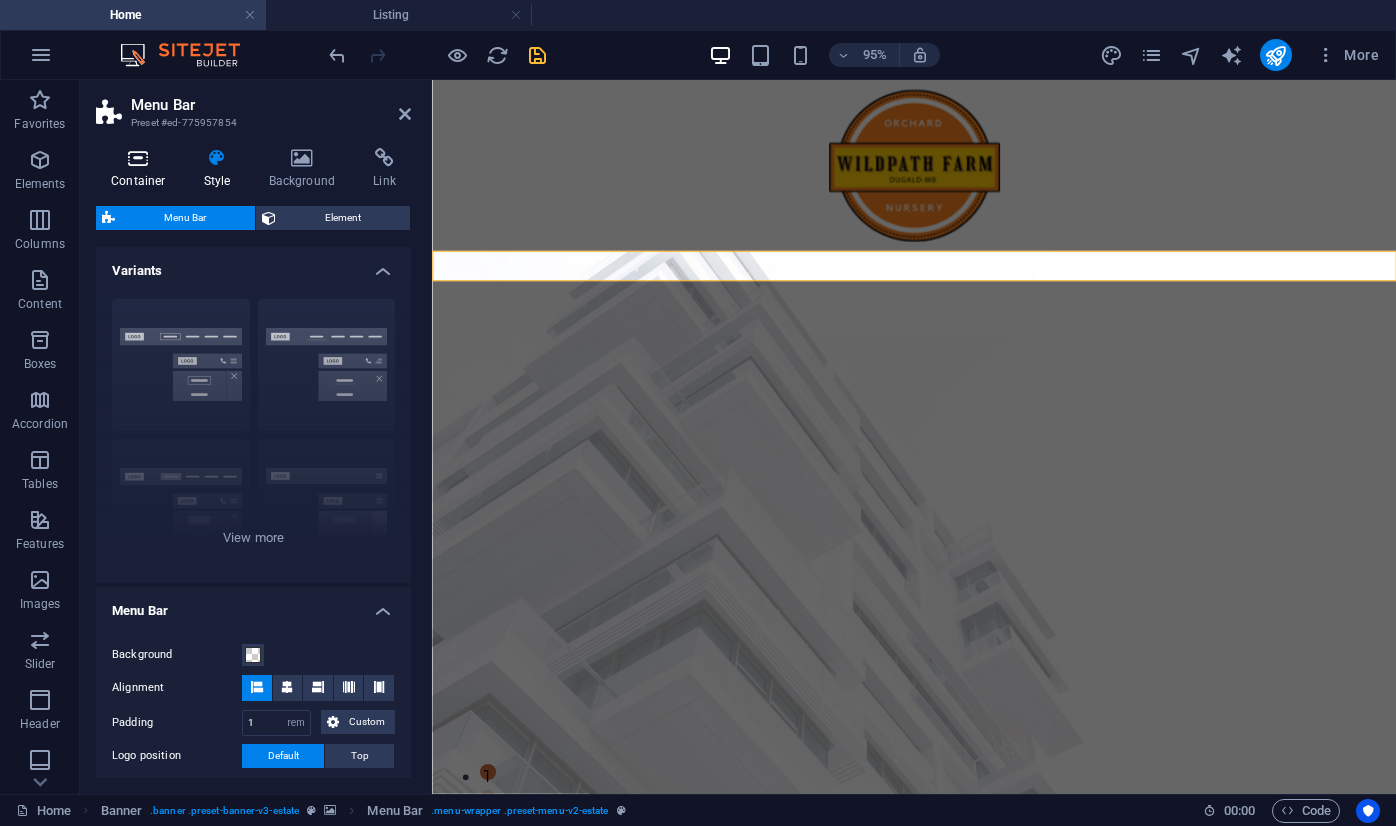 click on "Container" at bounding box center (142, 169) 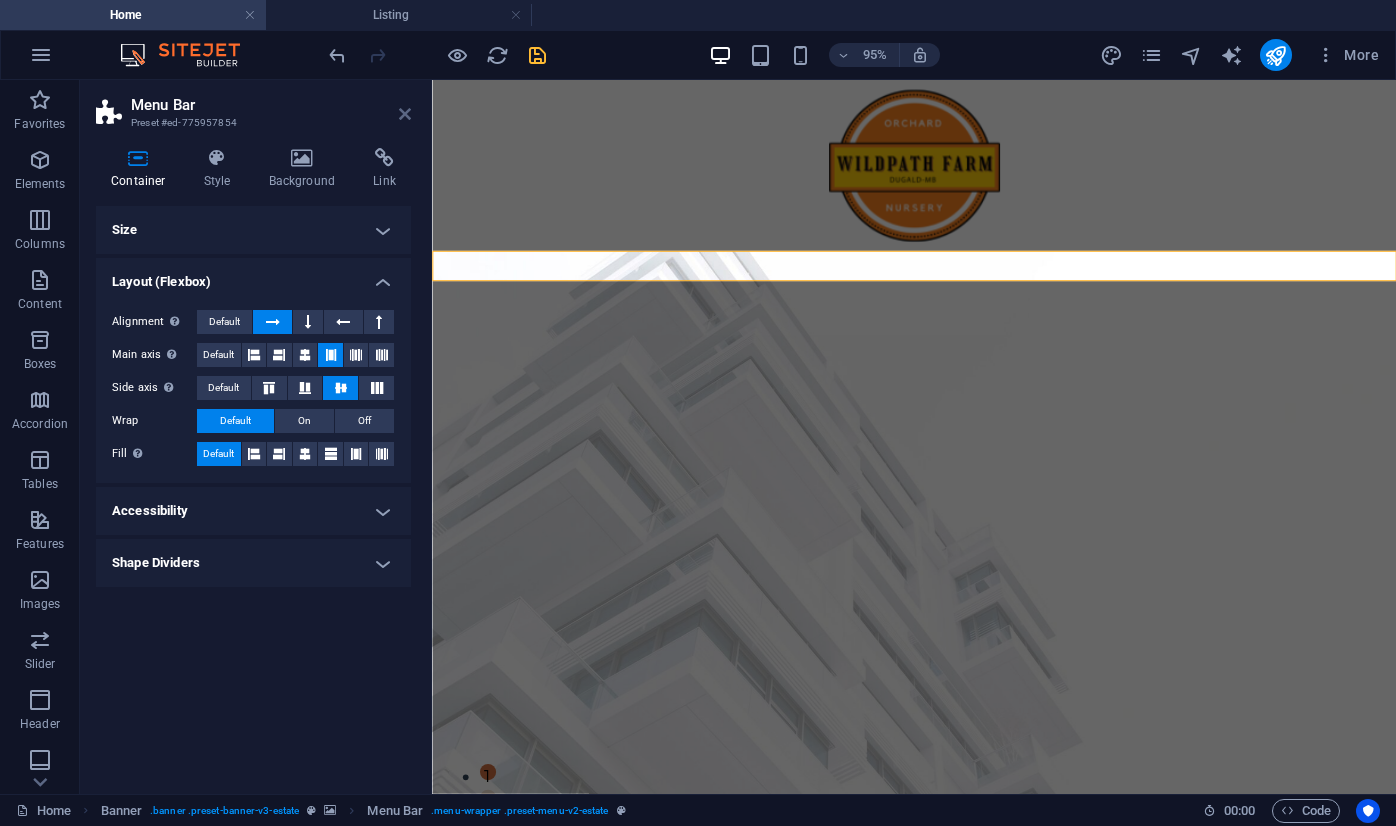 click at bounding box center [405, 114] 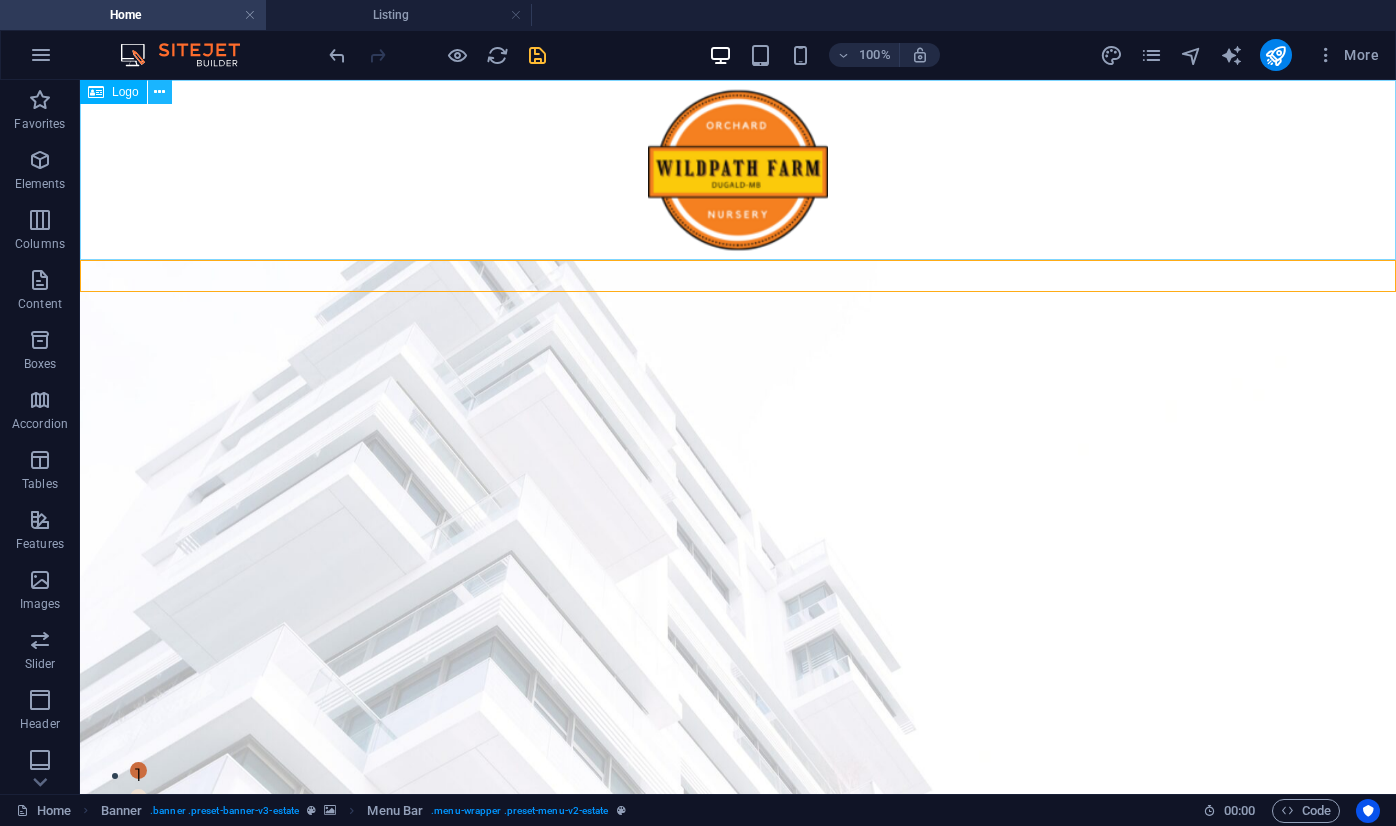 click at bounding box center [159, 92] 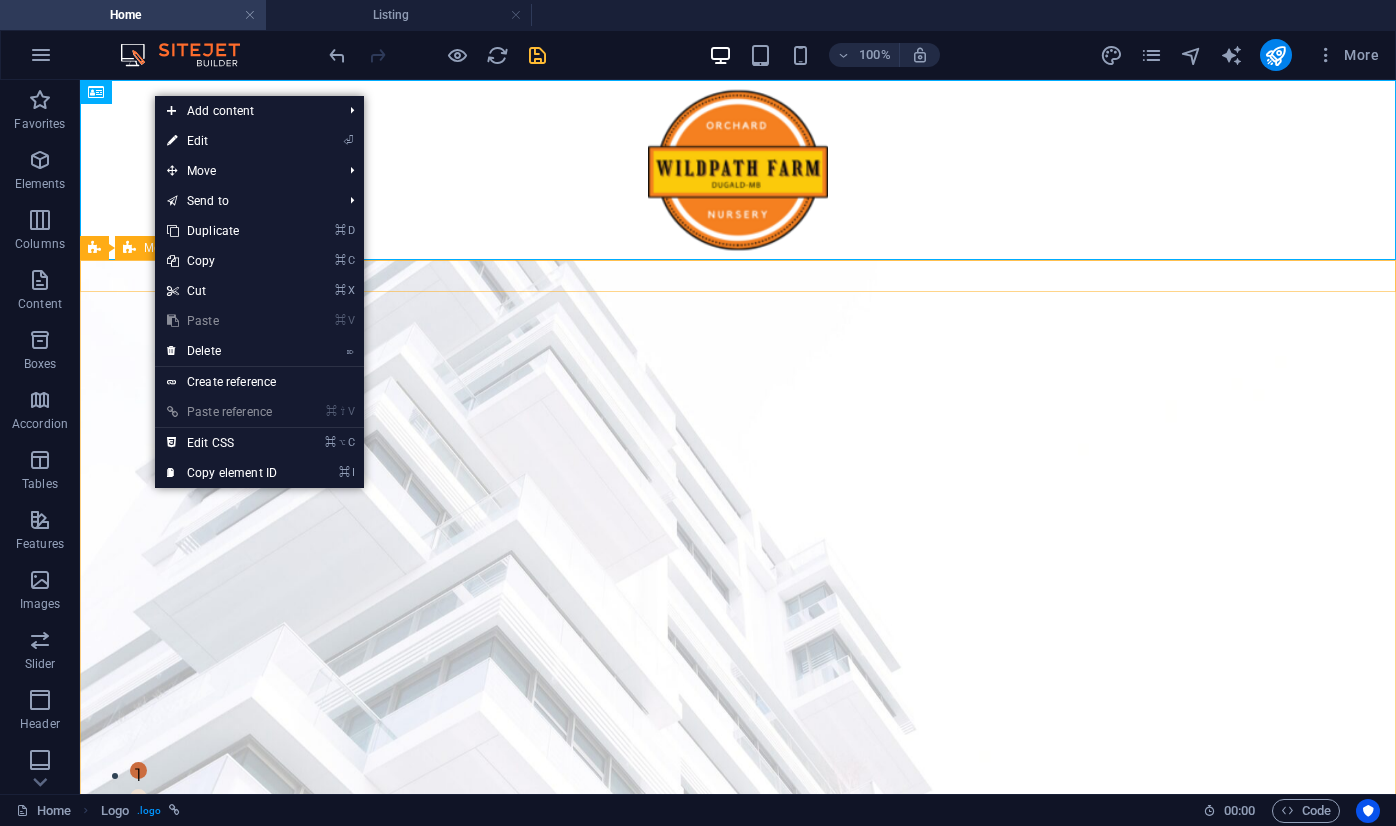 click at bounding box center (129, 248) 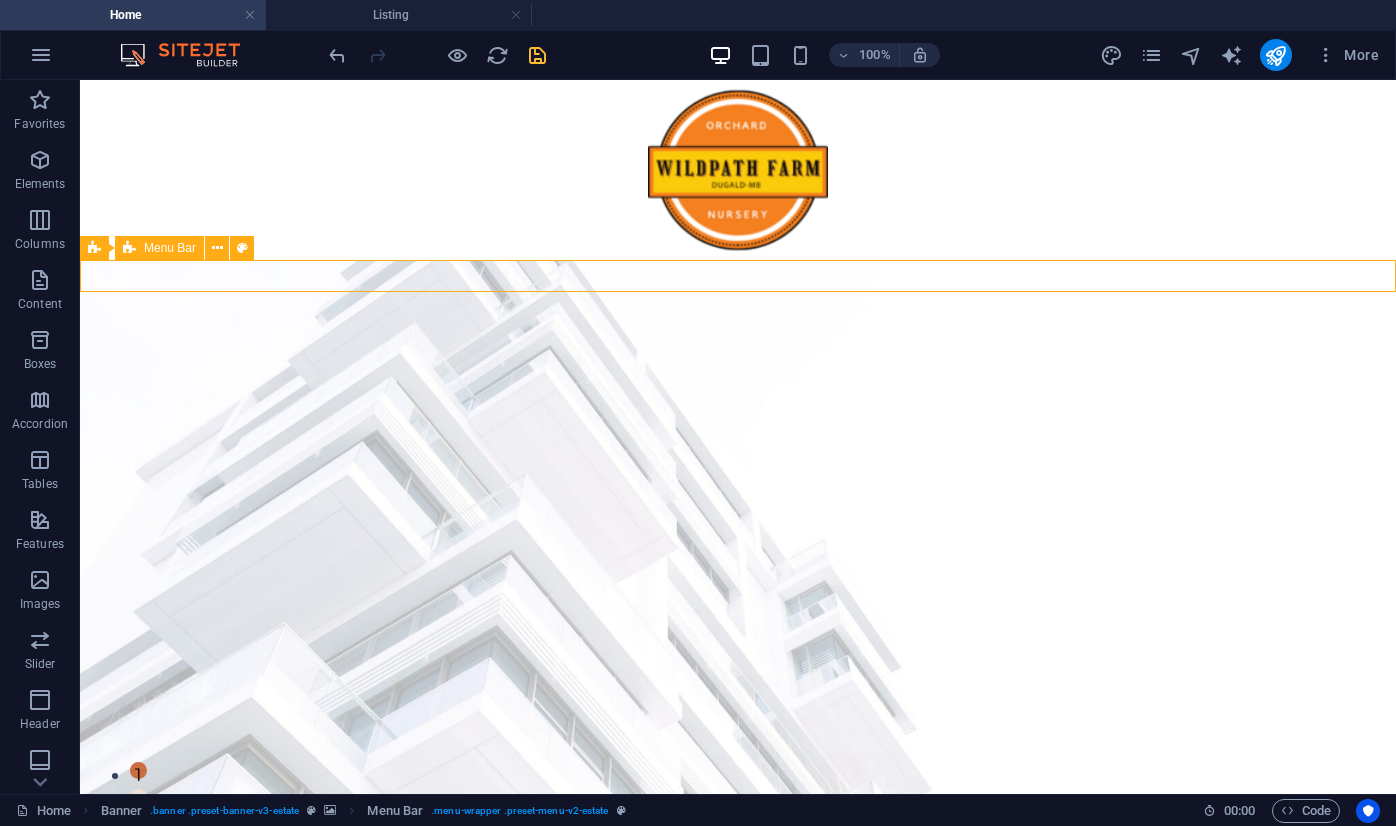 click on "Home About Nursery Mushroom Logs" at bounding box center (476, 1044) 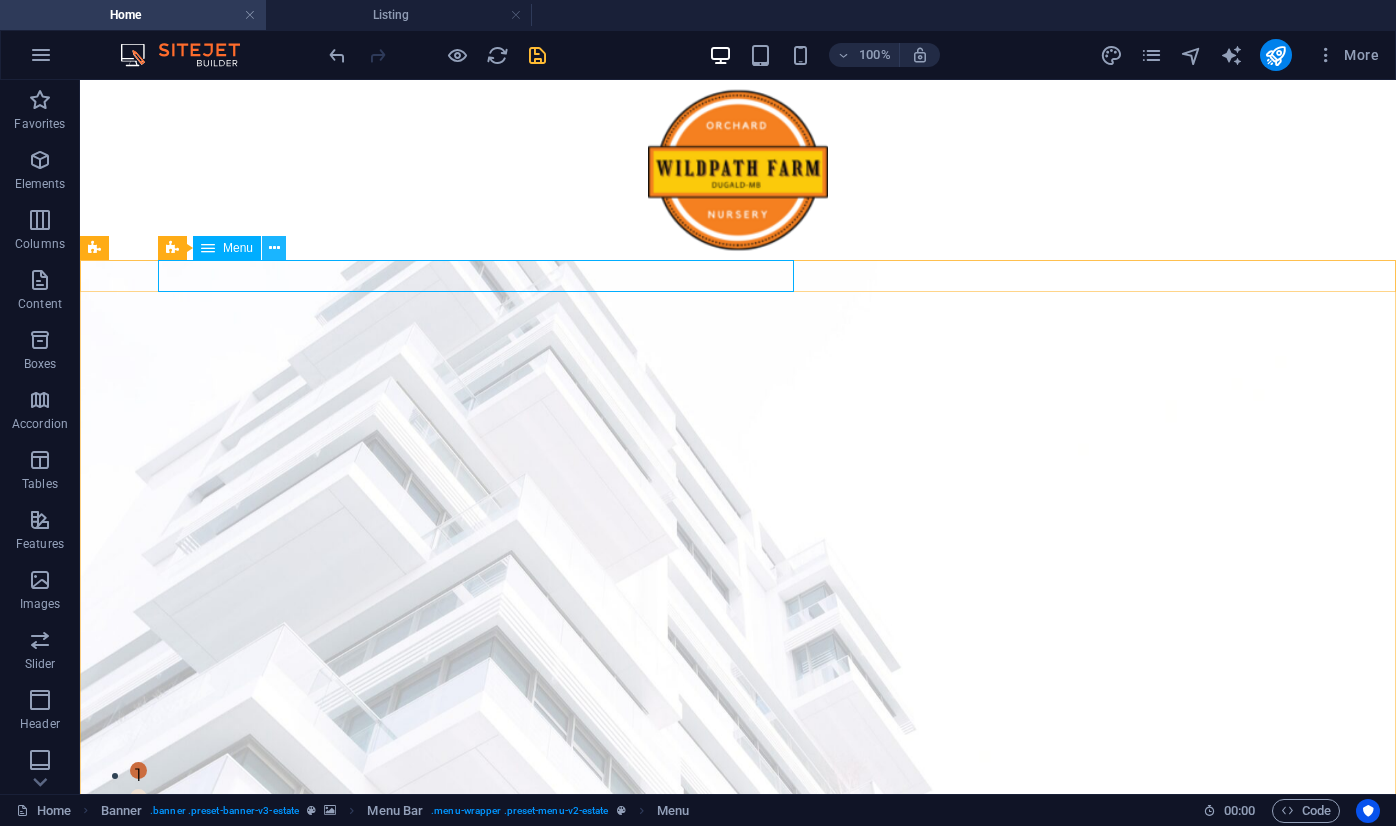 click at bounding box center (274, 248) 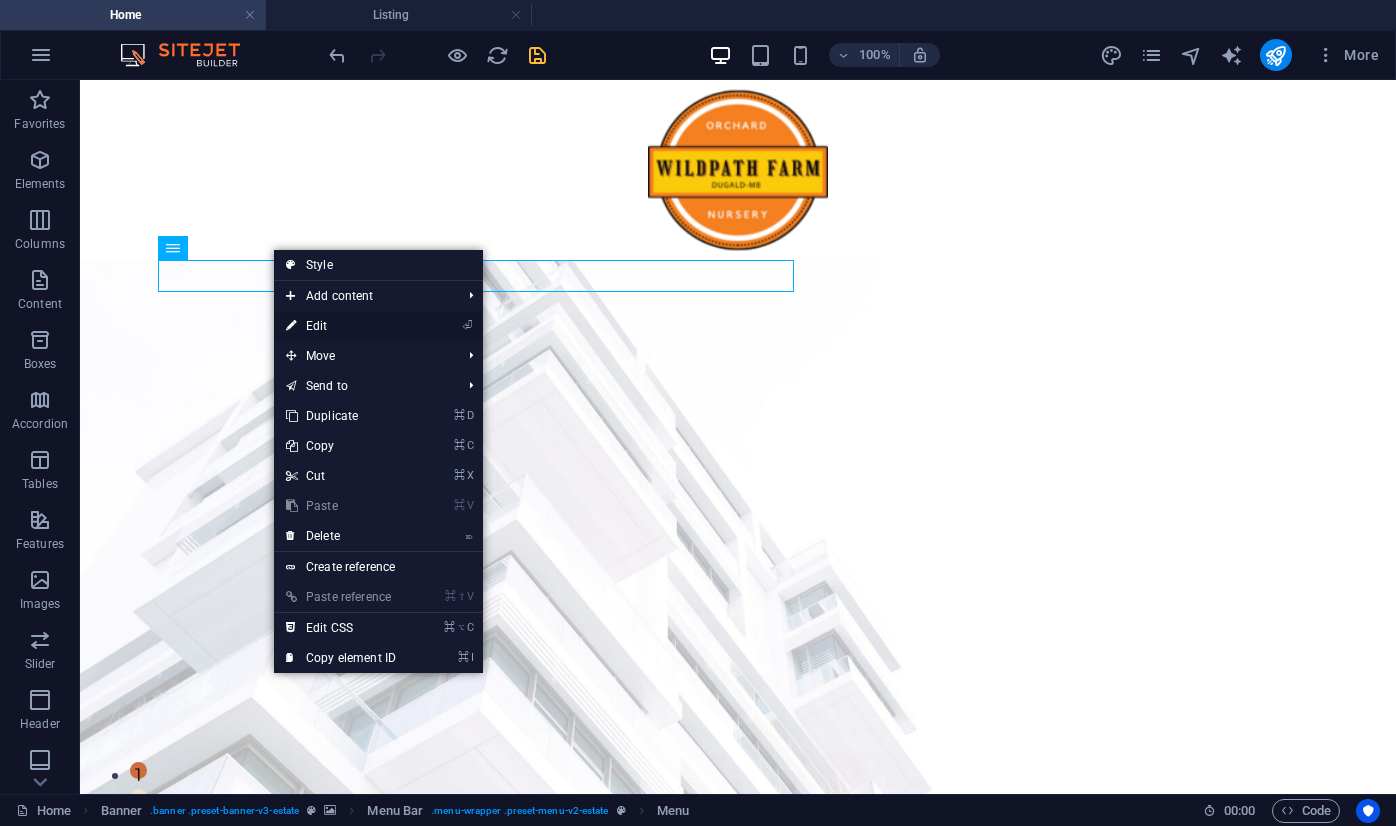 click at bounding box center (291, 326) 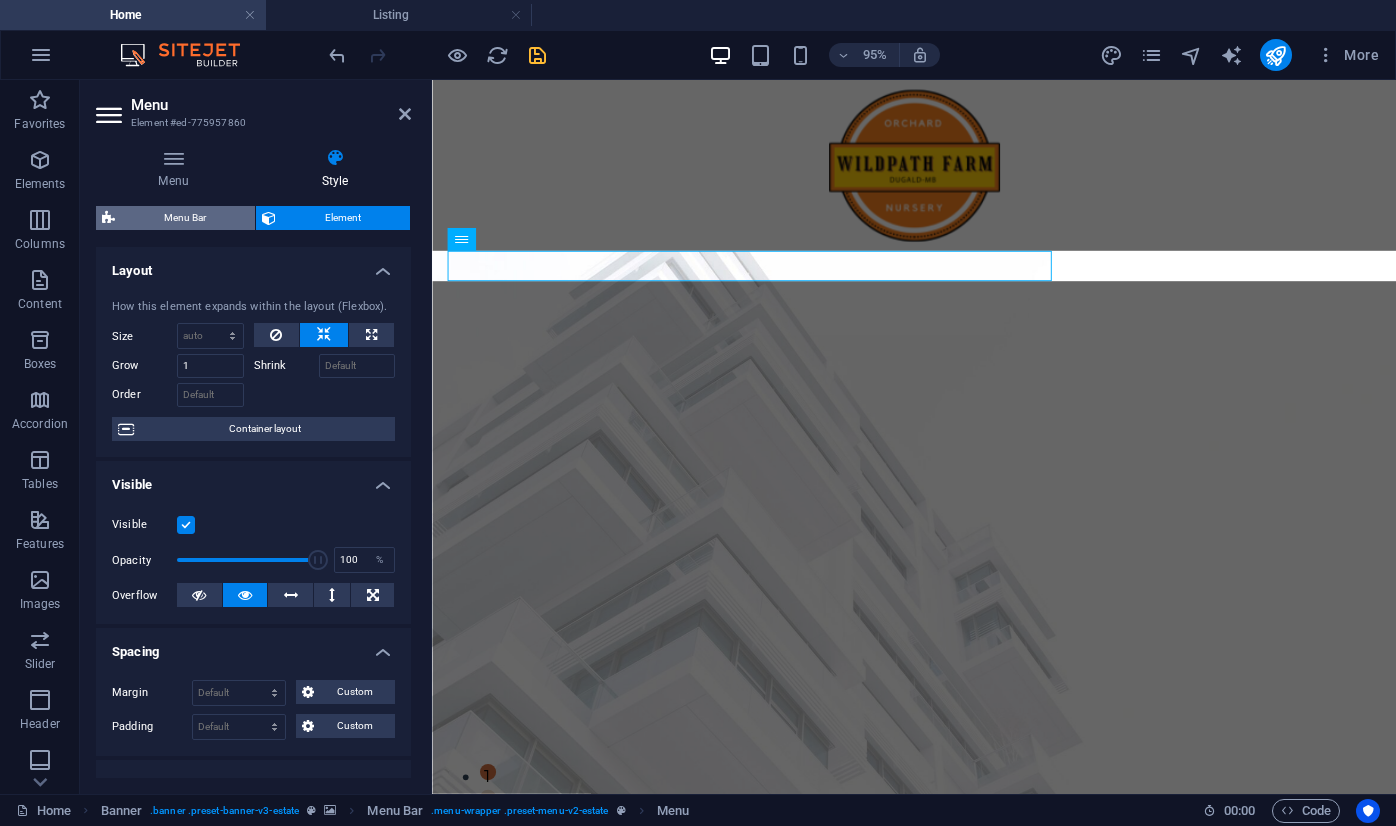 click on "Menu Bar" at bounding box center [185, 218] 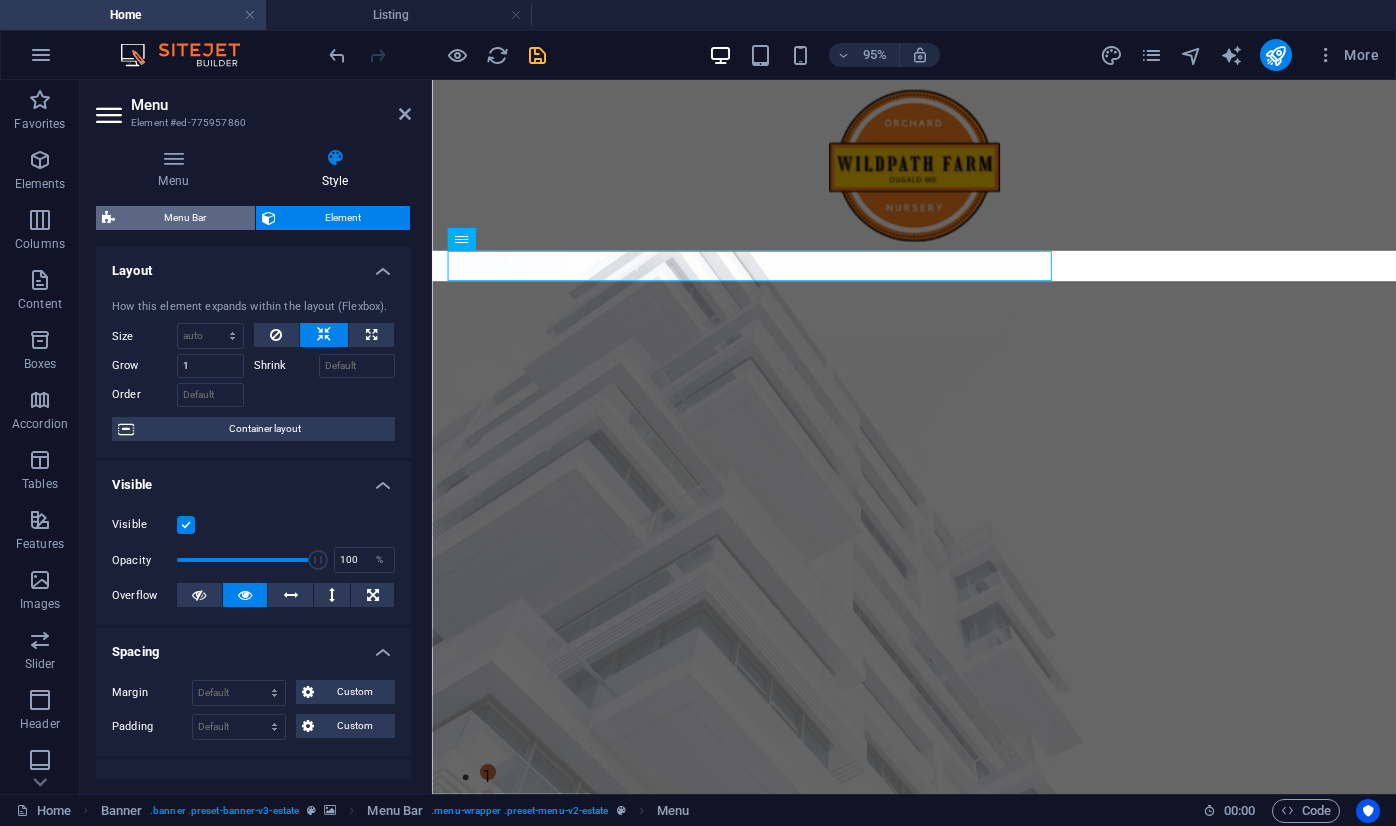 select on "px" 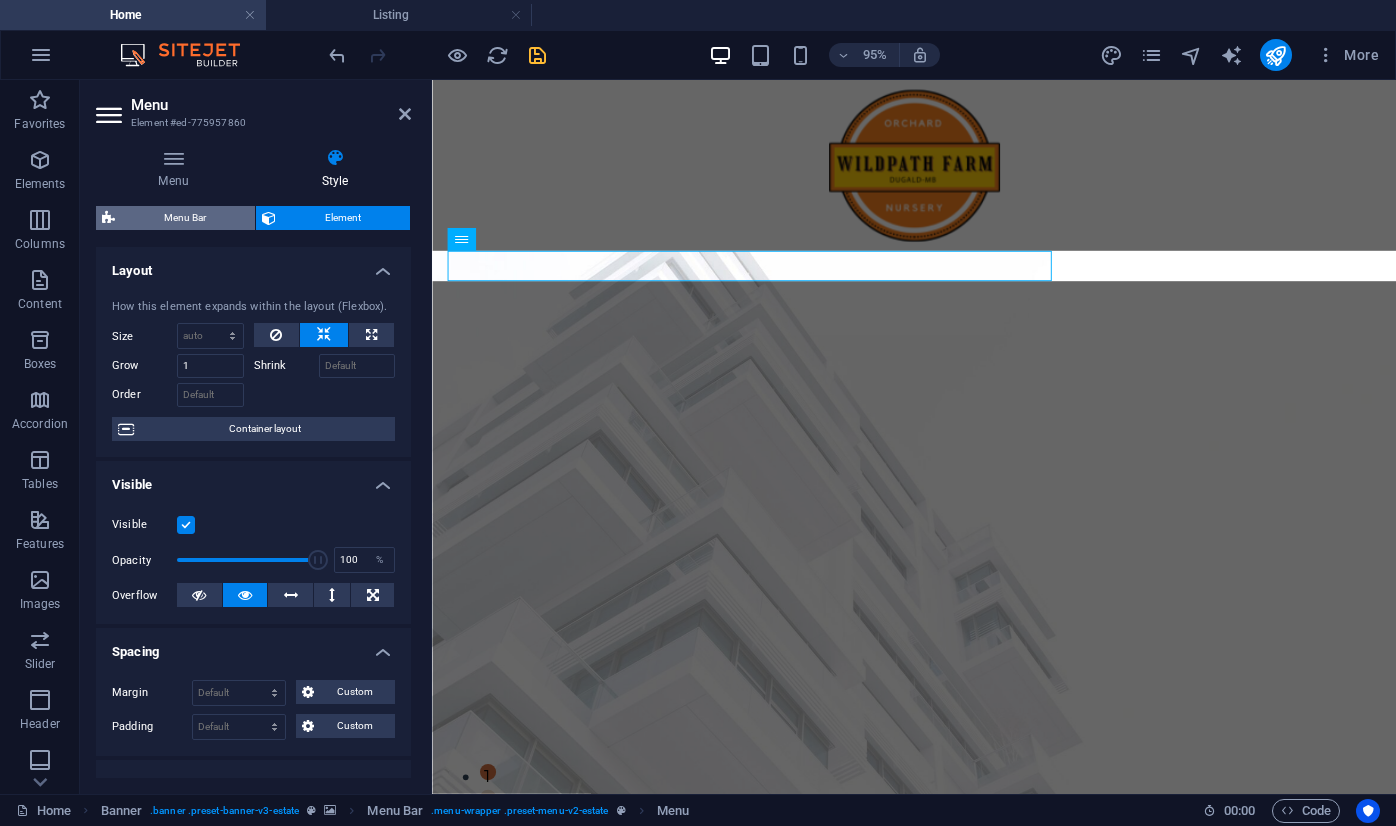 select on "px" 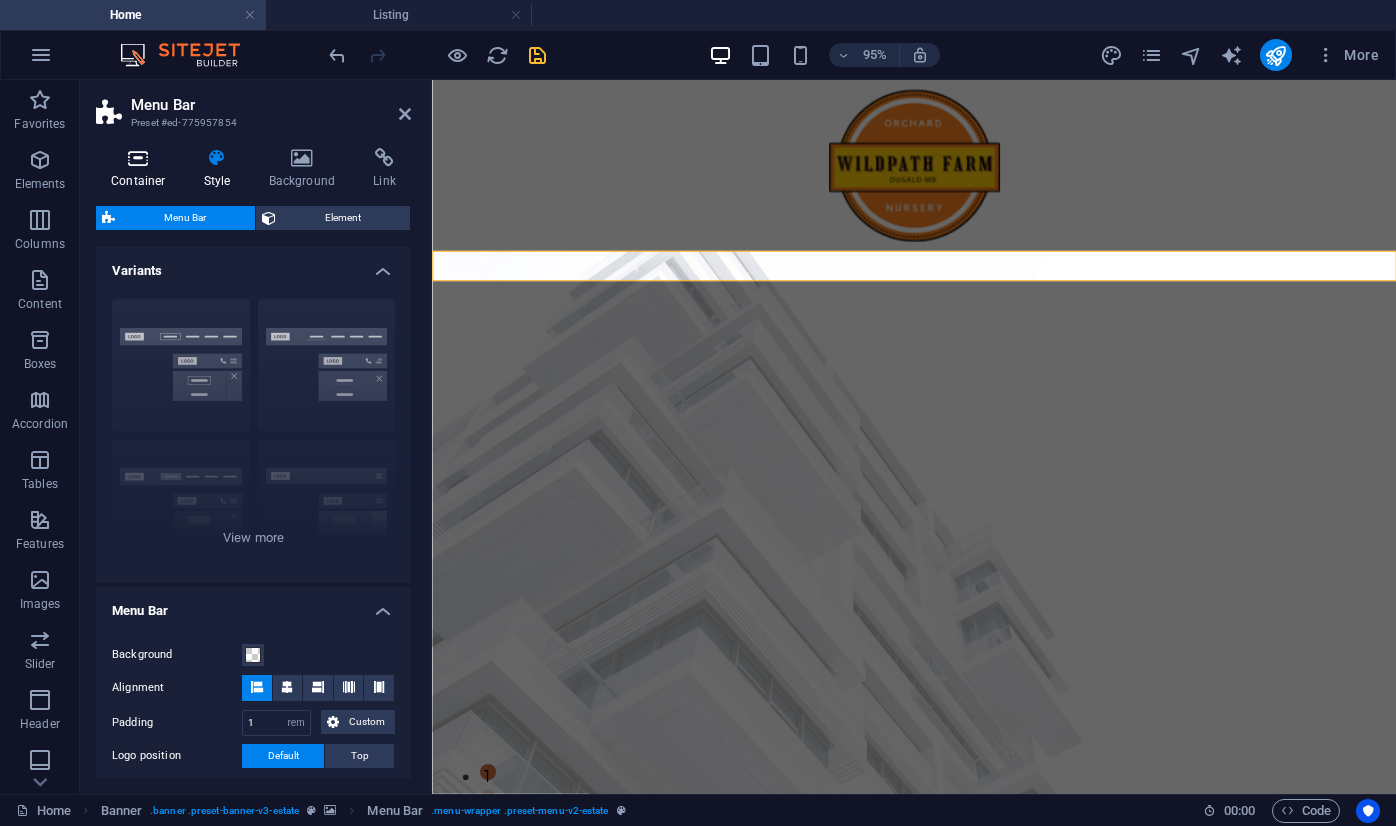 click at bounding box center [138, 158] 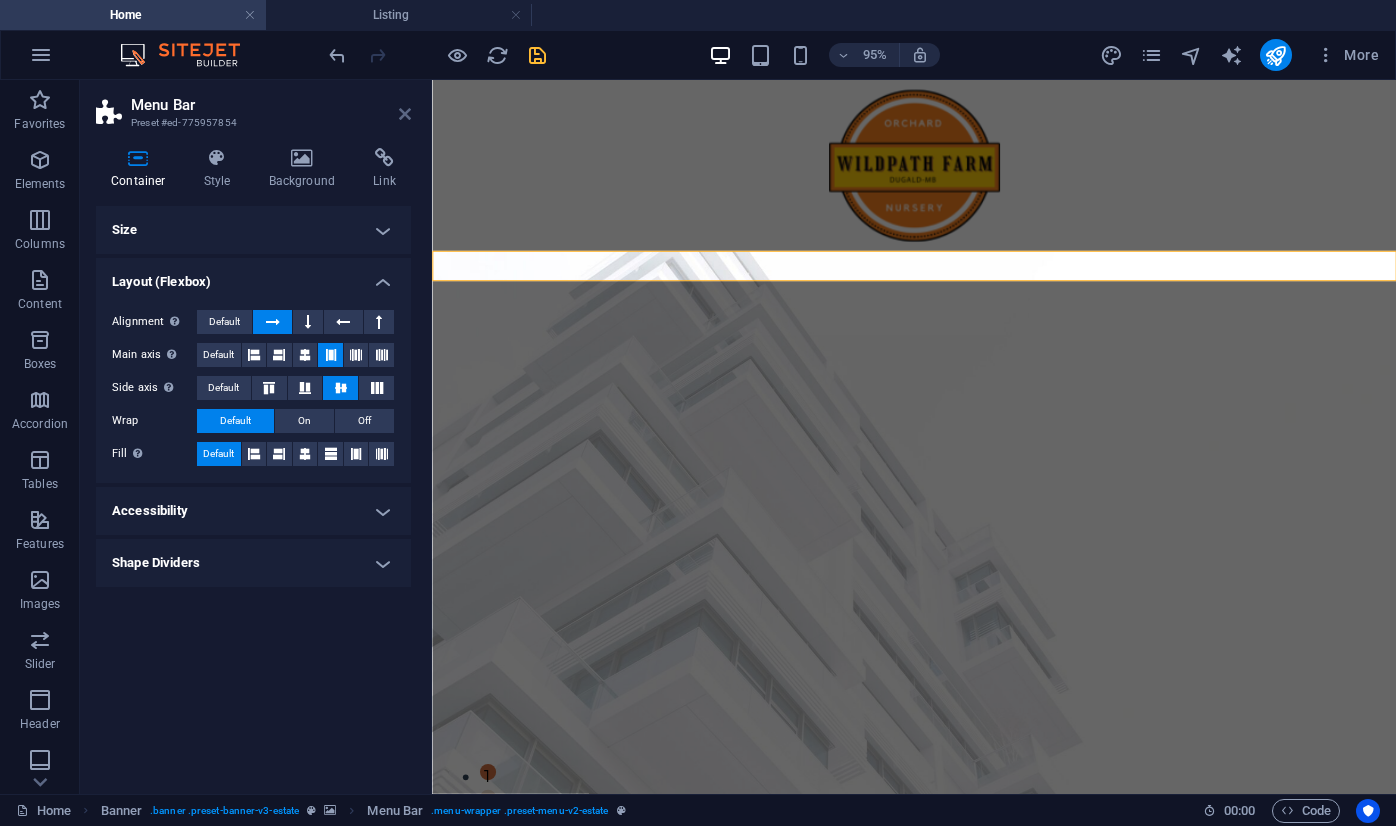 click at bounding box center [405, 114] 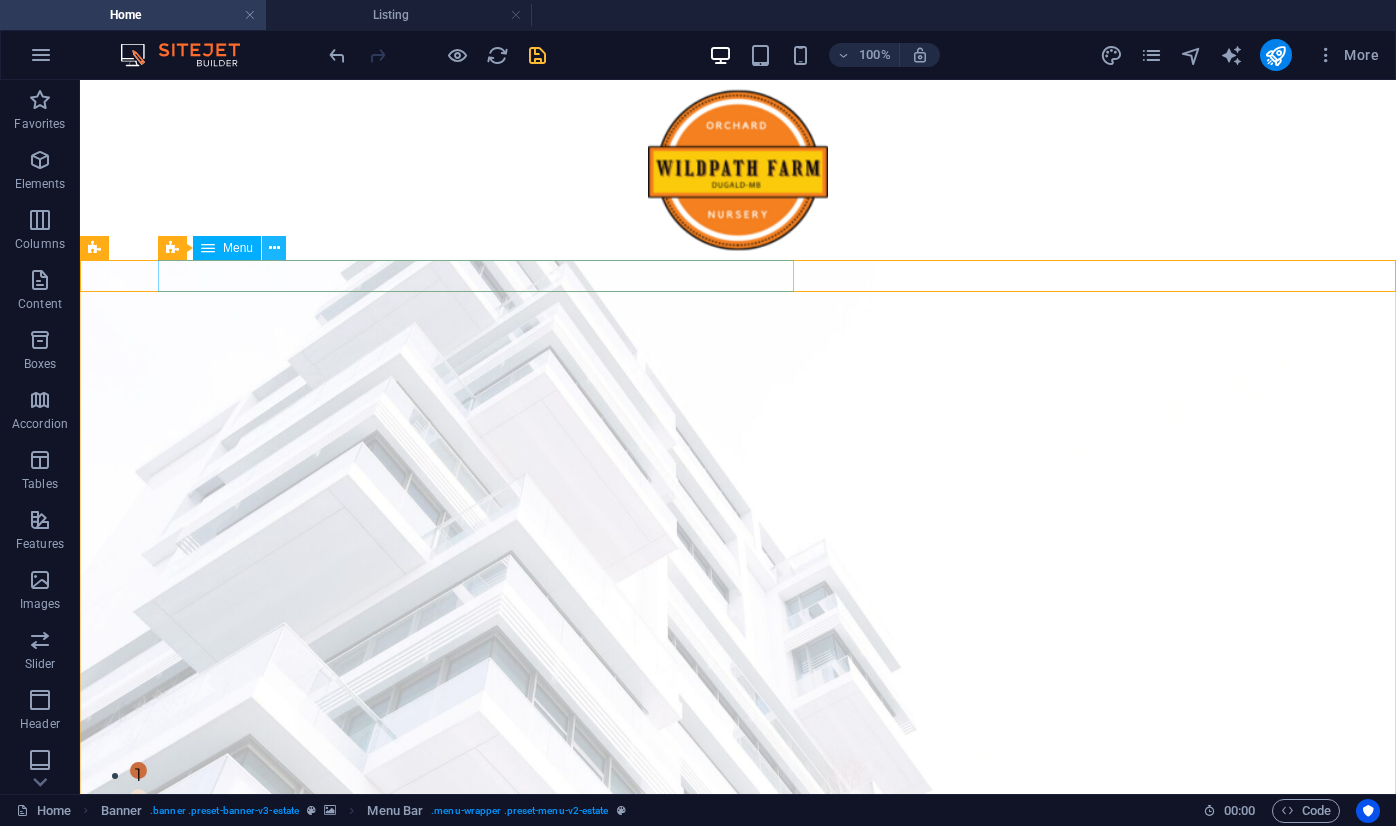 click at bounding box center [274, 248] 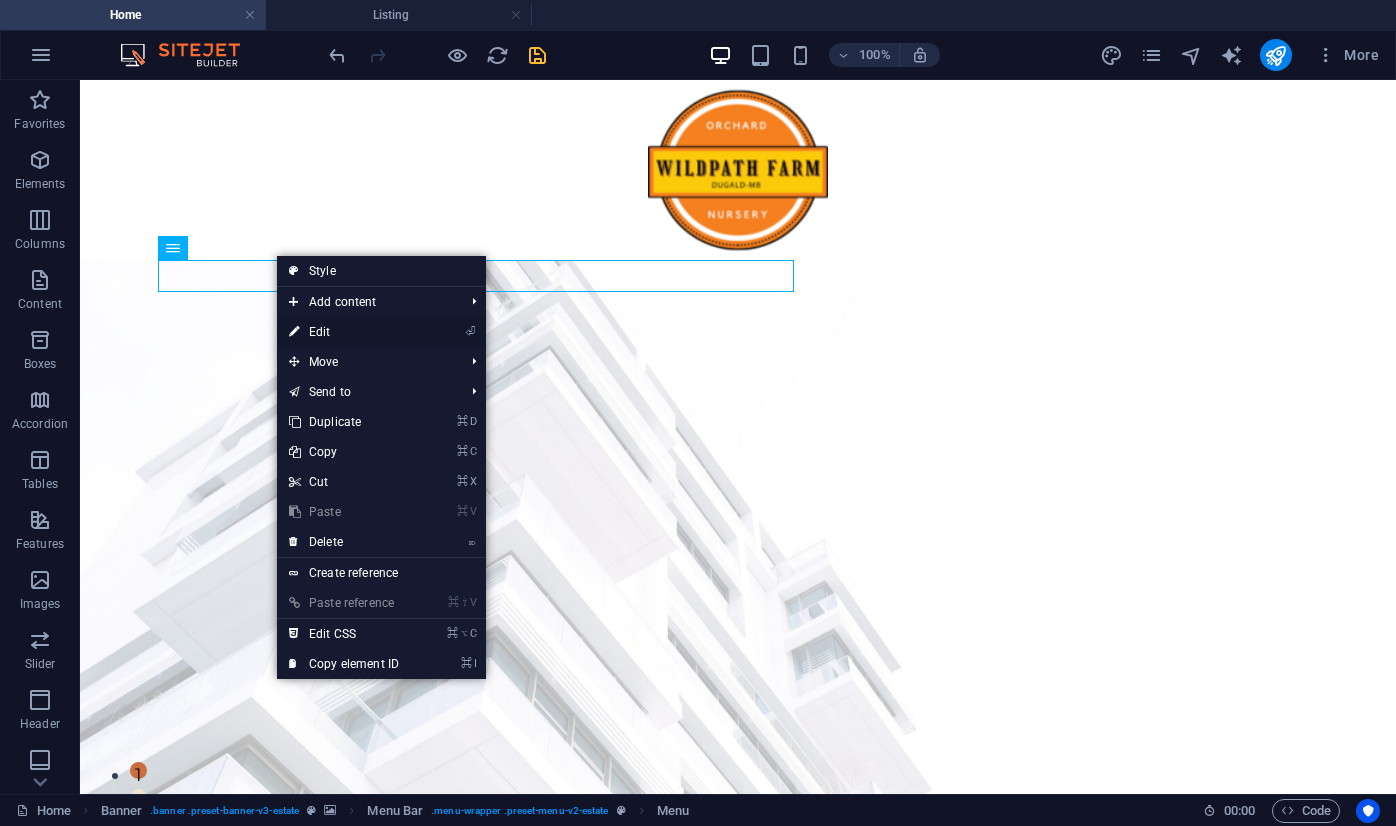 click on "⏎  Edit" at bounding box center (344, 332) 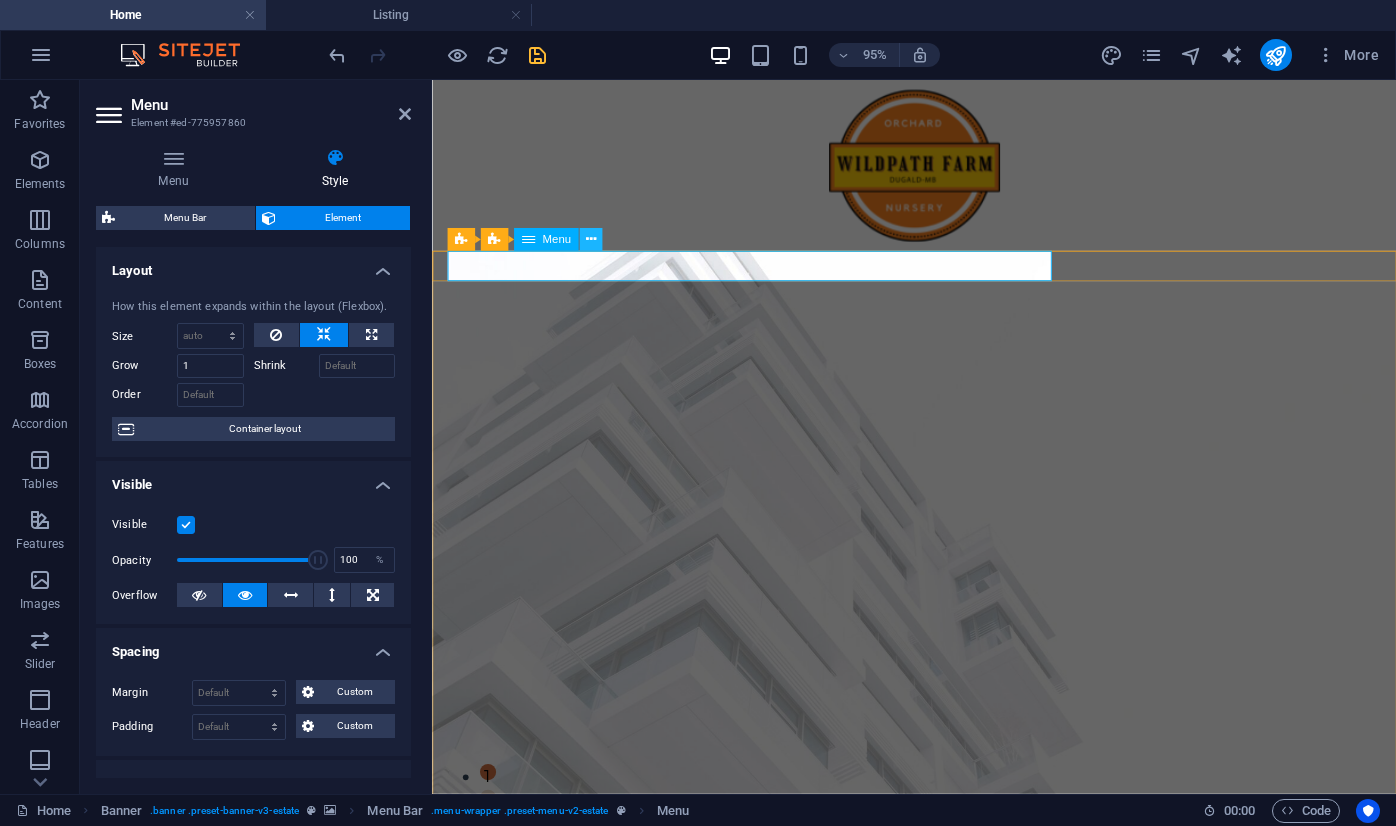 click at bounding box center (590, 240) 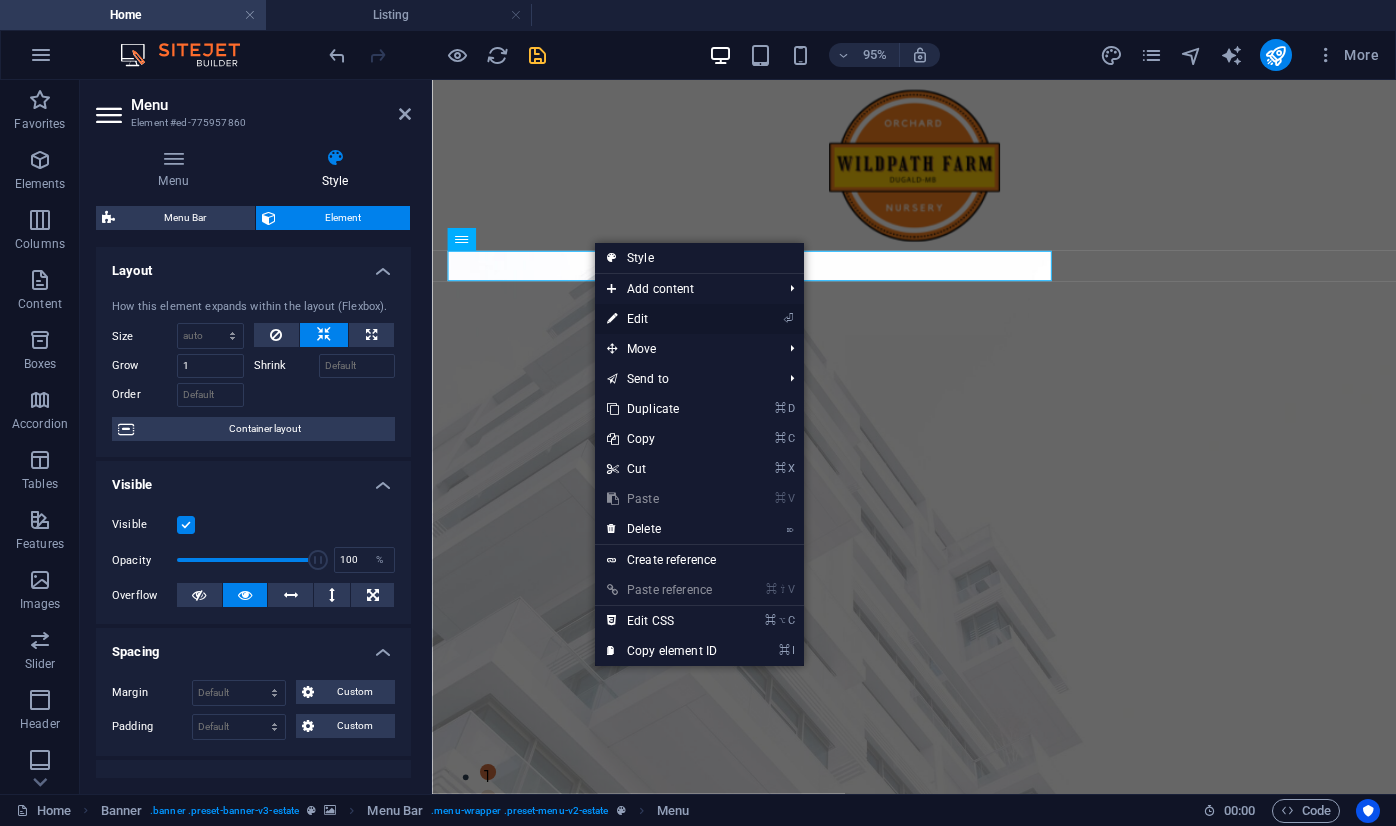 click on "⏎  Edit" at bounding box center (662, 319) 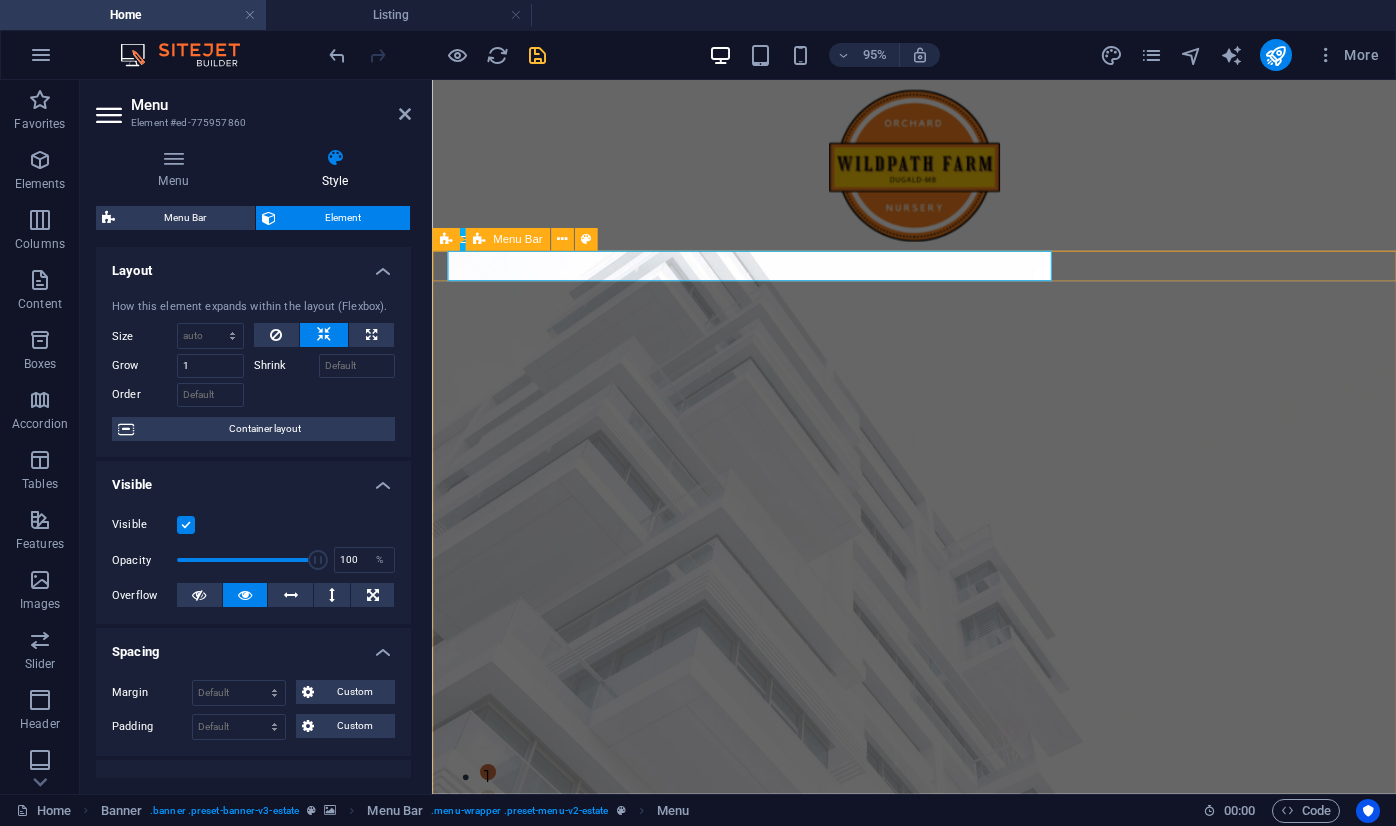 click on "Menu Bar" at bounding box center [507, 239] 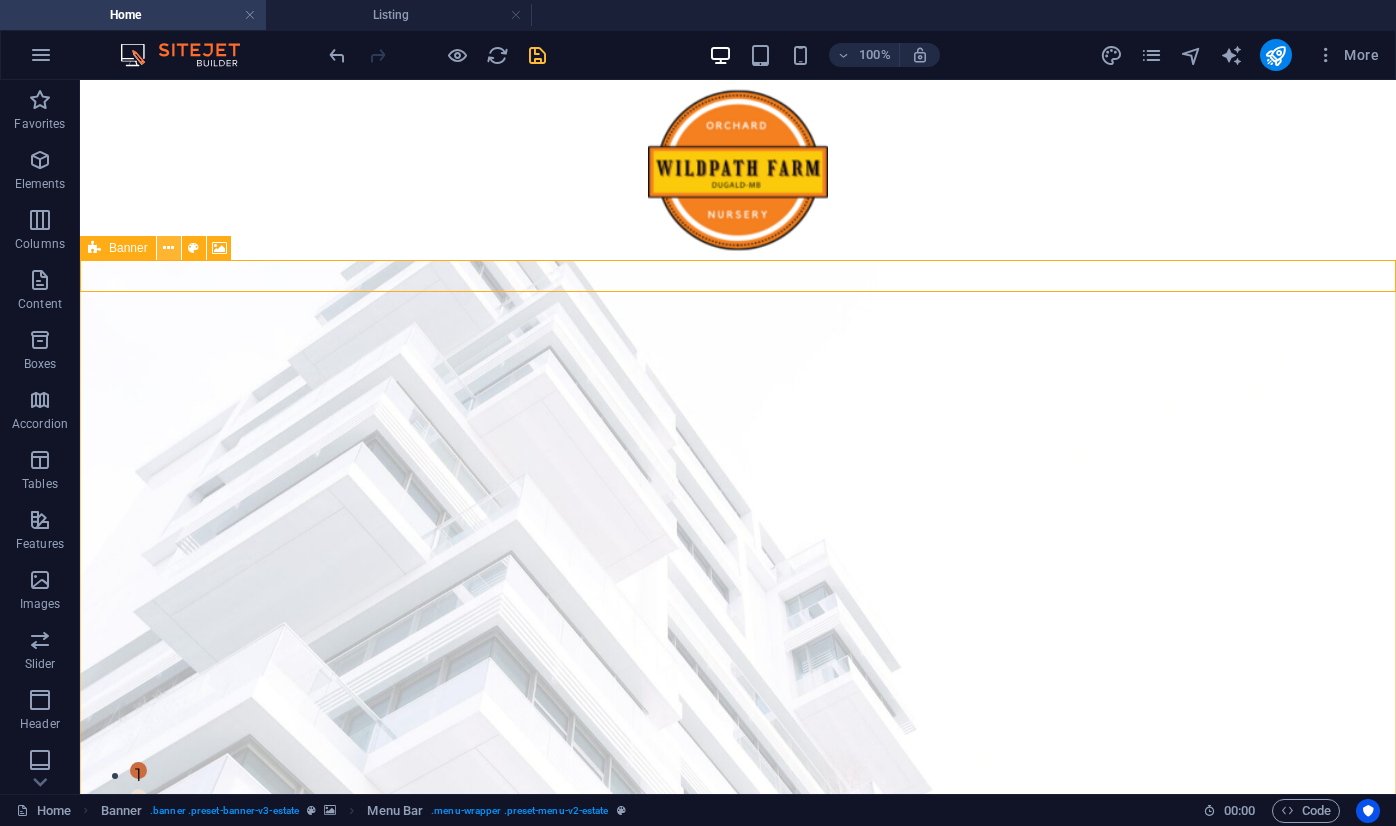 click at bounding box center [169, 248] 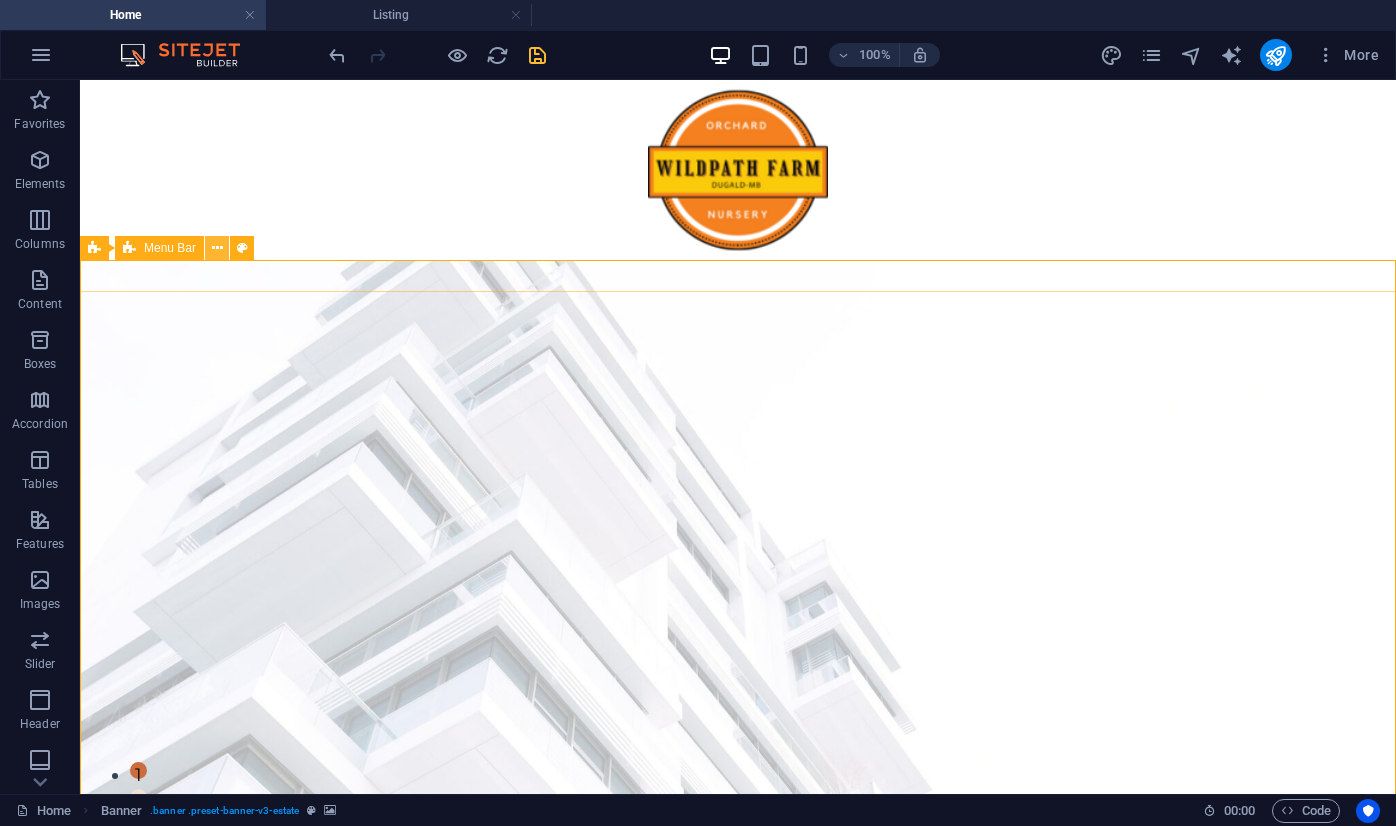 click at bounding box center (217, 248) 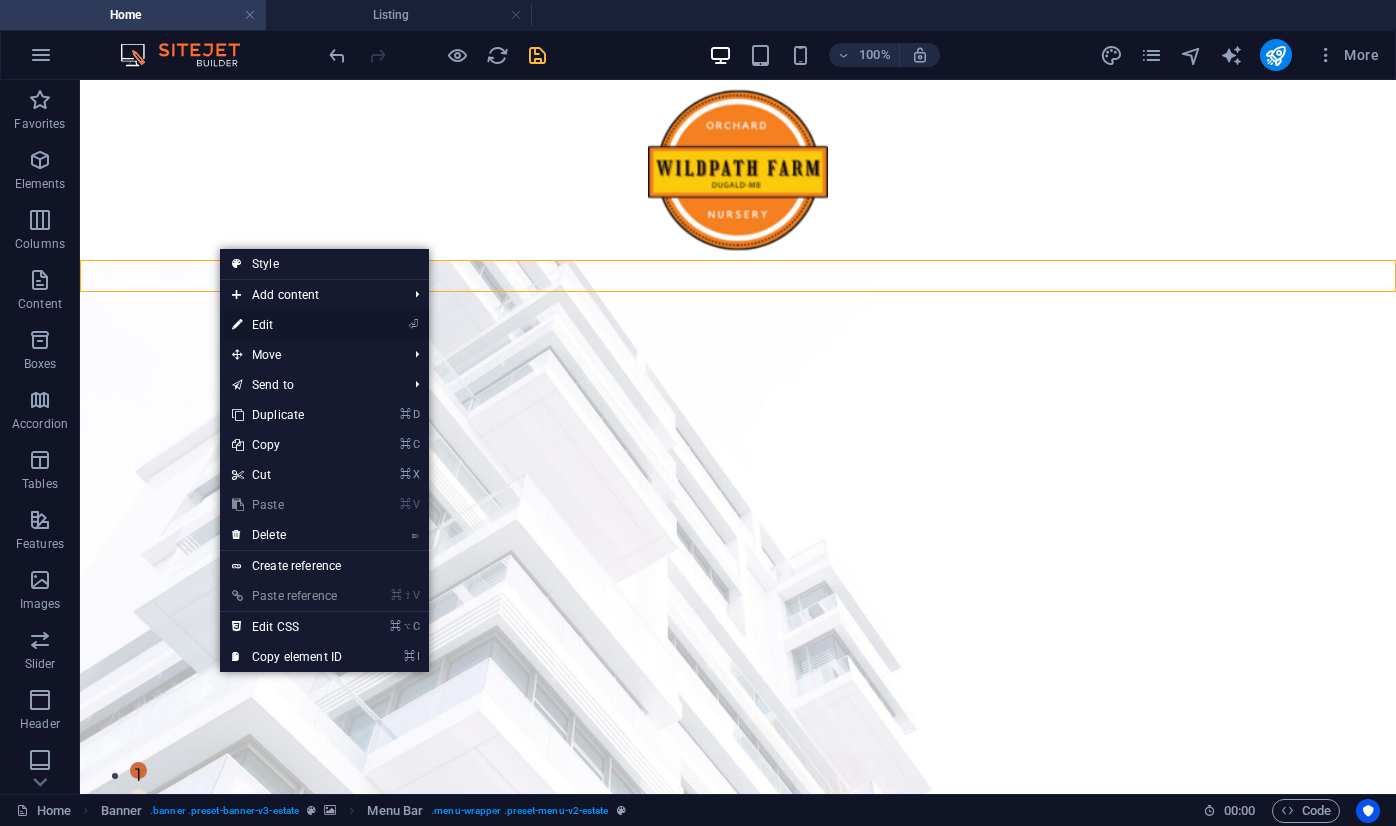 click on "⏎  Edit" at bounding box center (287, 325) 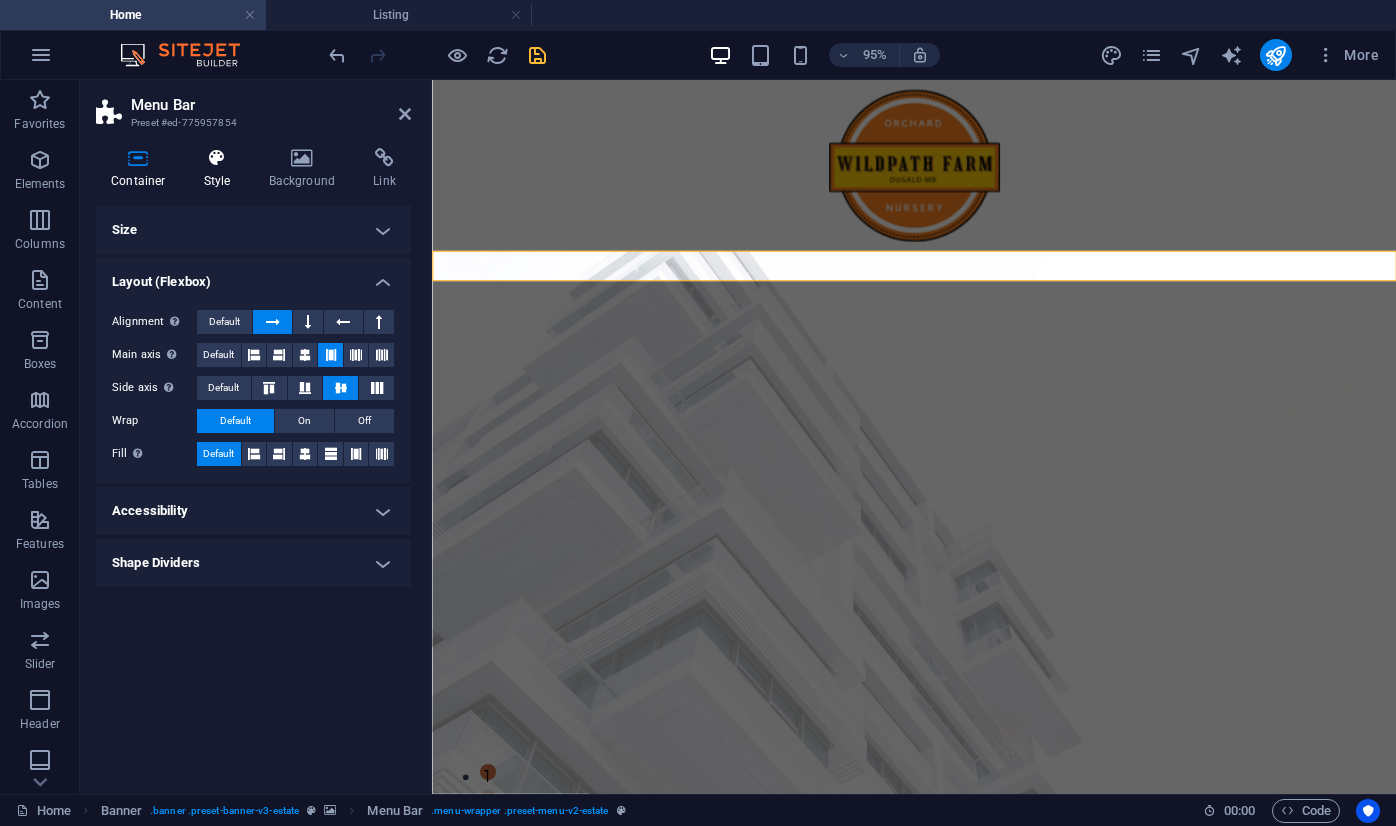 click on "Style" at bounding box center (221, 169) 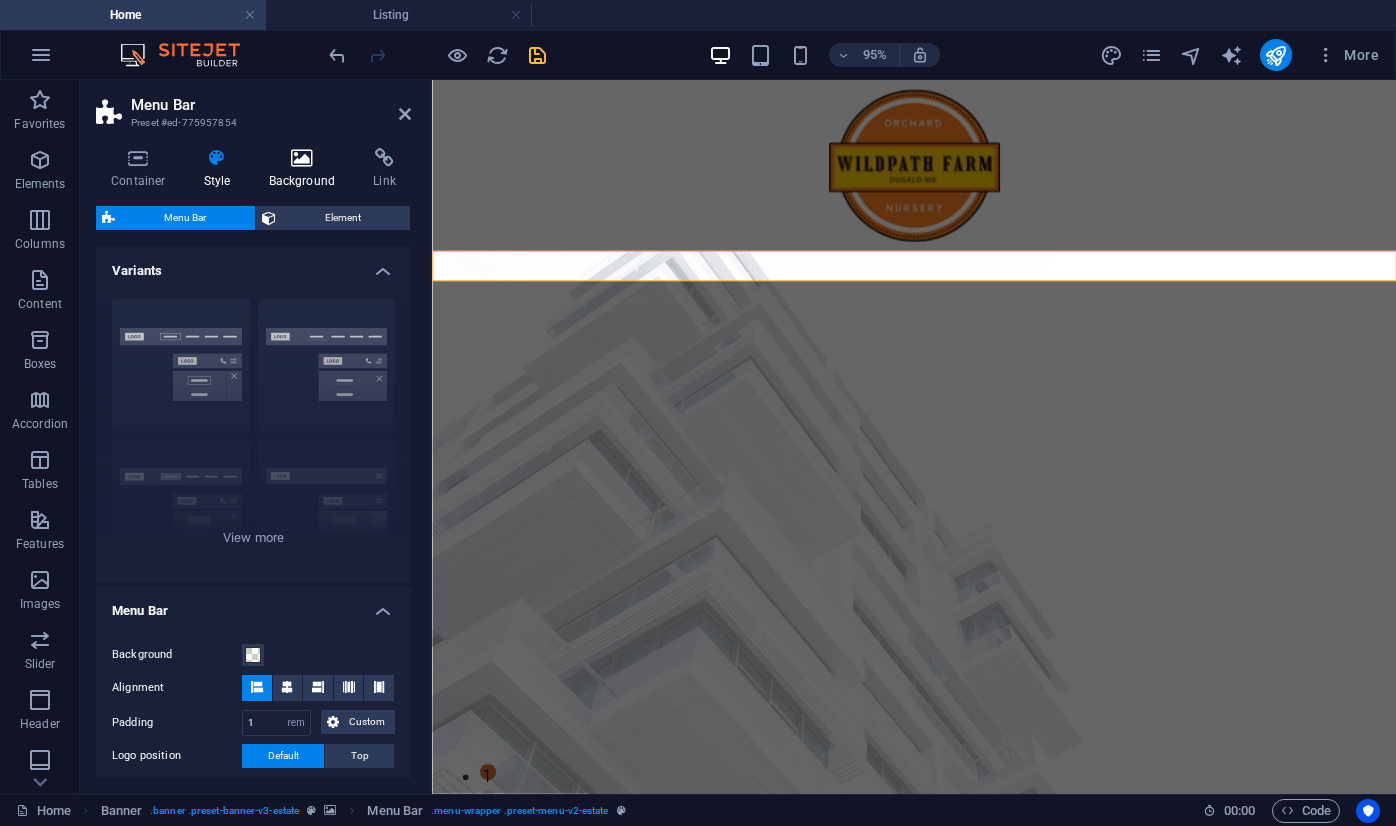 click at bounding box center [302, 158] 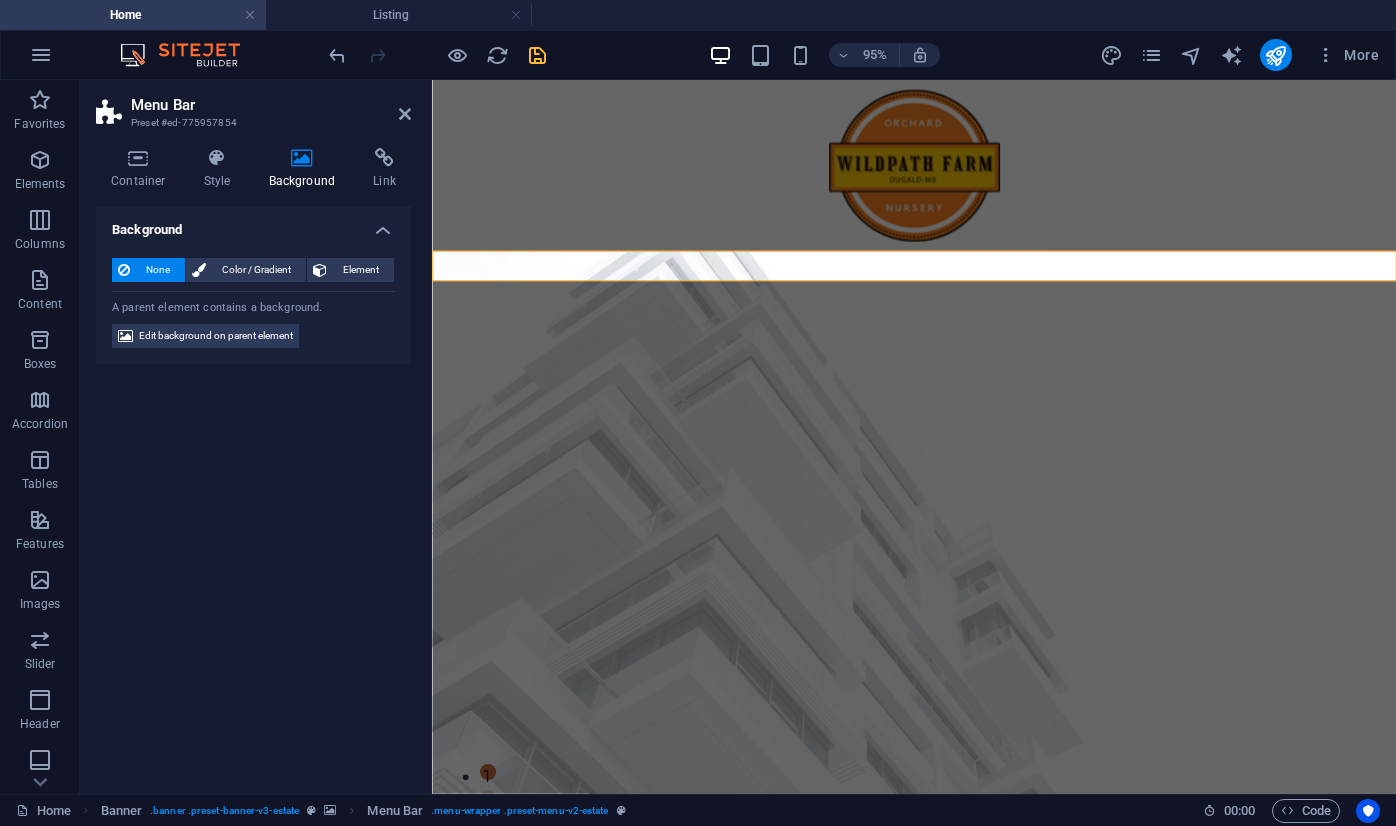 click on "Menu Bar Preset #ed-775957854
Container Style Background Link Size Height Default px rem % vh vw Min. height None px rem % vh vw Width Default px rem % em vh vw Min. width None px rem % vh vw Content width Default Custom width Width Default px rem % em vh vw Min. width None px rem % vh vw Default padding Custom spacing Default content width and padding can be changed under Design. Edit design Layout (Flexbox) Alignment Determines the flex direction. Default Main axis Determine how elements should behave along the main axis inside this container (justify content). Default Side axis Control the vertical direction of the element inside of the container (align items). Default Wrap Default On Off Fill Controls the distances and direction of elements on the y-axis across several lines (align content). Default Accessibility ARIA helps assistive technologies (like screen readers) to understand the role, state, and behavior of web elements Role The ARIA role defines the purpose of an element.  None %" at bounding box center [256, 437] 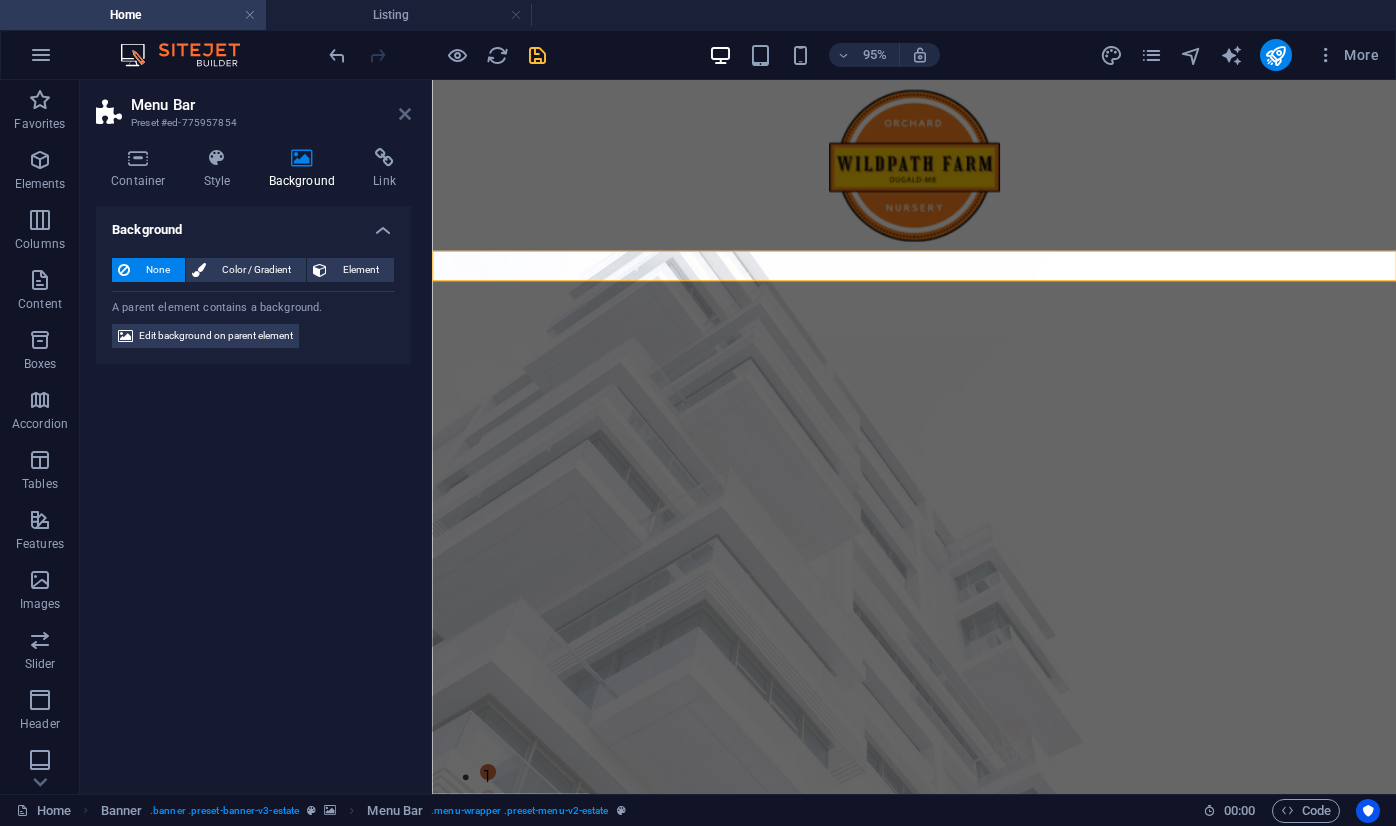 click at bounding box center (405, 114) 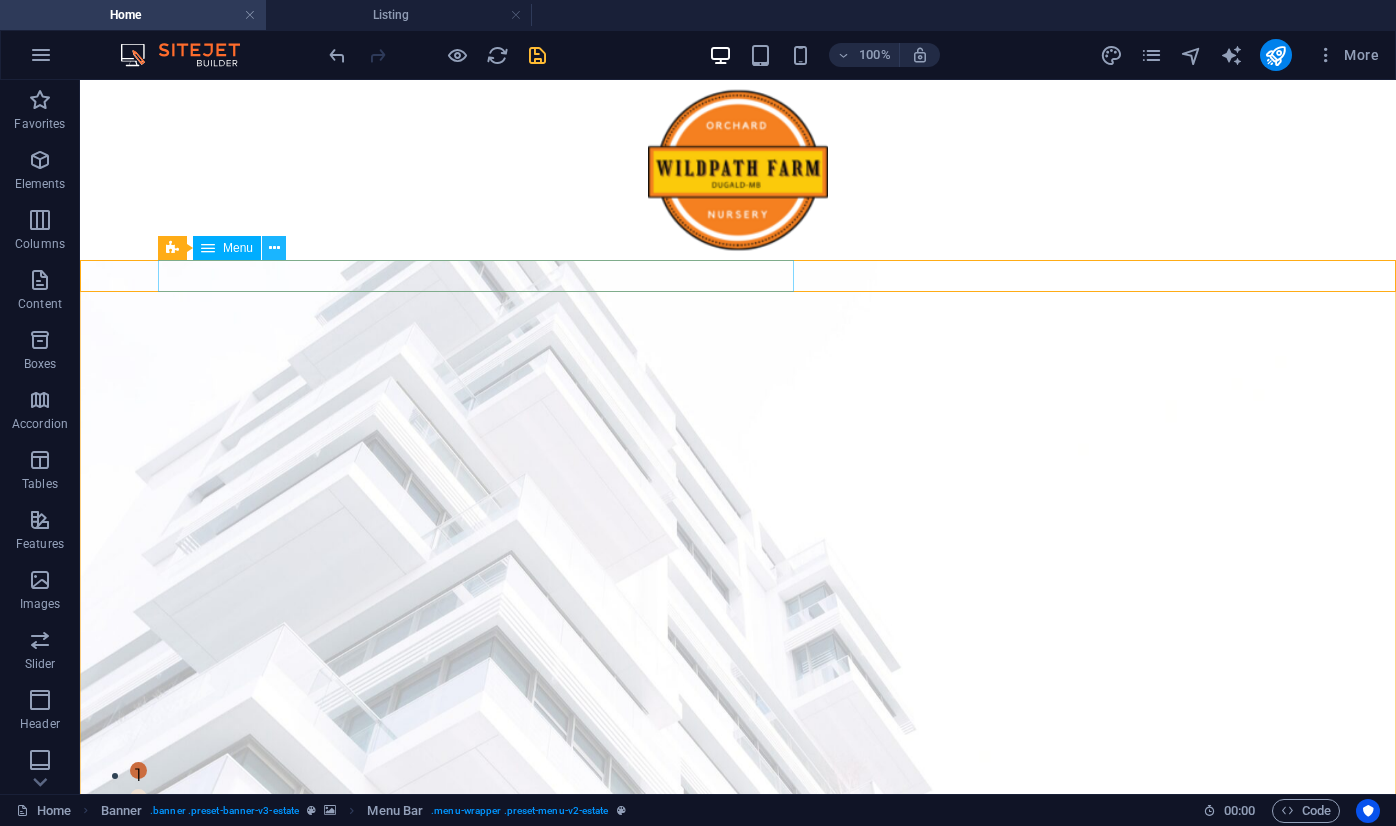 click at bounding box center (274, 248) 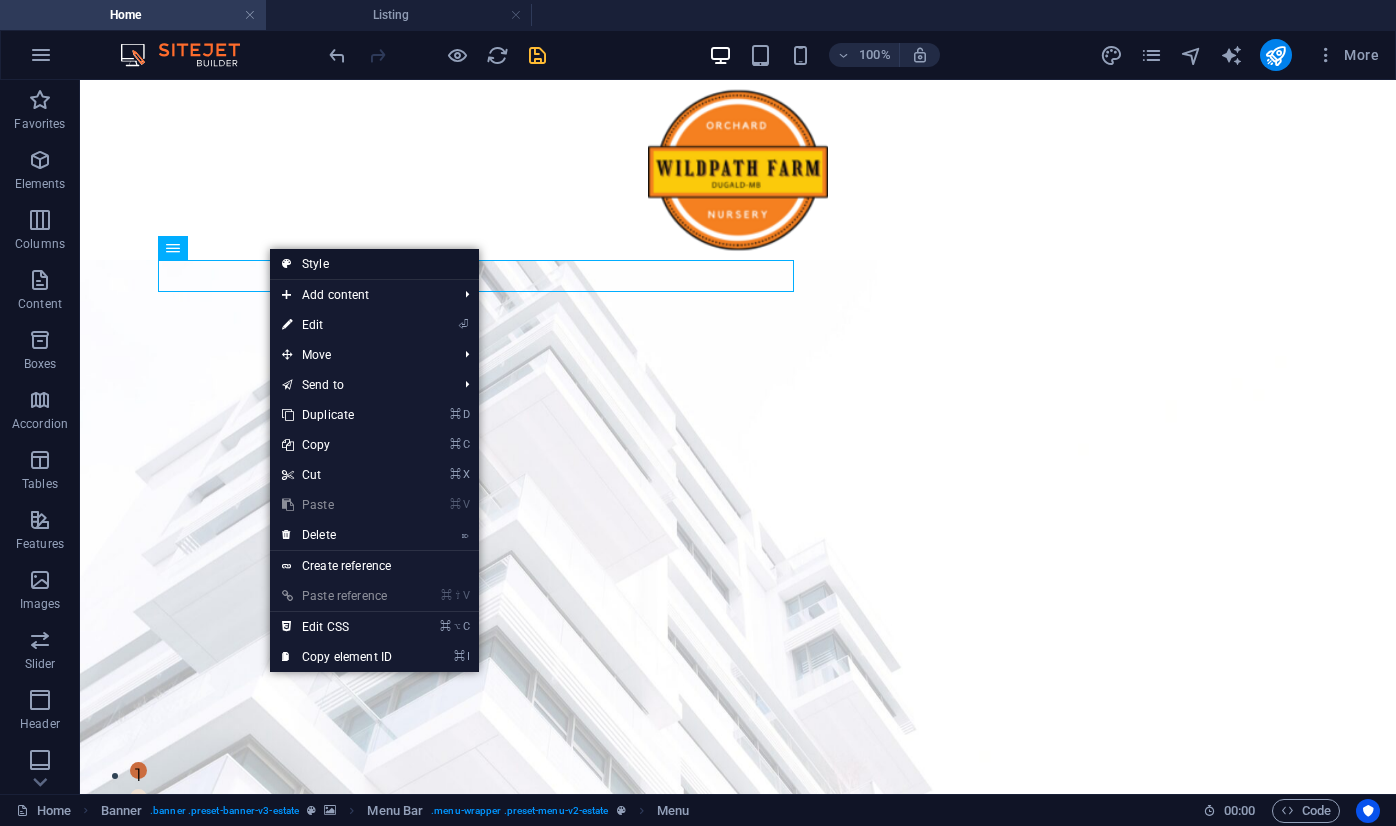 click on "Style" at bounding box center (374, 264) 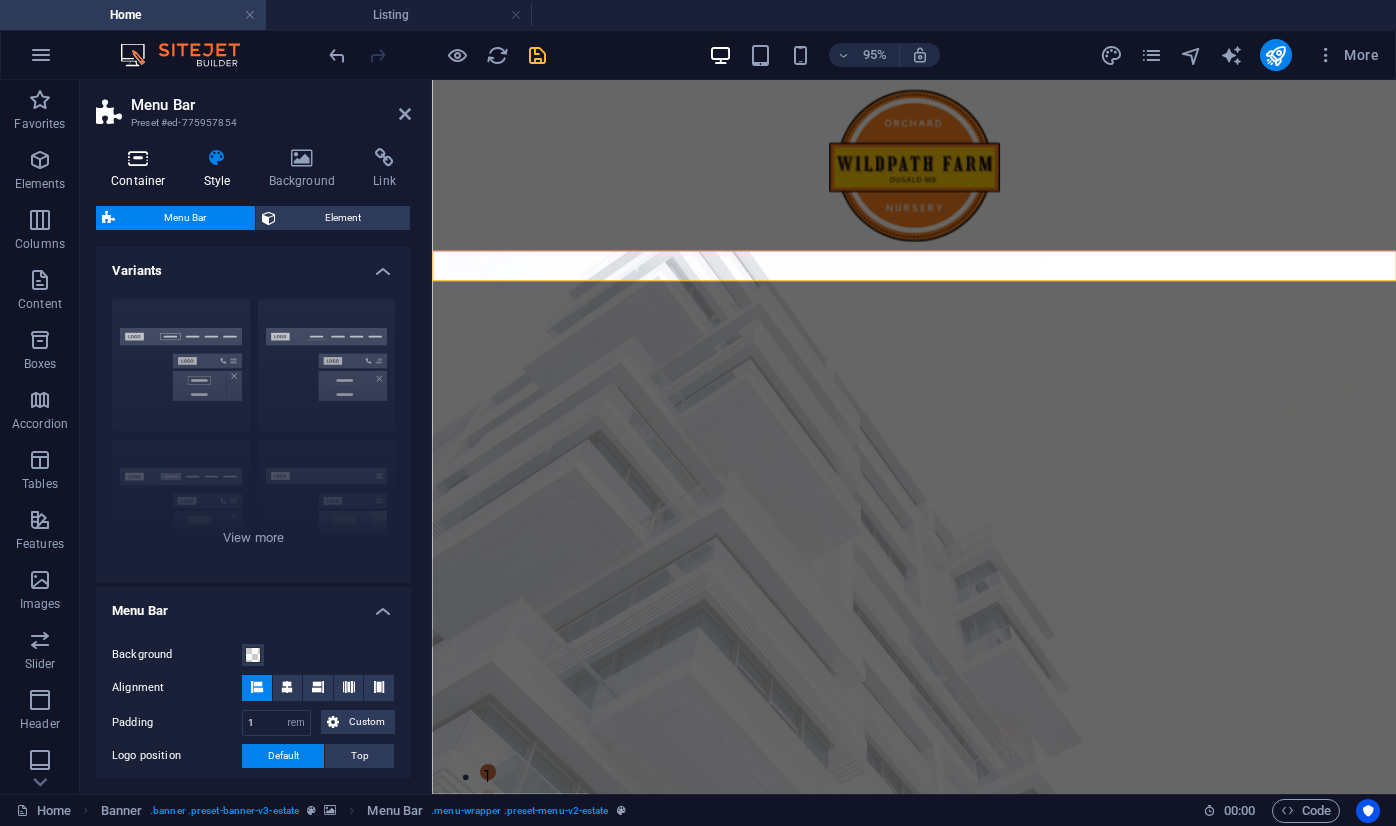 click at bounding box center [138, 158] 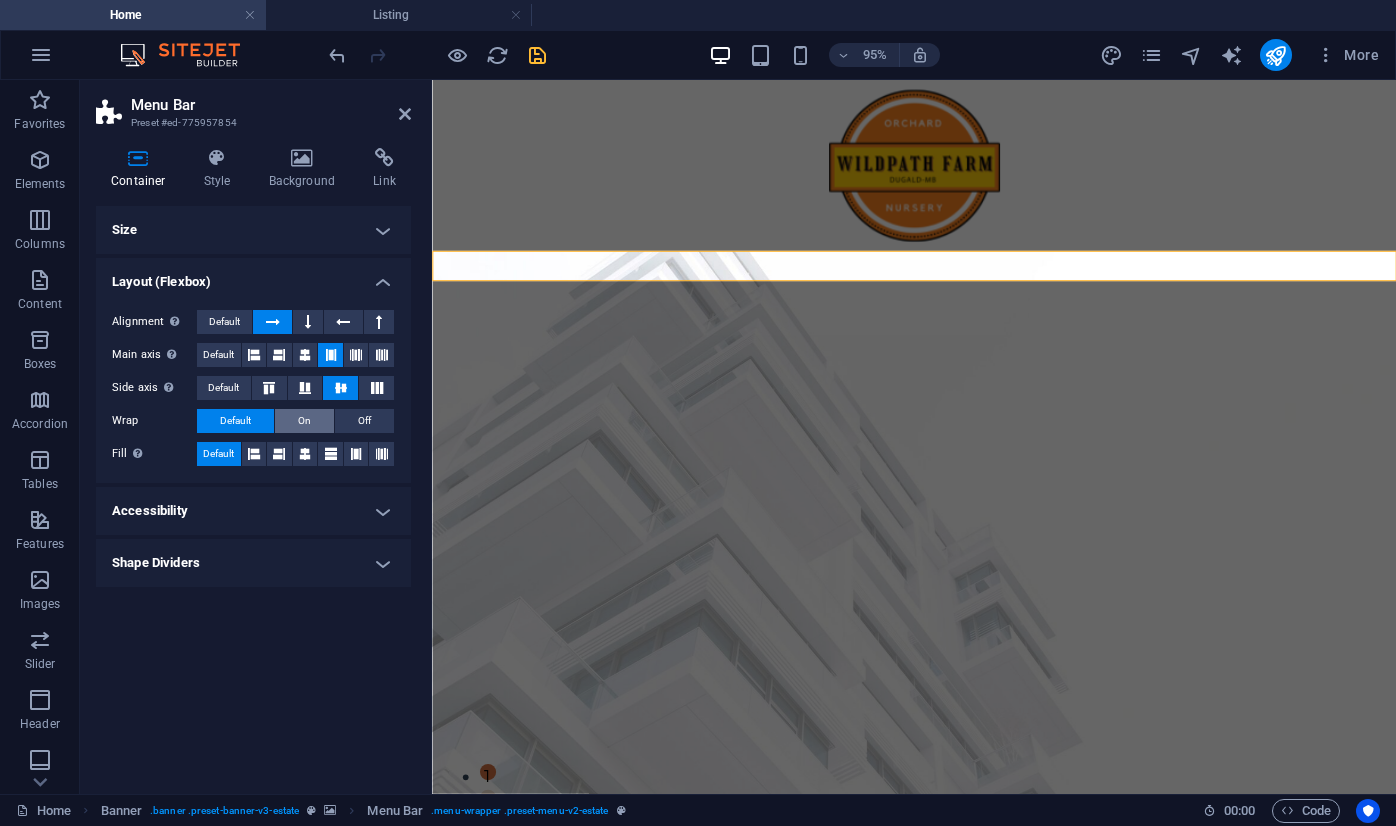 click on "On" at bounding box center [304, 421] 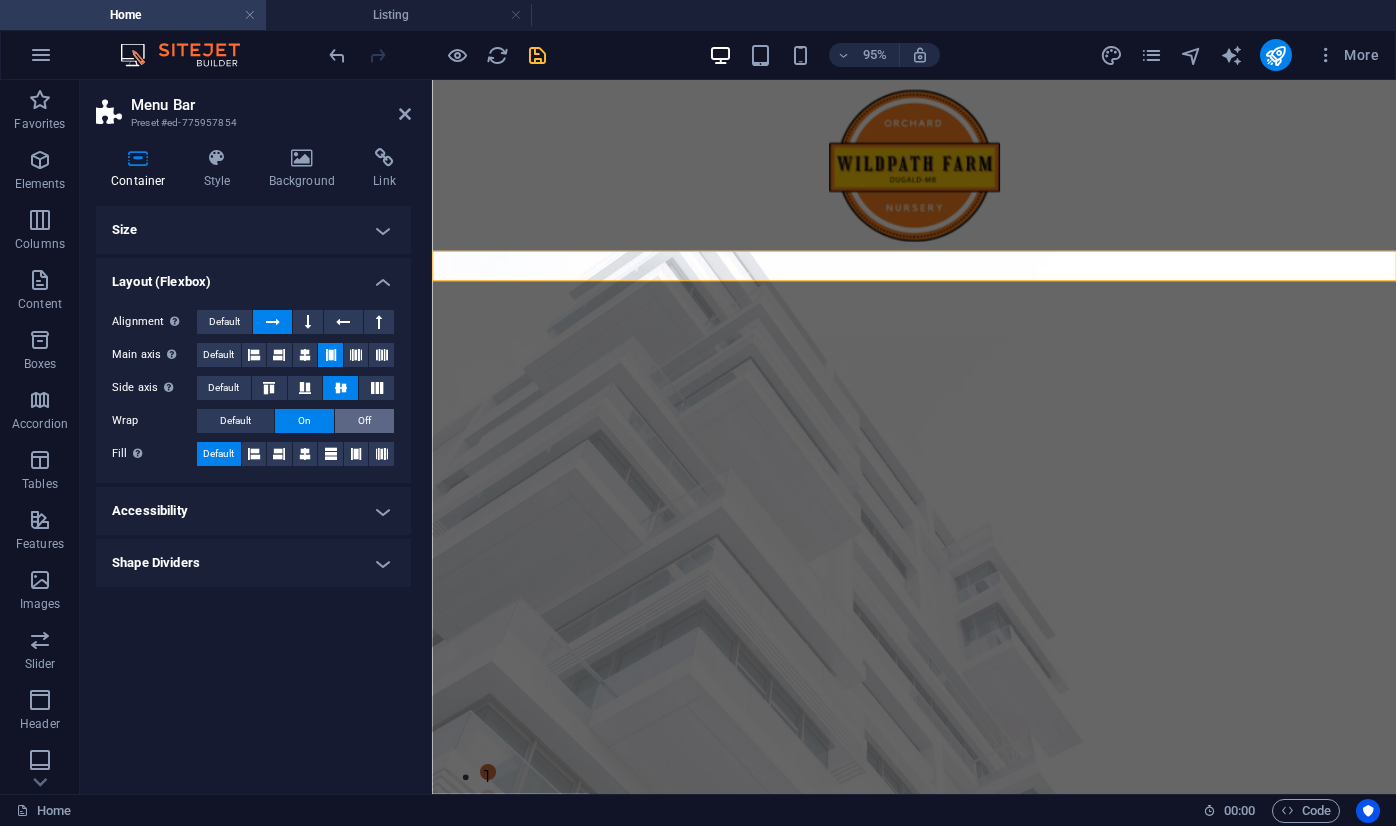click on "Off" at bounding box center (364, 421) 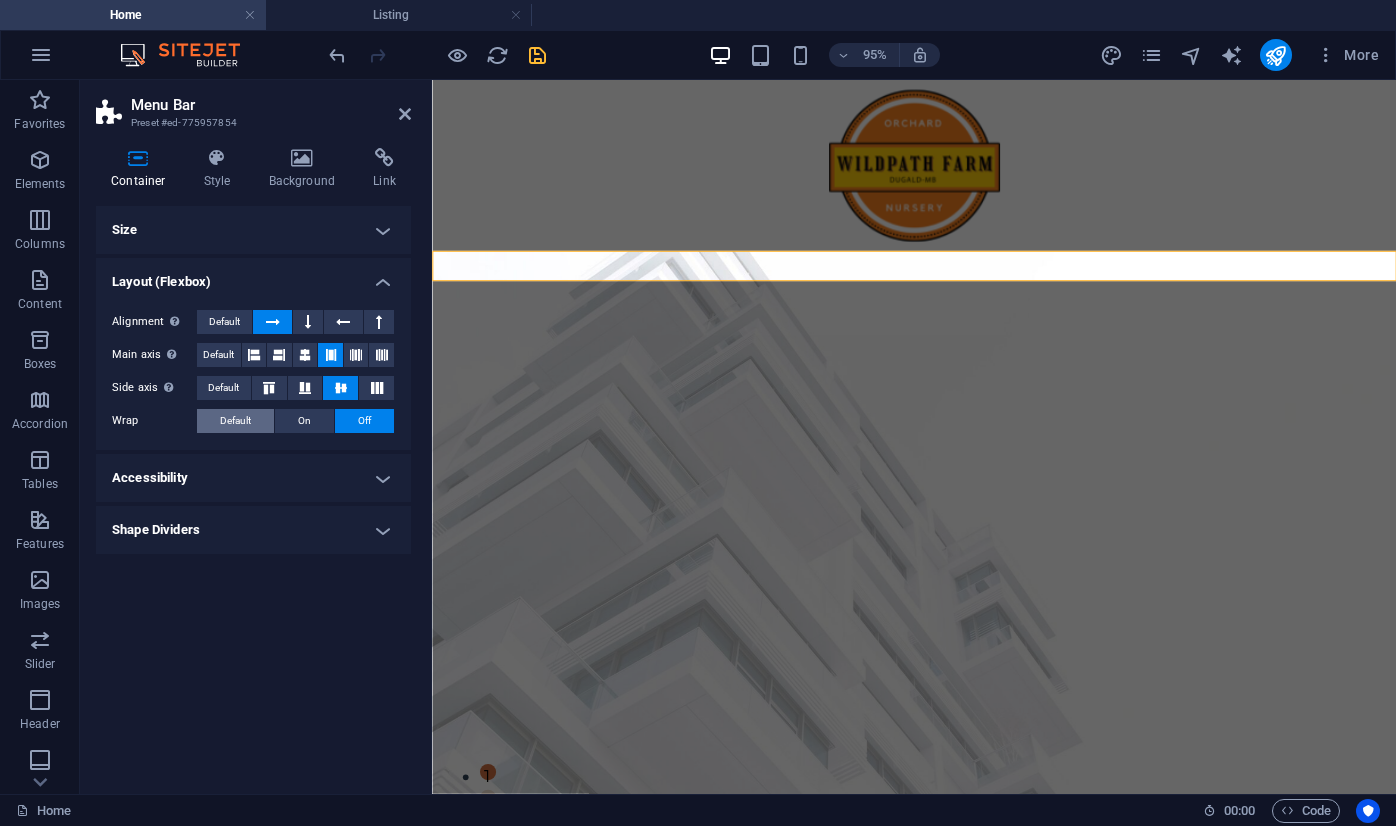 click on "Default" at bounding box center (235, 421) 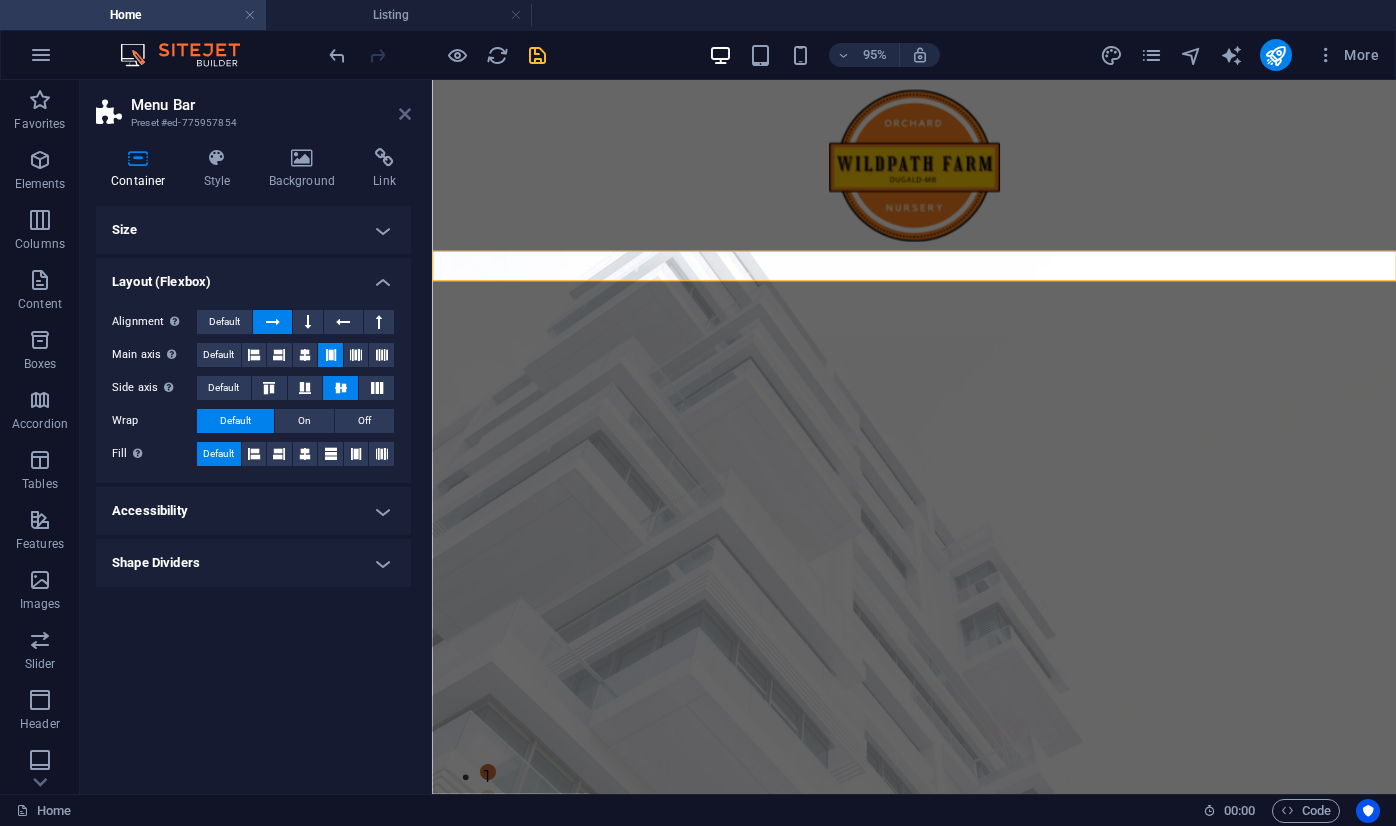 click at bounding box center (405, 114) 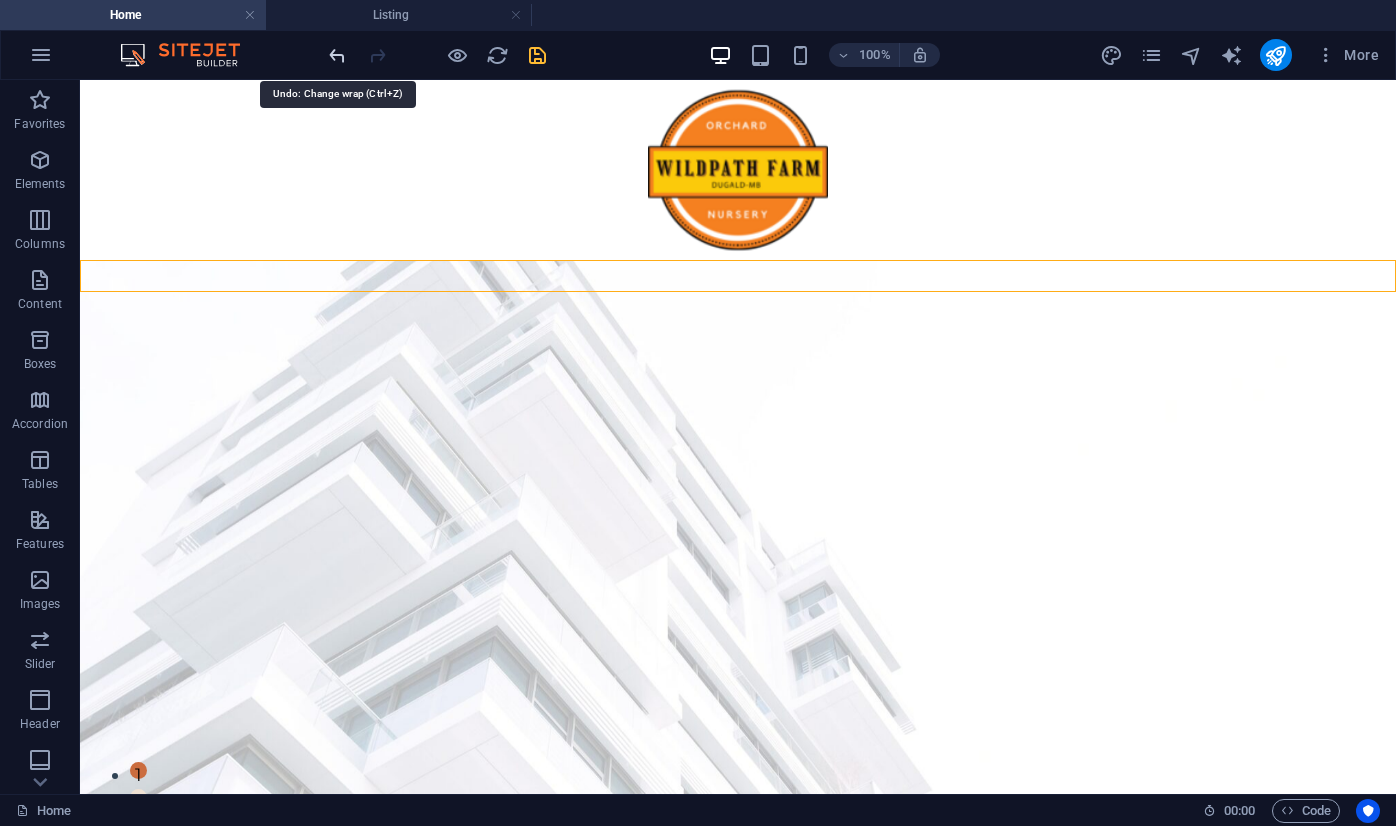 click at bounding box center [337, 55] 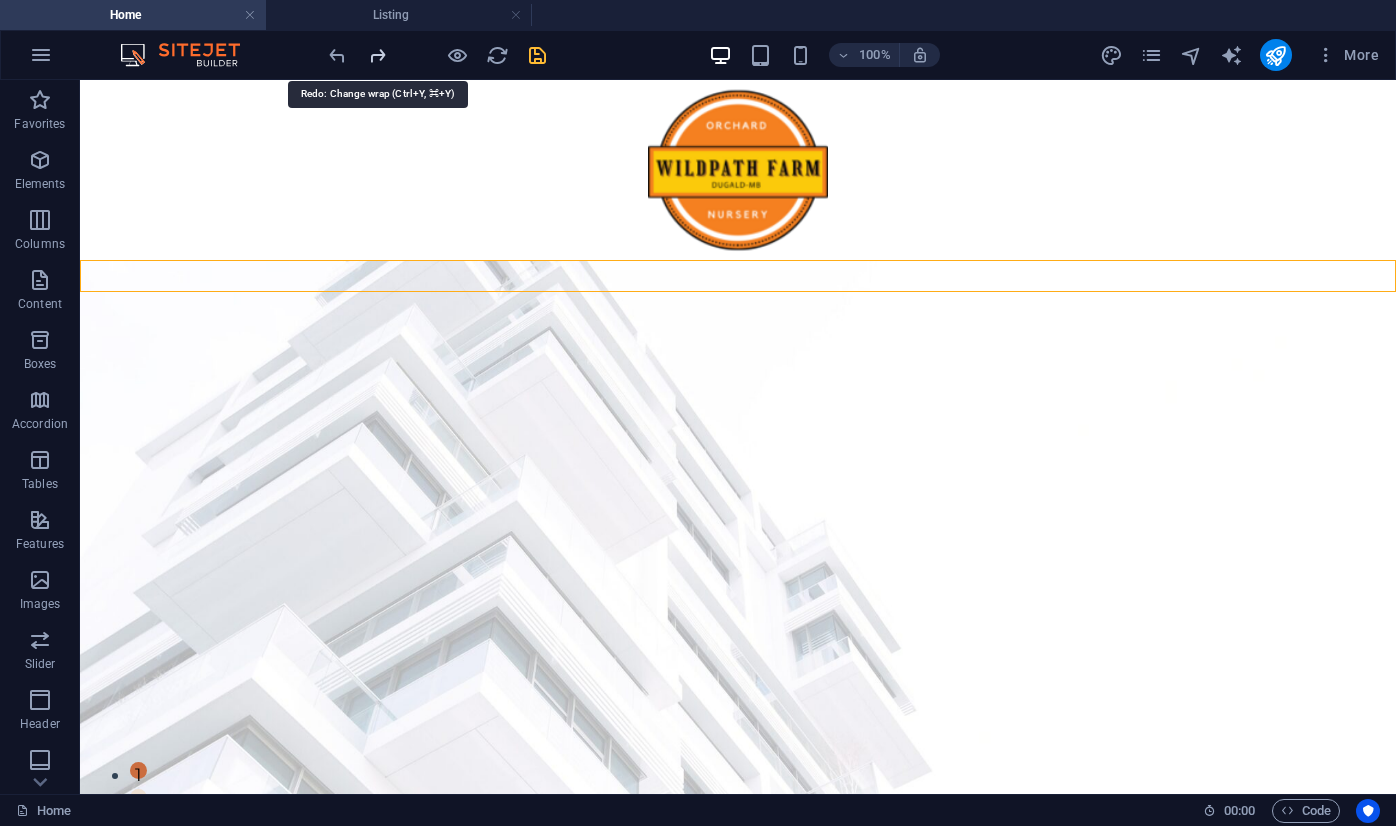 click at bounding box center (377, 55) 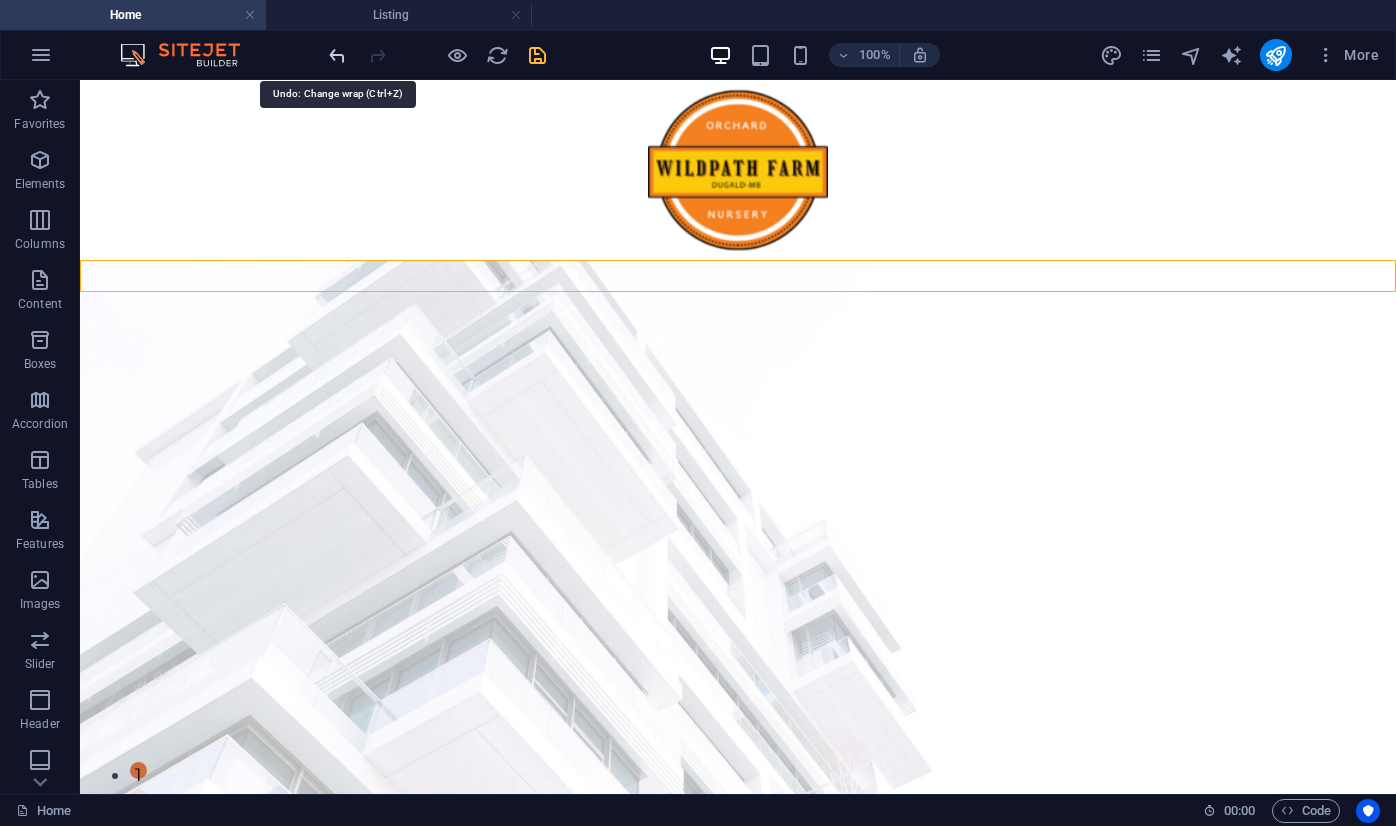 click at bounding box center (337, 55) 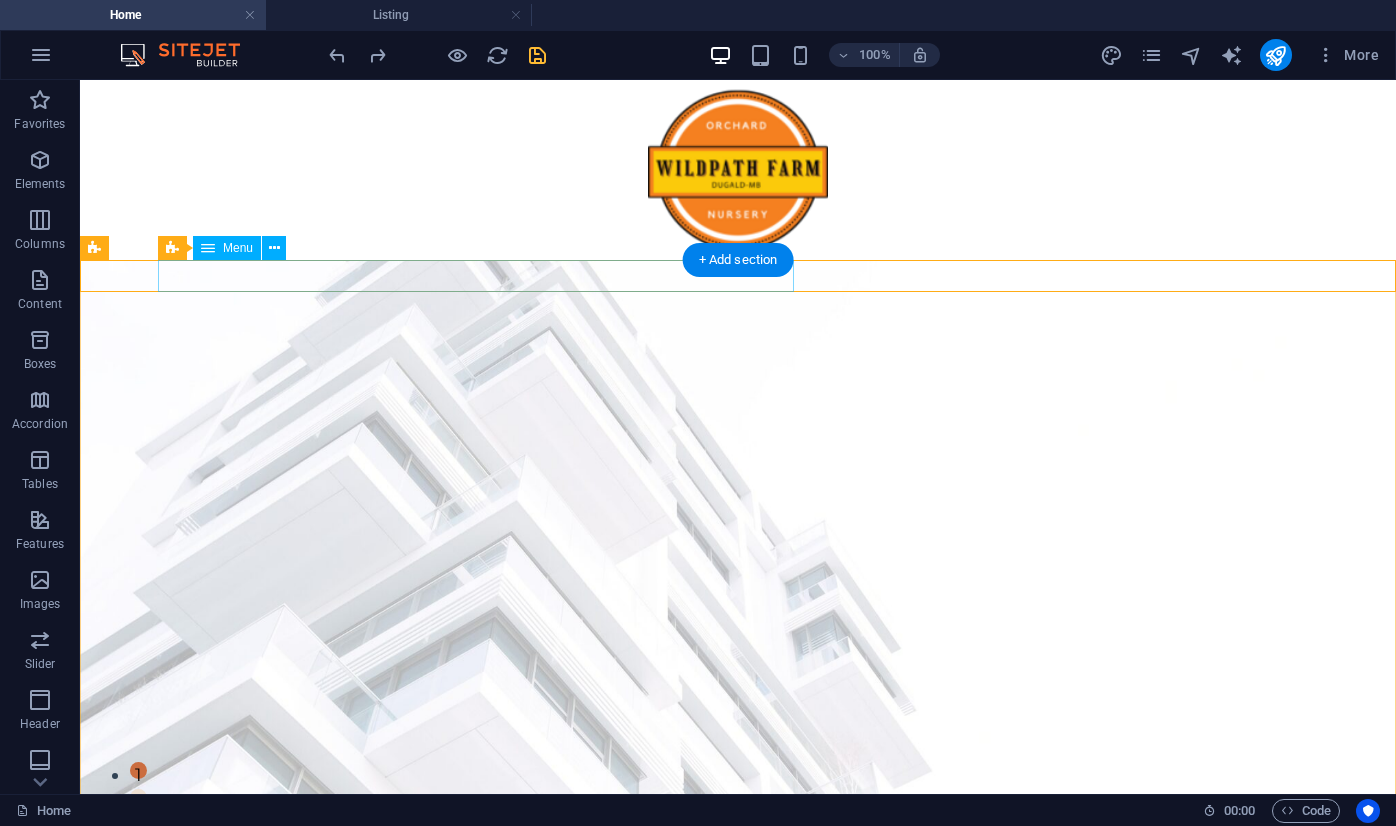 click on "Home About Nursery Mushroom Logs" at bounding box center (476, 1006) 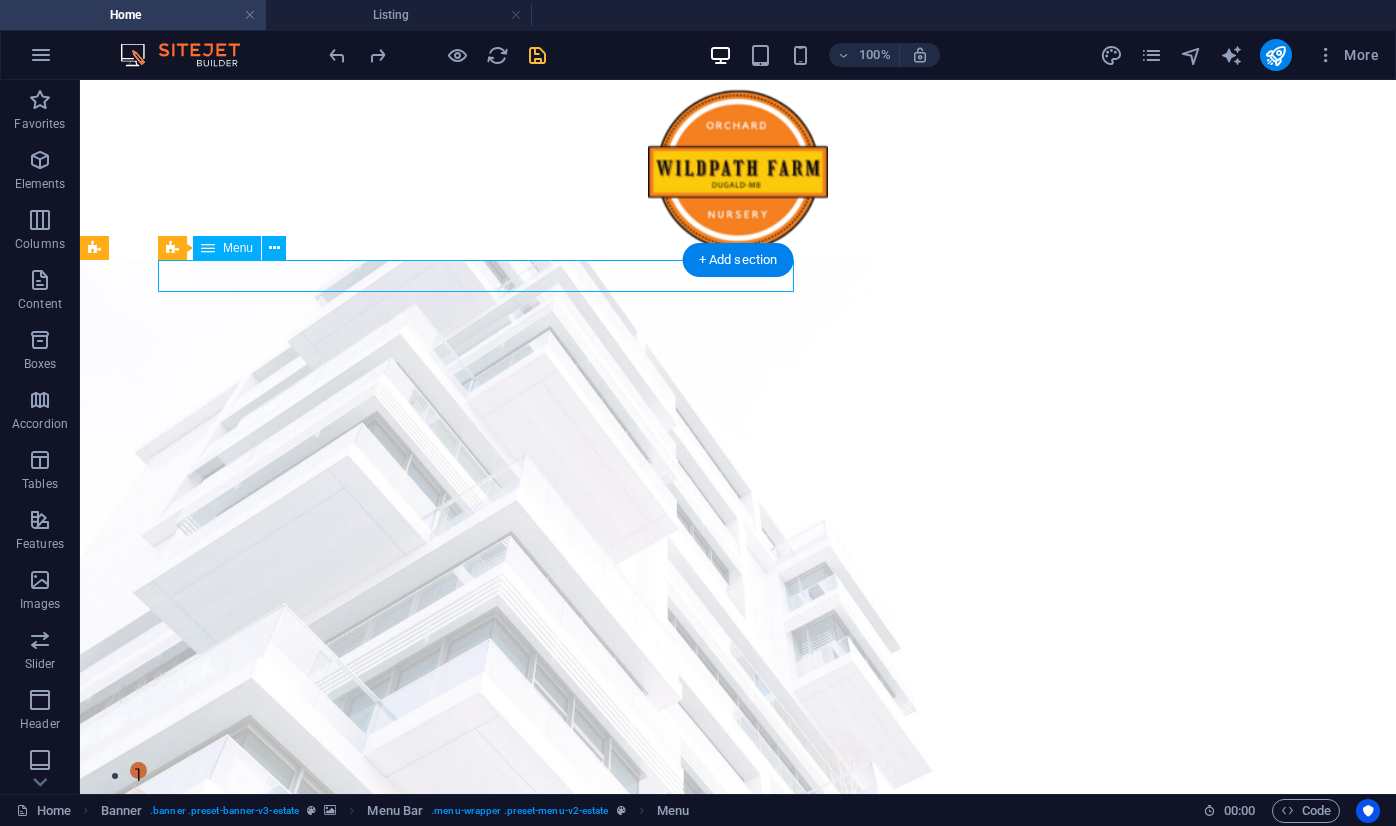click on "Home About Nursery Mushroom Logs" at bounding box center [476, 1006] 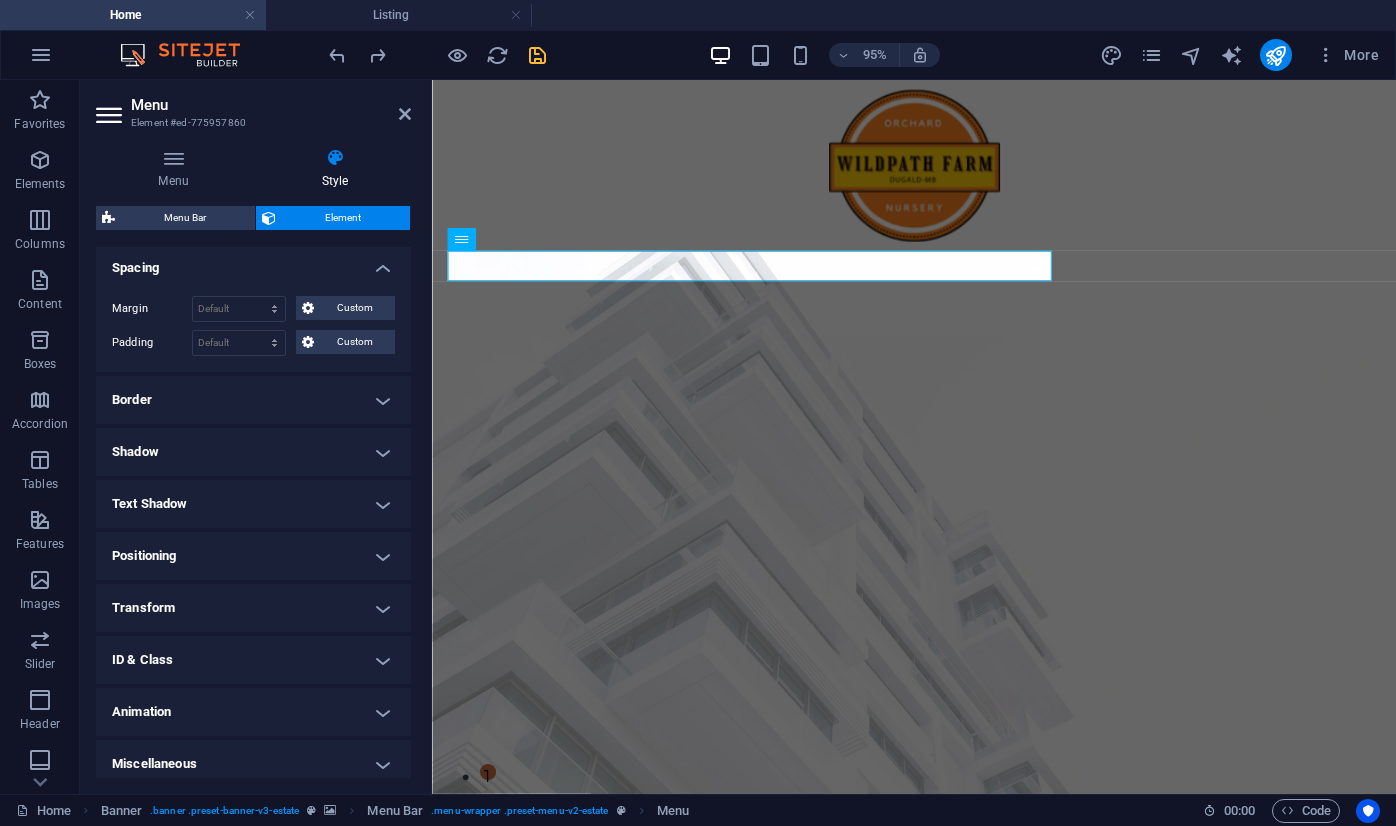 scroll, scrollTop: 394, scrollLeft: 0, axis: vertical 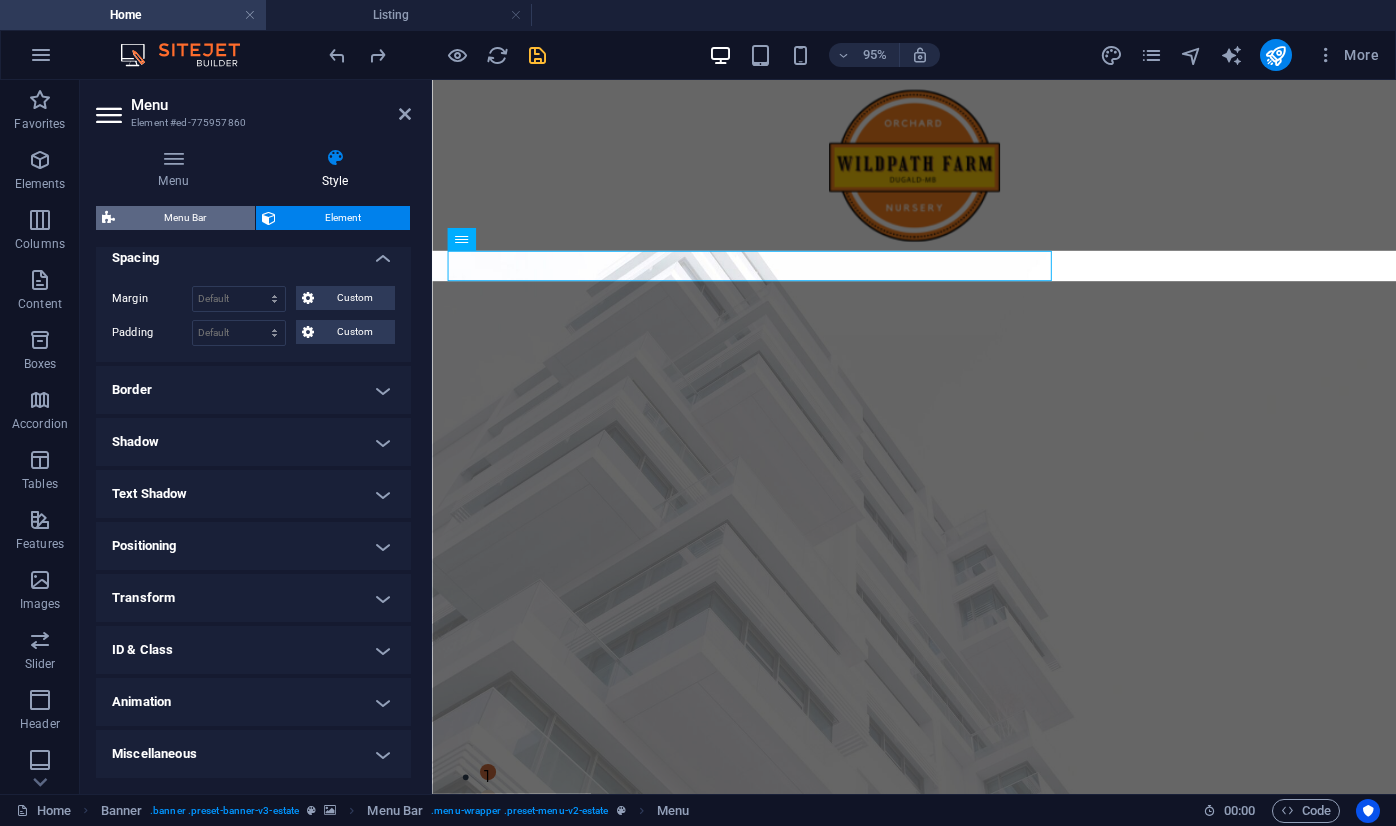 click on "Menu Bar" at bounding box center (185, 218) 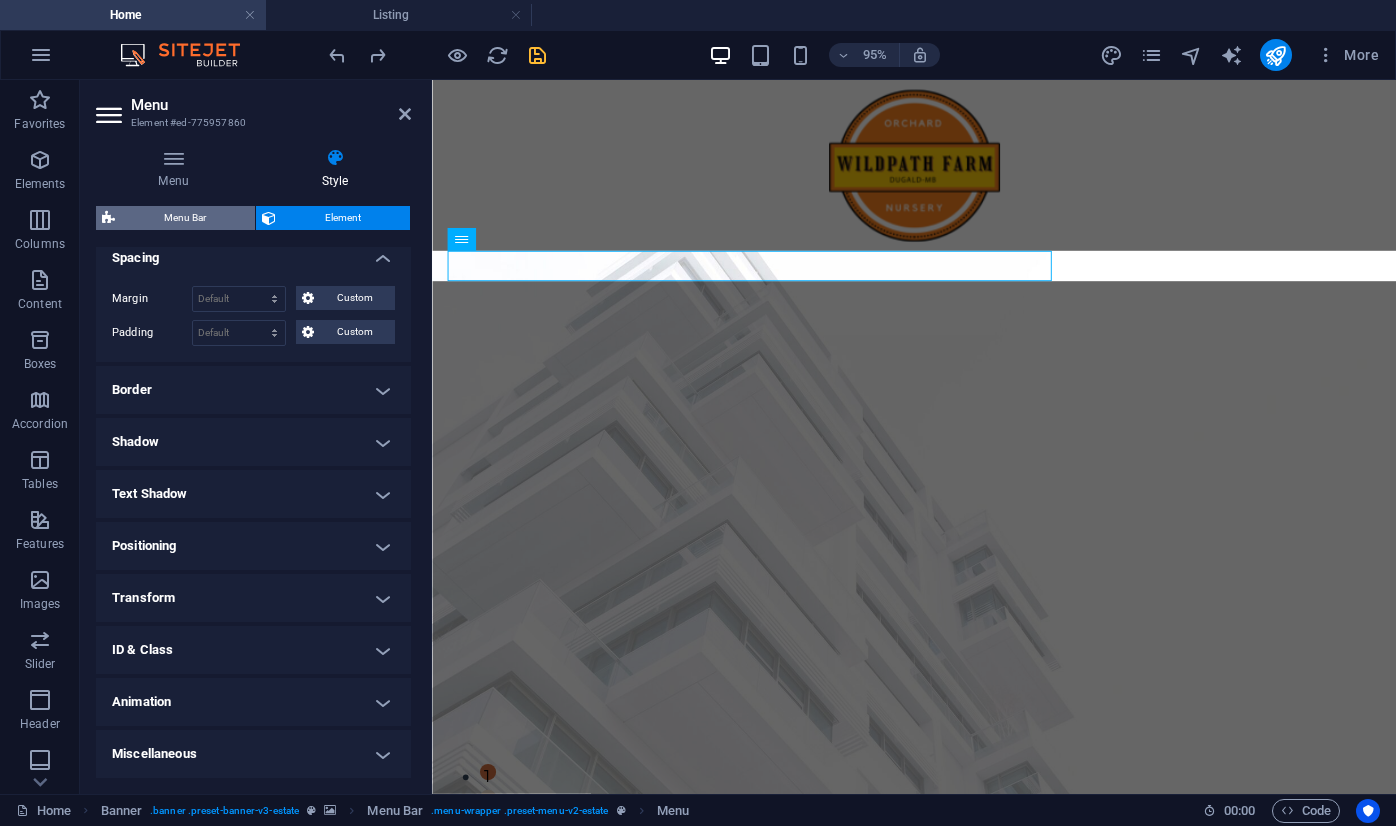 select on "rem" 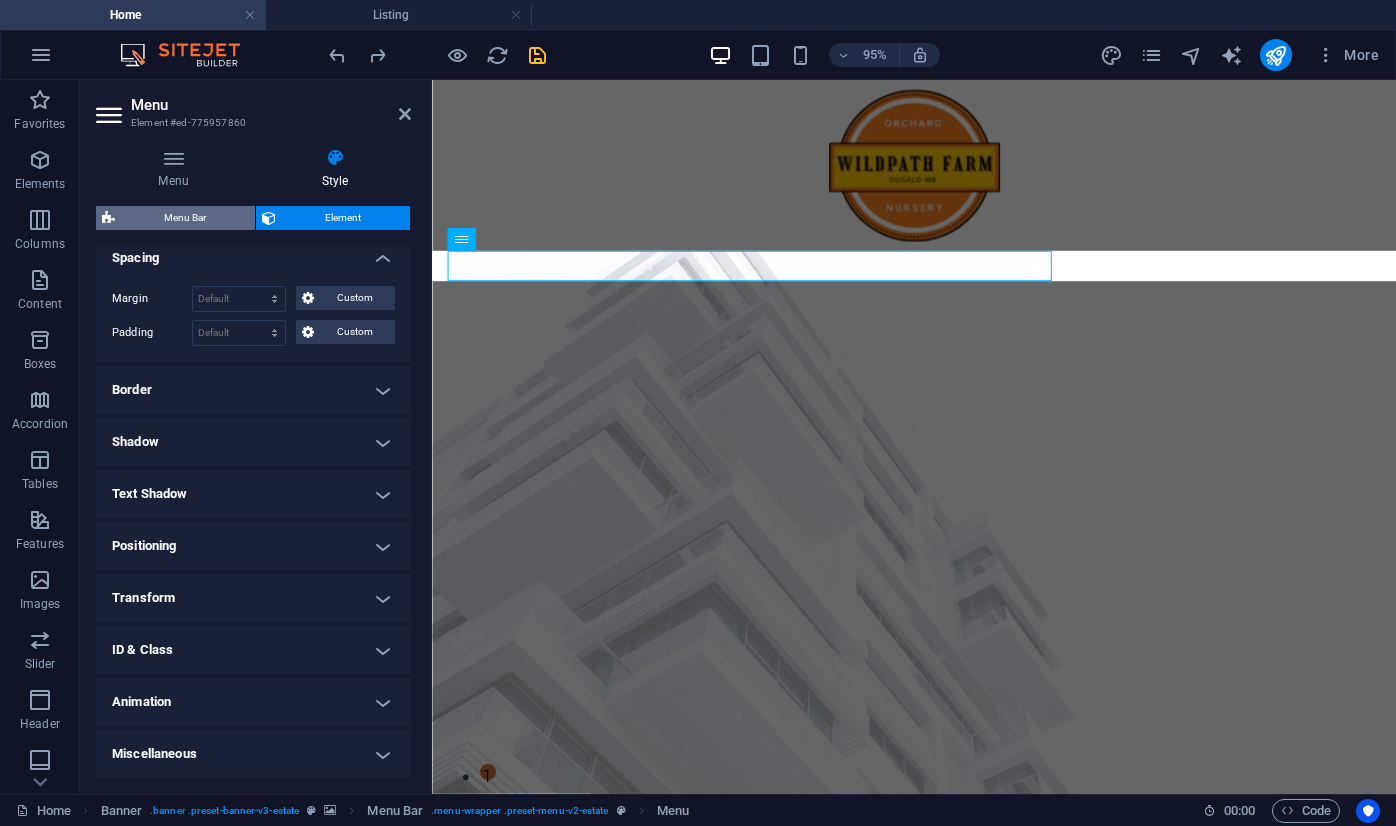select on "sticky_menu" 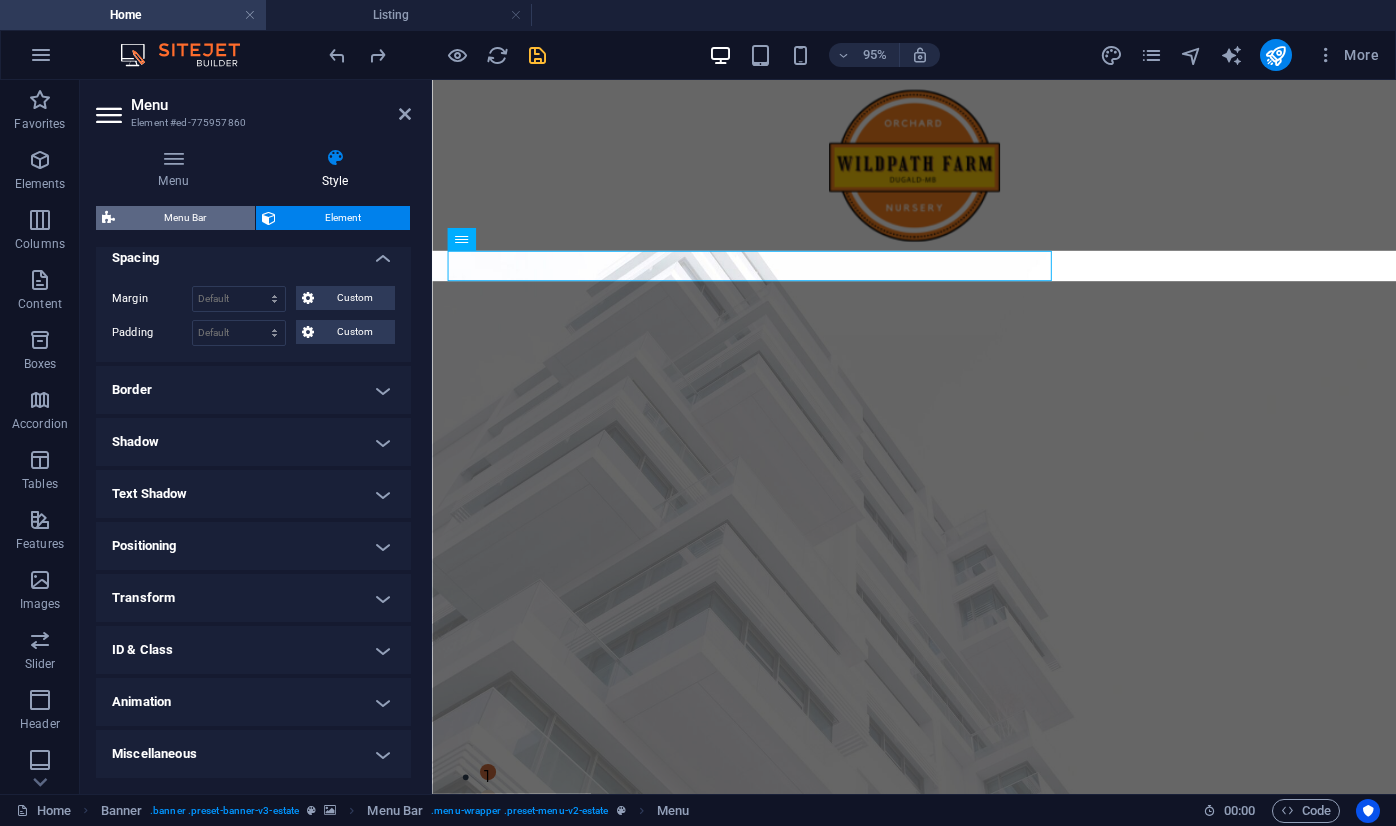 select on "px" 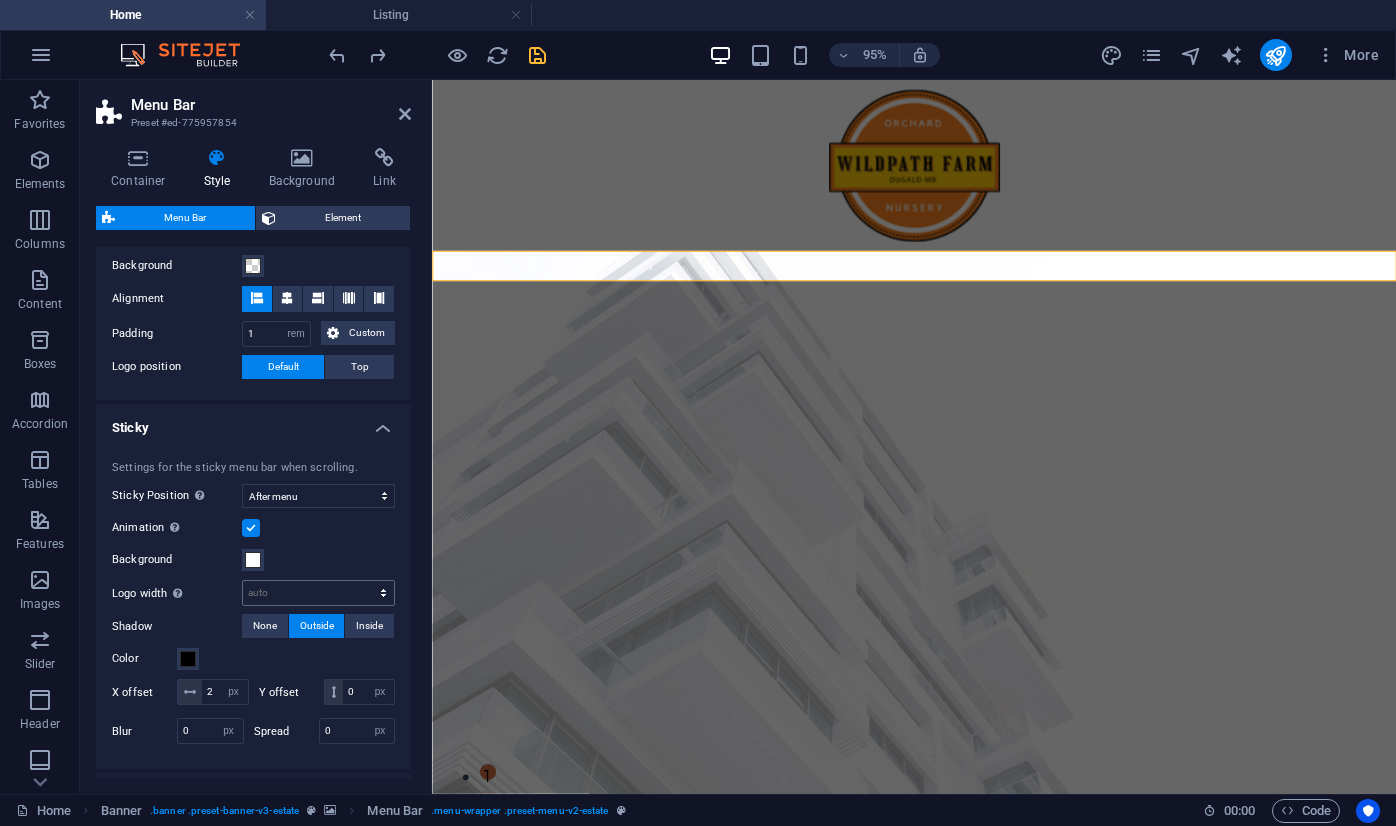 scroll, scrollTop: 376, scrollLeft: 0, axis: vertical 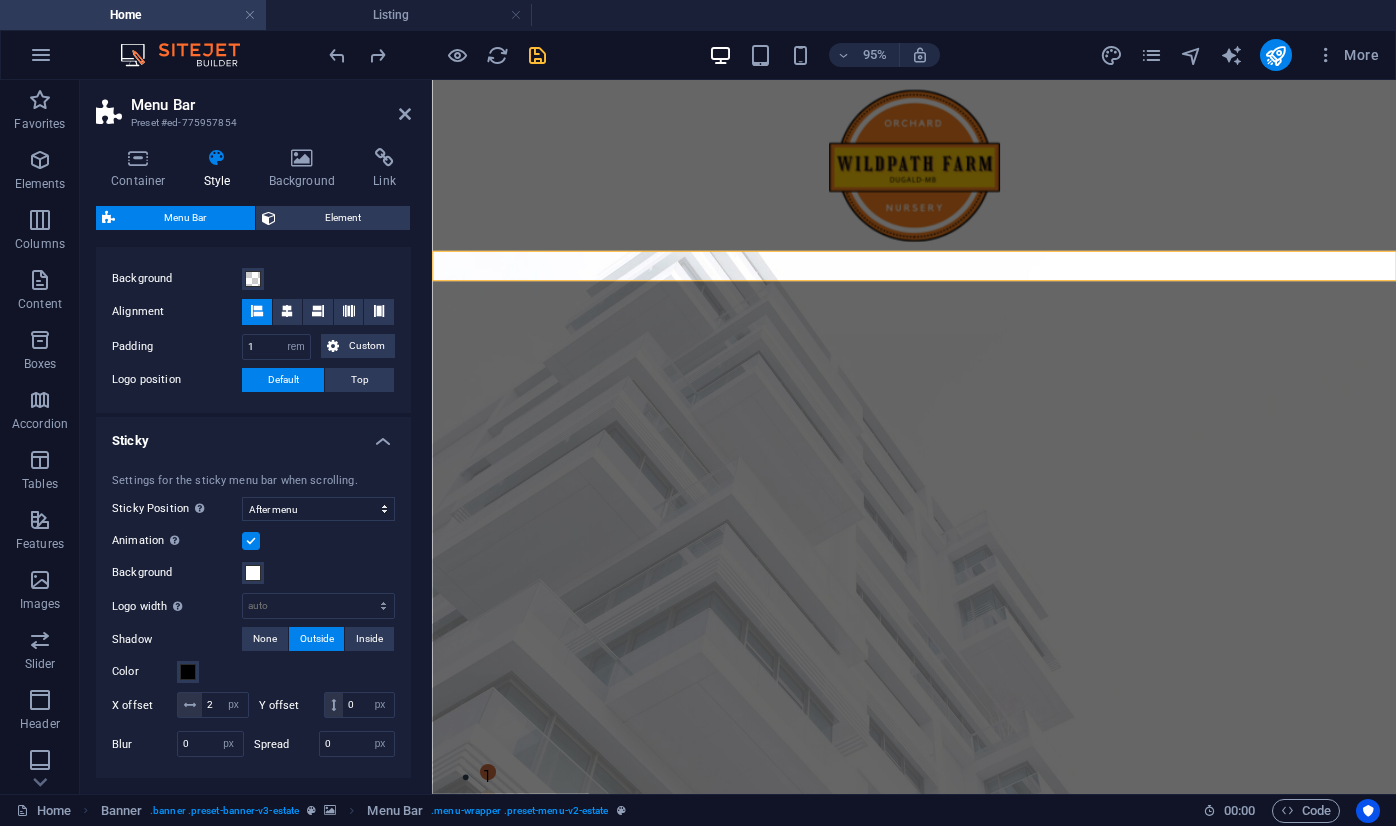 click on "Sticky" at bounding box center (253, 435) 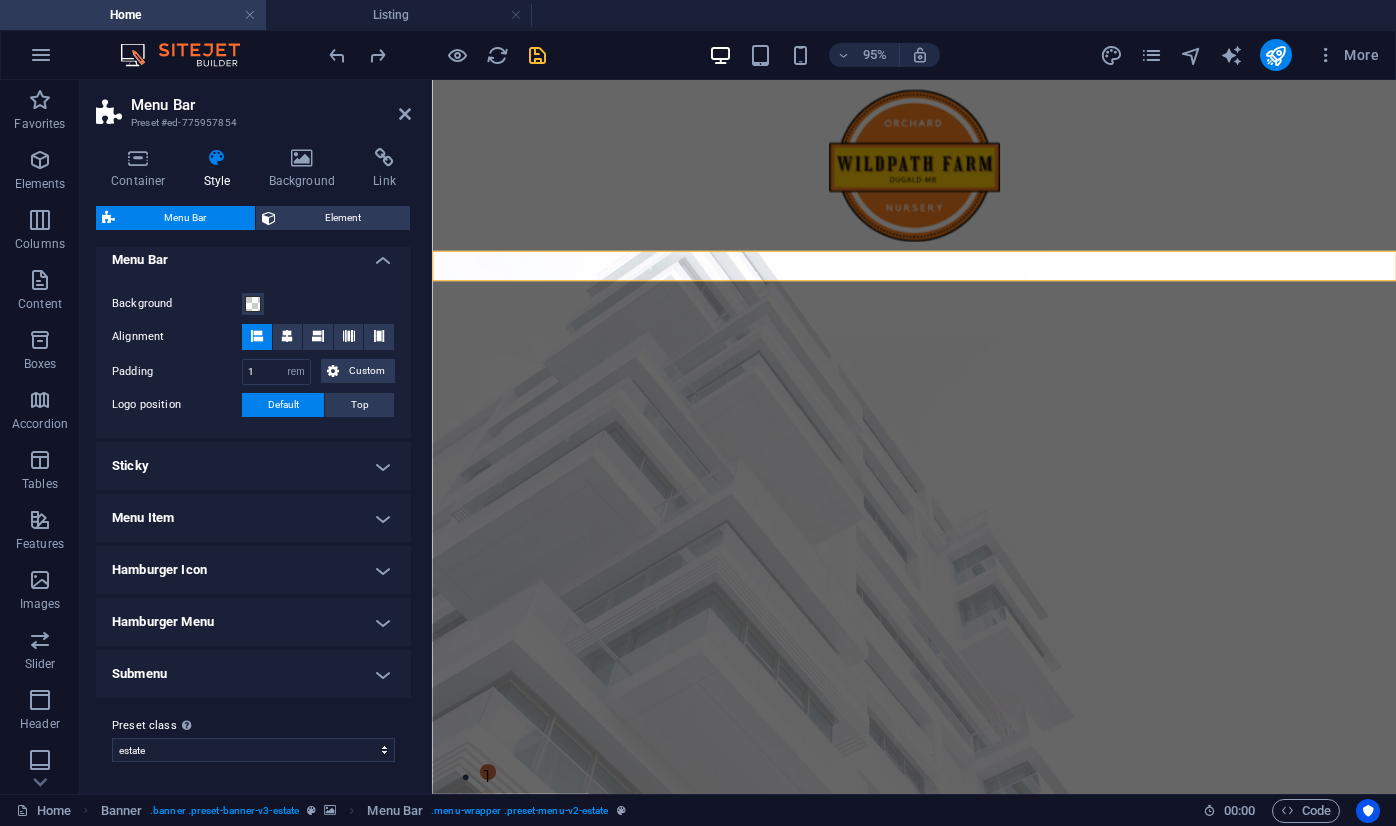 scroll, scrollTop: 351, scrollLeft: 0, axis: vertical 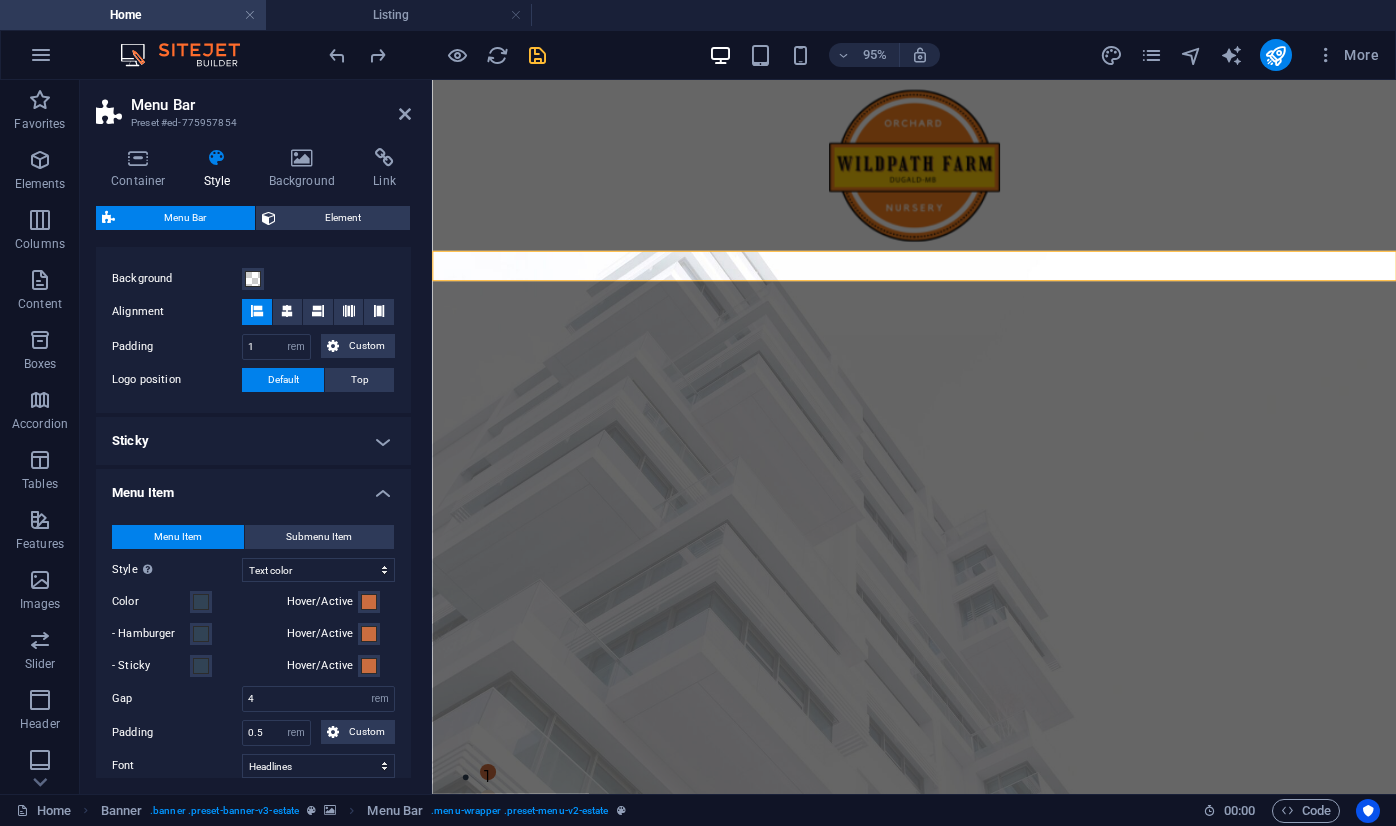 click on "Menu Item" at bounding box center (253, 487) 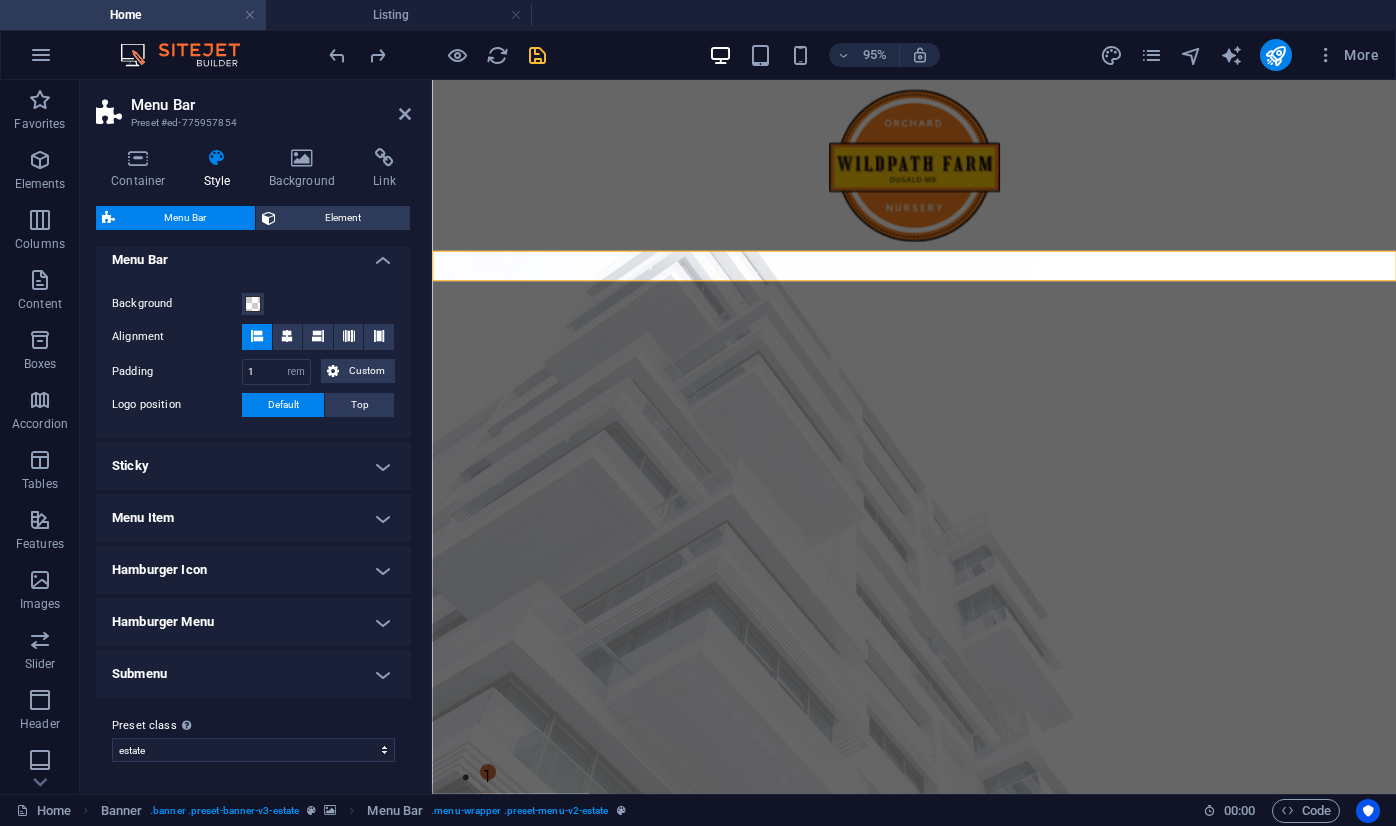 scroll, scrollTop: 351, scrollLeft: 0, axis: vertical 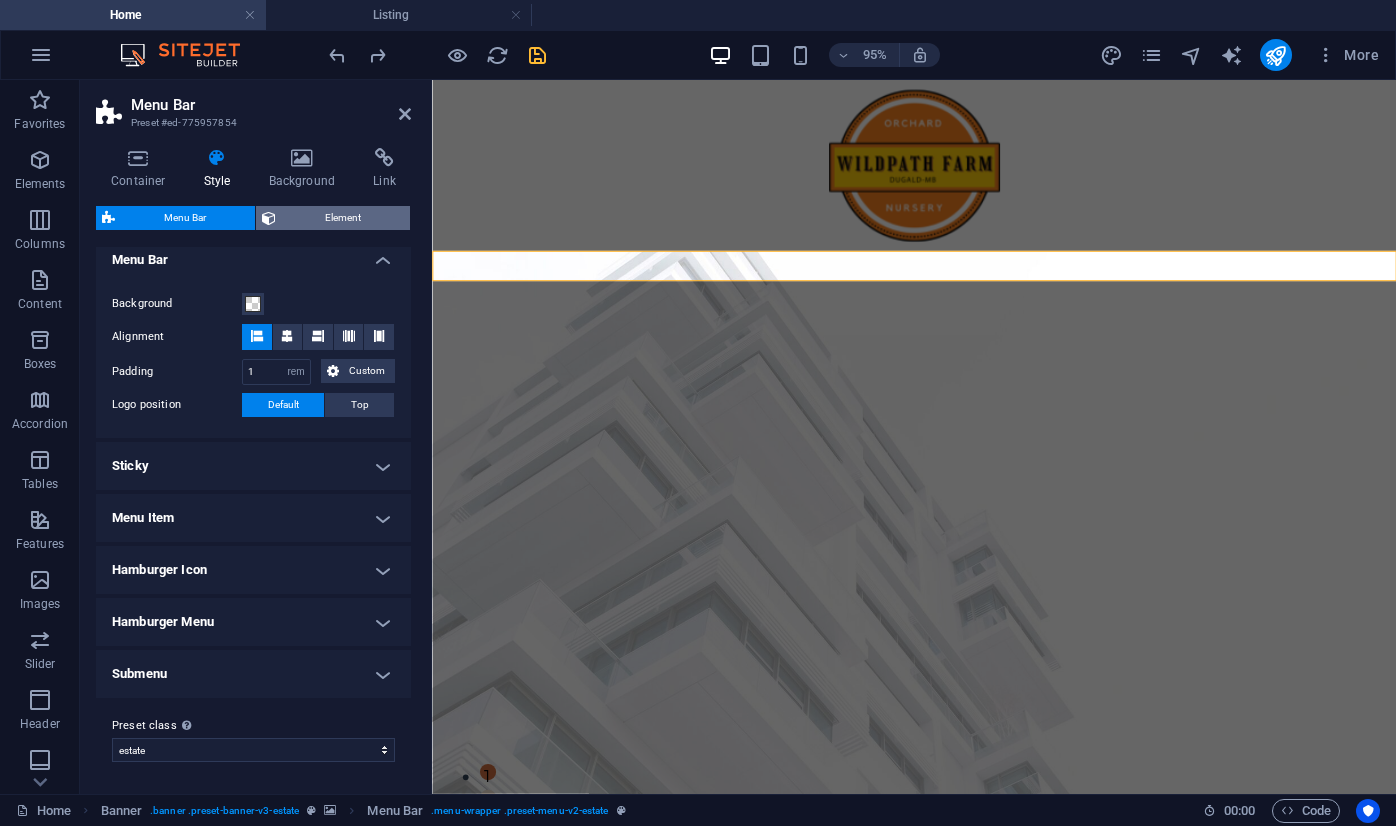 click on "Element" at bounding box center [343, 218] 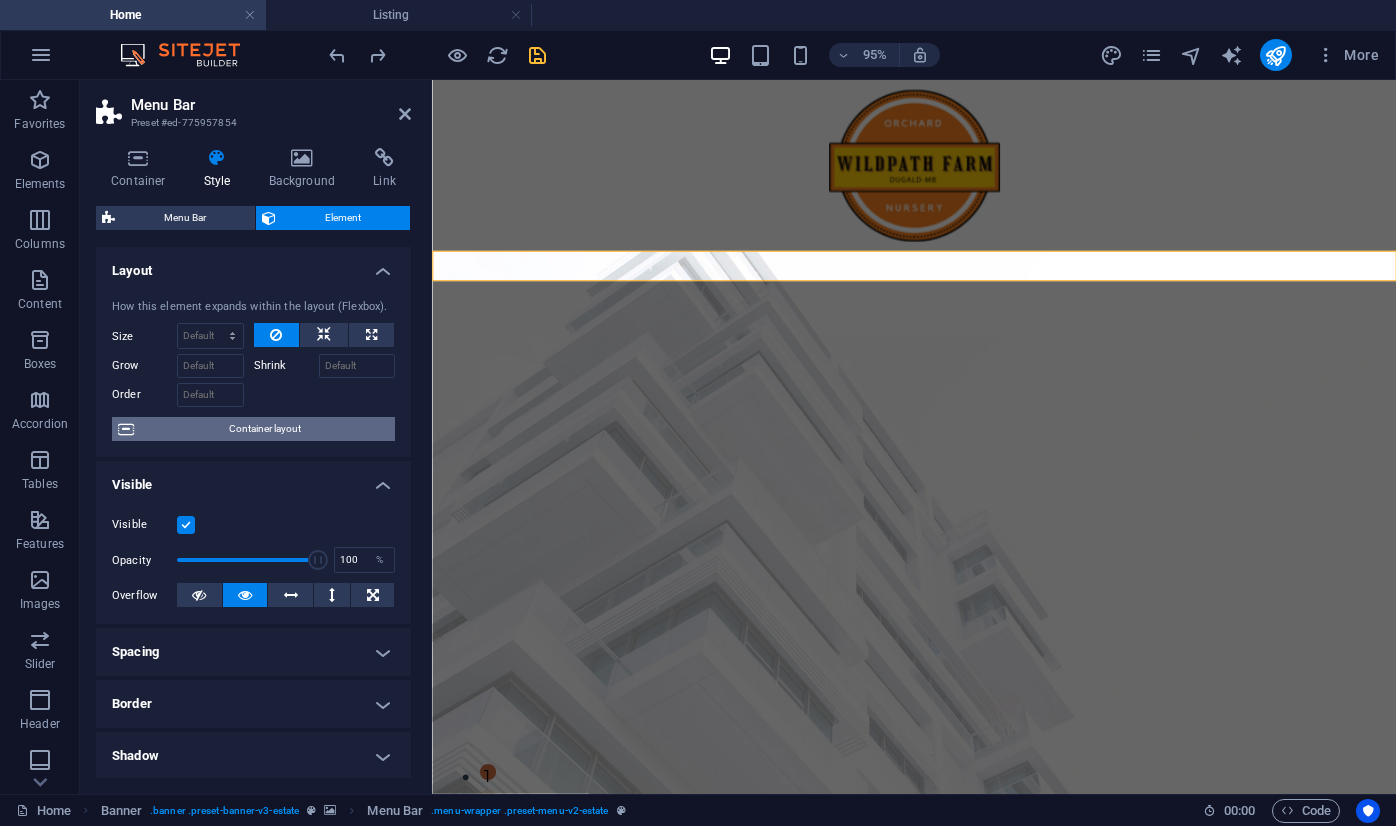 click at bounding box center (126, 429) 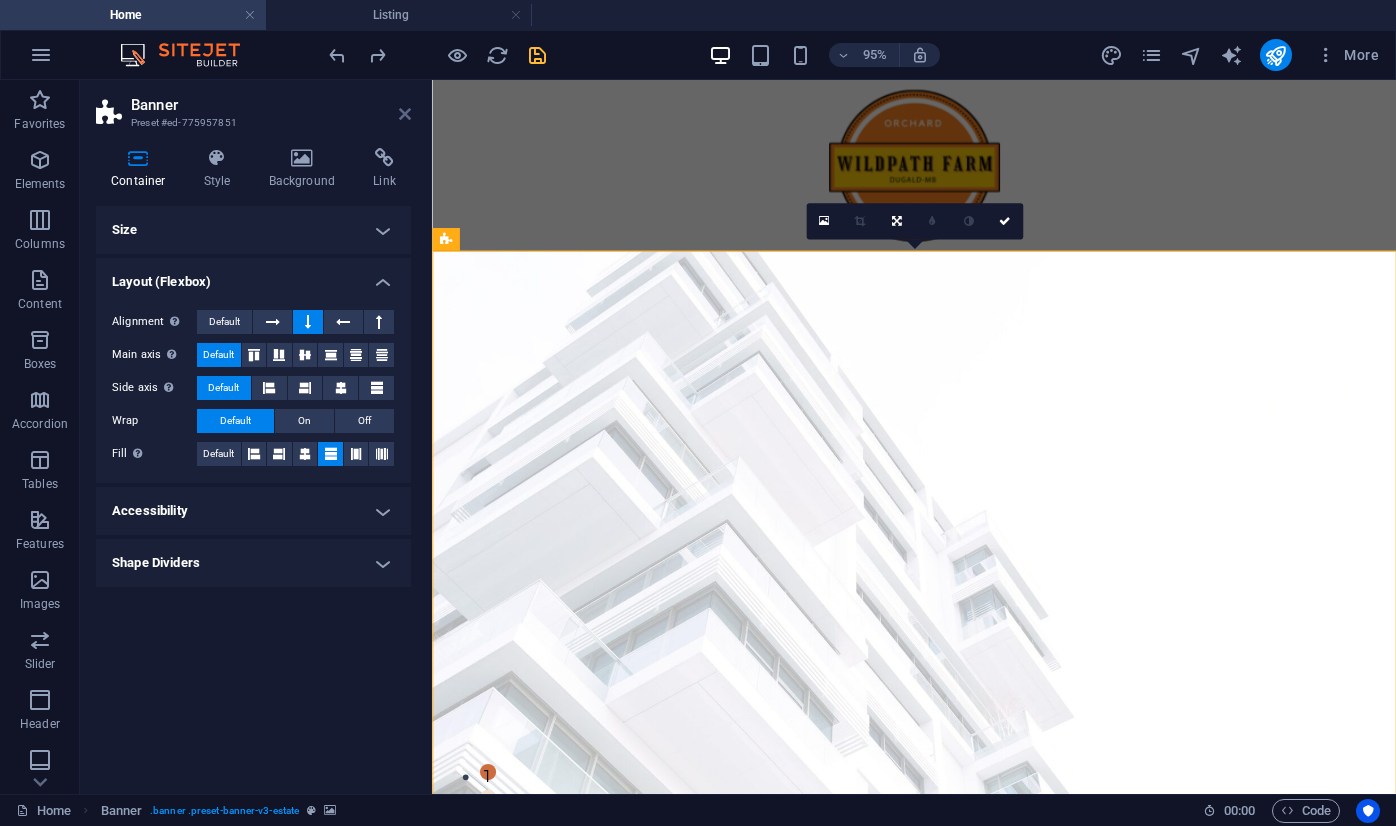 click at bounding box center [405, 114] 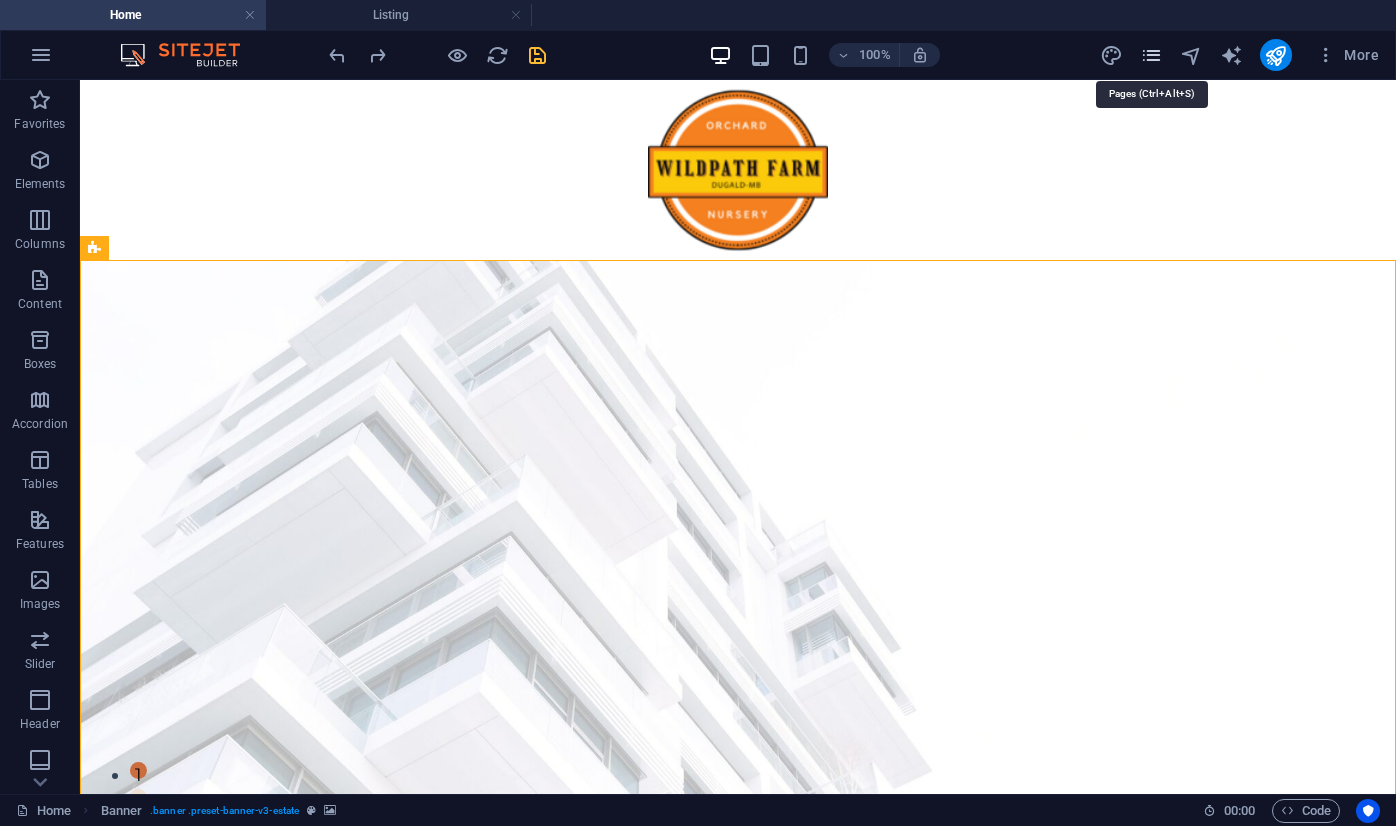 click at bounding box center (1151, 55) 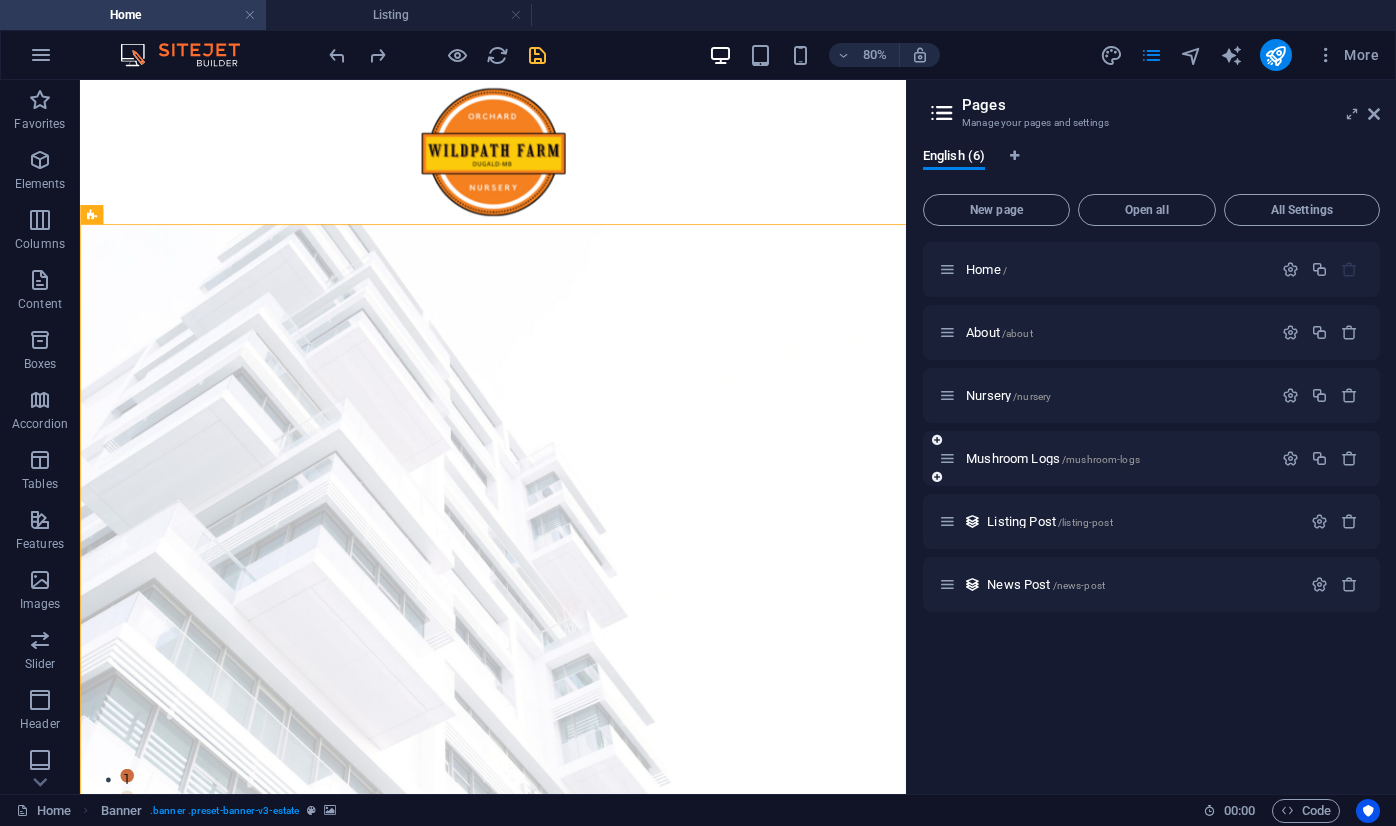 click at bounding box center [937, 477] 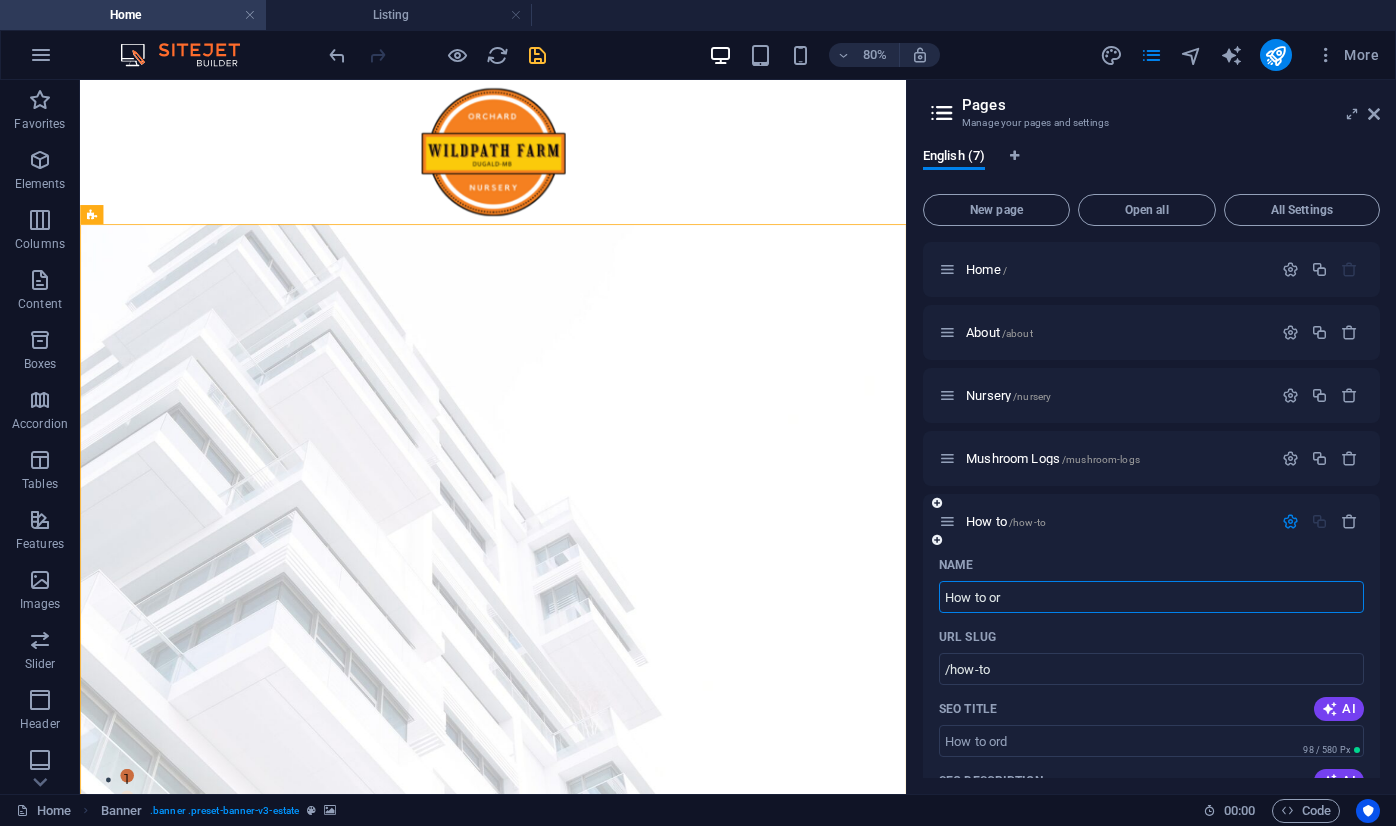 type on "How to ord" 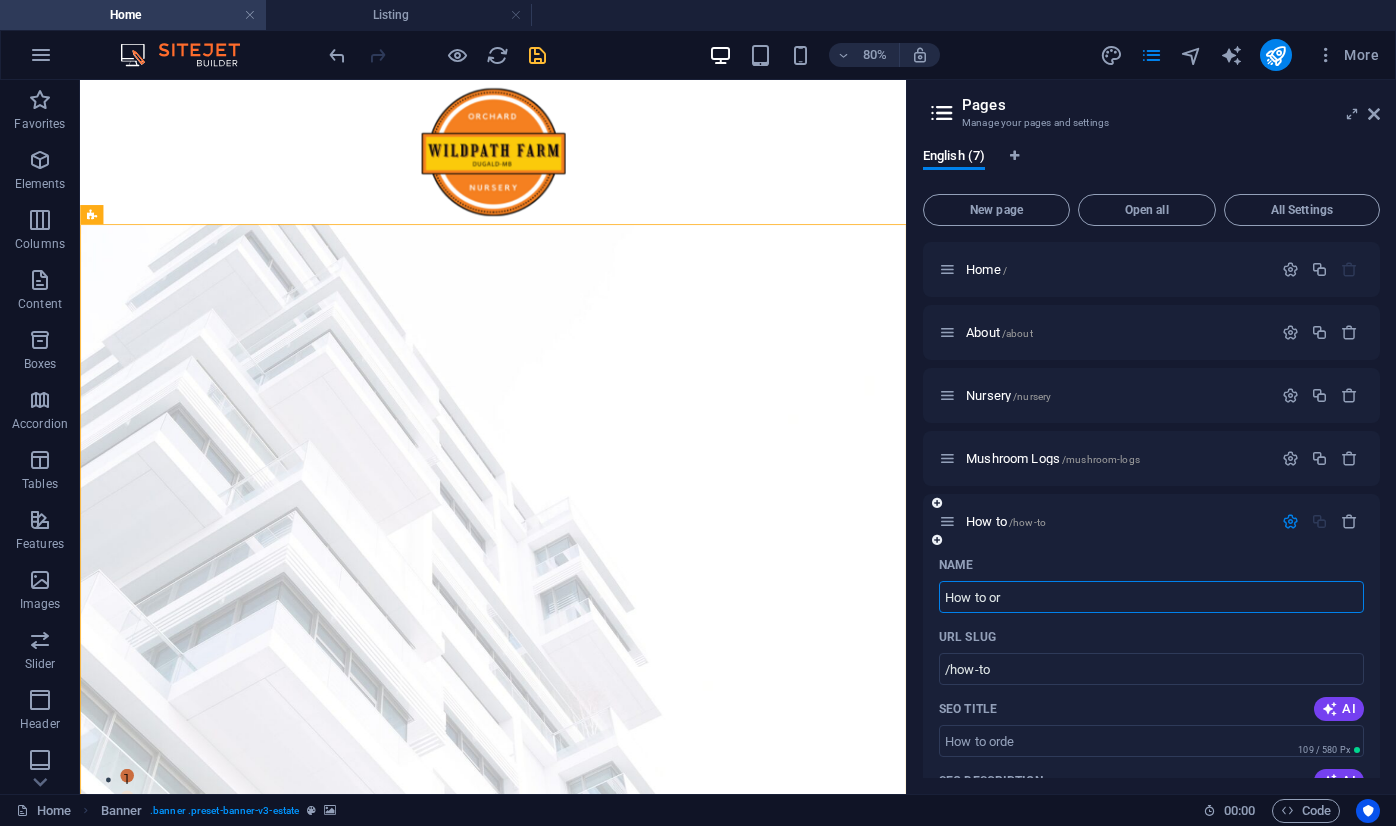 type on "How to o" 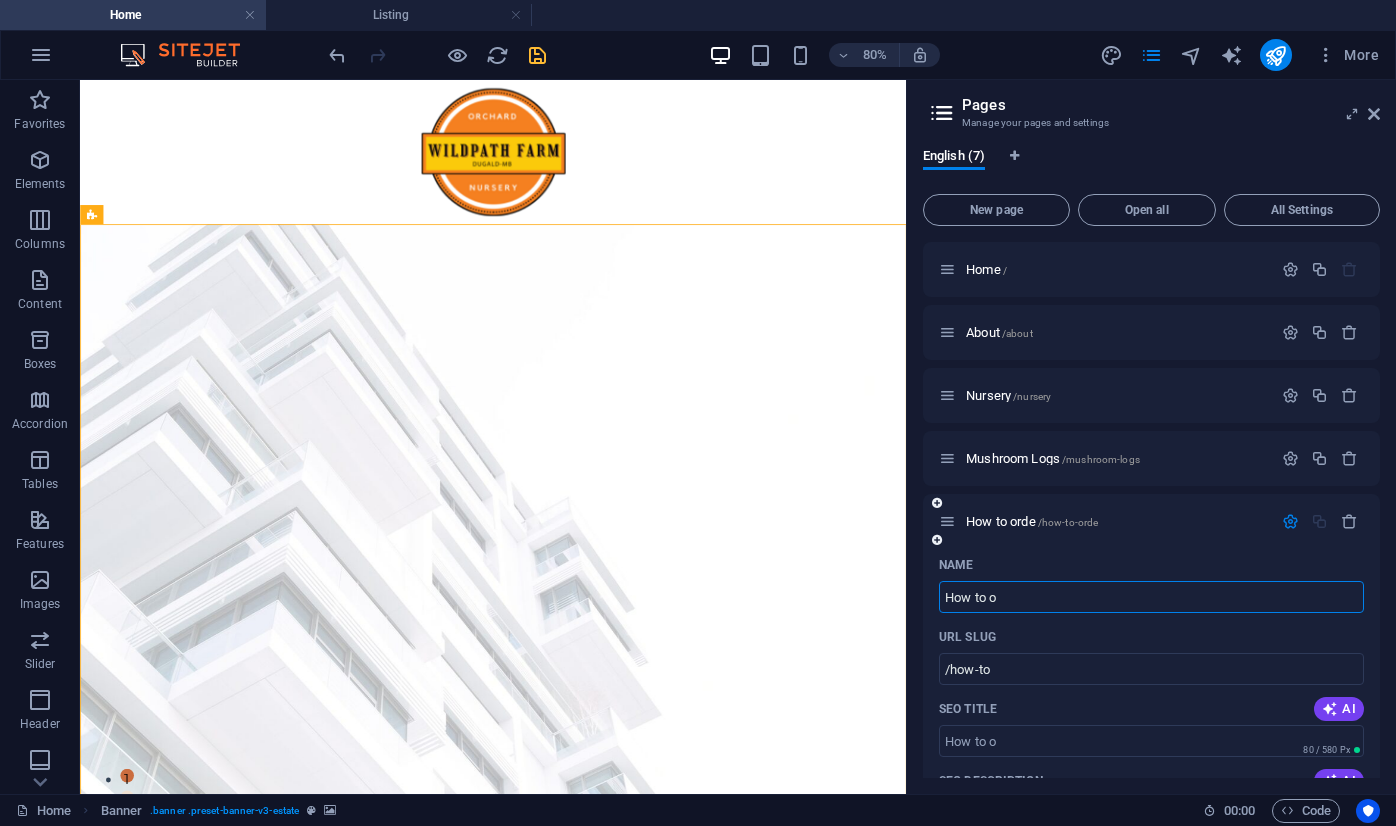 type on "/how-to-orde" 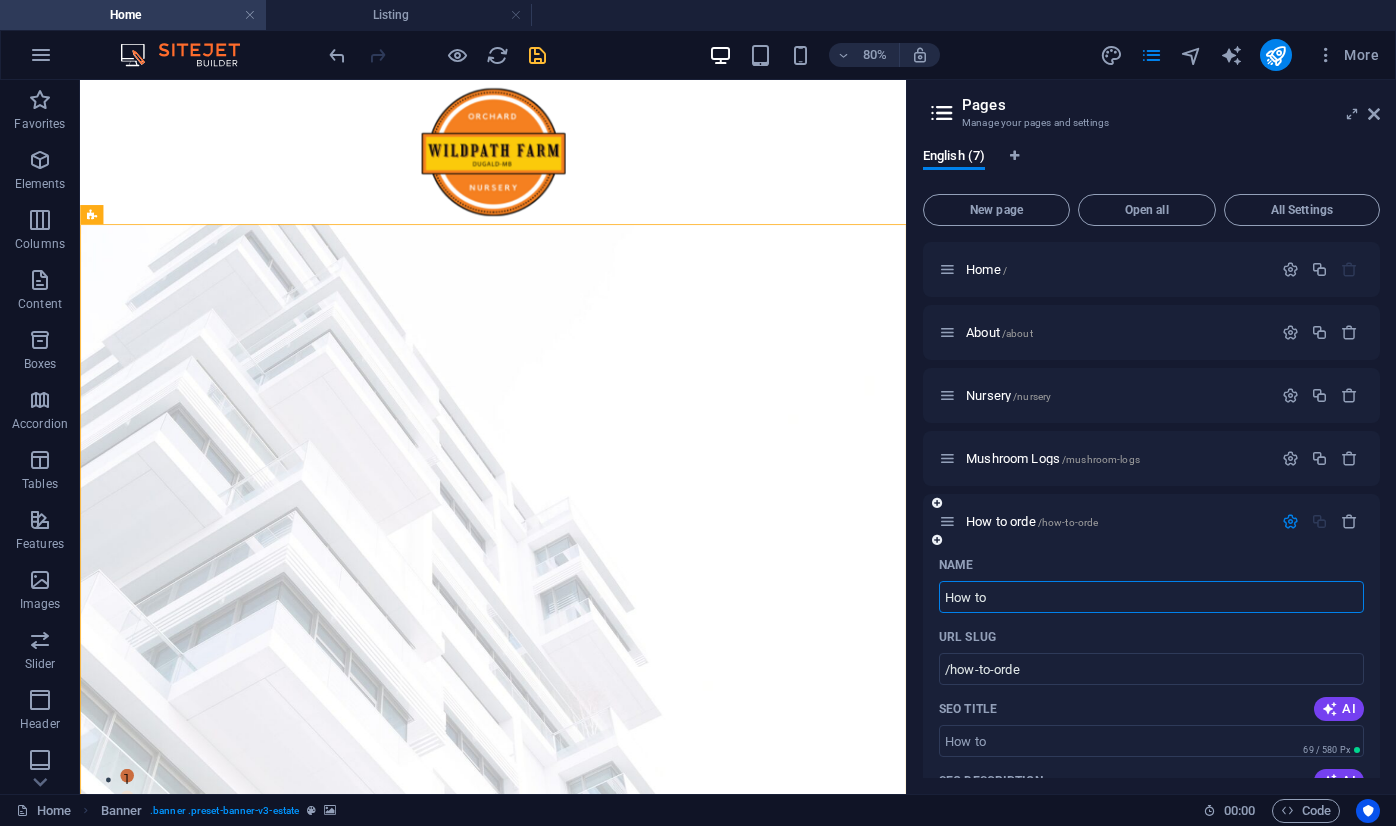 type on "How to O" 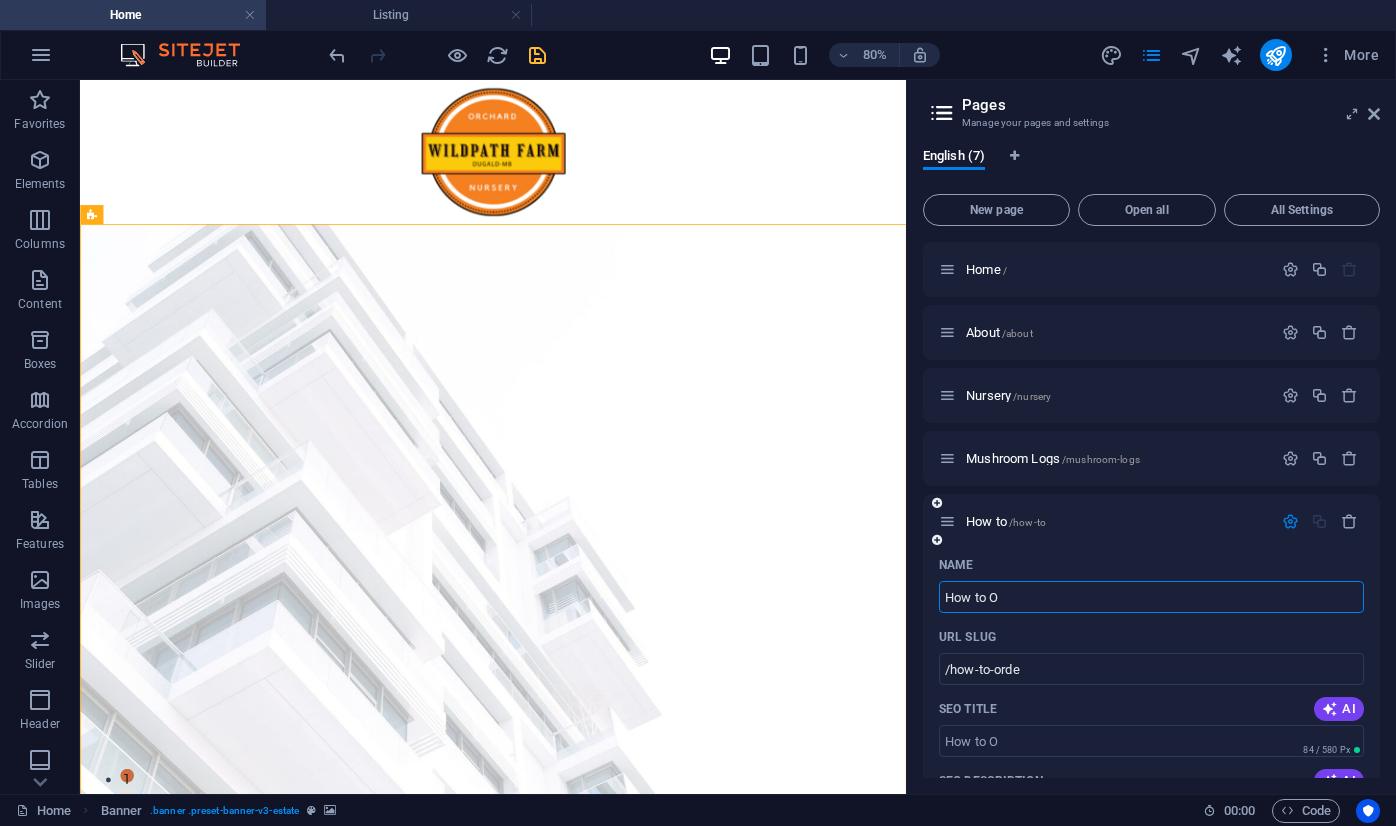 type on "/how-to" 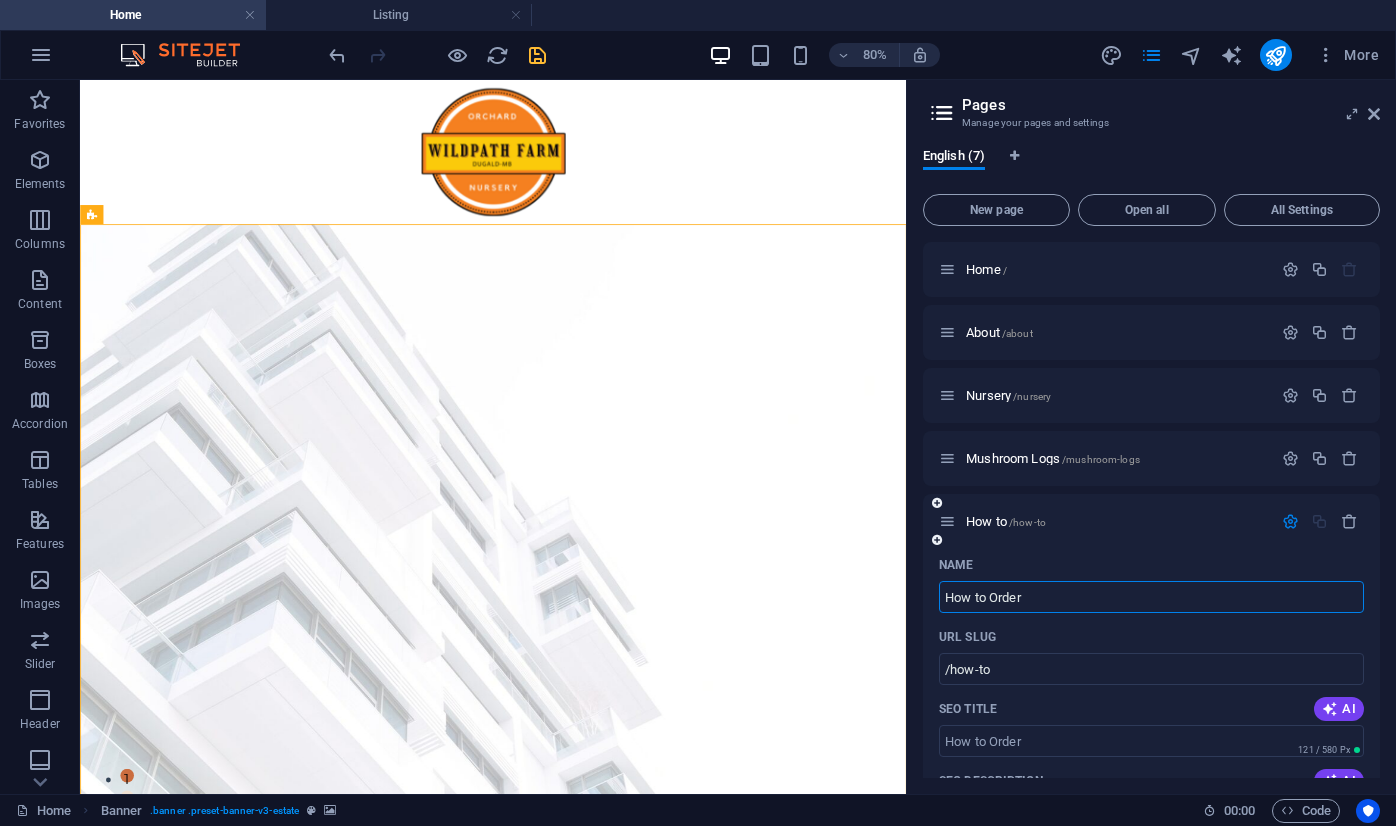 type on "How to Order" 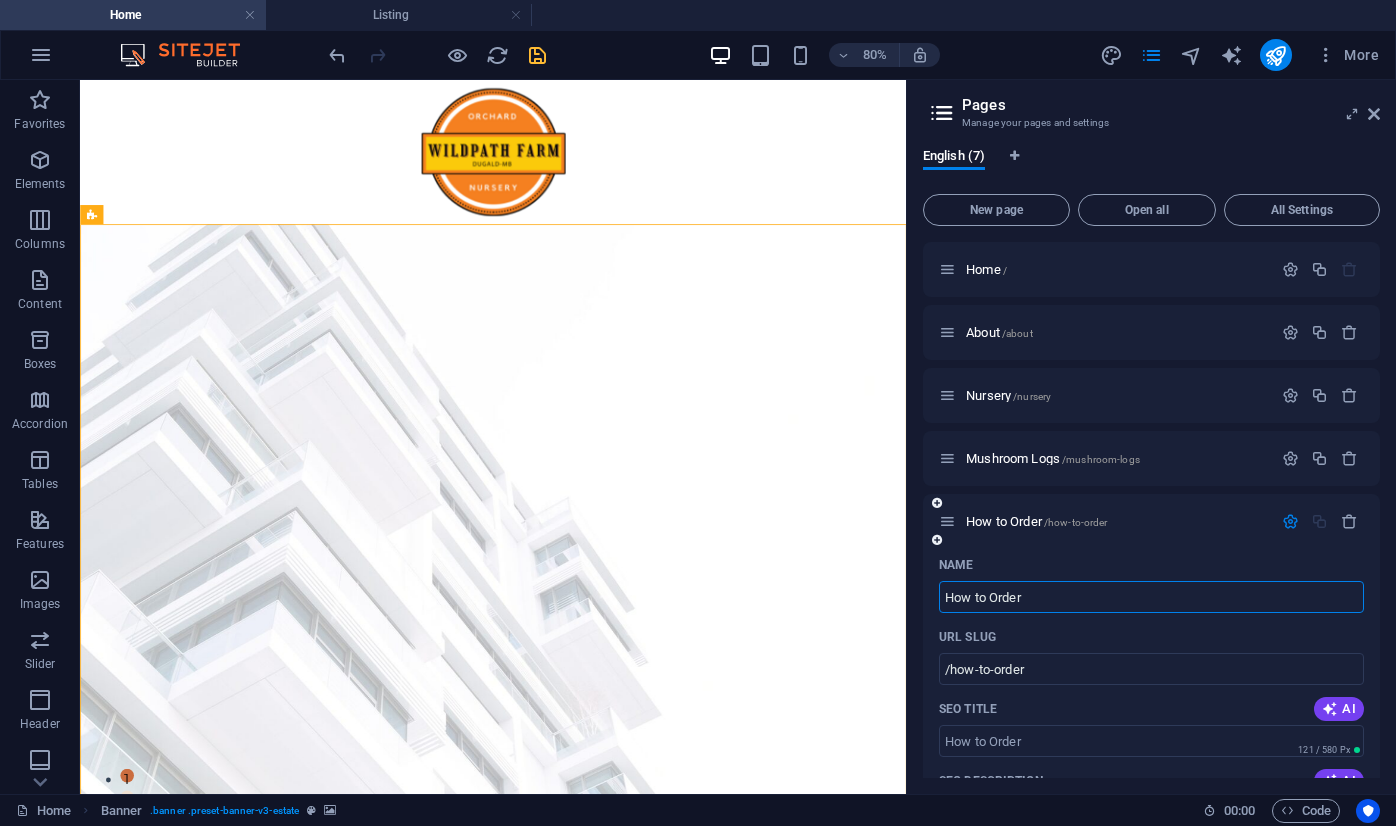 type on "How to Order" 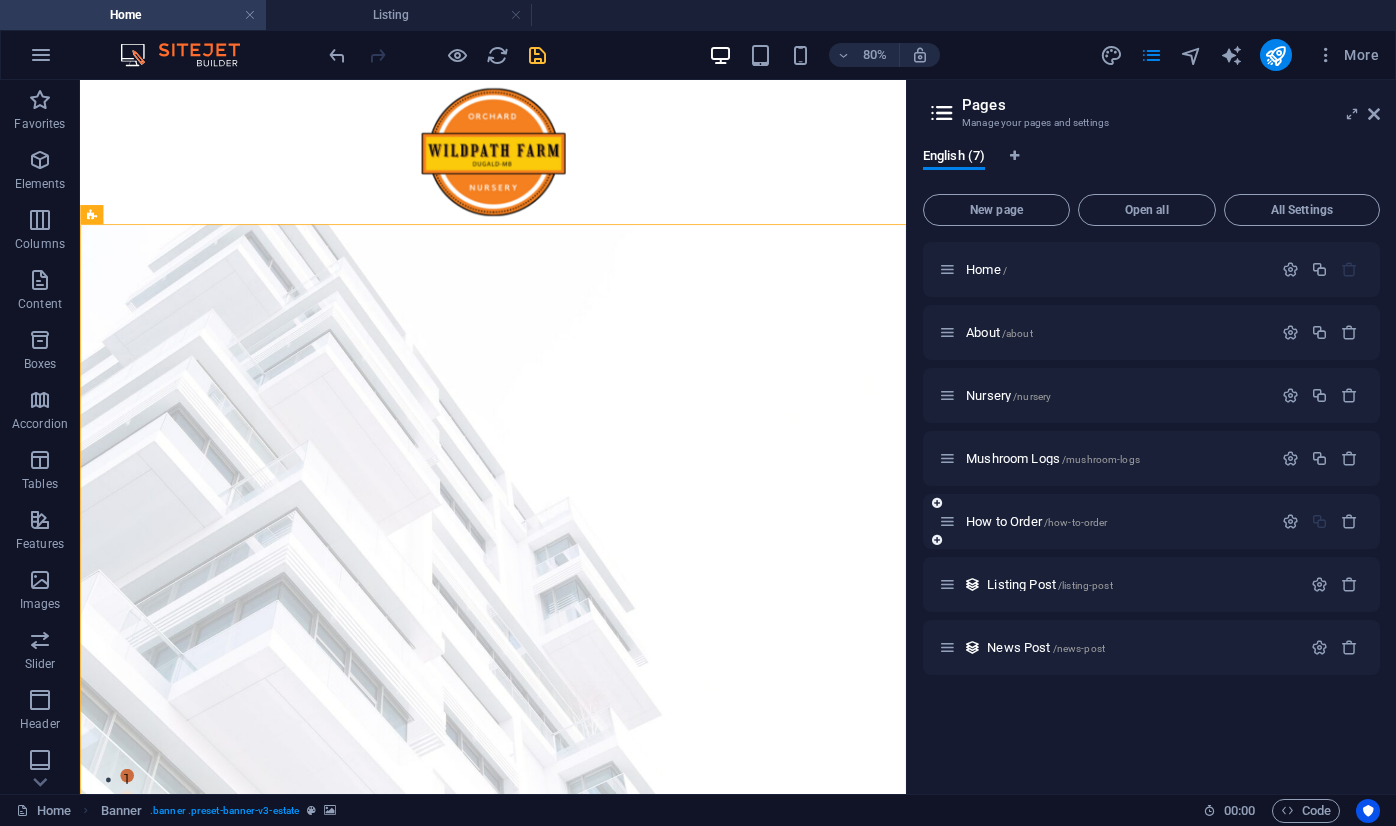 click at bounding box center (937, 540) 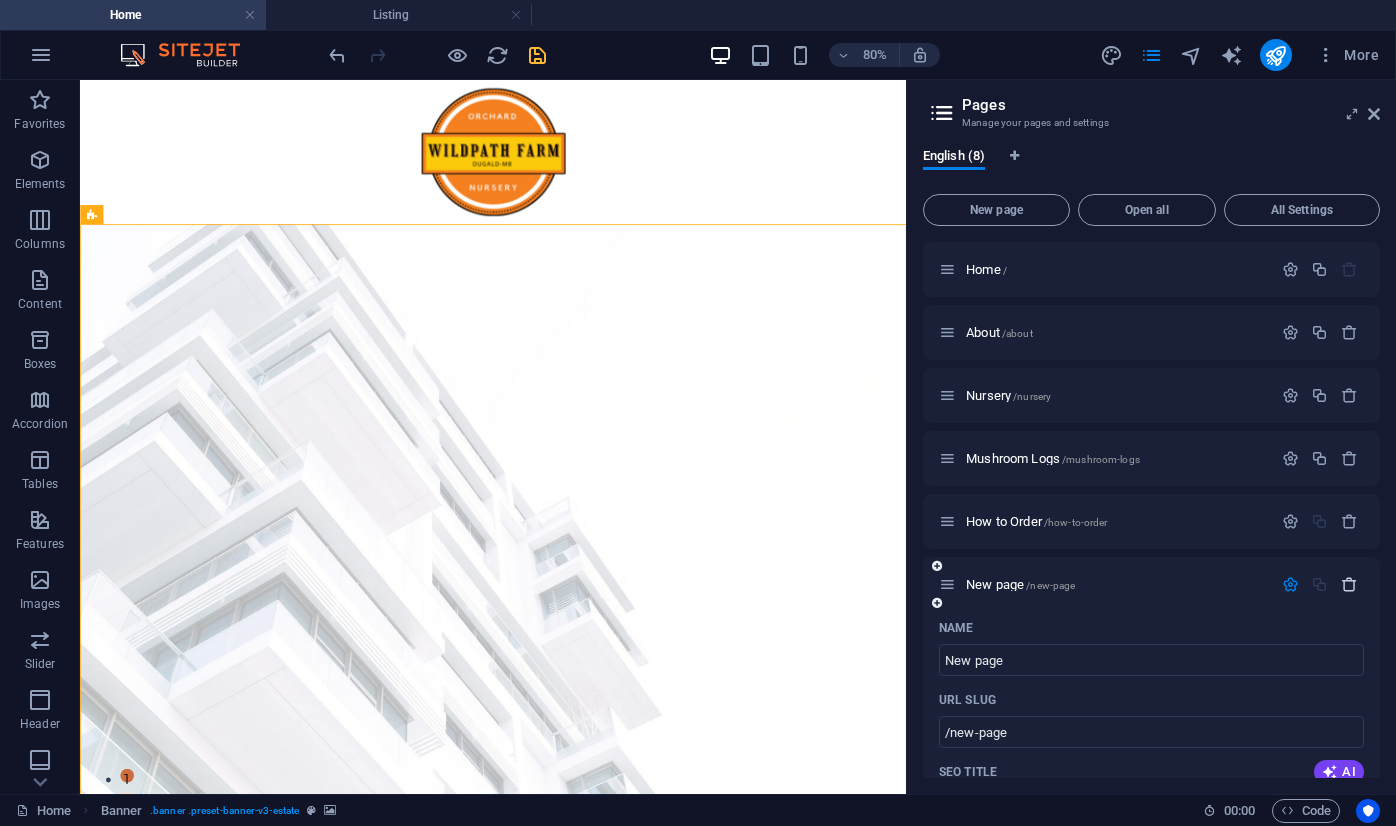click at bounding box center (1349, 584) 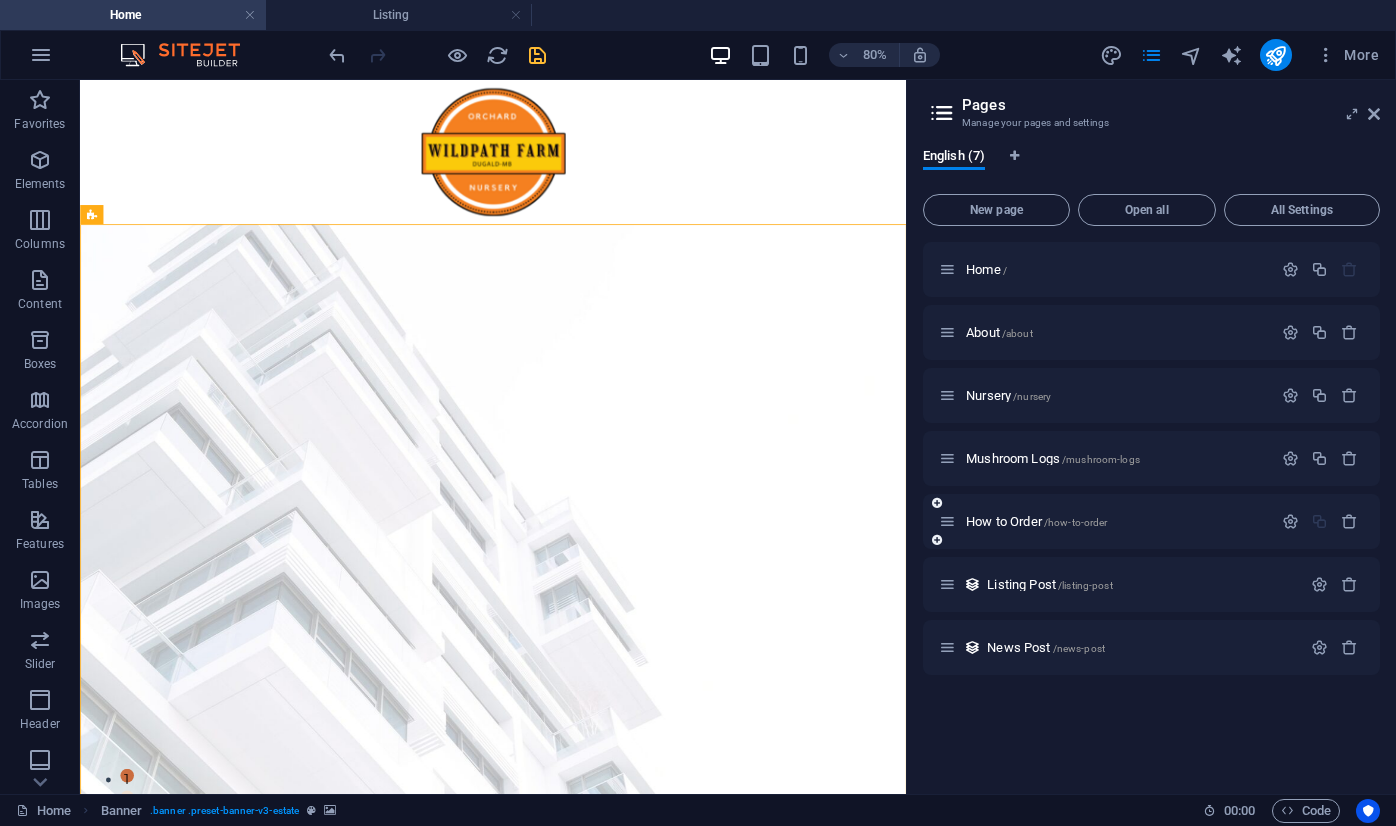 click at bounding box center (937, 540) 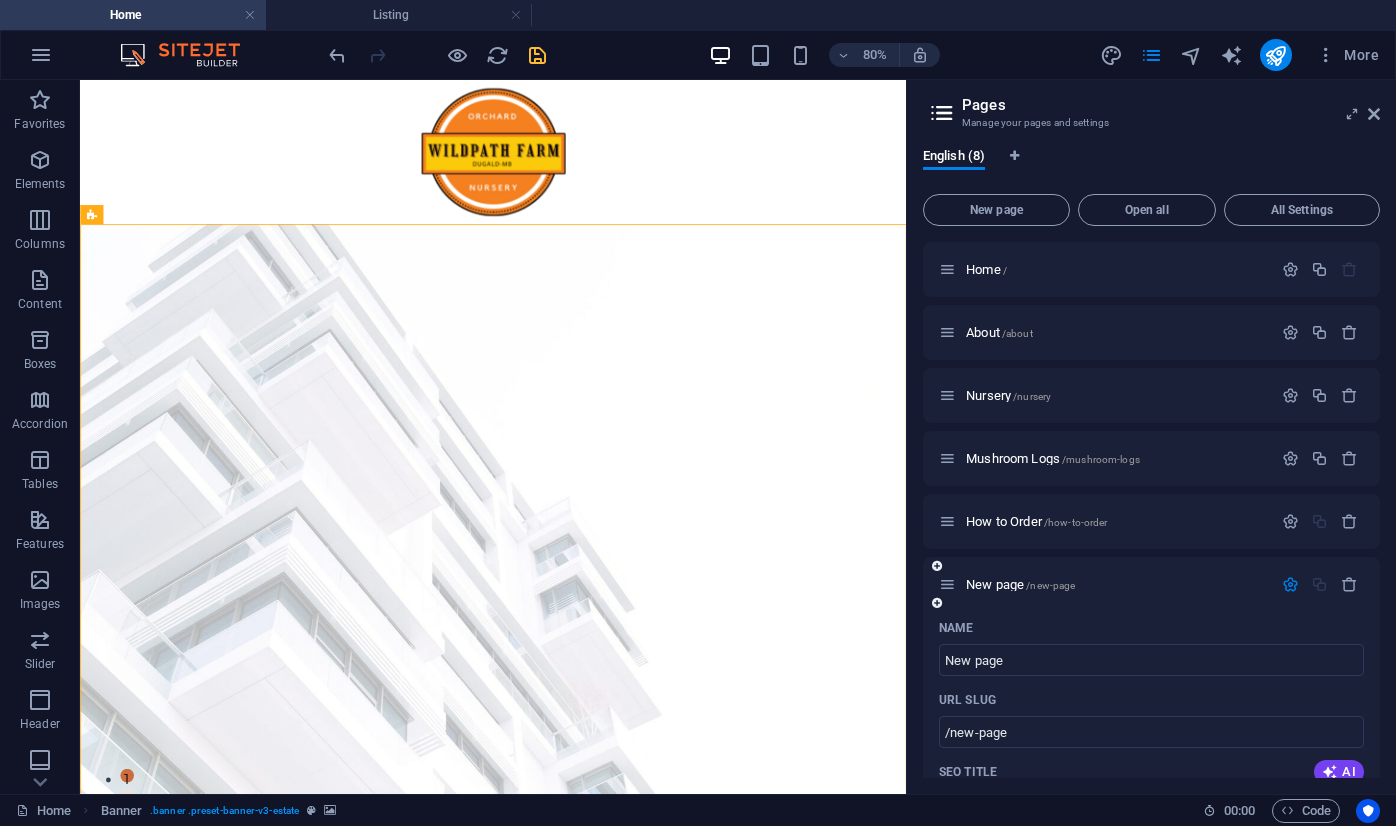 click at bounding box center [1320, 585] 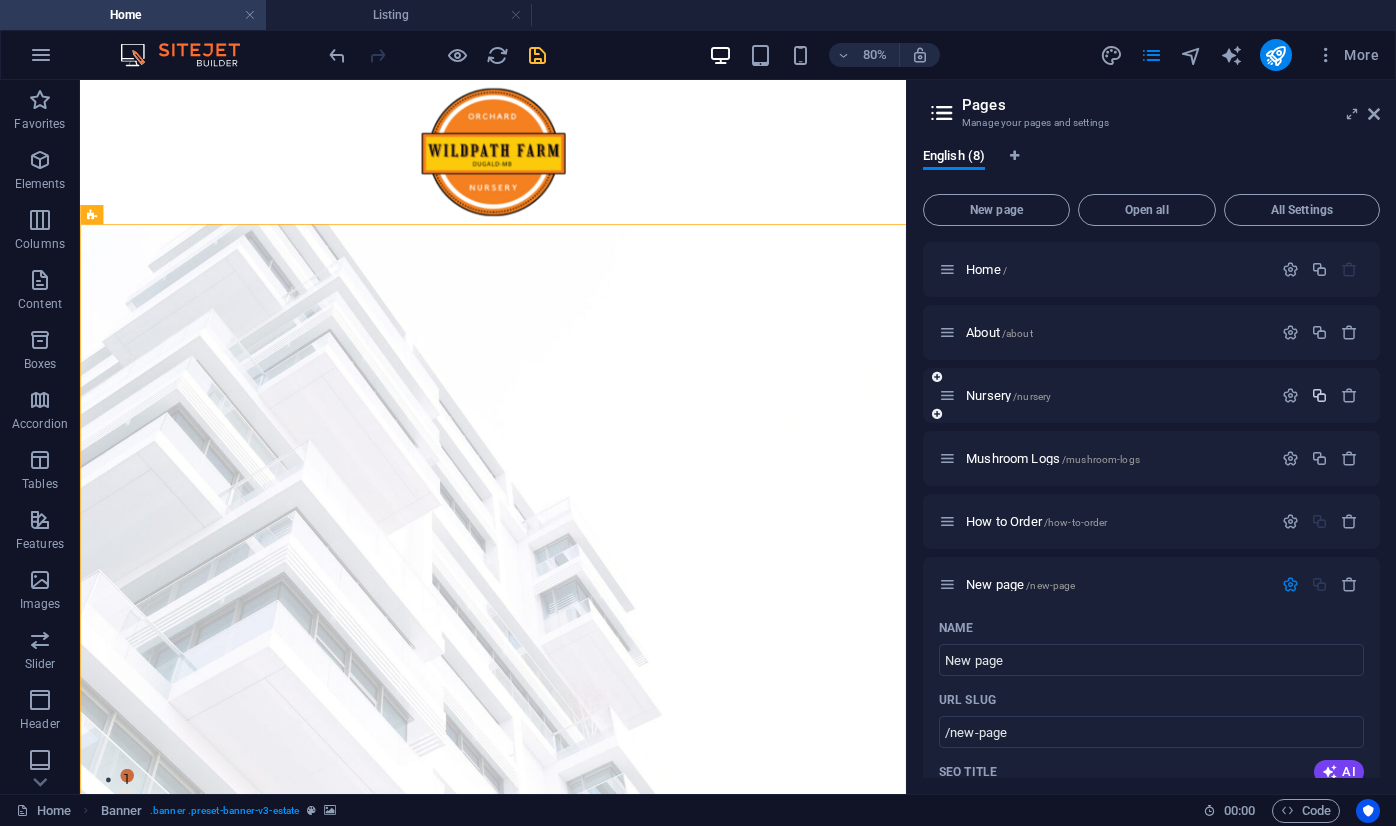 click at bounding box center (1319, 395) 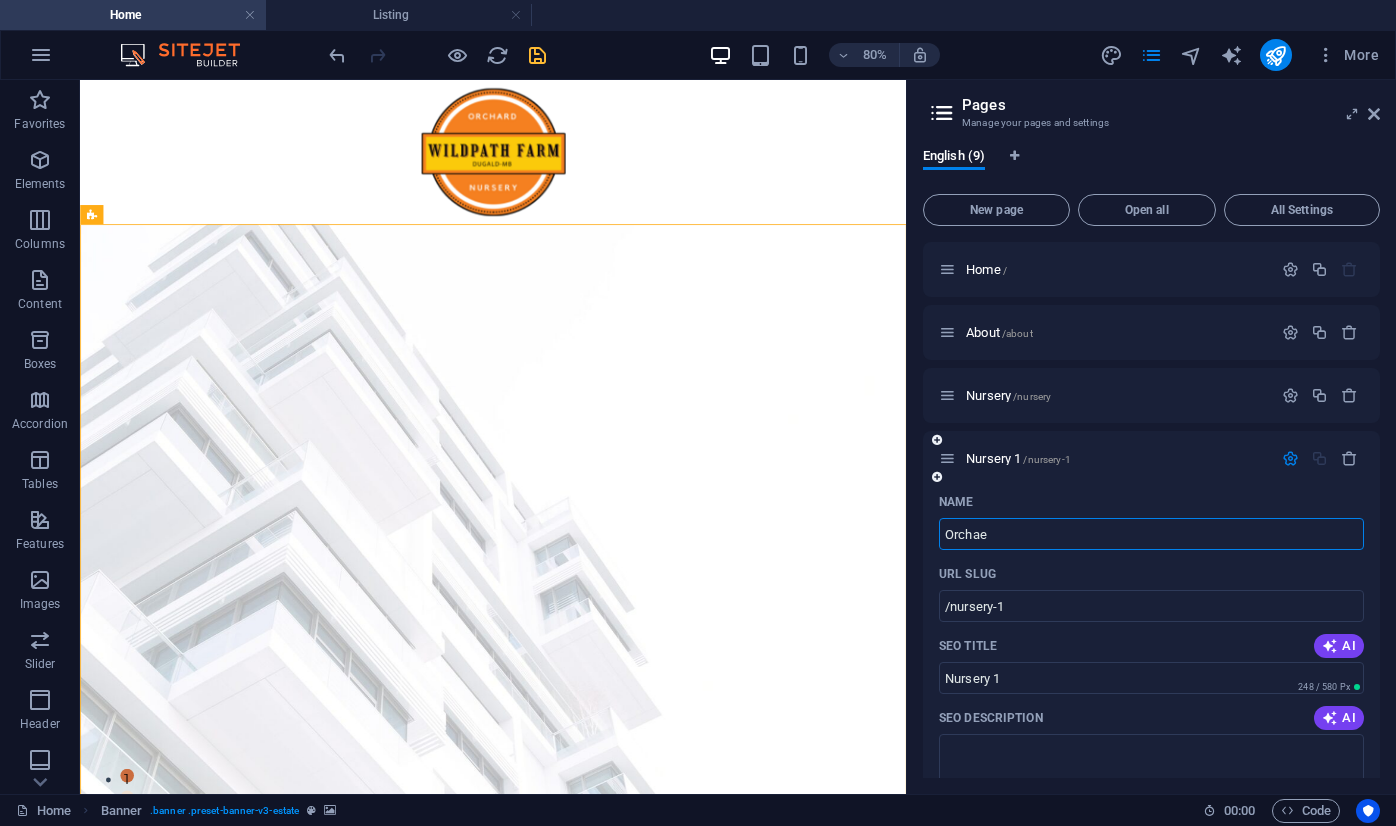 type on "Orcha" 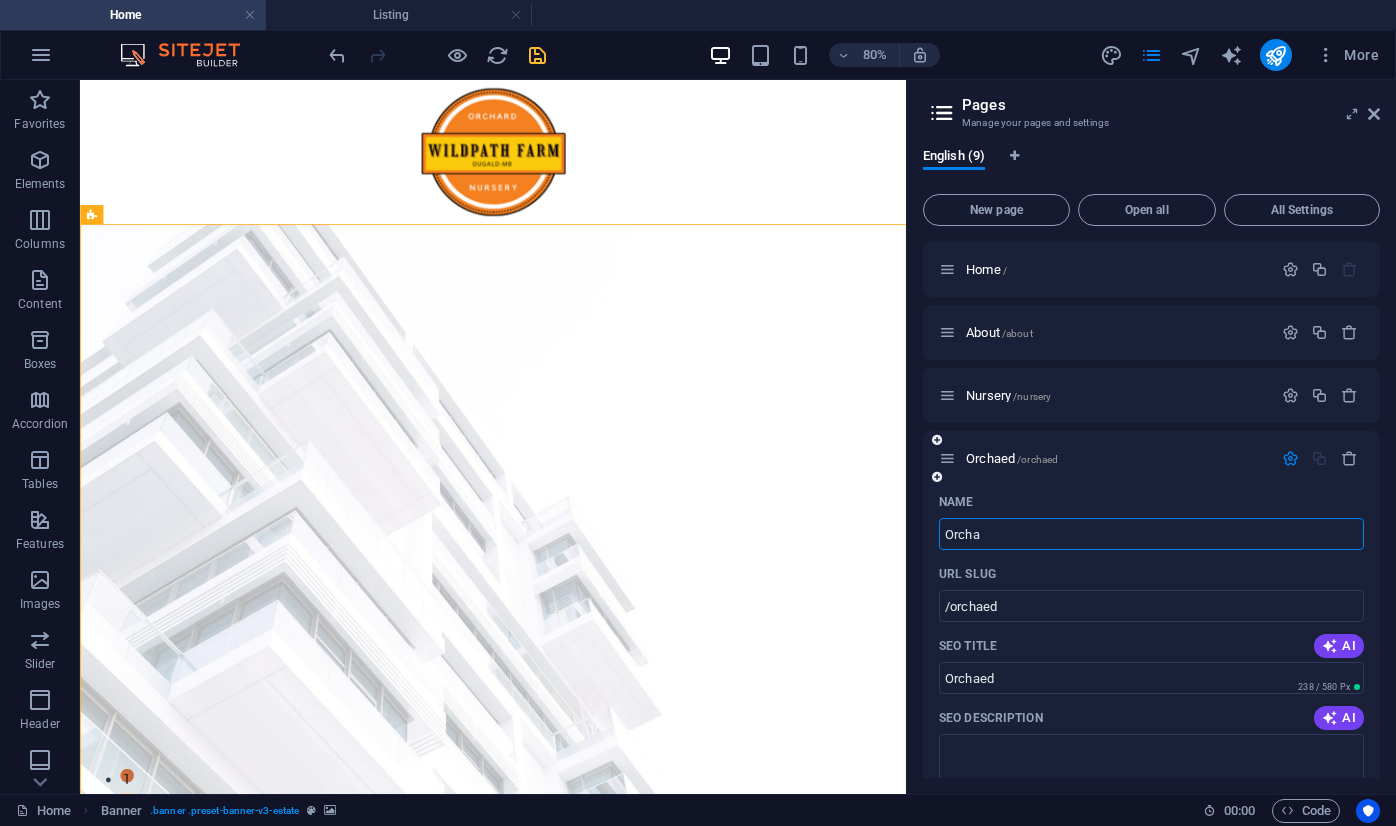 type on "/orchaed" 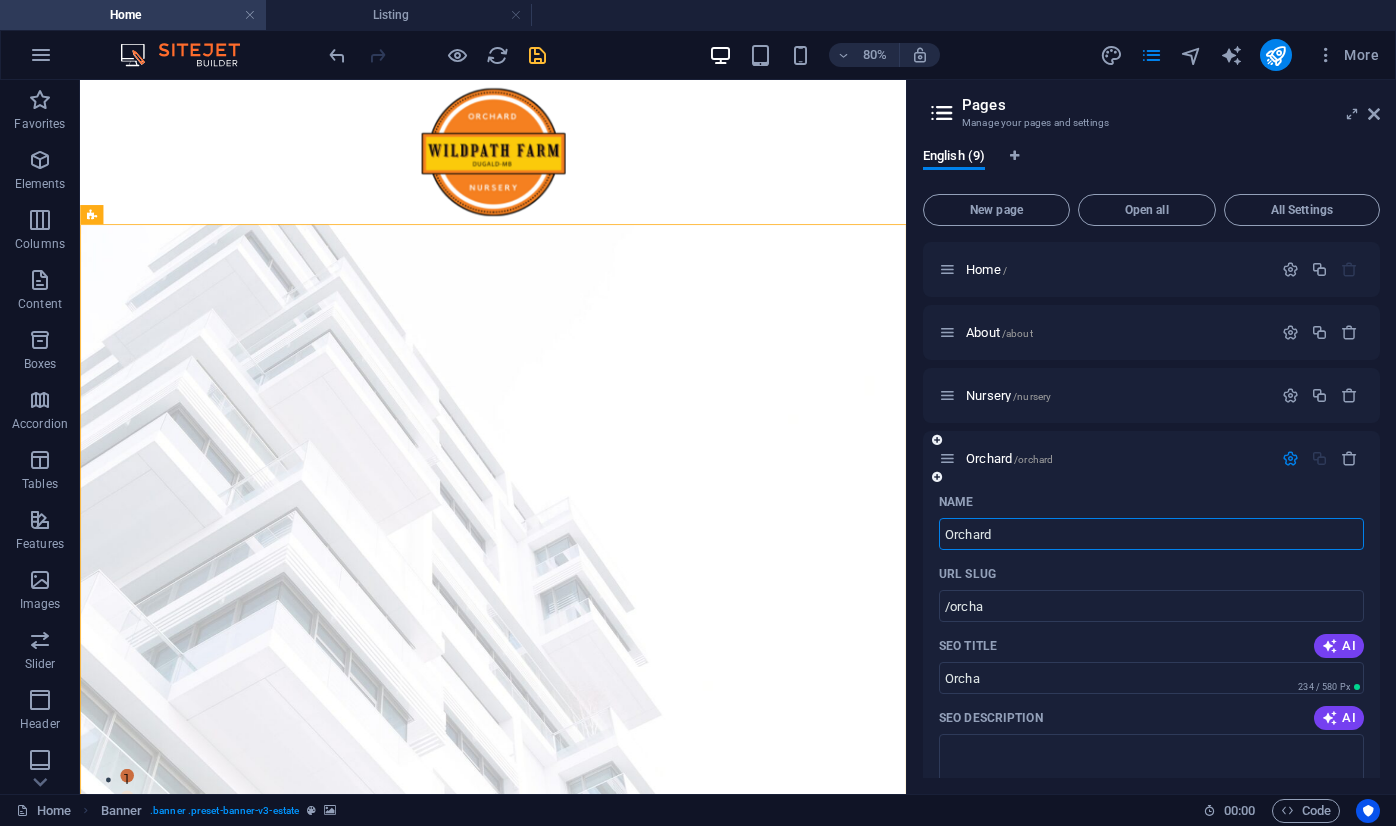 type on "Orchard" 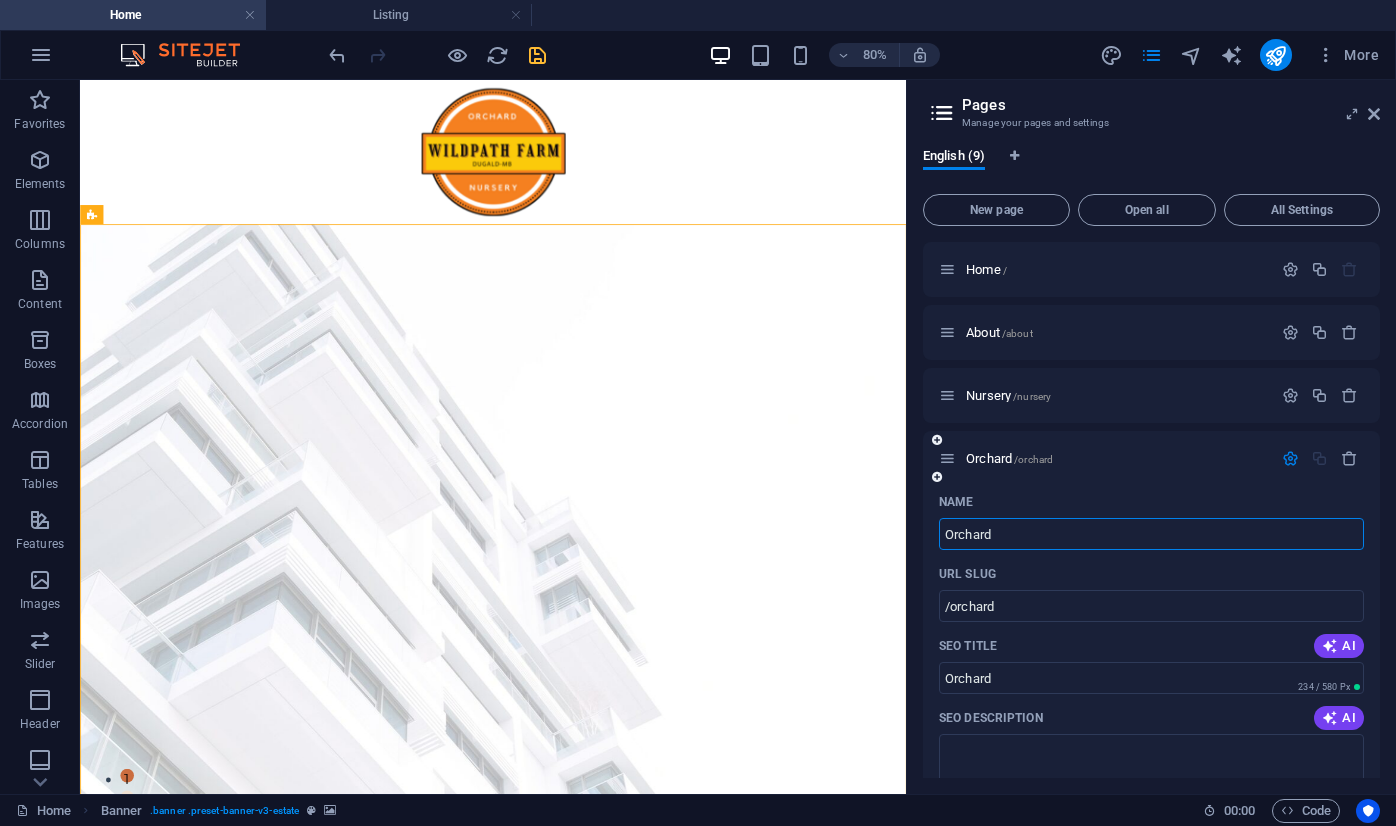 type on "Orchard" 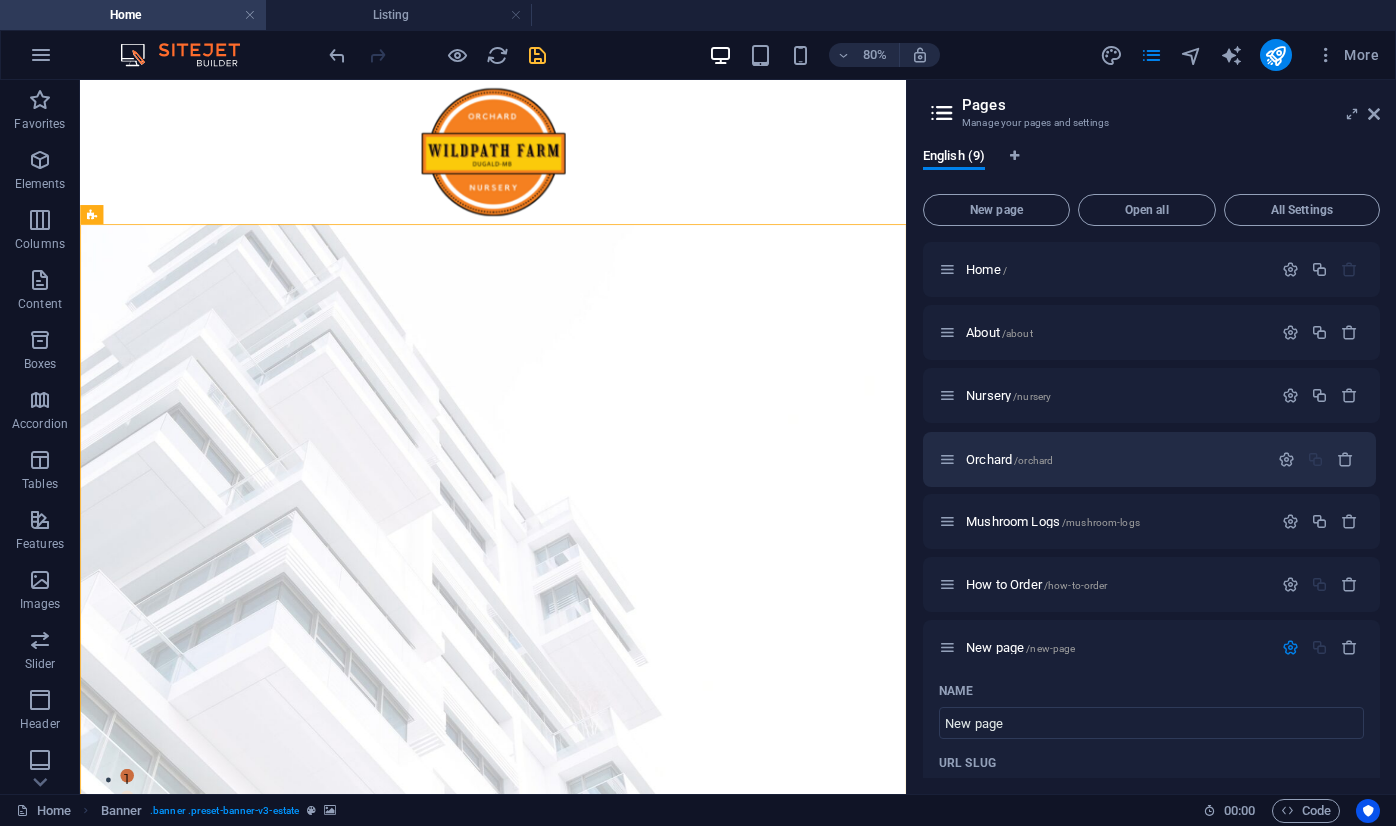 click on "Home / About /about Nursery /nursery Orchard /orchard Mushroom Logs /mushroom-logs How to Order /how-to-order New page /new-page Name New page ​ URL SLUG /new-page ​ SEO Title AI ​ 91 / 580 Px SEO Description AI ​ 0 / 990 Px SEO Keywords AI ​ Settings Menu Noindex Preview Mobile Desktop www.example.com new-page Meta tags ​ Preview Image (Open Graph) Drag files here, click to choose files or select files from Files or our free stock photos & videos More Settings Listing Post /listing-post News Post /news-post" at bounding box center [1151, 838] 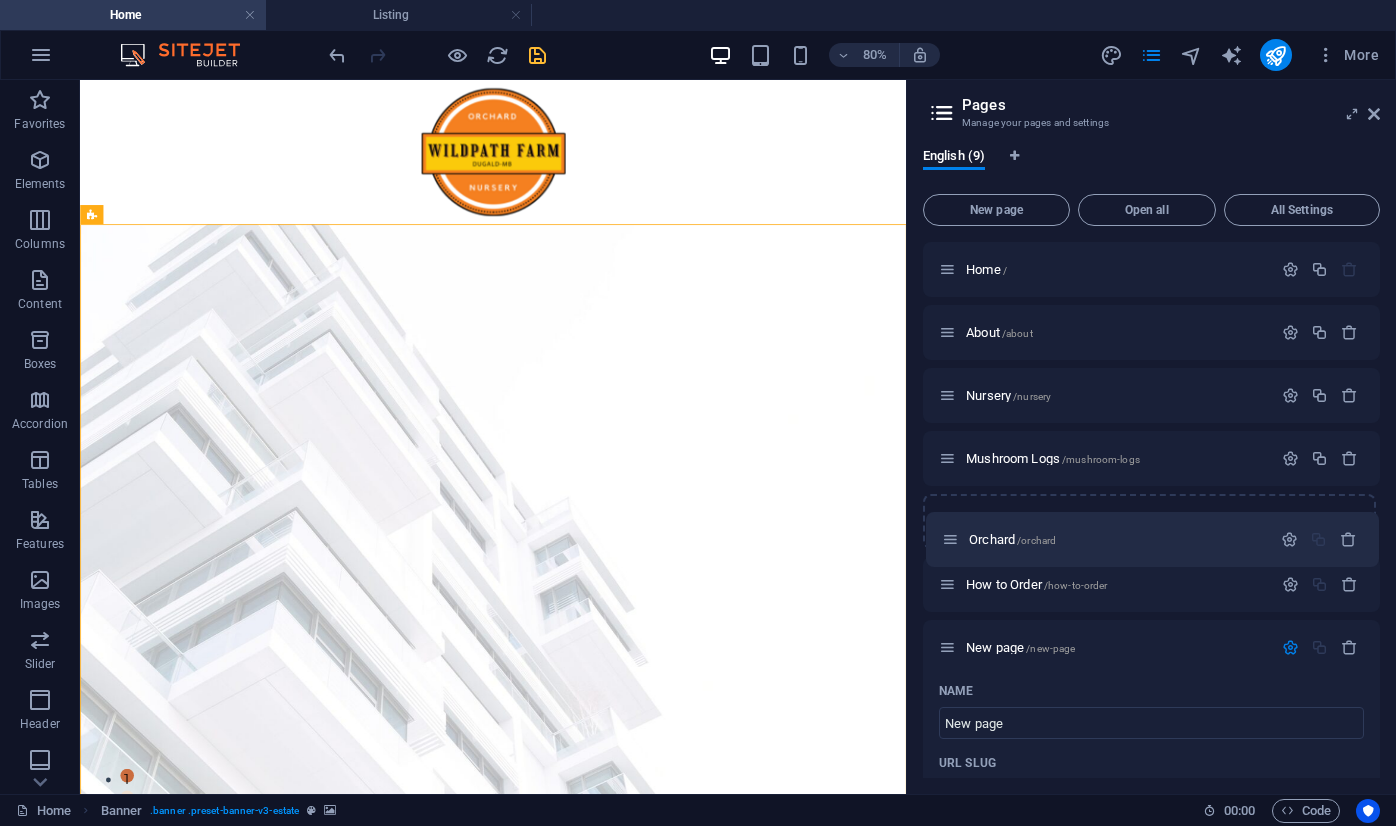 drag, startPoint x: 947, startPoint y: 460, endPoint x: 950, endPoint y: 550, distance: 90.04999 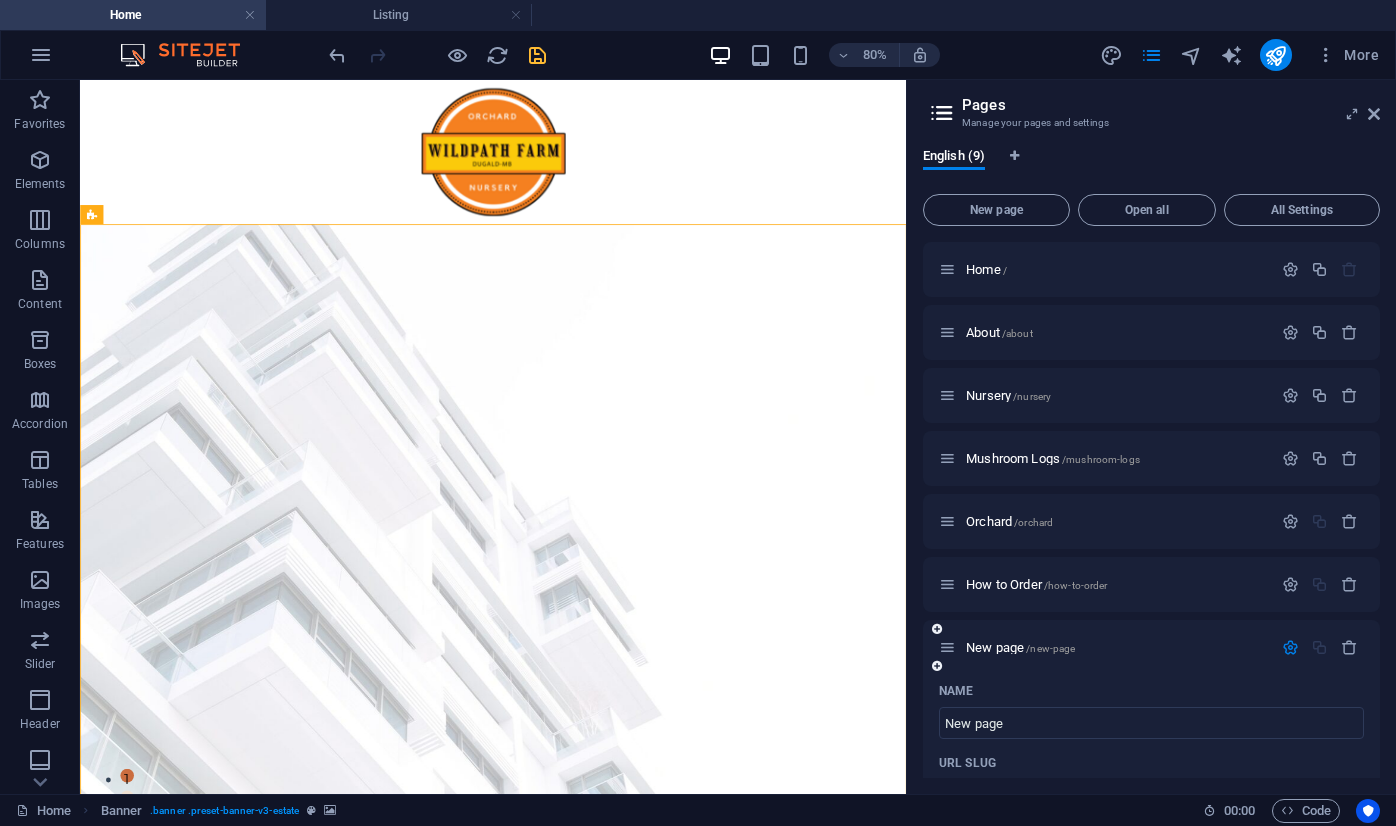 click on "New page /new-page" at bounding box center [1105, 647] 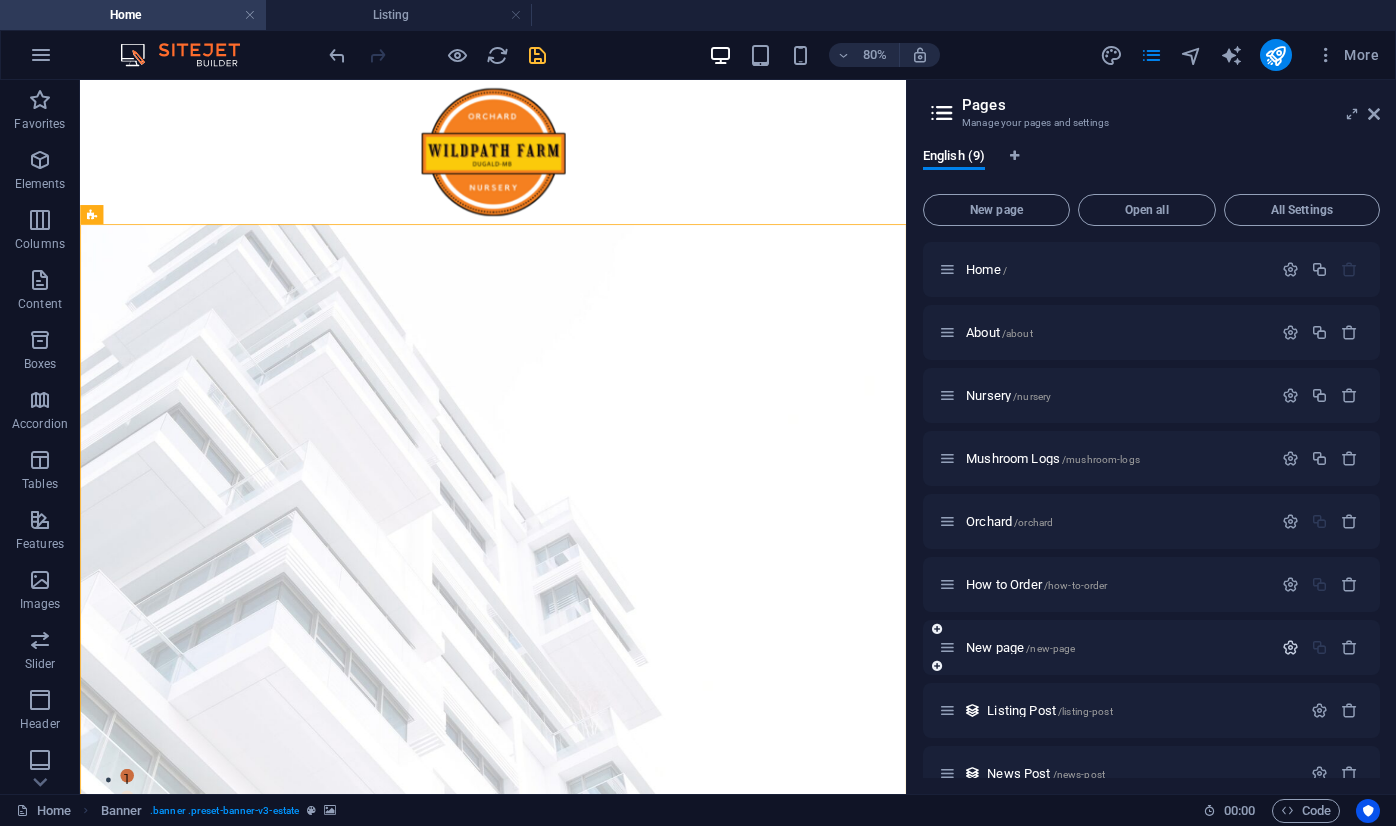 click at bounding box center [1290, 647] 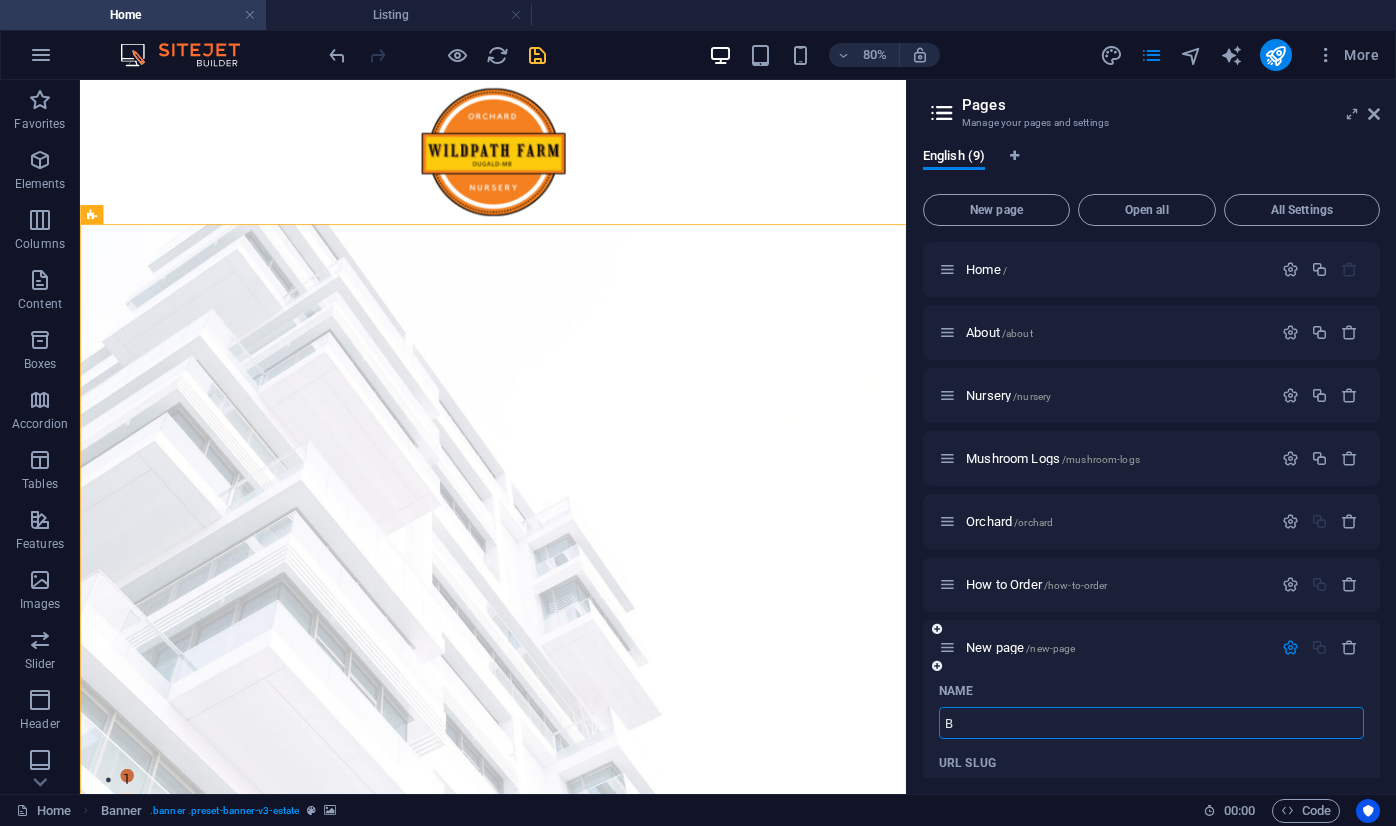 type on "Bl" 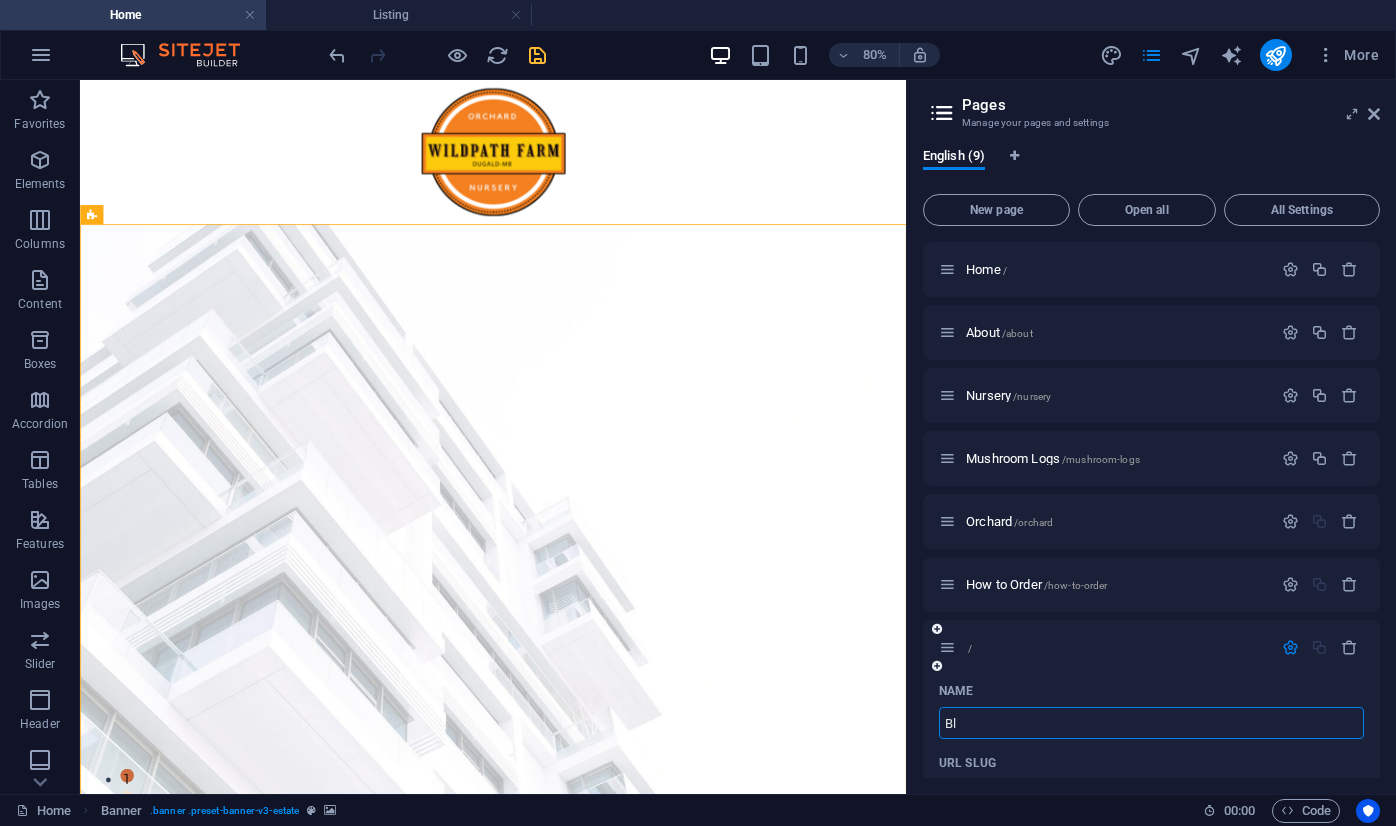 type on "/" 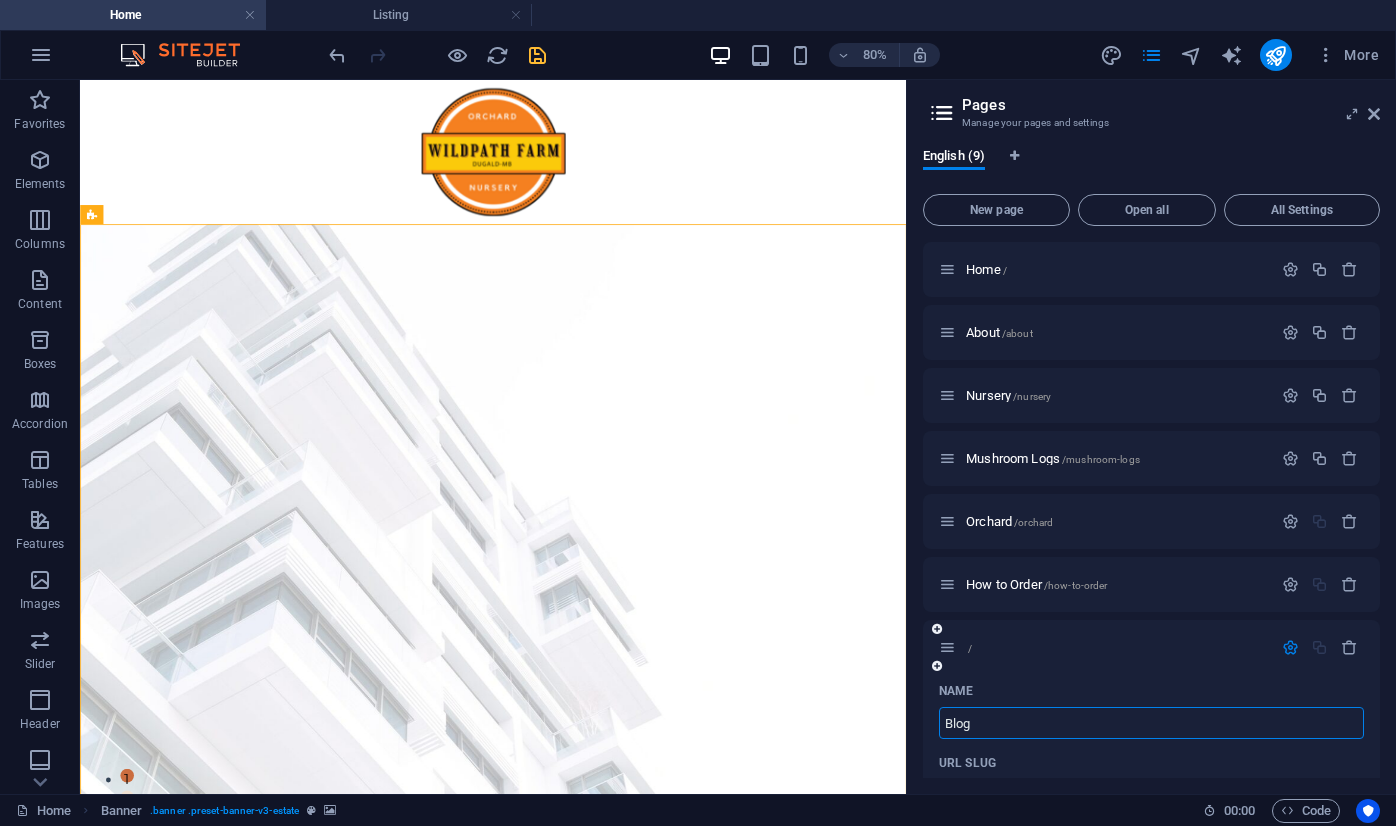 type on "Blog" 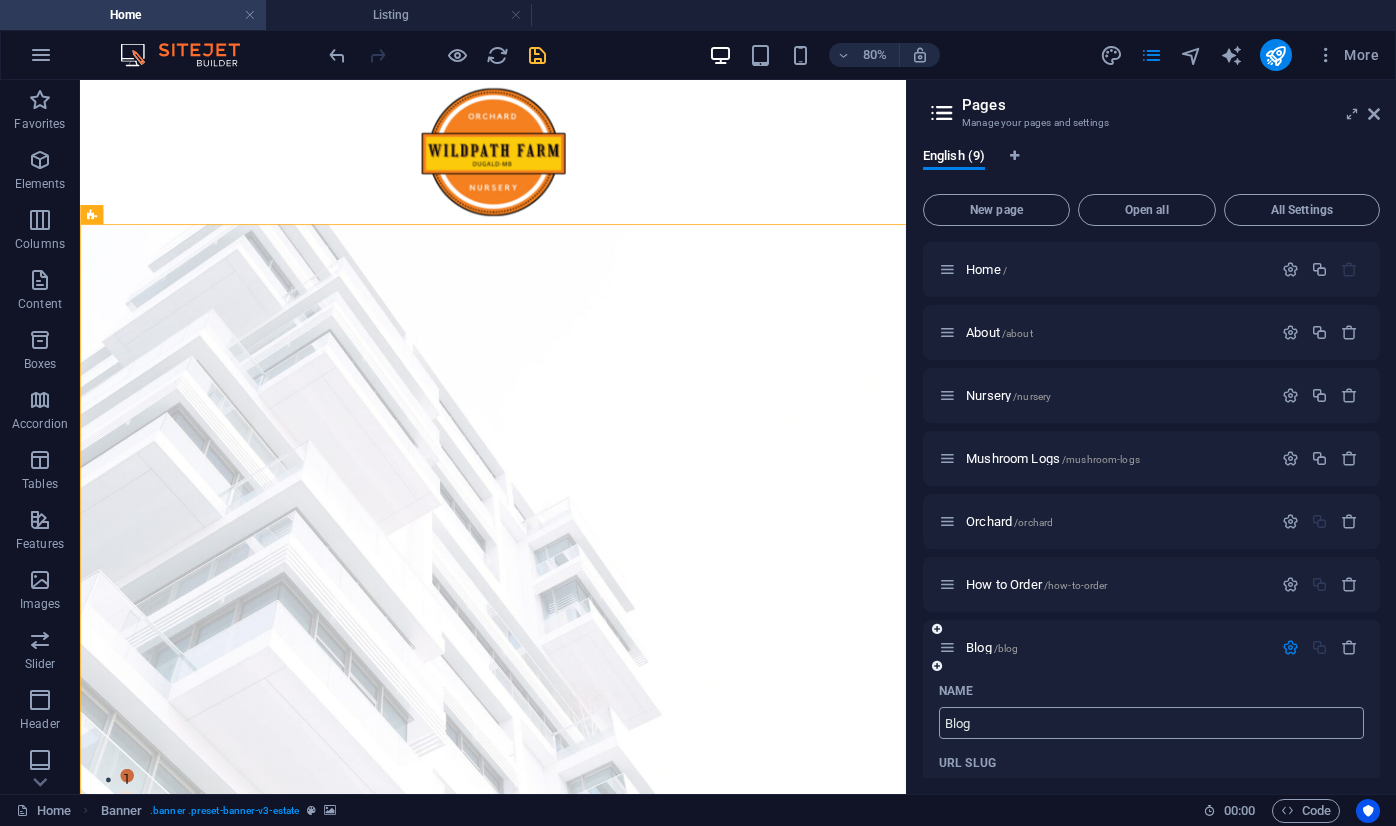 click at bounding box center (1290, 647) 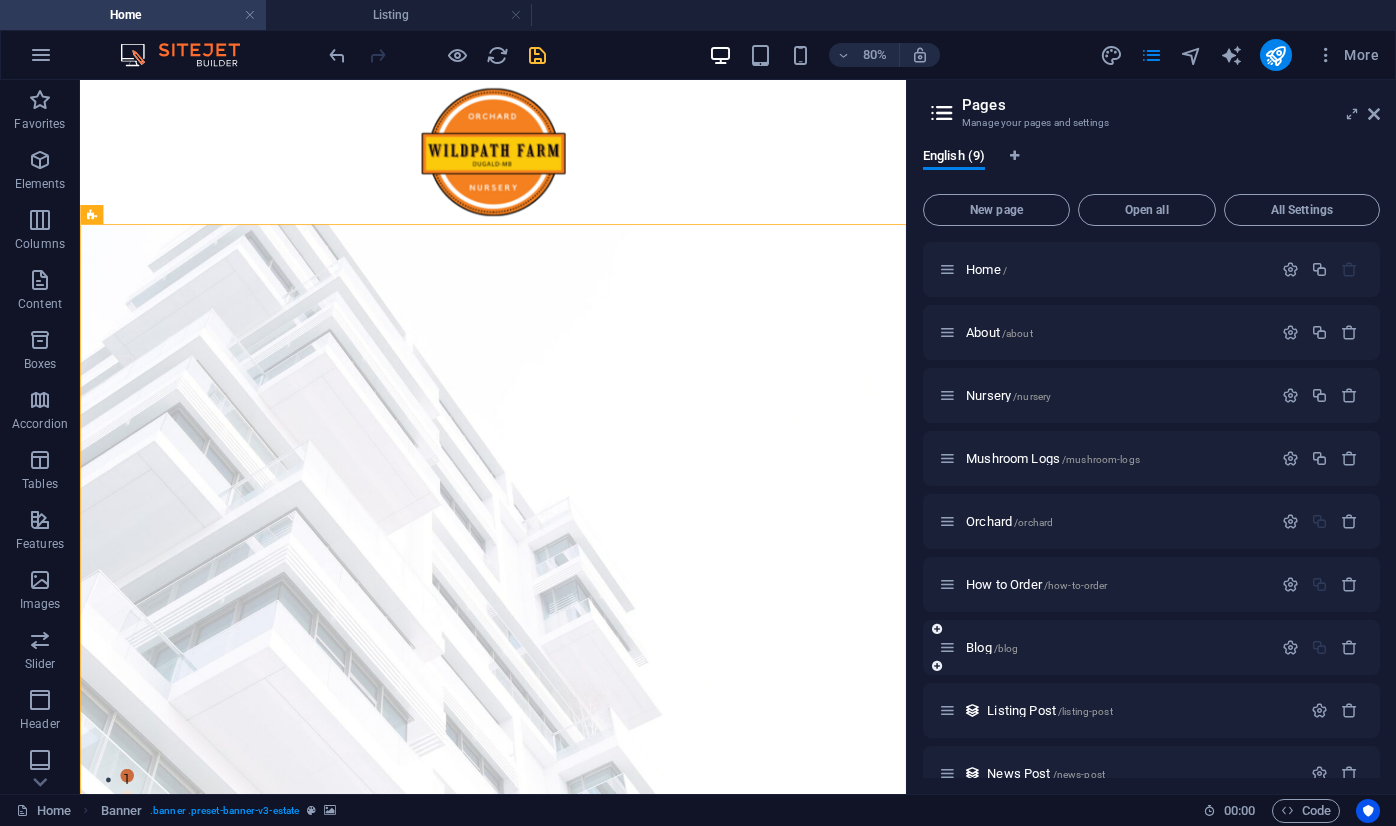 scroll, scrollTop: 31, scrollLeft: 0, axis: vertical 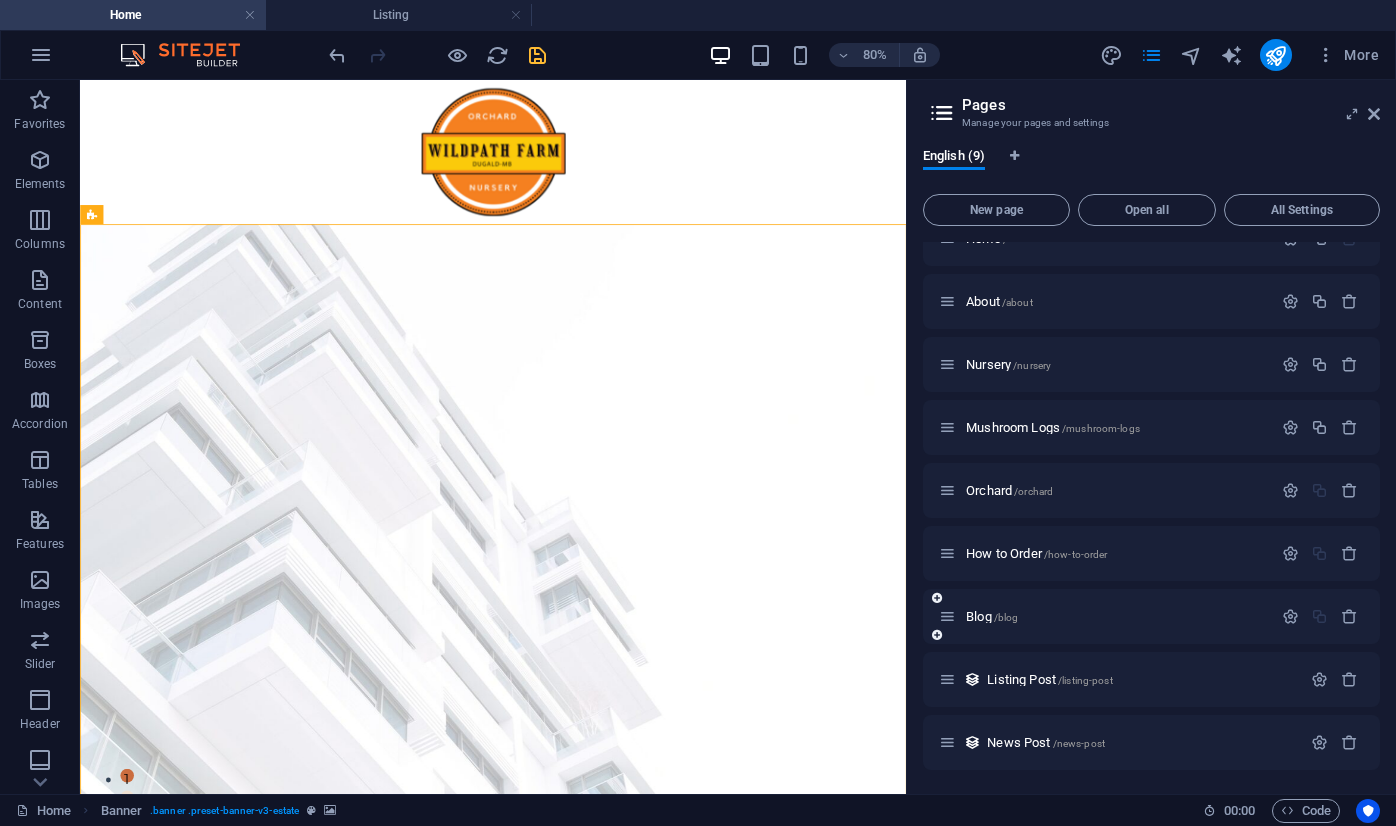 click at bounding box center [937, 635] 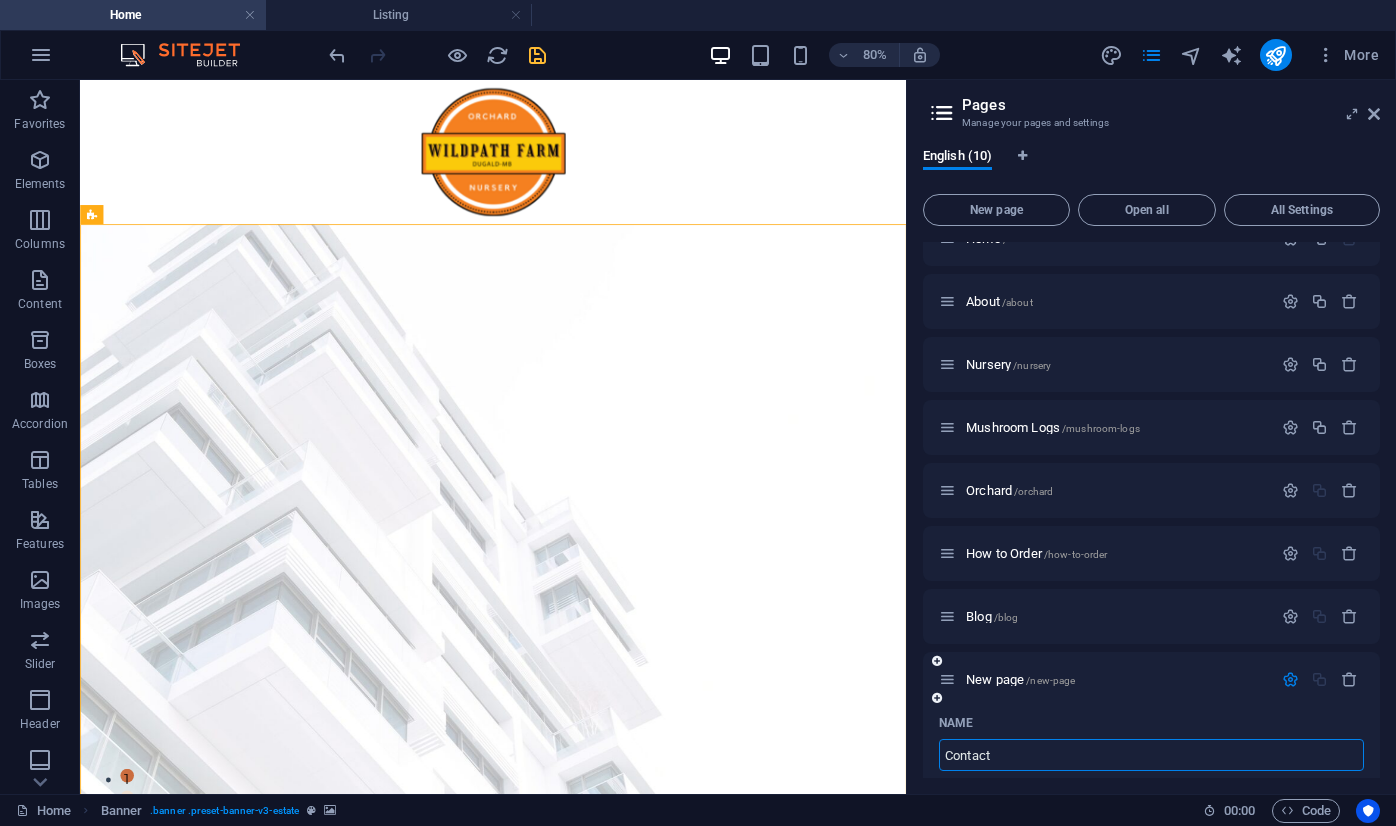type on "Contact" 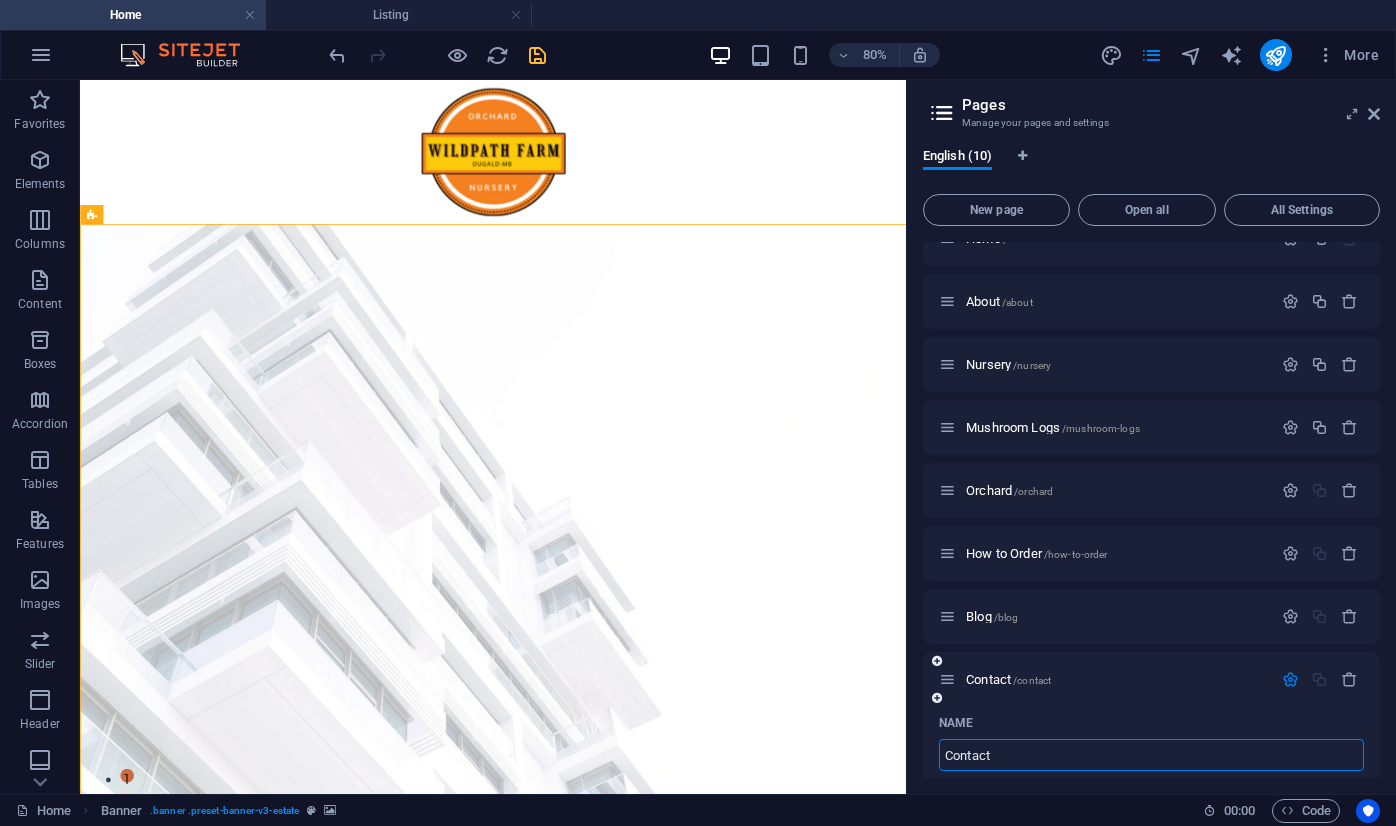 type on "Contact" 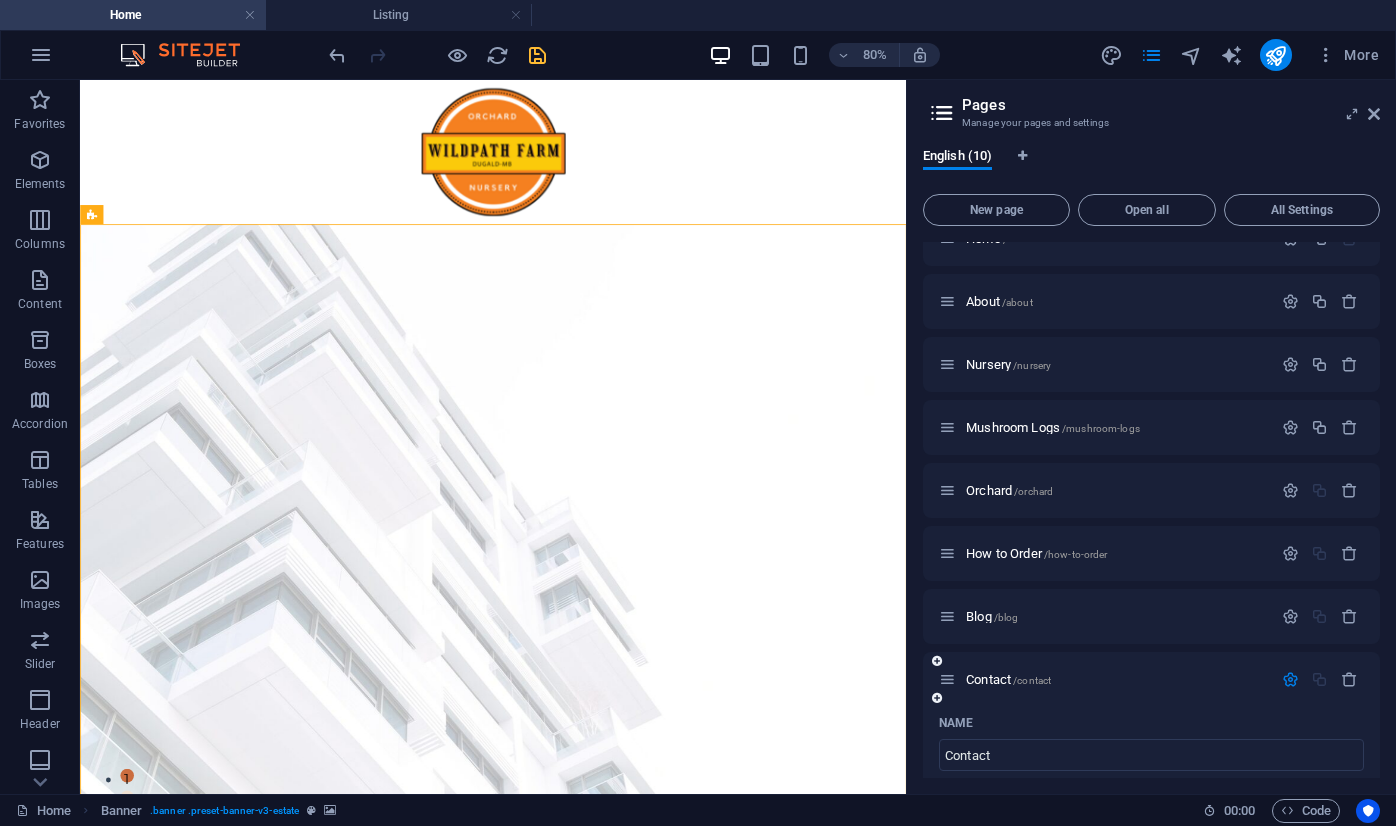click at bounding box center [1290, 679] 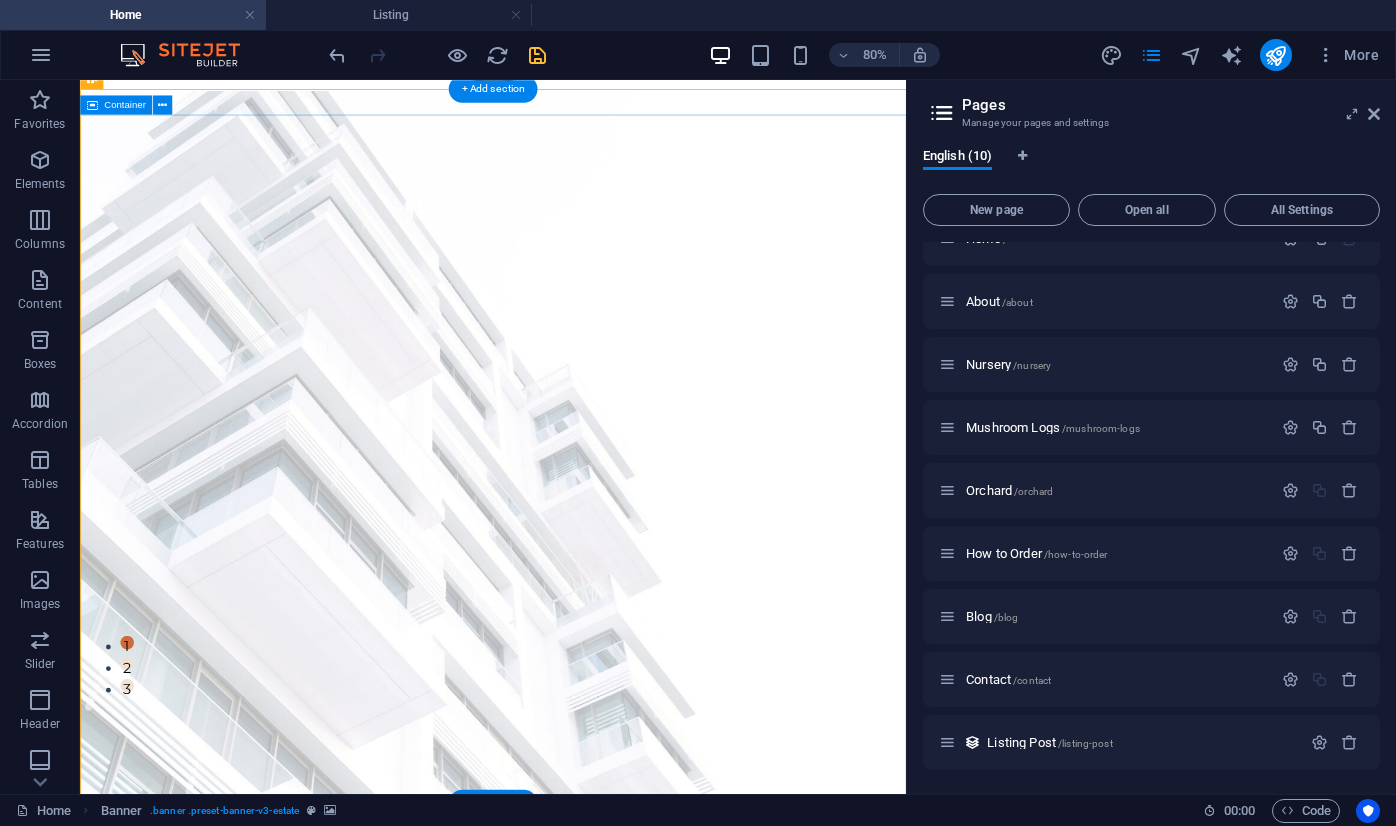 scroll, scrollTop: 0, scrollLeft: 0, axis: both 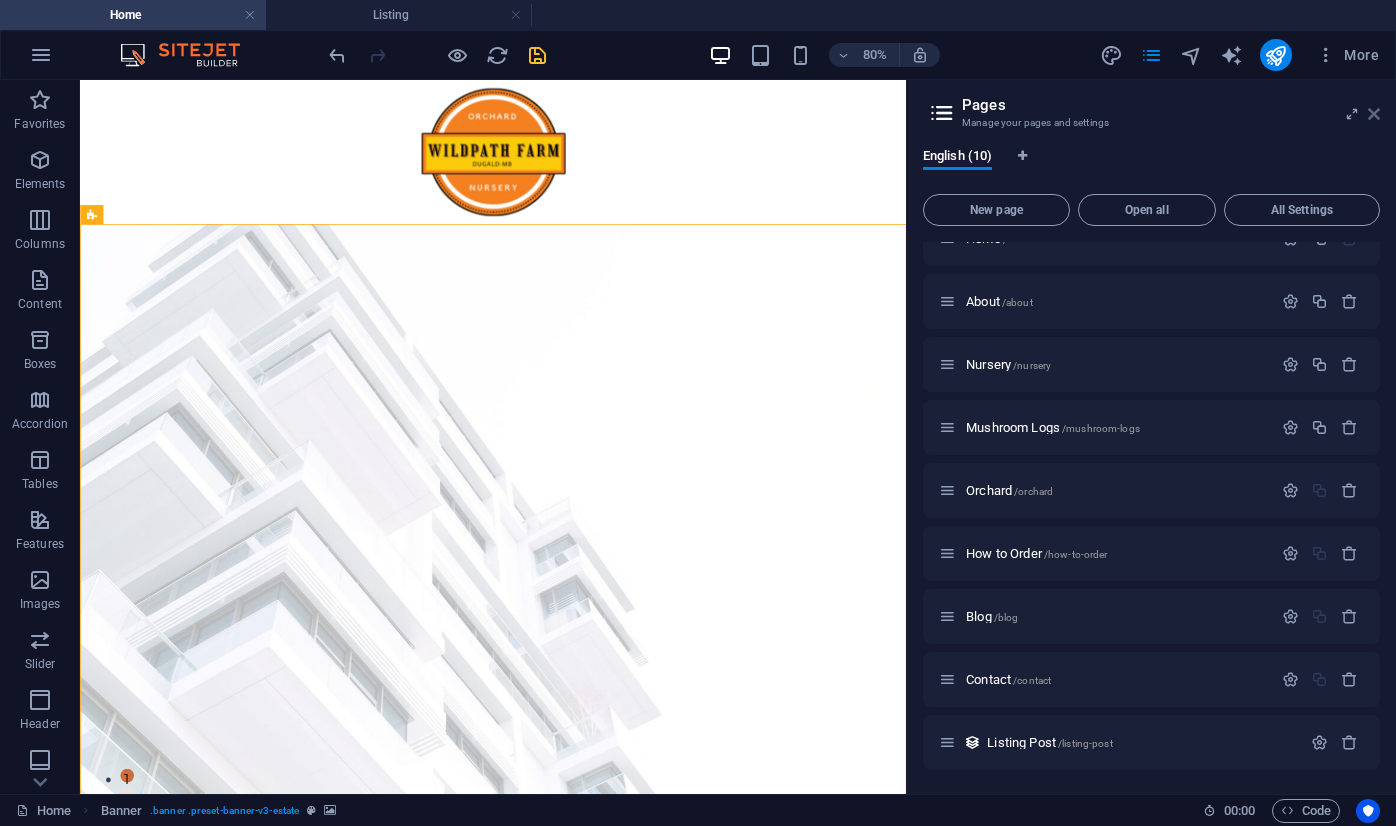 click at bounding box center (1374, 114) 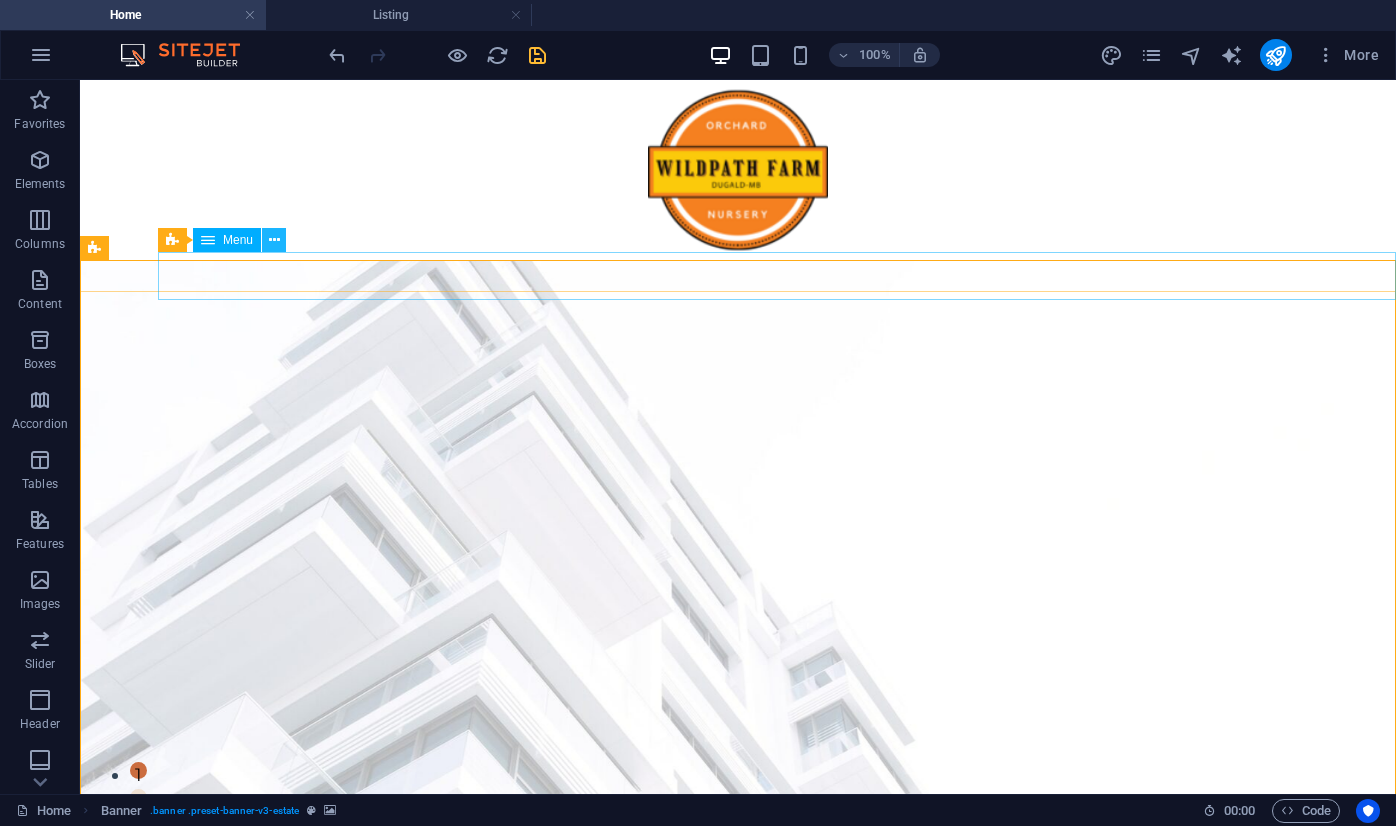 click at bounding box center (274, 240) 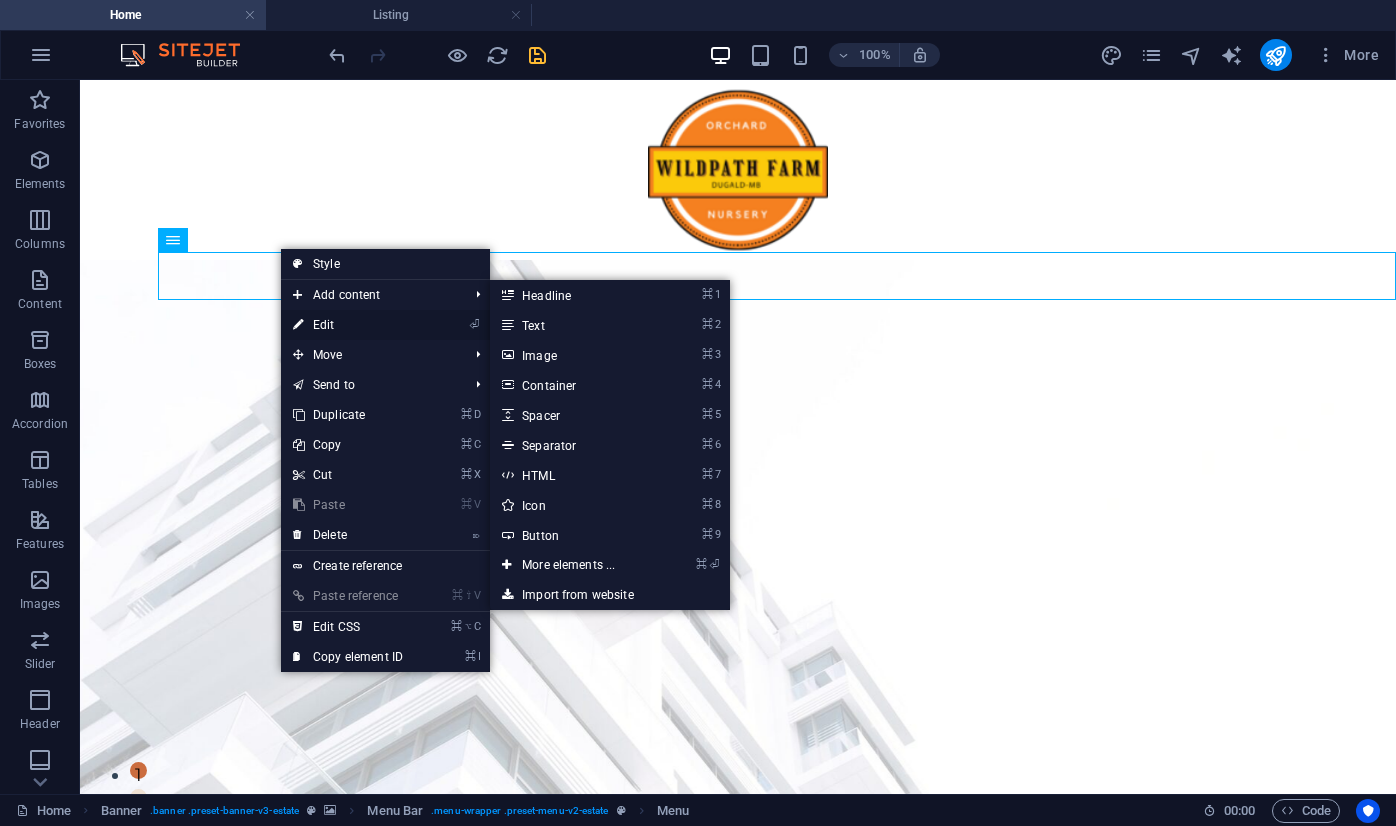 click on "⏎  Edit" at bounding box center (348, 325) 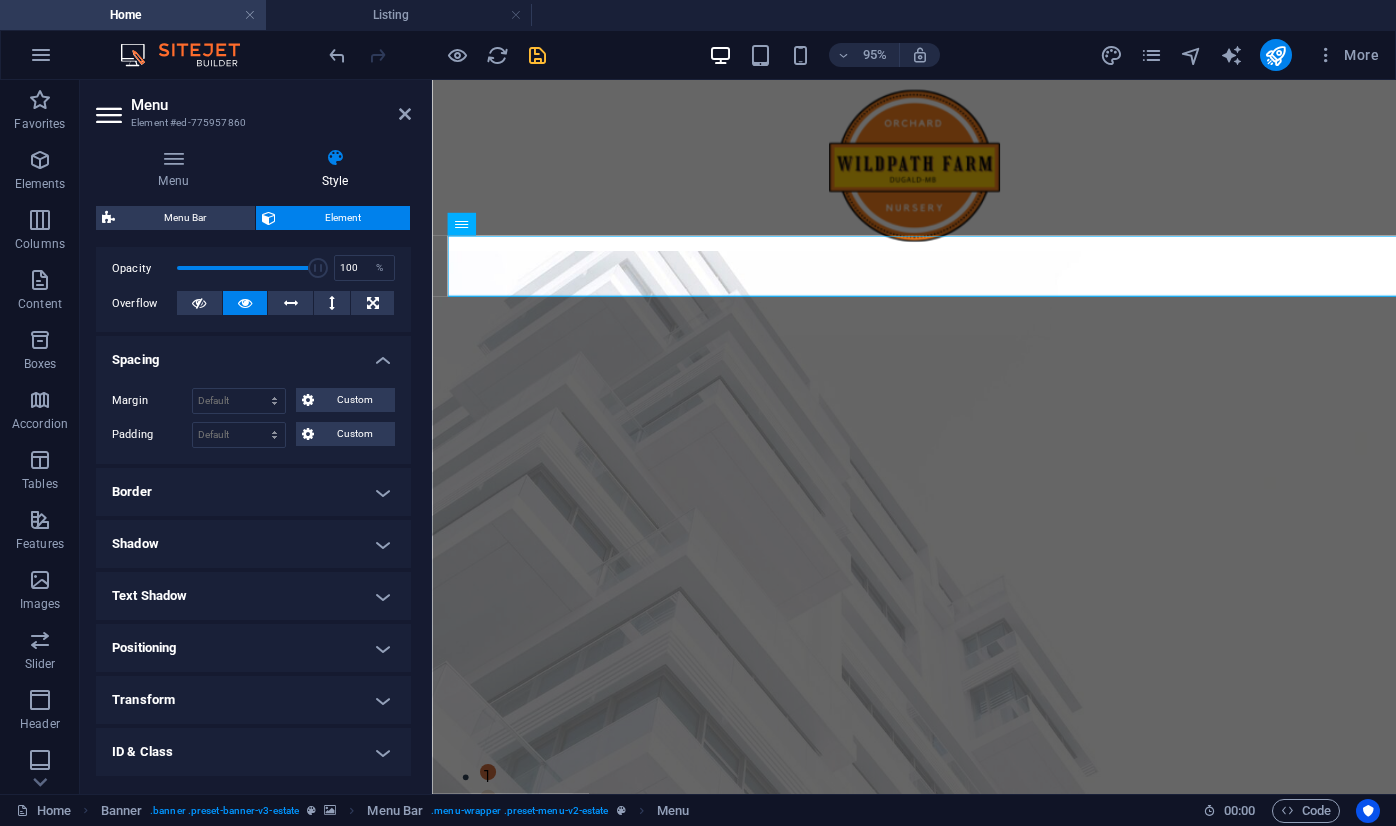 scroll, scrollTop: 296, scrollLeft: 0, axis: vertical 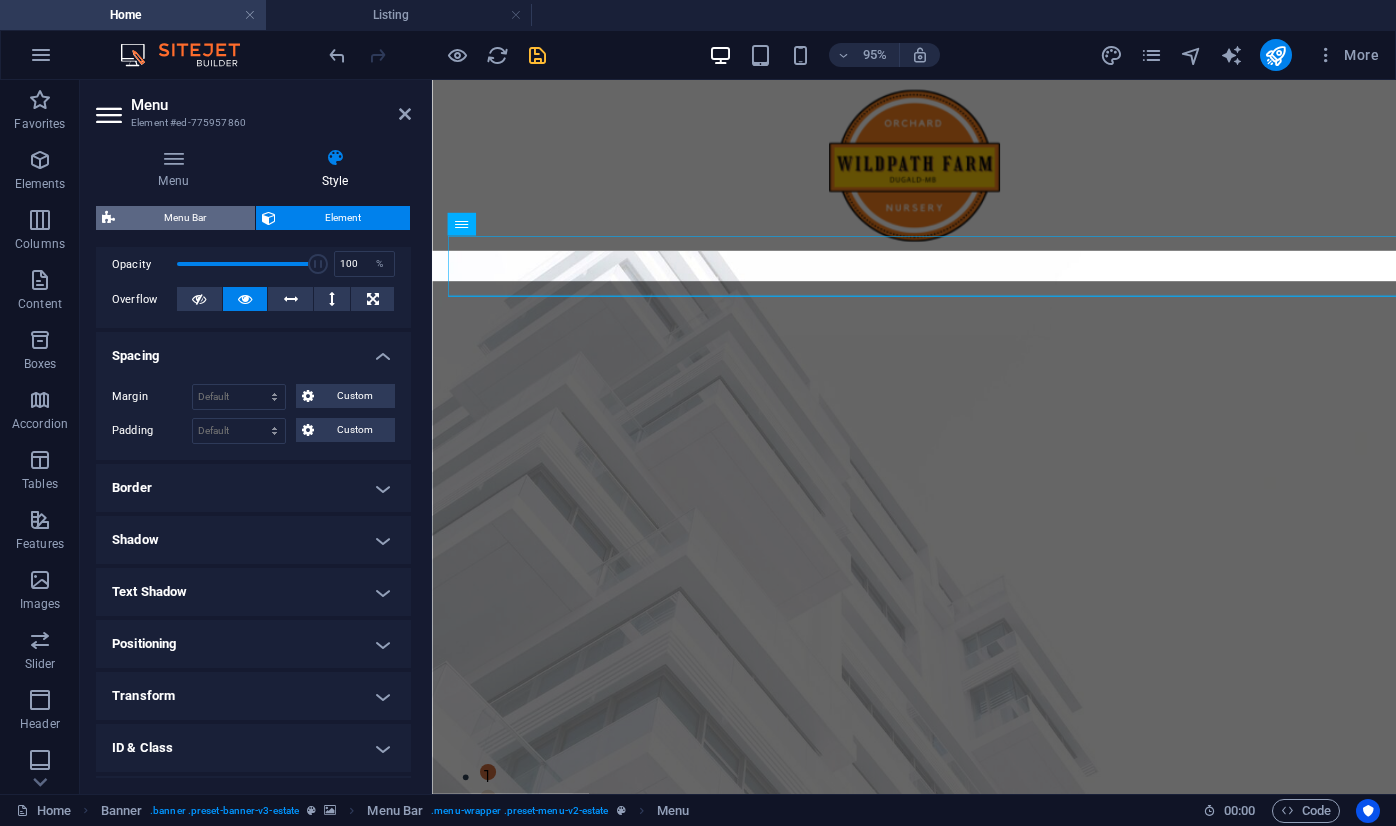 click on "Menu Bar" at bounding box center (185, 218) 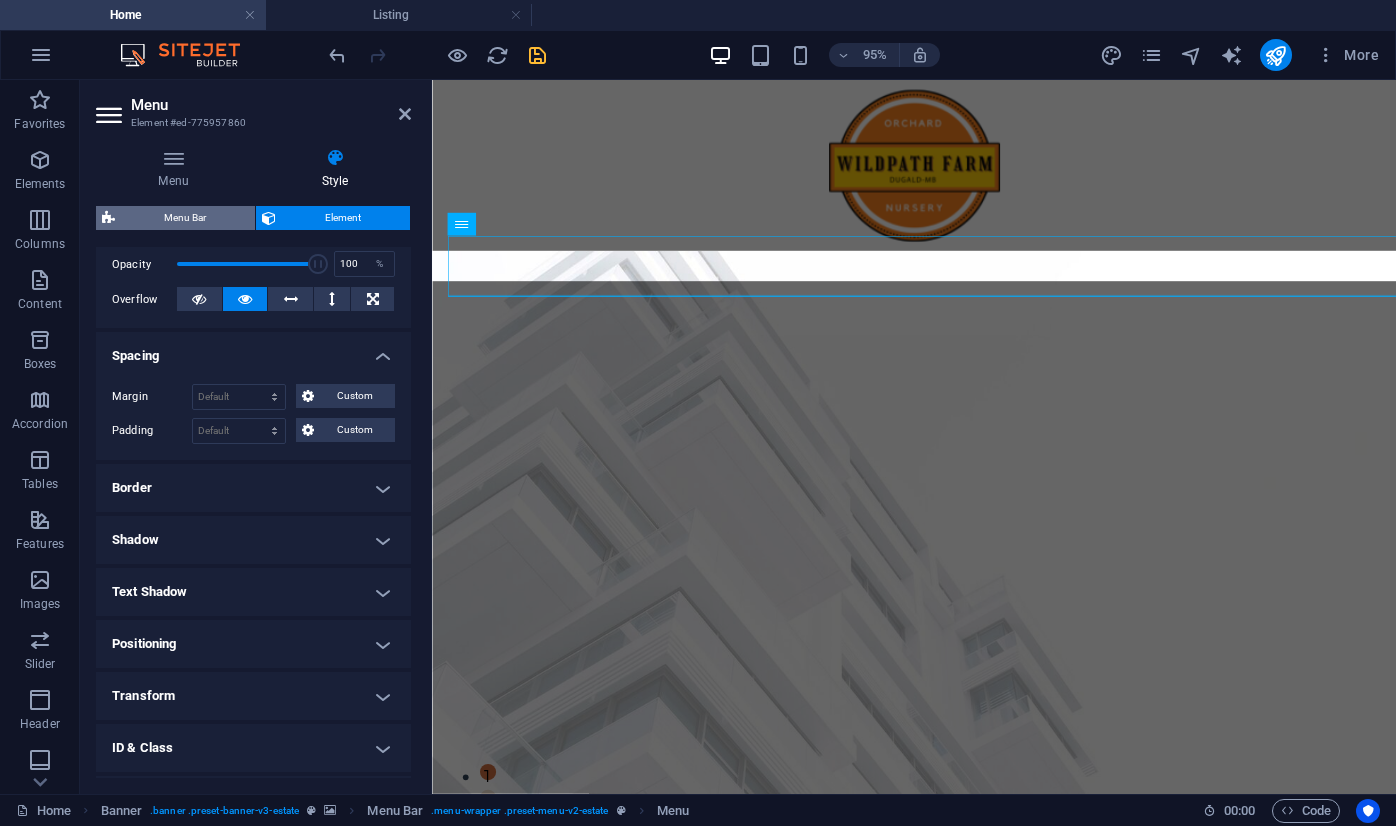 select on "rem" 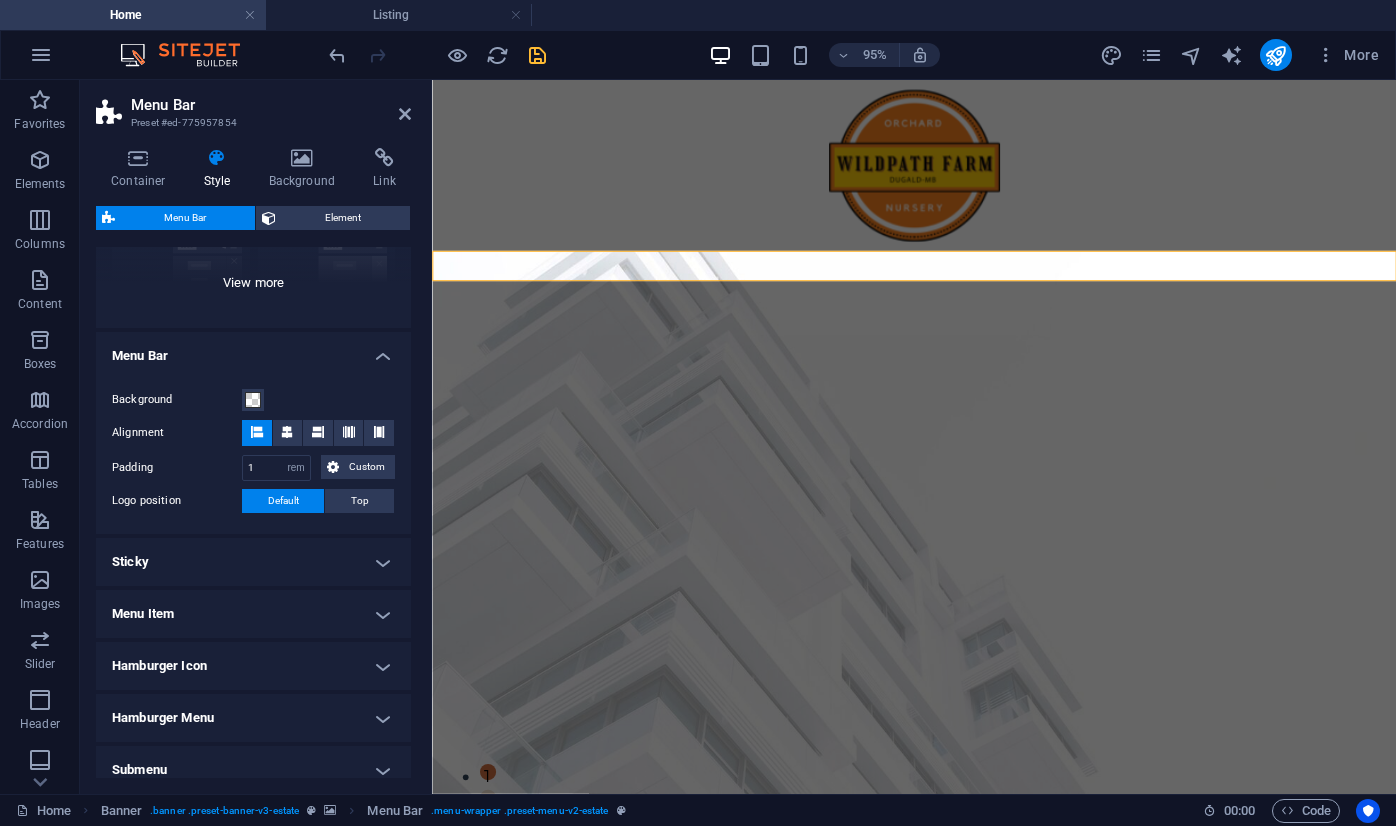 scroll, scrollTop: 253, scrollLeft: 0, axis: vertical 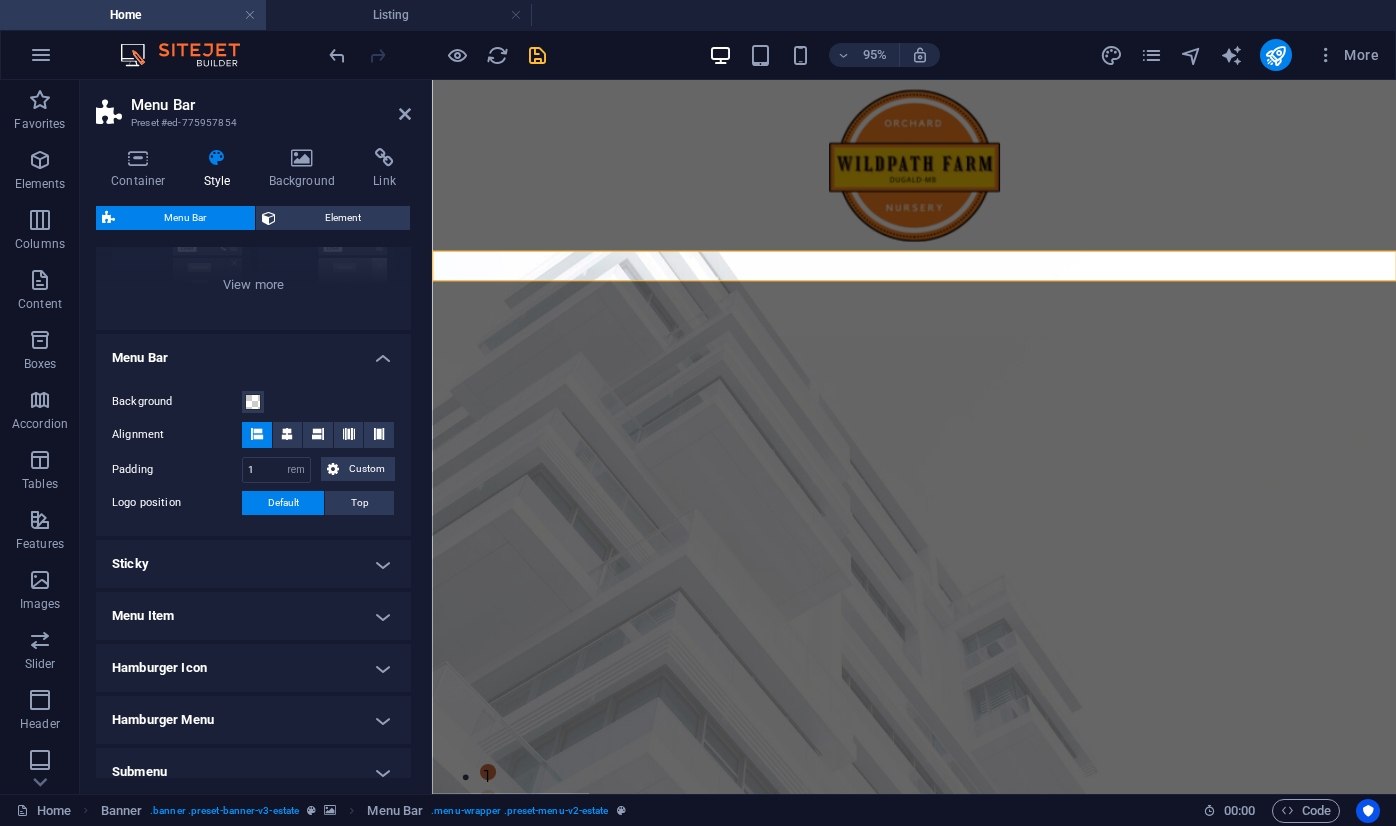 click on "Menu Bar" at bounding box center [253, 352] 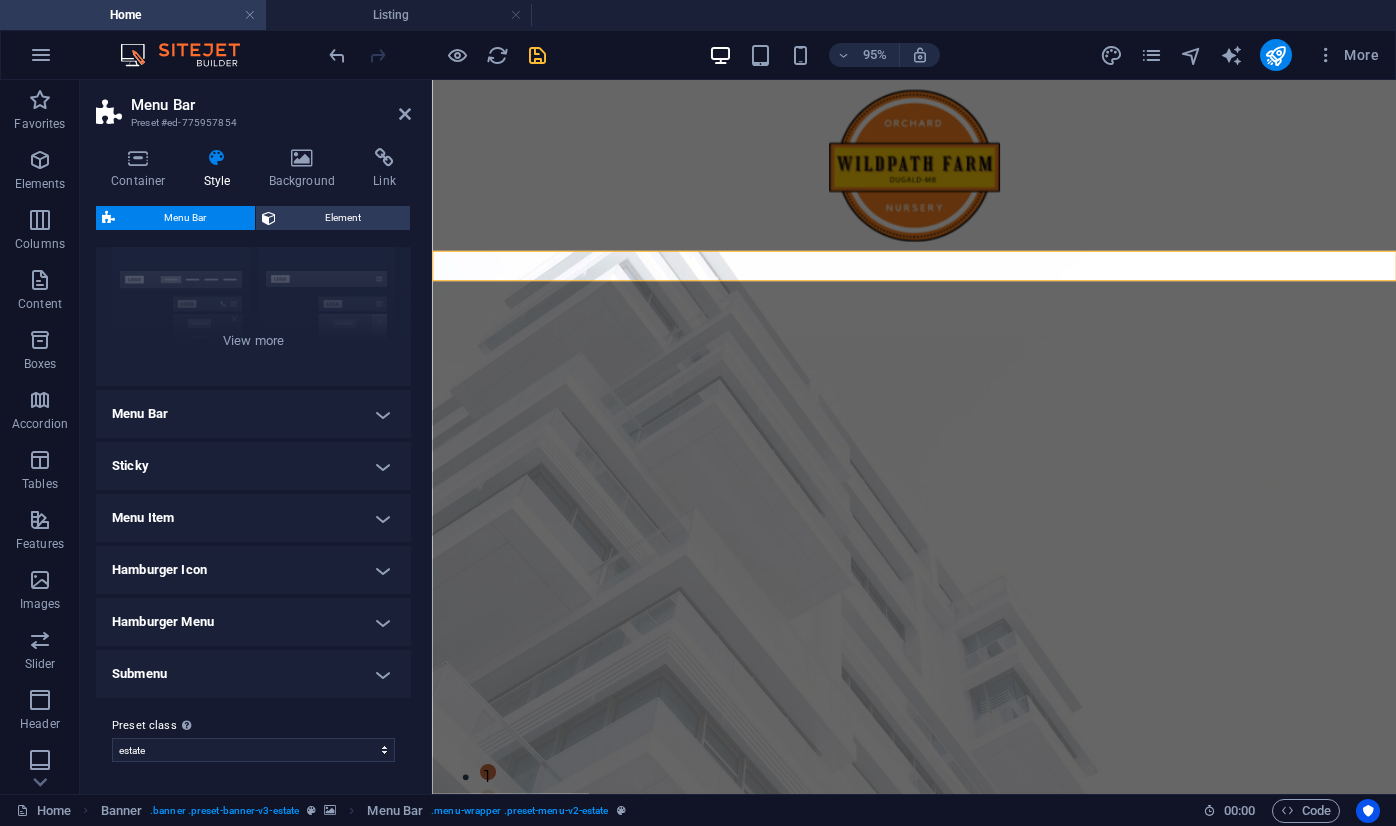 click on "Menu Bar" at bounding box center (253, 414) 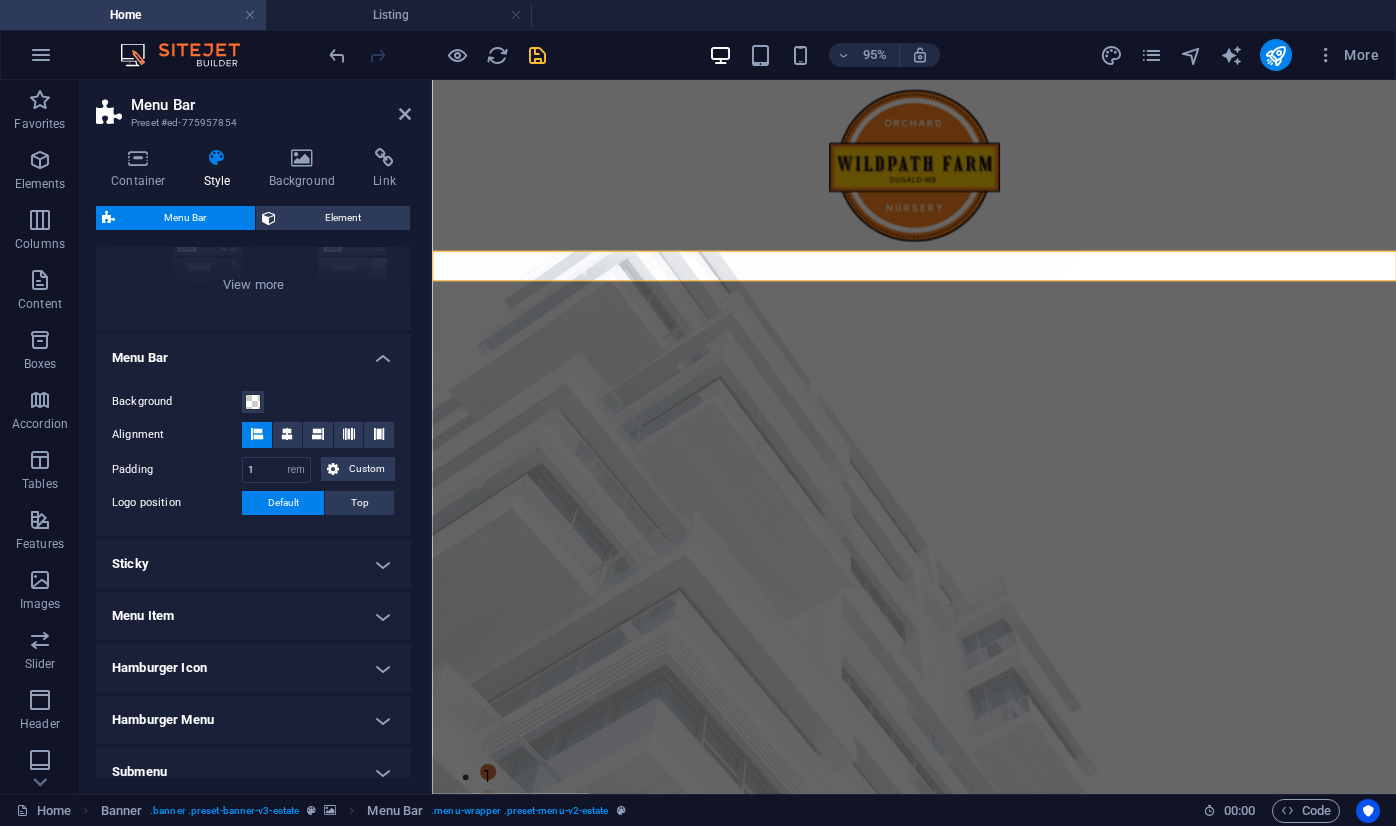 click on "Menu Bar" at bounding box center [253, 352] 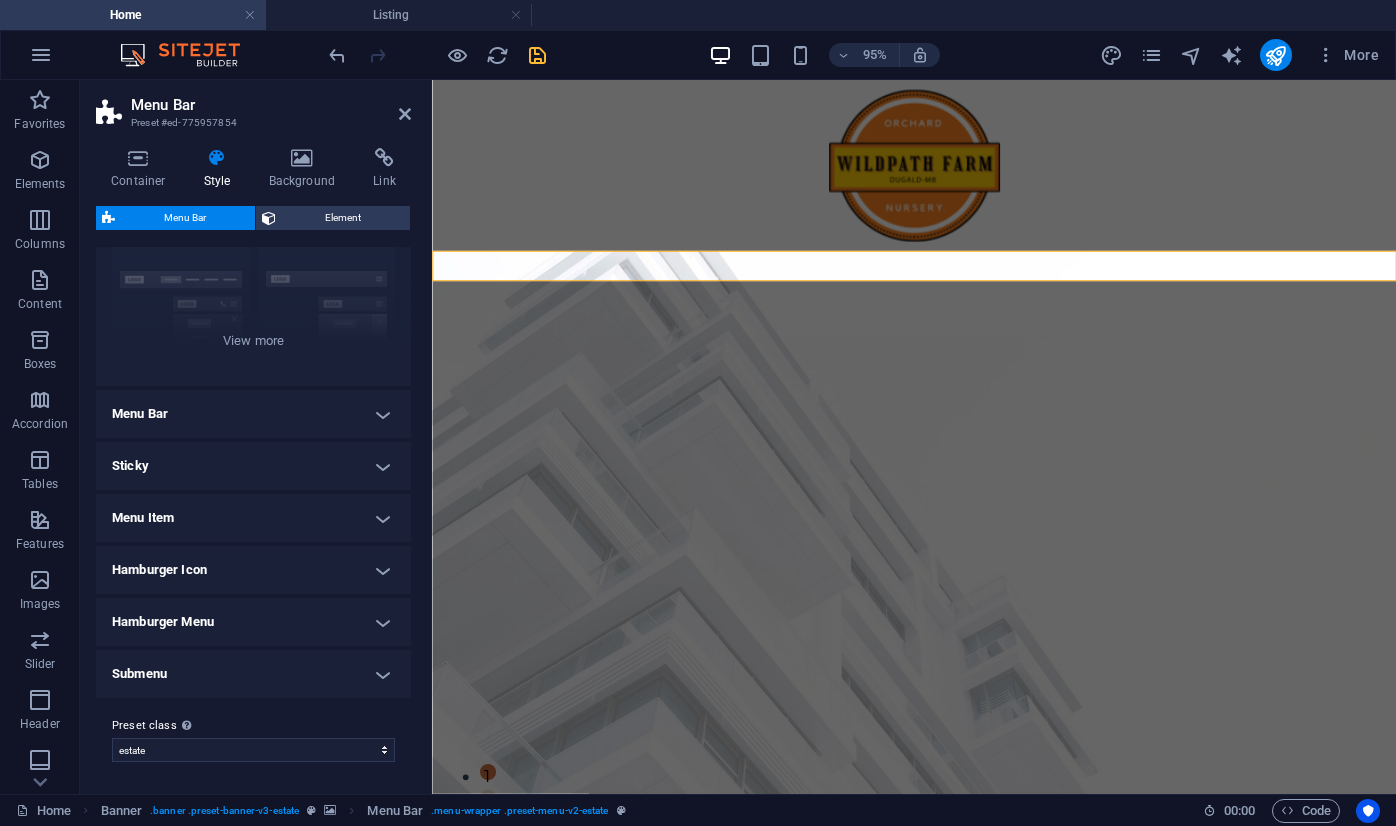 click on "Sticky" at bounding box center [253, 466] 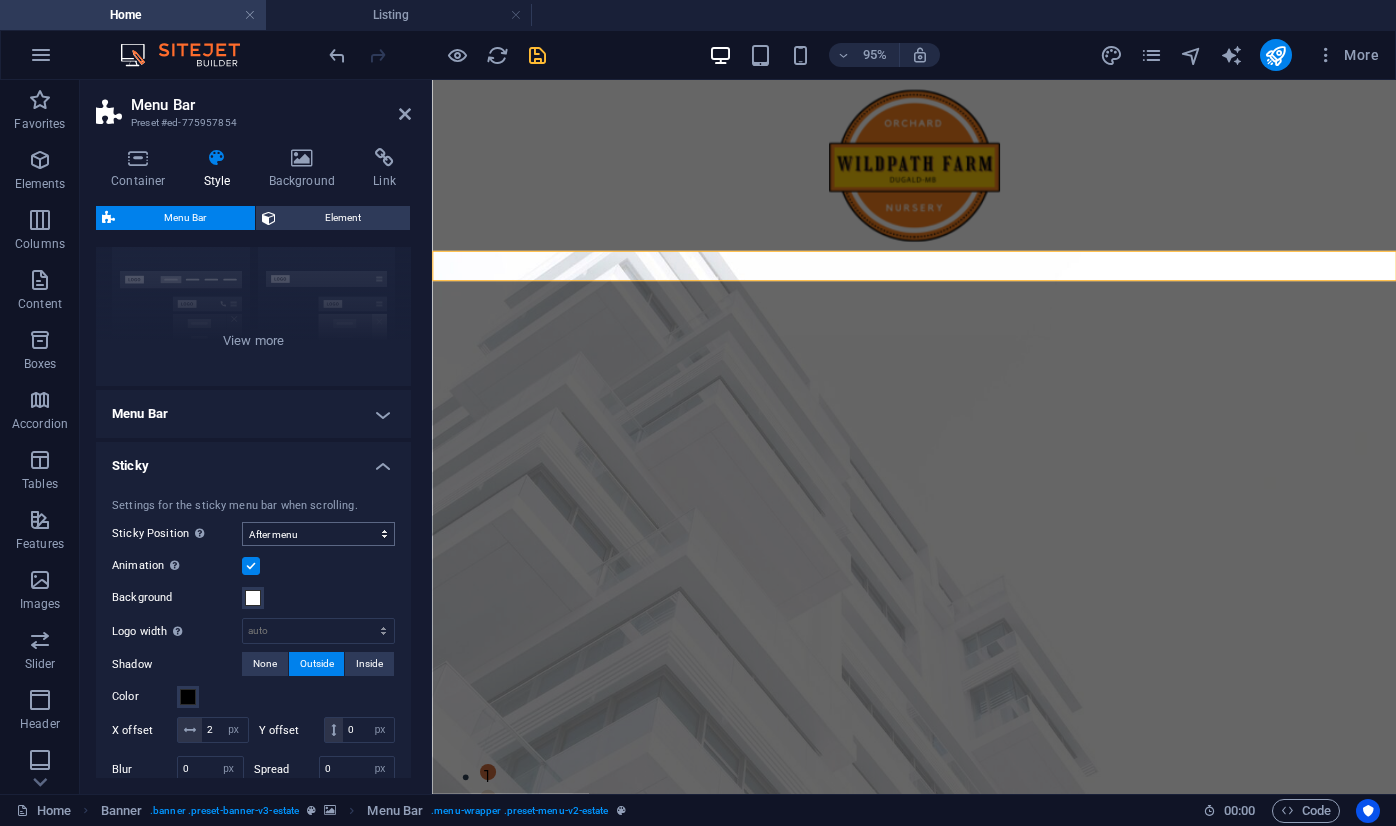 scroll, scrollTop: 253, scrollLeft: 0, axis: vertical 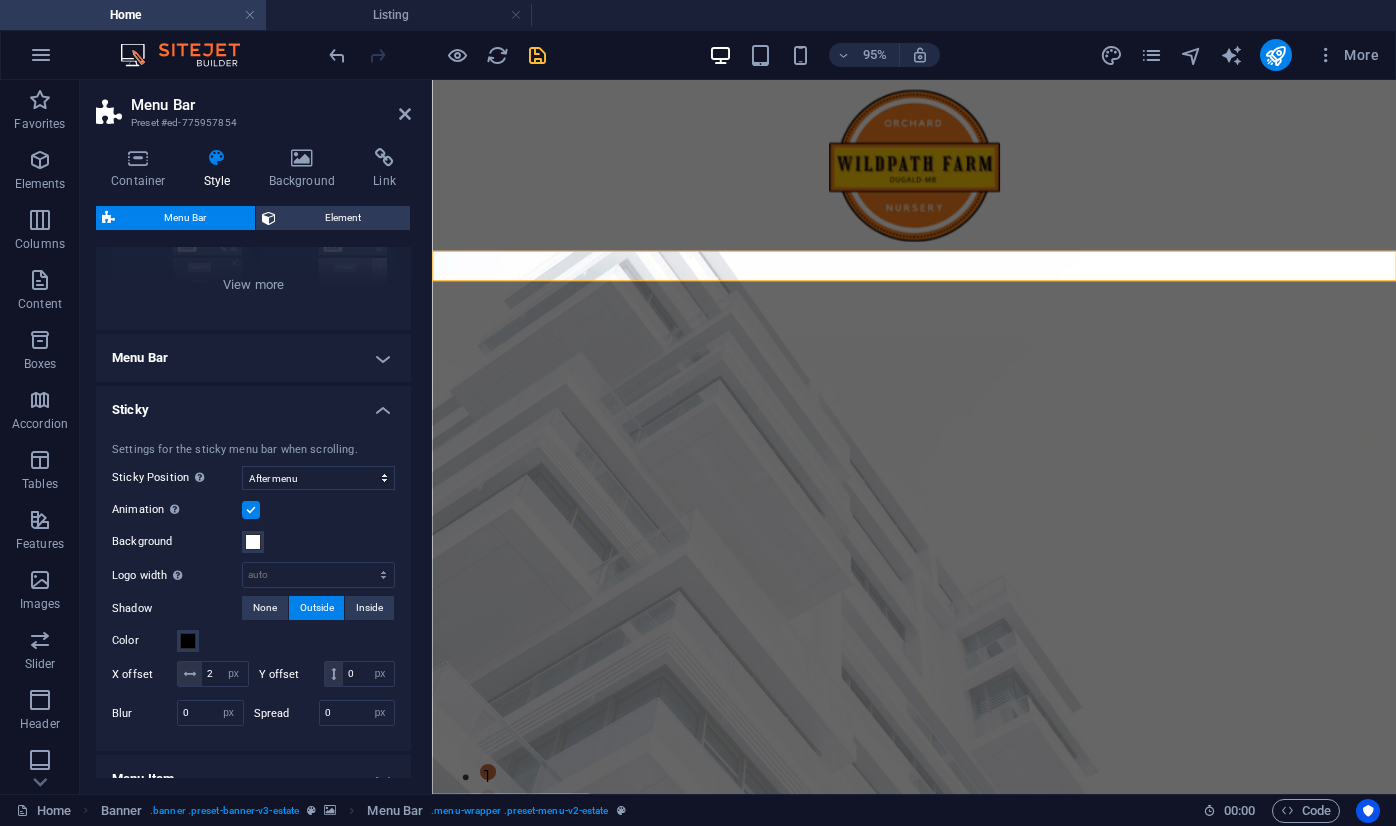 click on "Sticky" at bounding box center [253, 404] 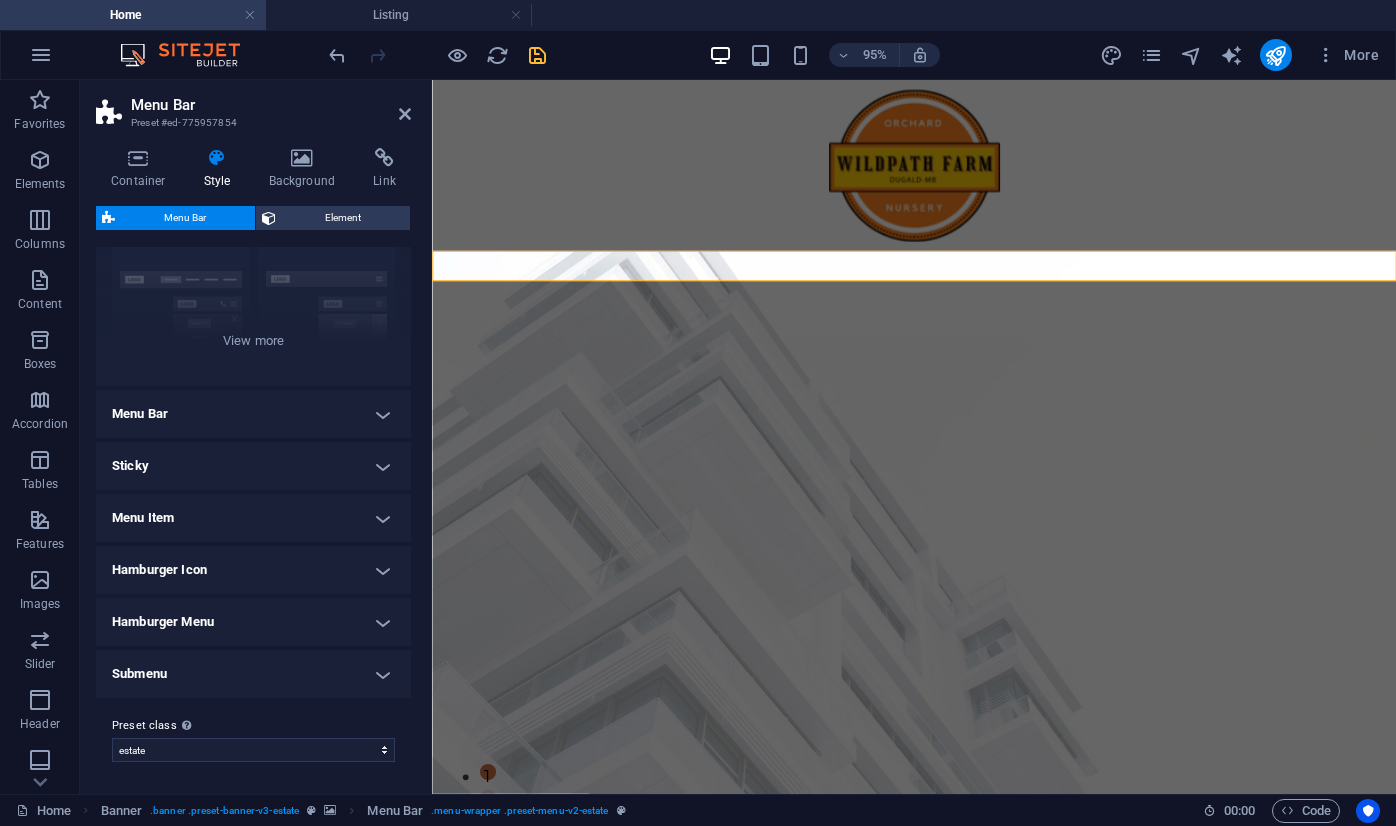 scroll, scrollTop: 197, scrollLeft: 0, axis: vertical 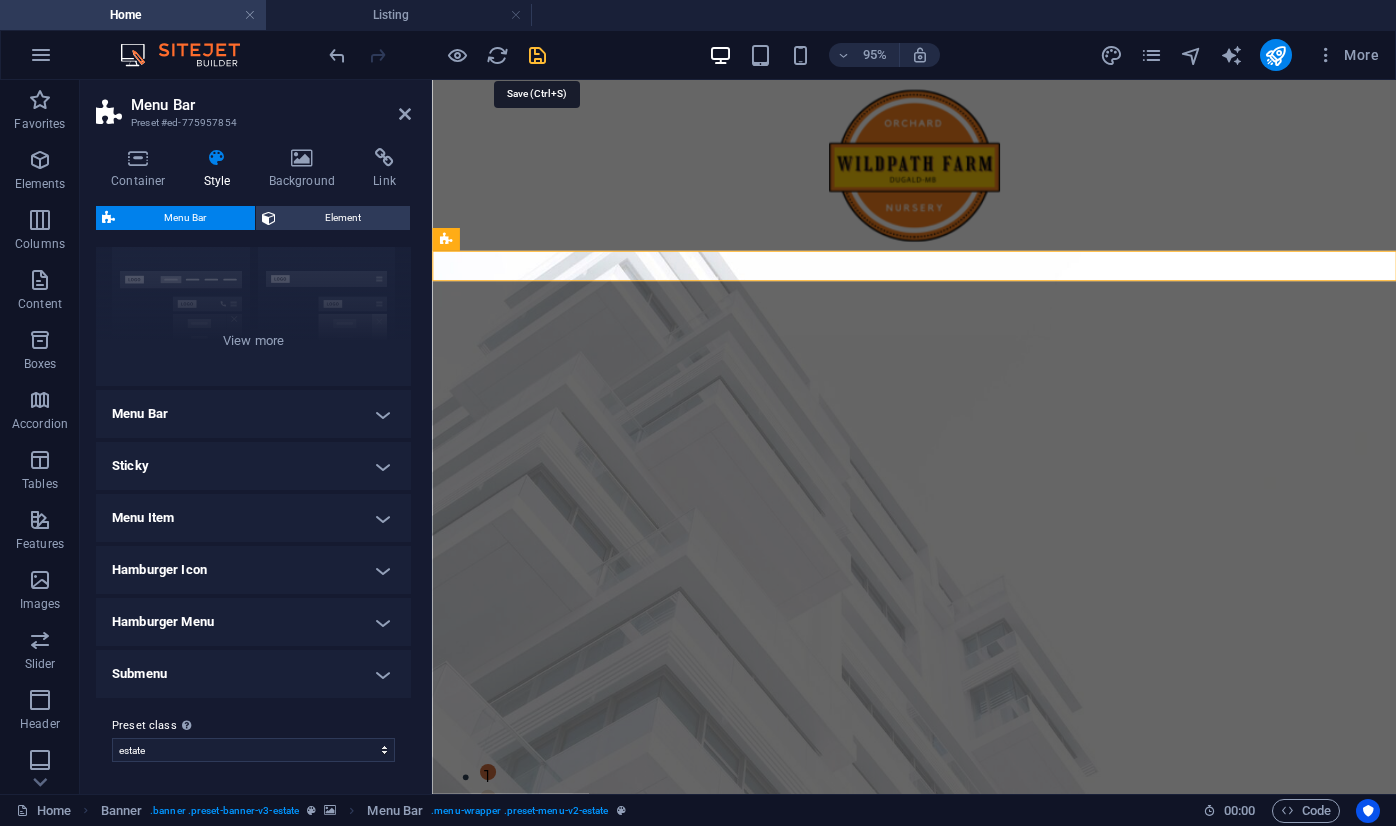 click at bounding box center [537, 55] 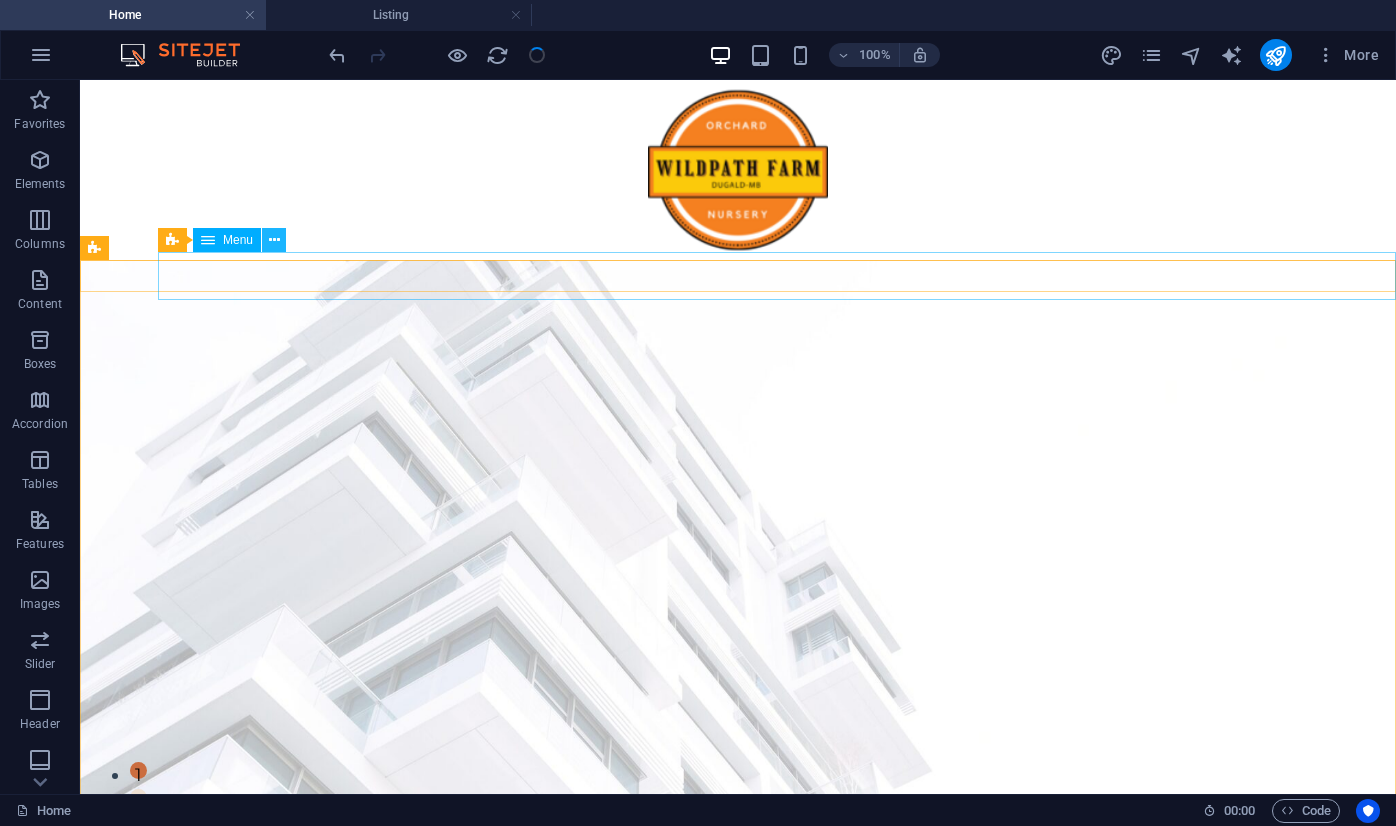 click at bounding box center (274, 240) 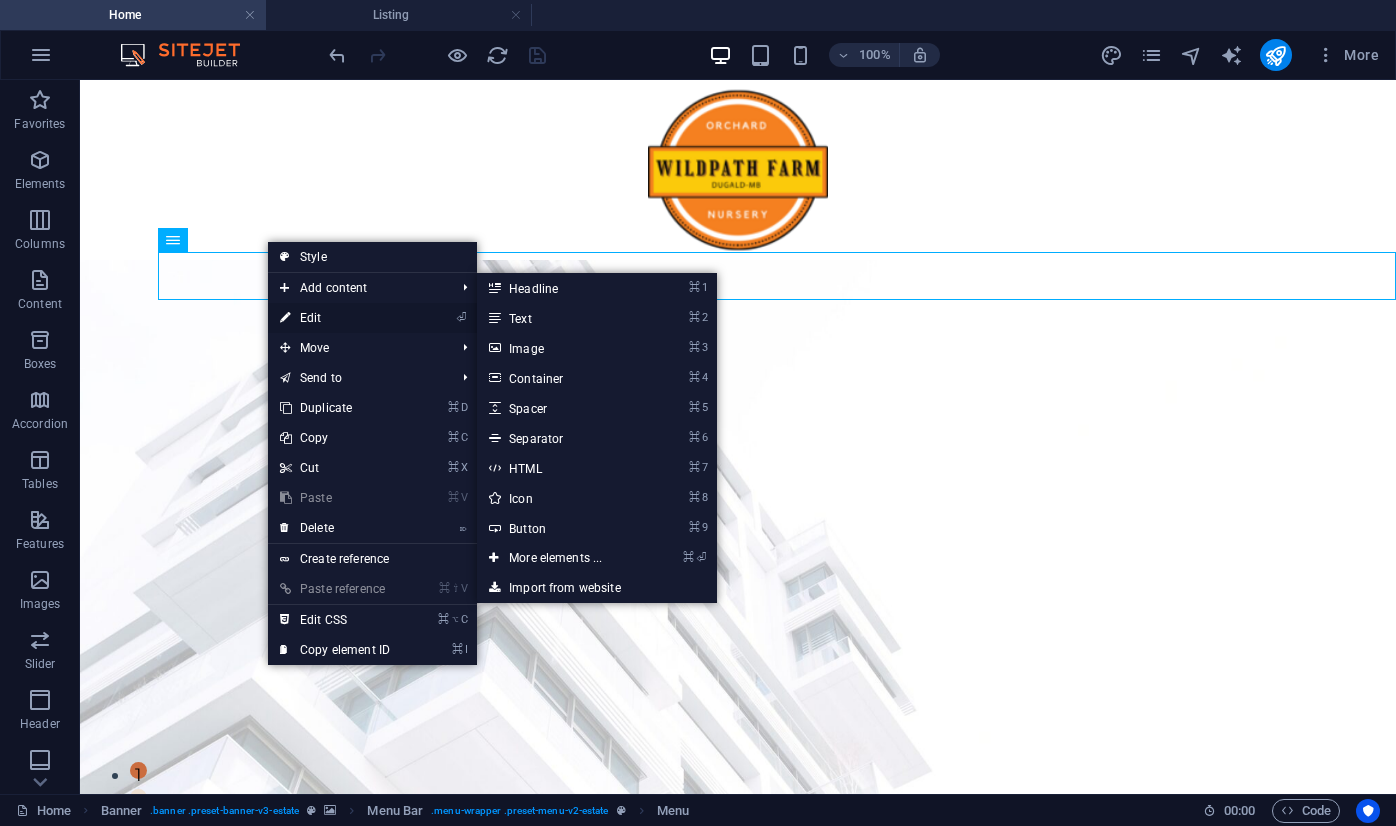 click at bounding box center [285, 318] 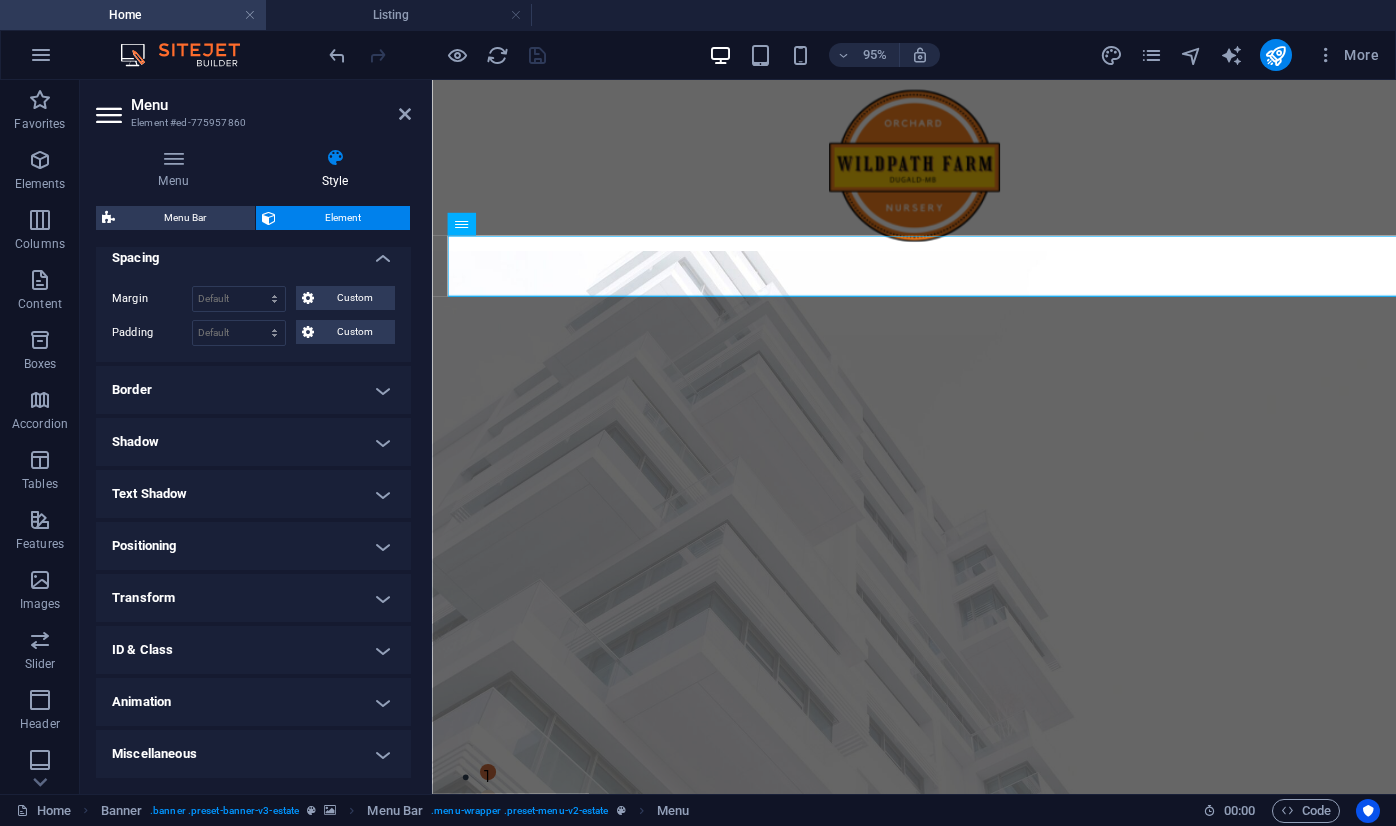 scroll, scrollTop: 0, scrollLeft: 0, axis: both 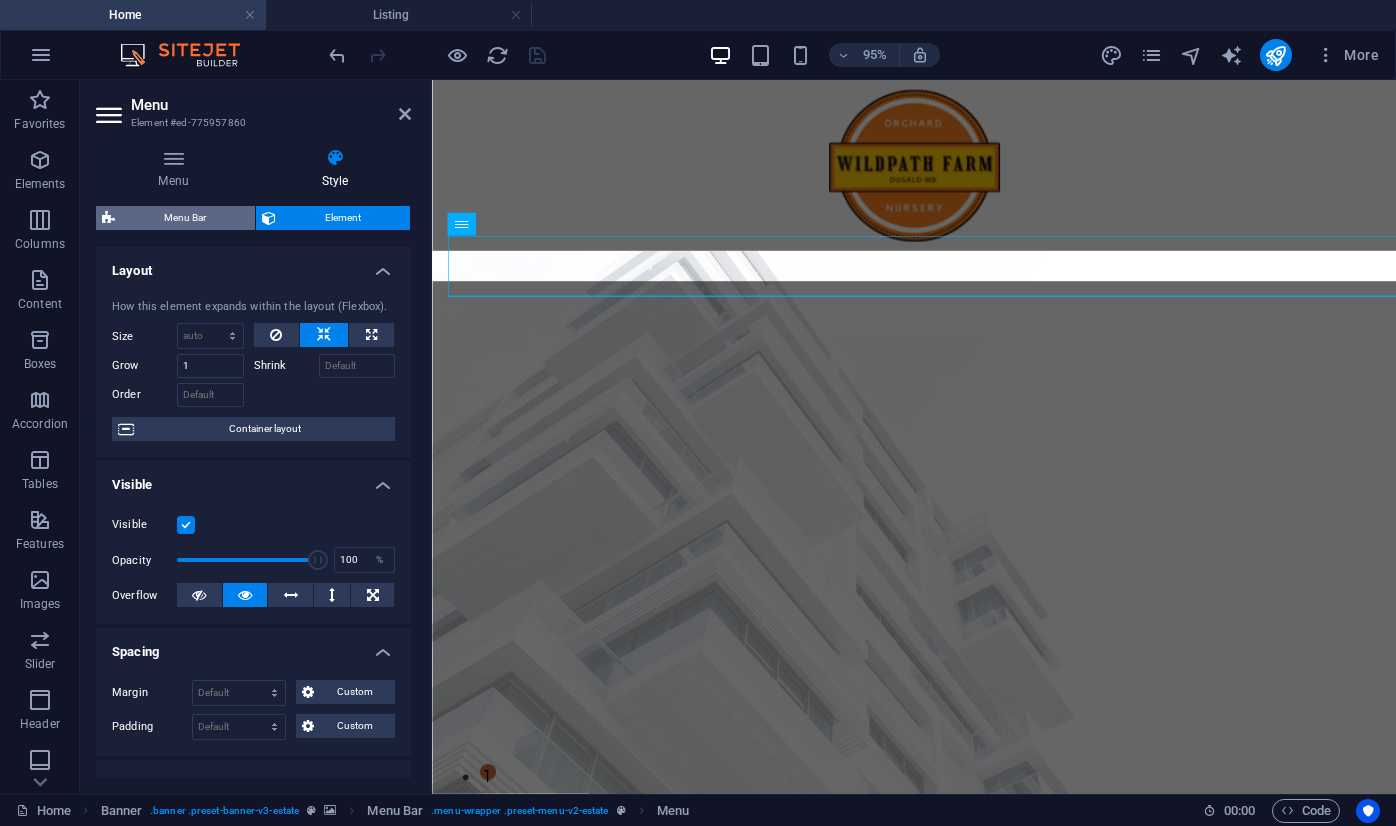click on "Menu Bar" at bounding box center [185, 218] 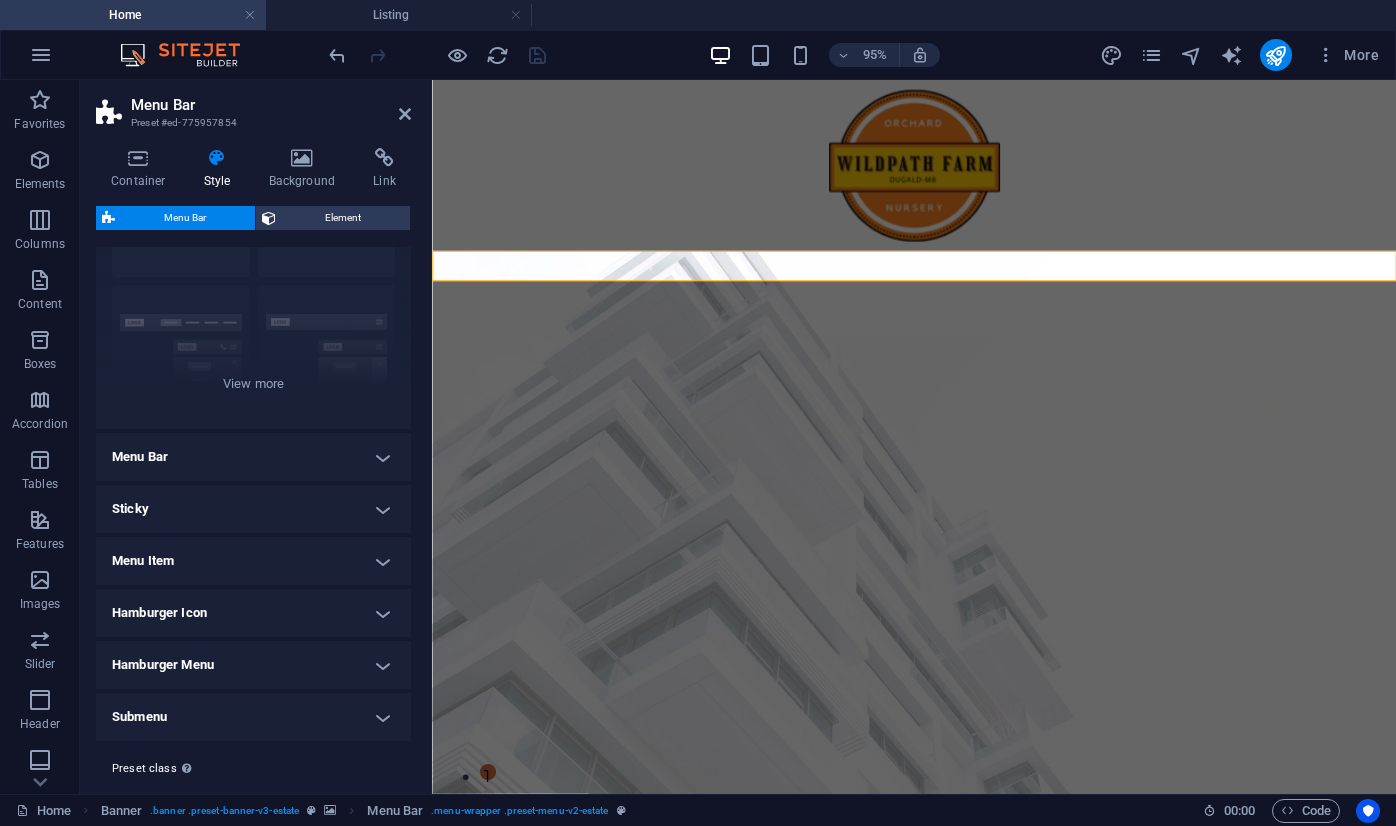 scroll, scrollTop: 194, scrollLeft: 0, axis: vertical 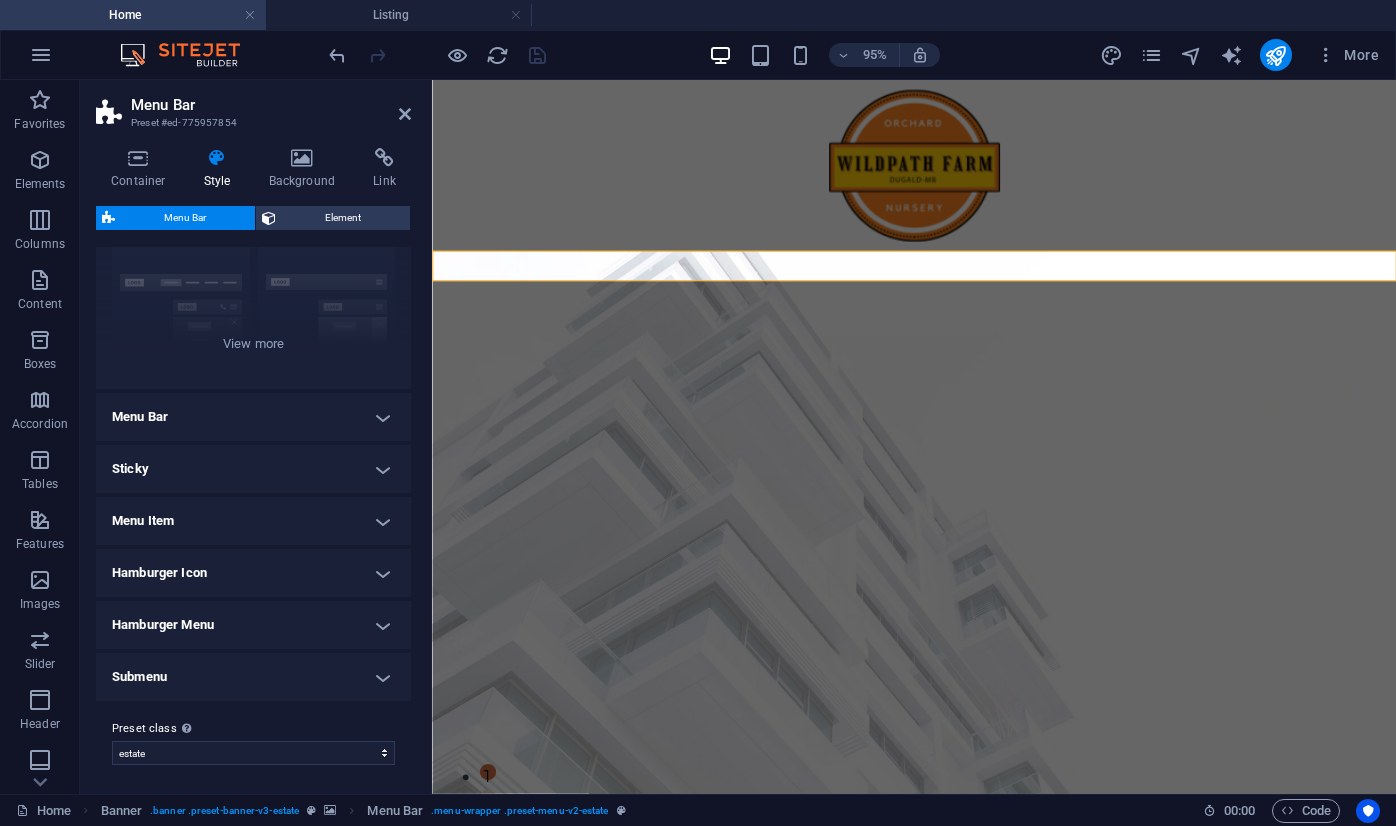click on "Menu Bar" at bounding box center [253, 417] 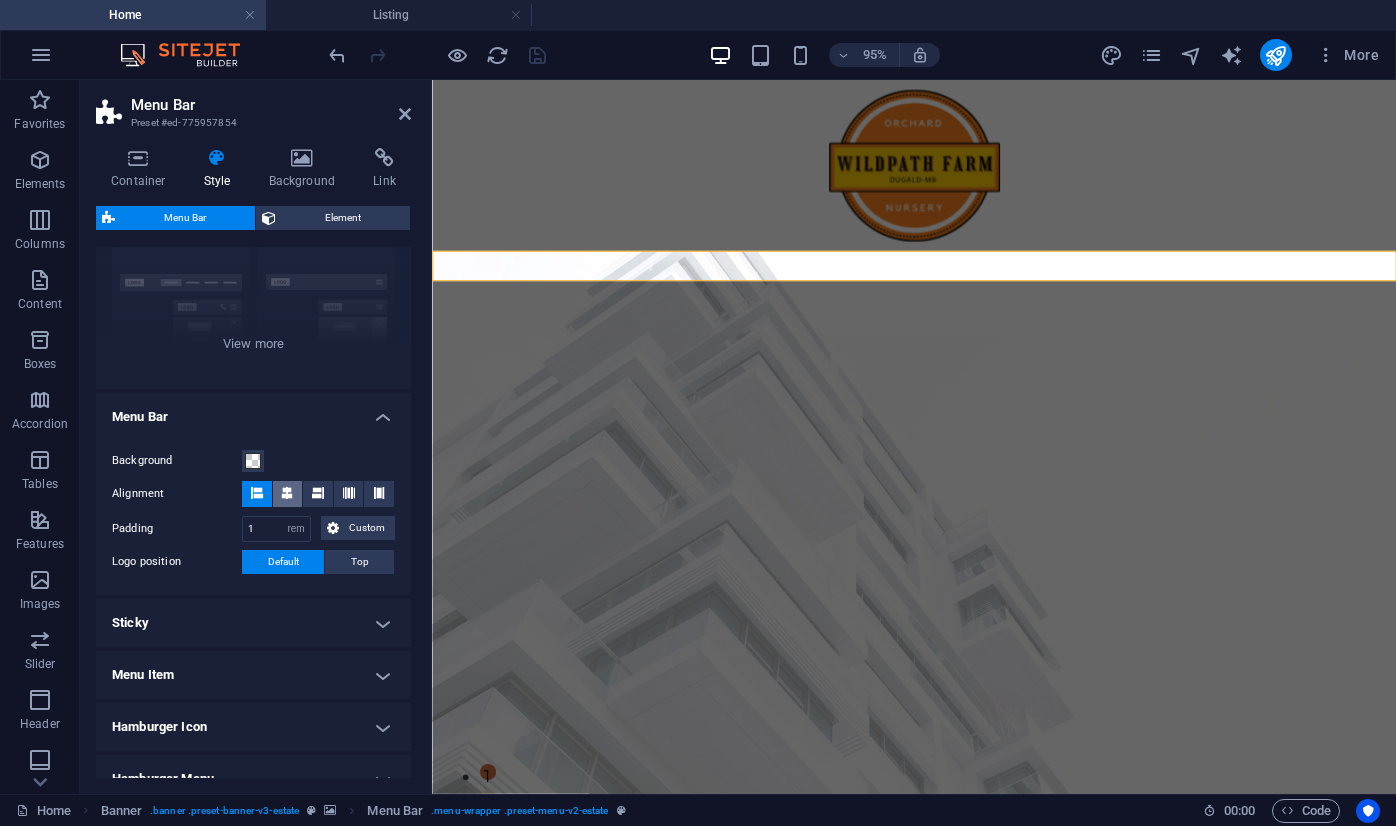 click at bounding box center (287, 493) 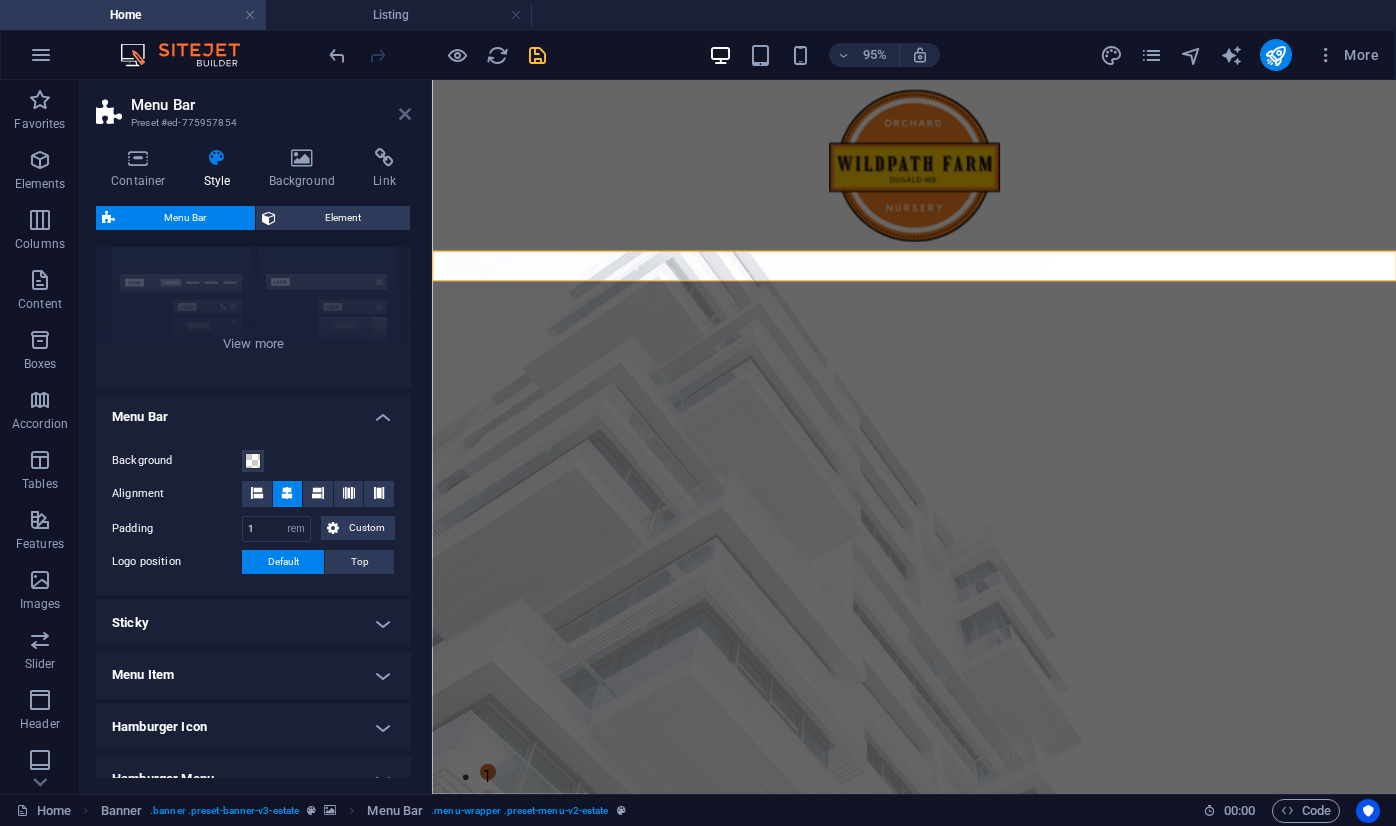 click at bounding box center [405, 114] 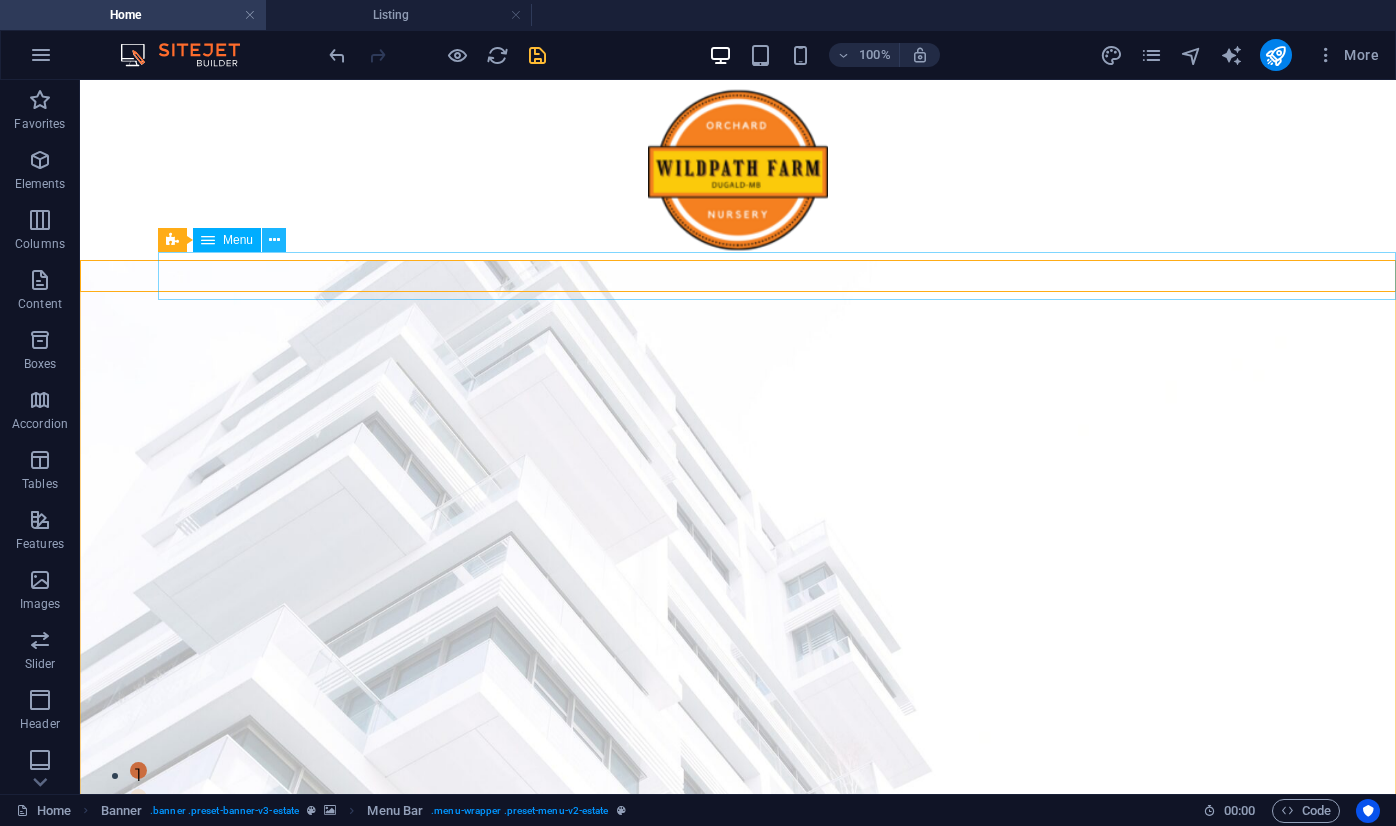 click at bounding box center [274, 240] 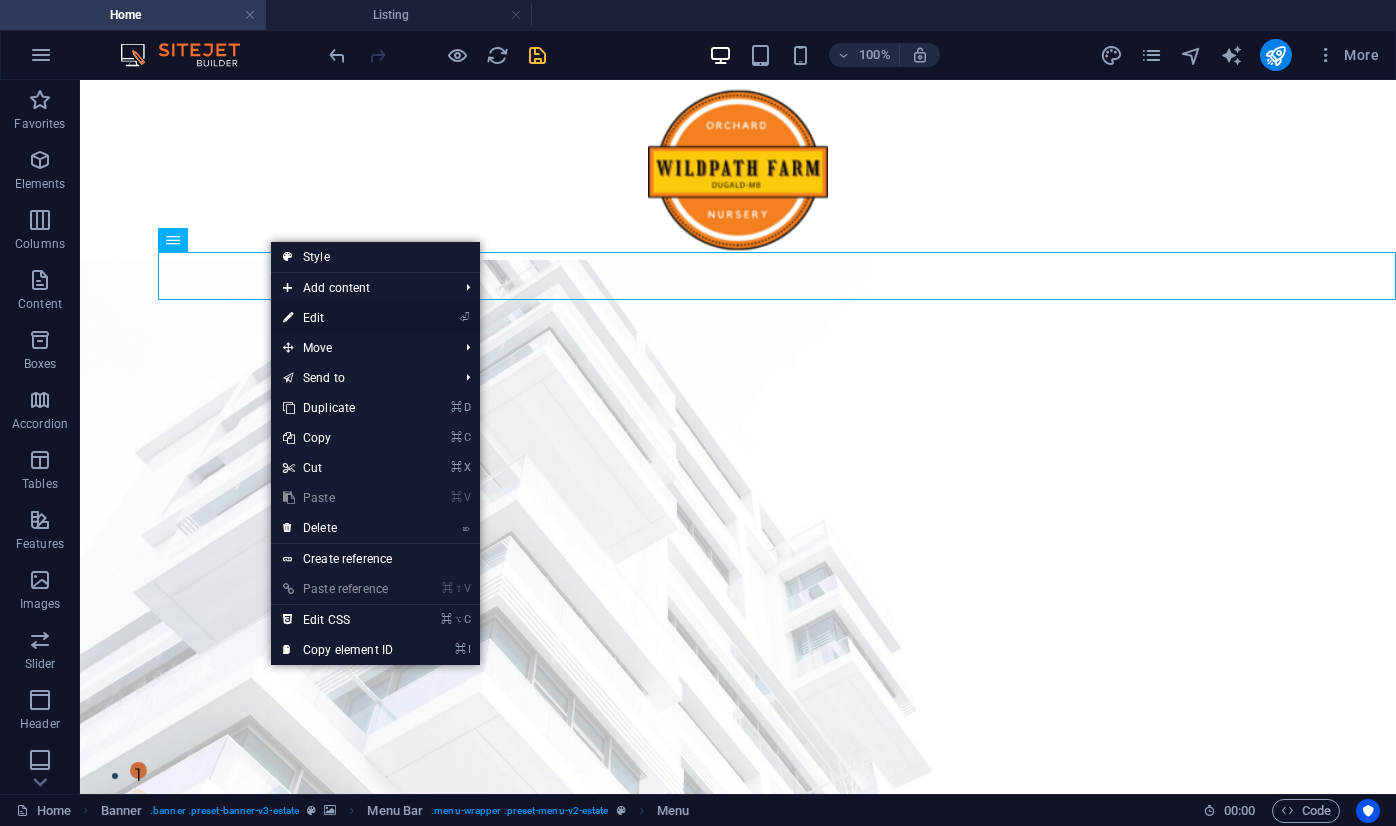 click on "⏎  Edit" at bounding box center [338, 318] 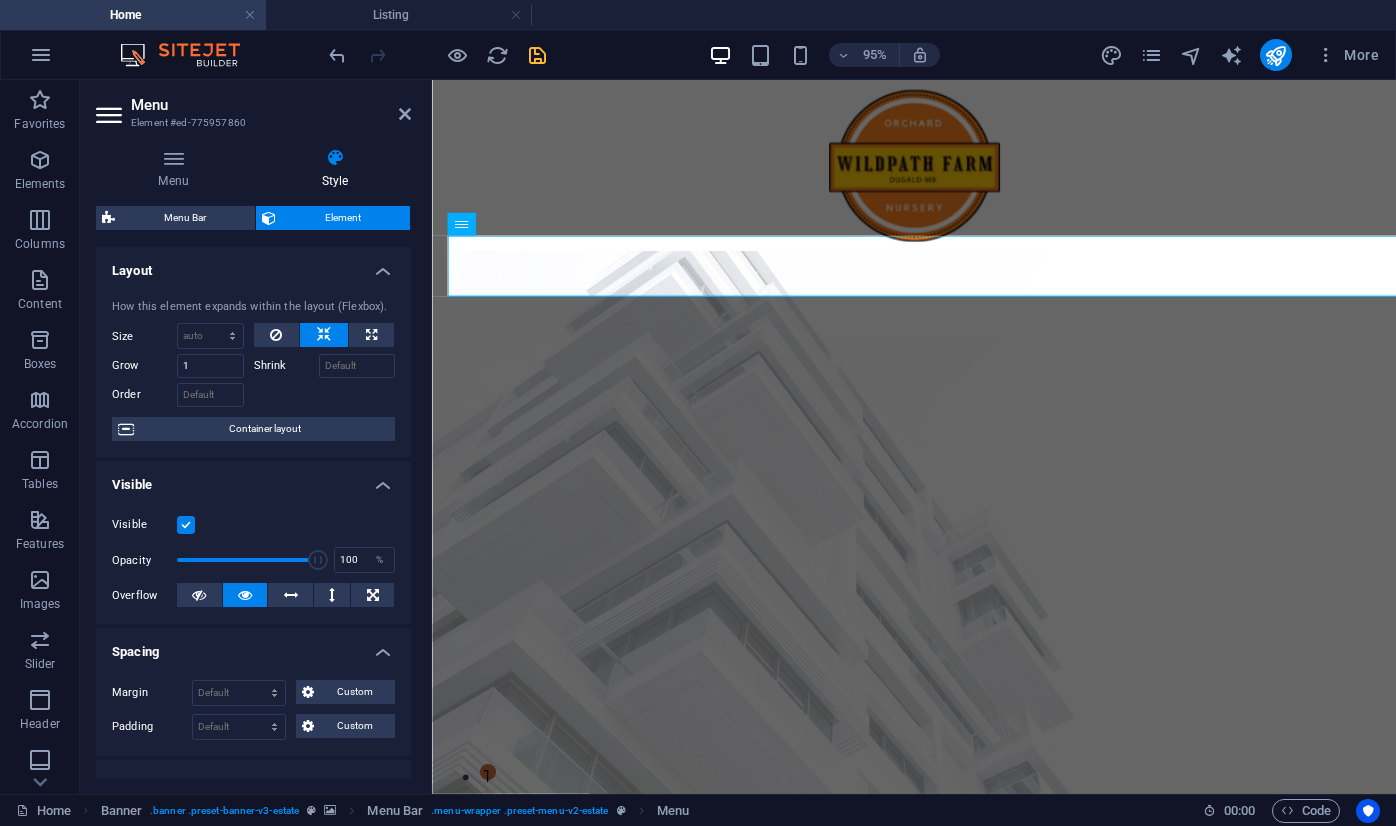 click on "Layout" at bounding box center (253, 265) 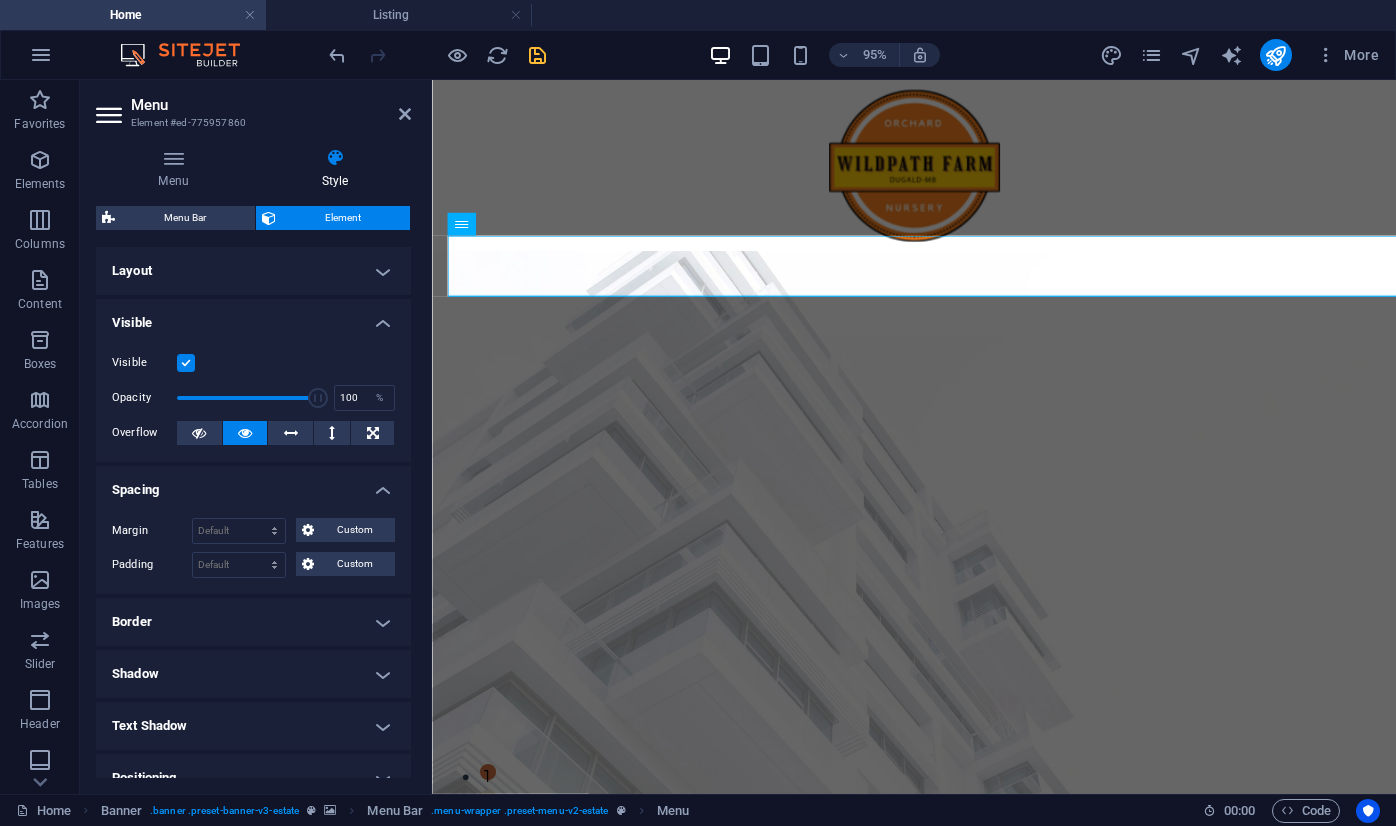 click on "Visible" at bounding box center (253, 317) 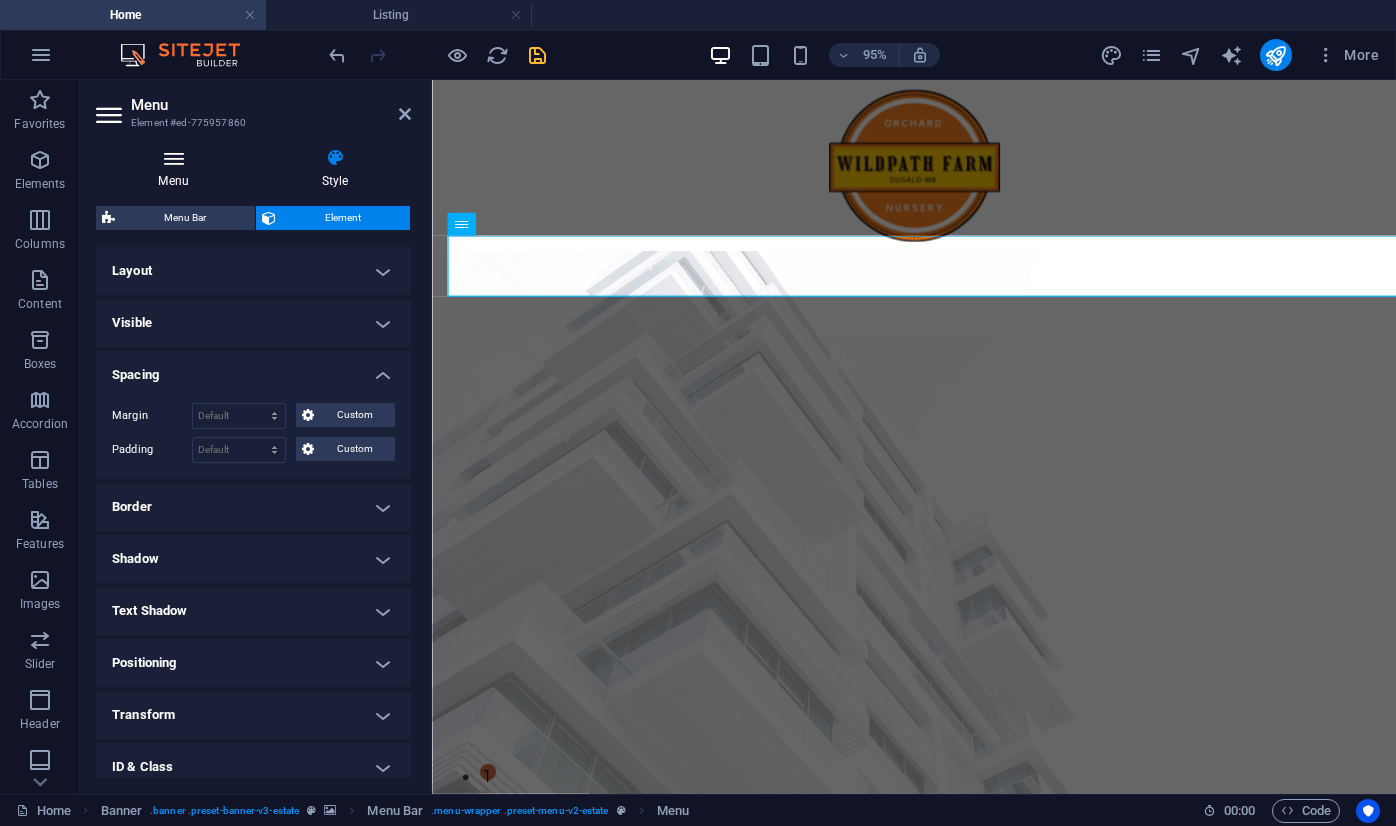 click on "Menu" at bounding box center (177, 169) 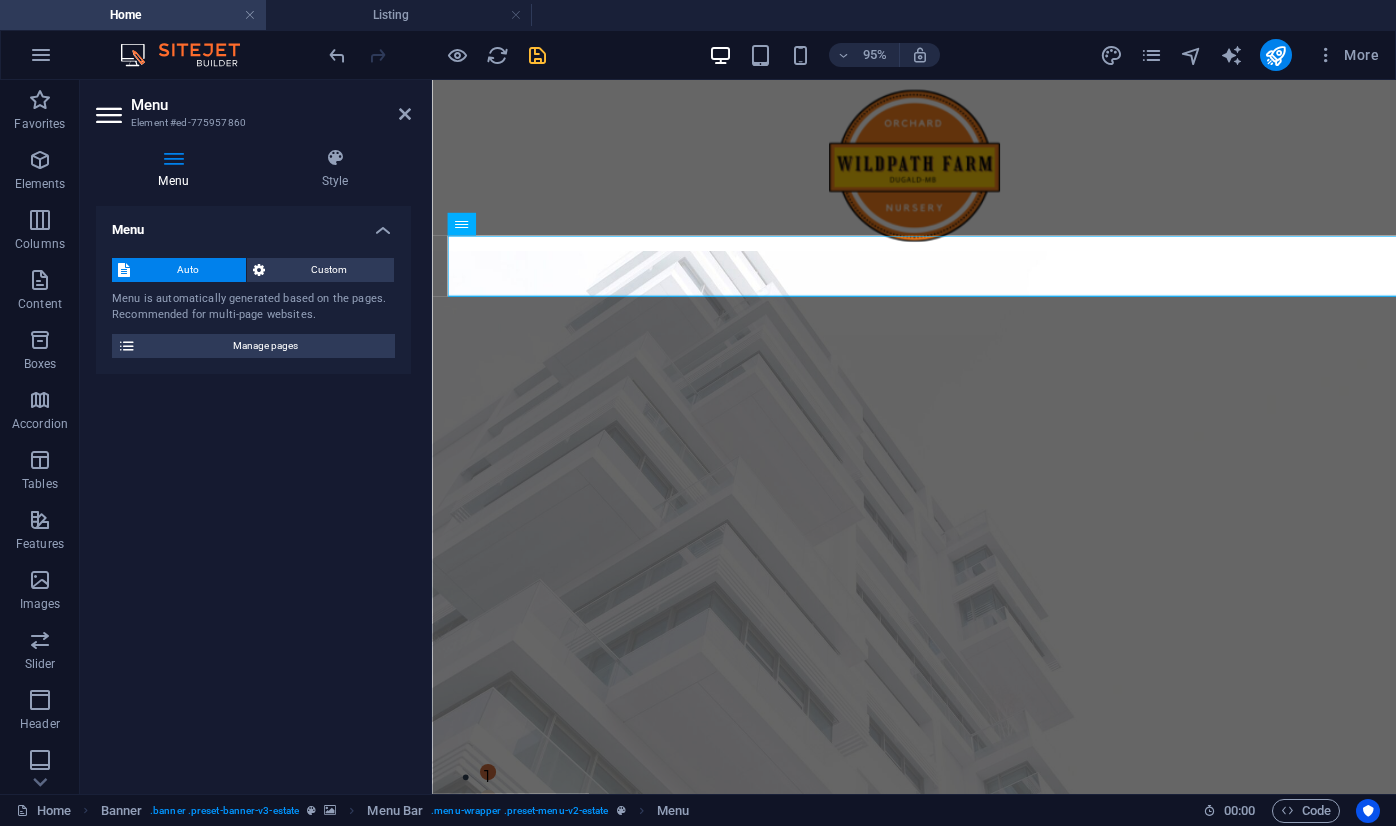 click on "Auto" at bounding box center [188, 270] 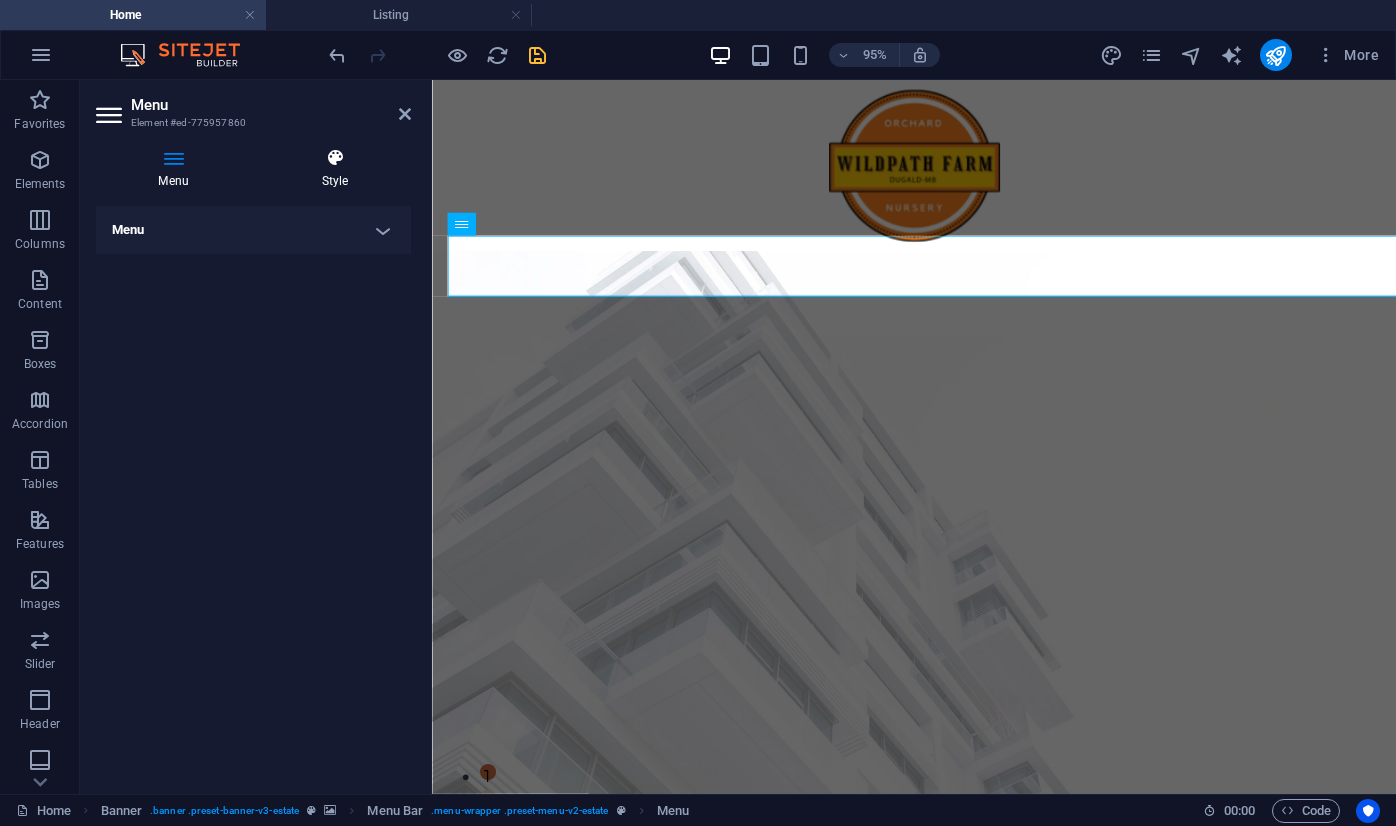 click at bounding box center (335, 158) 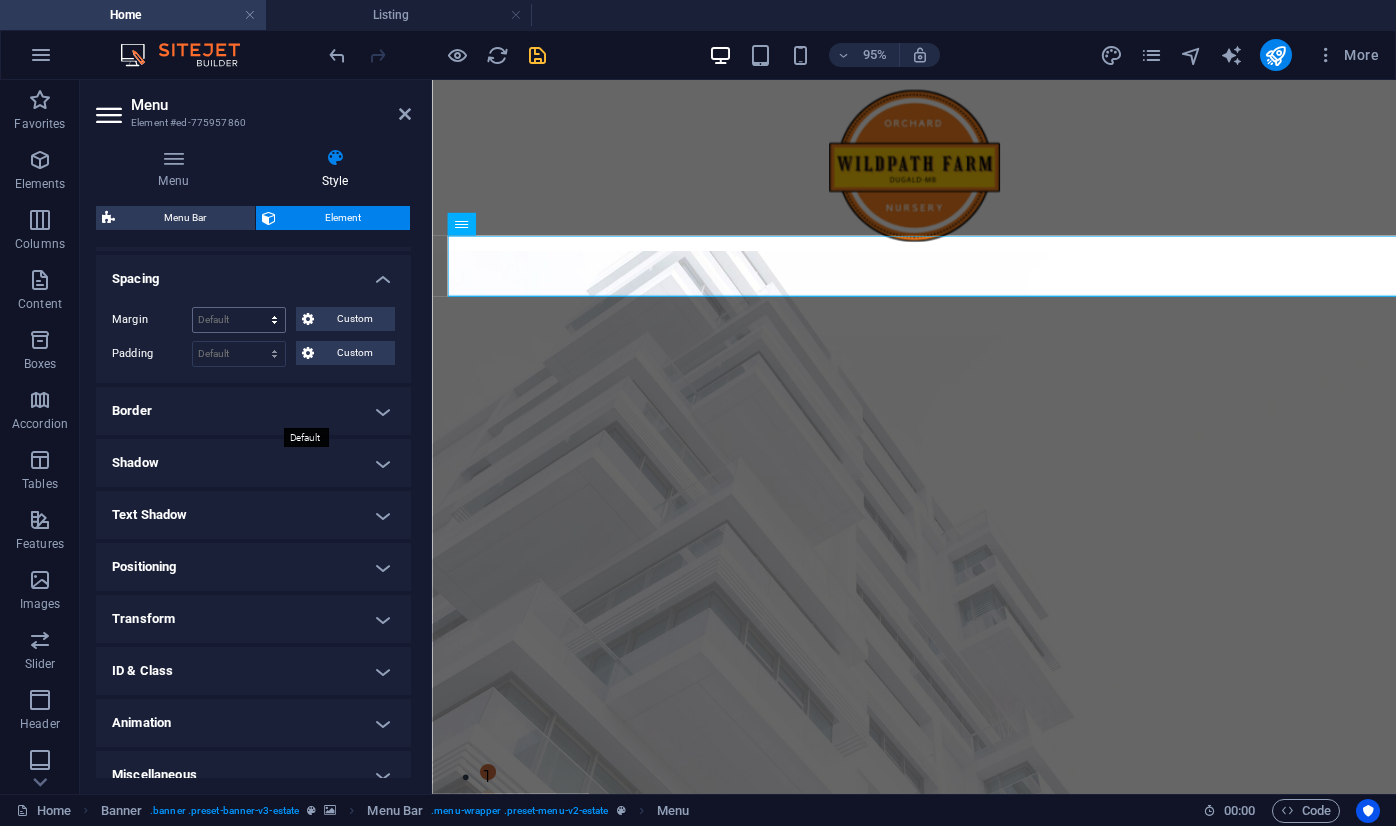 scroll, scrollTop: 117, scrollLeft: 0, axis: vertical 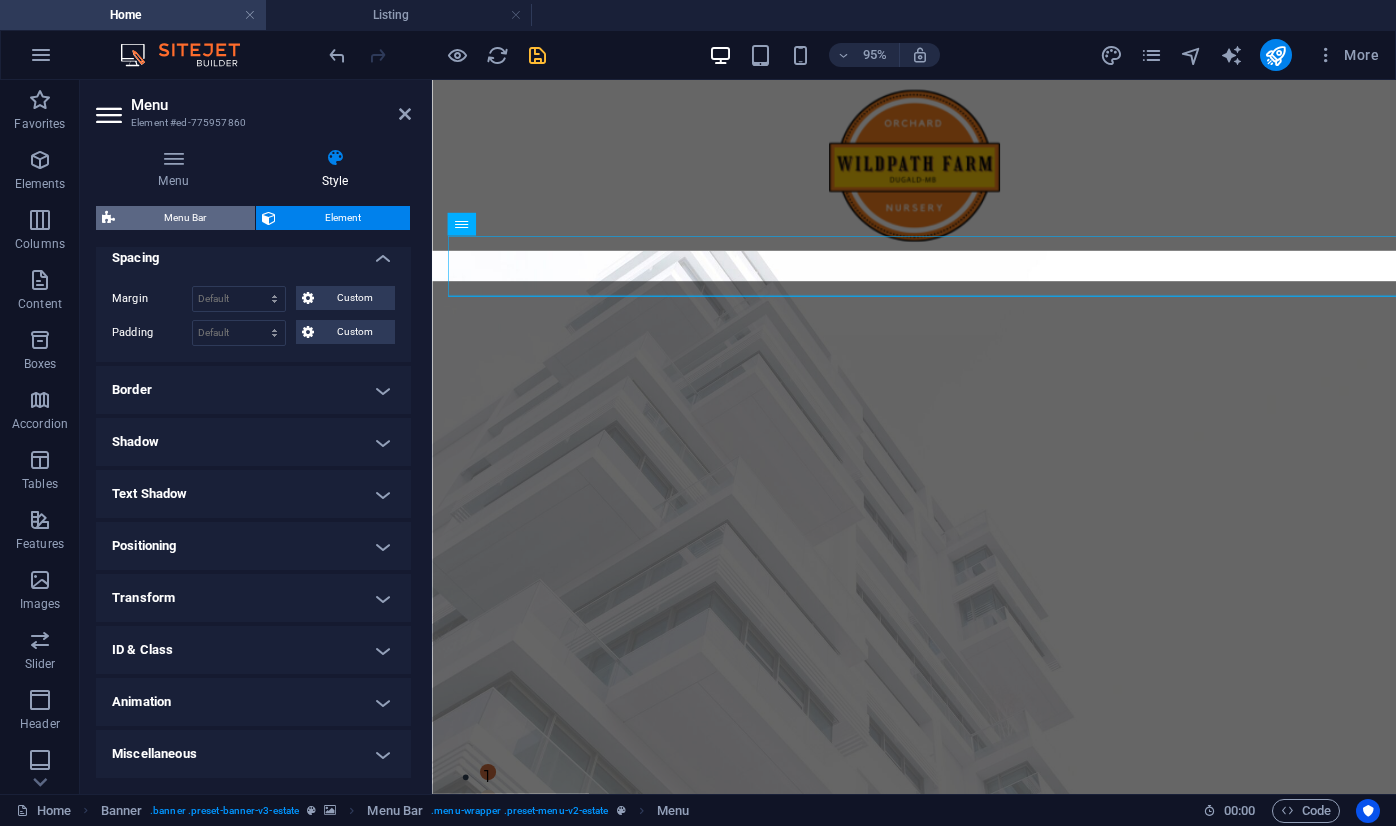 click on "Menu Bar" at bounding box center [185, 218] 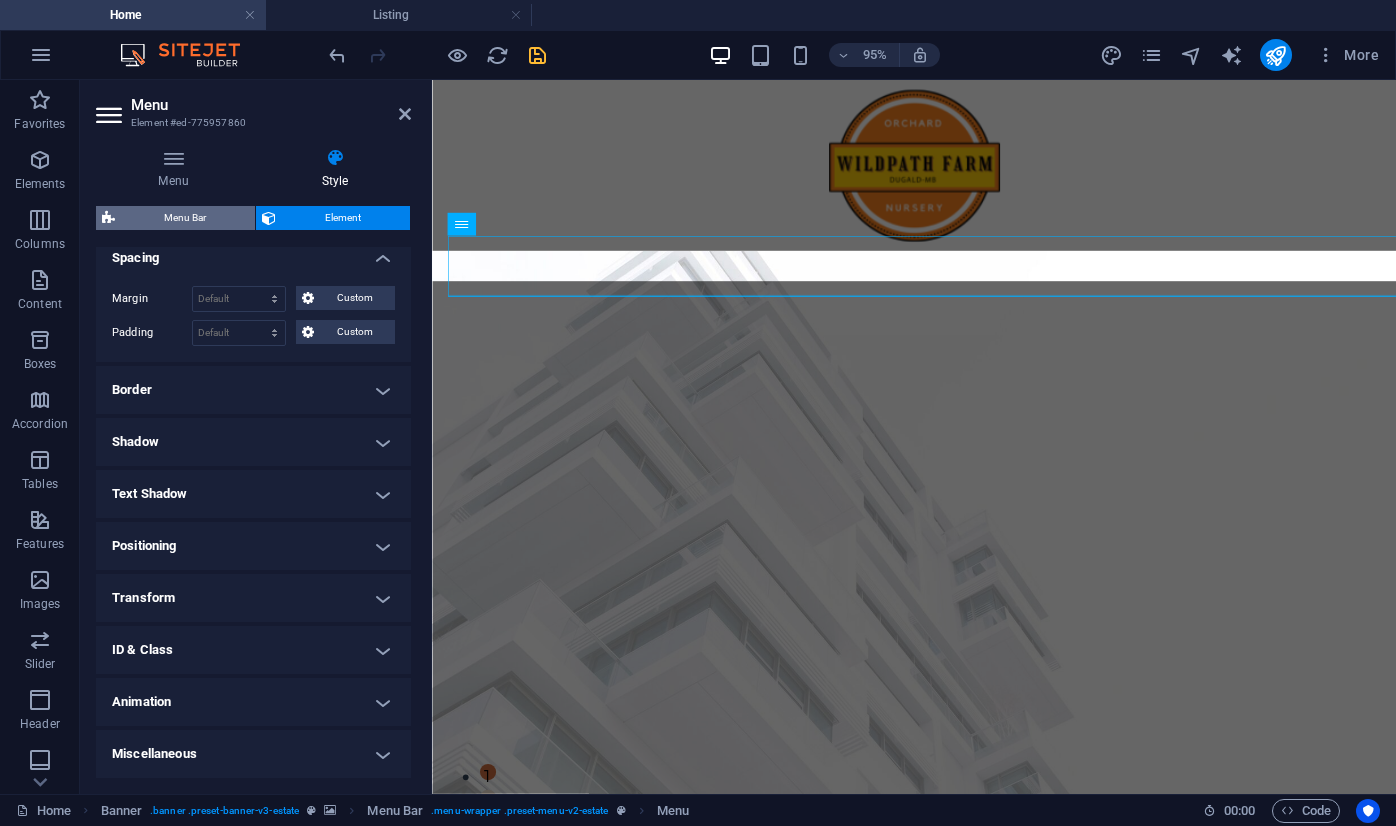 select on "rem" 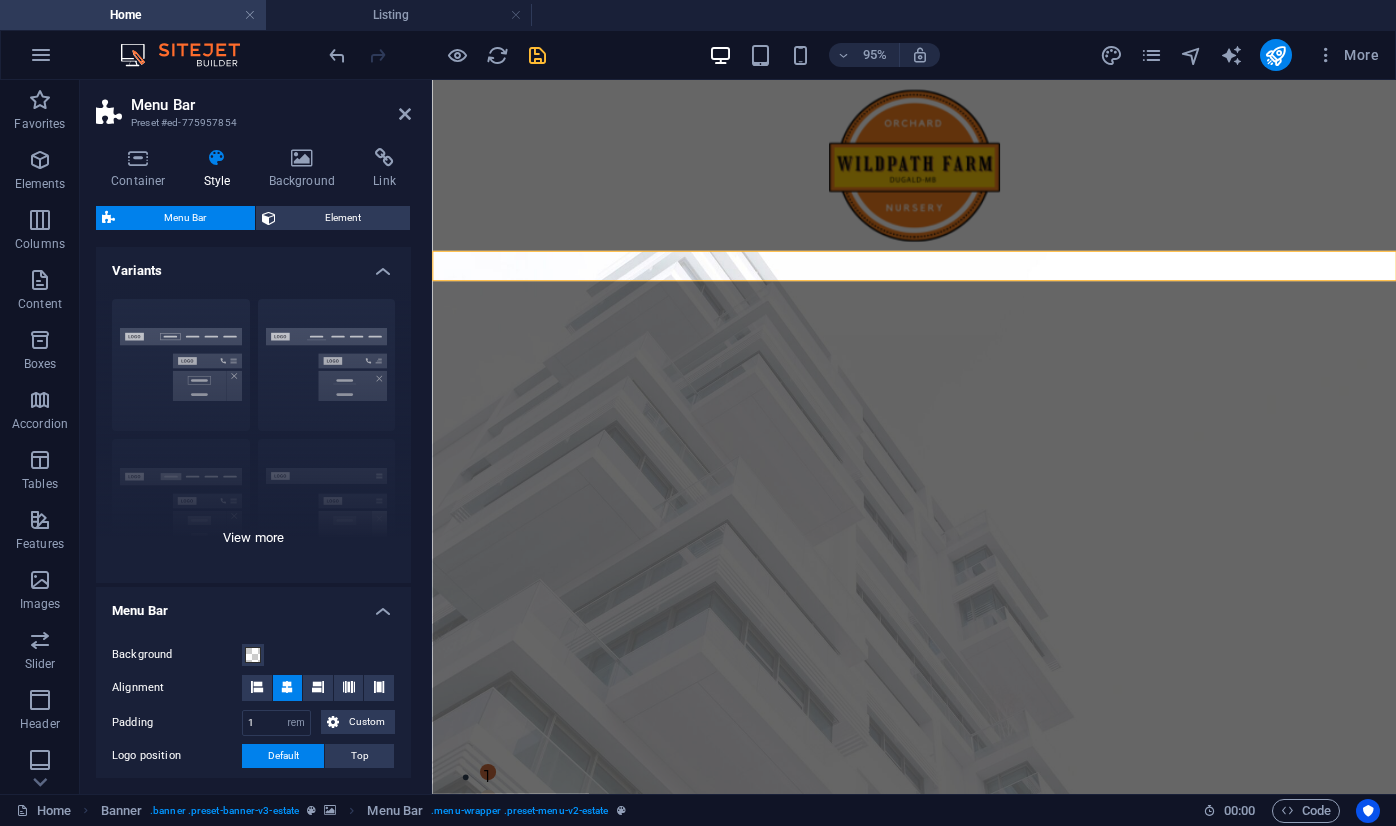 scroll, scrollTop: 65, scrollLeft: 0, axis: vertical 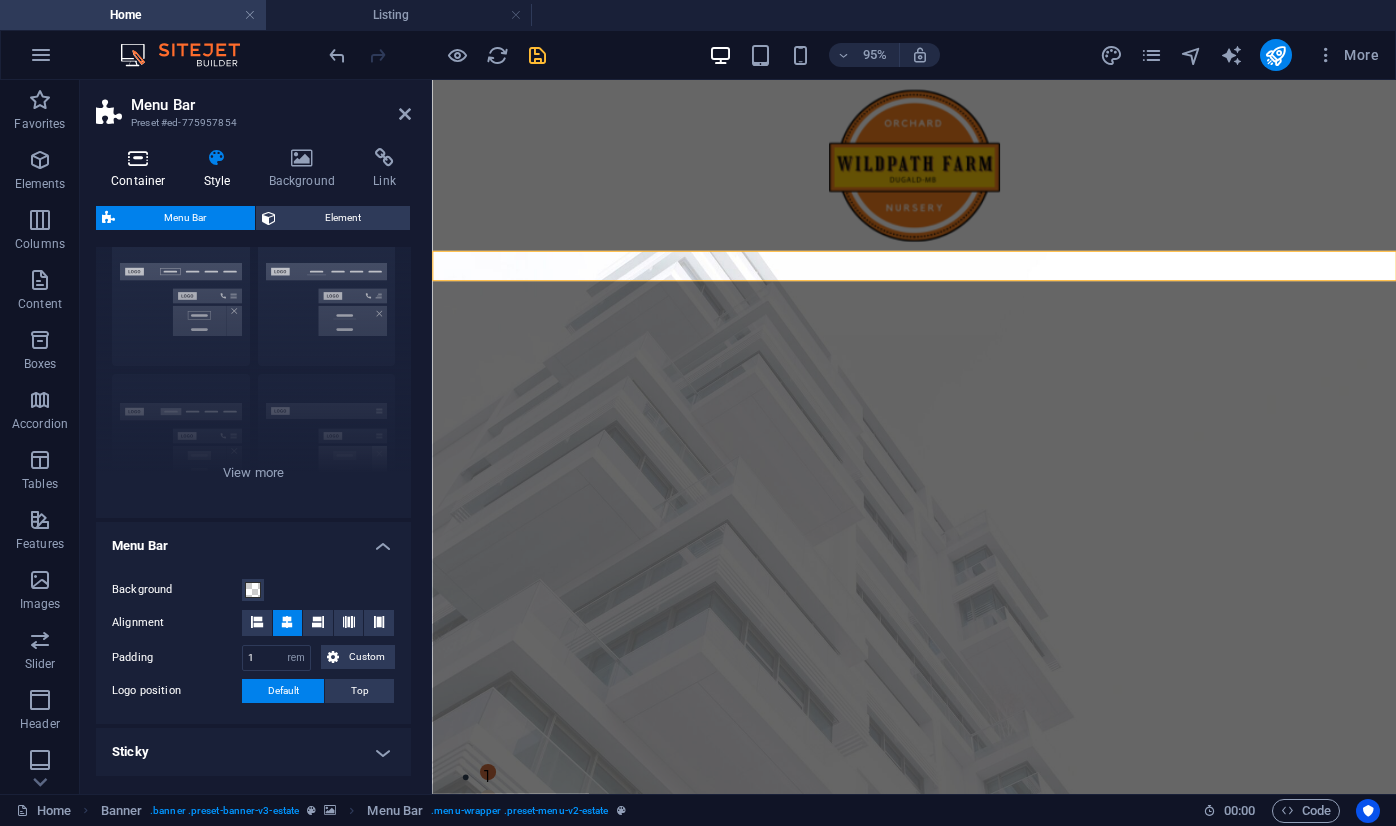 click at bounding box center [138, 158] 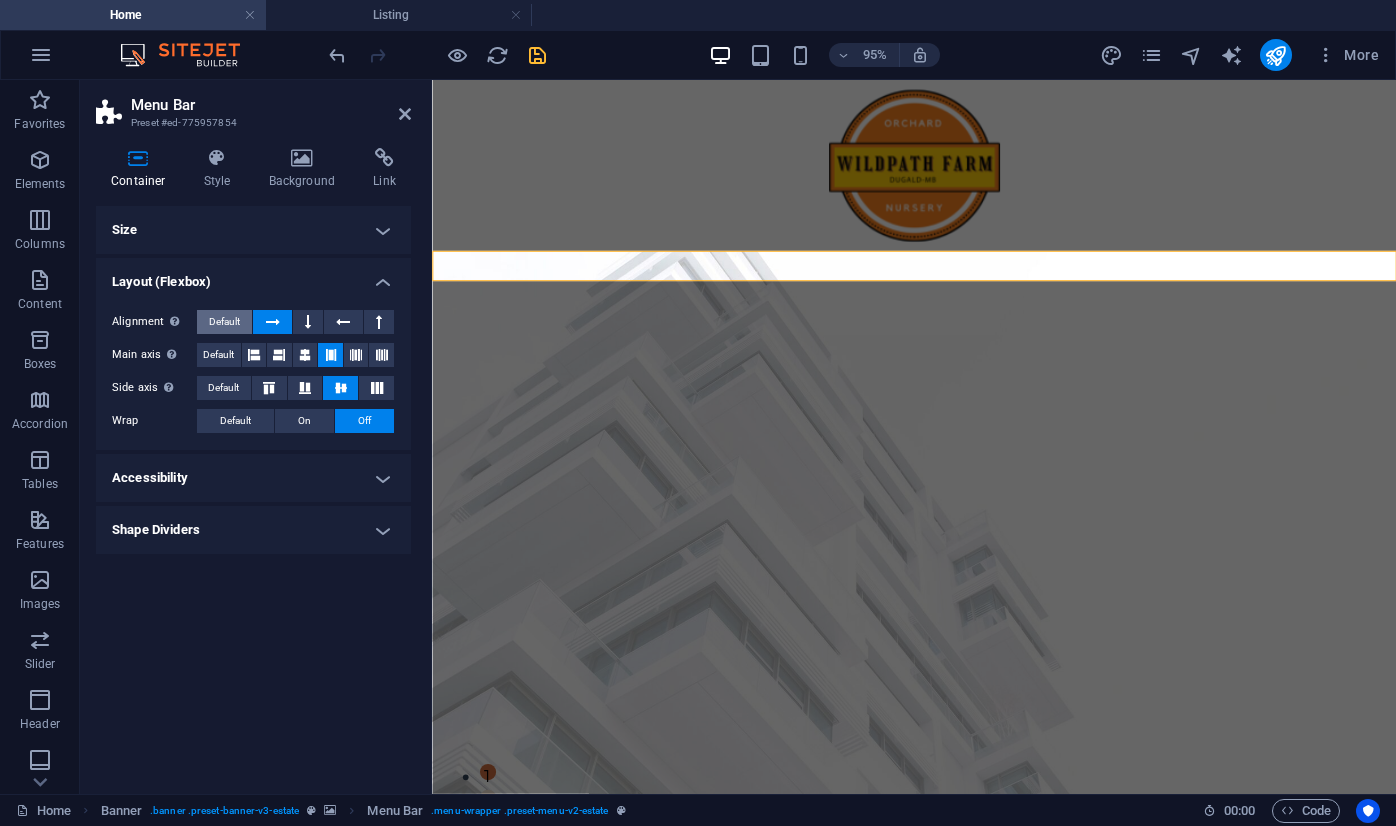 click on "Default" at bounding box center [224, 322] 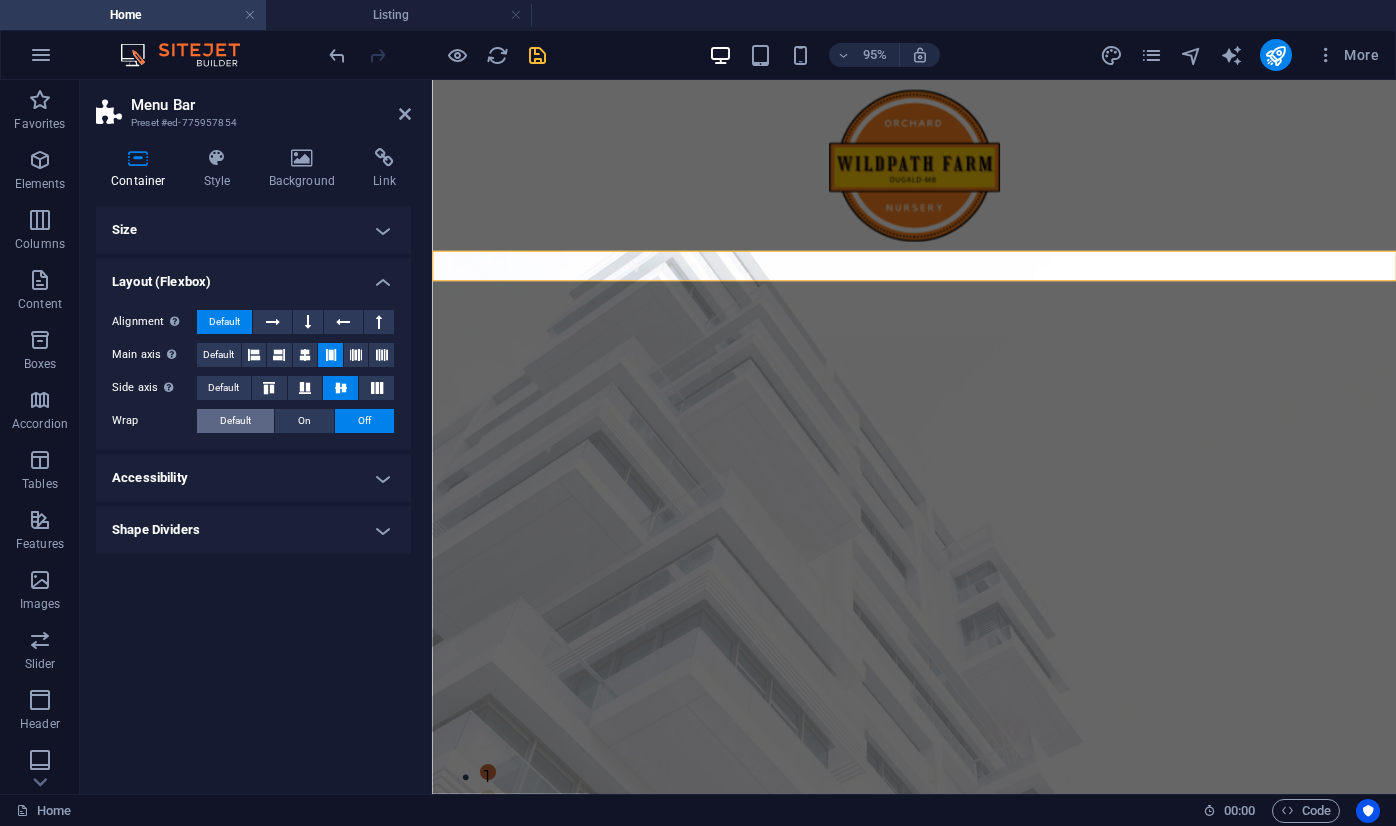 click on "Default" at bounding box center (235, 421) 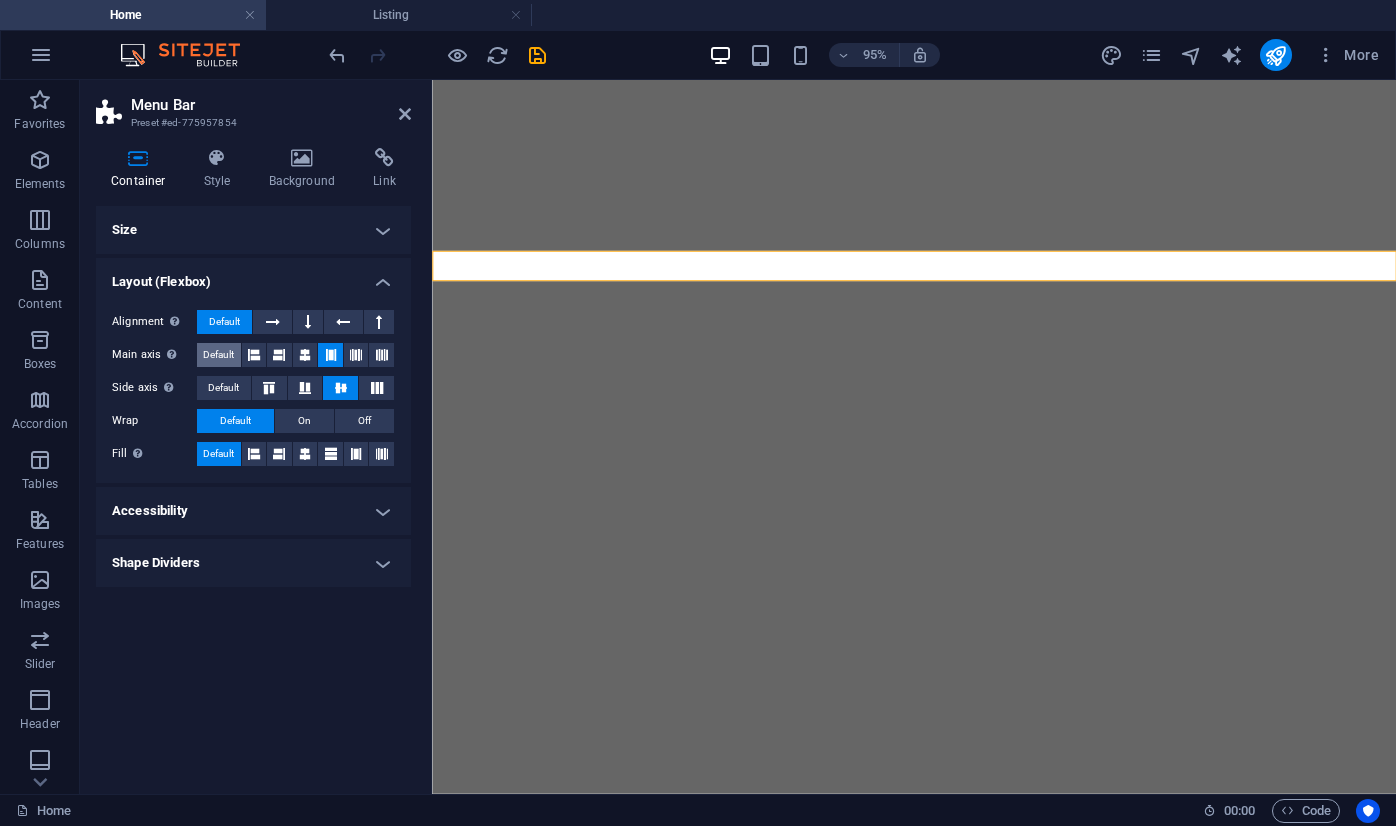 scroll, scrollTop: 0, scrollLeft: 0, axis: both 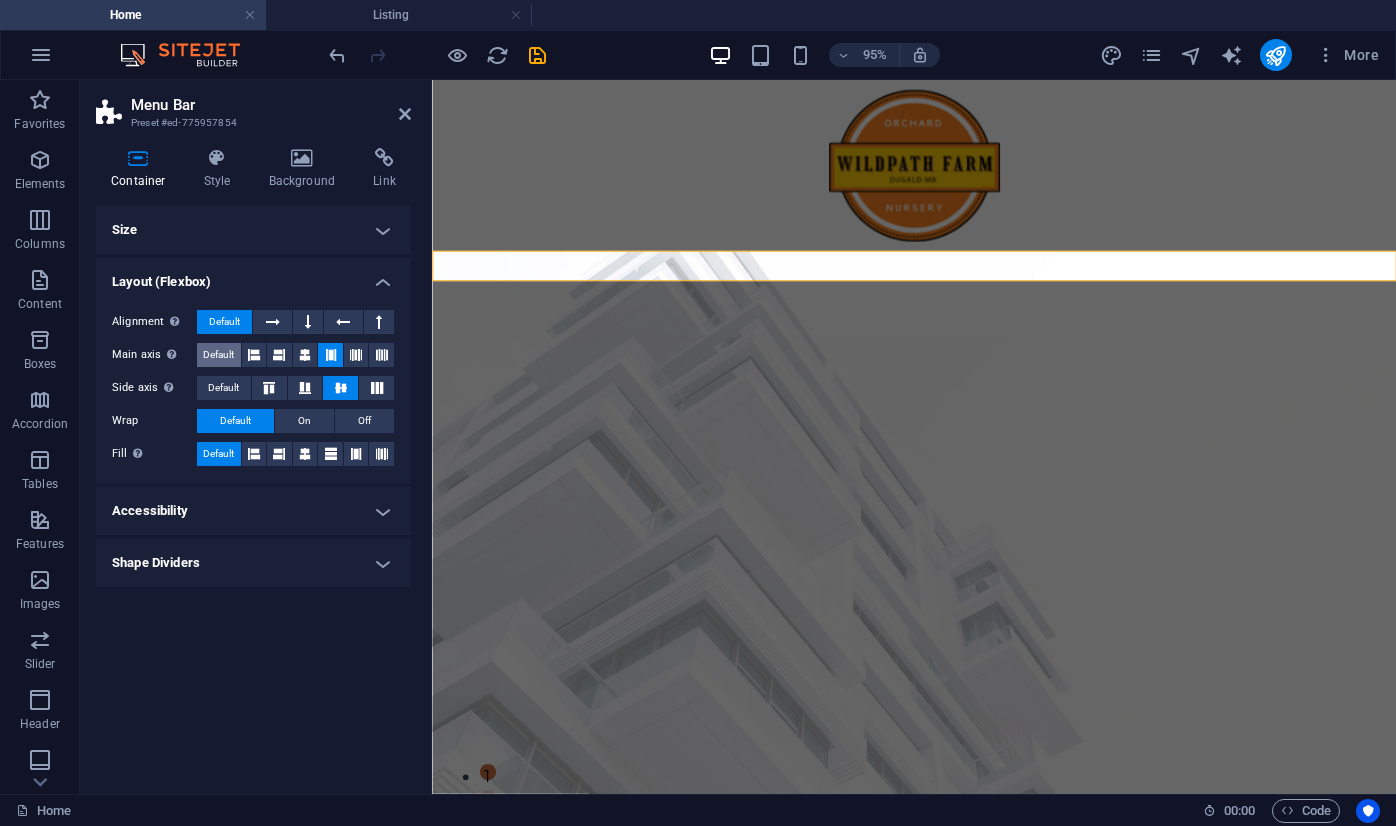 click on "Default" at bounding box center [218, 355] 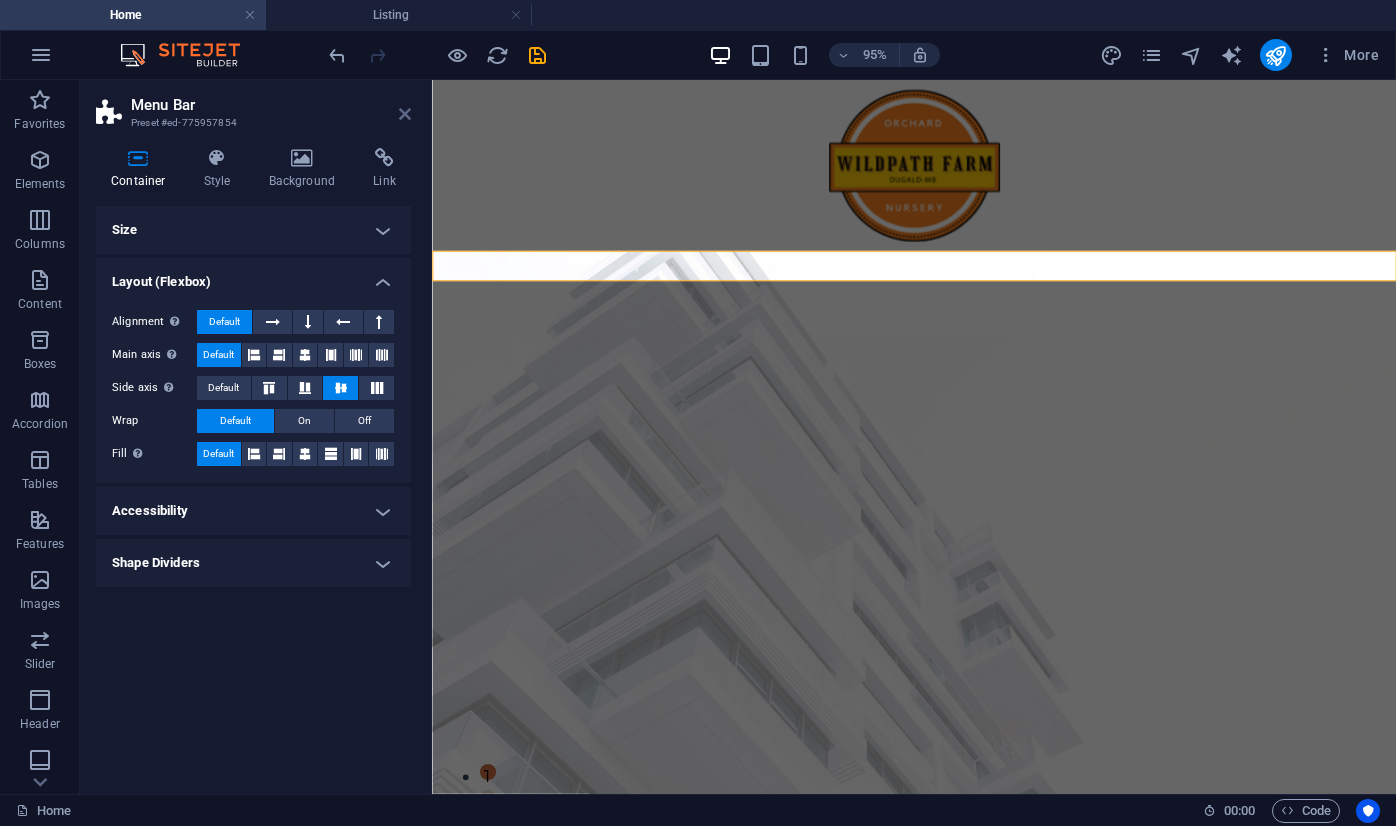 click at bounding box center (405, 114) 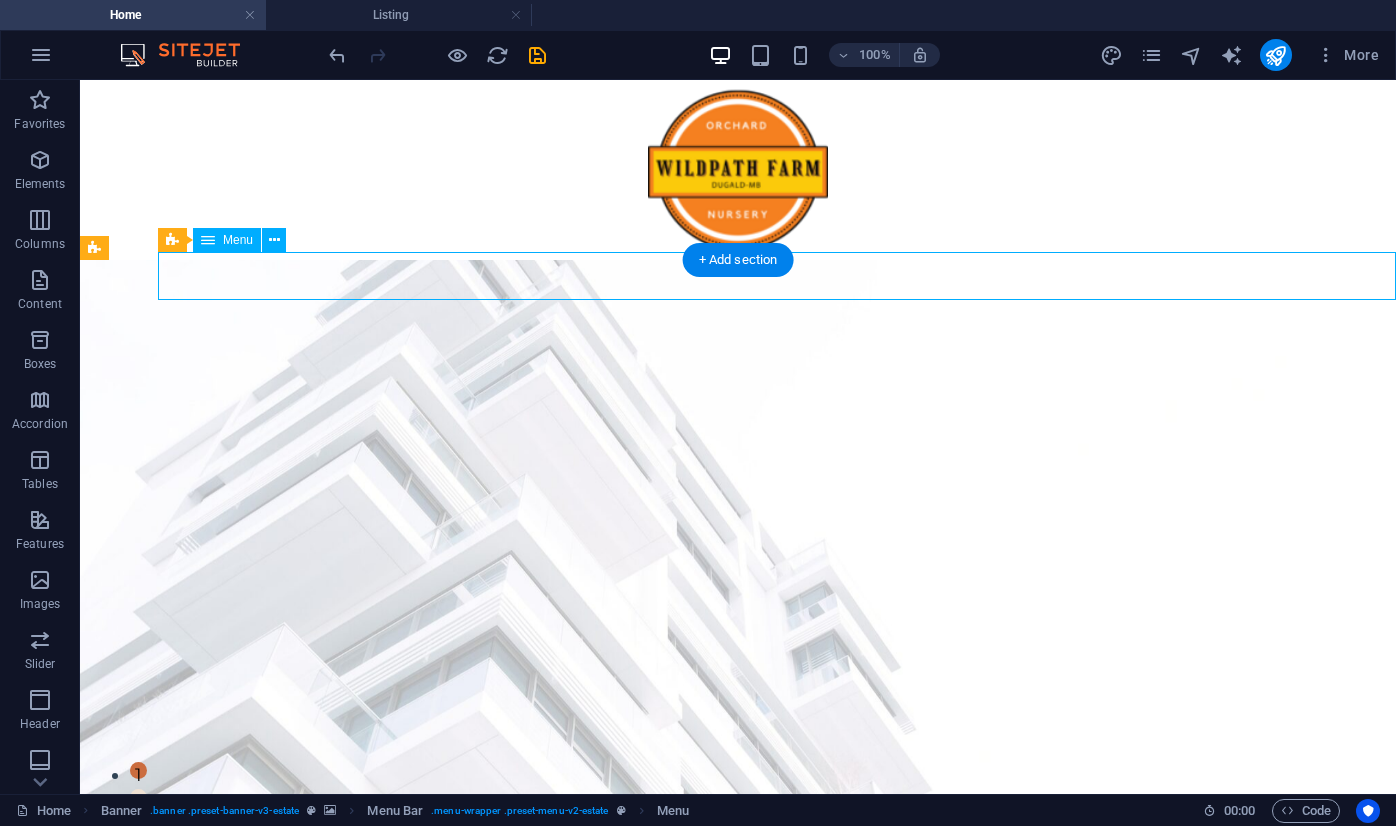 drag, startPoint x: 409, startPoint y: 274, endPoint x: 317, endPoint y: 276, distance: 92.021736 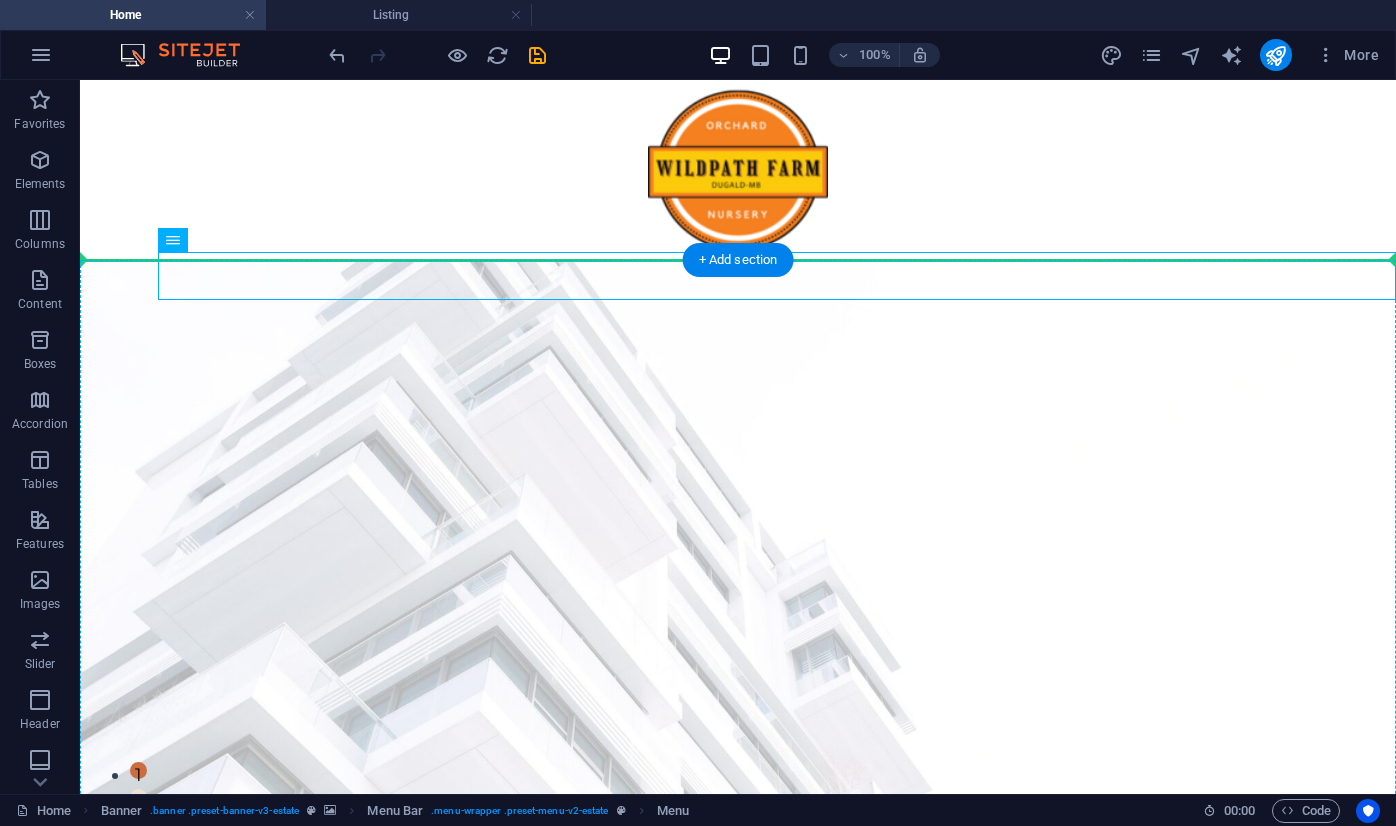 drag, startPoint x: 182, startPoint y: 278, endPoint x: 119, endPoint y: 285, distance: 63.387695 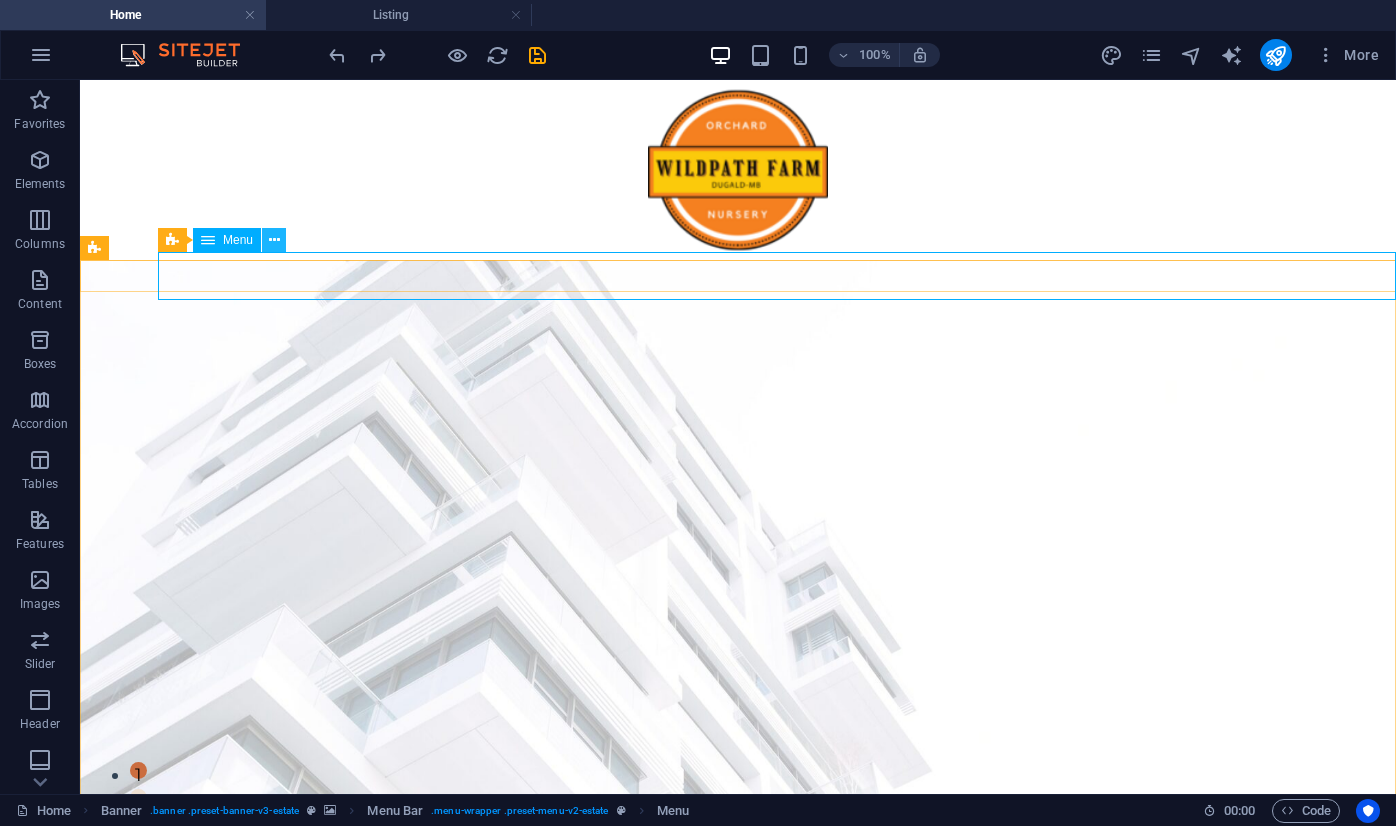 click at bounding box center [274, 240] 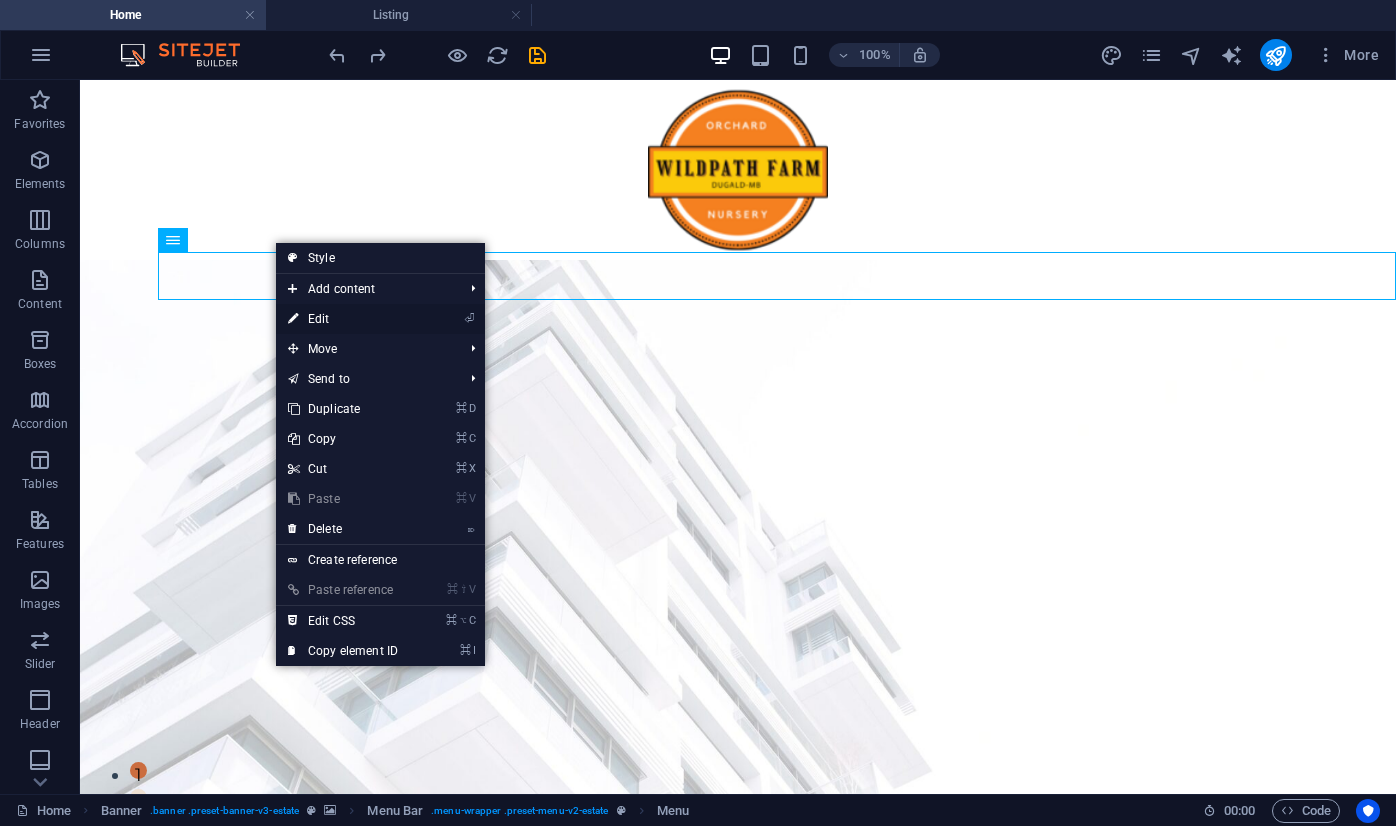click on "⏎  Edit" at bounding box center [343, 319] 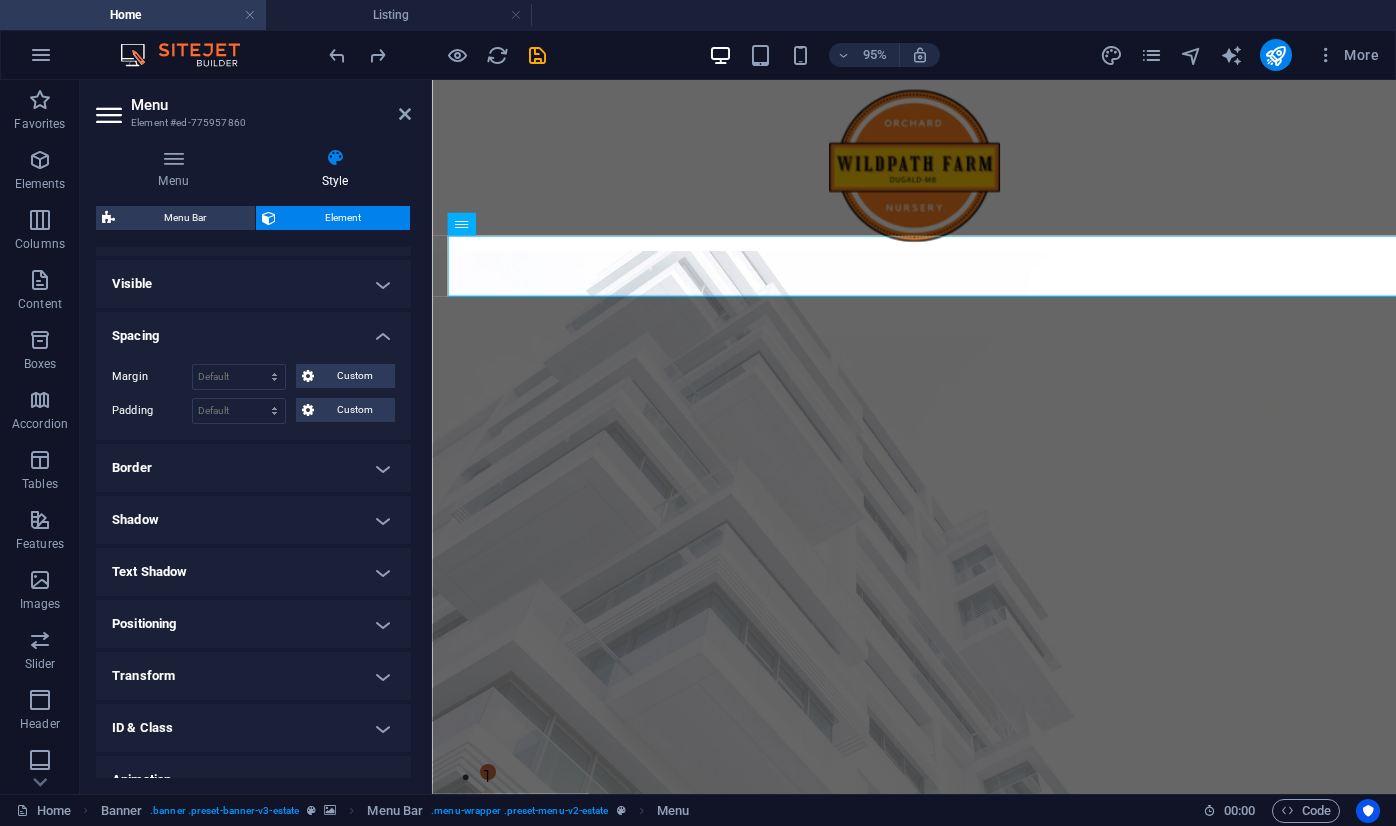 scroll, scrollTop: 0, scrollLeft: 0, axis: both 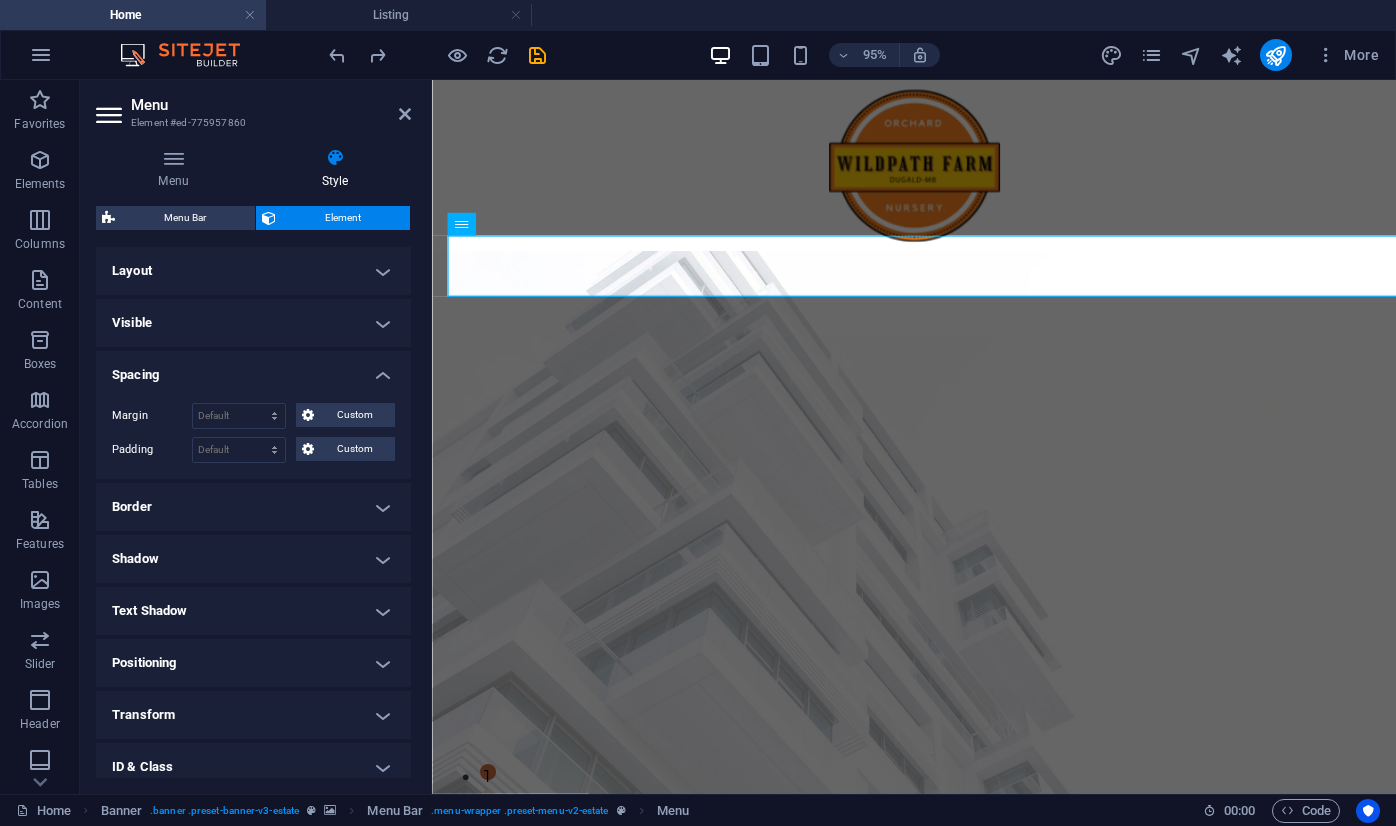click on "Layout" at bounding box center [253, 271] 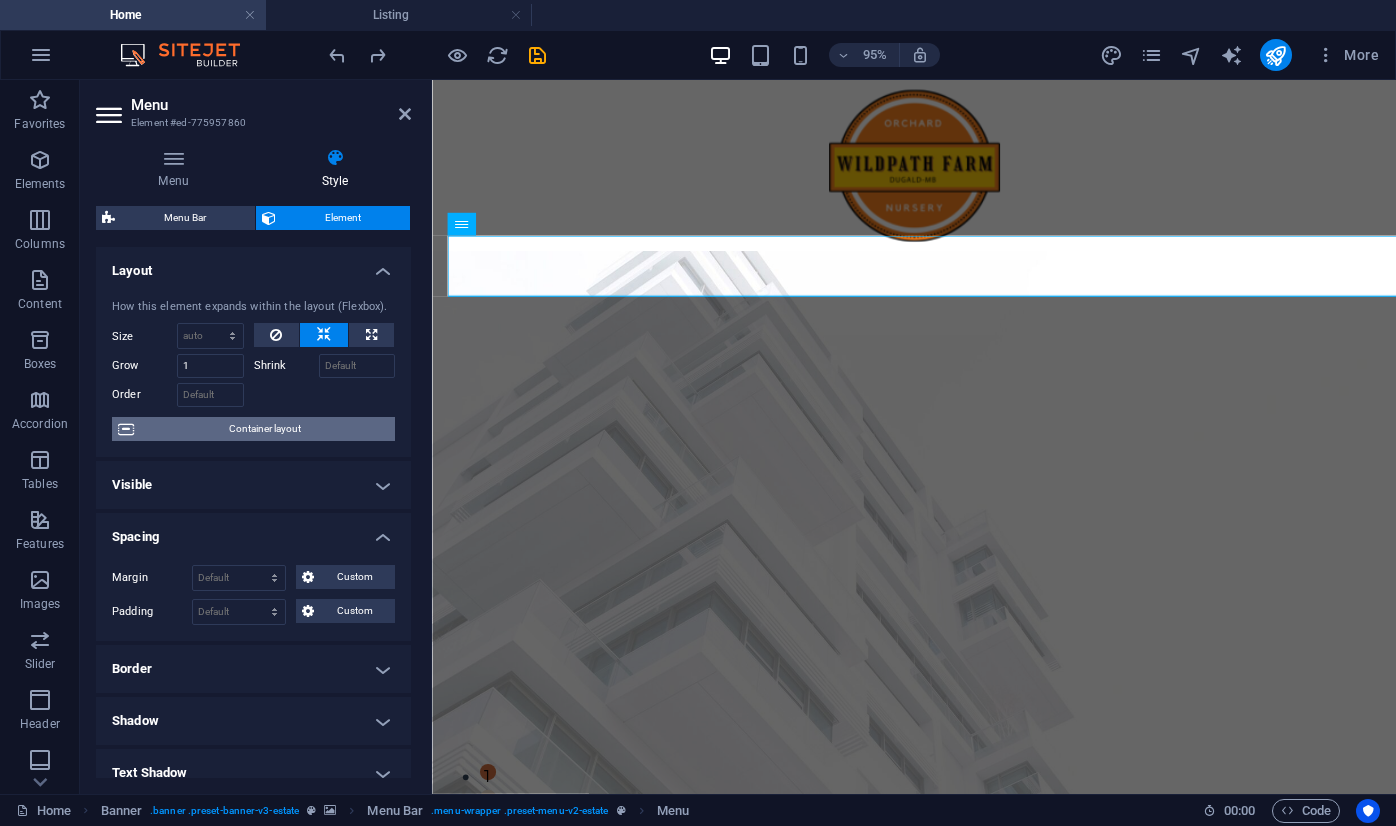 click on "Container layout" at bounding box center [264, 429] 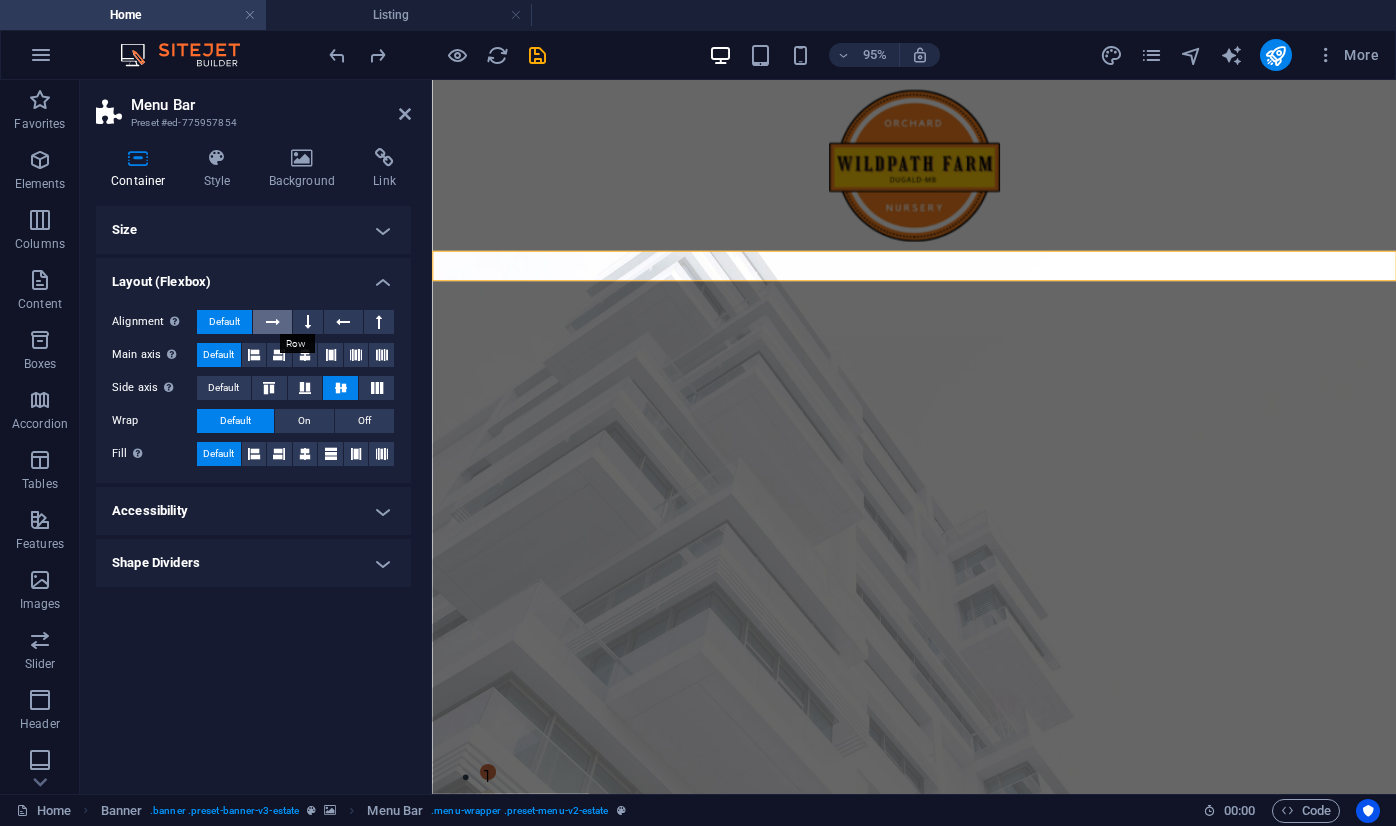 click at bounding box center (273, 322) 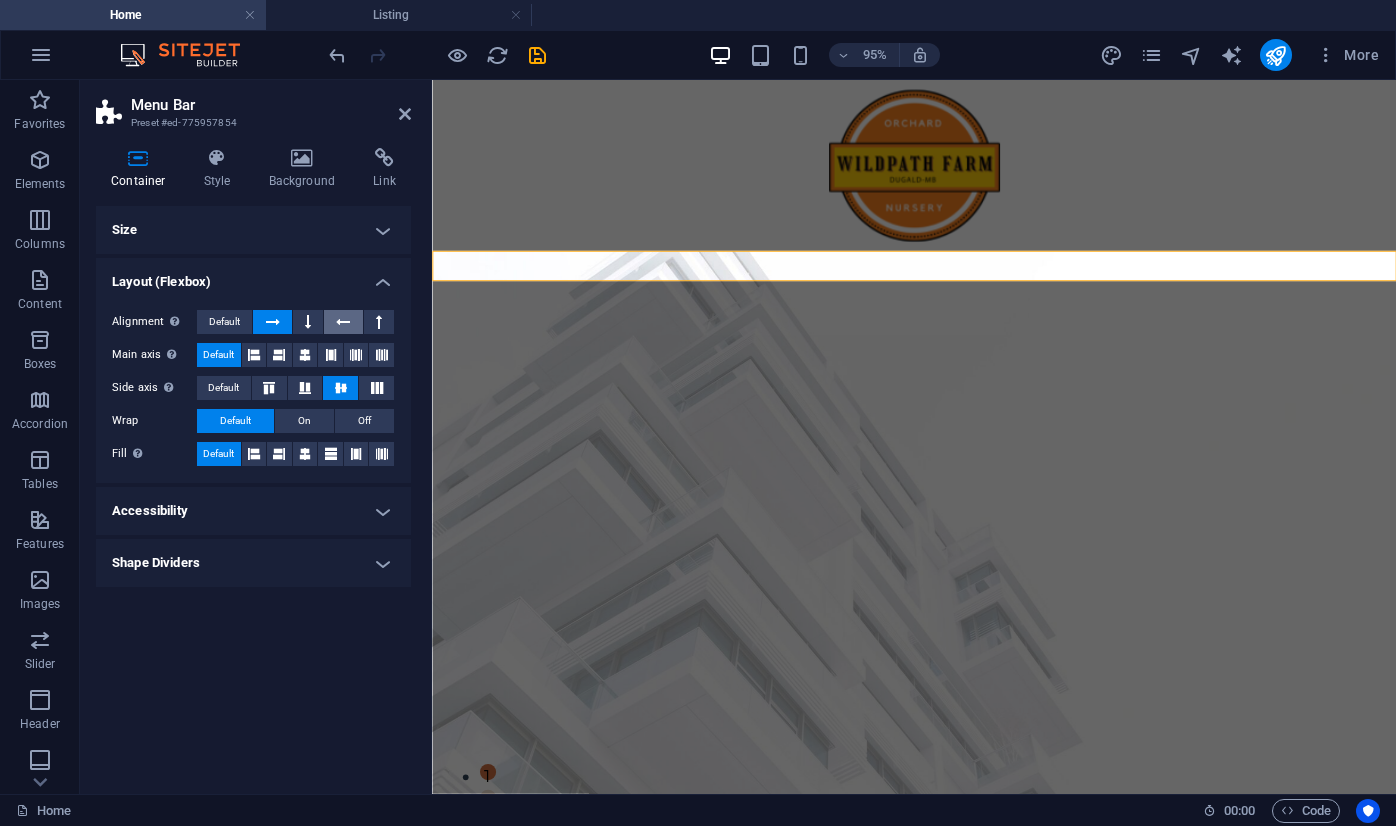 click at bounding box center [343, 322] 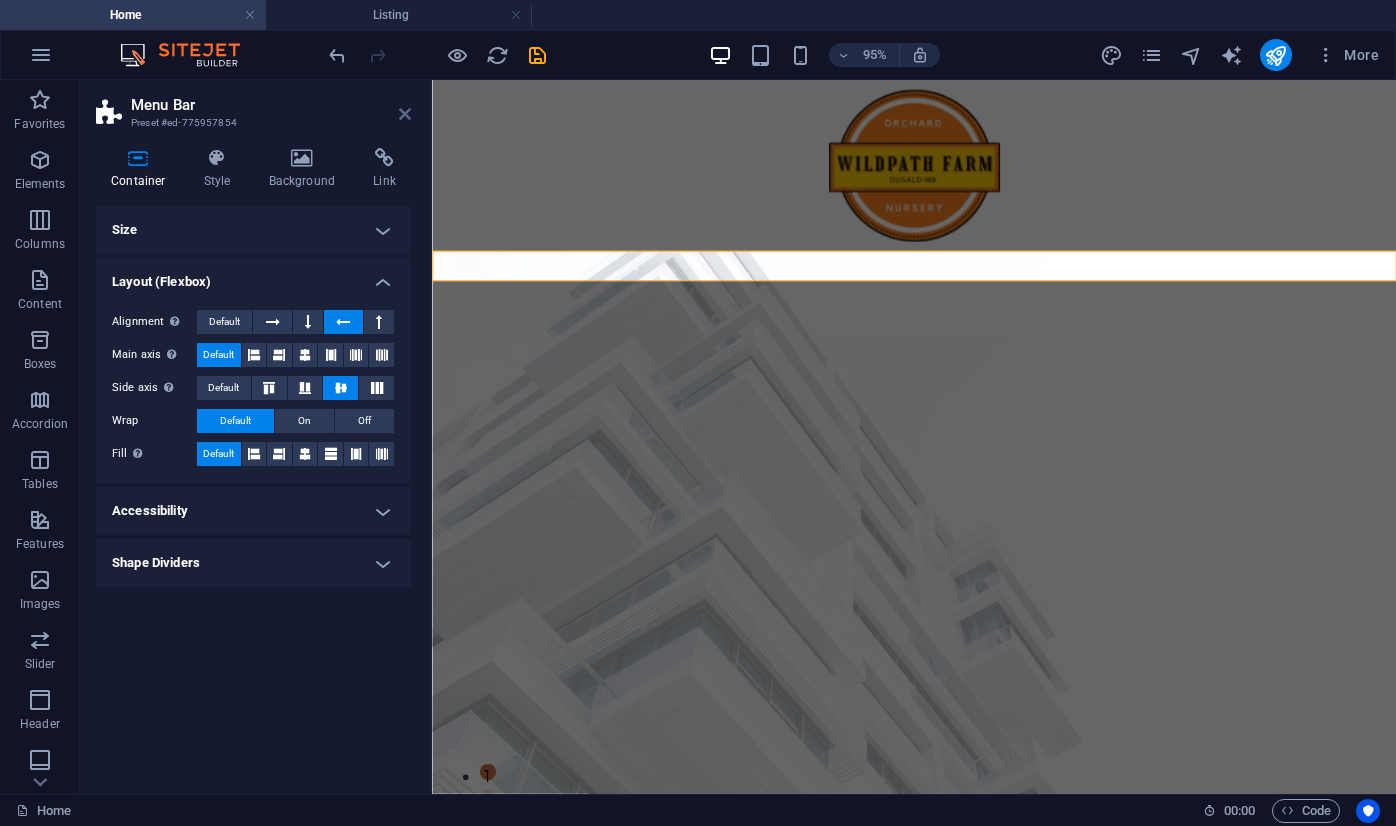 click at bounding box center [405, 114] 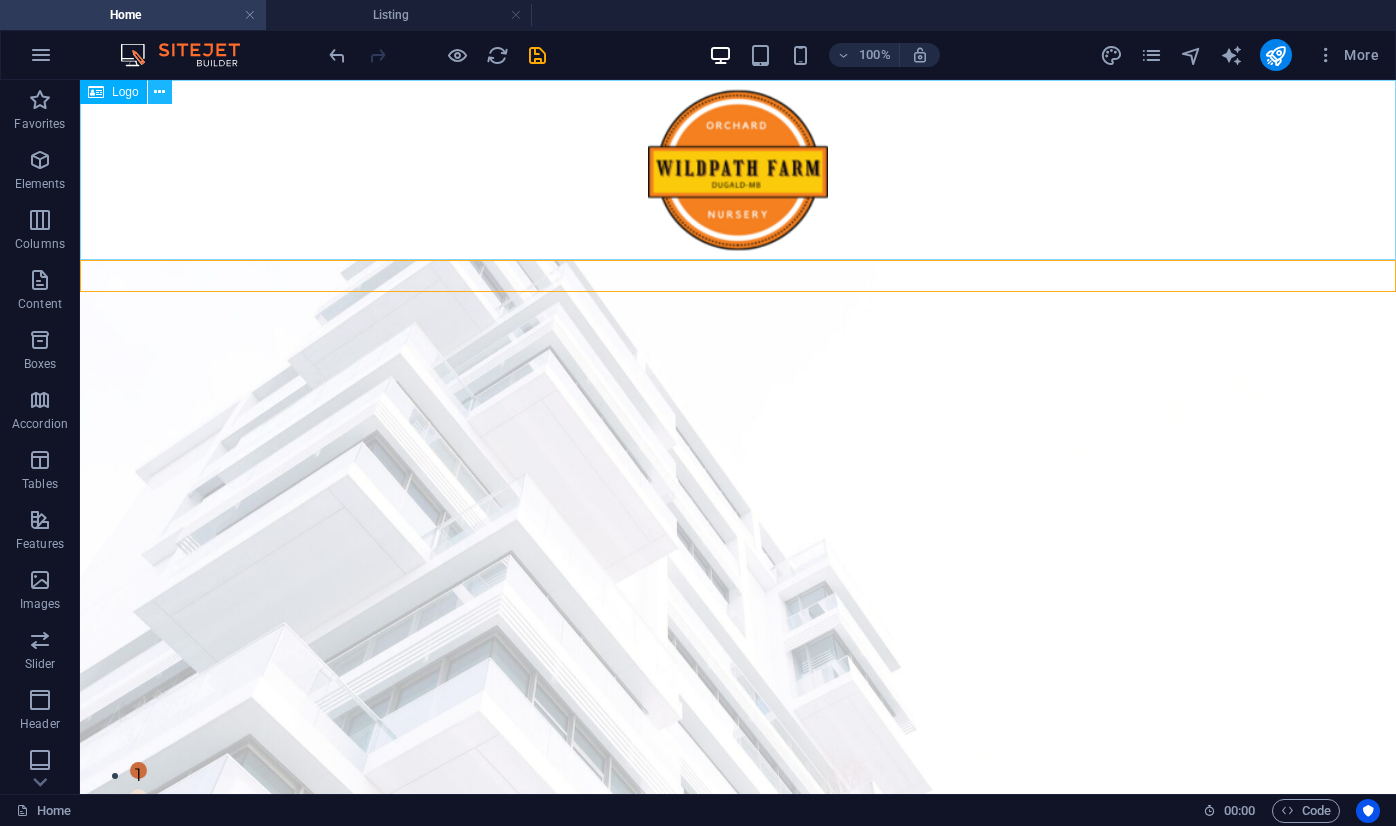 click at bounding box center [160, 92] 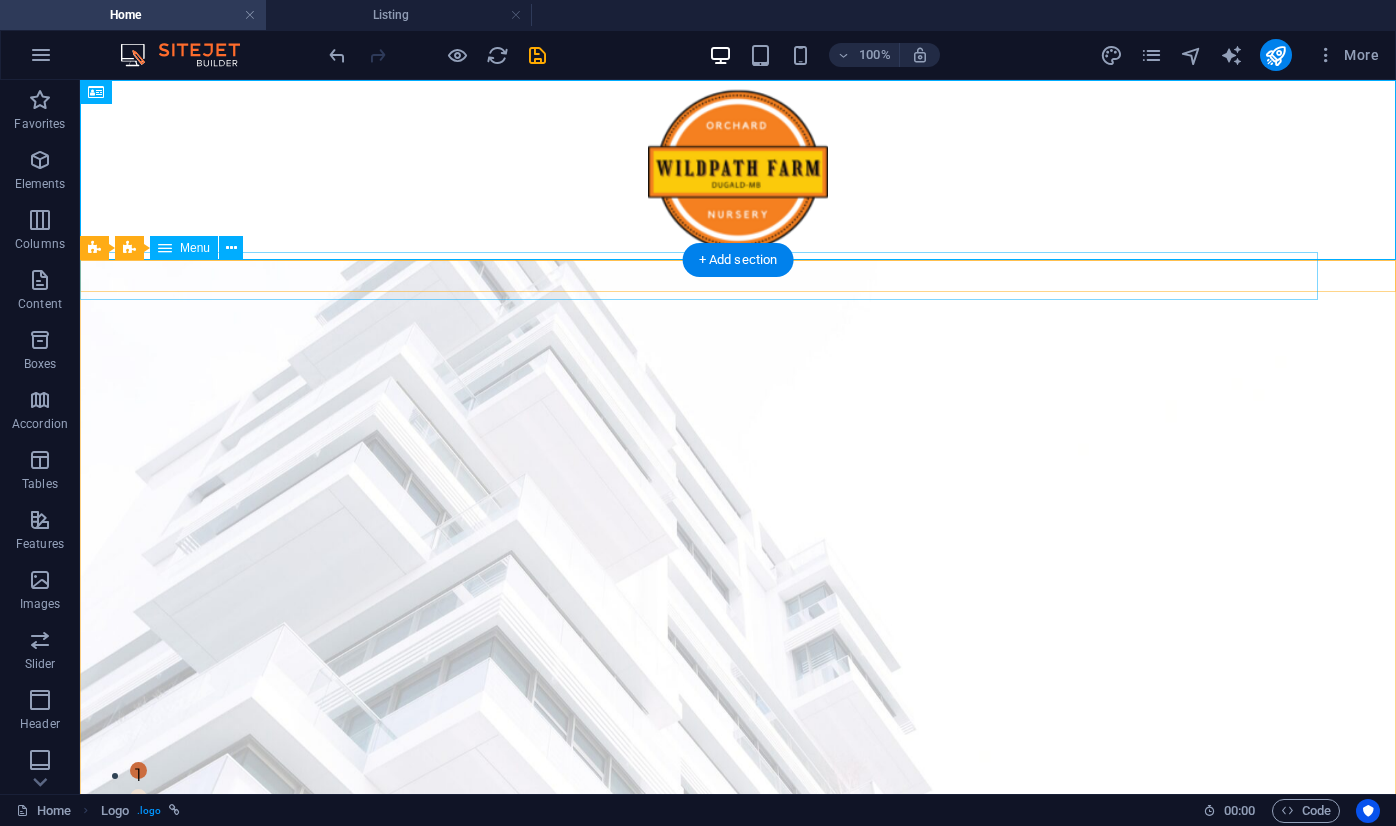 click on "Home About Nursery Mushroom Logs Orchard How to Order Blog Contact" at bounding box center (777, 1052) 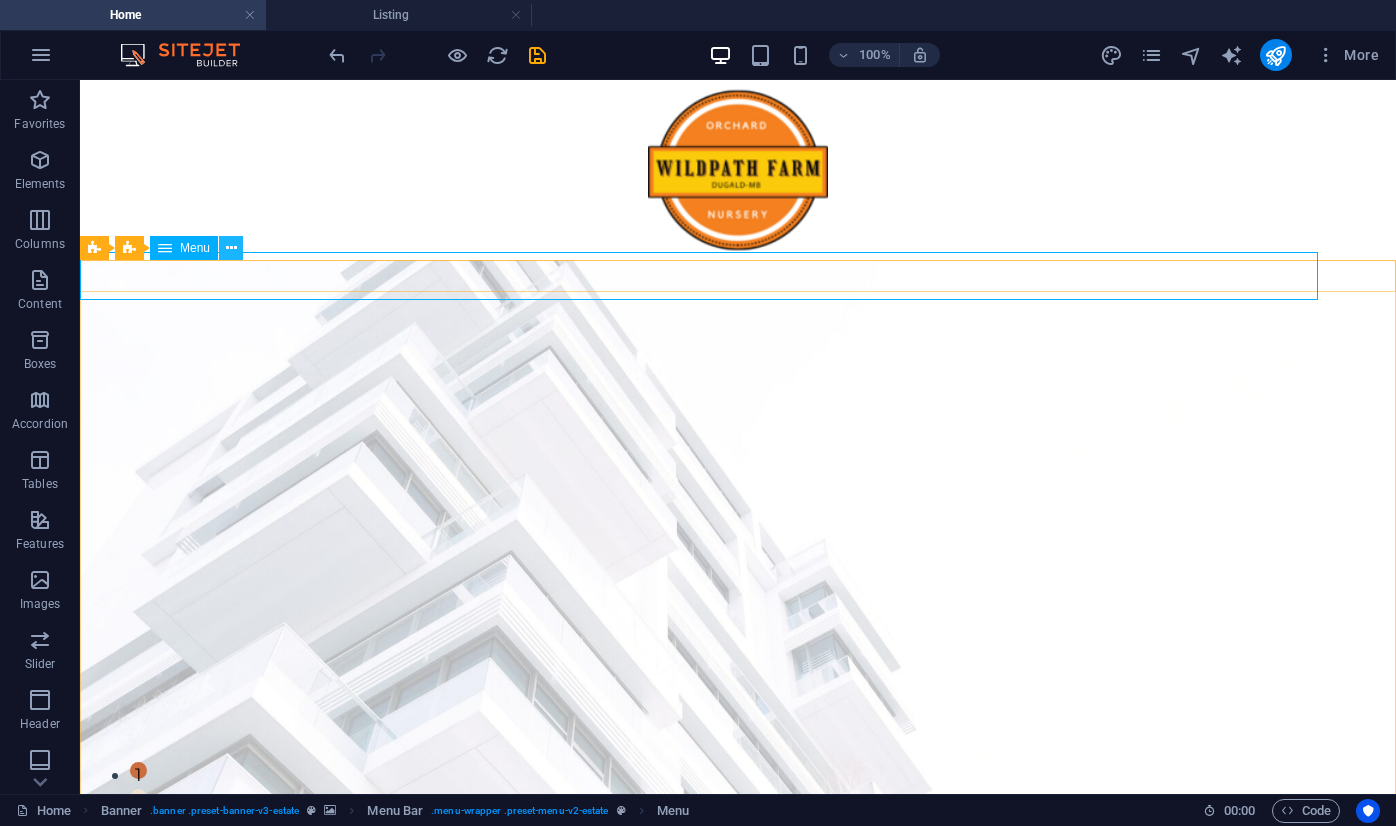 click at bounding box center [231, 248] 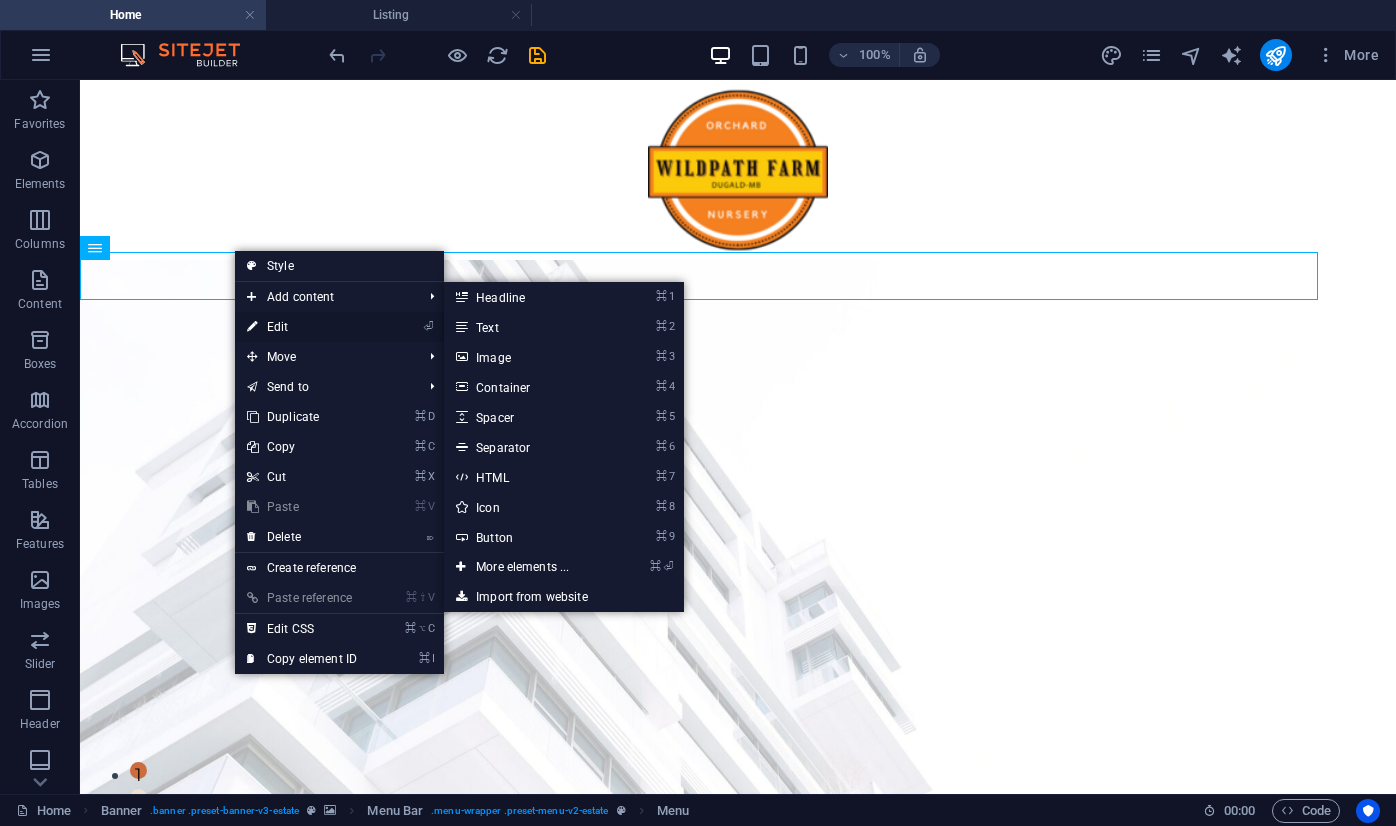click at bounding box center (252, 327) 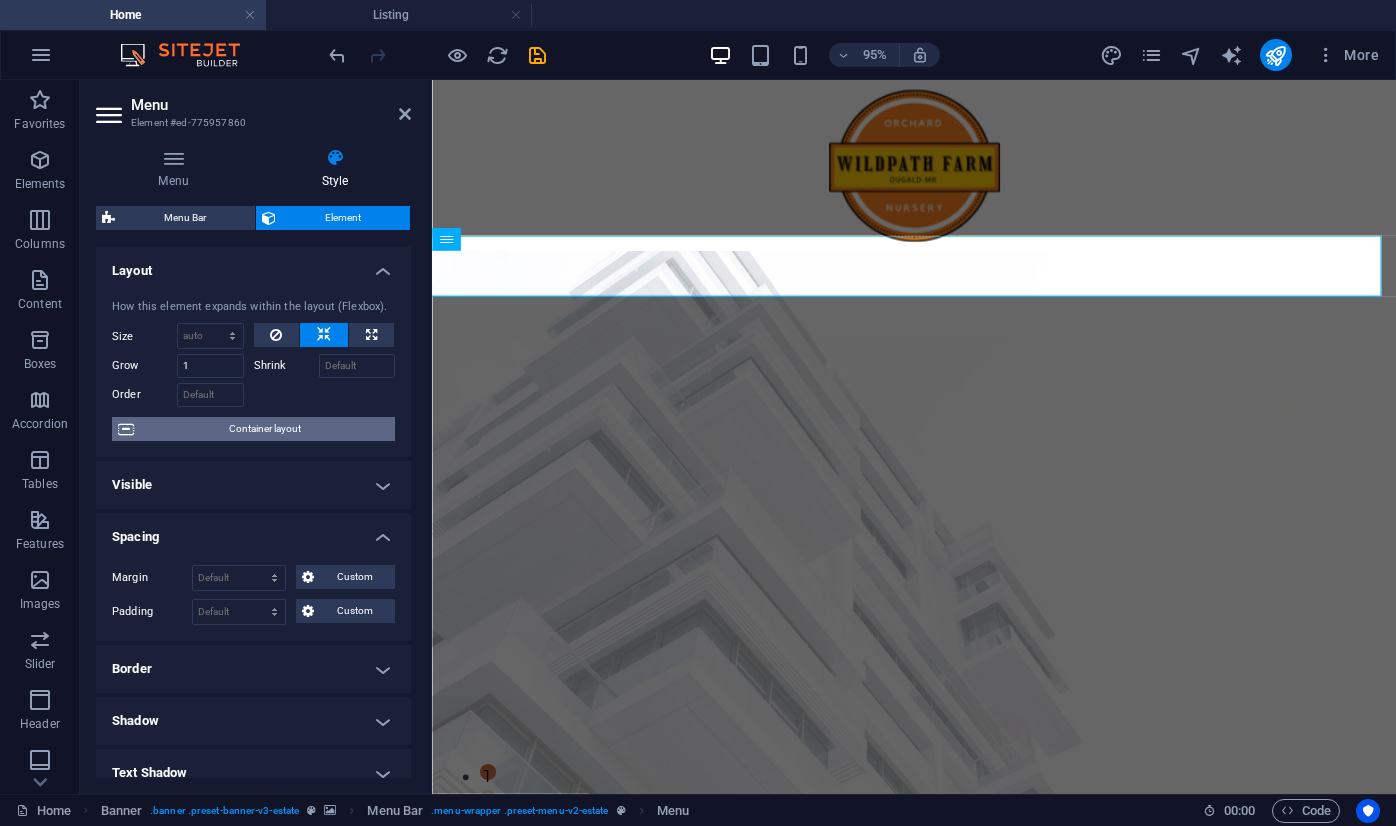 click on "Container layout" at bounding box center [264, 429] 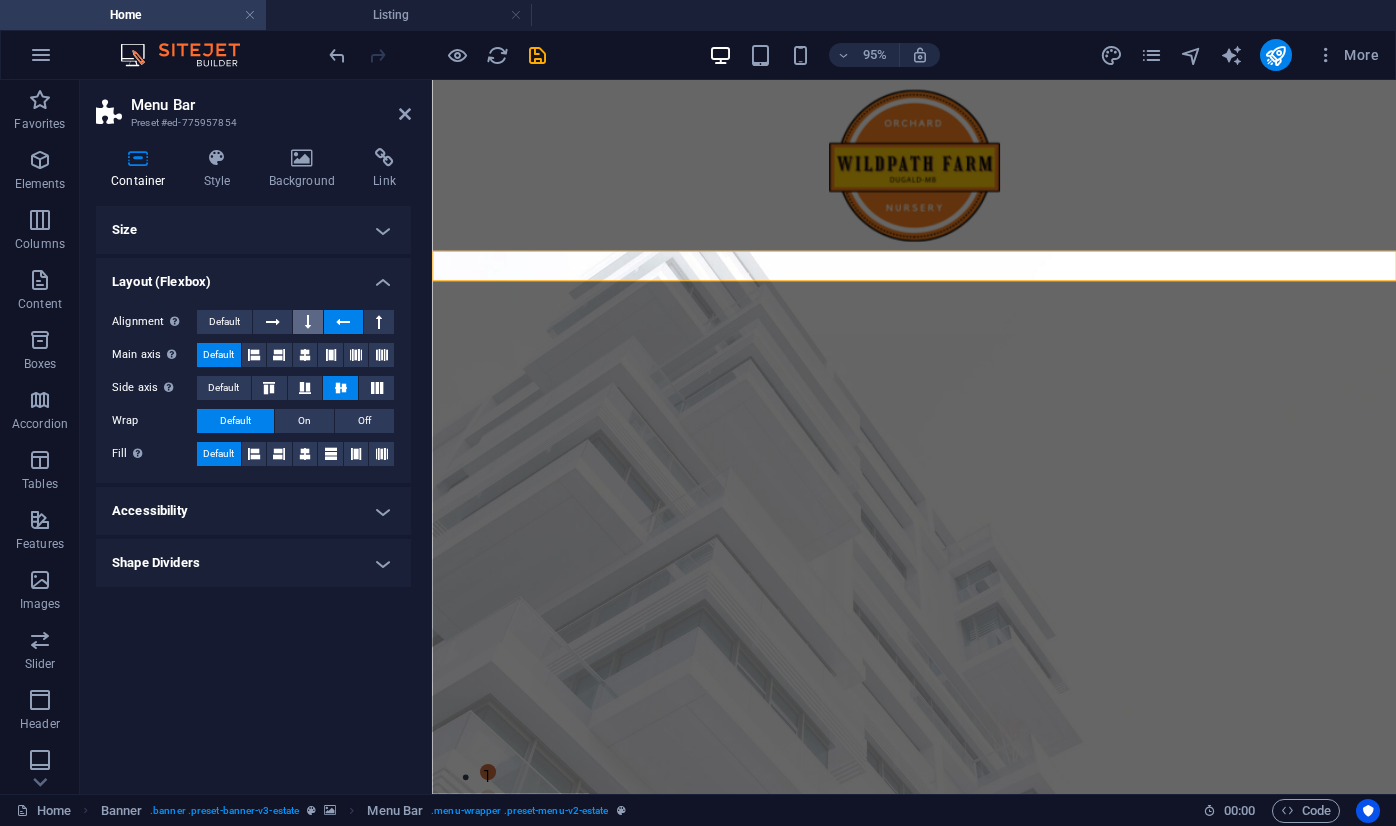 click at bounding box center [273, 322] 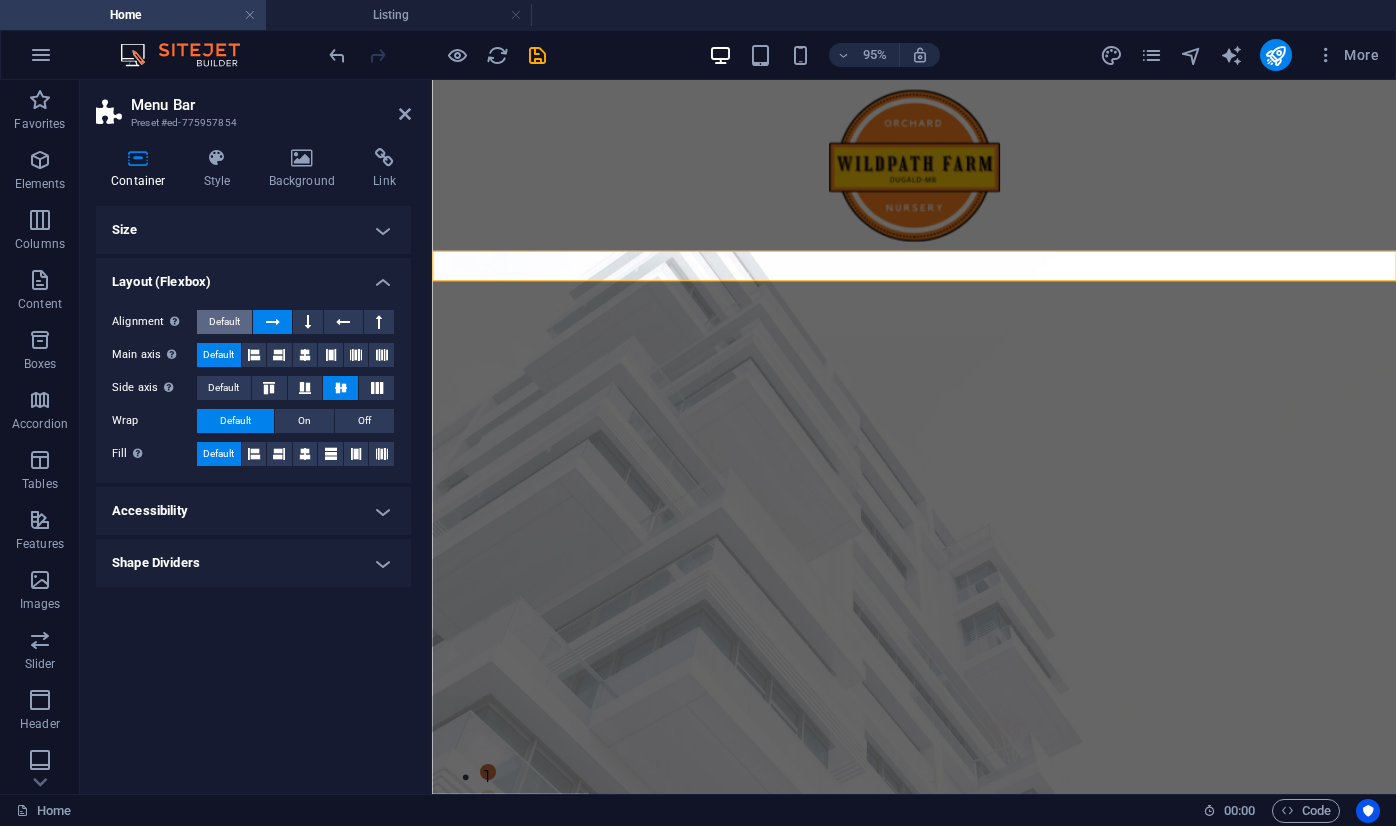 click on "Default" at bounding box center [224, 322] 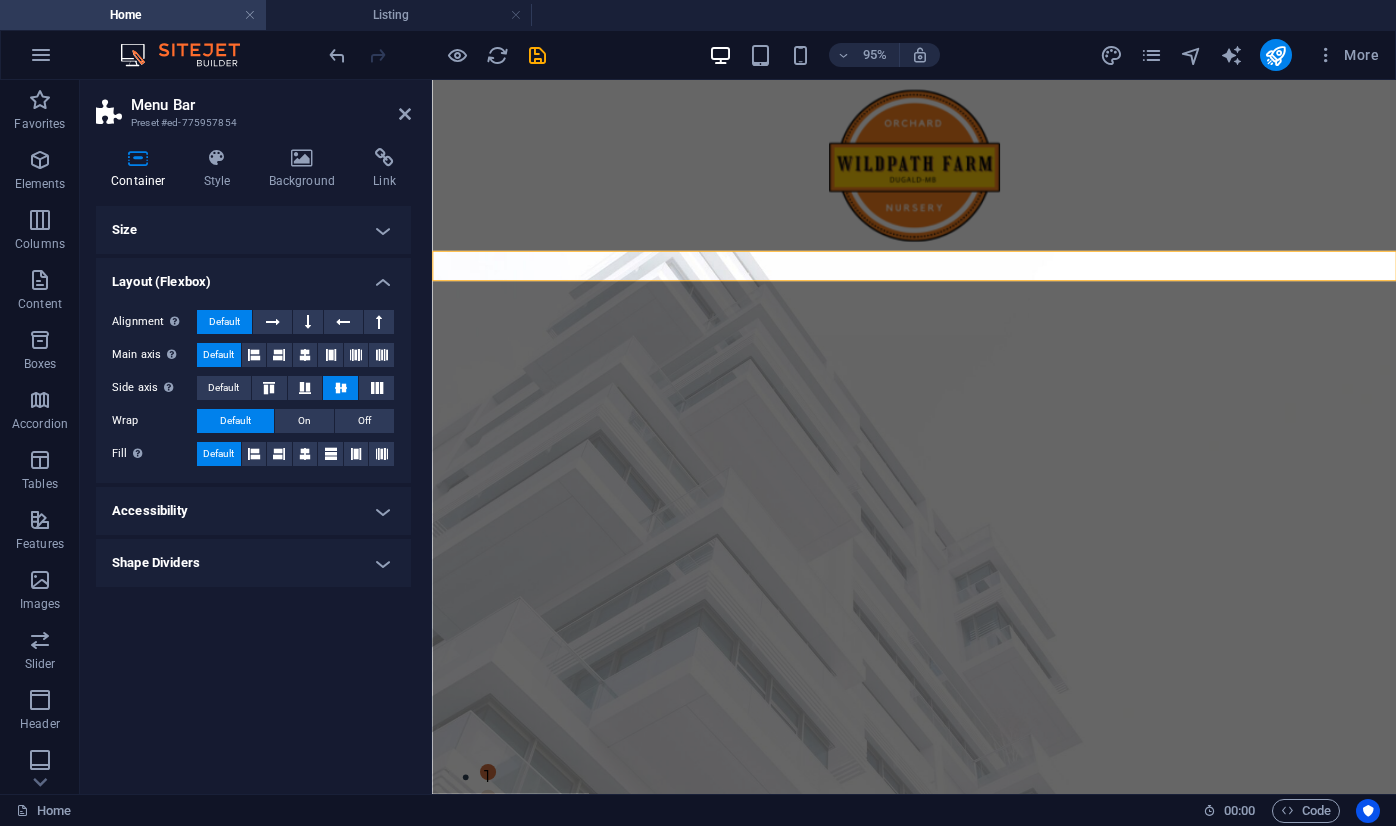 click on "Layout (Flexbox)" at bounding box center [253, 276] 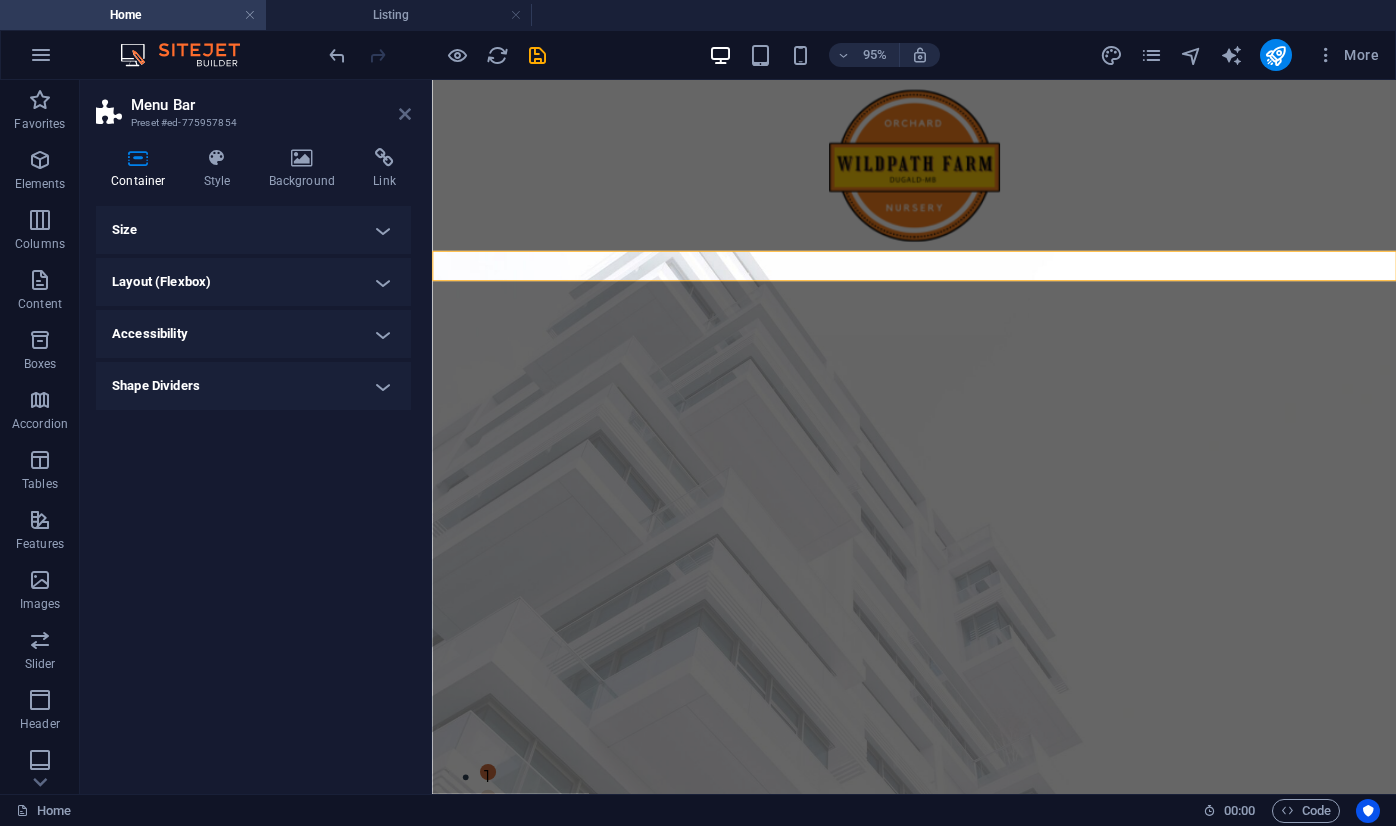 click at bounding box center (405, 114) 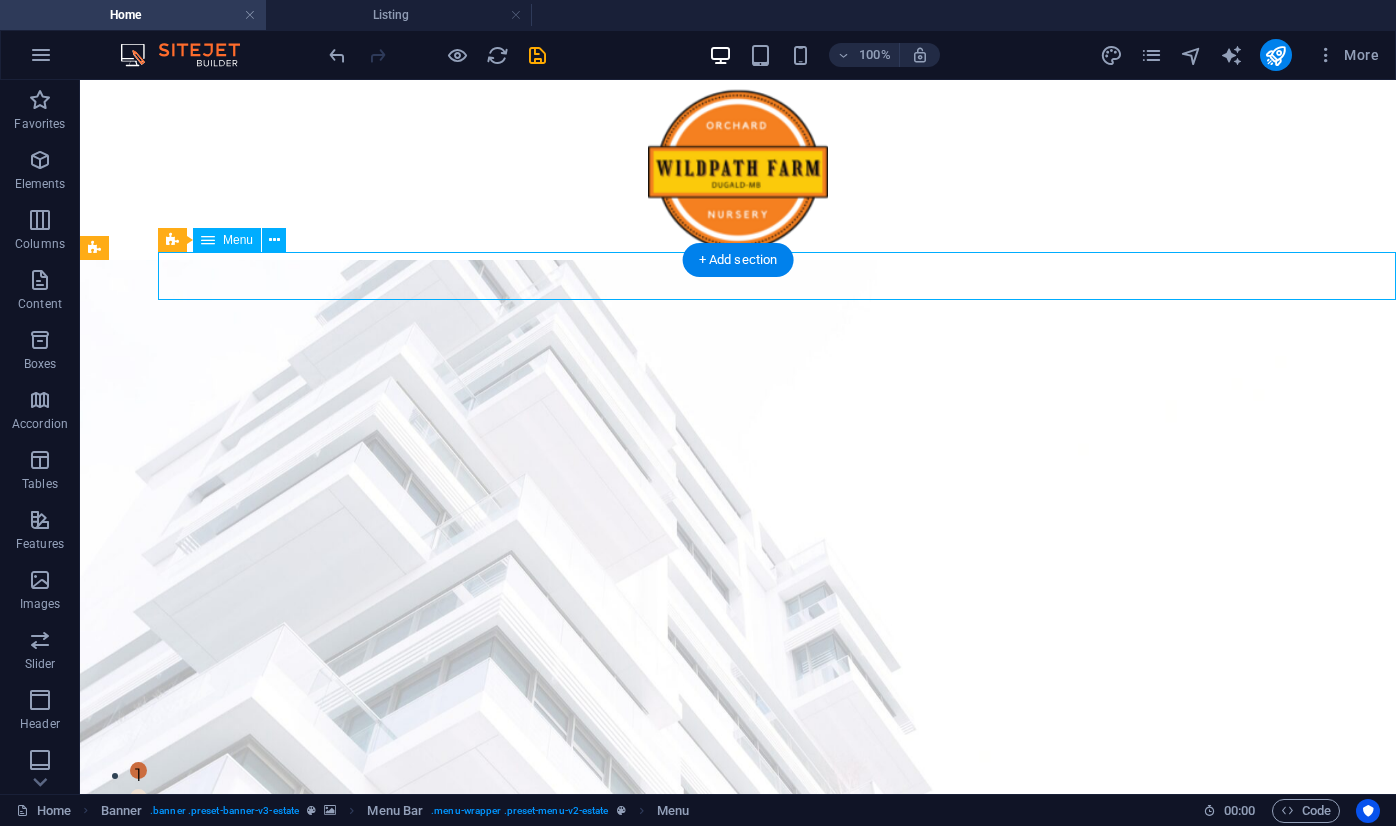 drag, startPoint x: 492, startPoint y: 269, endPoint x: 452, endPoint y: 273, distance: 40.1995 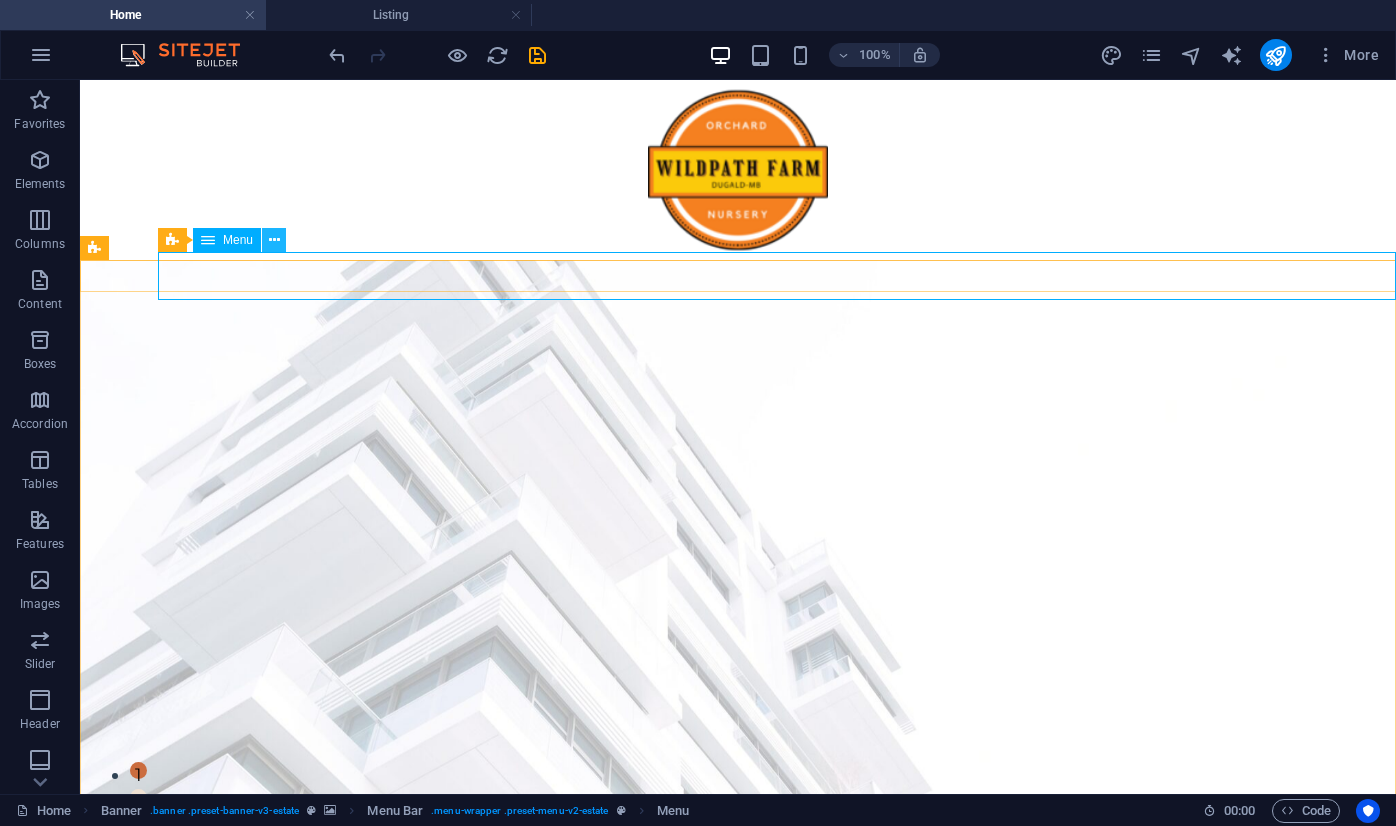 click at bounding box center (274, 240) 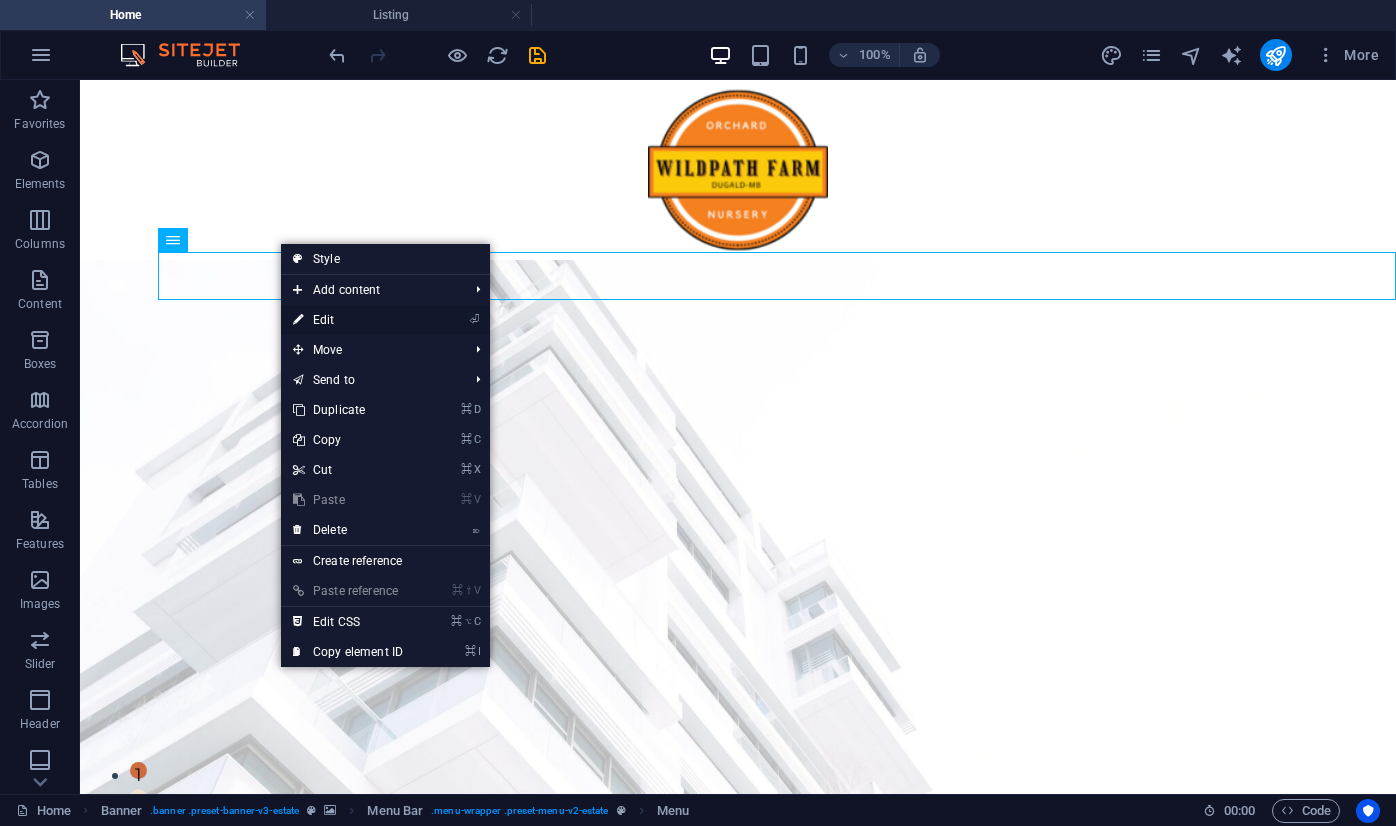 click on "⏎  Edit" at bounding box center [348, 320] 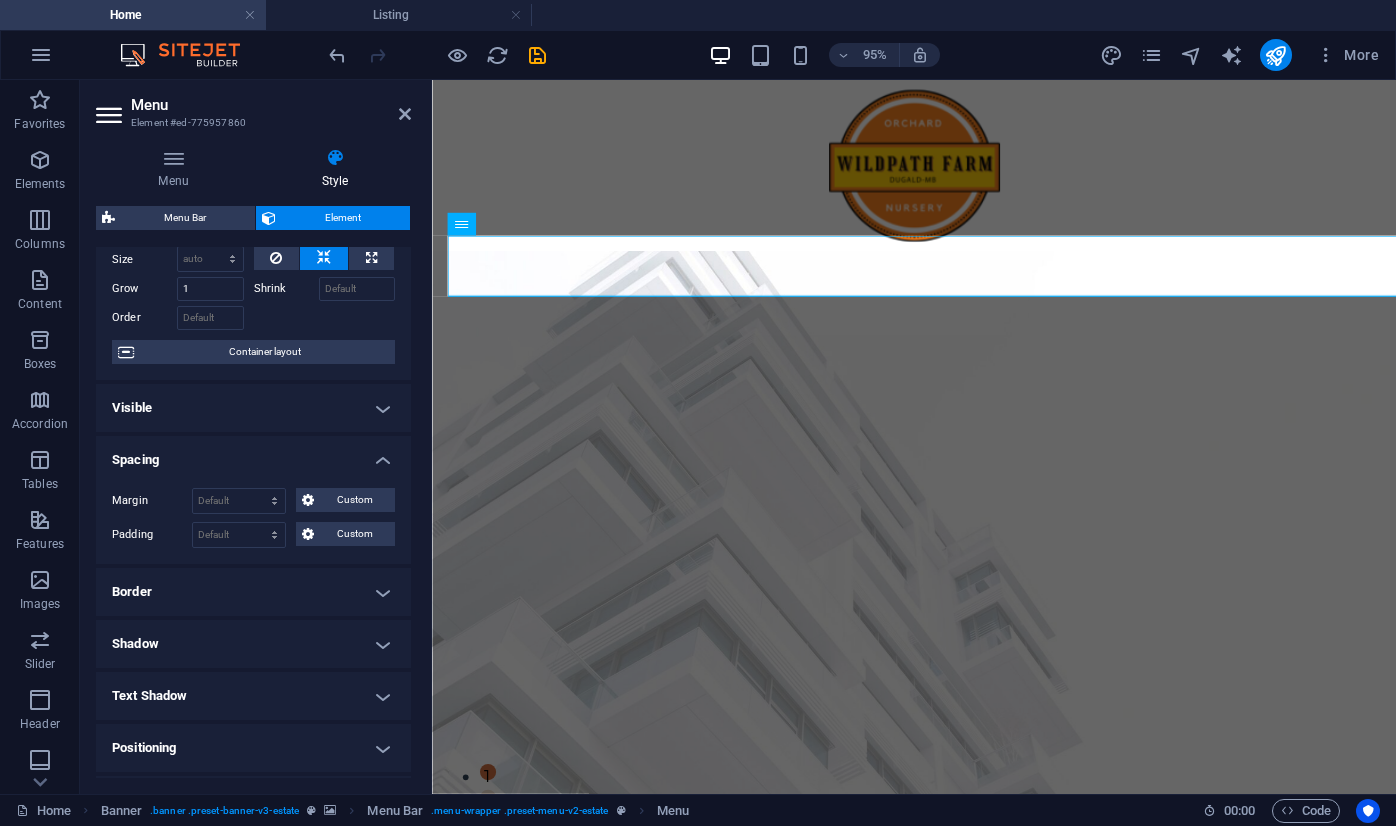 scroll, scrollTop: 0, scrollLeft: 0, axis: both 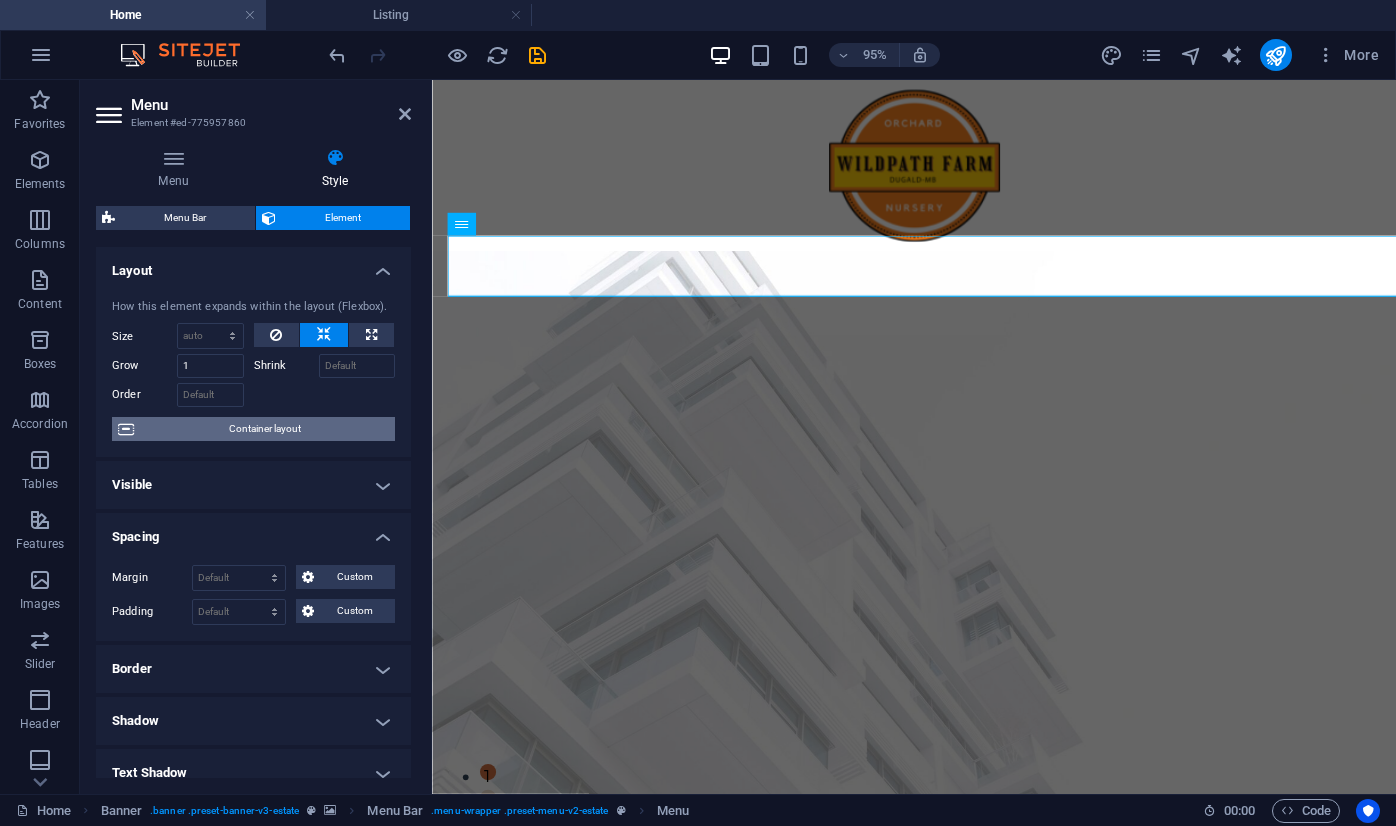 click on "Container layout" at bounding box center (264, 429) 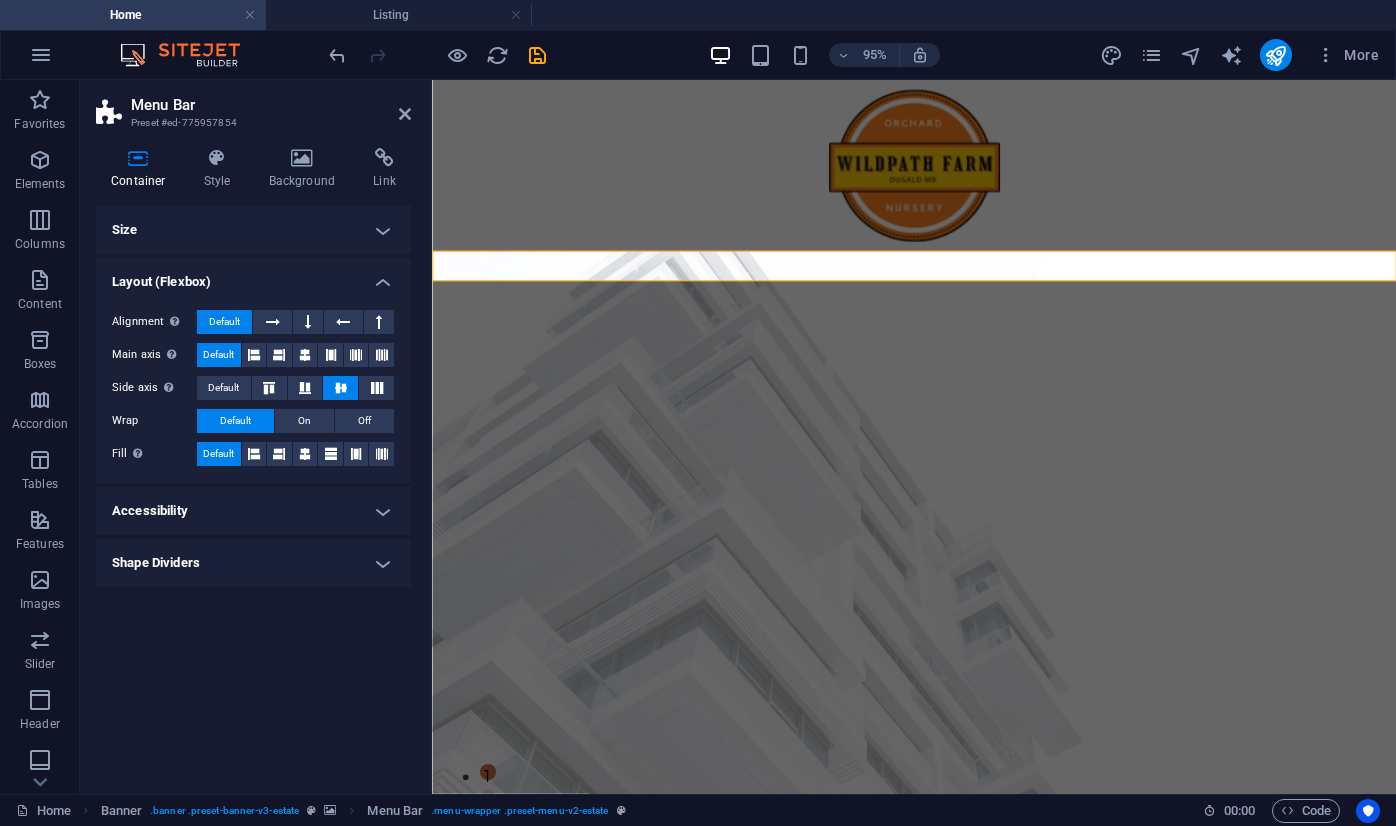 click on "Layout (Flexbox)" at bounding box center (253, 276) 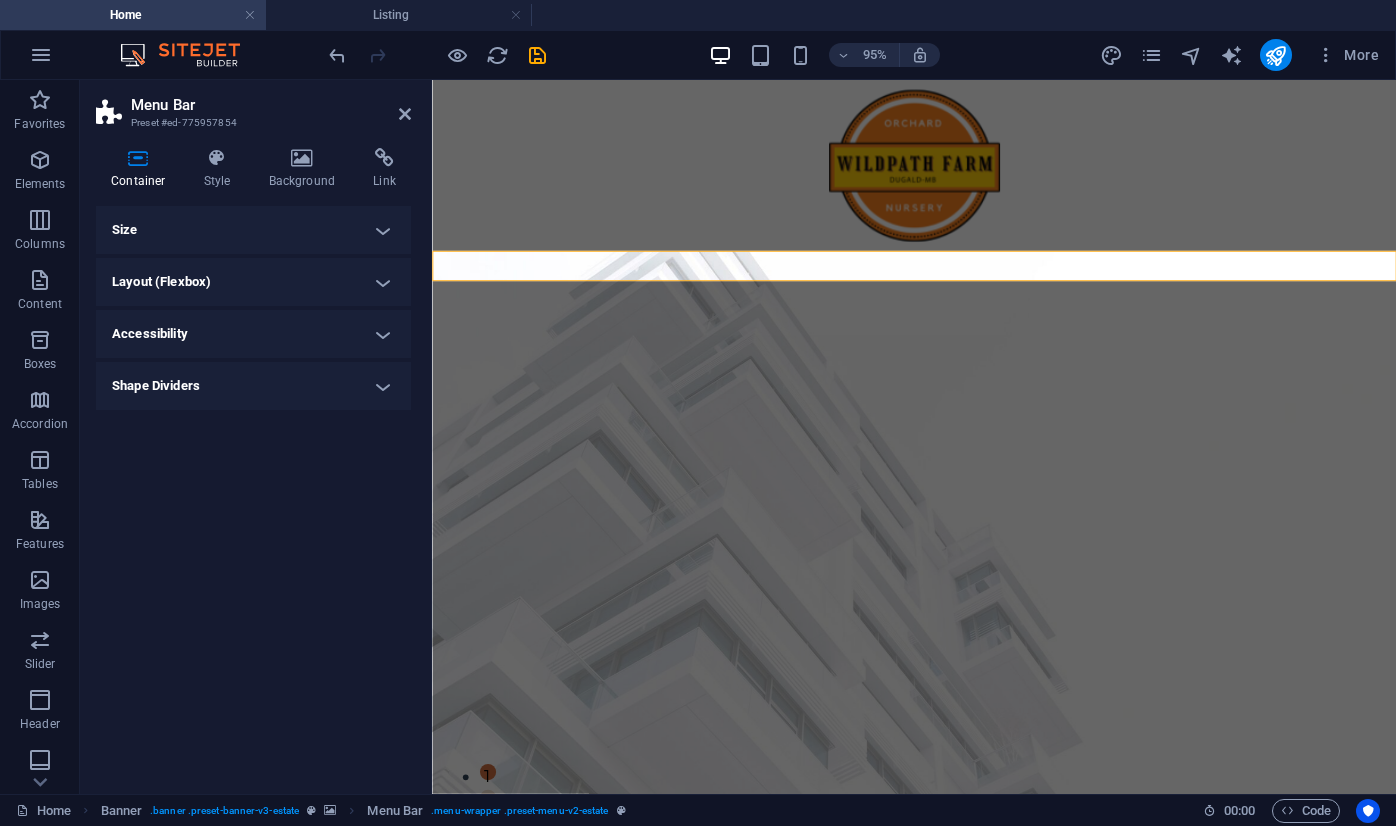 click on "Size" at bounding box center [253, 230] 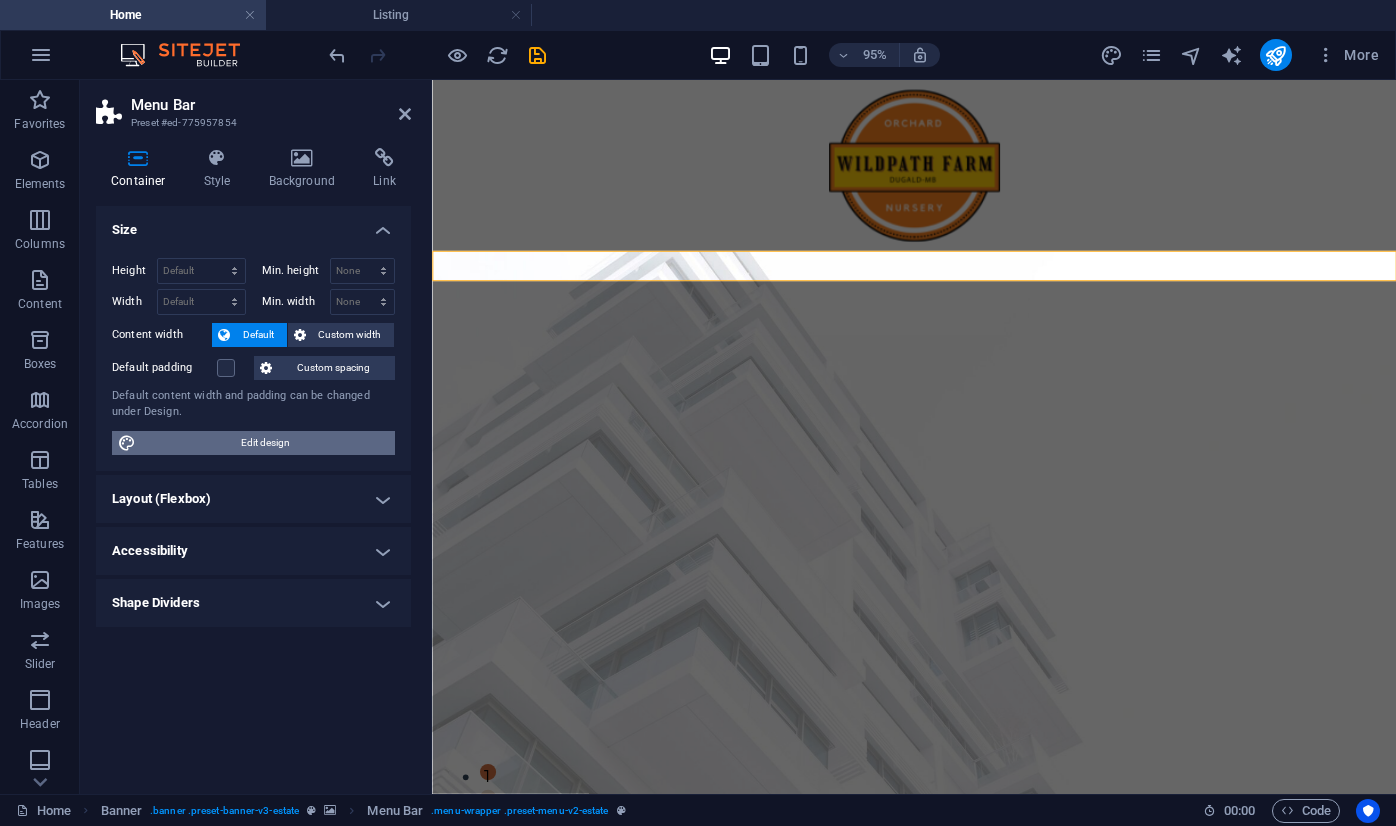 click on "Edit design" at bounding box center [265, 443] 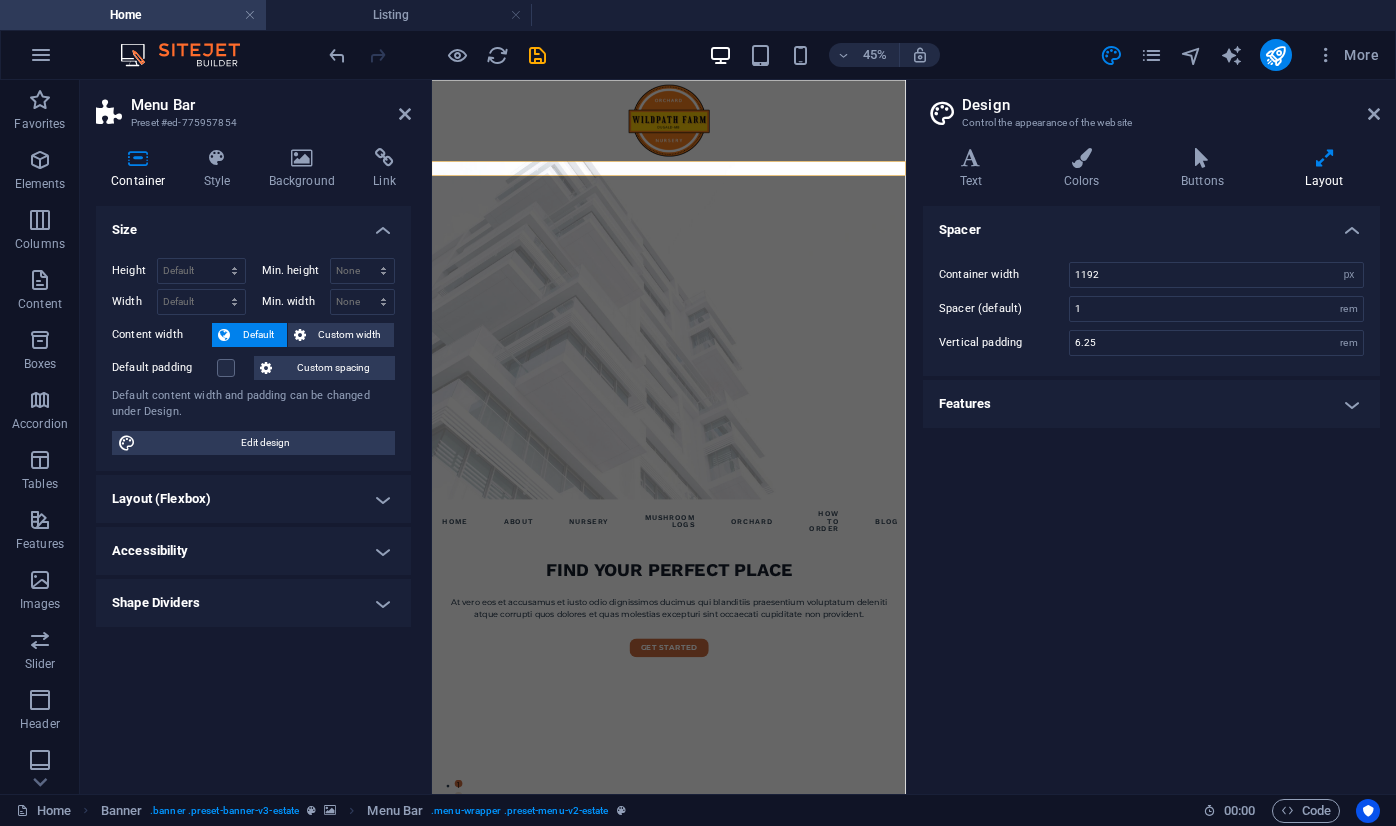 click on "Features" at bounding box center (1151, 404) 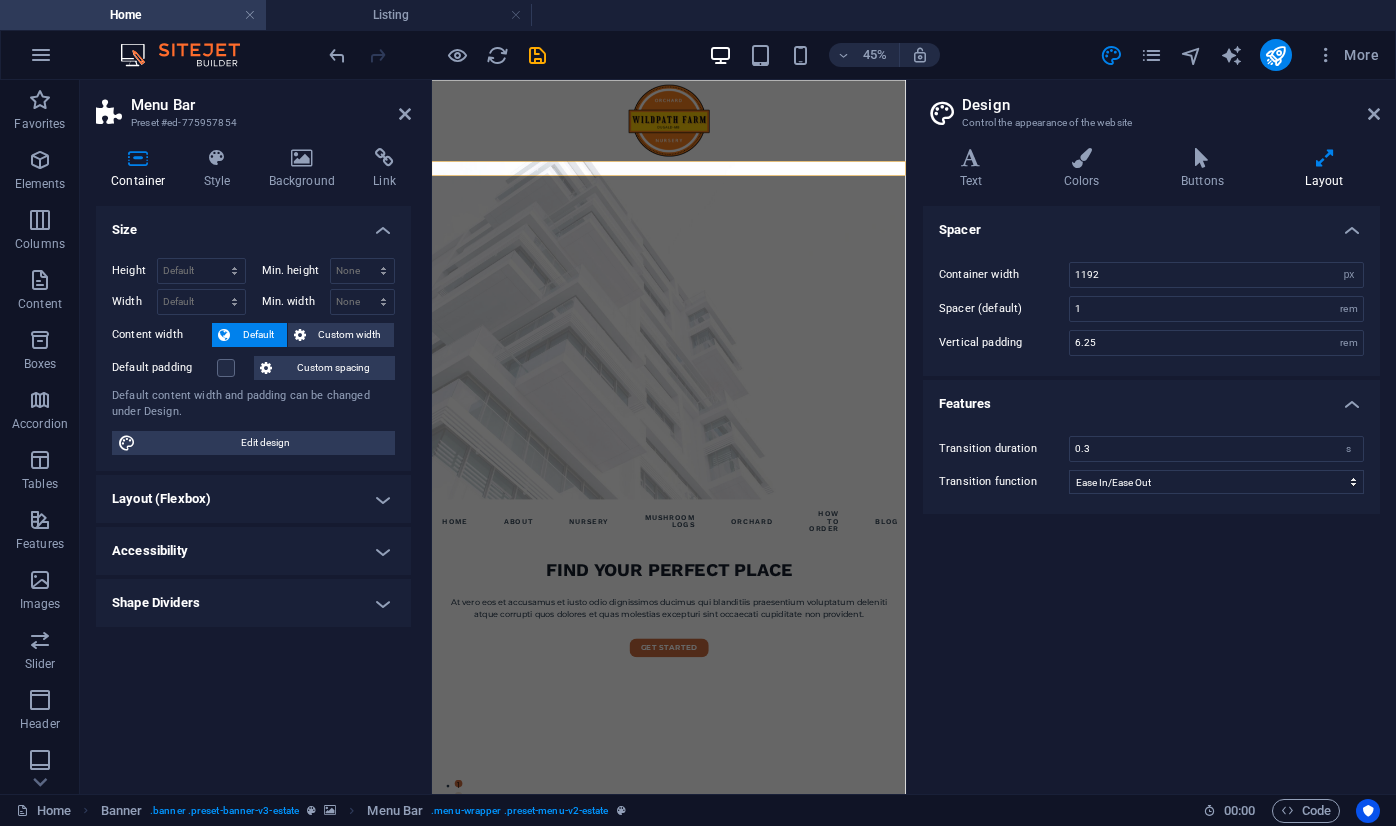 click on "Design Control the appearance of the website Variants  Text  Colors  Buttons  Layout Text Standard Bold Links Font color Font Montserrat Font size 18 rem px Line height 1.5 Font weight To display the font weight correctly, it may need to be enabled.  Manage Fonts Thin, 100 Extra-light, 200 Light, 300 Regular, 400 Medium, 500 Semi-bold, 600 Bold, 700 Extra-bold, 800 Black, 900 Letter spacing 0 rem px Font style Text transform Tt TT tt Text align Font weight To display the font weight correctly, it may need to be enabled.  Manage Fonts Thin, 100 Extra-light, 200 Light, 300 Regular, 400 Medium, 500 Semi-bold, 600 Bold, 700 Extra-bold, 800 Black, 900 Default Hover / Active Font color Font color Decoration None Decoration None Transition duration 0.3 s Transition function Ease Ease In Ease Out Ease In/Ease Out Linear Headlines All H1 / Textlogo H2 H3 H4 H5 H6 Font color Font Work Sans Line height 1.5 Font weight To display the font weight correctly, it may need to be enabled.  Manage Fonts Thin, 100 Light, 300 0 0" at bounding box center [1151, 437] 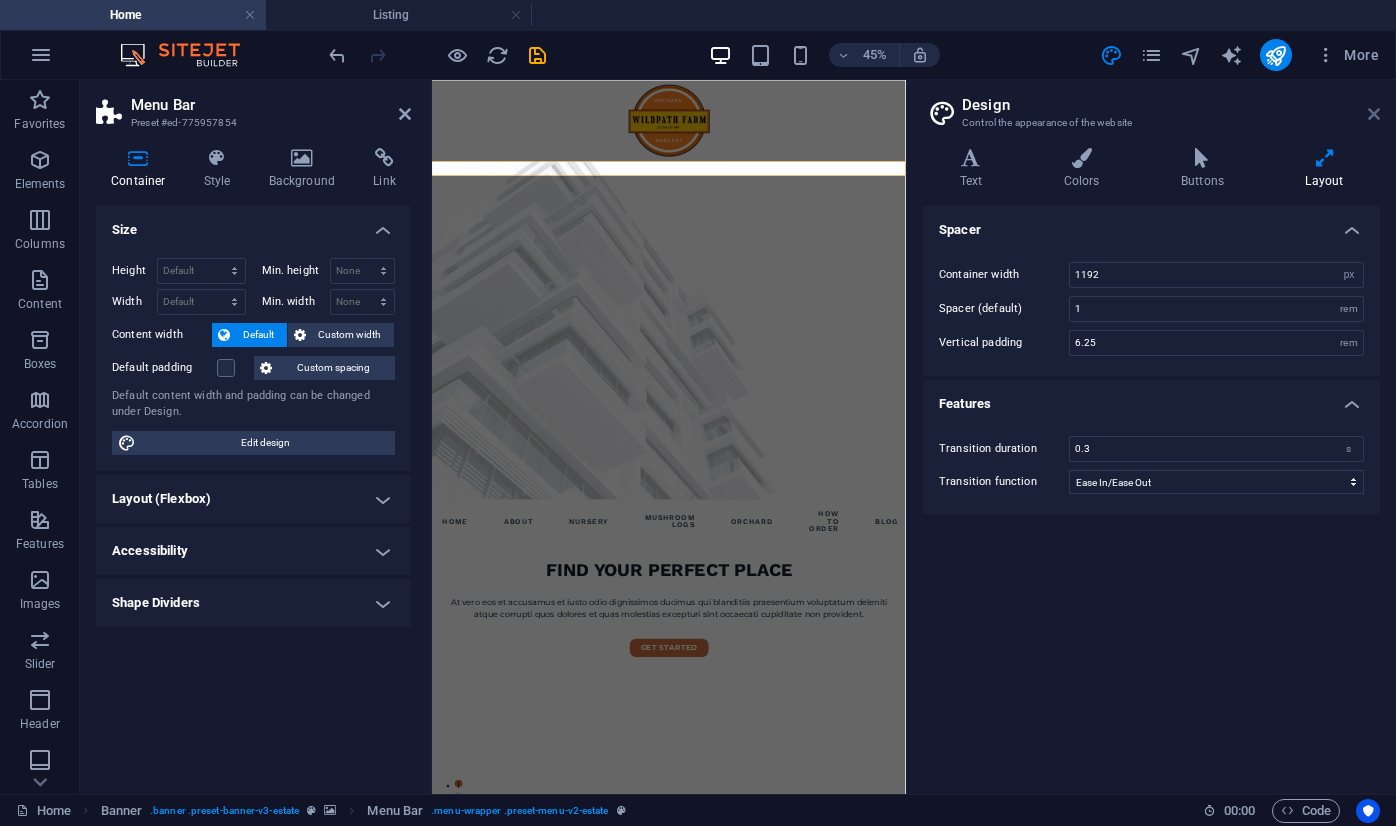 click at bounding box center (1374, 114) 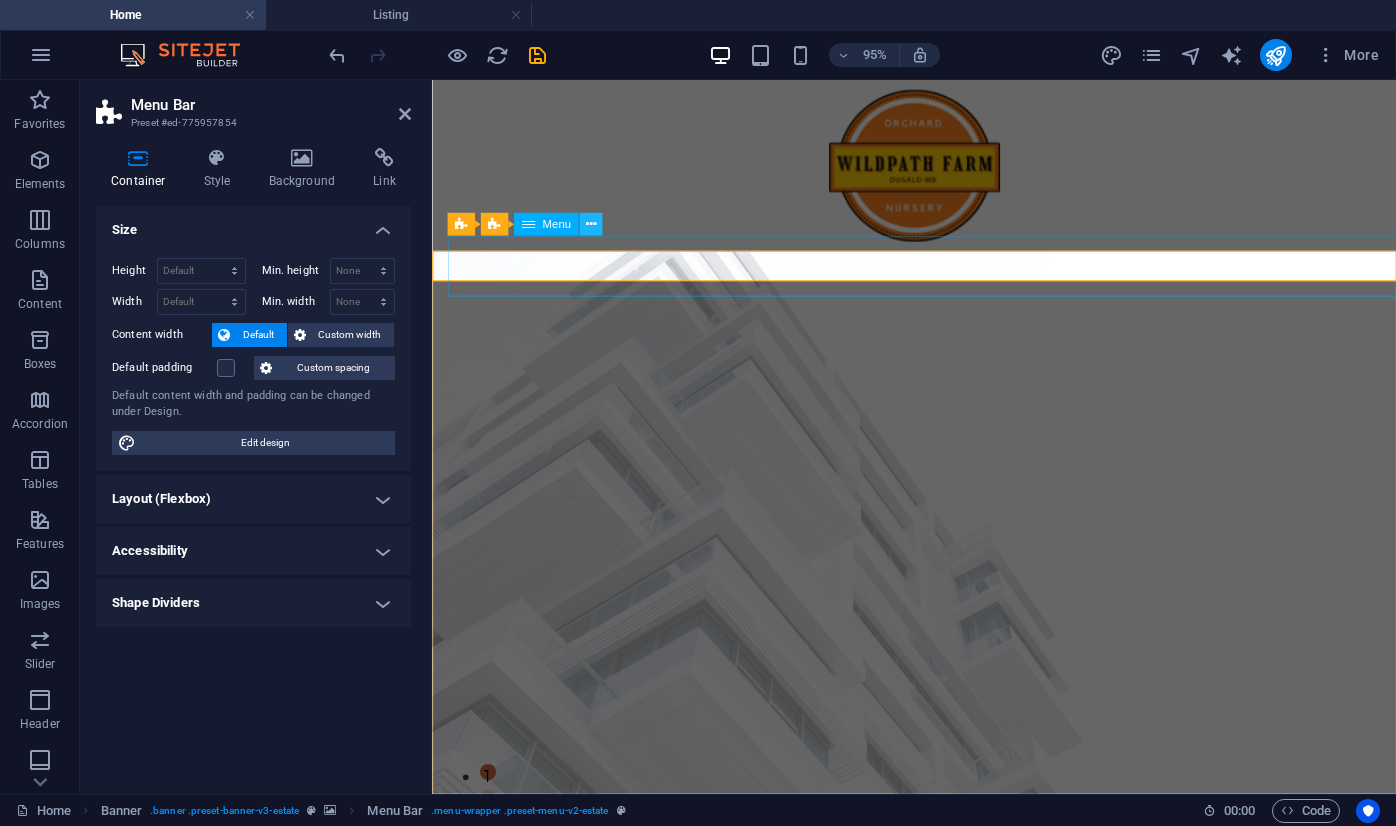 click at bounding box center (590, 224) 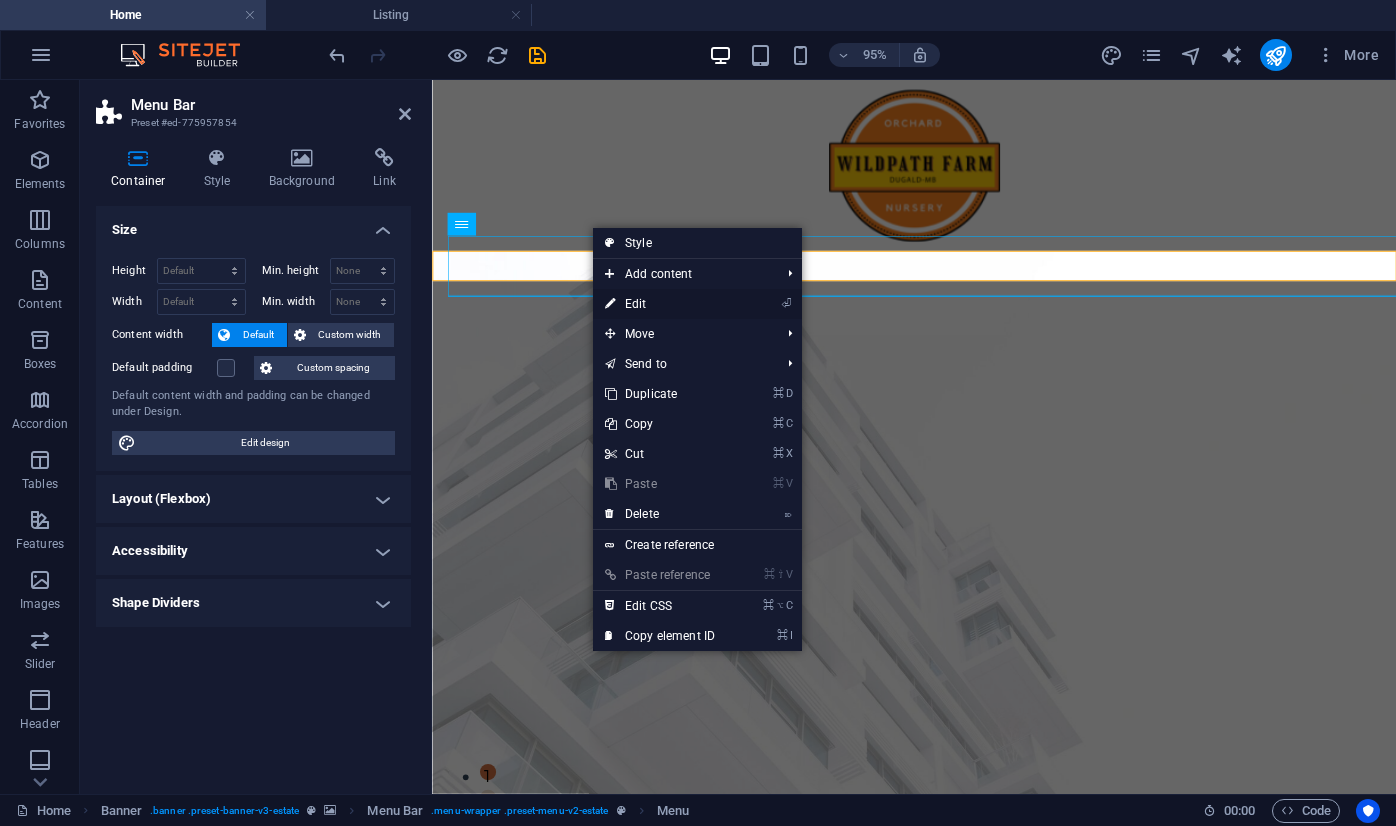 click on "⏎  Edit" at bounding box center (660, 304) 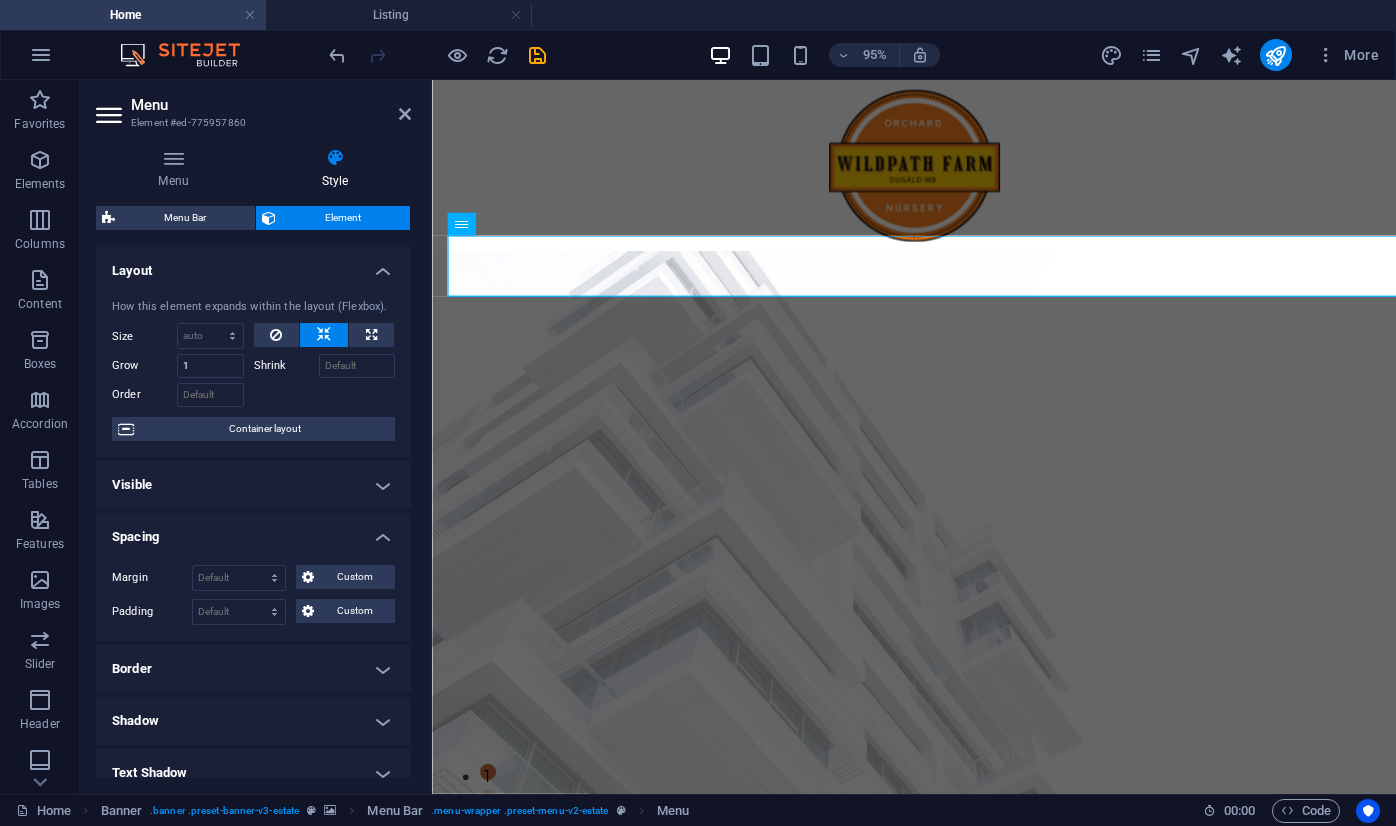 click on "Element" at bounding box center [343, 218] 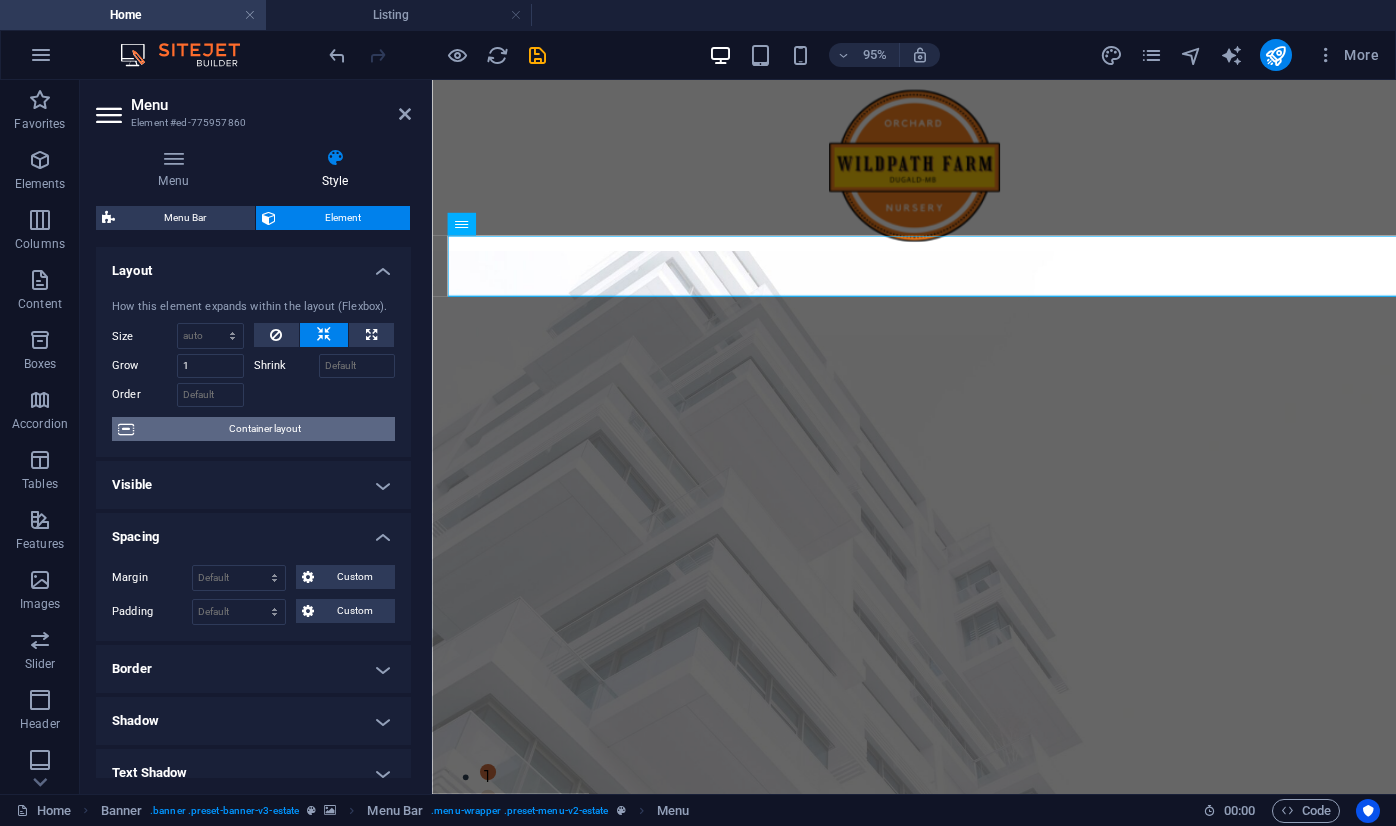 click on "Container layout" at bounding box center [264, 429] 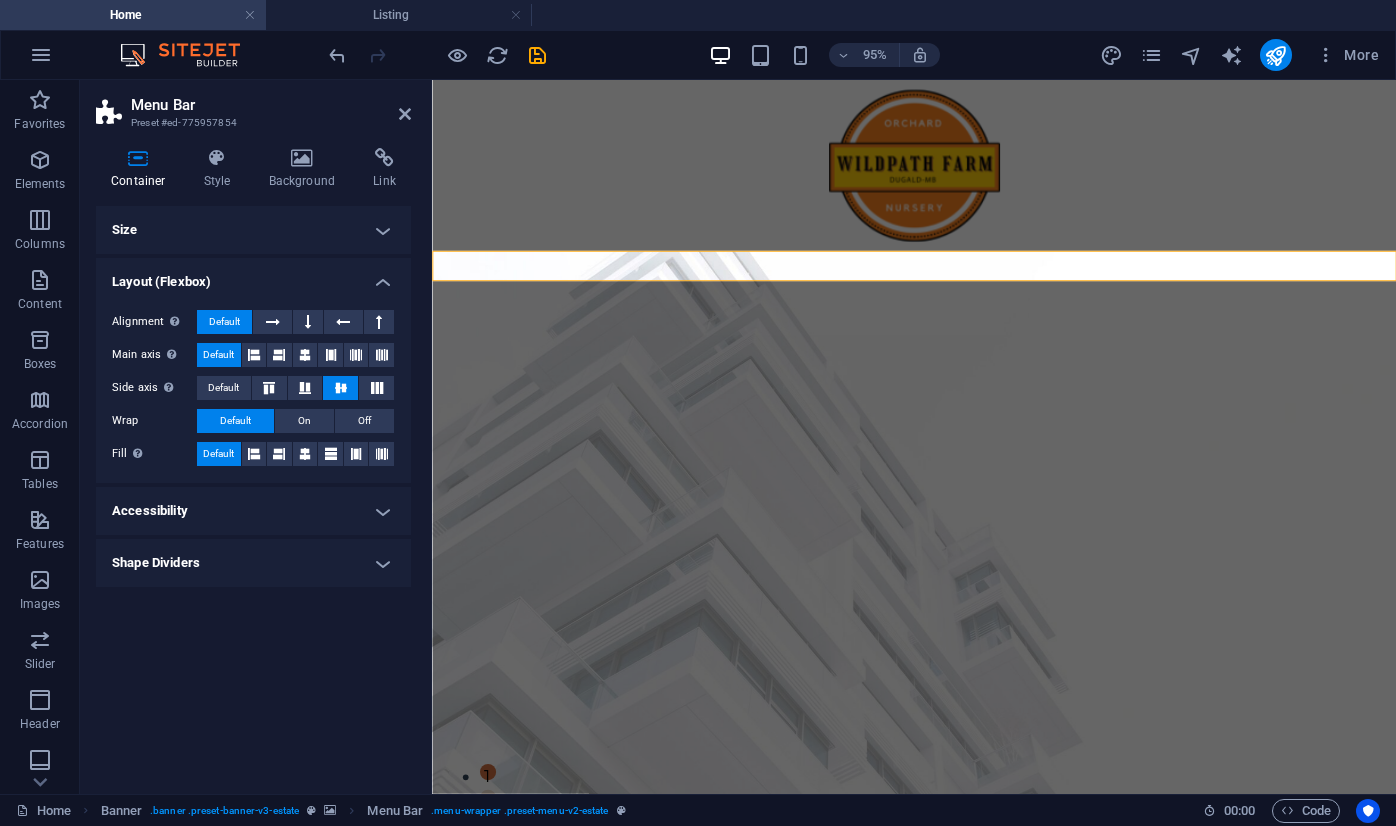 click on "Layout (Flexbox)" at bounding box center [253, 276] 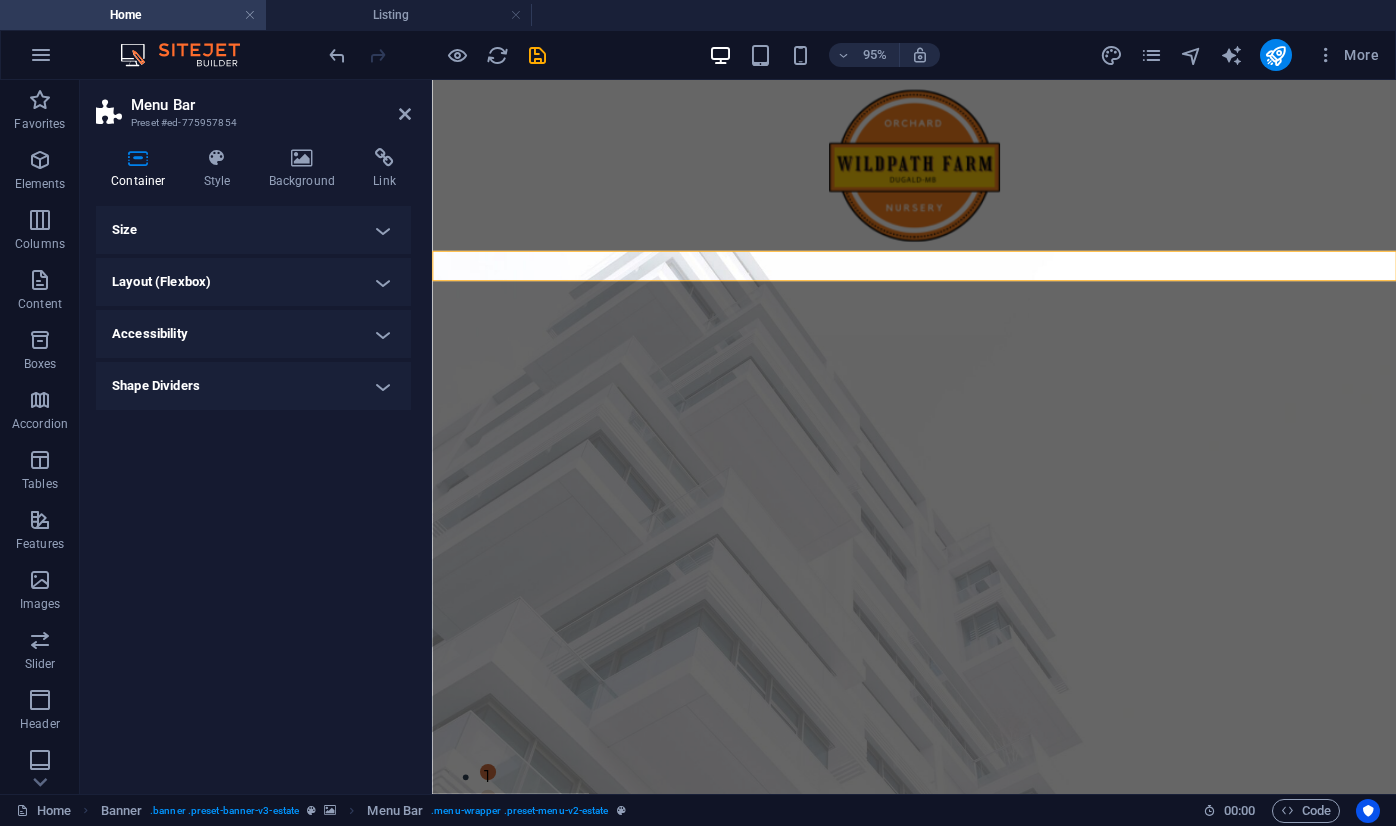 click on "Size" at bounding box center (253, 230) 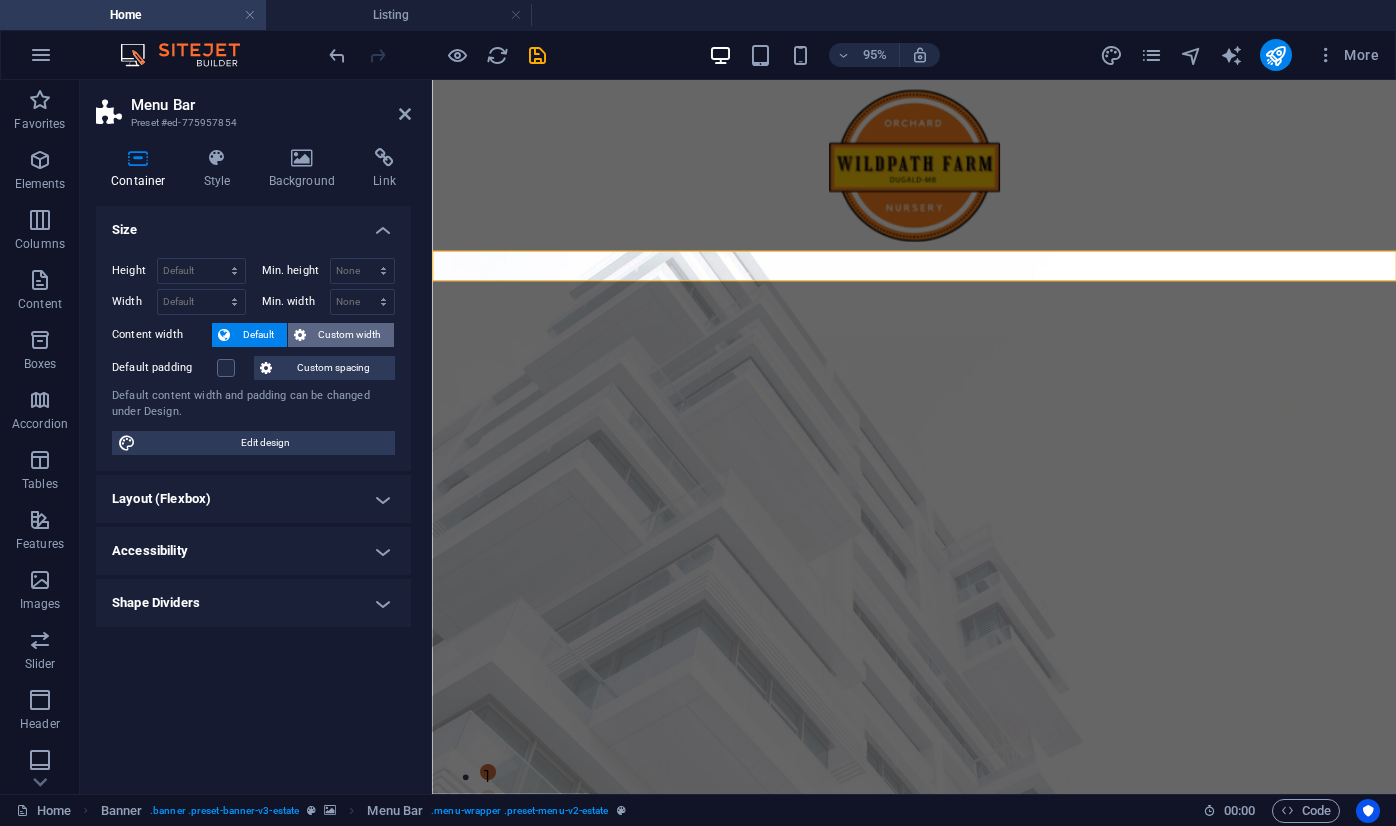 click on "Custom width" at bounding box center [350, 335] 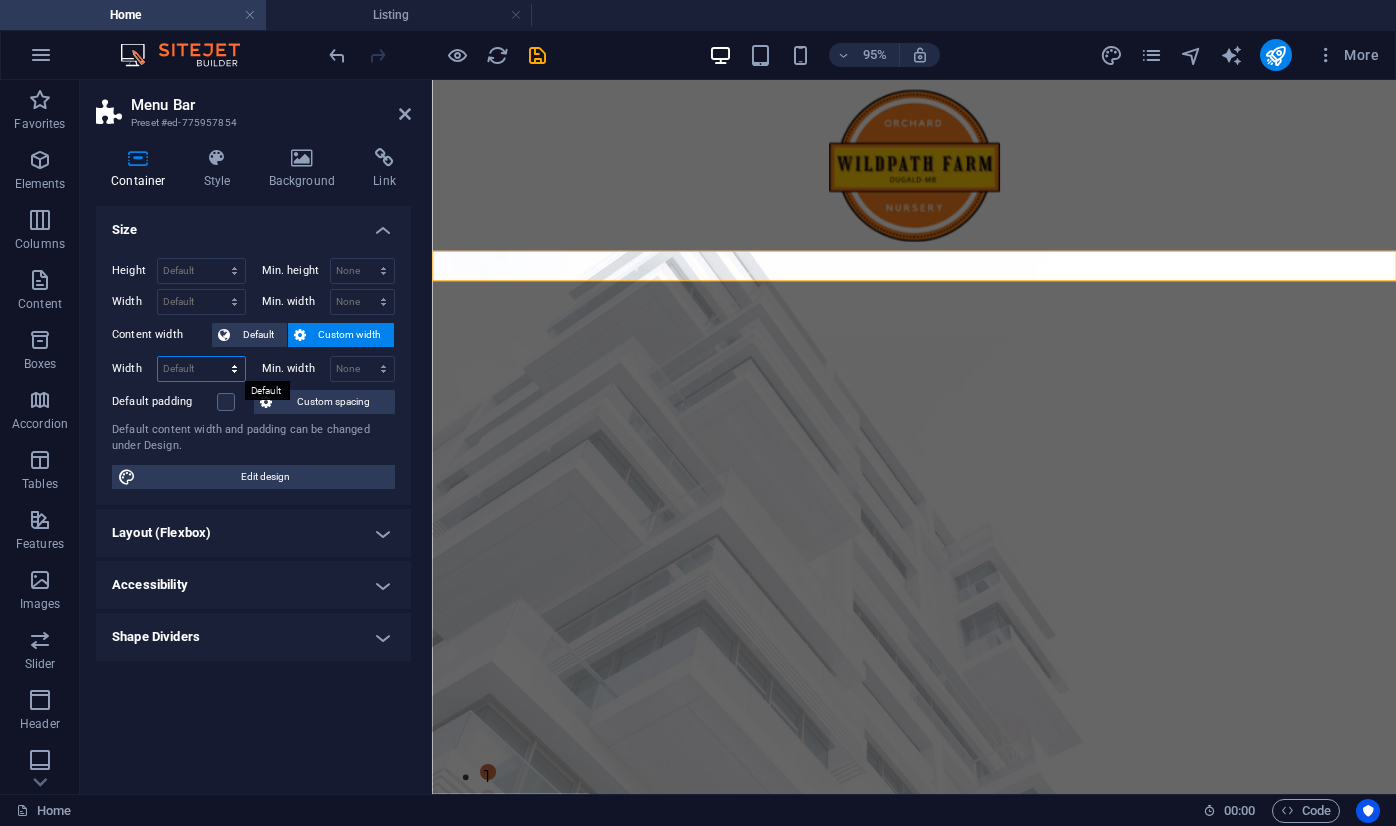 click on "Default px rem % em vh vw" at bounding box center [201, 369] 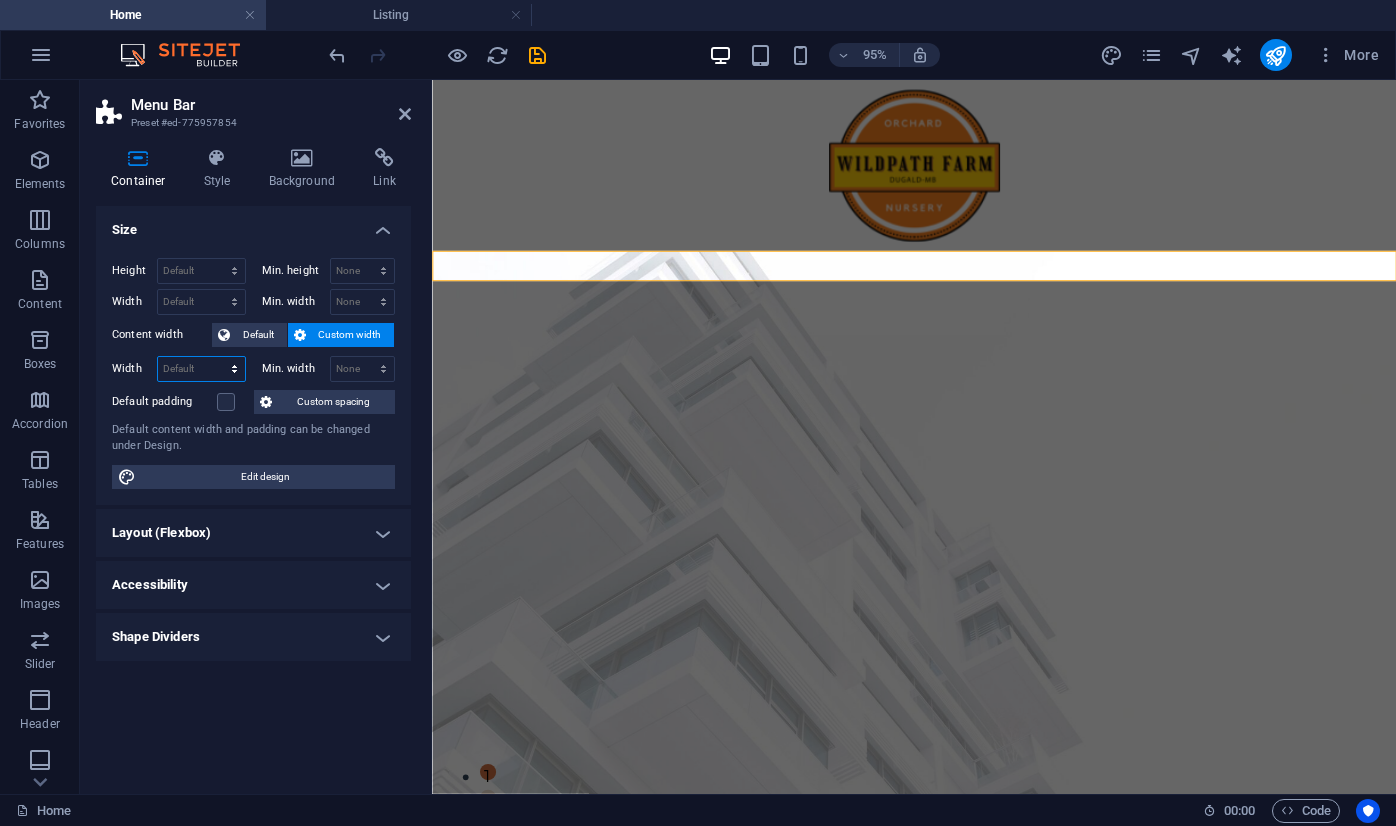 select on "DISABLED_OPTION_VALUE" 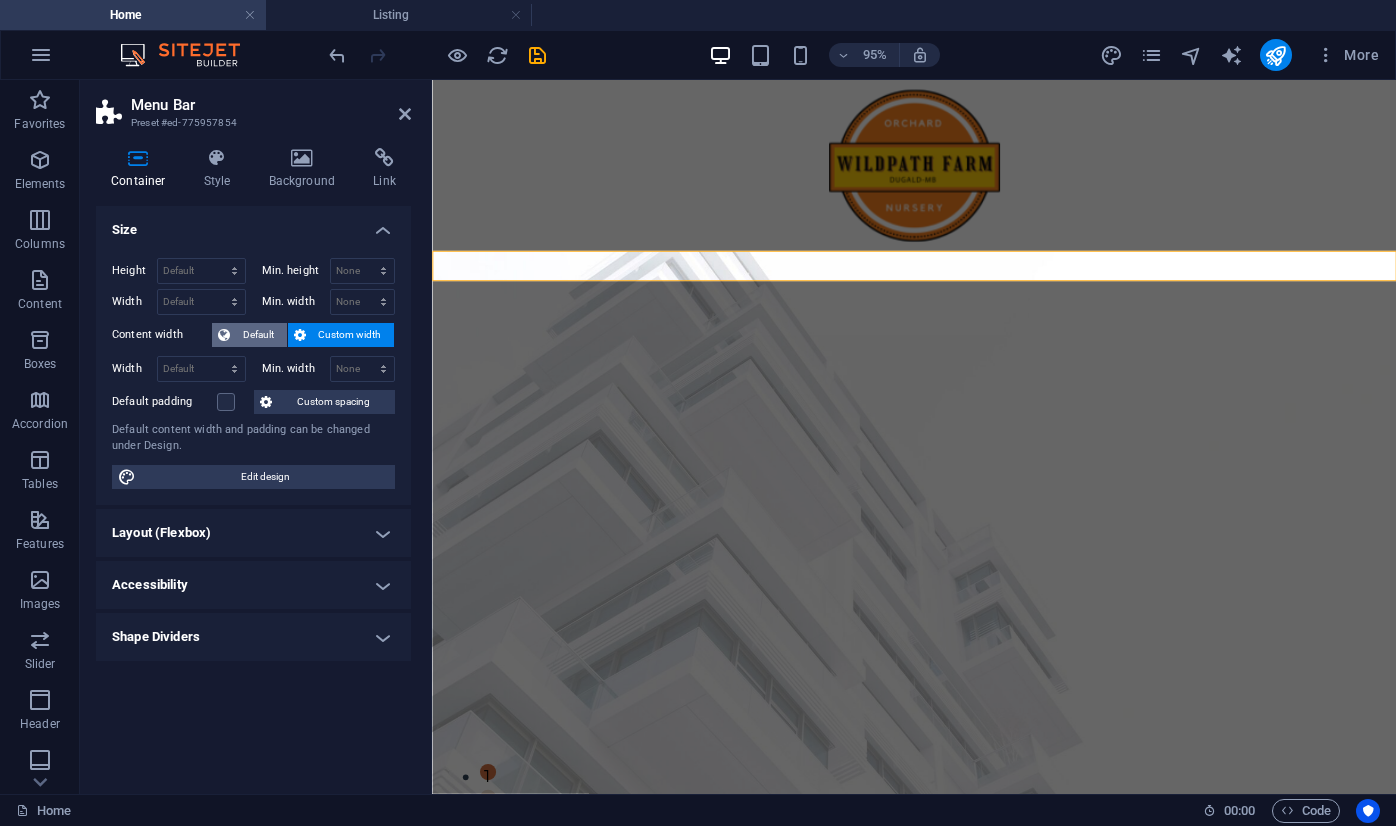 click on "Default" at bounding box center (258, 335) 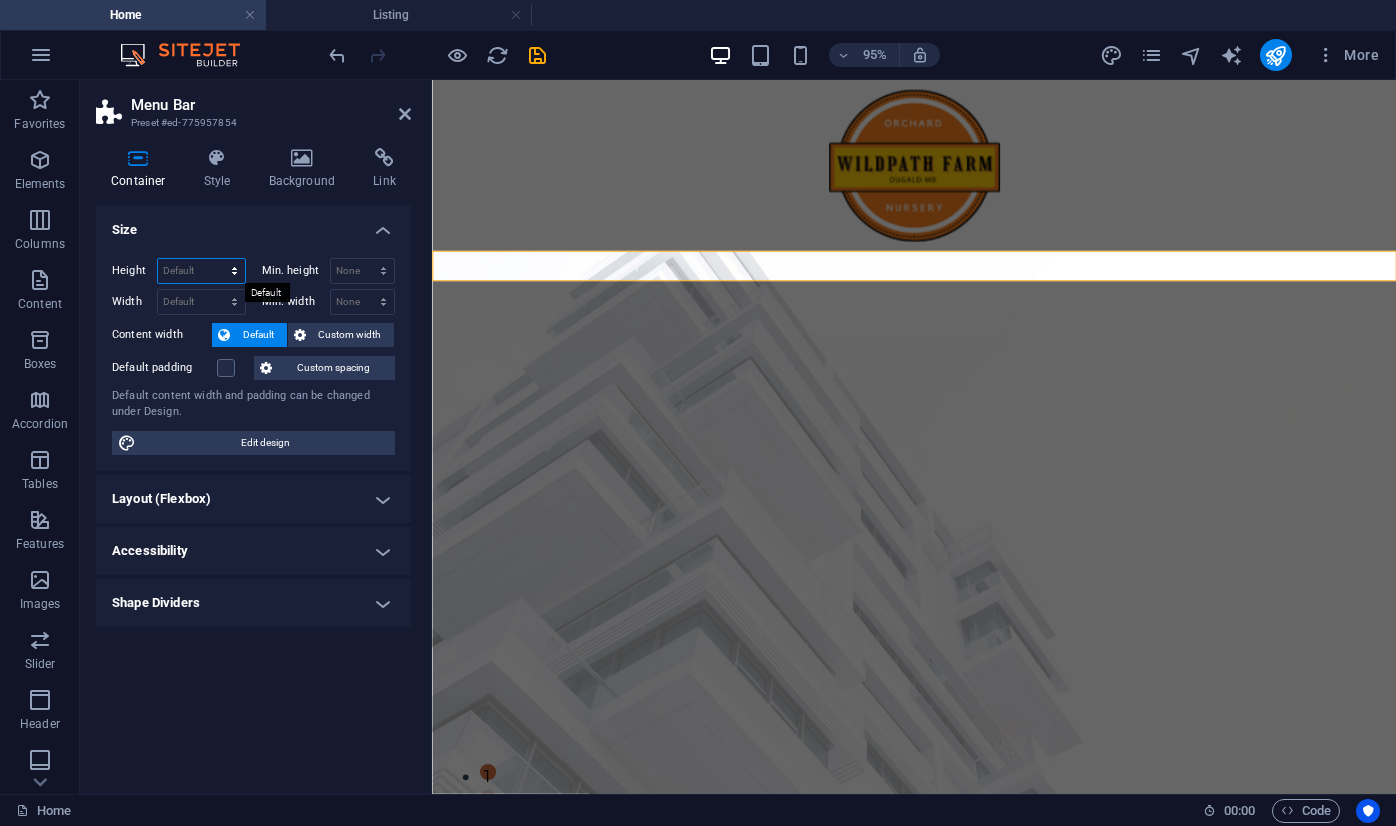 click on "Default px rem % vh vw" at bounding box center (201, 271) 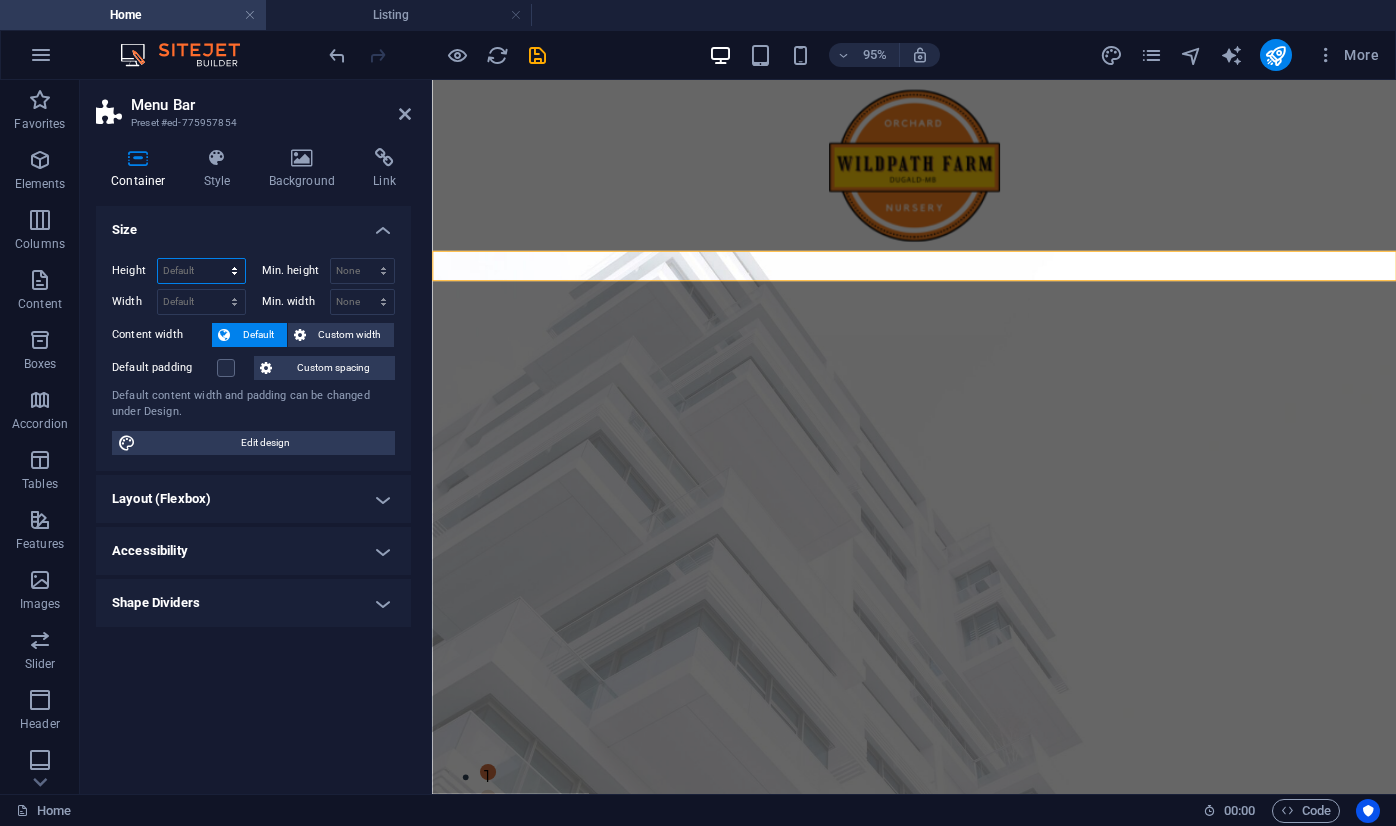 select on "px" 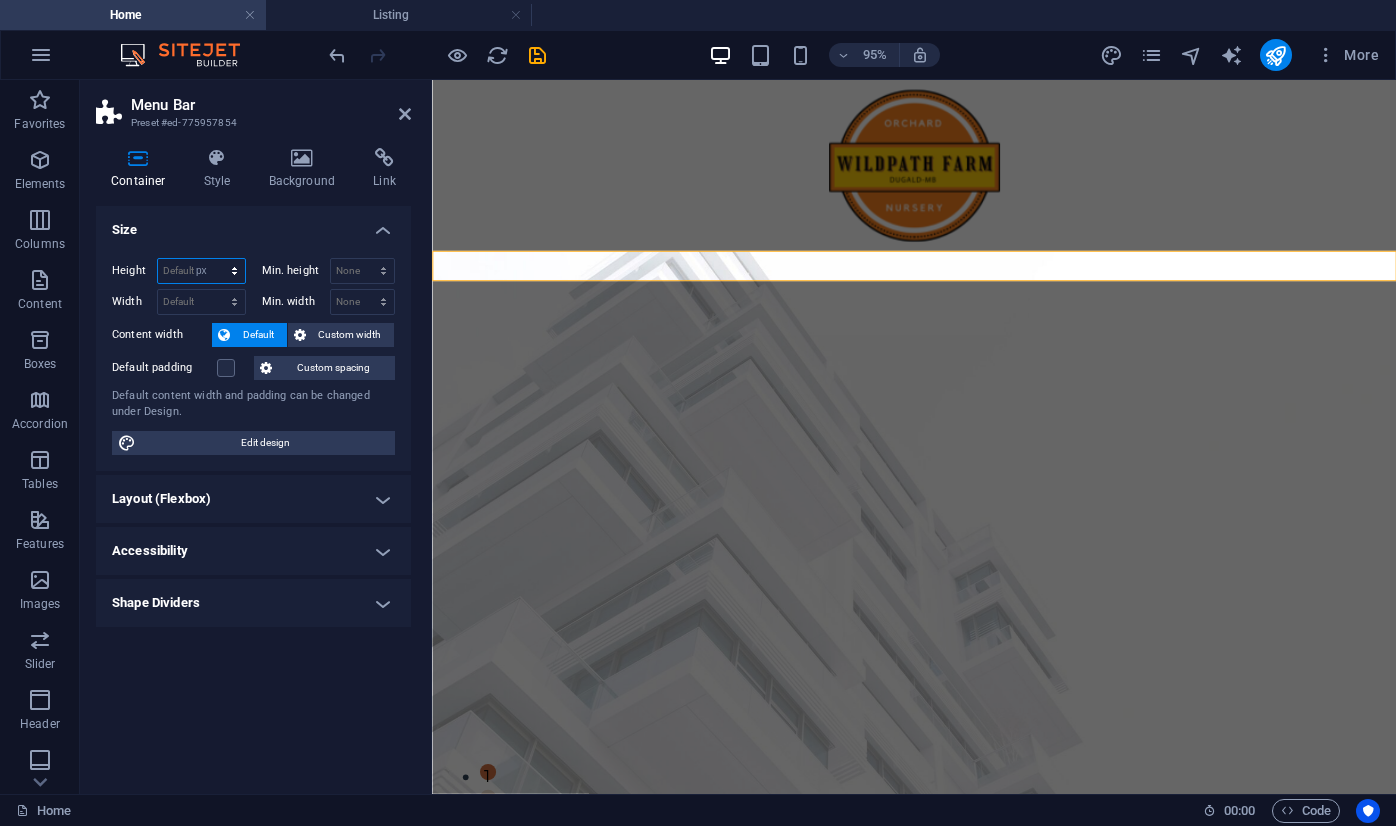 type on "32" 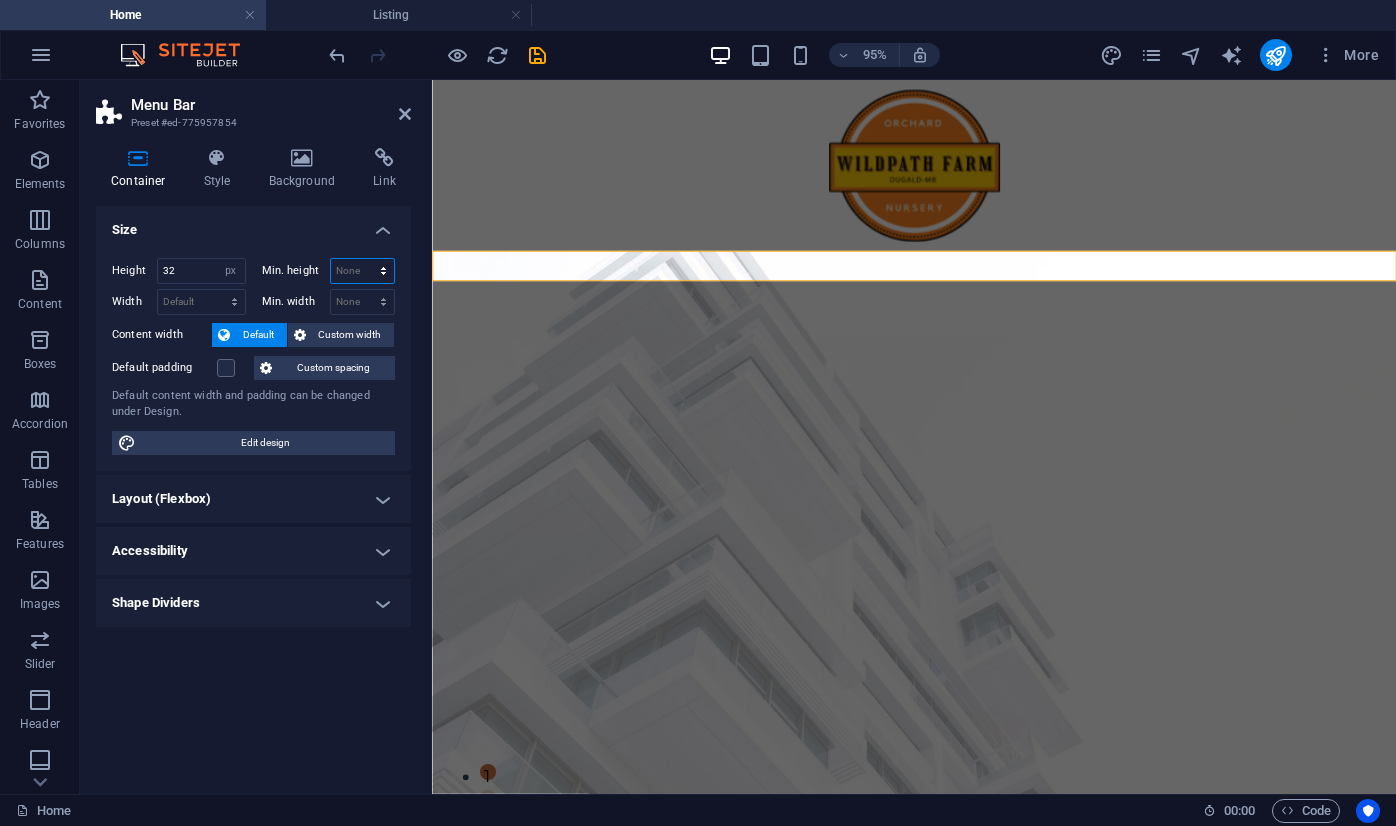 click on "None px rem % vh vw" at bounding box center [363, 271] 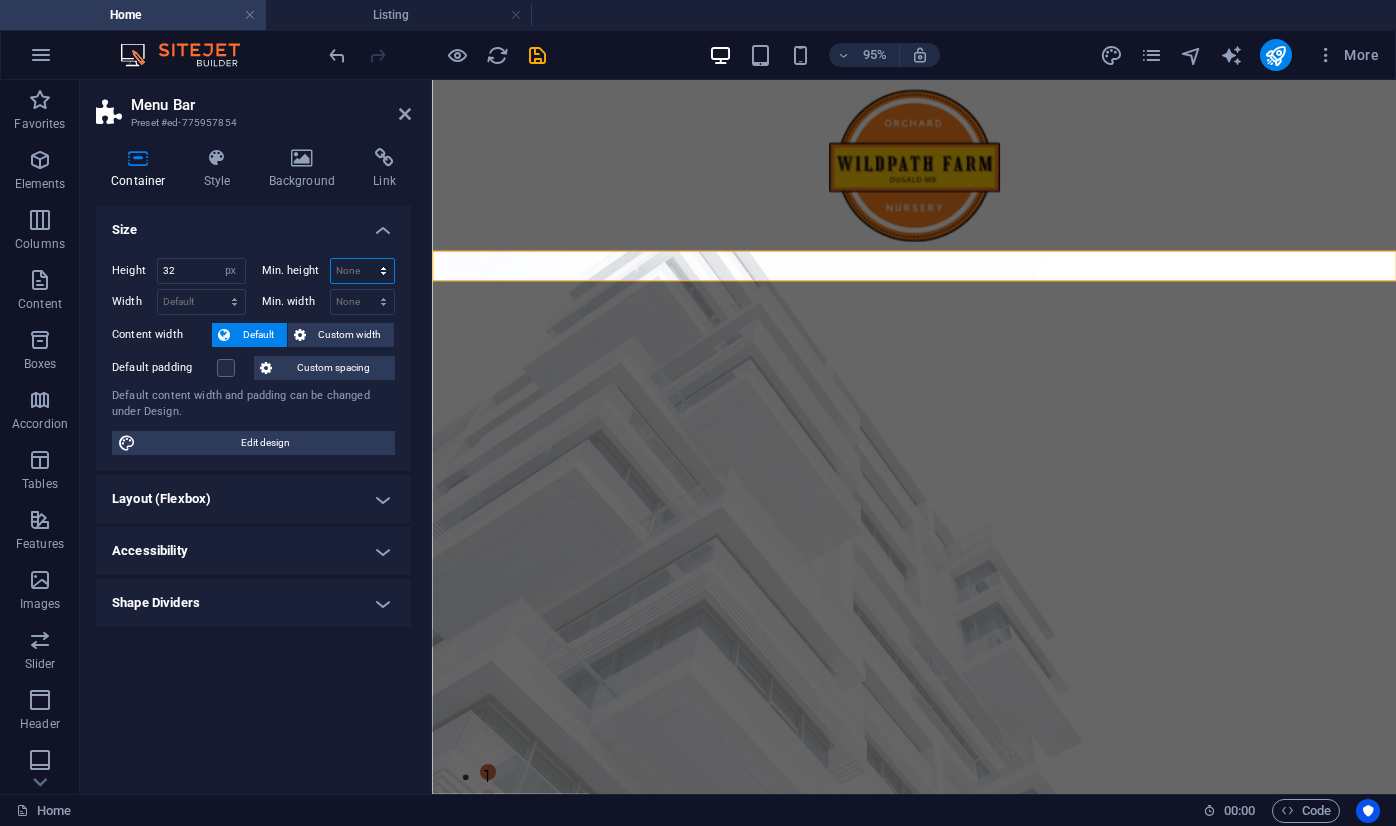 select on "px" 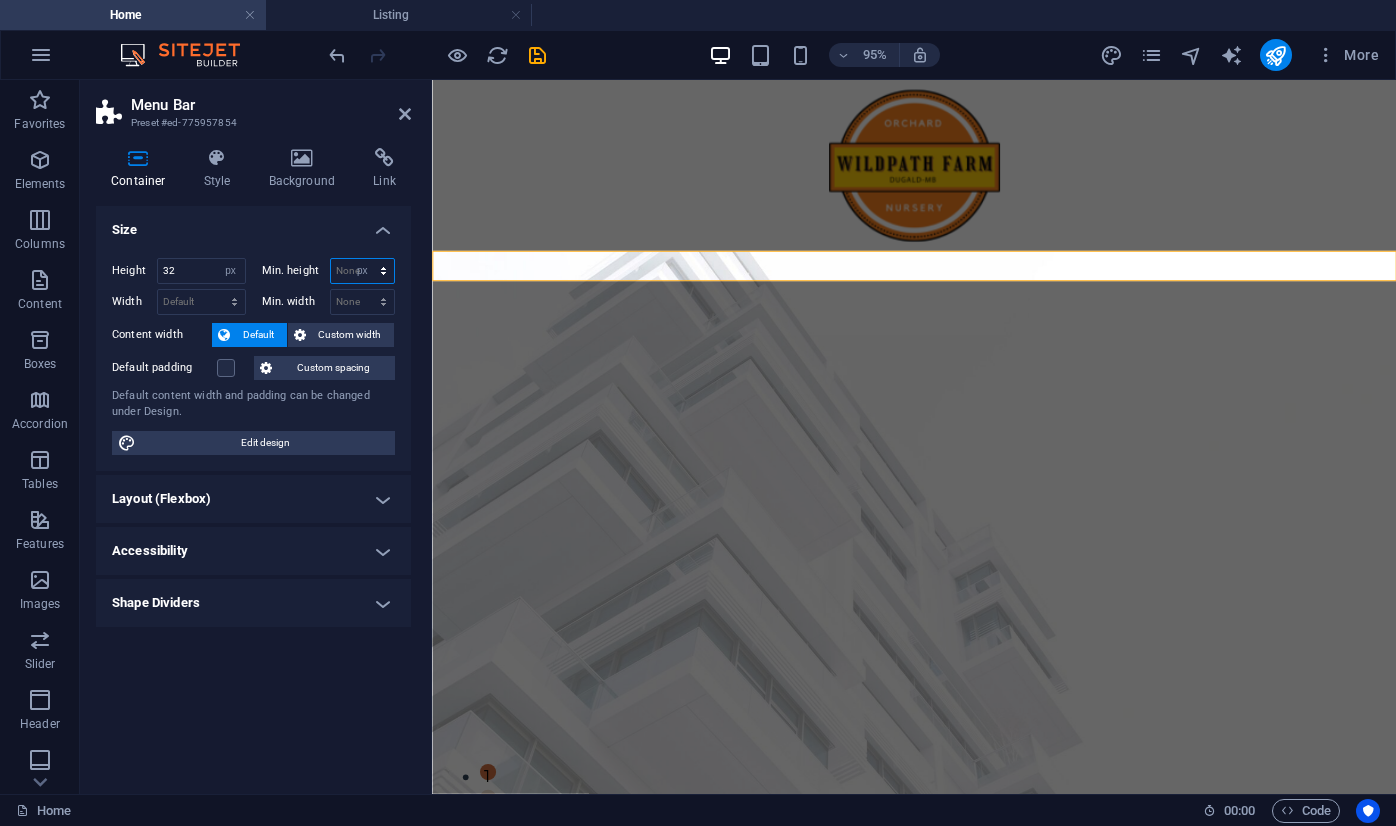 type on "0" 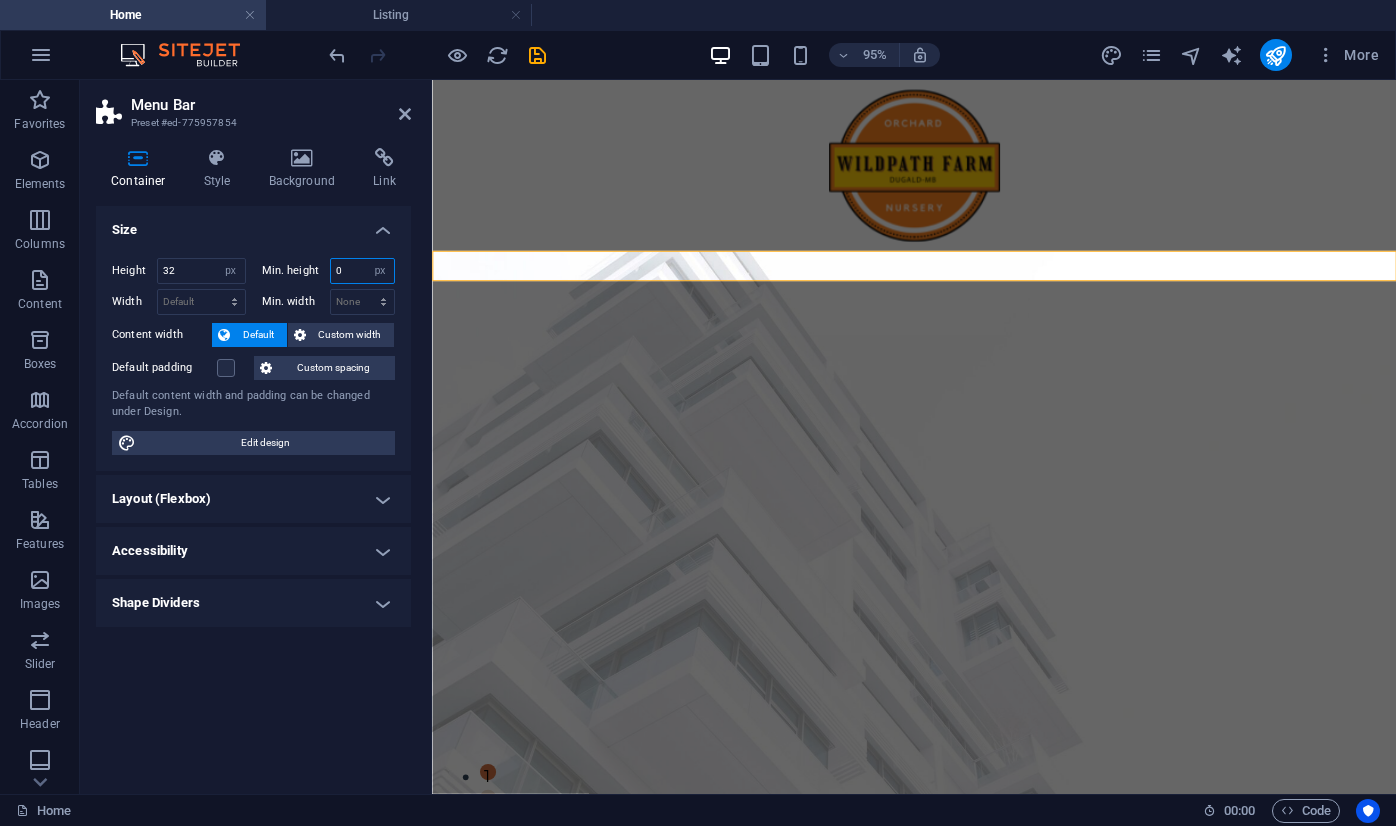 click on "0" at bounding box center (363, 271) 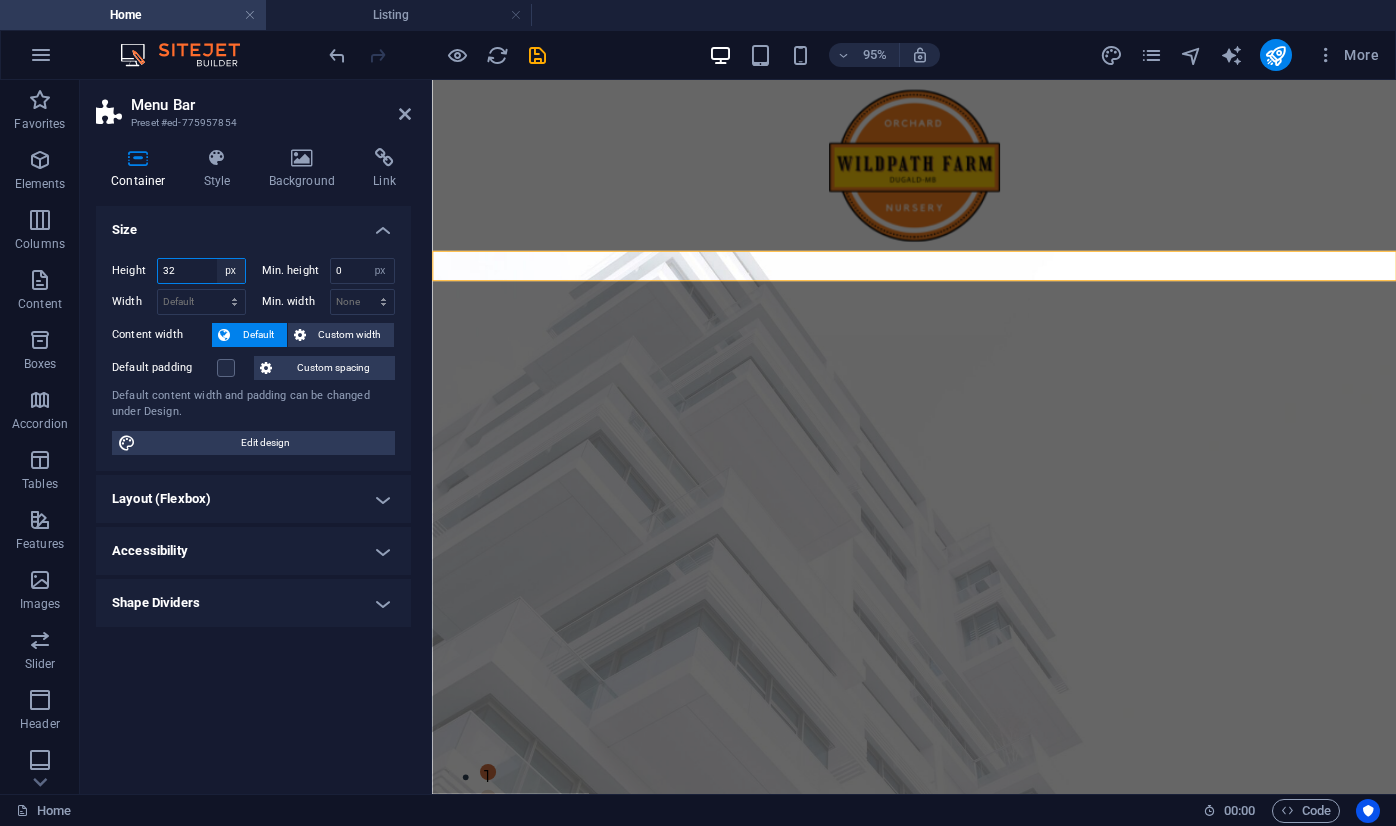 click on "Default px rem % vh vw" at bounding box center (231, 271) 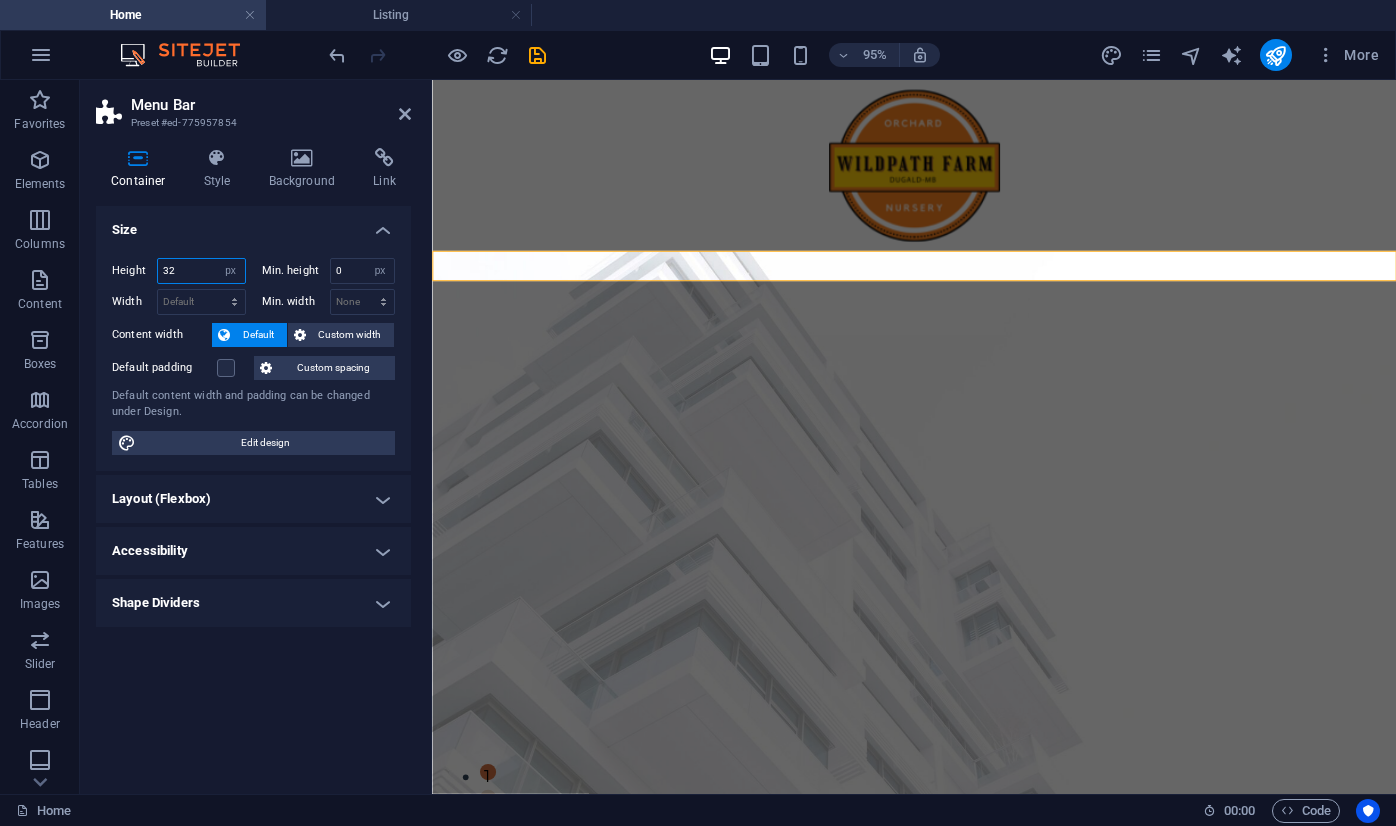 click on "32" at bounding box center (201, 271) 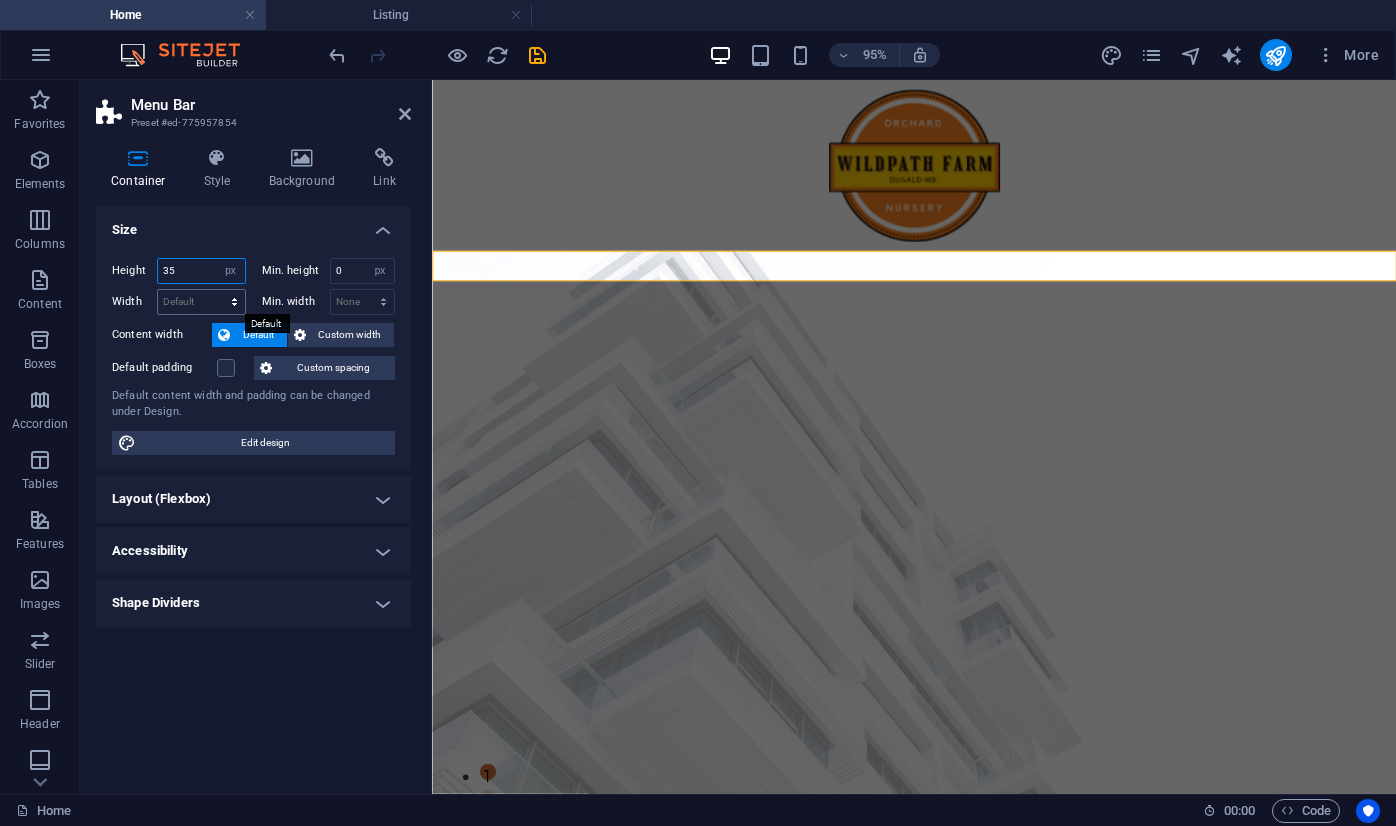 type on "3" 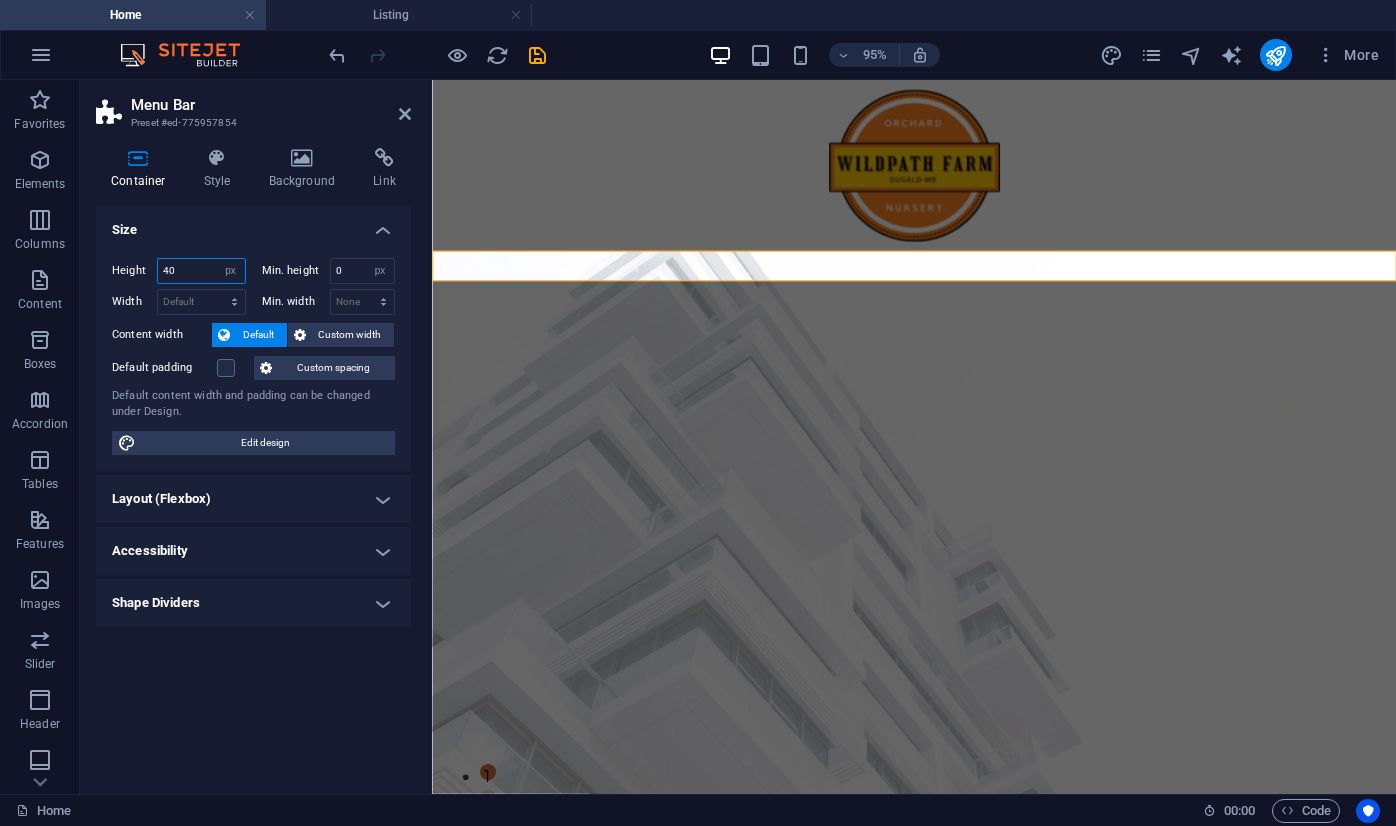 type on "40" 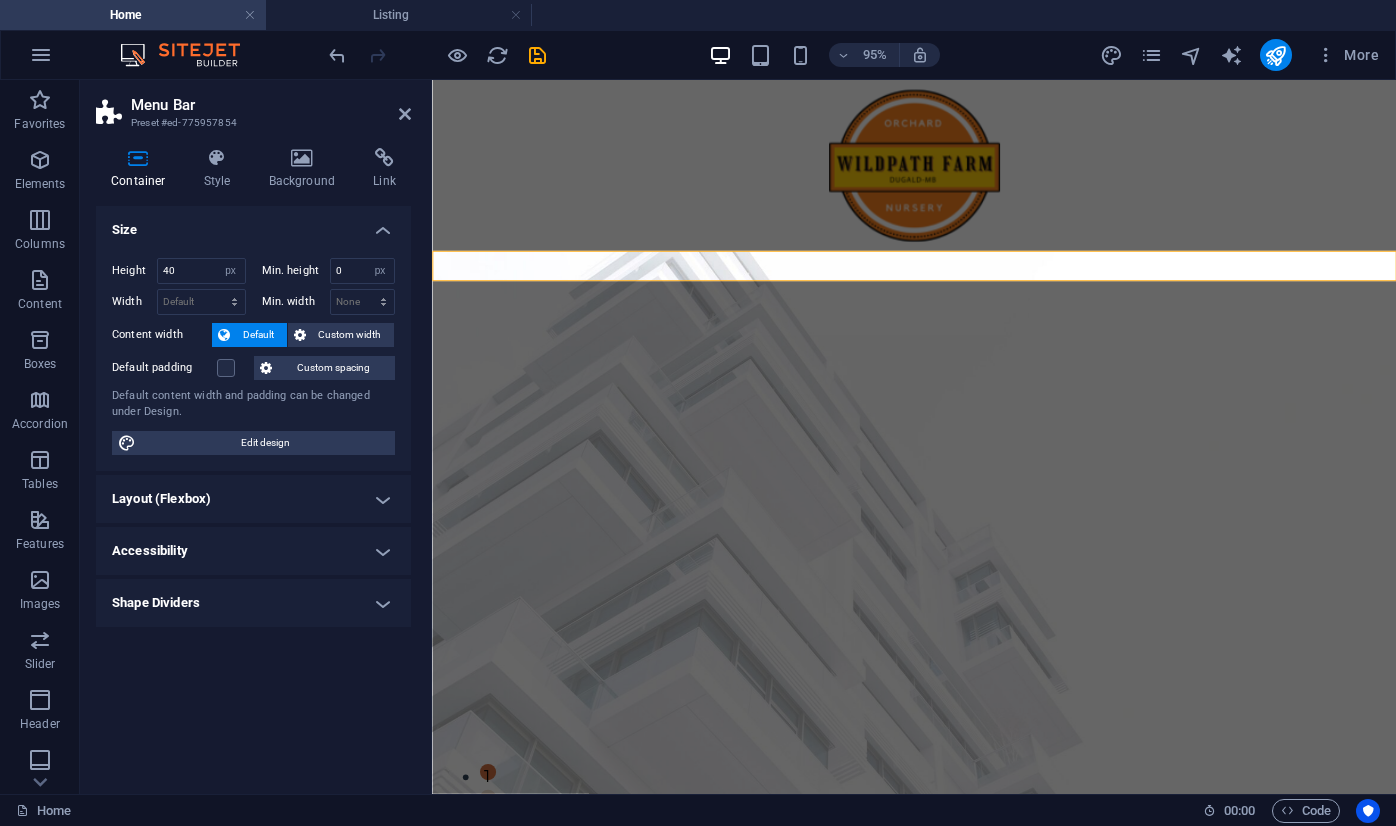 click on "Accessibility" at bounding box center (253, 551) 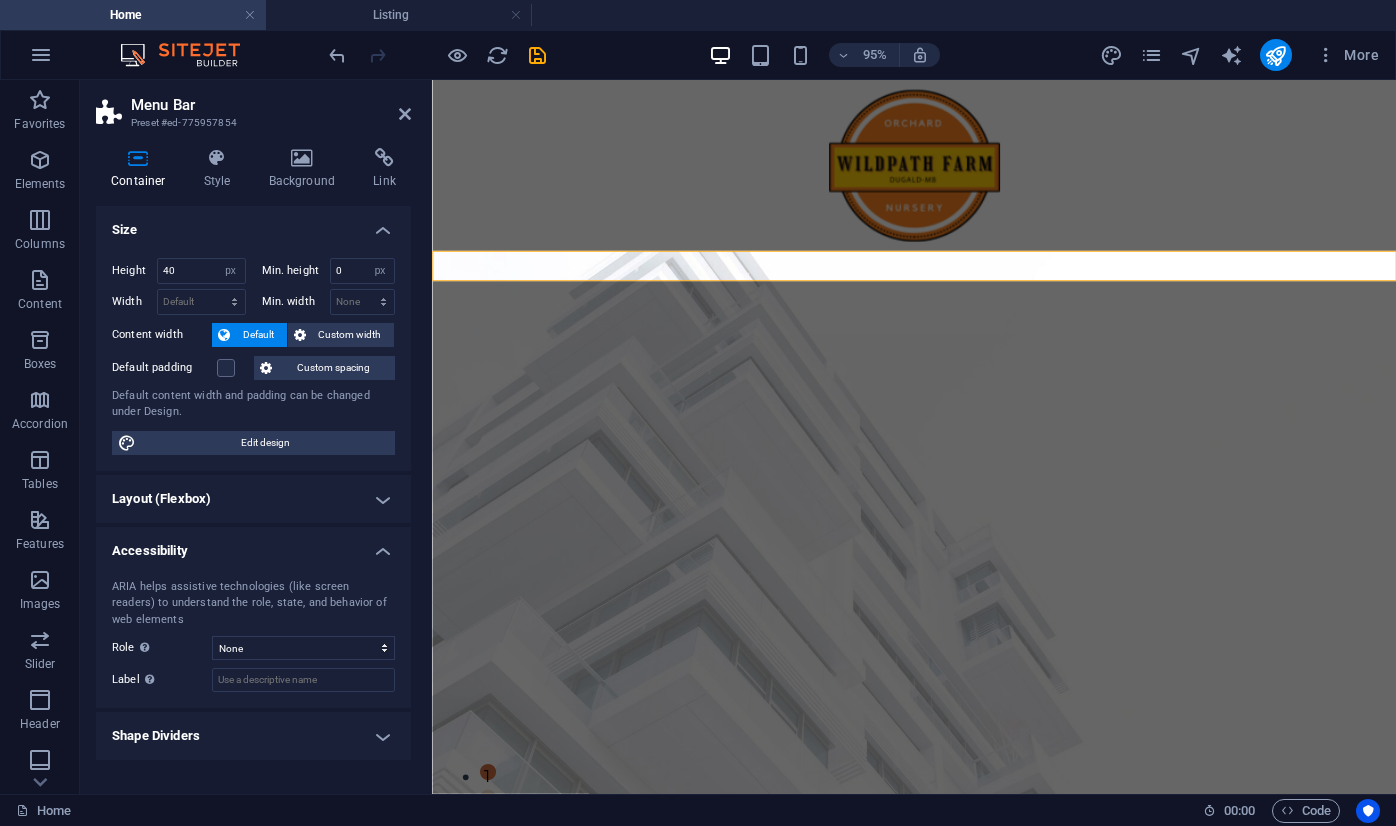 click on "Accessibility" at bounding box center [253, 545] 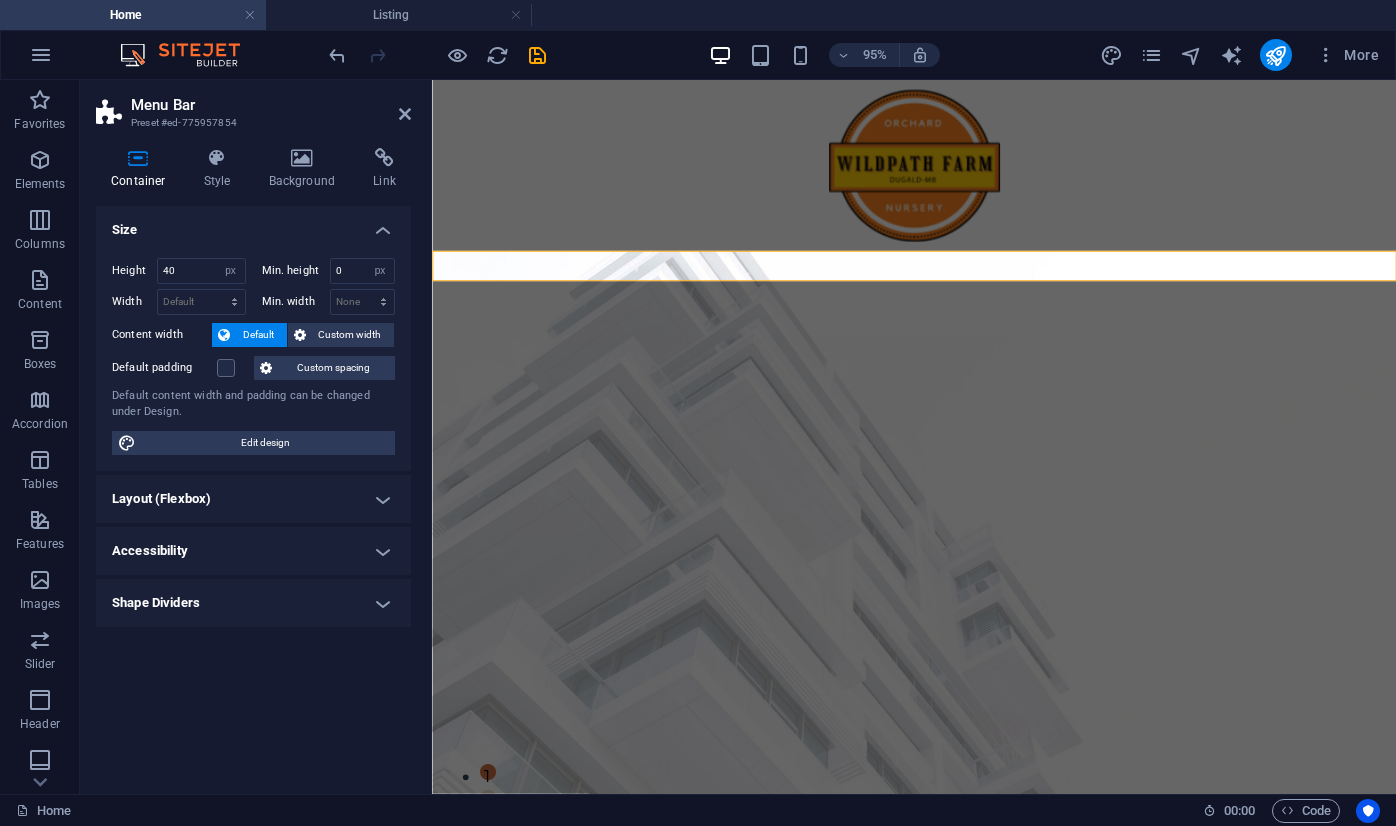 click on "Size" at bounding box center [253, 224] 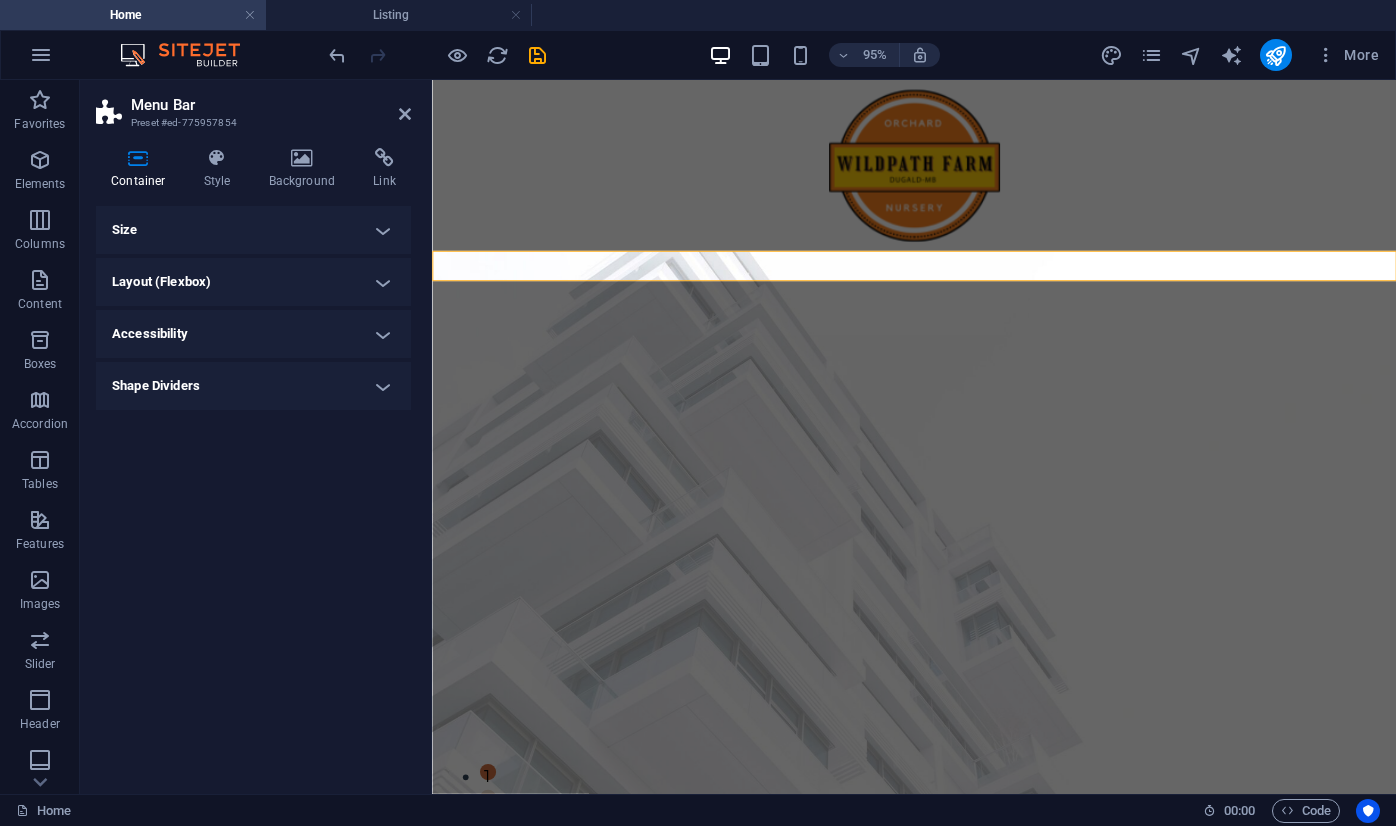 click on "Accessibility" at bounding box center (253, 334) 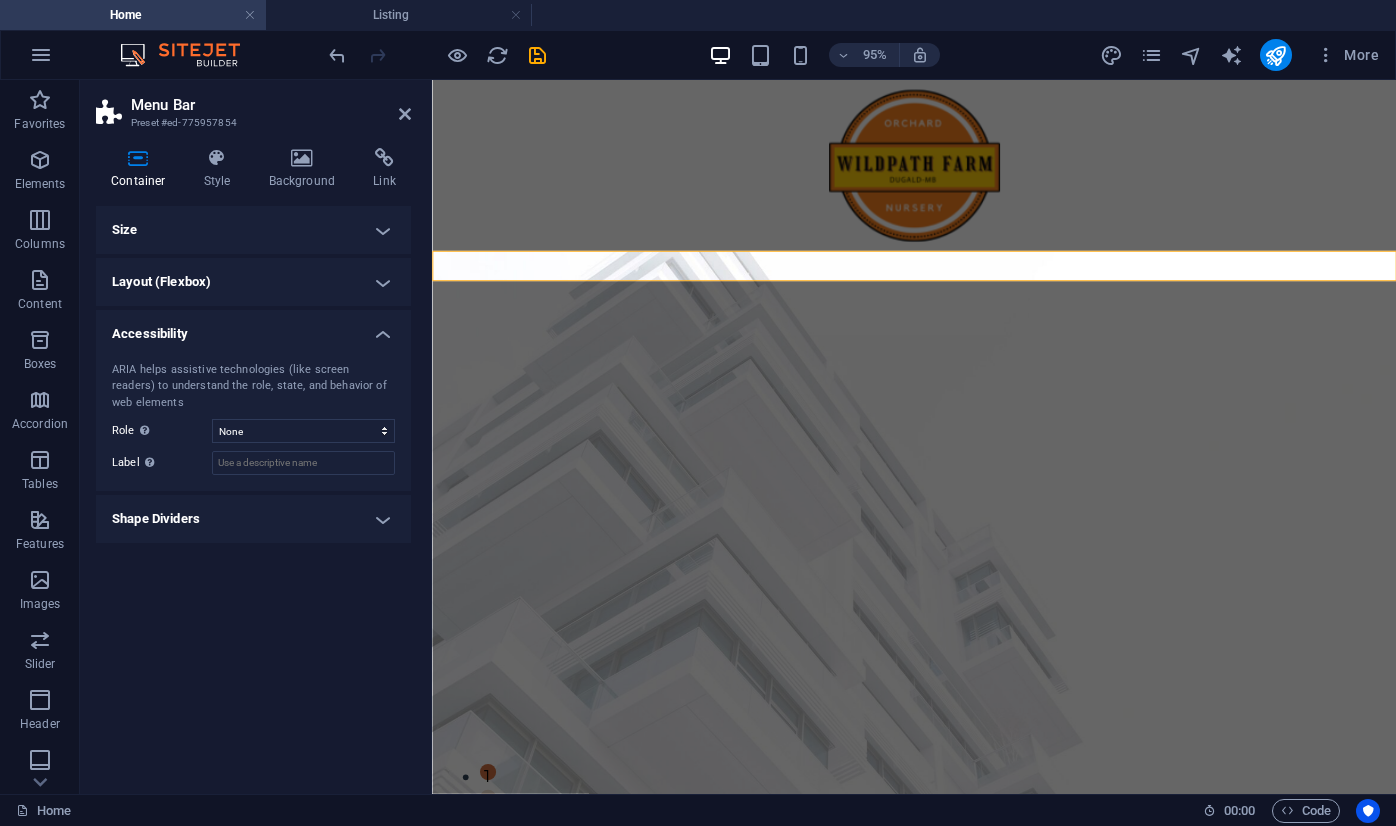 click on "Accessibility" at bounding box center [253, 328] 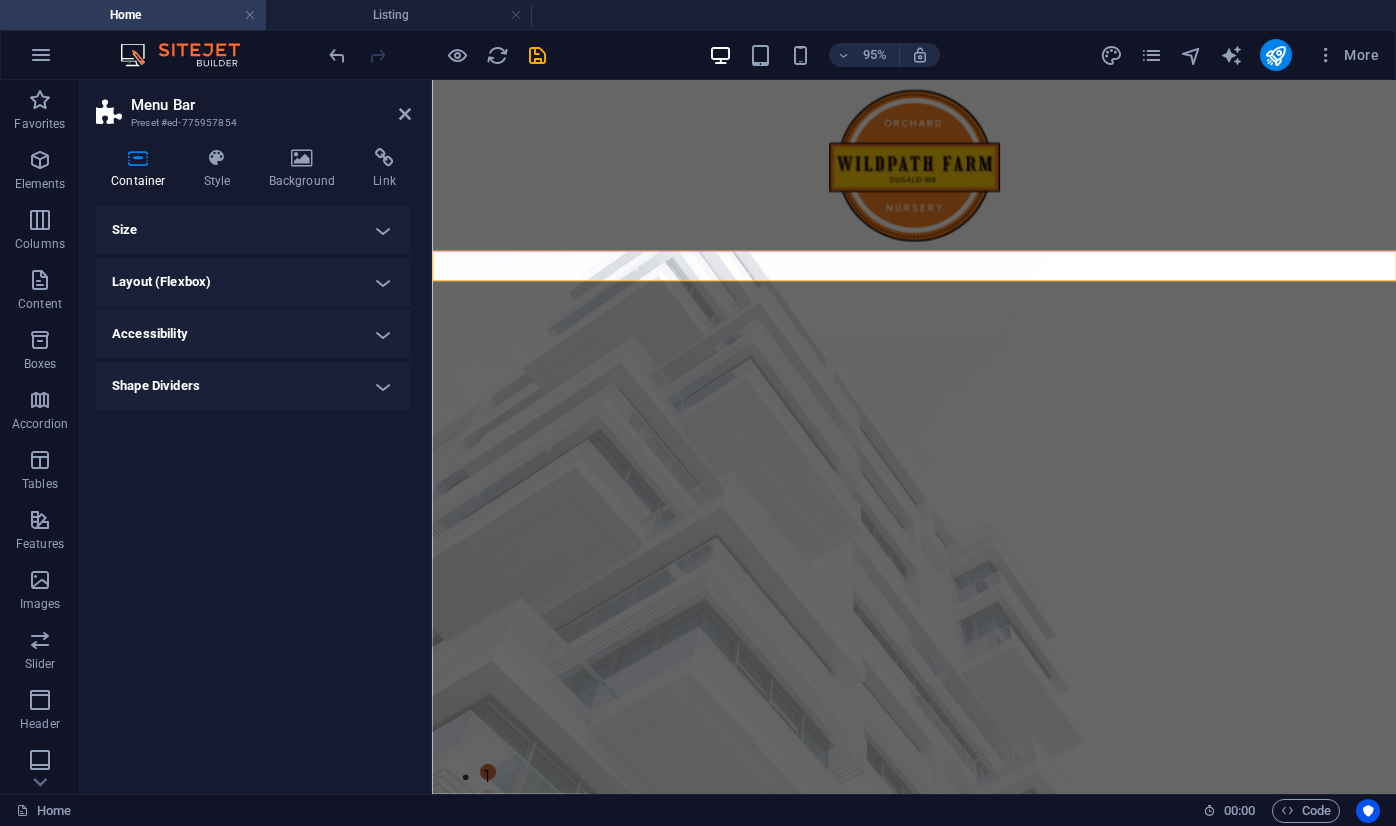 click on "Size" at bounding box center (253, 230) 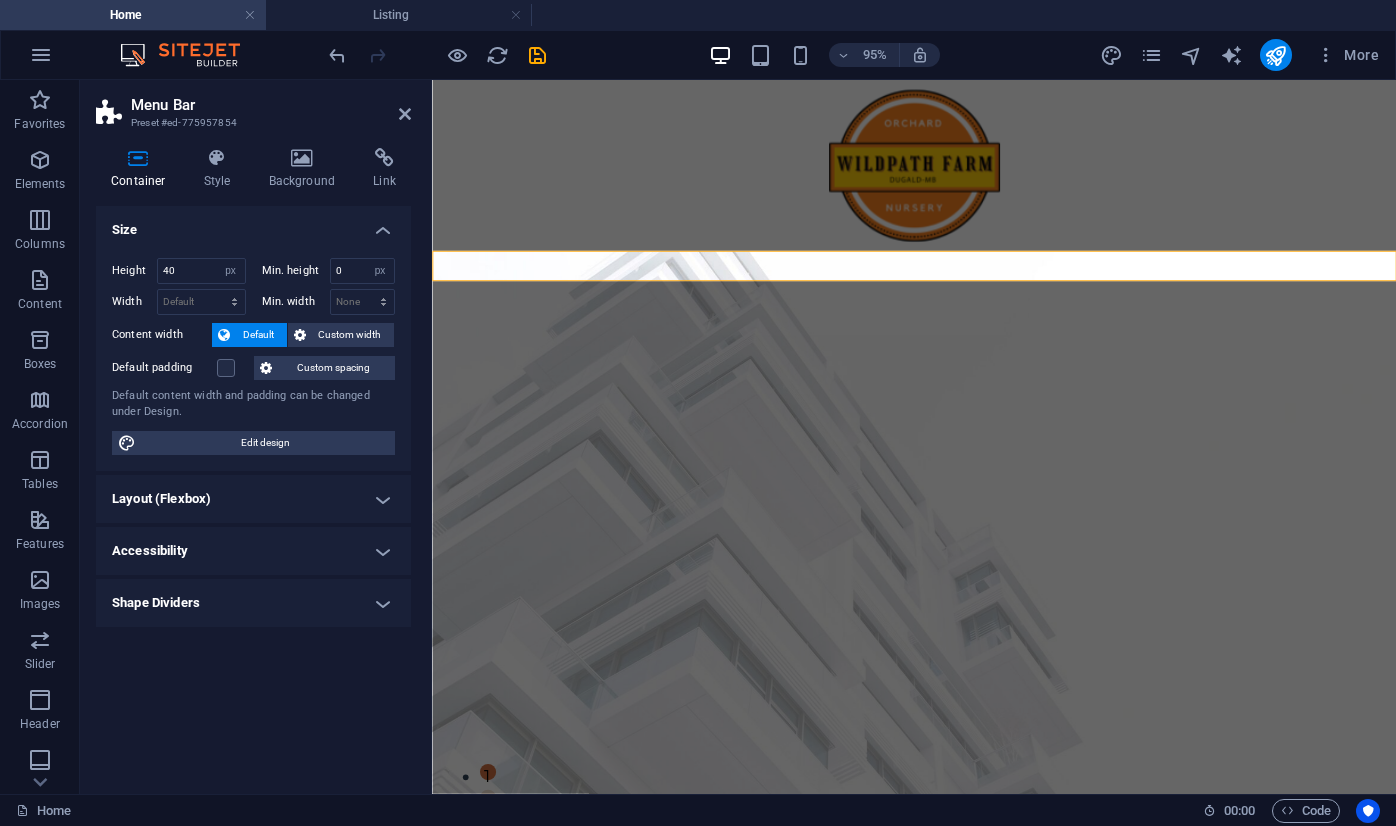 click on "Size" at bounding box center [253, 224] 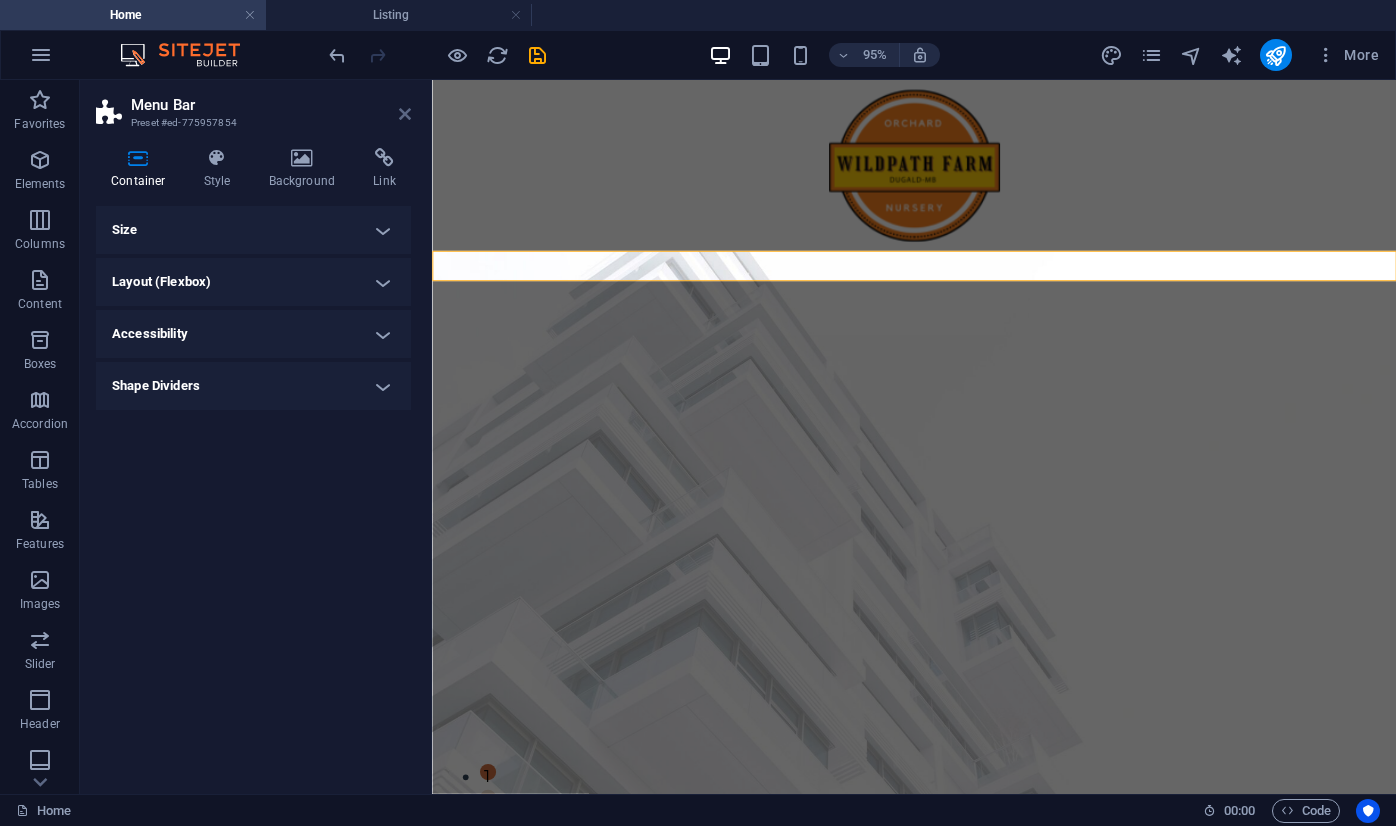 click at bounding box center (405, 114) 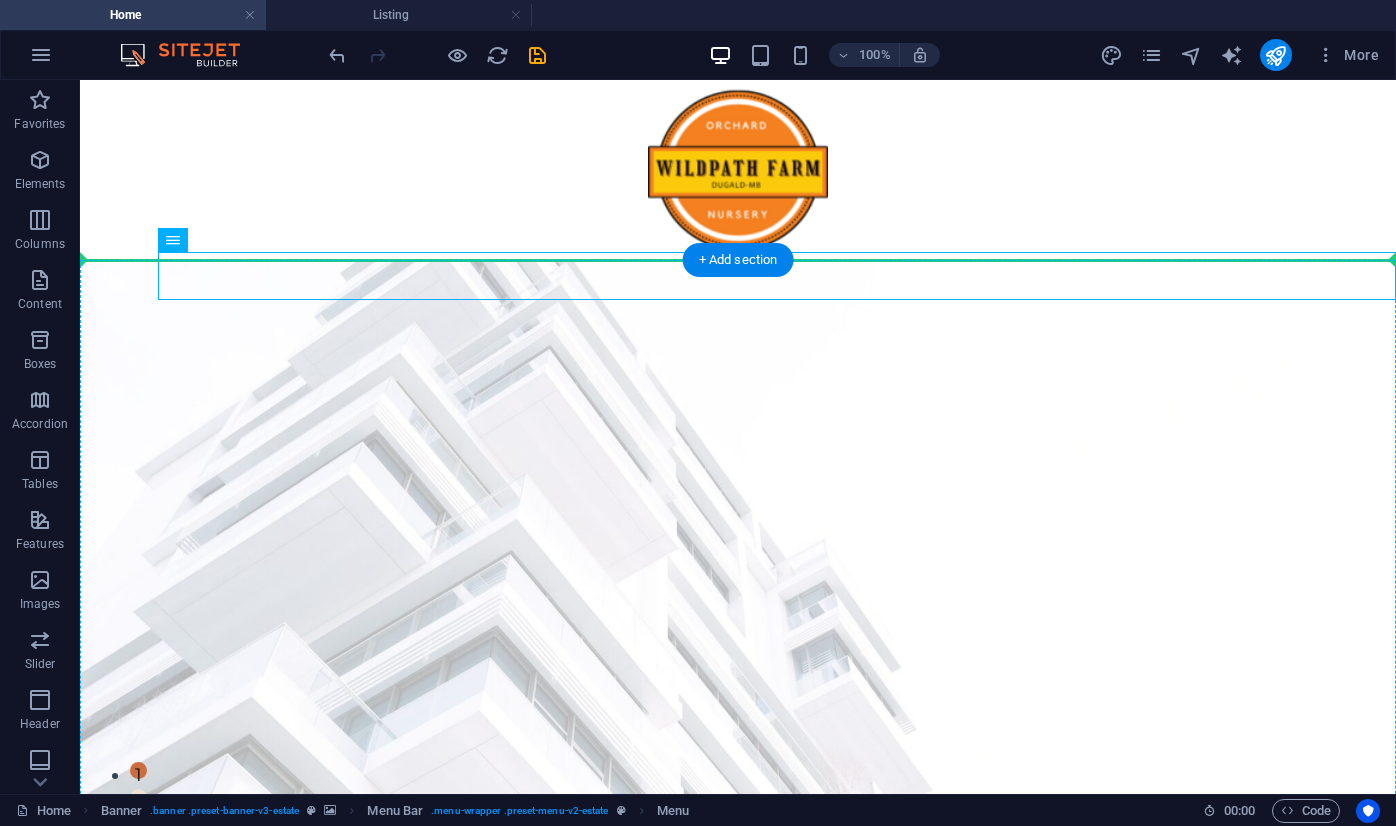 drag, startPoint x: 186, startPoint y: 278, endPoint x: 129, endPoint y: 278, distance: 57 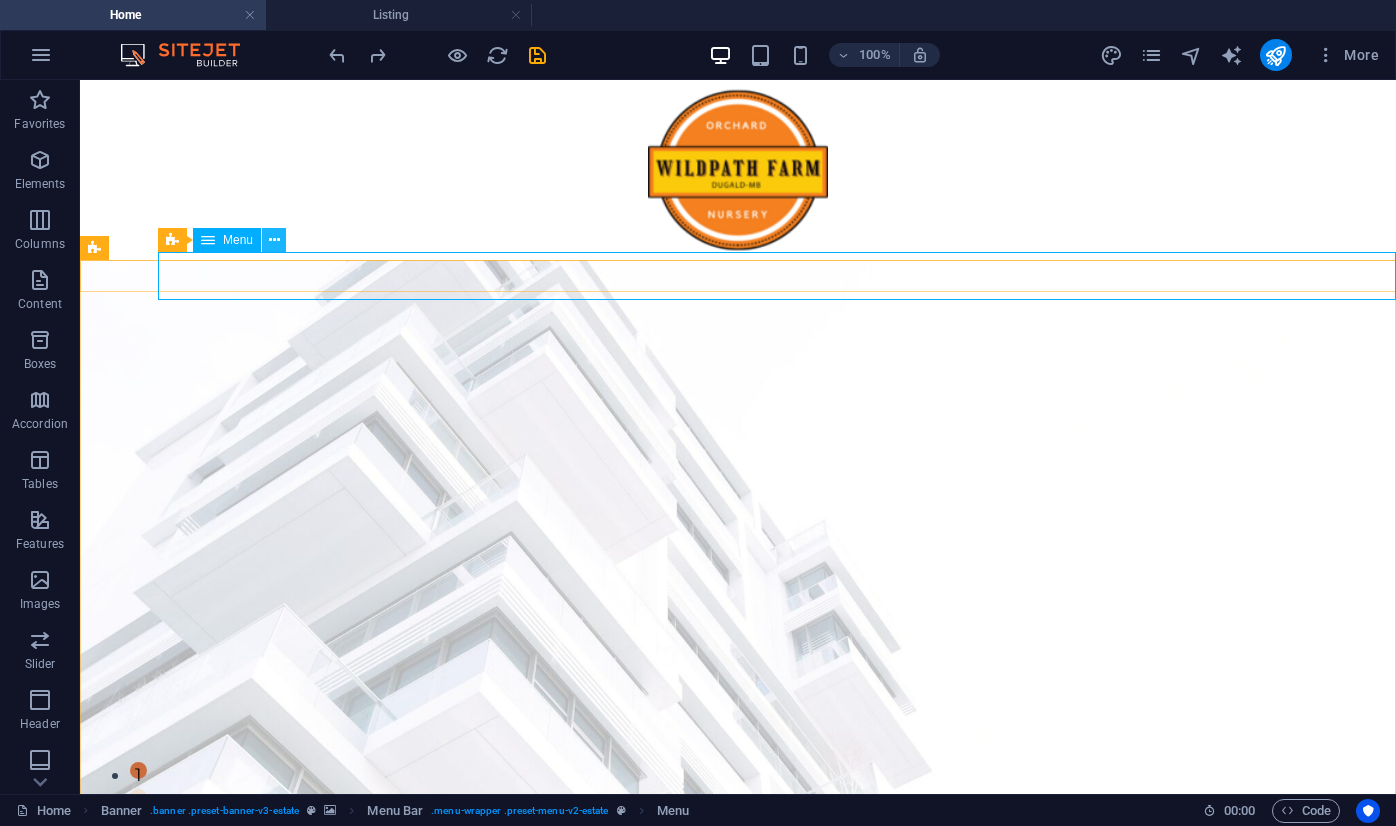 click at bounding box center [274, 240] 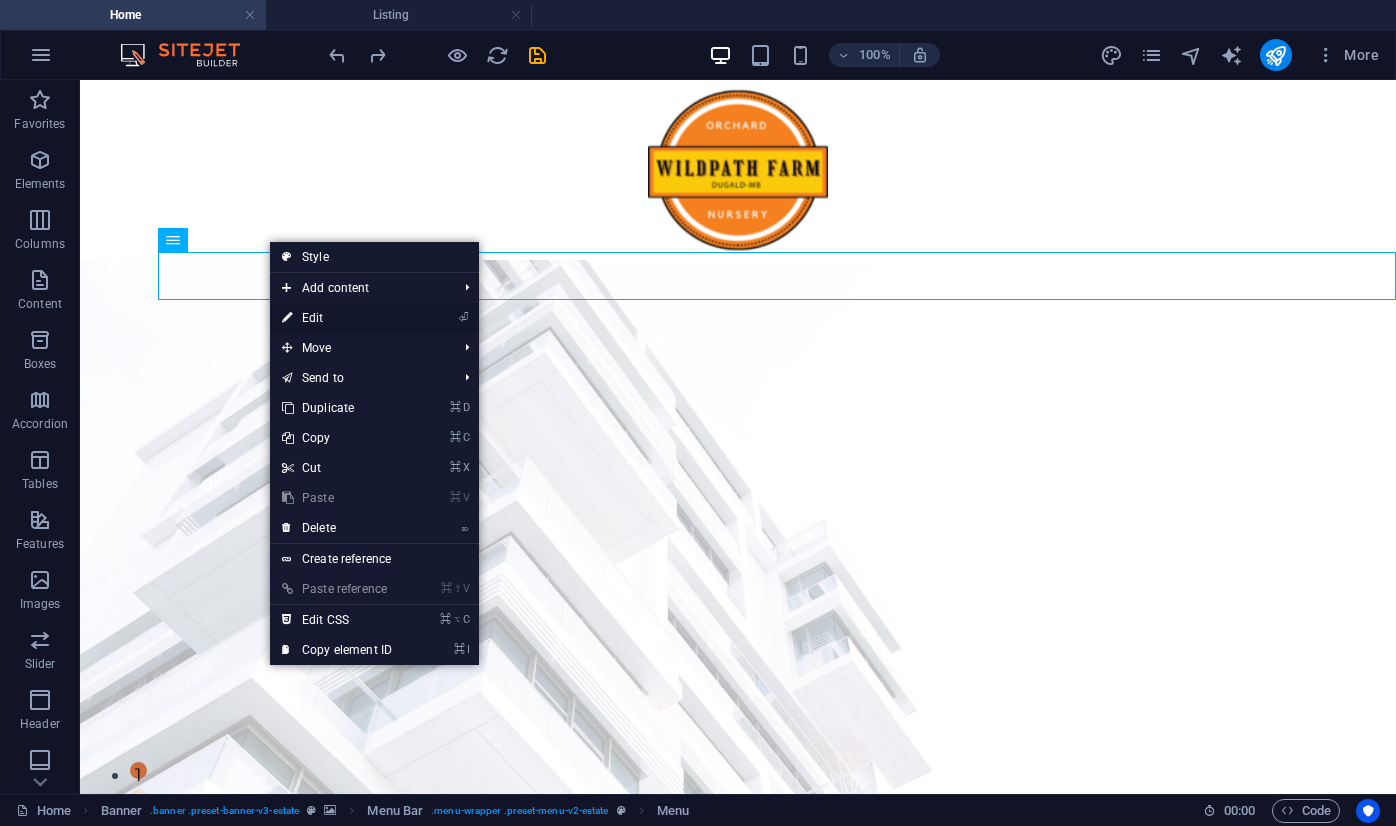 click on "⏎  Edit" at bounding box center [337, 318] 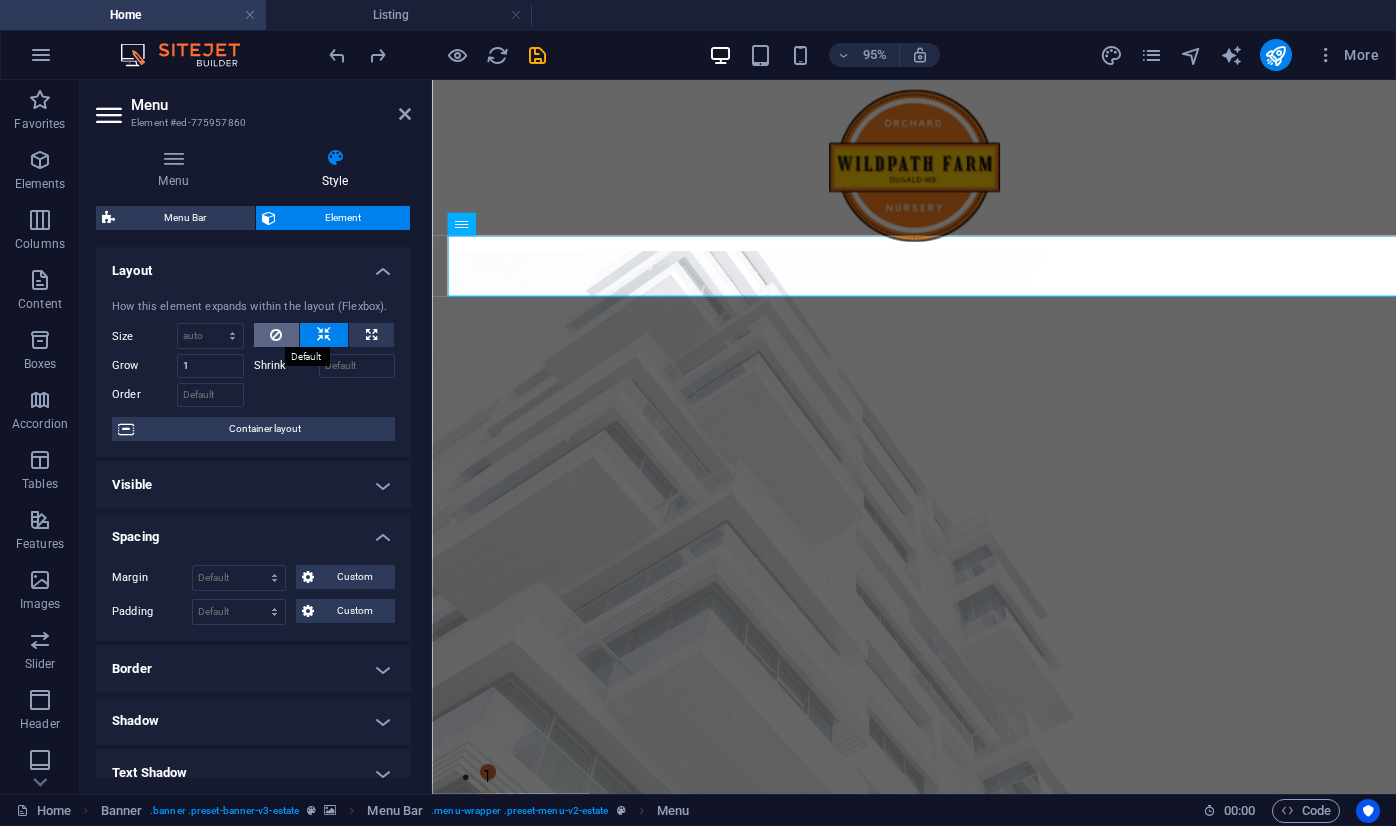 click at bounding box center [277, 335] 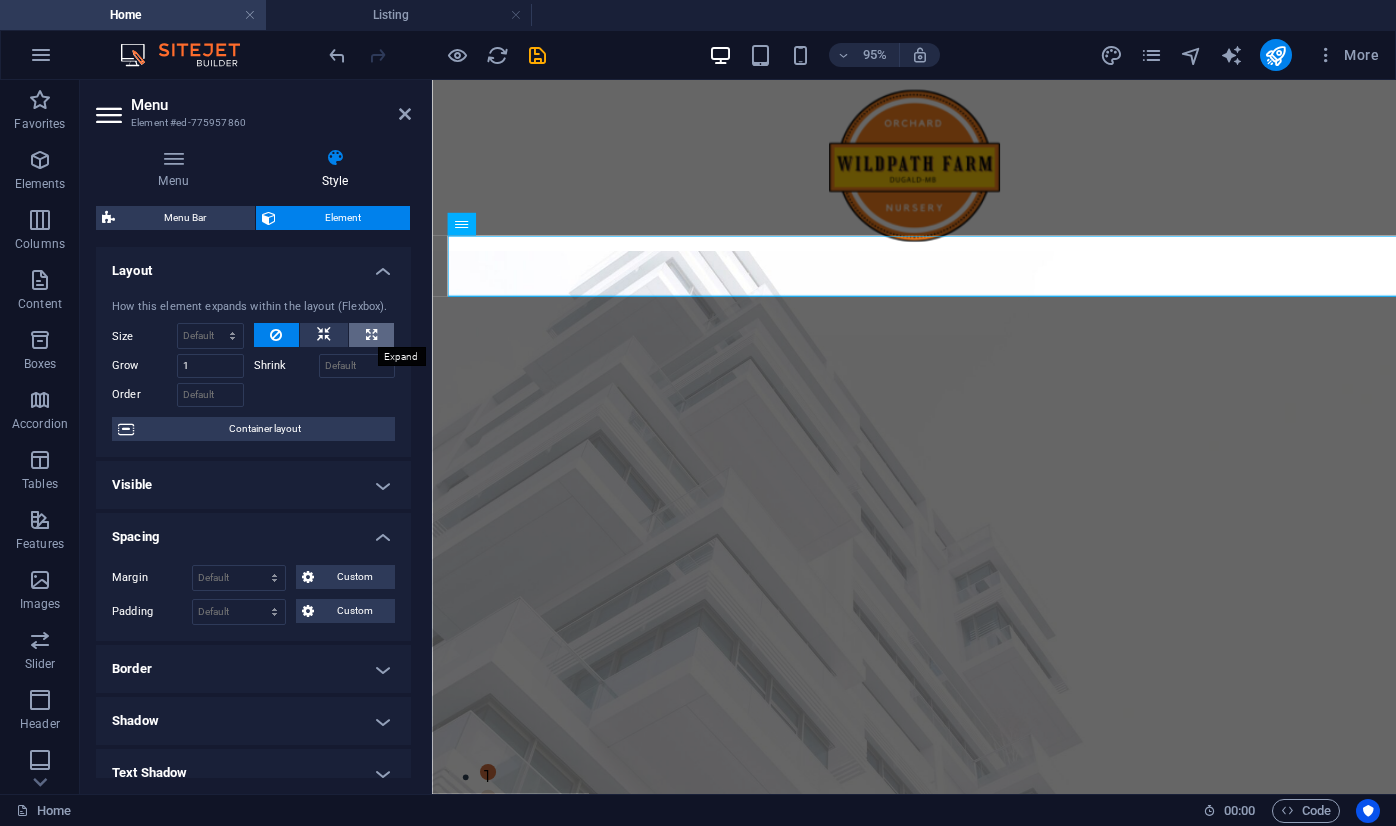 click at bounding box center [371, 335] 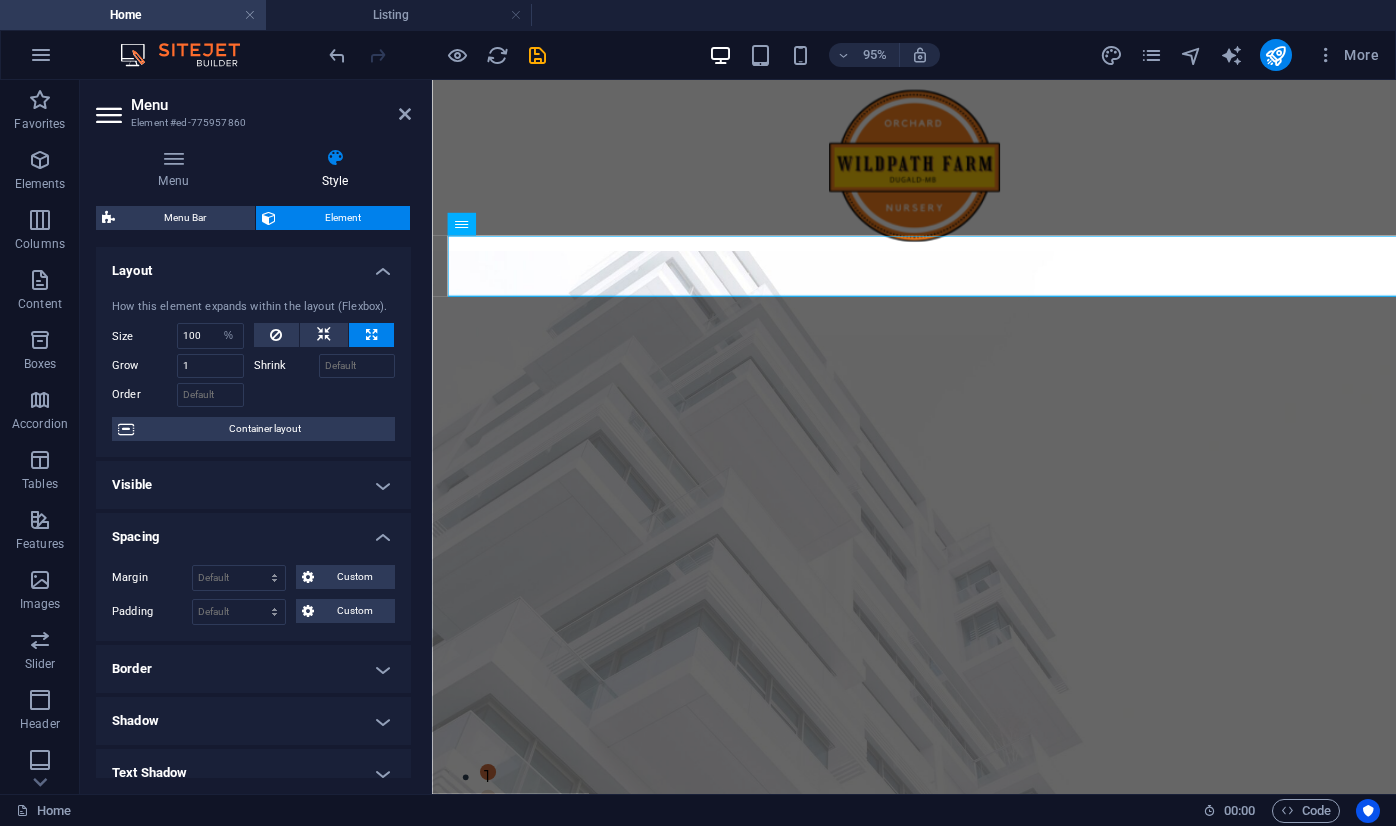 click on "How this element expands within the layout (Flexbox). Size 100 Default auto px % 1/1 1/2 1/3 1/4 1/5 1/6 1/7 1/8 1/9 1/10 Grow 1 Shrink Order Container layout" at bounding box center [253, 370] 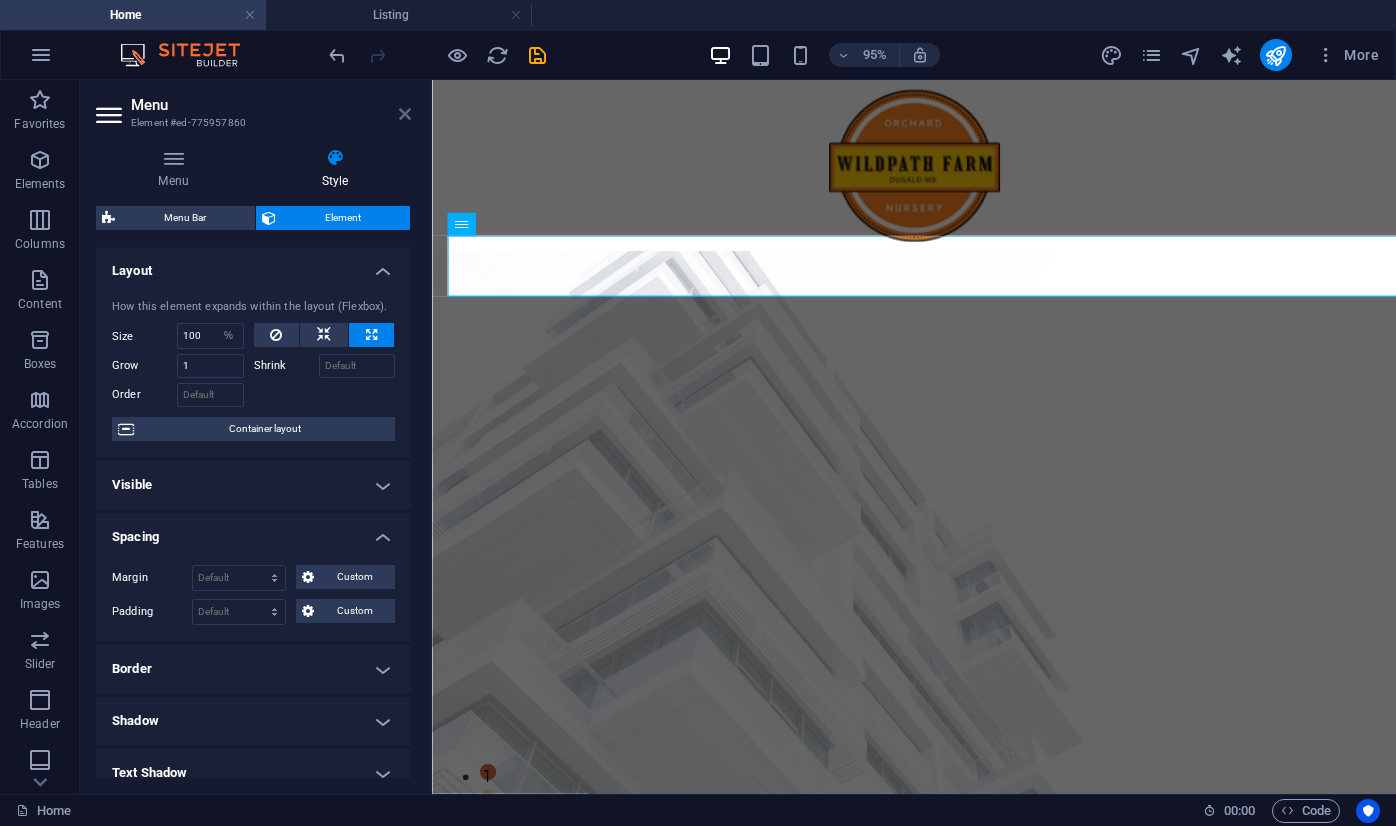 click at bounding box center [405, 114] 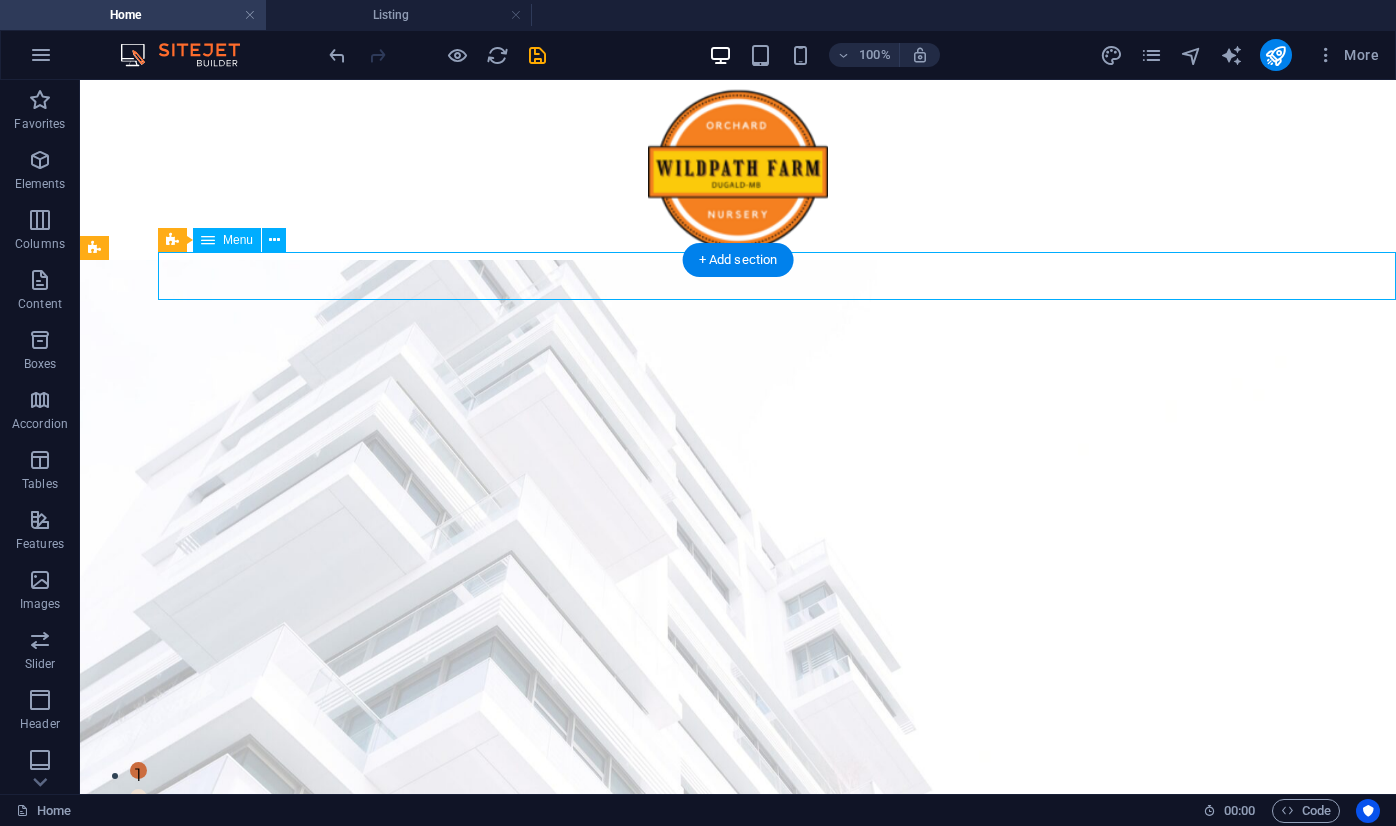 drag, startPoint x: 436, startPoint y: 277, endPoint x: 377, endPoint y: 281, distance: 59.135437 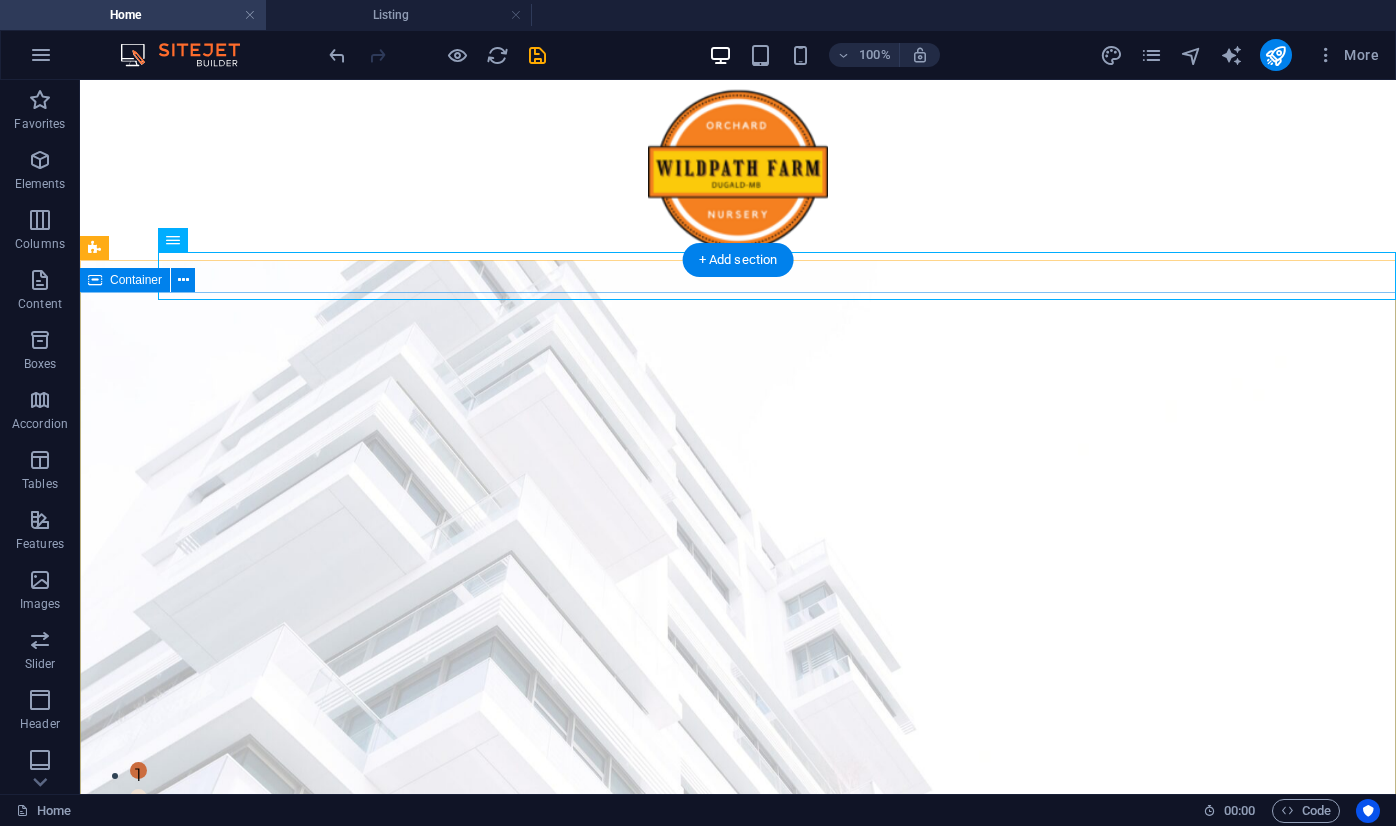 click on "FIND YOUR PERFECT PLACE At vero eos et accusamus et iusto odio dignissimos ducimus qui blanditiis praesentium voluptatum deleniti atque corrupti quos dolores et quas molestias excepturi sint occaecati cupiditate non provident. get started" at bounding box center [738, 1261] 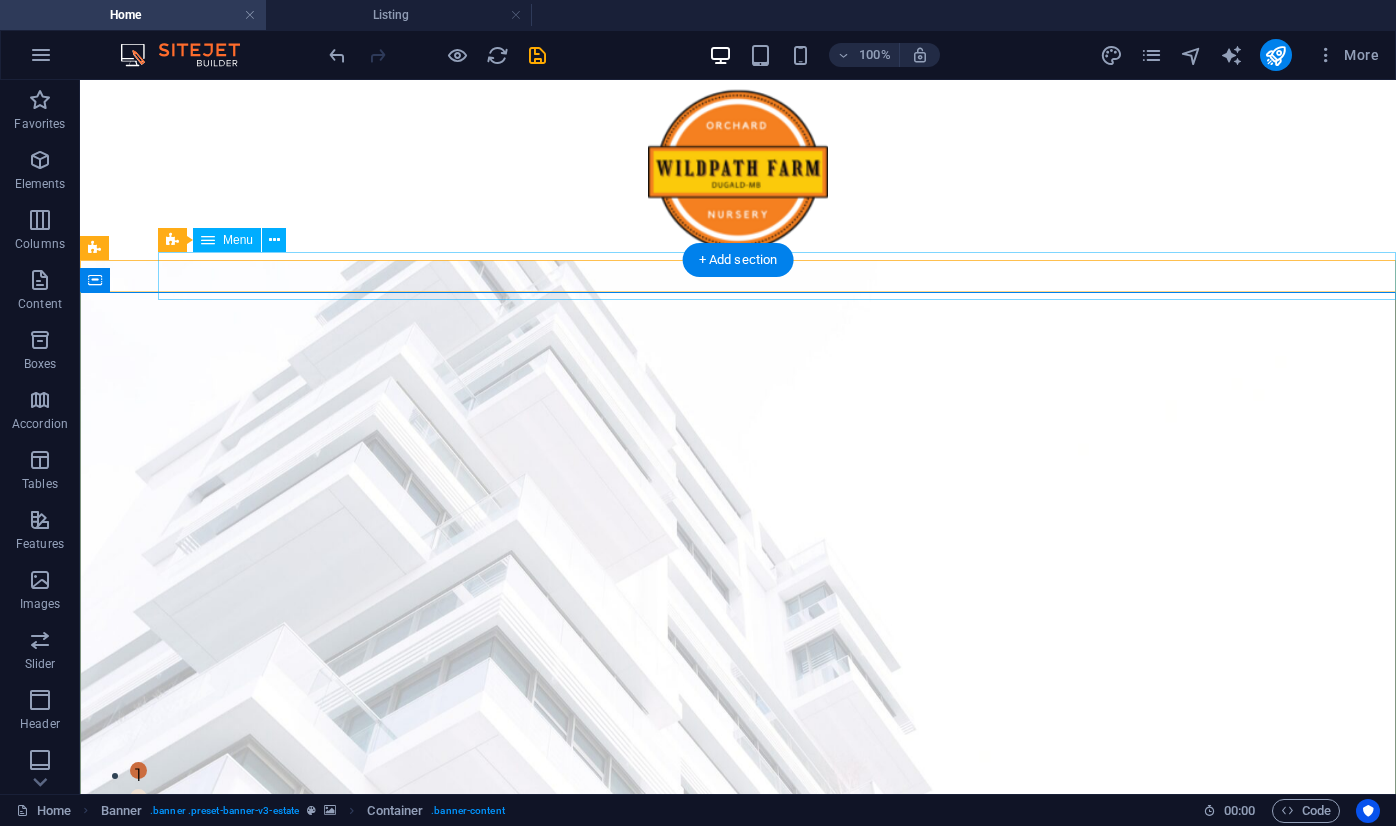 click on "Home About Nursery Mushroom Logs Orchard How to Order Blog Contact" at bounding box center [777, 1052] 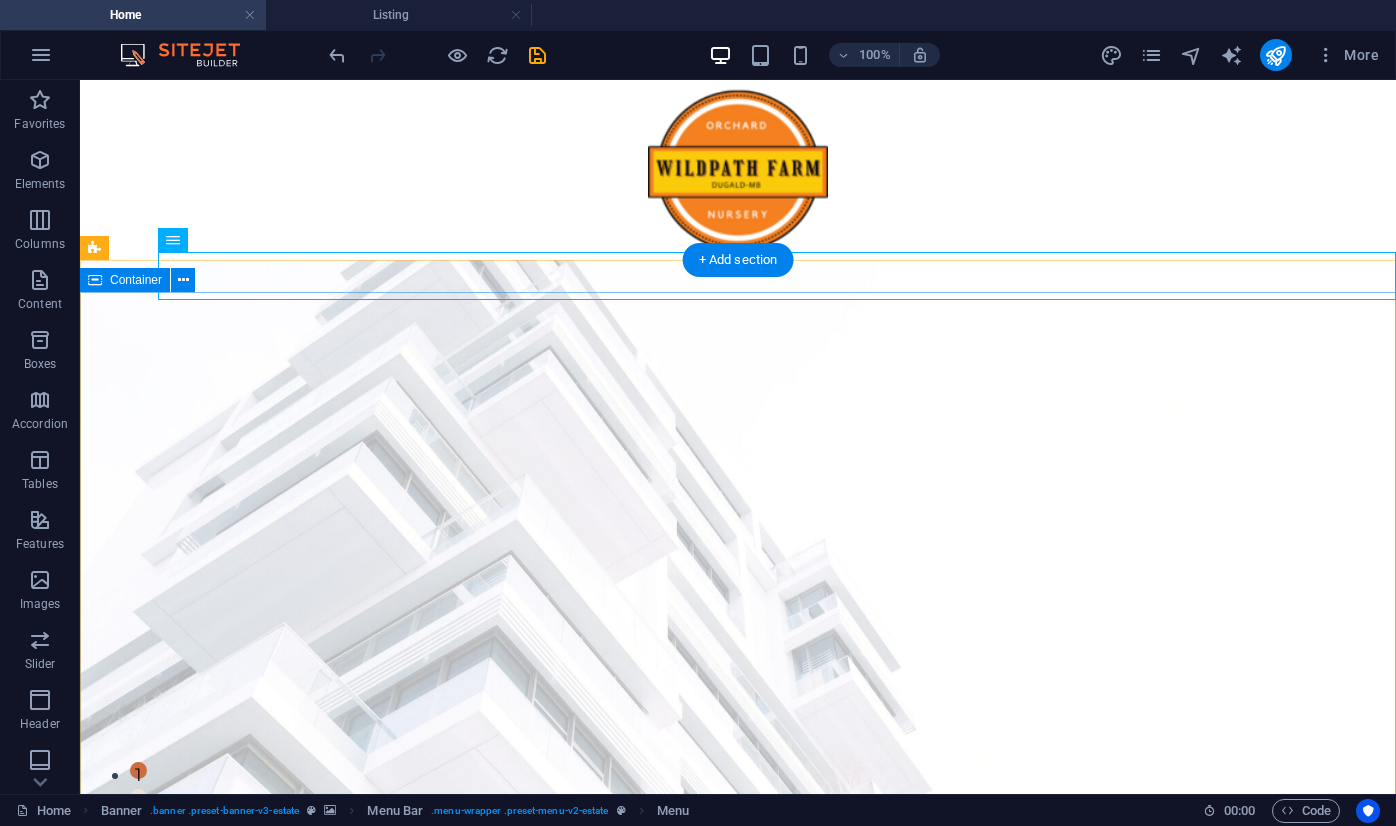 click on "FIND YOUR PERFECT PLACE At vero eos et accusamus et iusto odio dignissimos ducimus qui blanditiis praesentium voluptatum deleniti atque corrupti quos dolores et quas molestias excepturi sint occaecati cupiditate non provident. get started" at bounding box center (738, 1261) 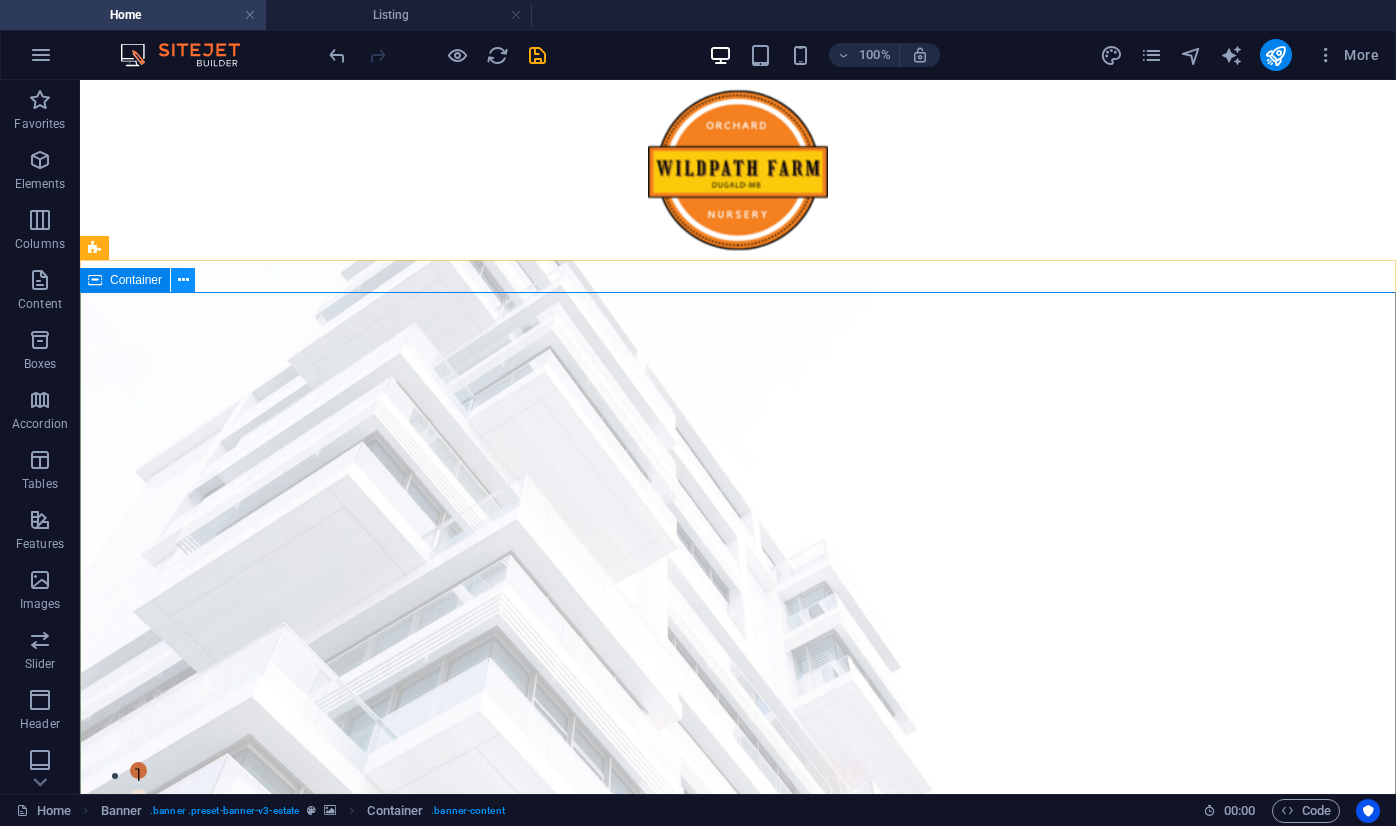 click at bounding box center [183, 280] 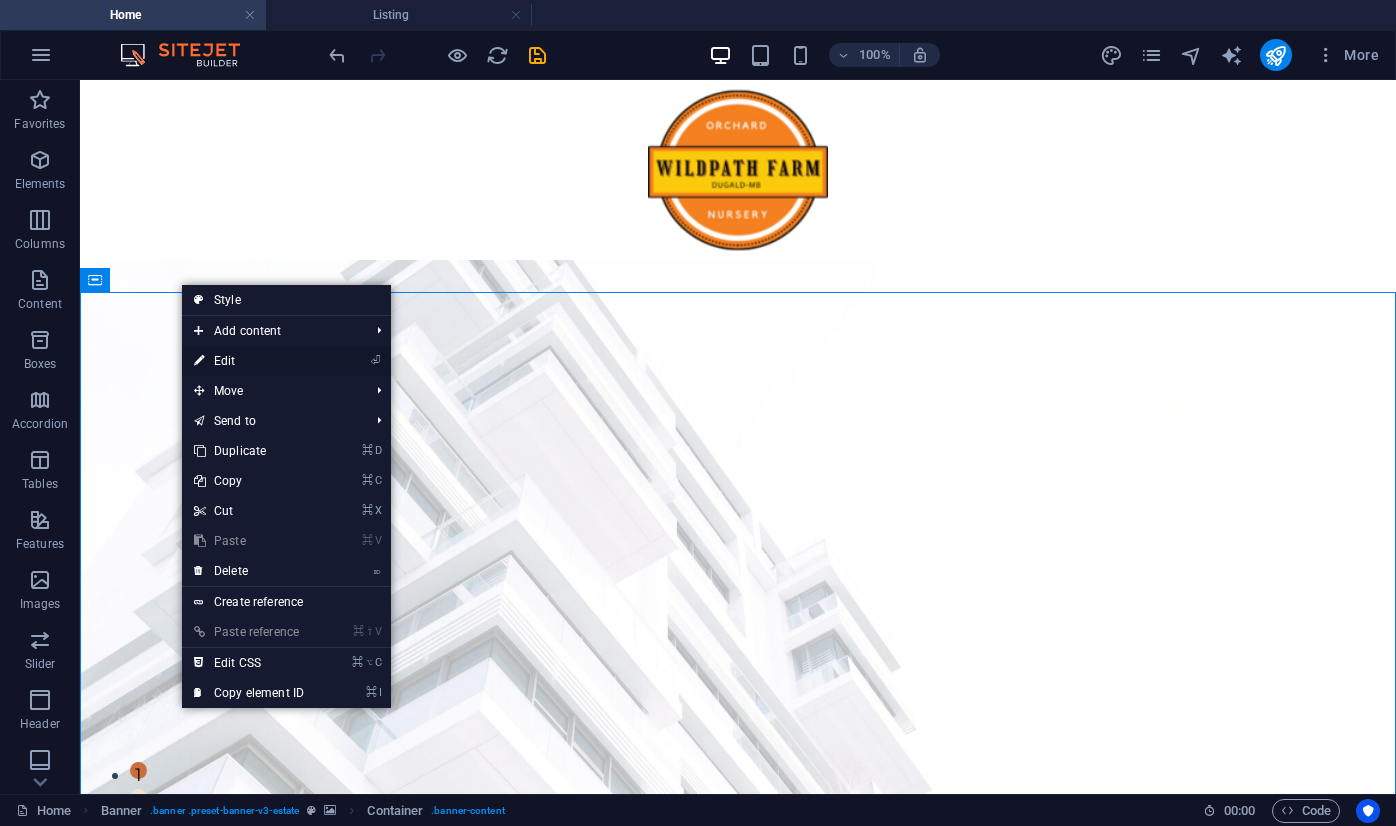 click on "⏎  Edit" at bounding box center [249, 361] 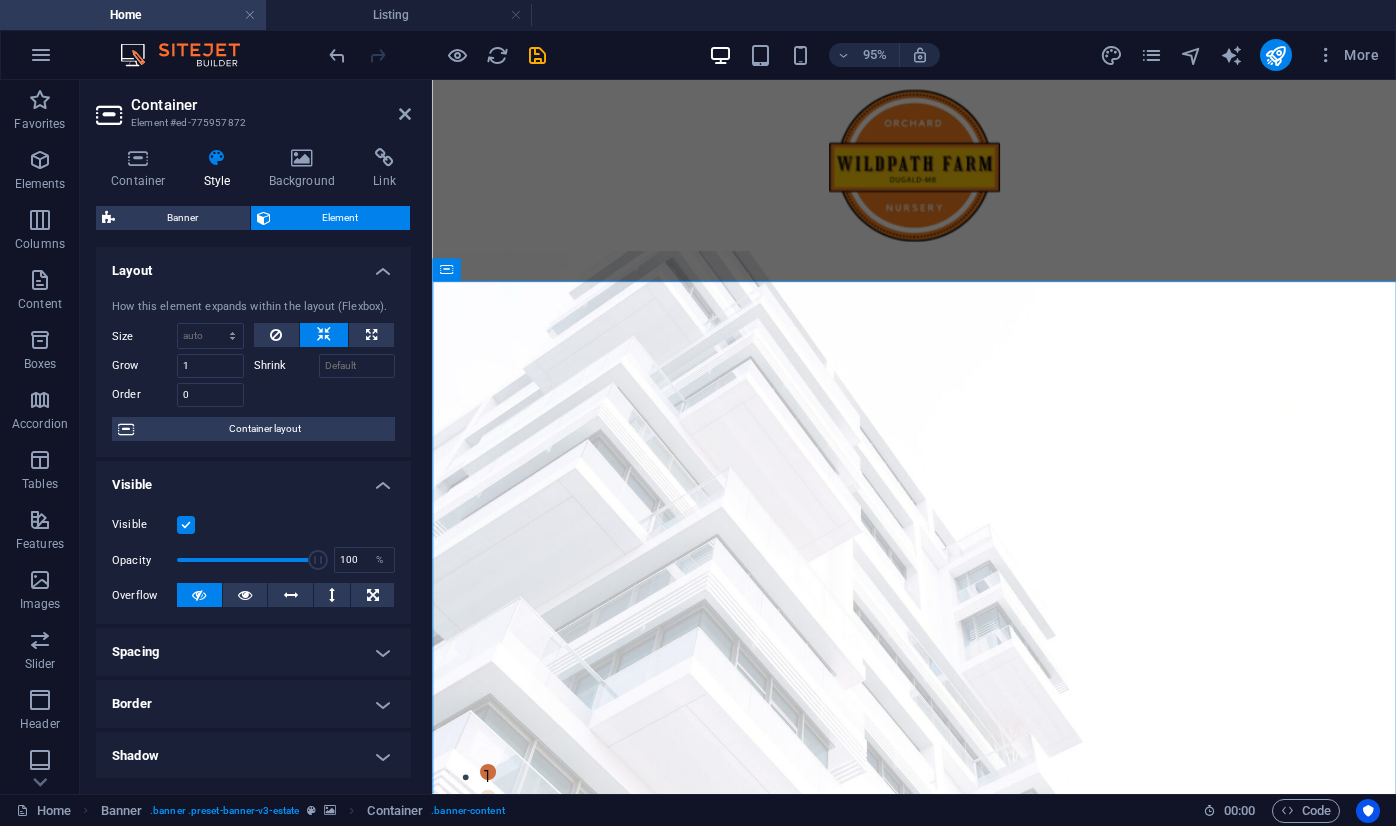 click on "Container Style Background Link Size Height Default px rem % vh vw Min. height None px rem % vh vw Width Default px rem % em vh vw Min. width None px rem % vh vw Content width Default Custom width Width Default px rem % em vh vw Min. width None px rem % vh vw Default padding Custom spacing Default content width and padding can be changed under Design. Edit design Layout (Flexbox) Alignment Determines the flex direction. Default Main axis Determine how elements should behave along the main axis inside this container (justify content). Default Side axis Control the vertical direction of the element inside of the container (align items). Default Wrap Default On Off Fill Controls the distances and direction of elements on the y-axis across several lines (align content). Default Accessibility ARIA helps assistive technologies (like screen readers) to understand the role, state, and behavior of web elements Role The ARIA role defines the purpose of an element.  None Alert Article Banner Comment Fan" at bounding box center (253, 463) 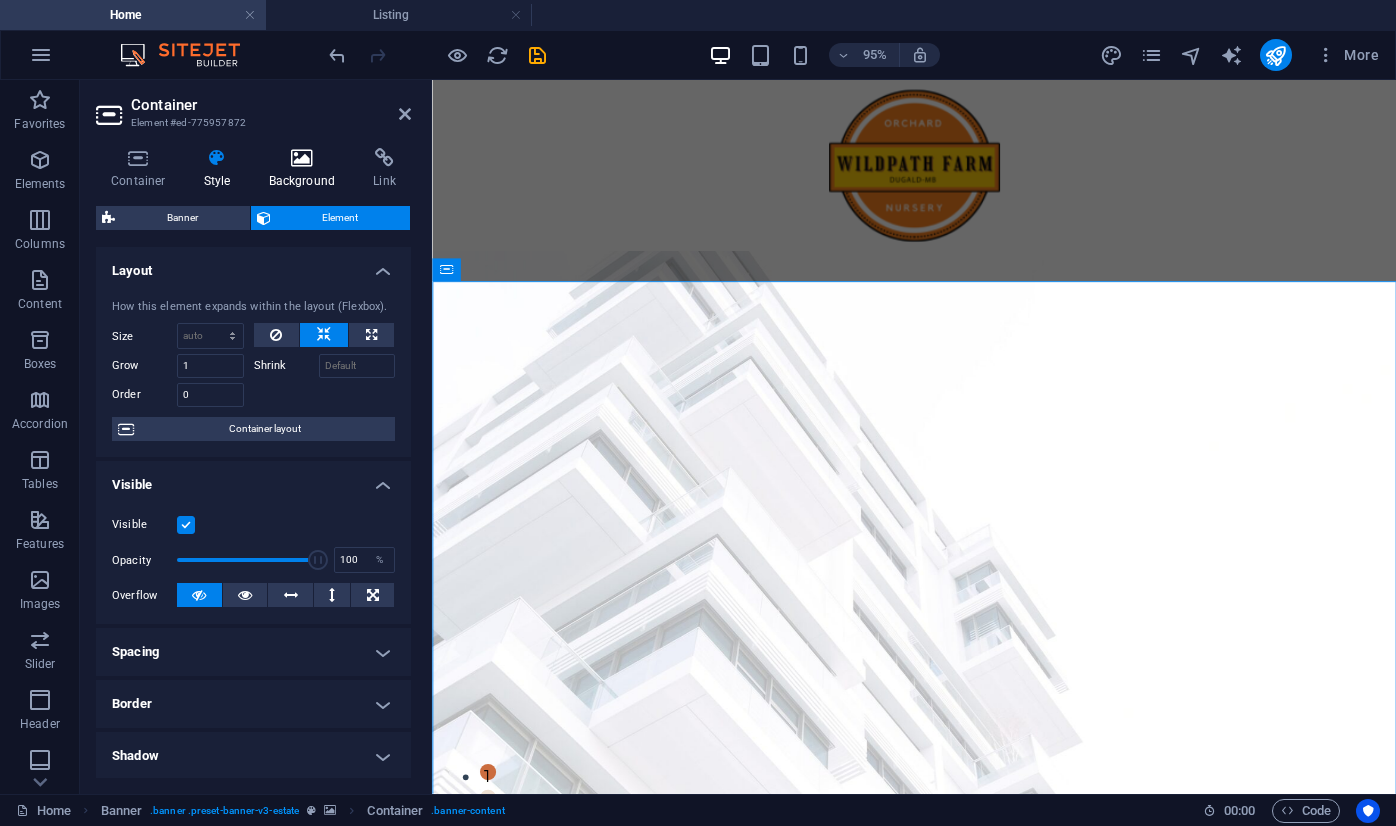 click at bounding box center (302, 158) 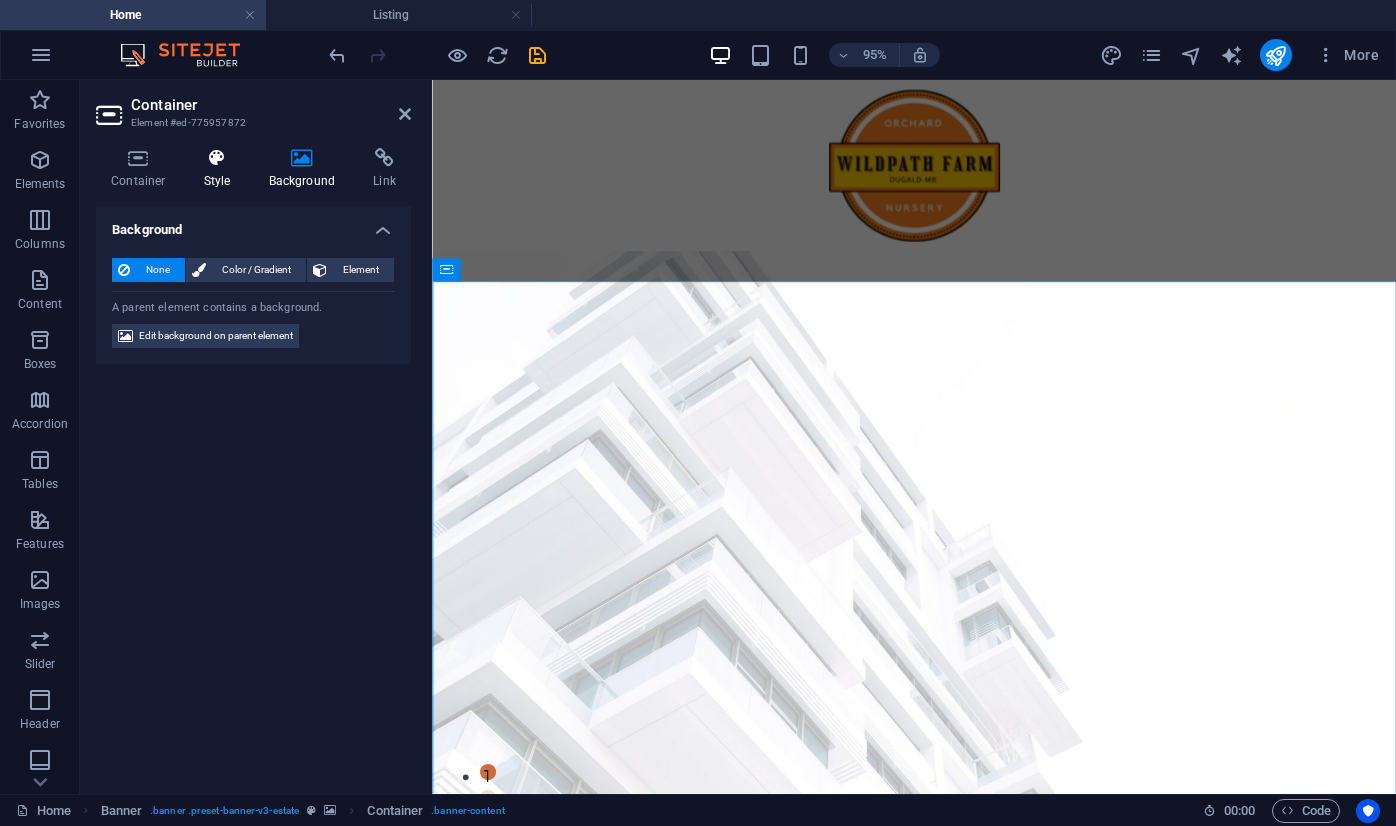 click on "Style" at bounding box center (221, 169) 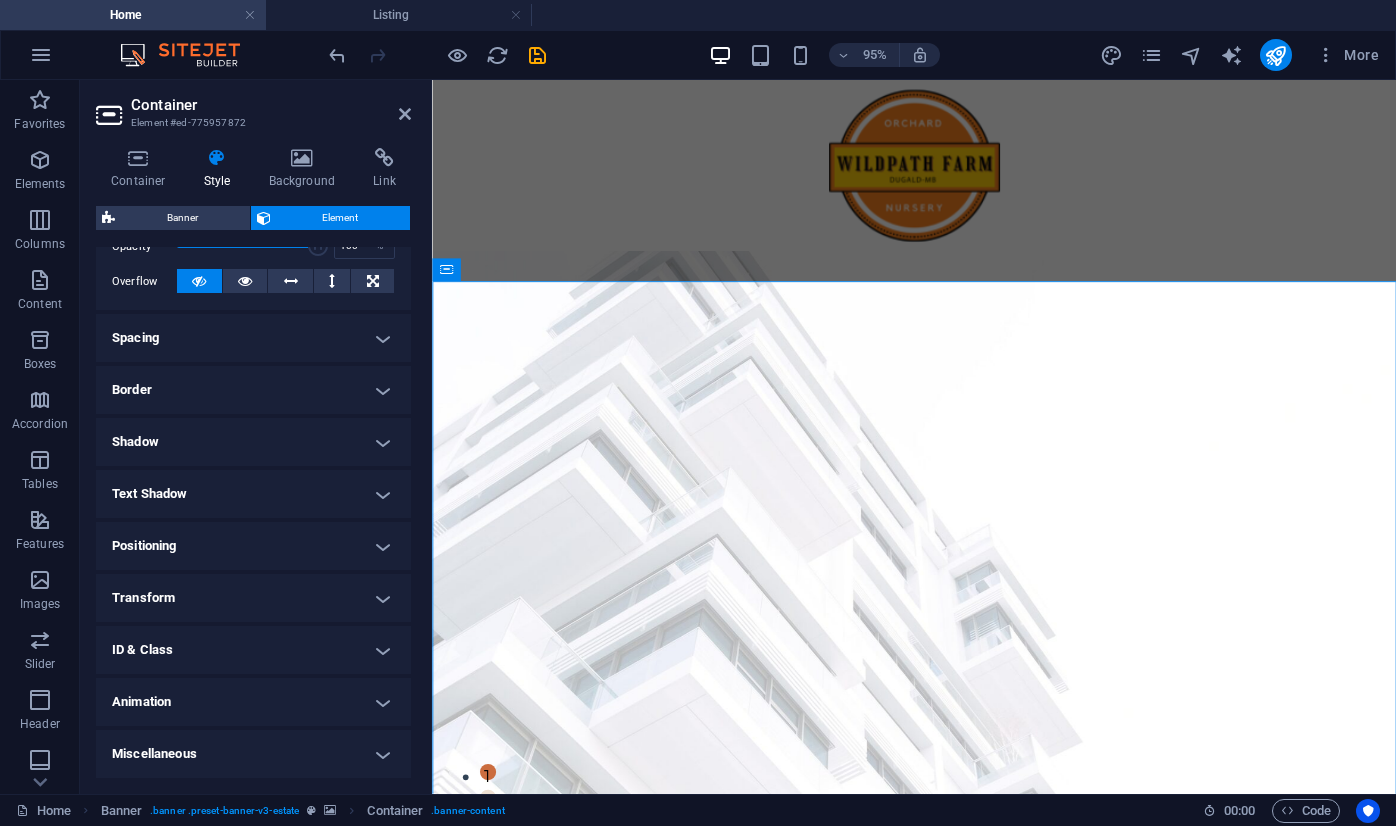 scroll, scrollTop: 0, scrollLeft: 0, axis: both 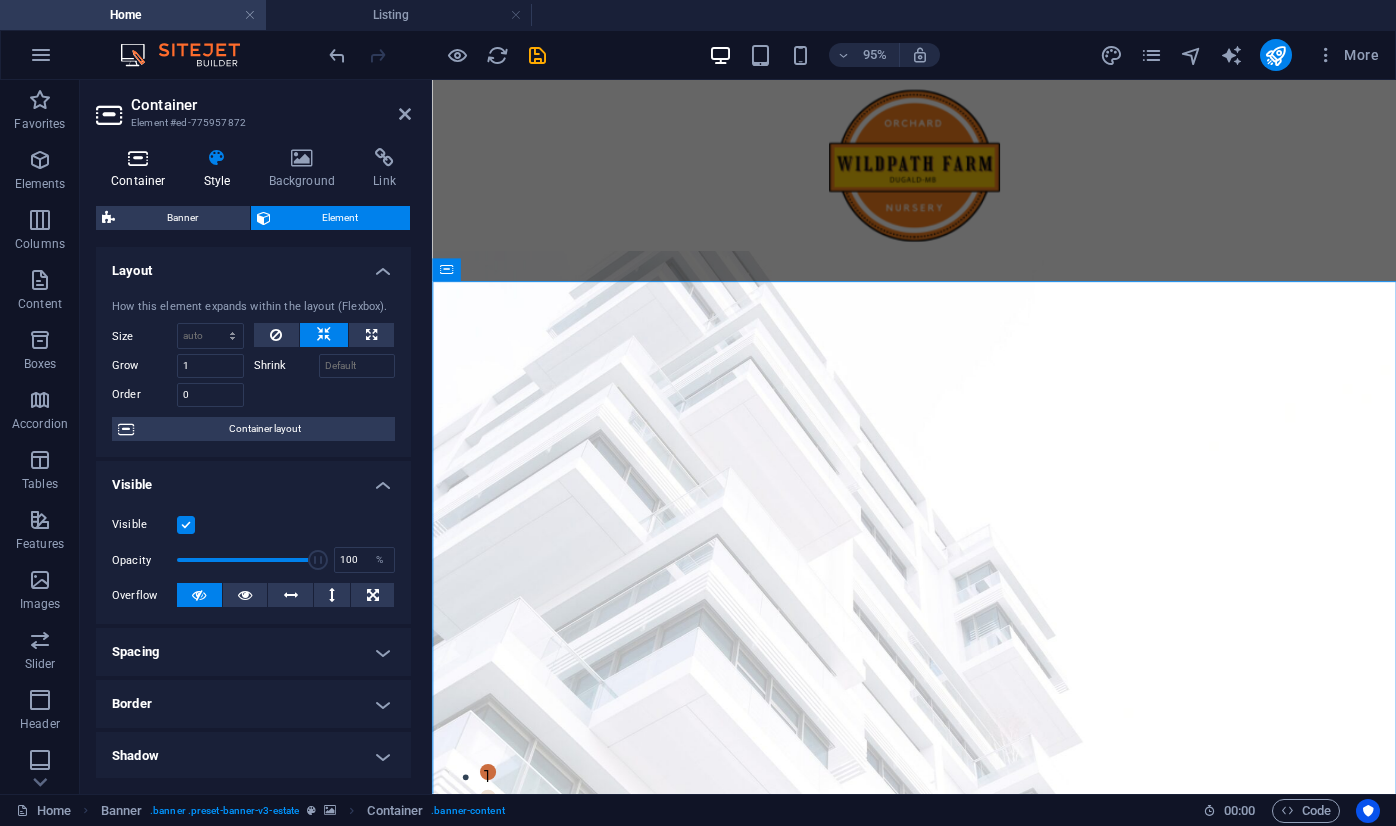 click at bounding box center [138, 158] 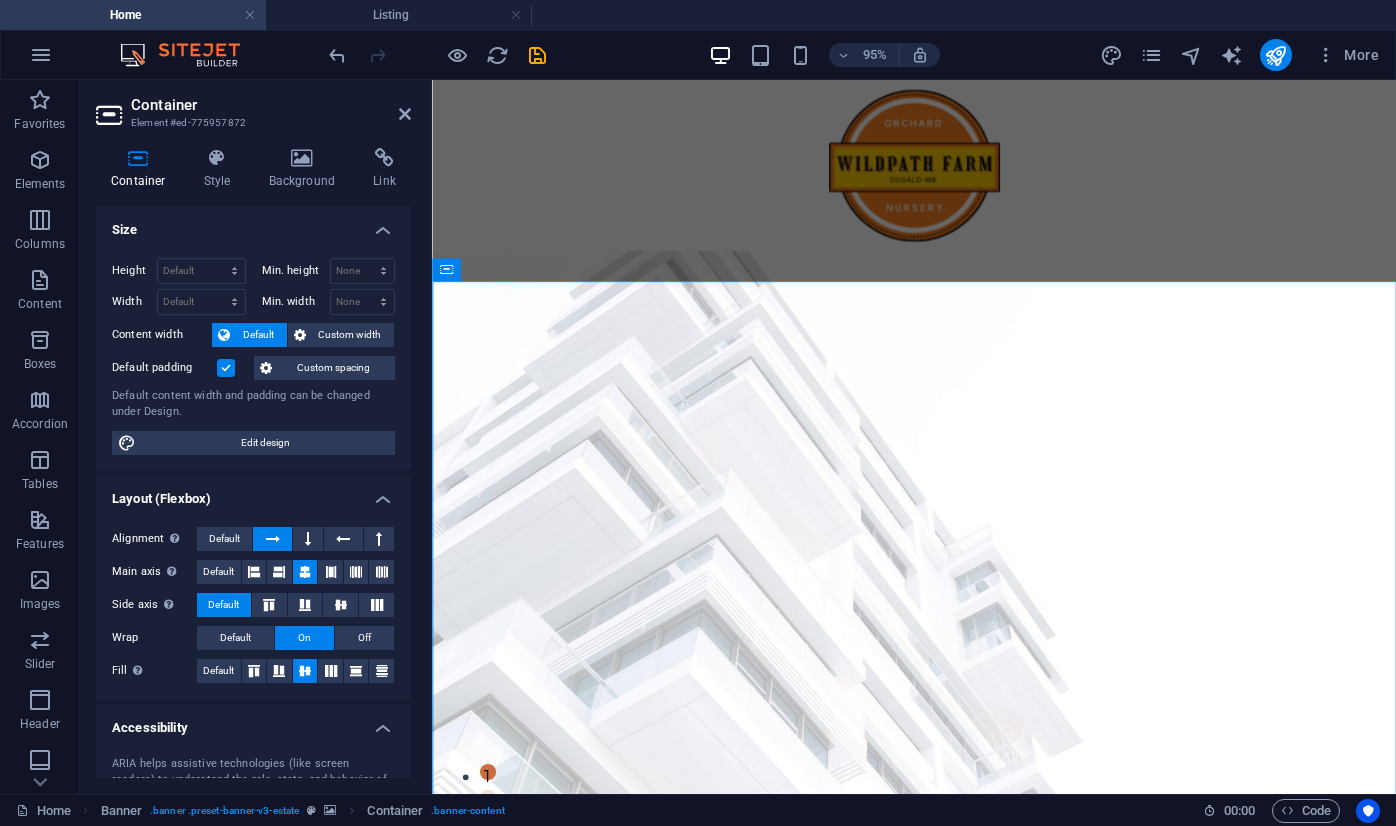 scroll, scrollTop: 203, scrollLeft: 0, axis: vertical 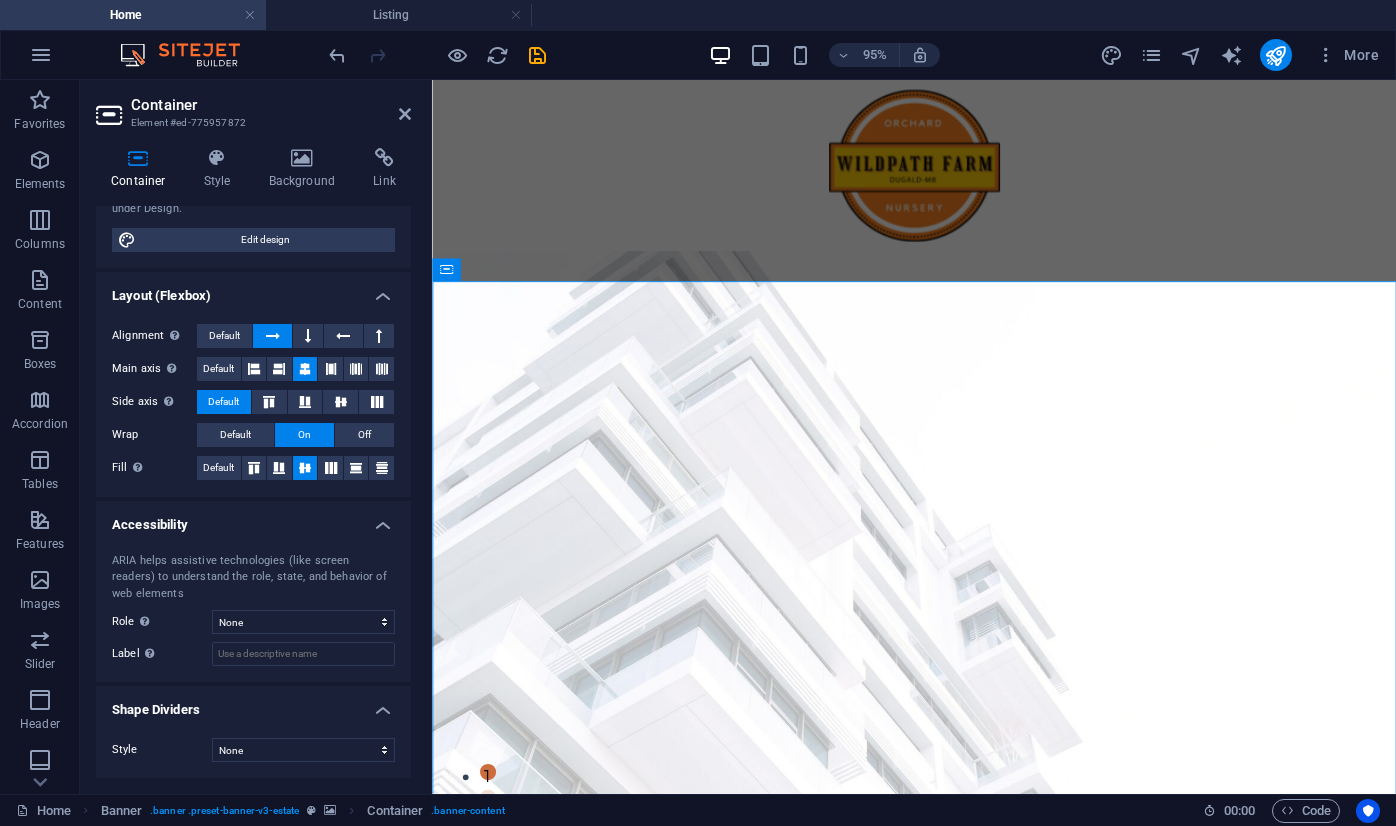 click at bounding box center (405, 114) 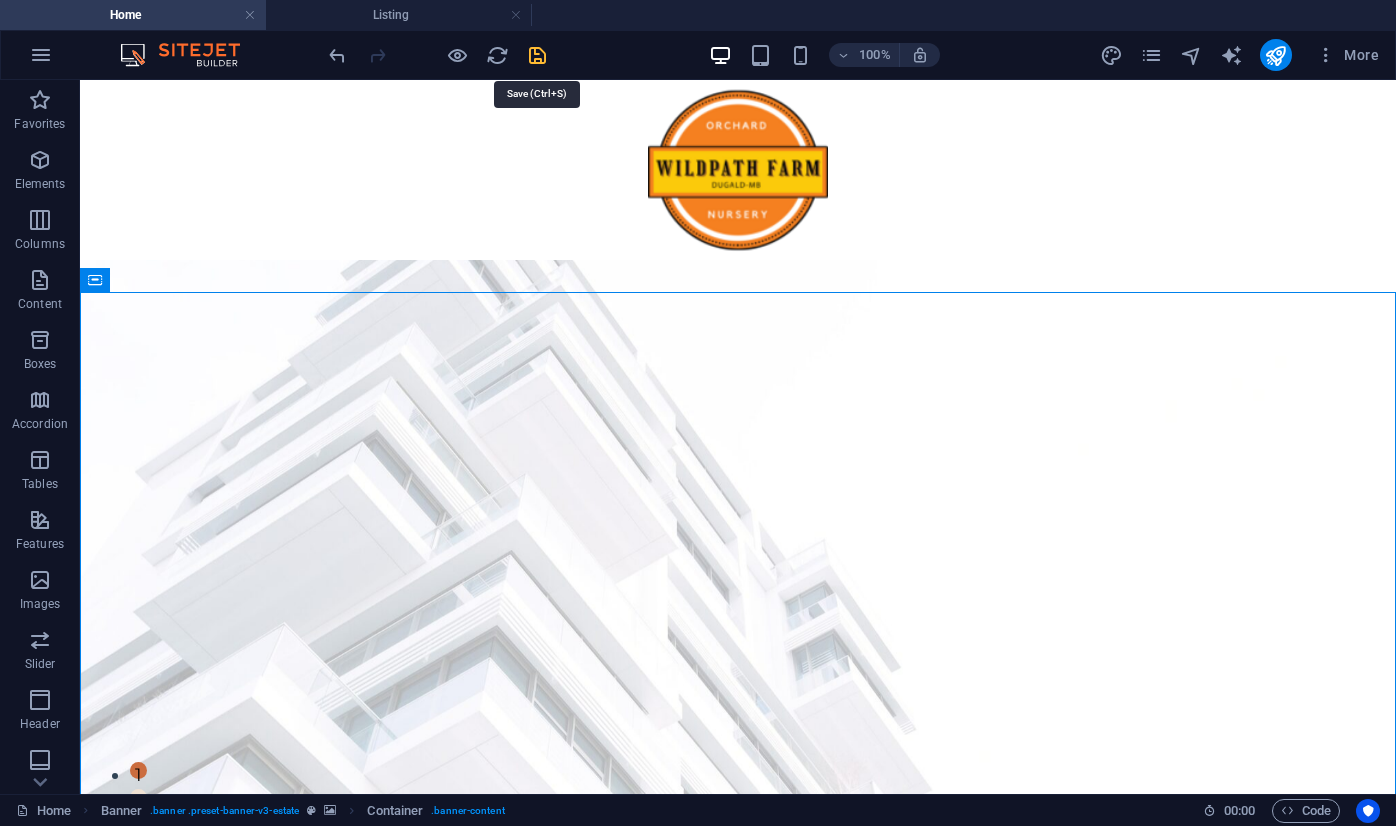 click at bounding box center (537, 55) 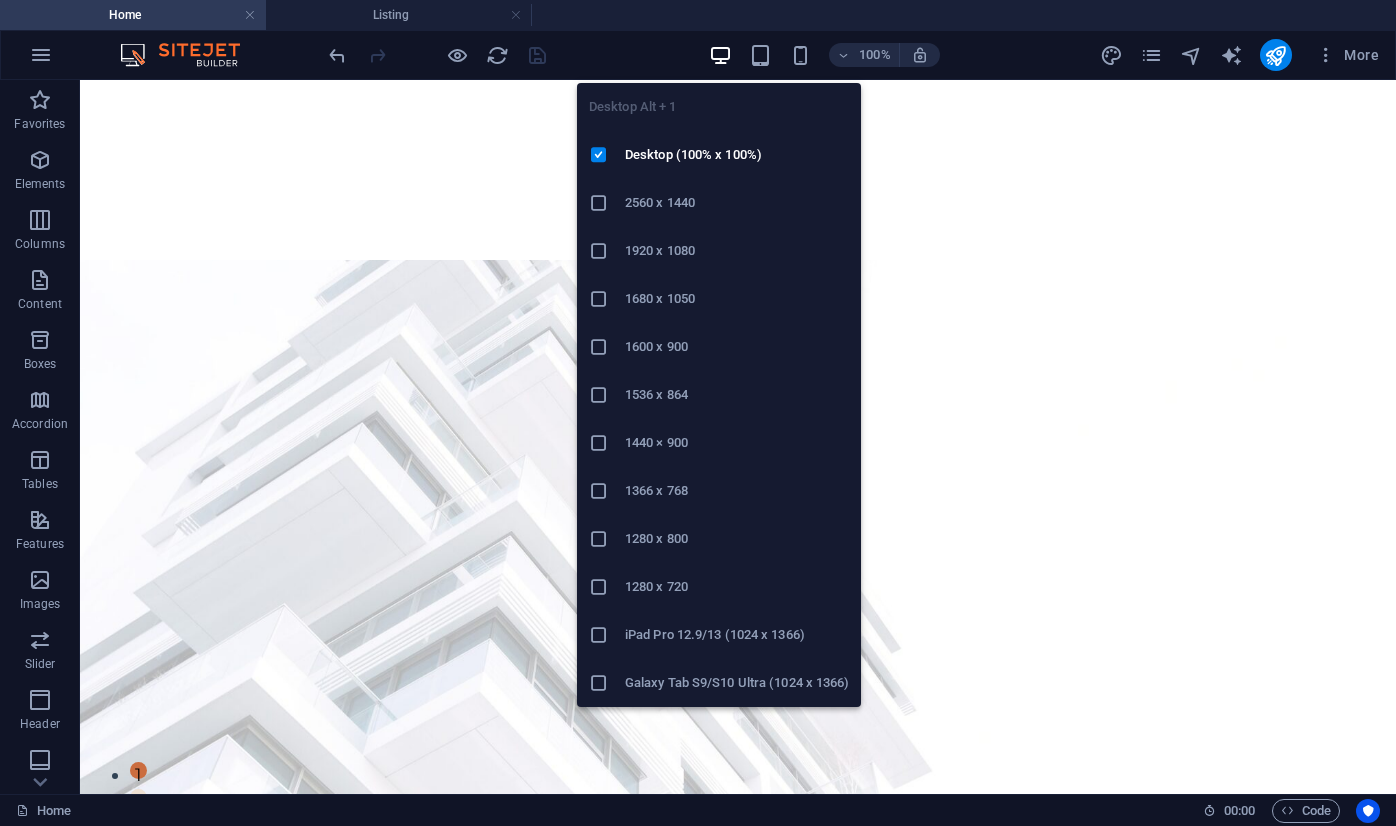 click at bounding box center [720, 55] 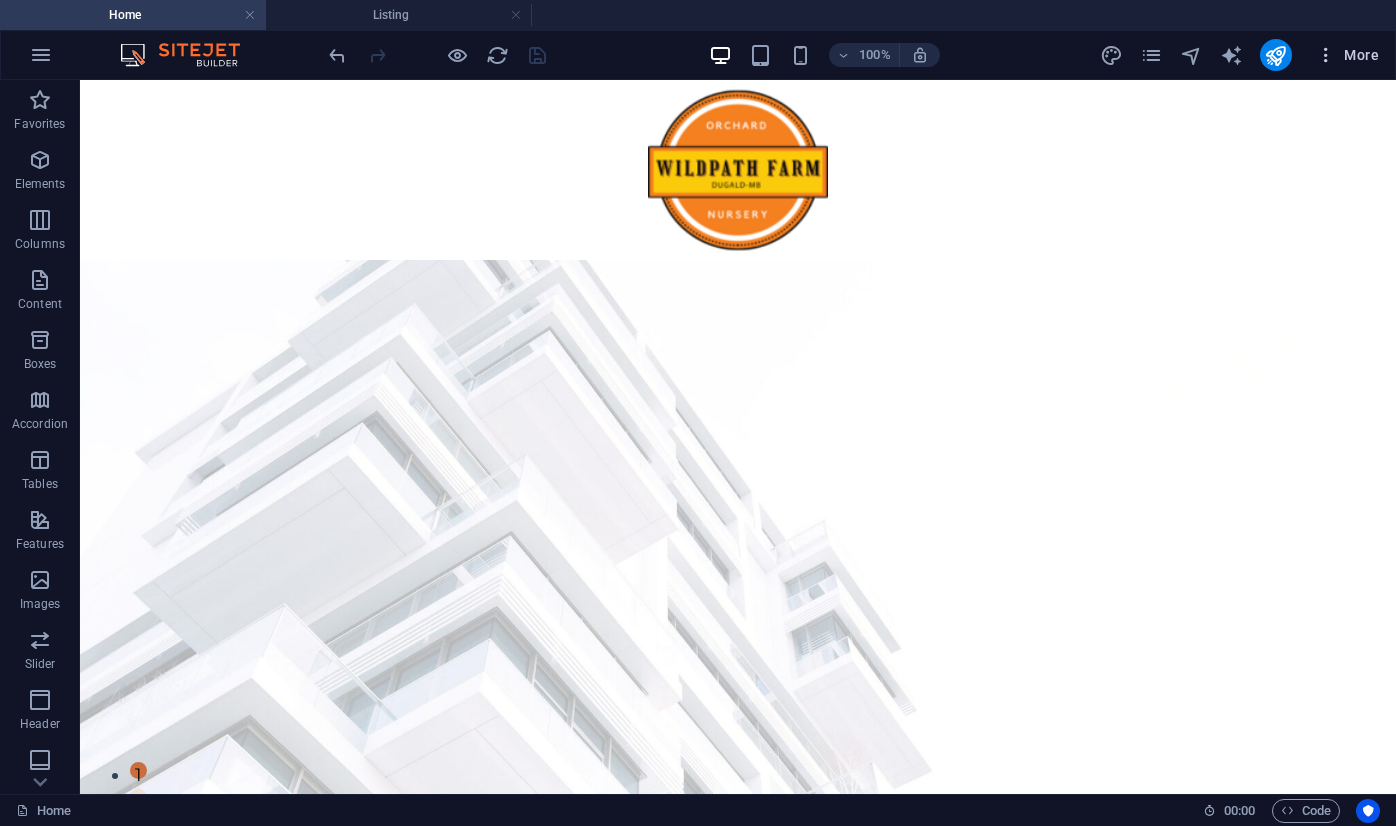 click at bounding box center [1326, 55] 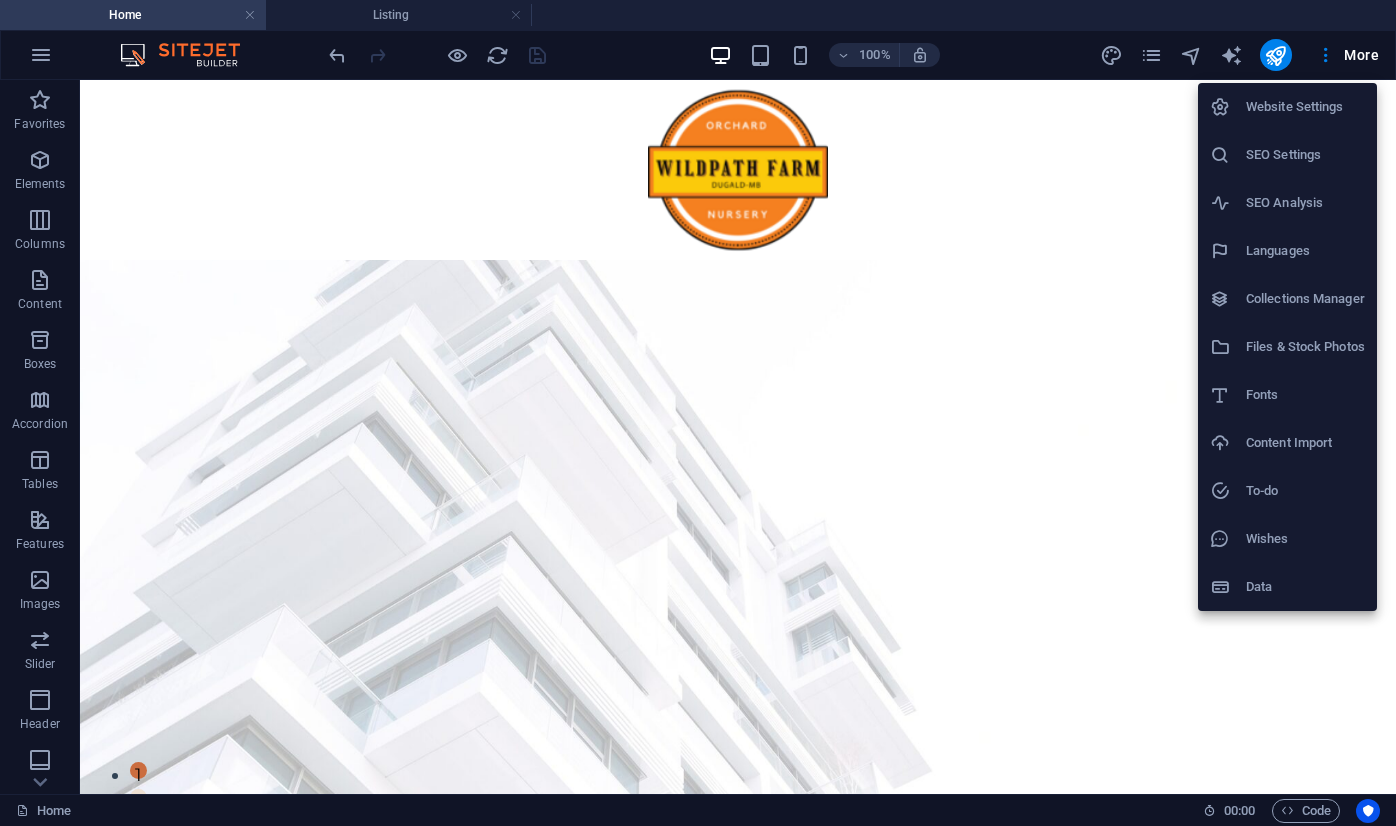 click at bounding box center (698, 413) 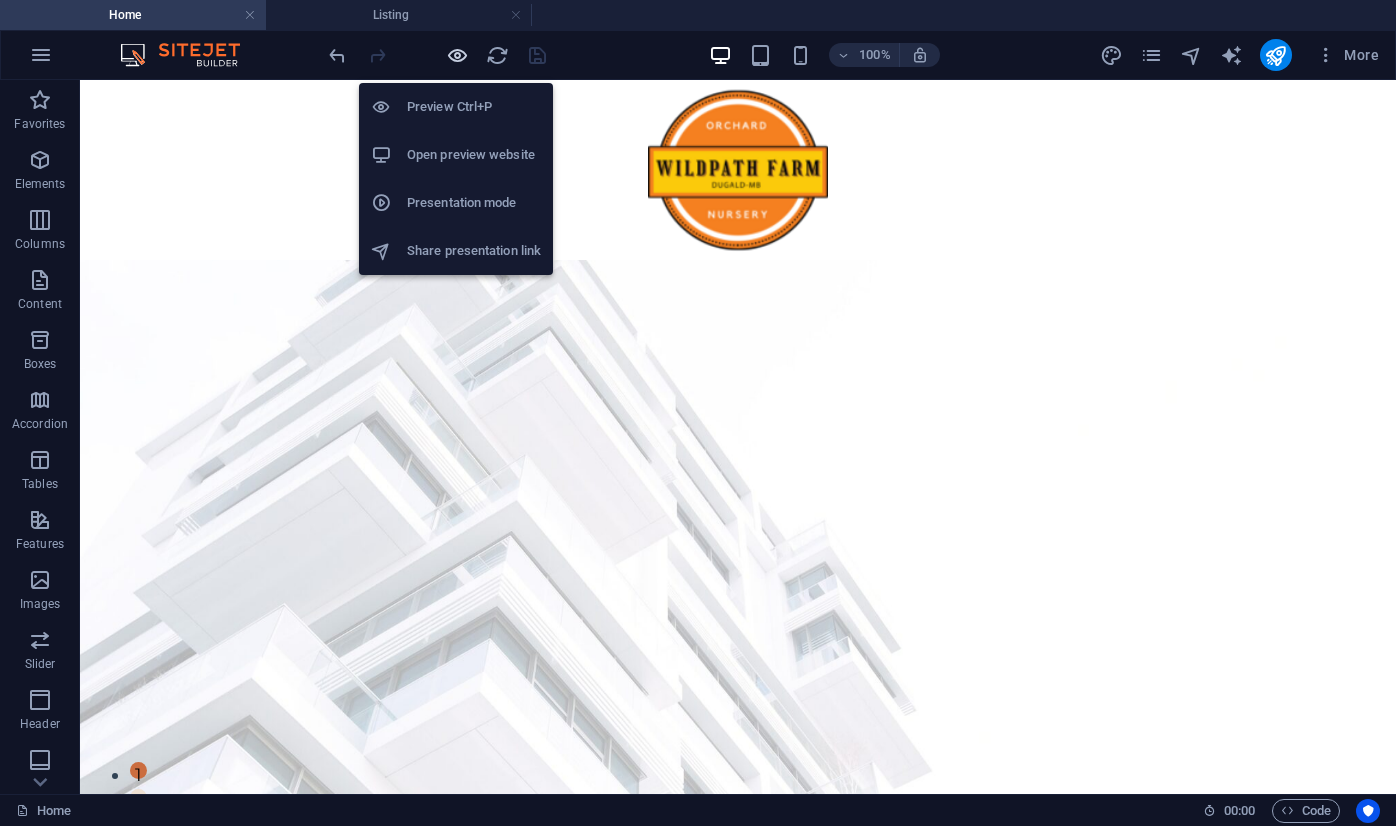 click at bounding box center [457, 55] 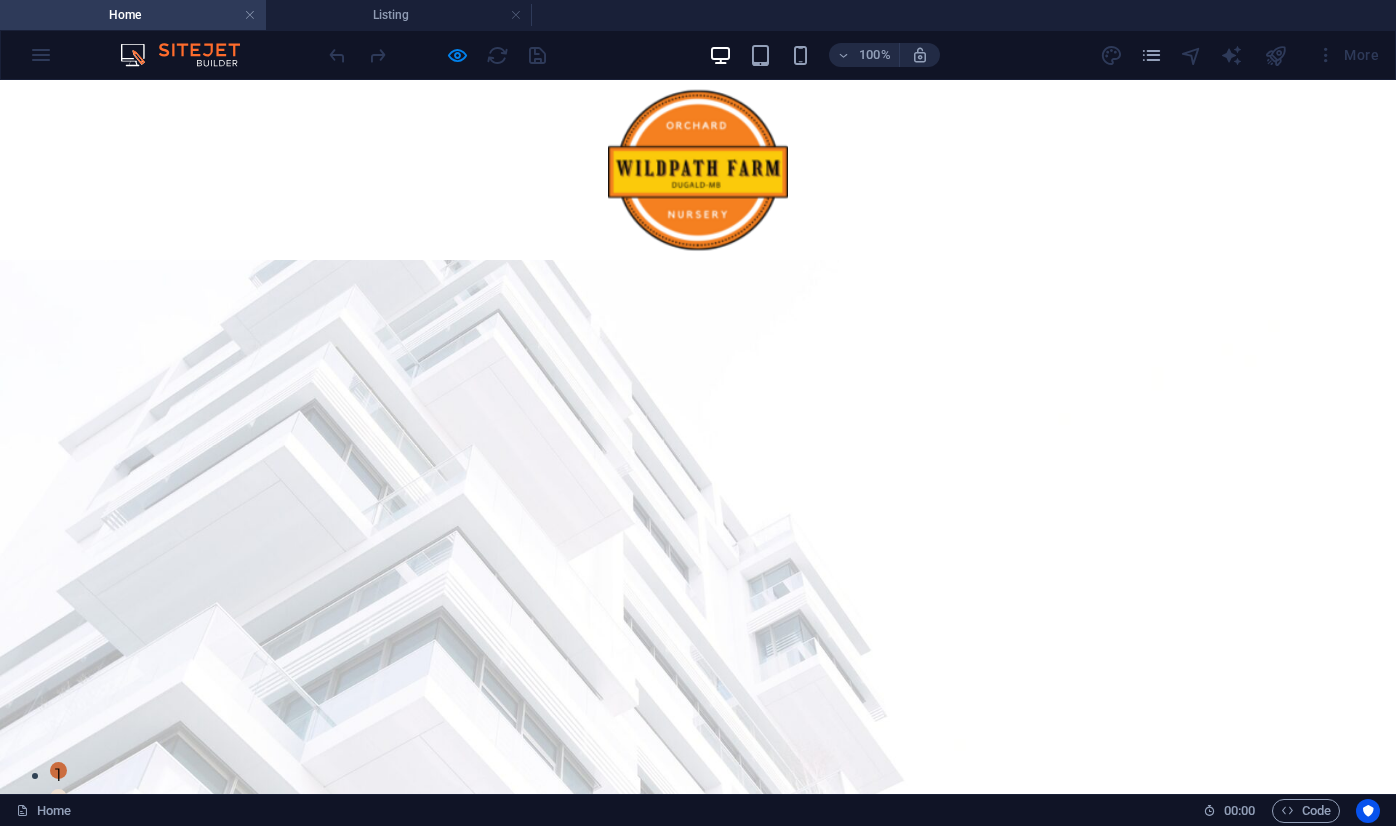 click at bounding box center [457, 55] 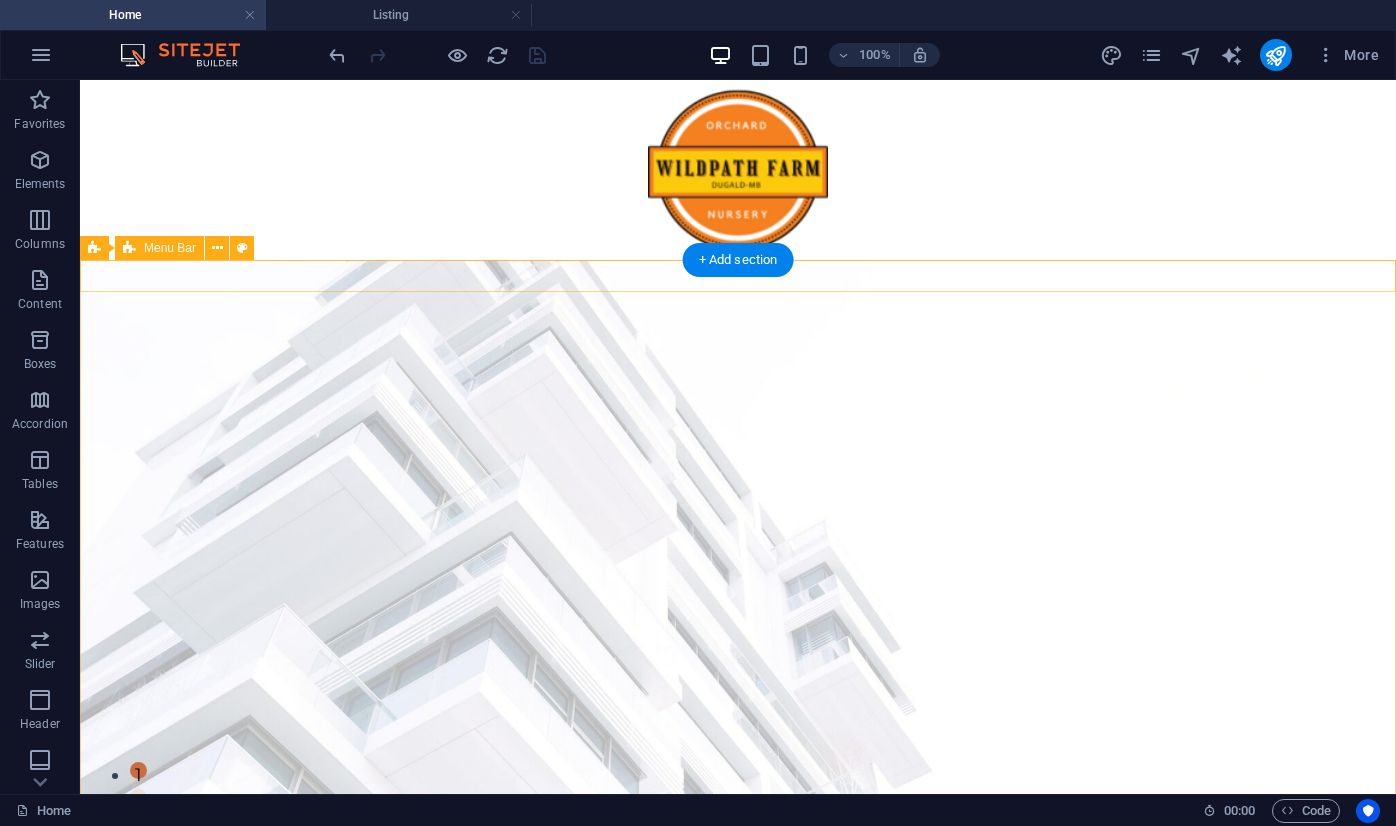 click on "Home About Nursery Mushroom Logs Orchard How to Order Blog Contact" at bounding box center (738, 994) 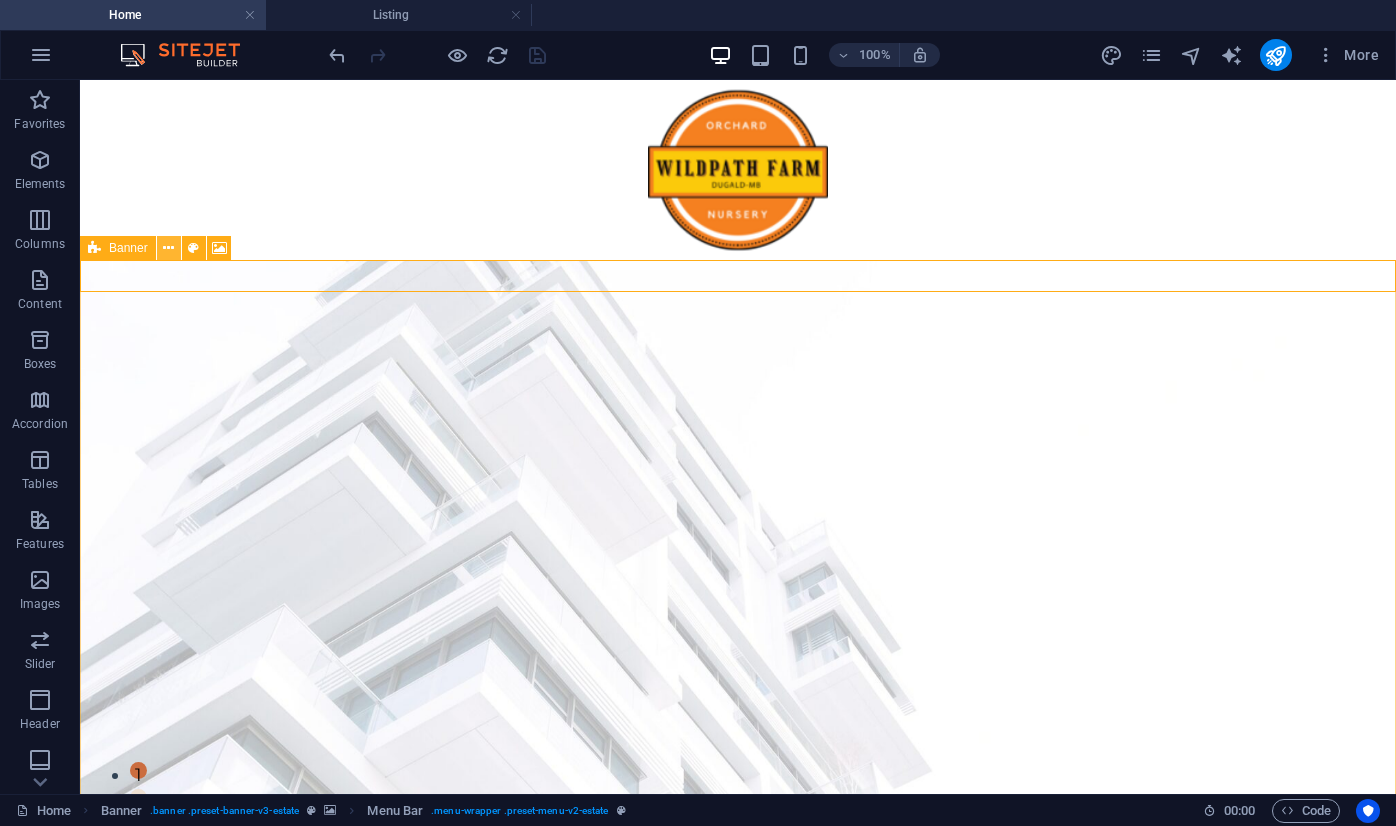 click at bounding box center (168, 248) 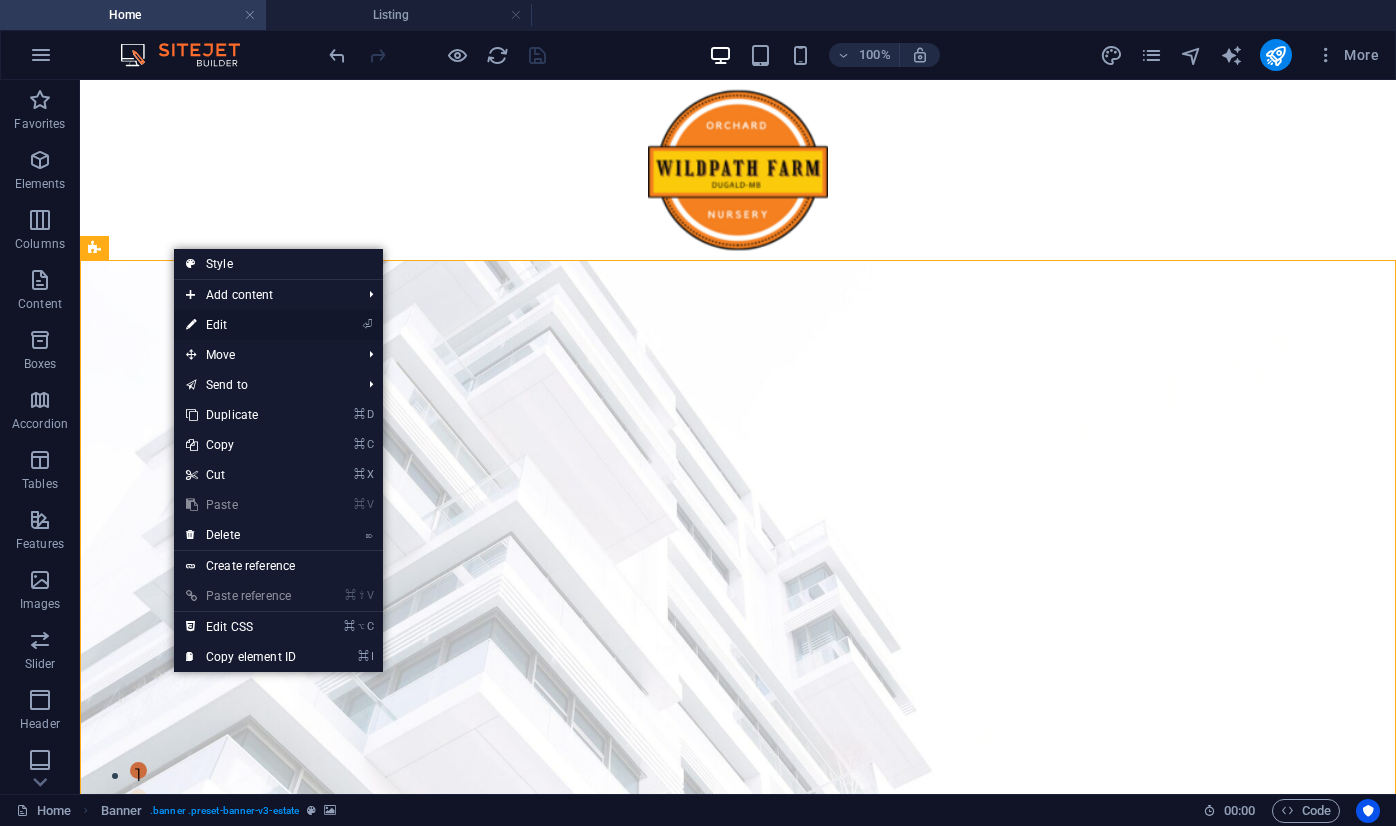 click on "⏎  Edit" at bounding box center [241, 325] 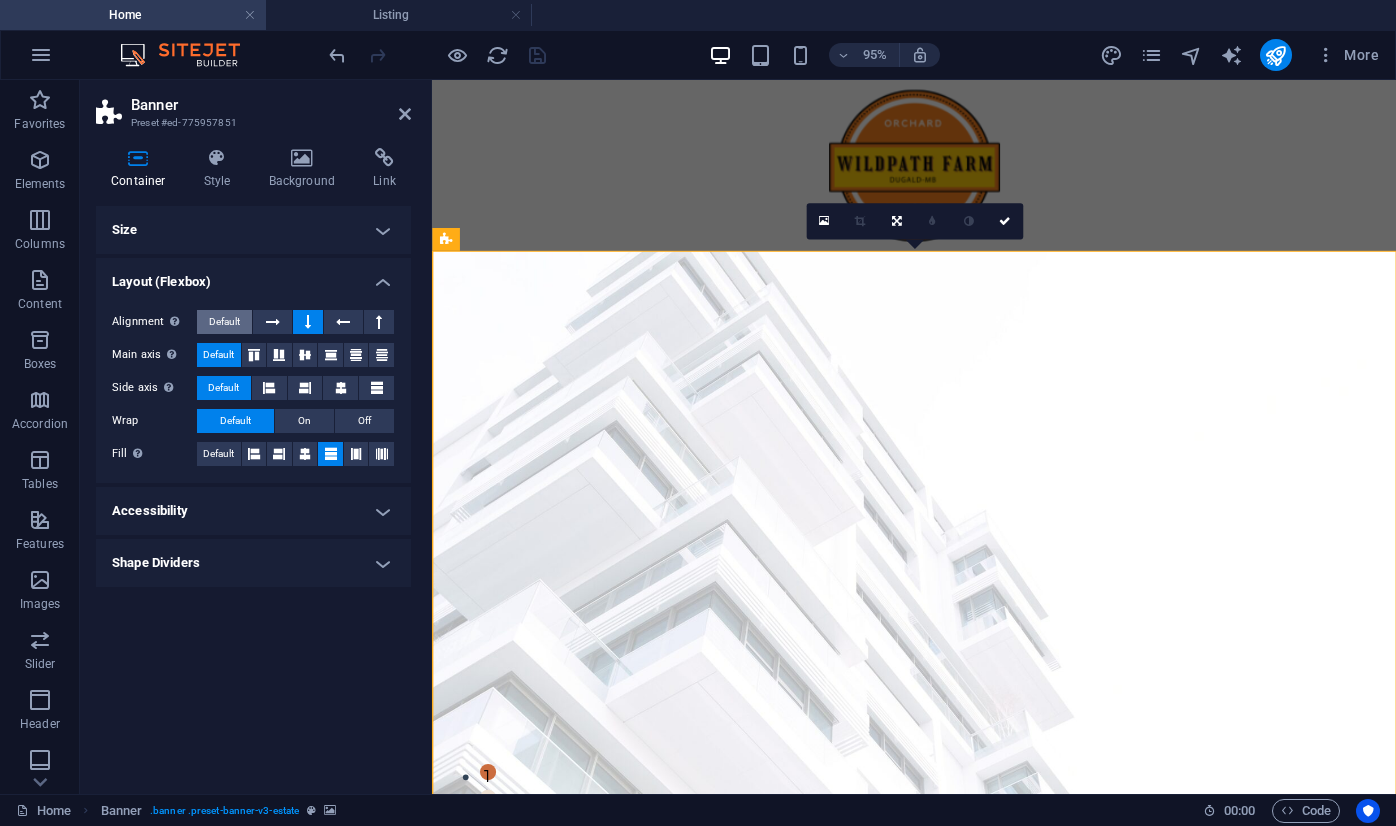 click on "Default" at bounding box center [224, 322] 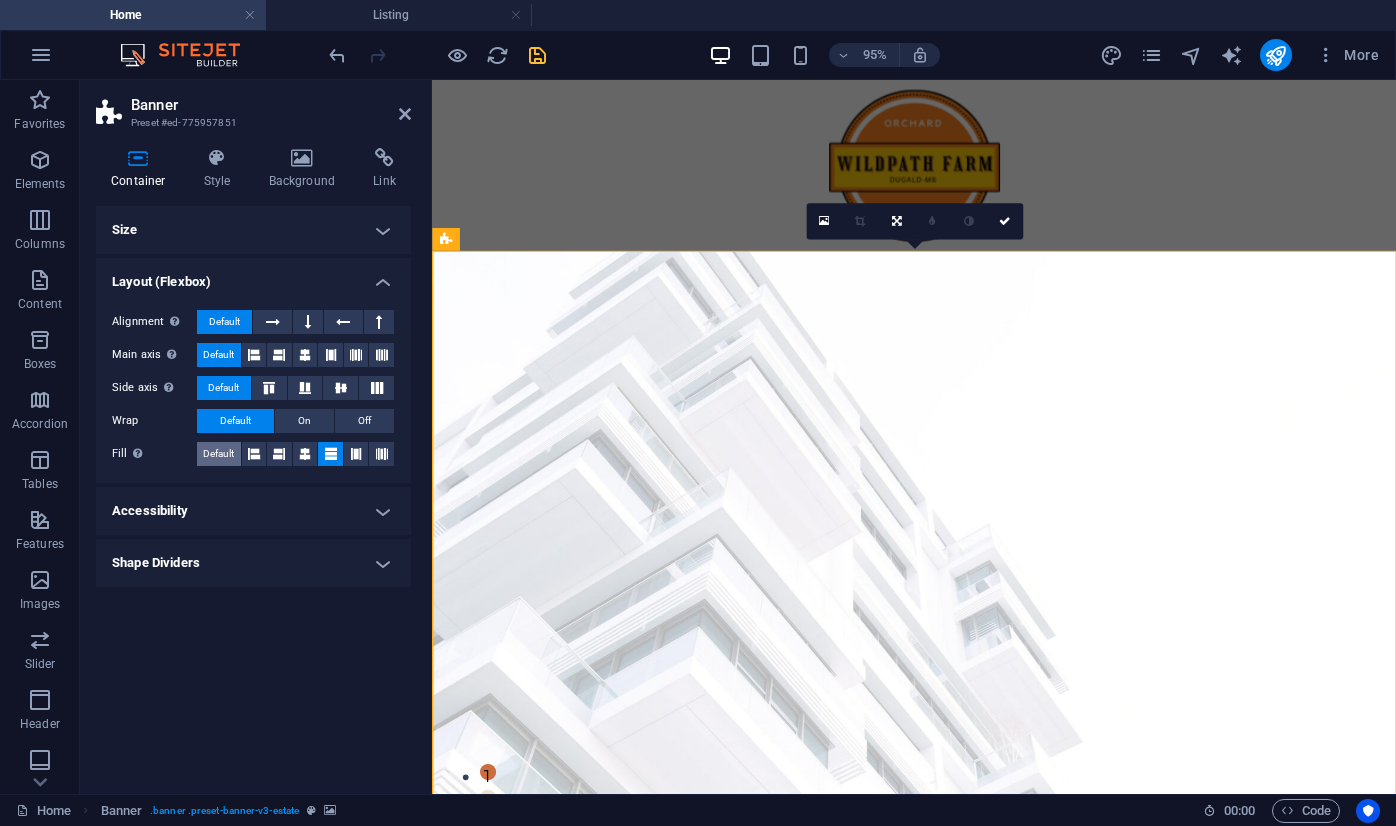 click on "Default" at bounding box center (218, 454) 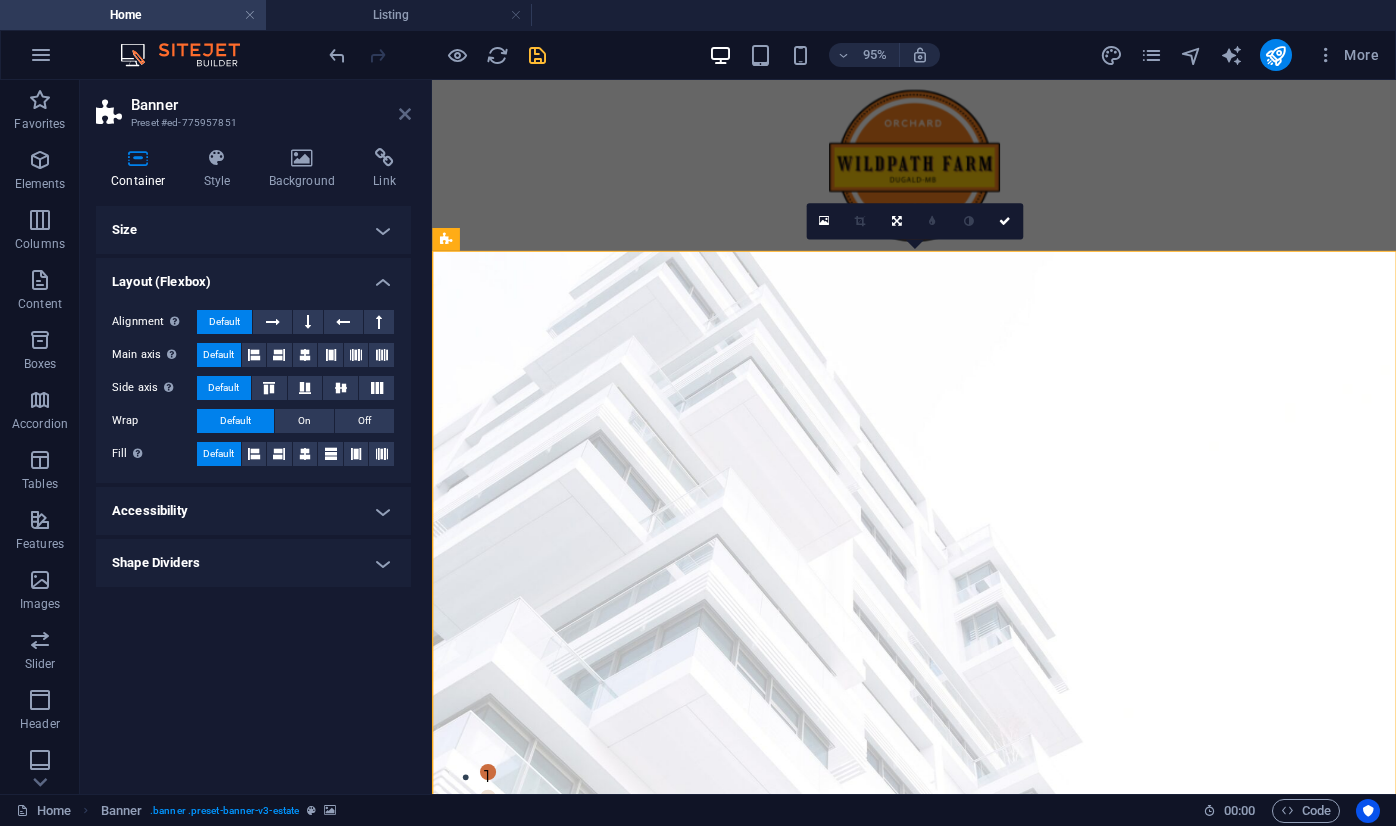 click at bounding box center (405, 114) 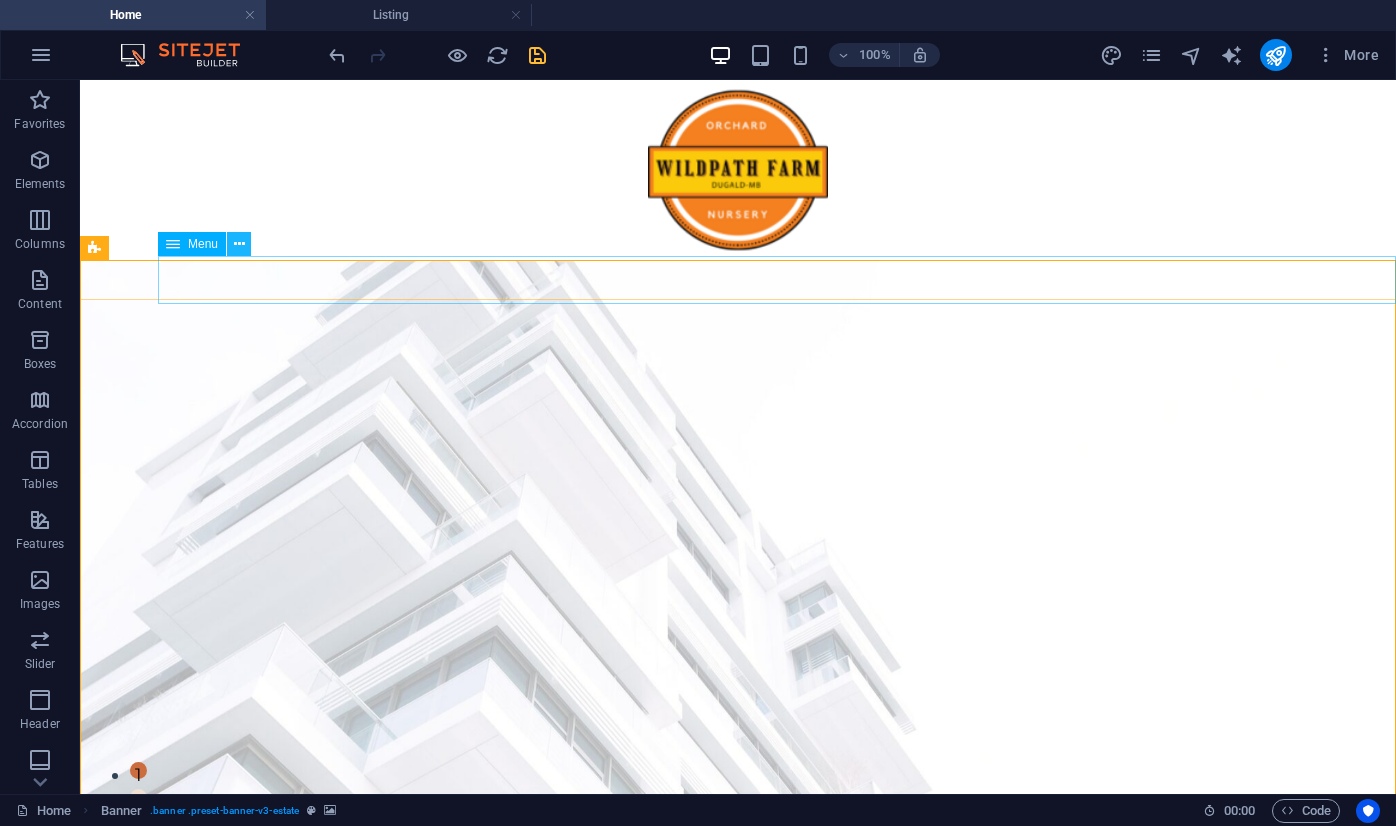click at bounding box center (239, 244) 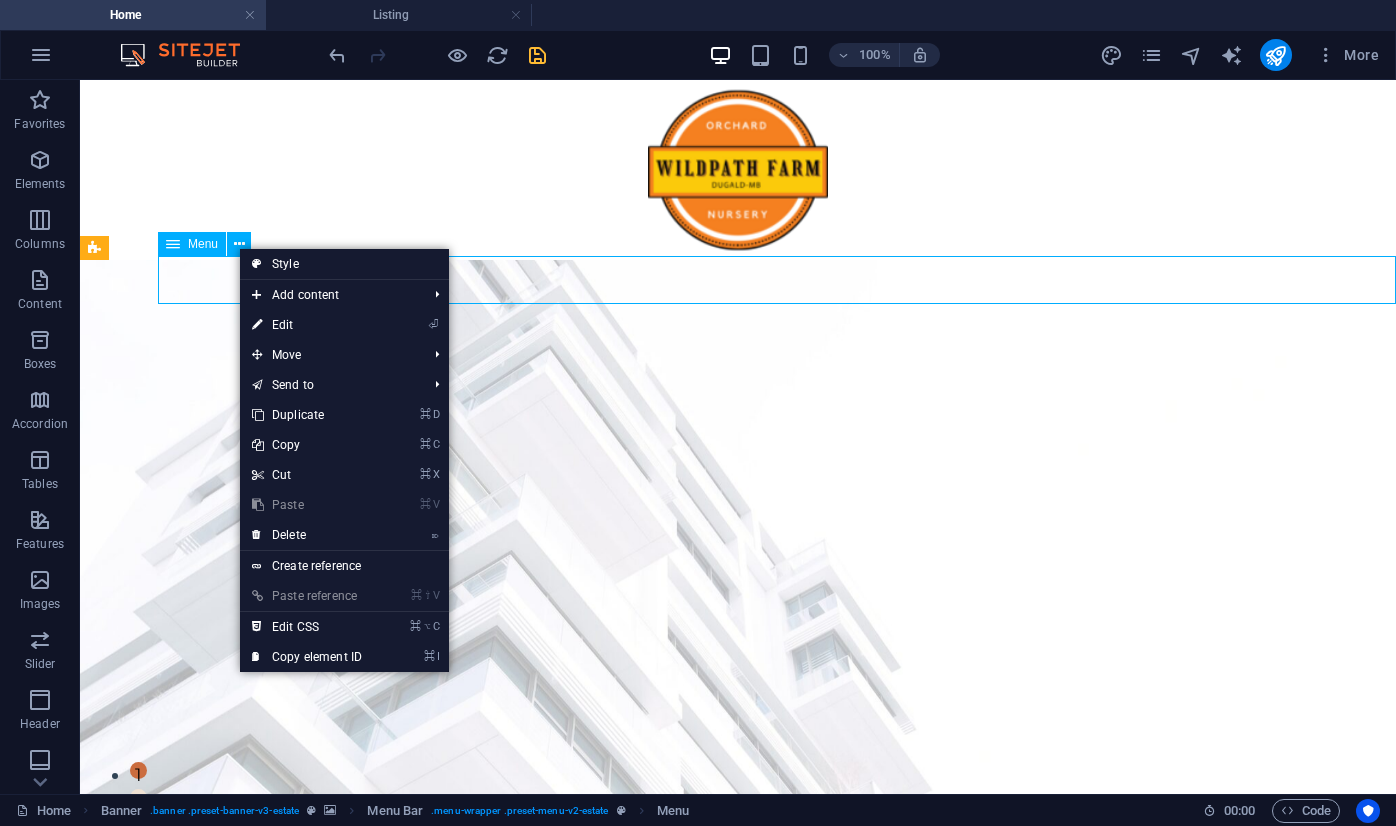 click on "Menu" at bounding box center (192, 244) 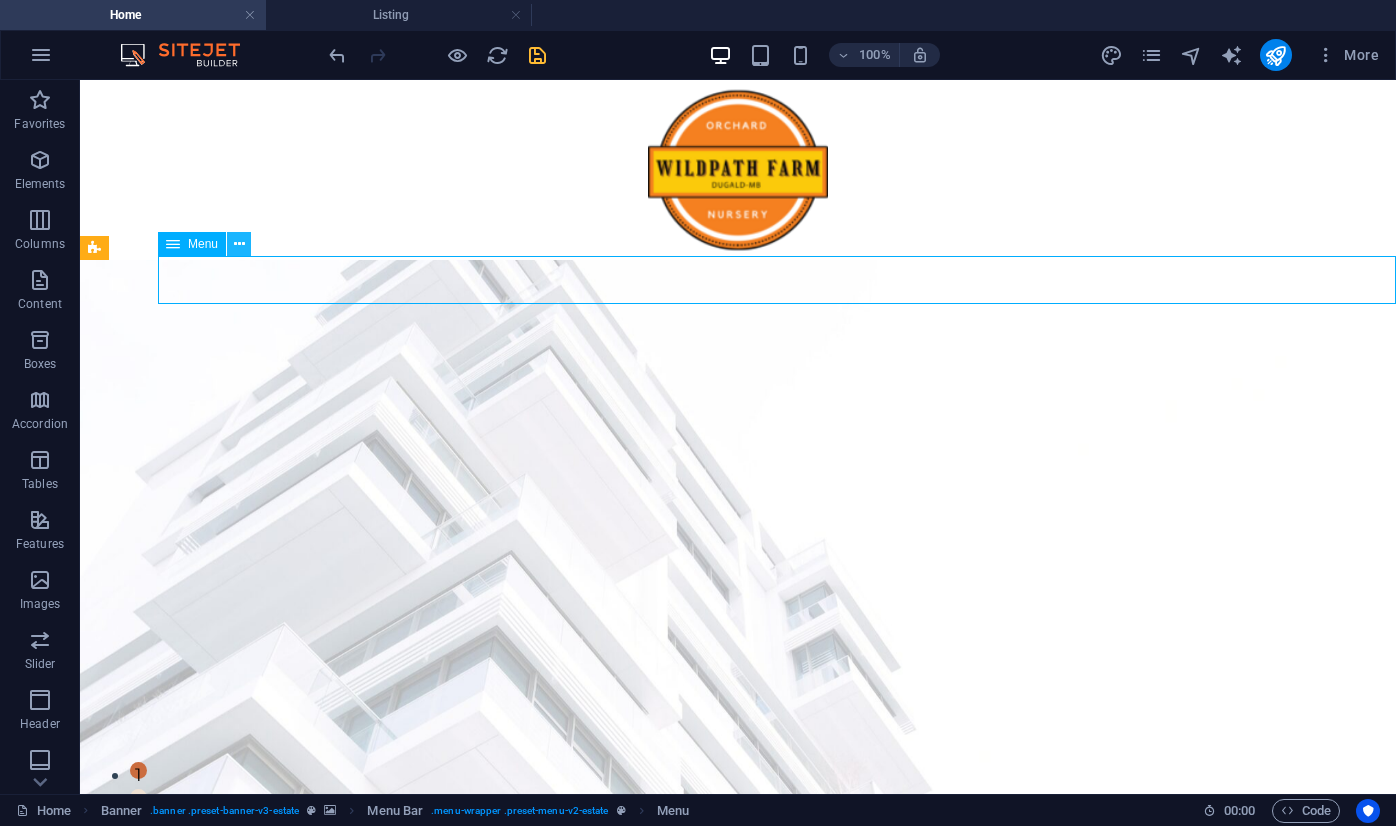 click at bounding box center [239, 244] 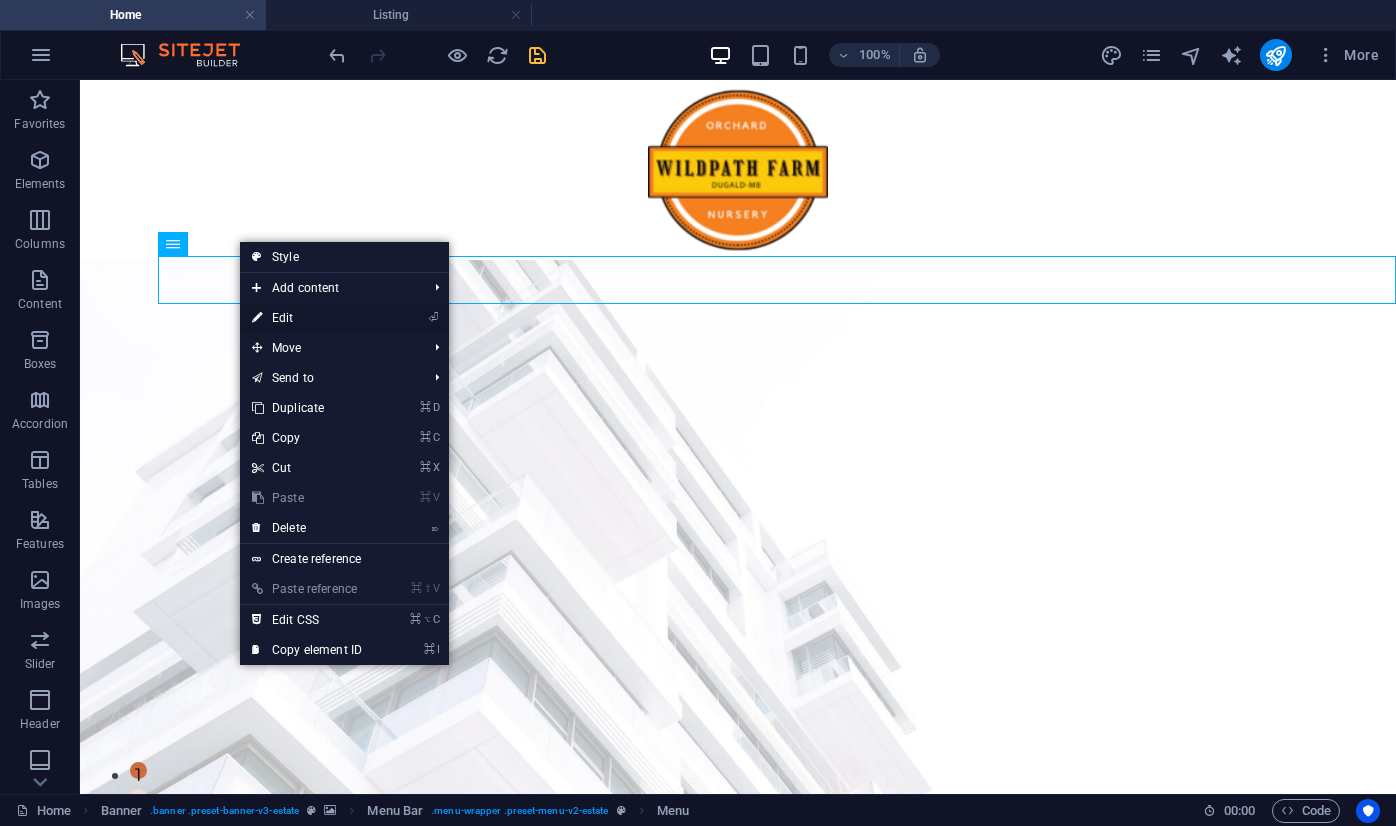 click on "⏎  Edit" at bounding box center (307, 318) 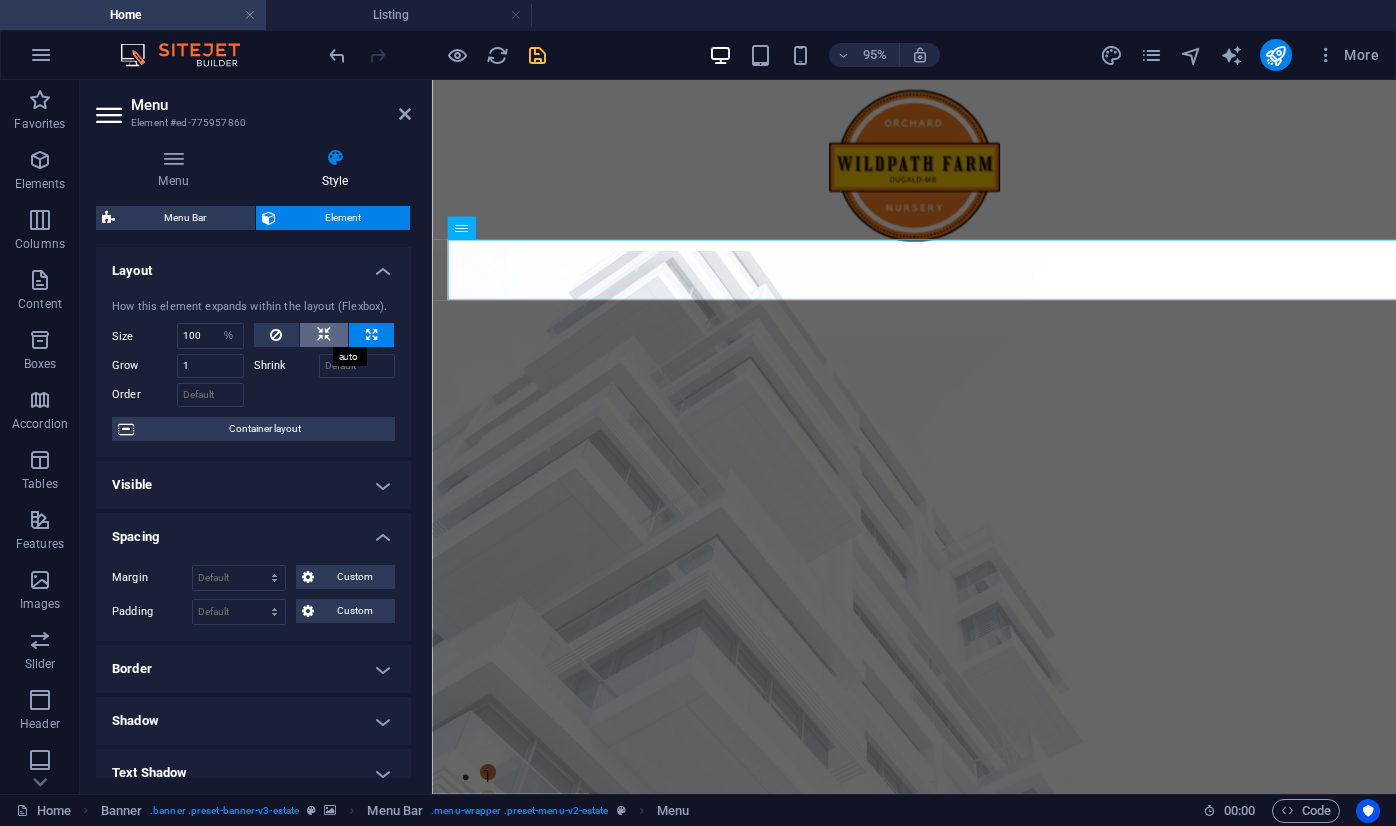 click at bounding box center [324, 335] 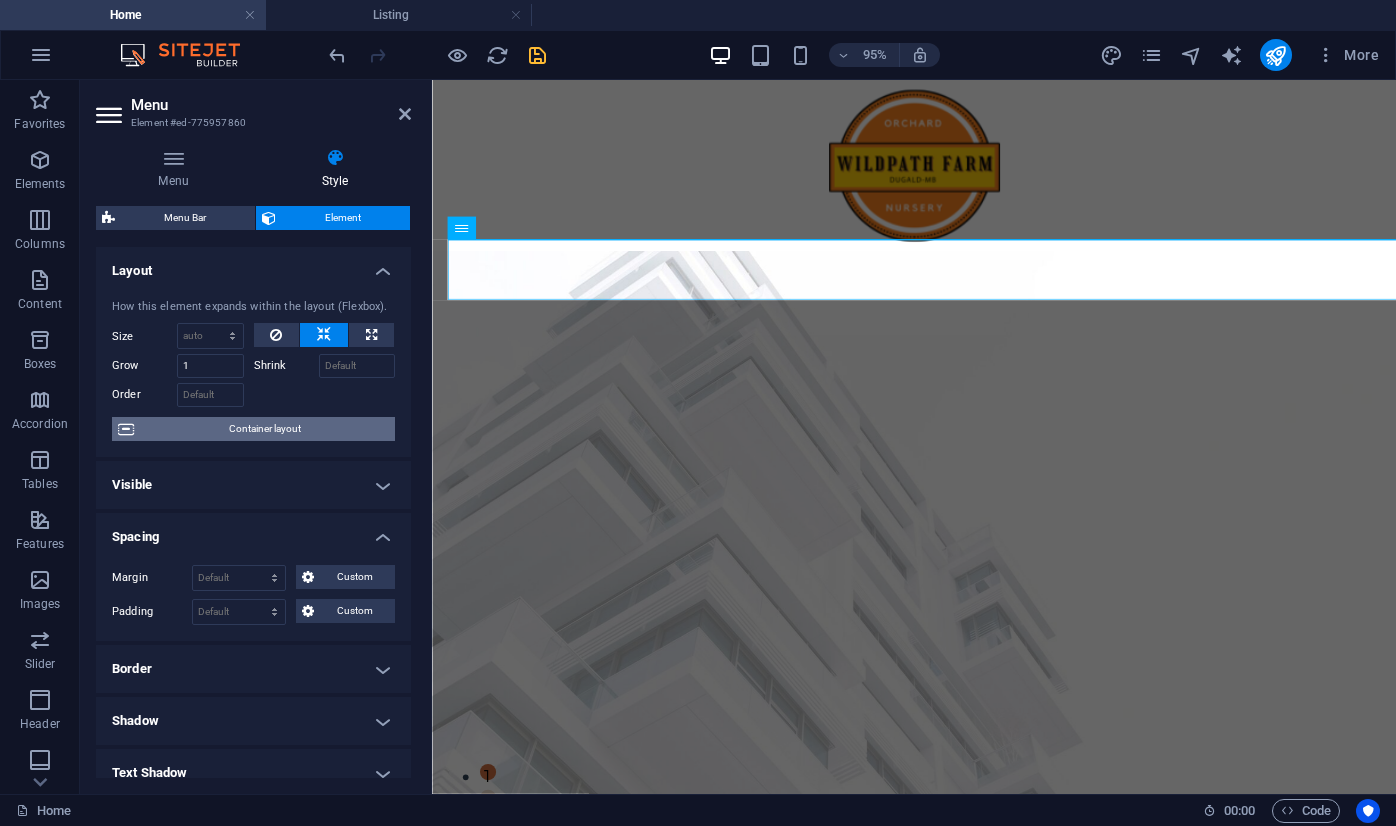 click on "Container layout" at bounding box center (264, 429) 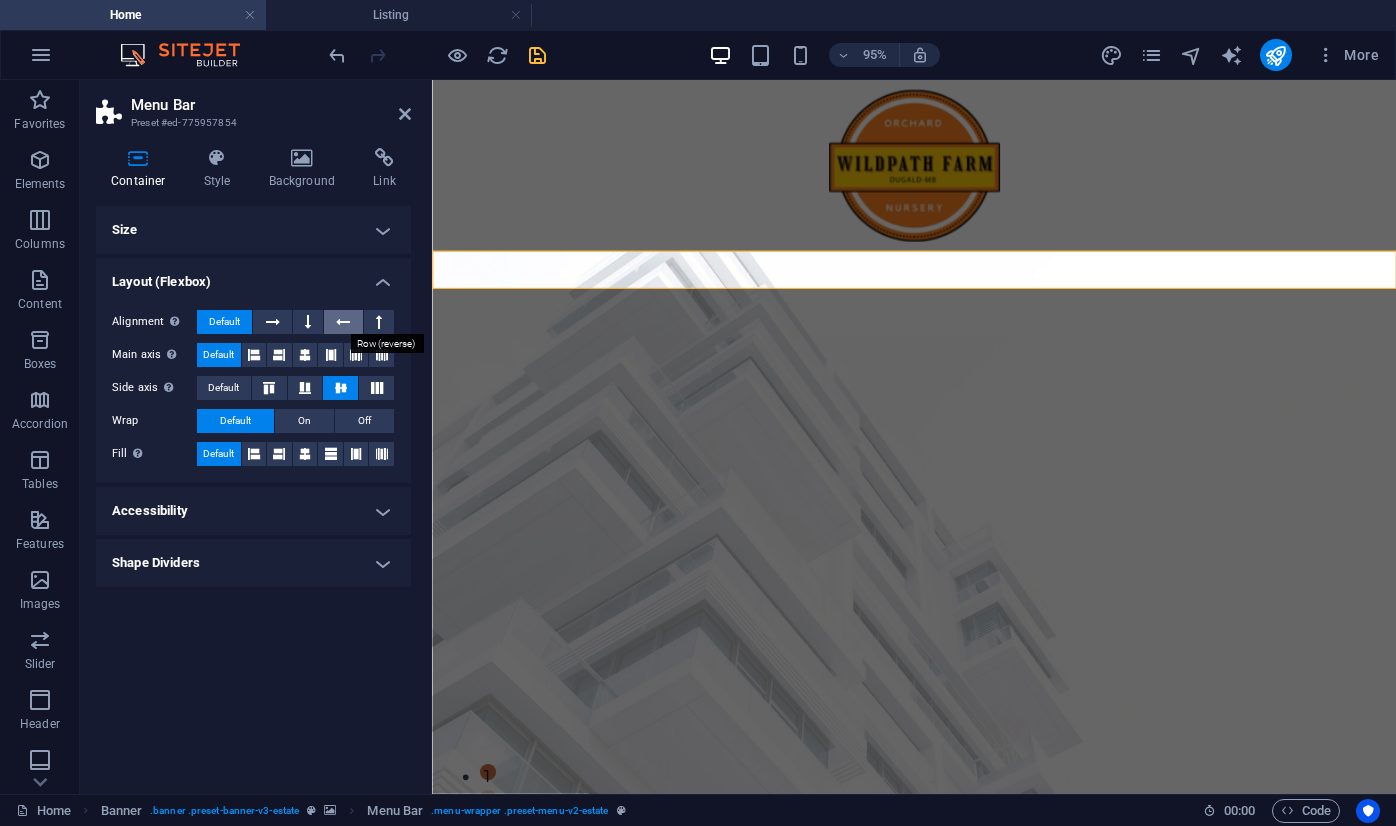 click at bounding box center [343, 322] 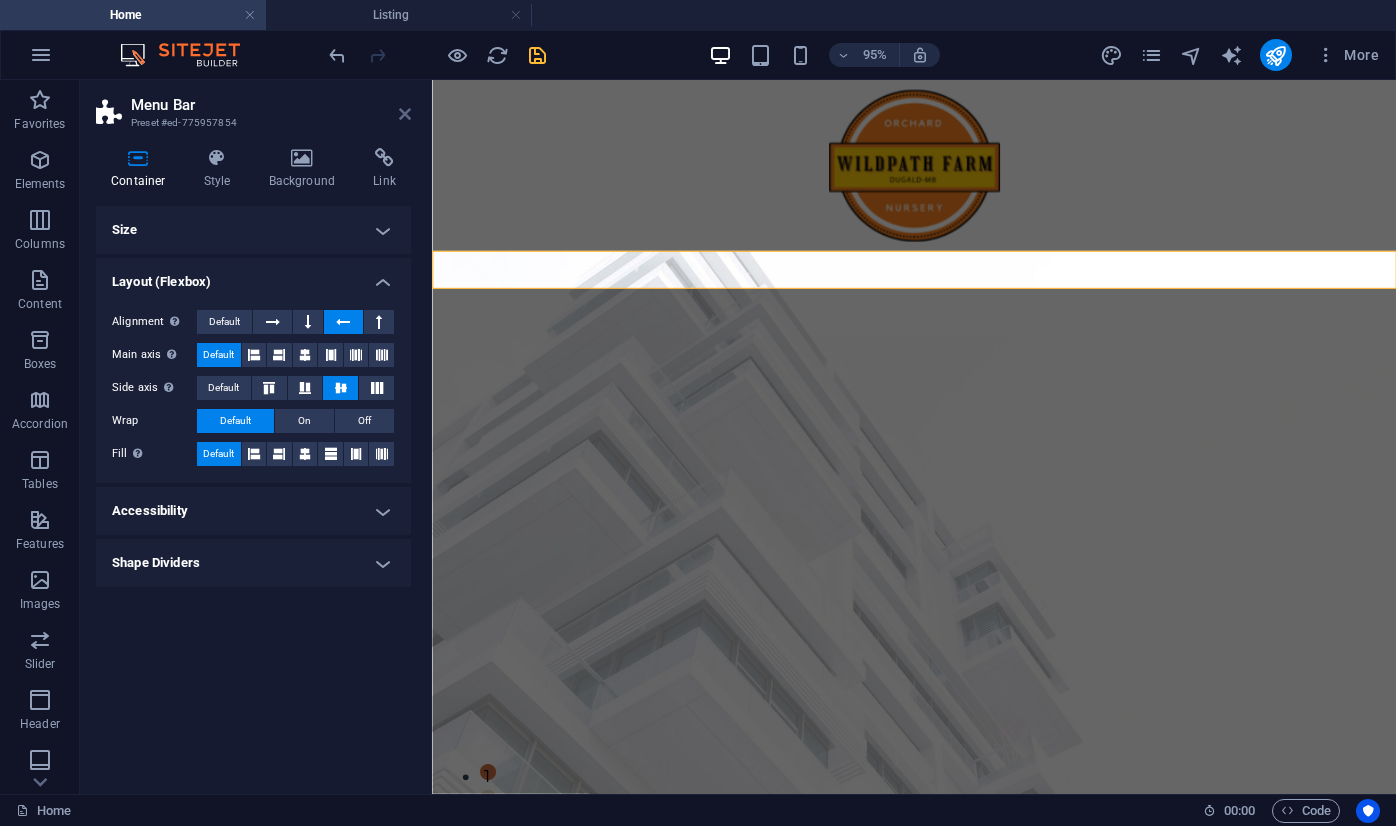 click at bounding box center (405, 114) 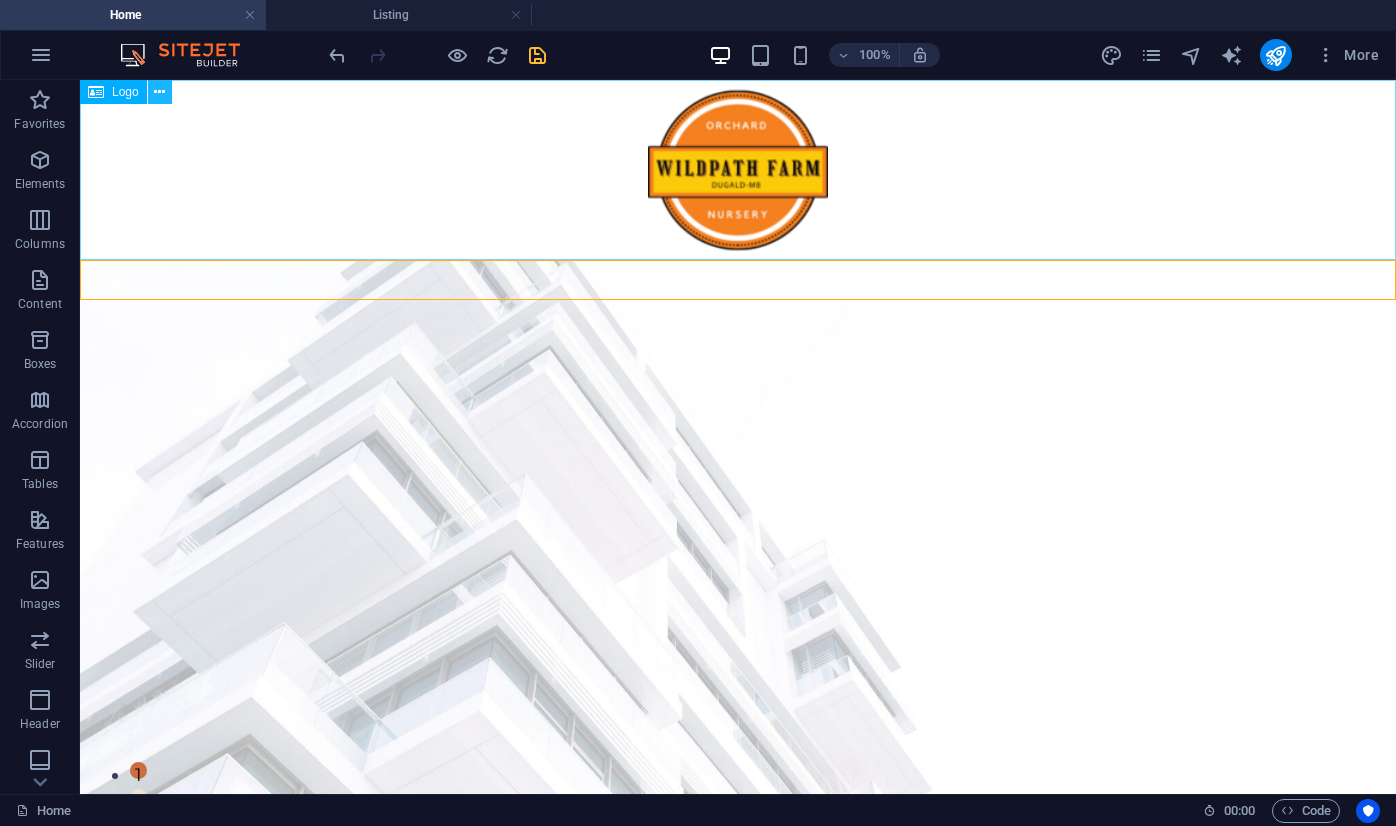click at bounding box center (159, 92) 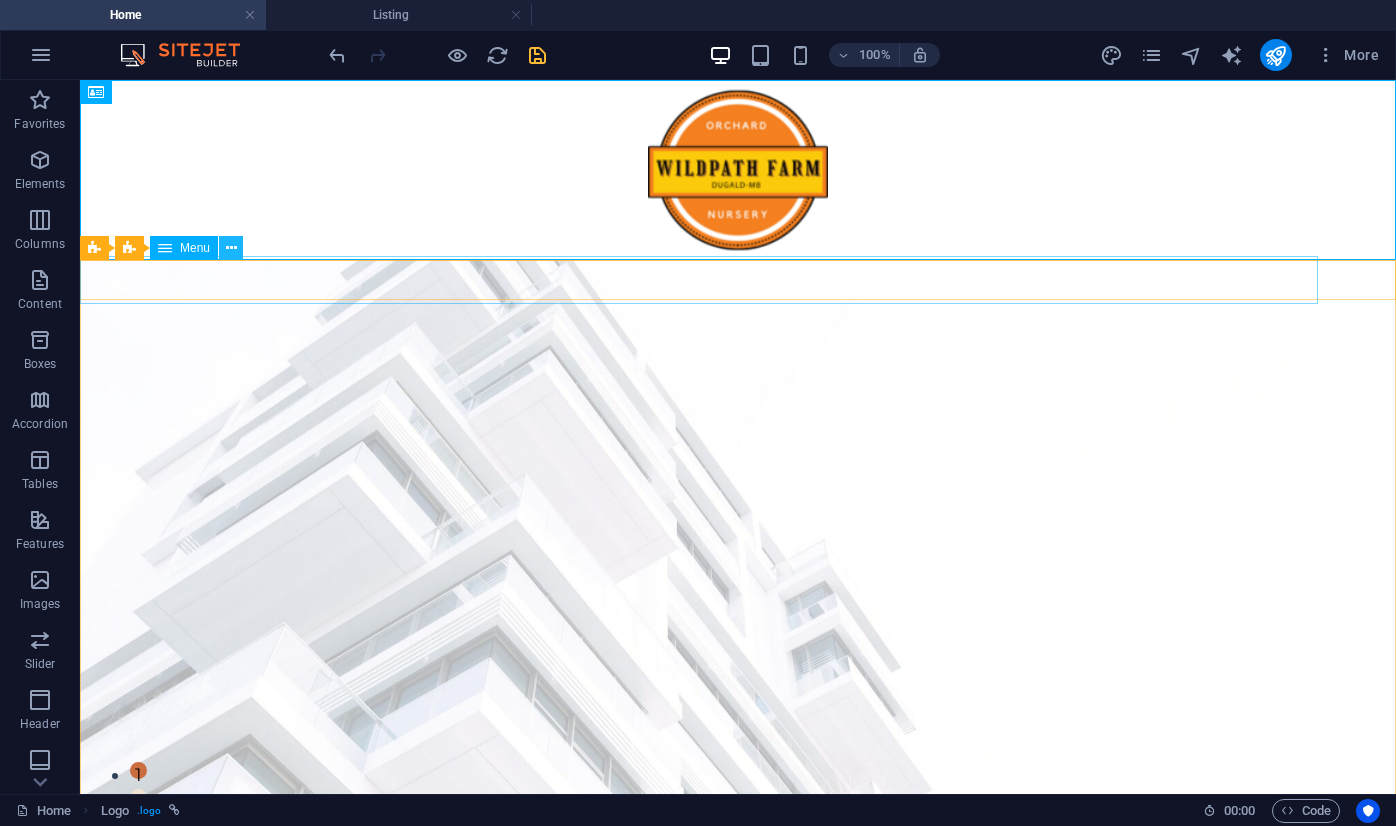 click at bounding box center (231, 248) 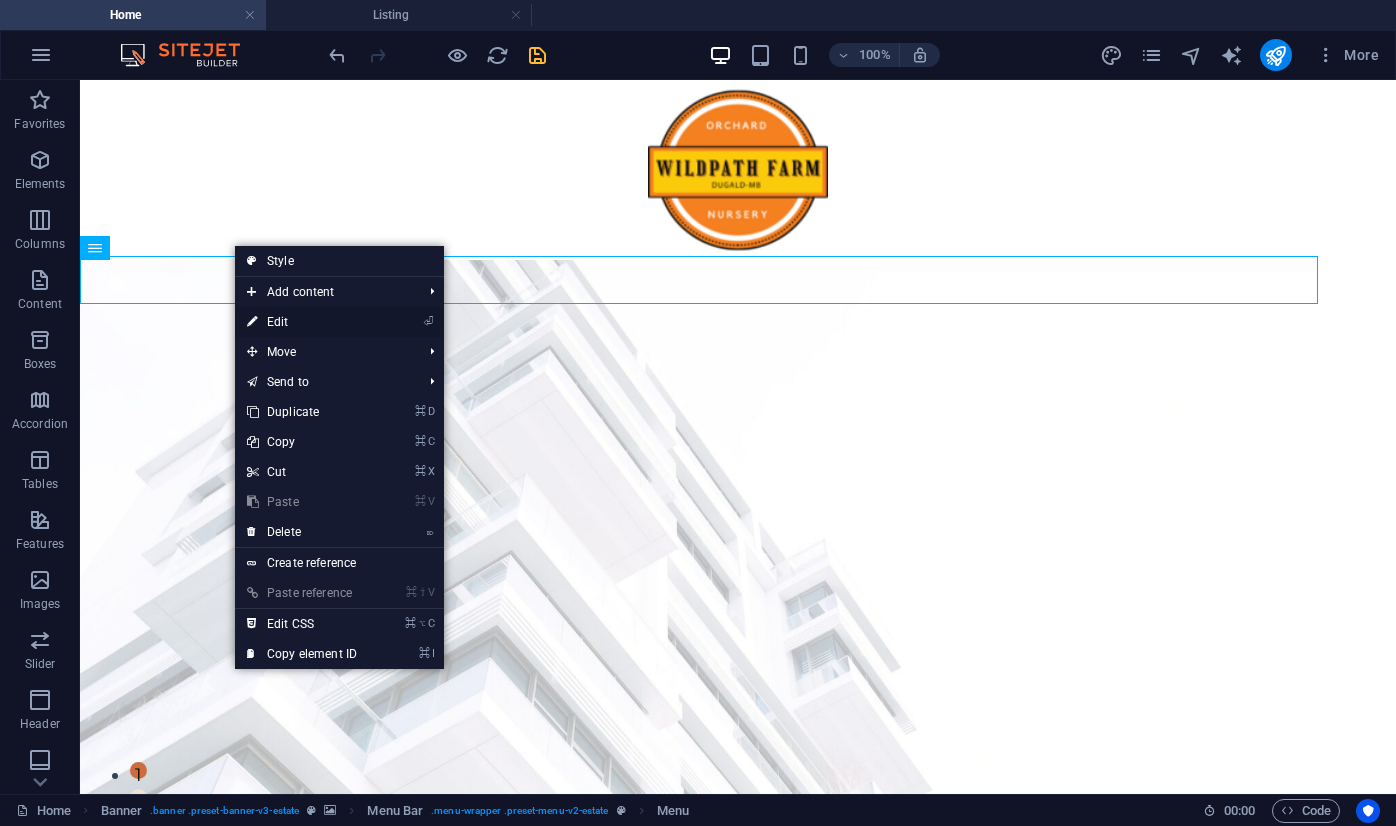 click on "⏎  Edit" at bounding box center [302, 322] 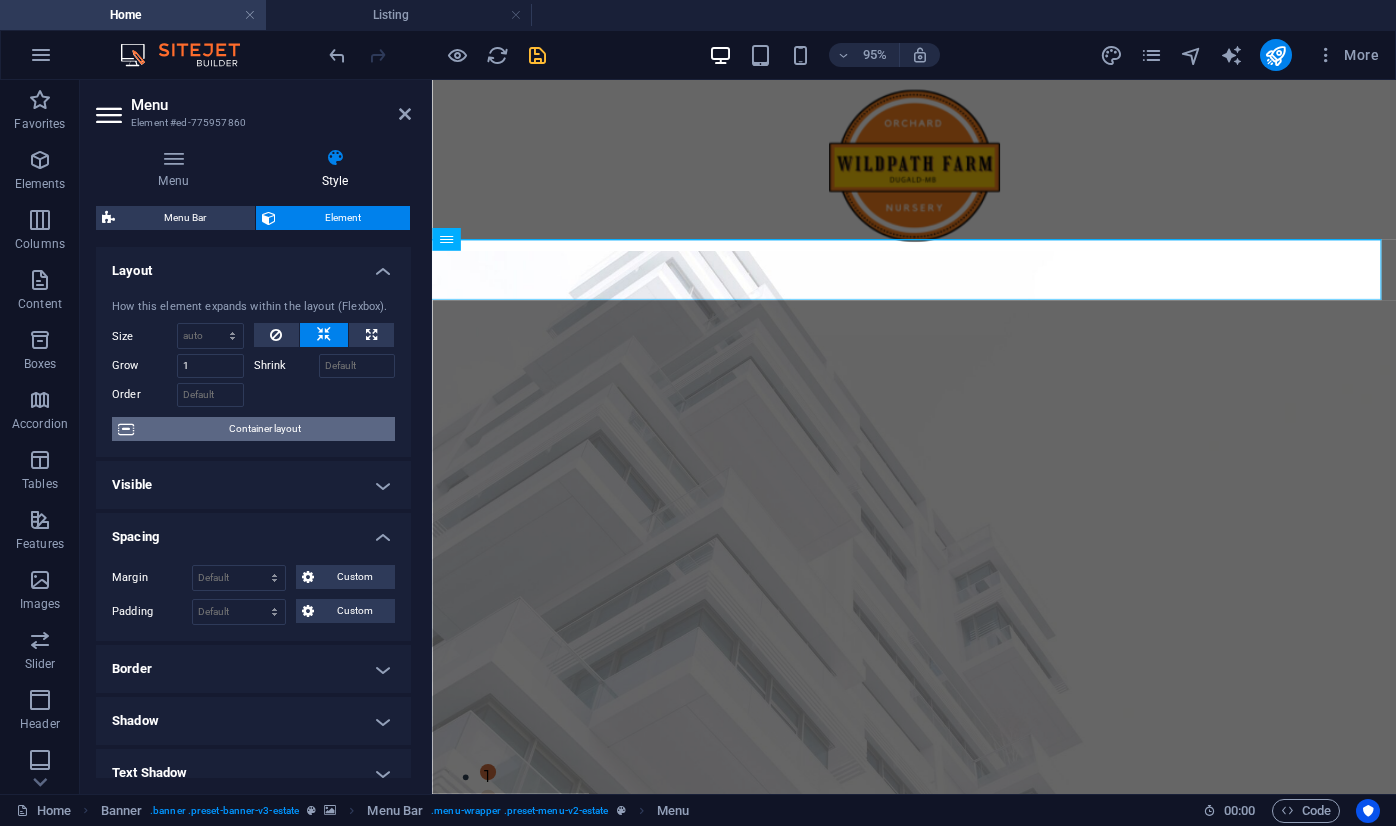 click on "Container layout" at bounding box center [264, 429] 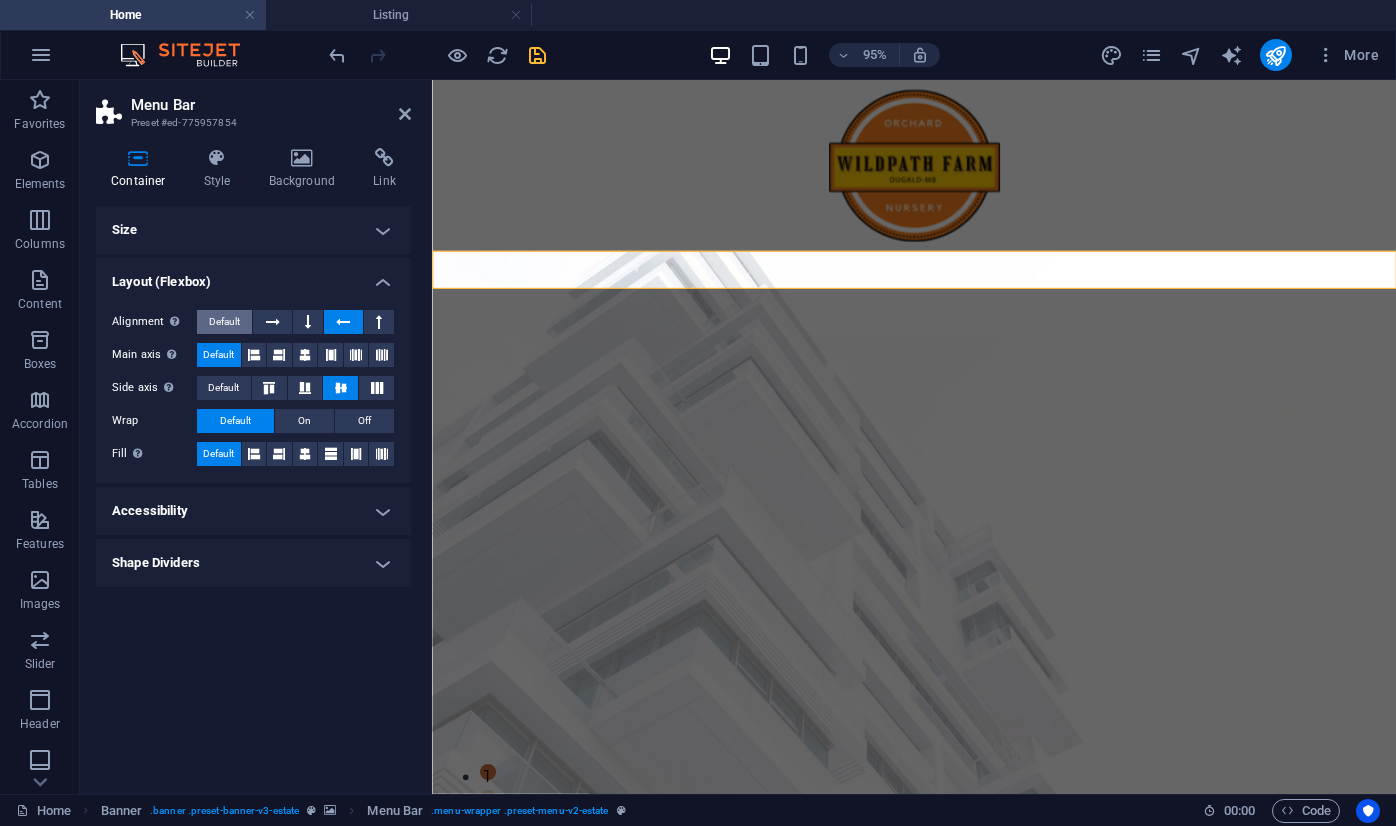 click on "Default" at bounding box center (224, 322) 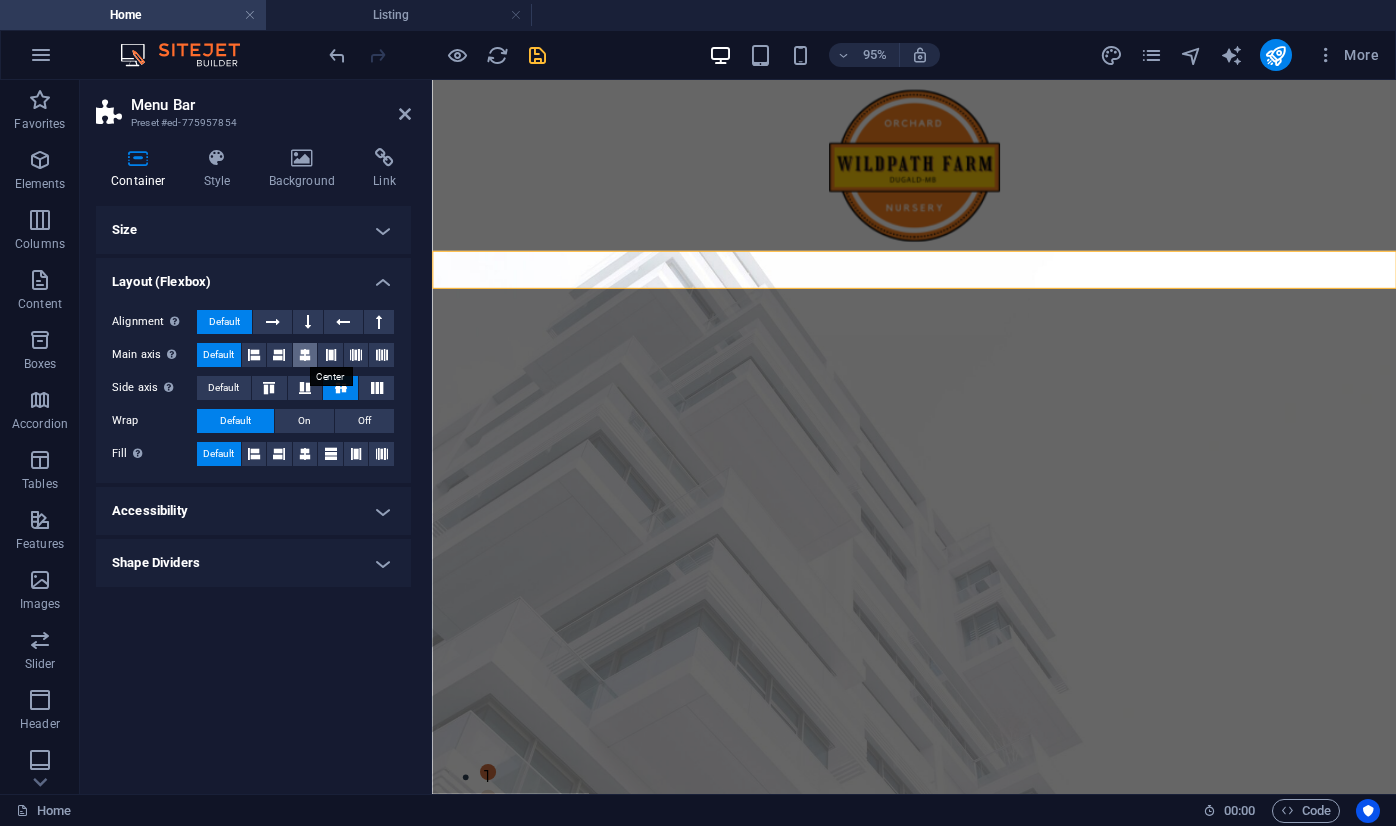 click at bounding box center (305, 355) 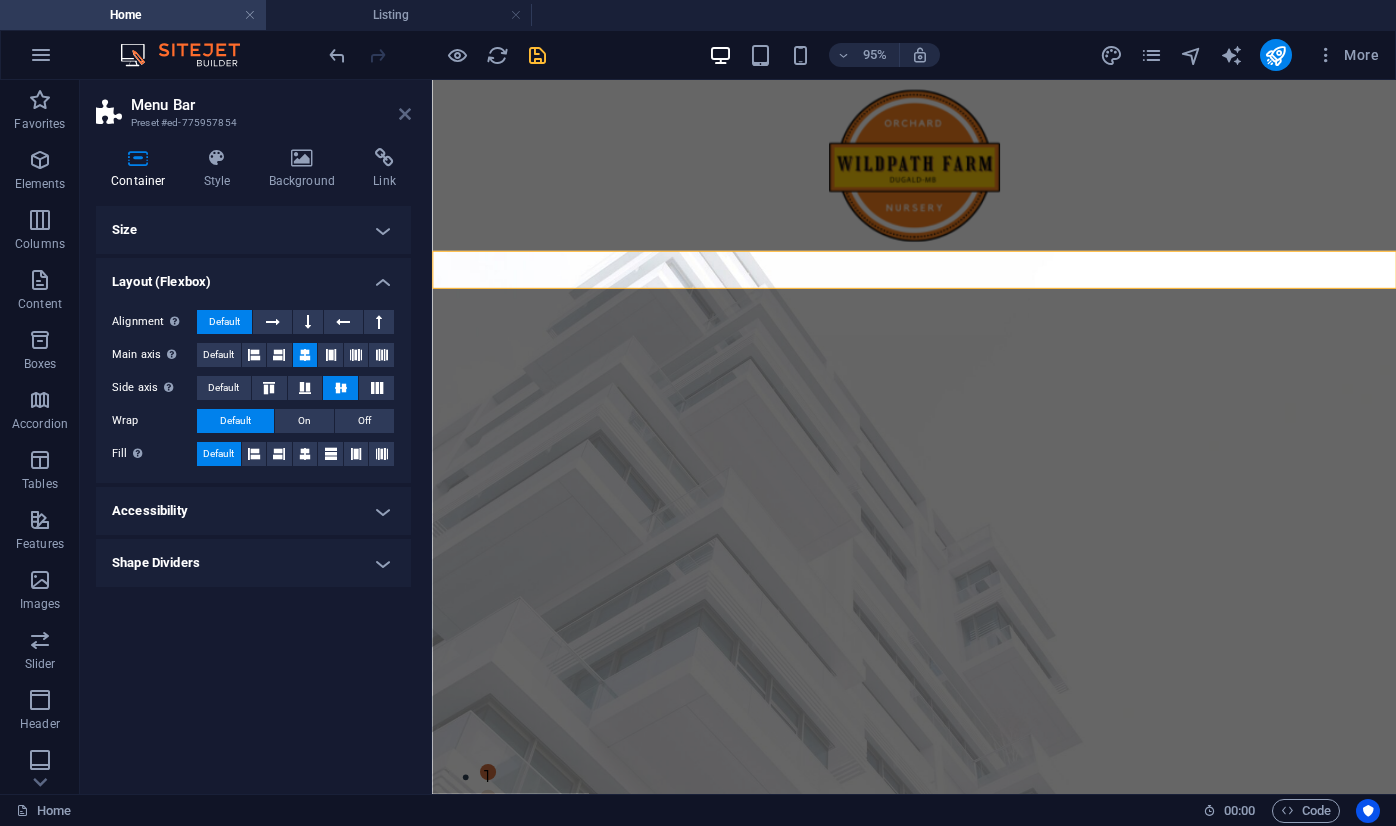 click at bounding box center [405, 114] 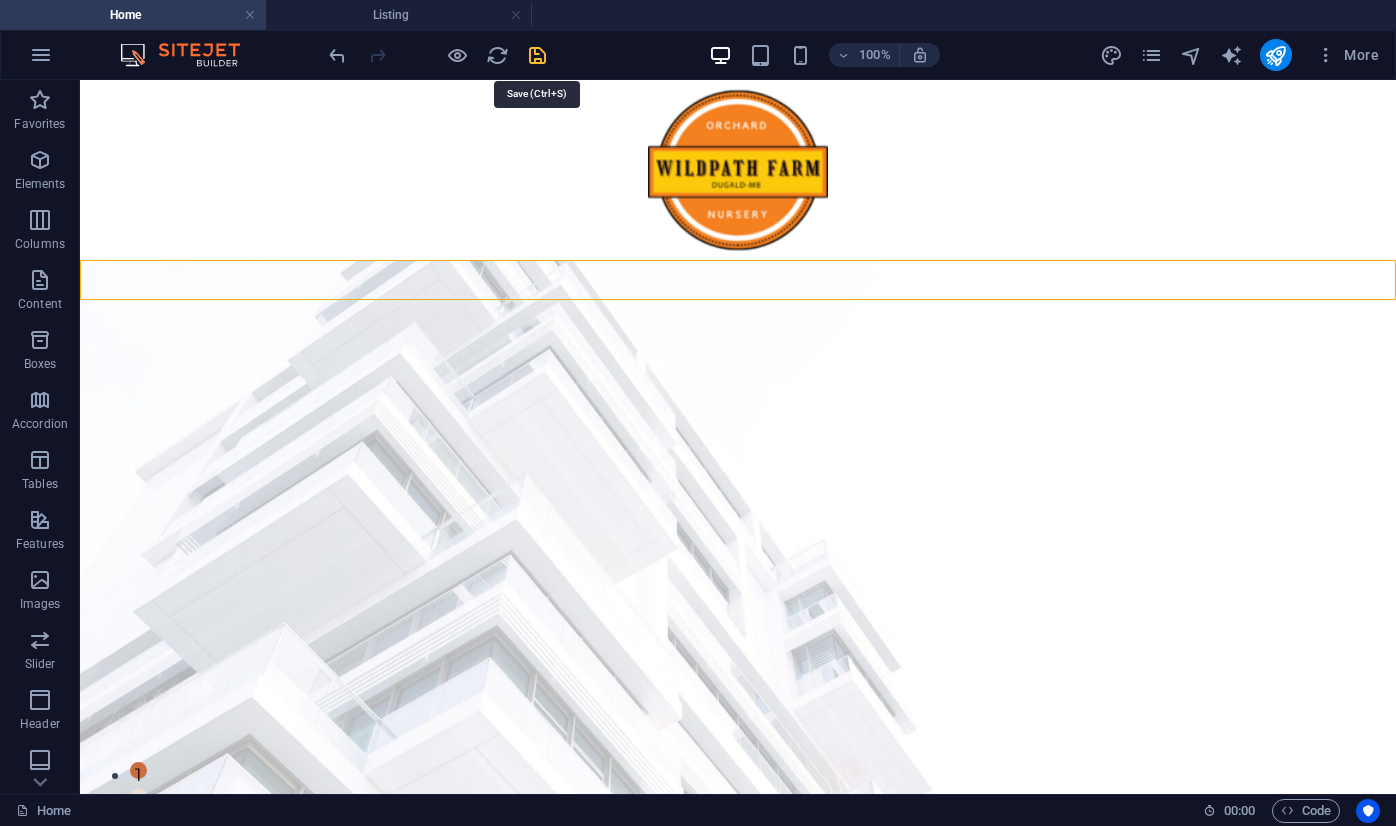 click at bounding box center (537, 55) 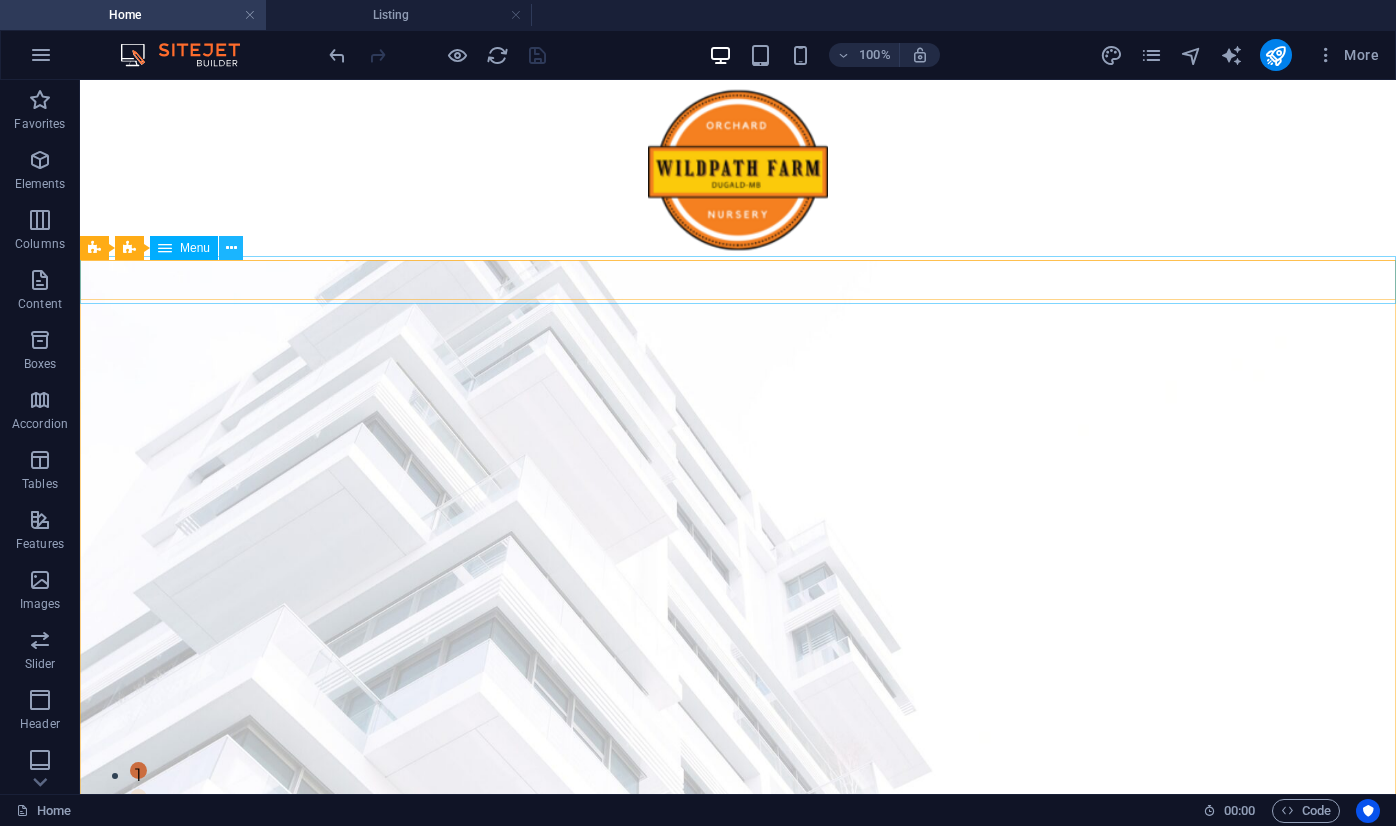 click at bounding box center (231, 248) 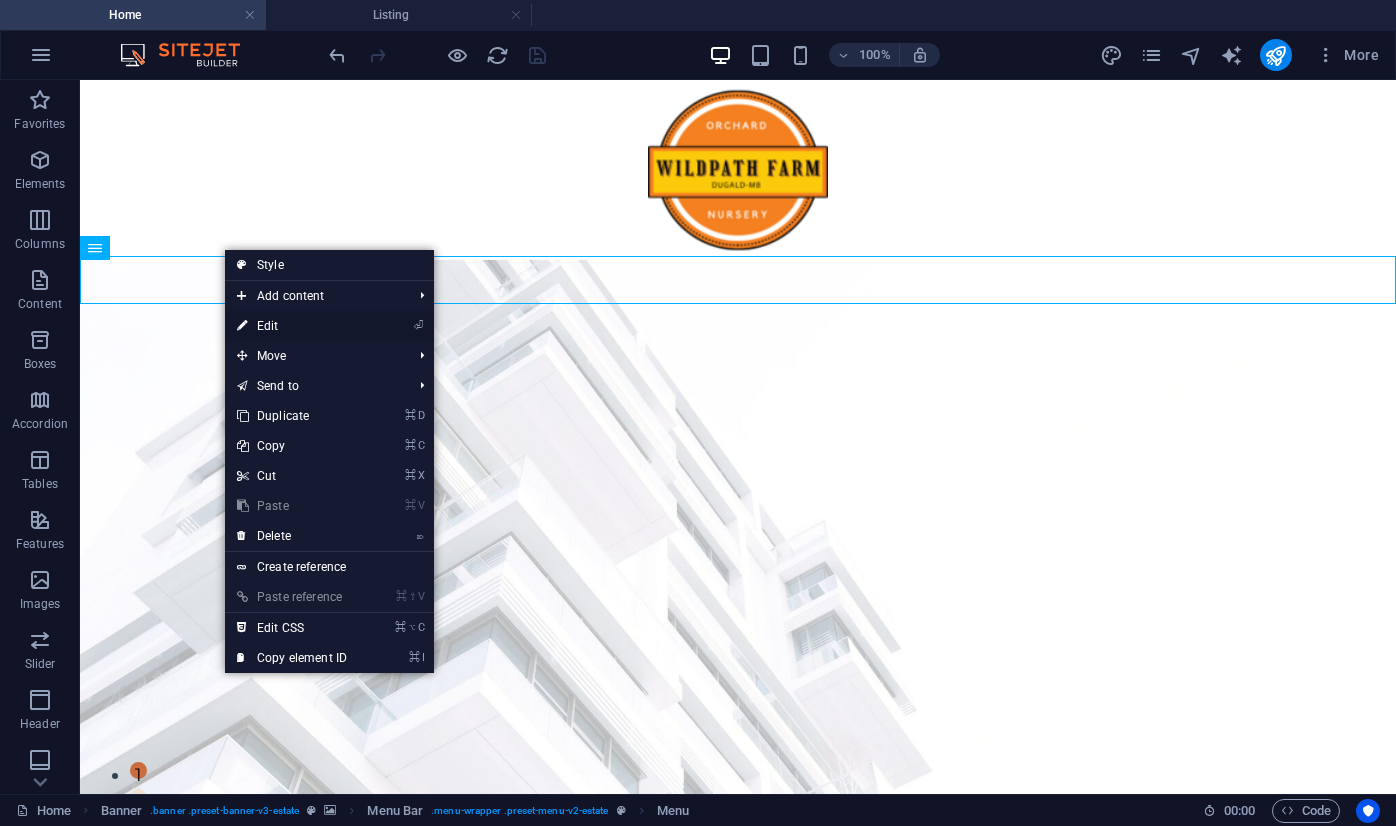 click on "⏎  Edit" at bounding box center (292, 326) 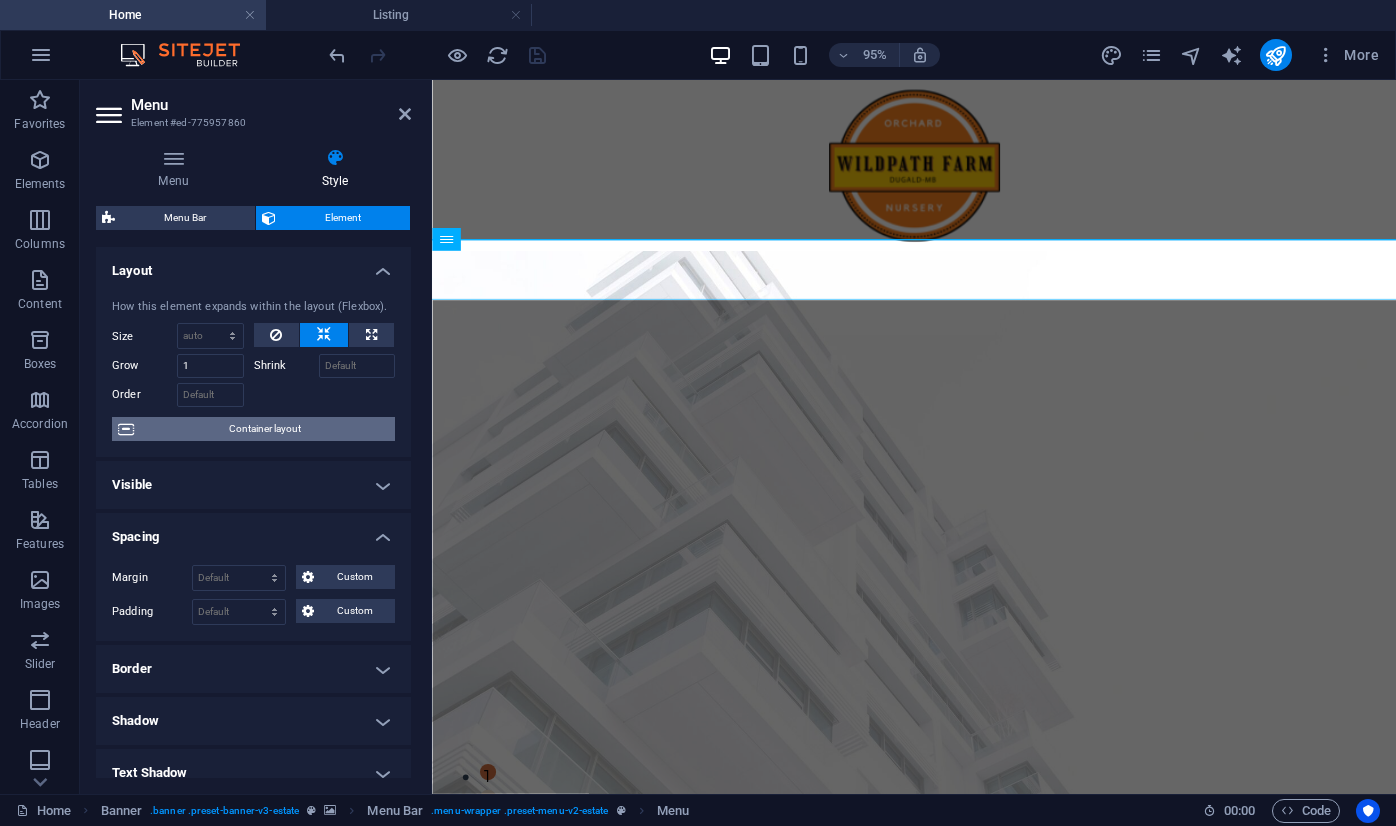 click on "Container layout" at bounding box center [264, 429] 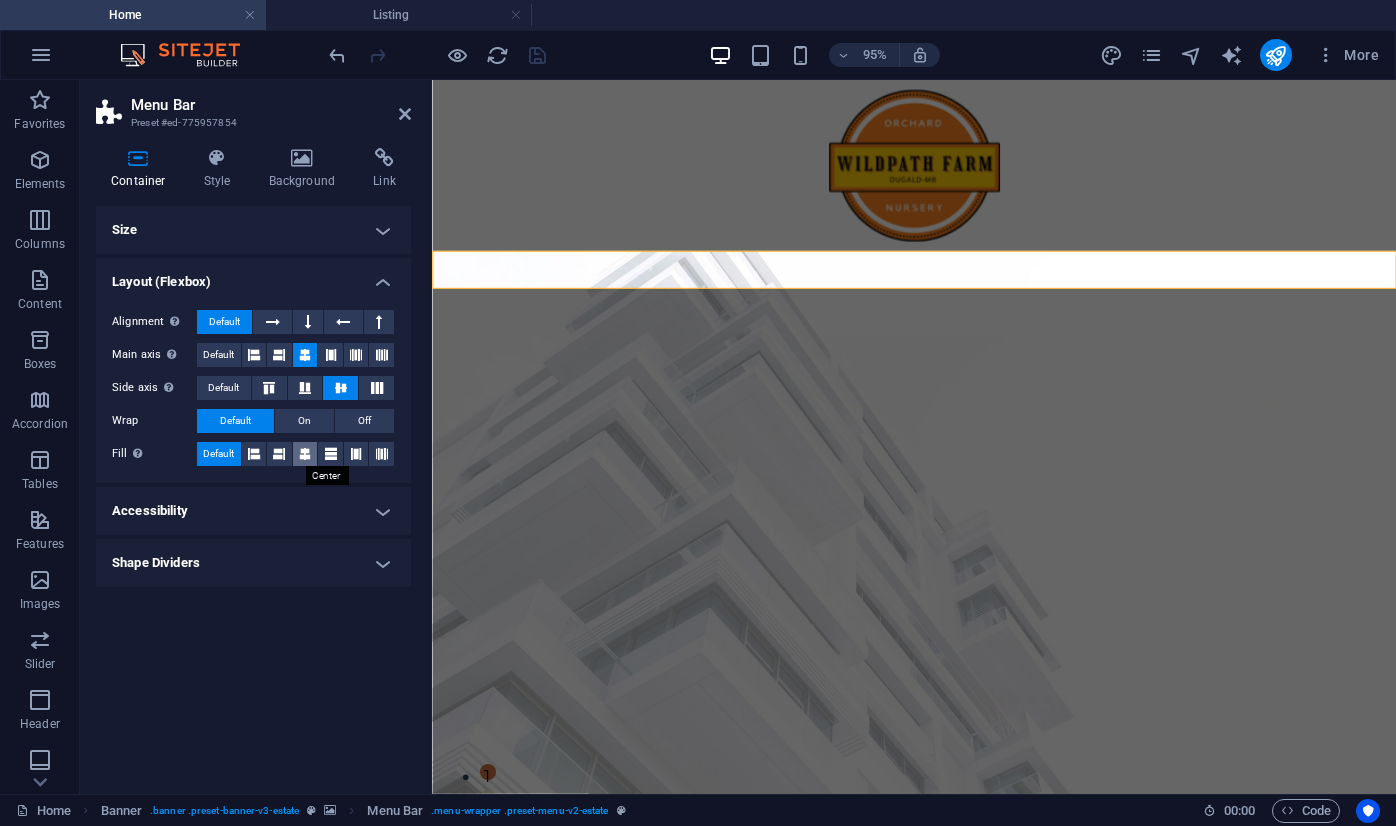click at bounding box center [305, 454] 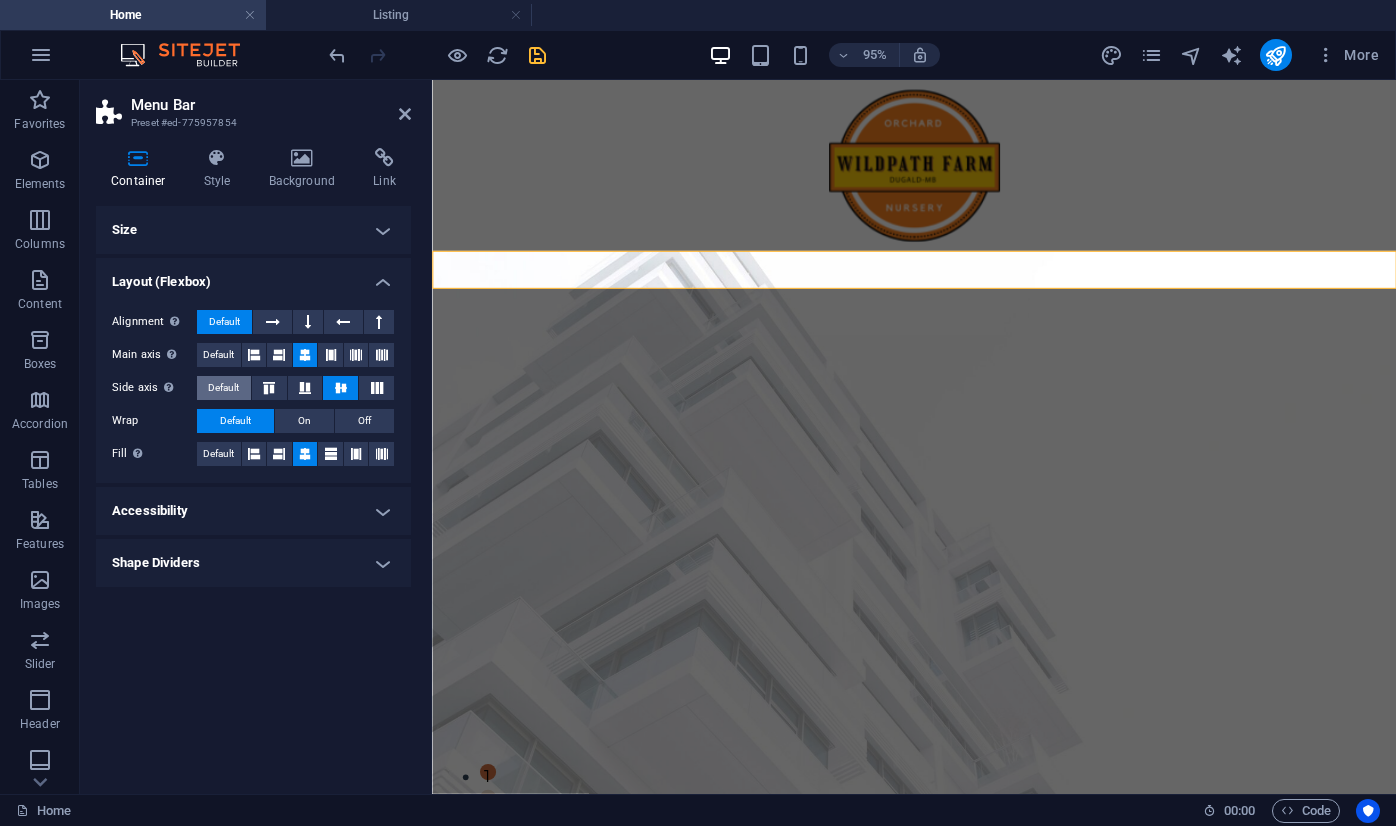 click on "Default" at bounding box center (223, 388) 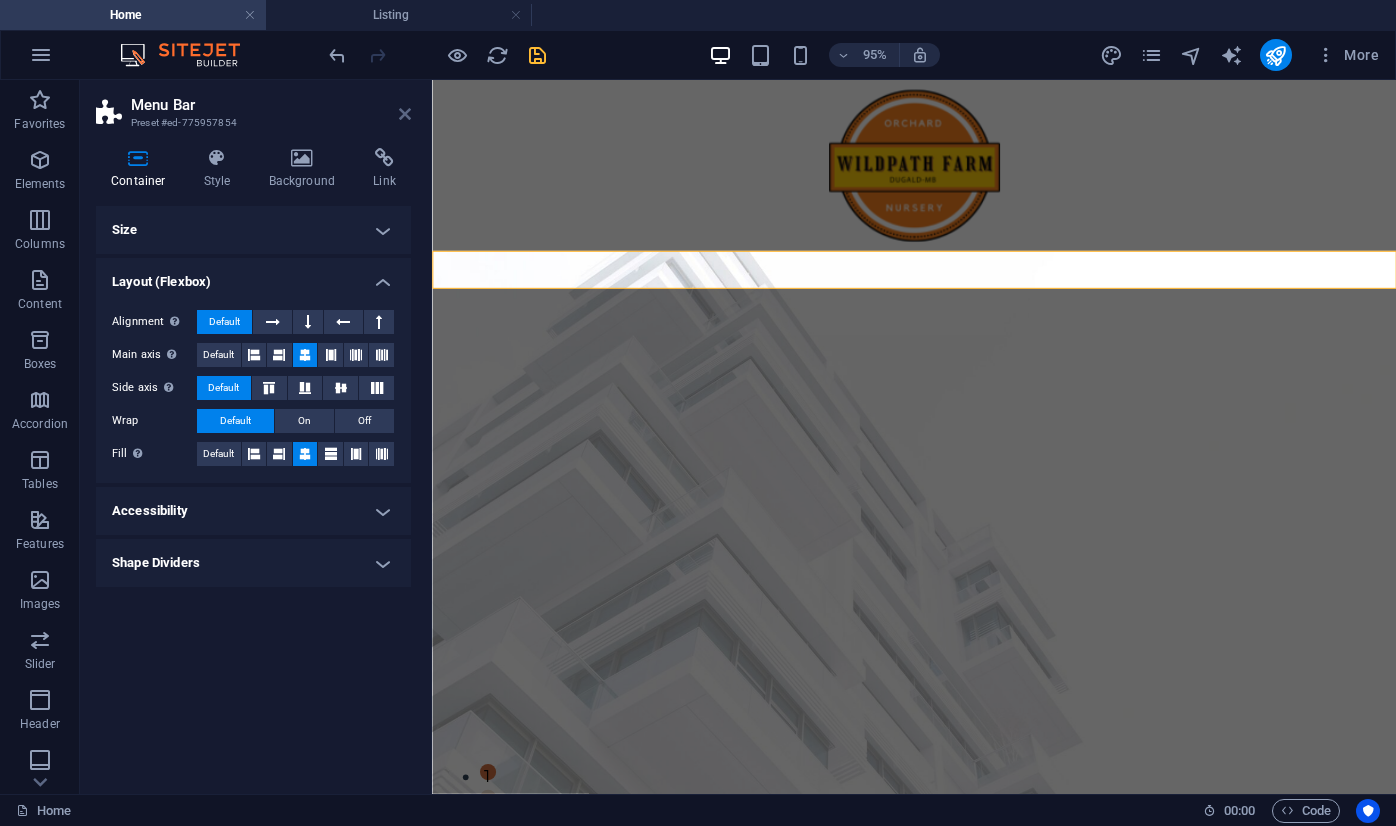 click at bounding box center (405, 114) 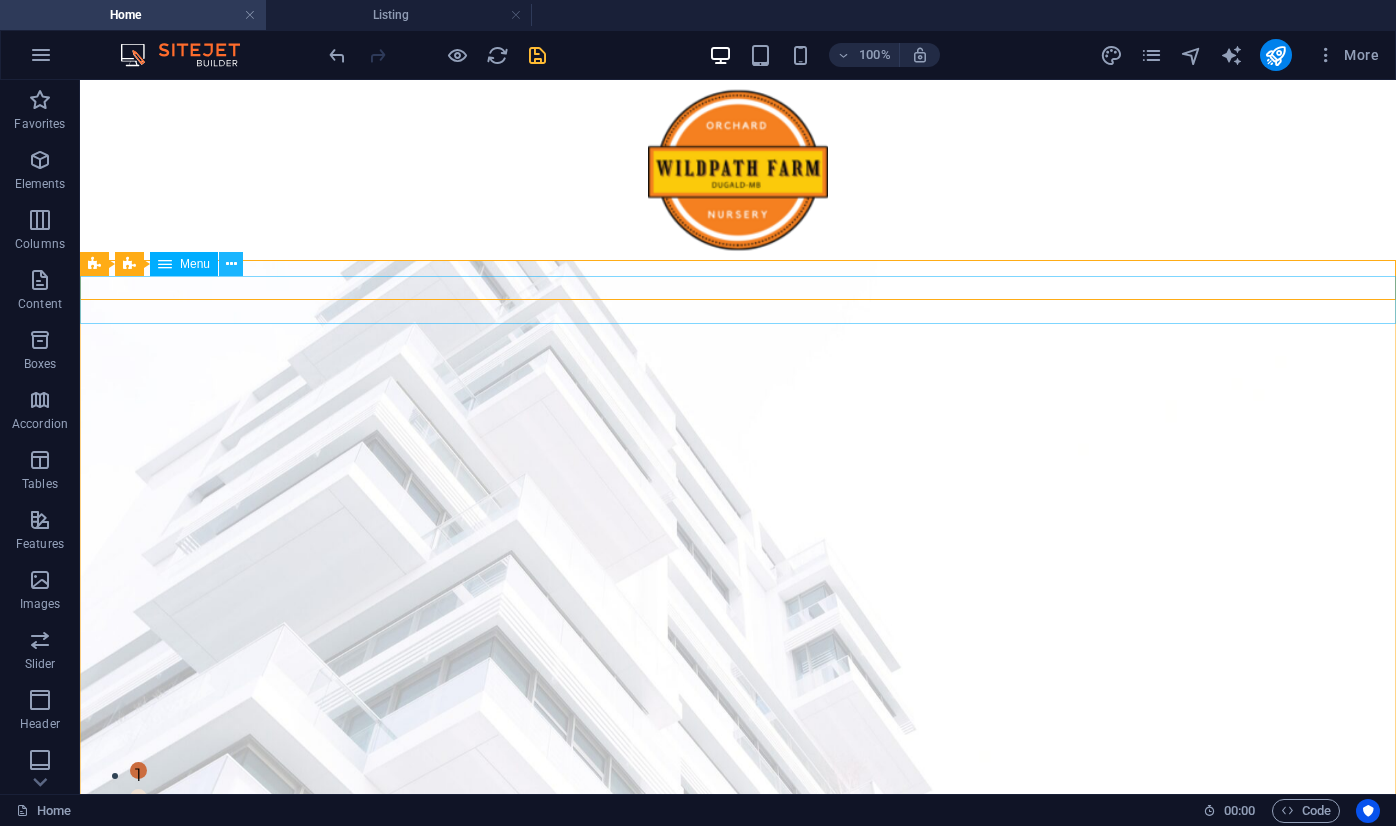 click at bounding box center [231, 264] 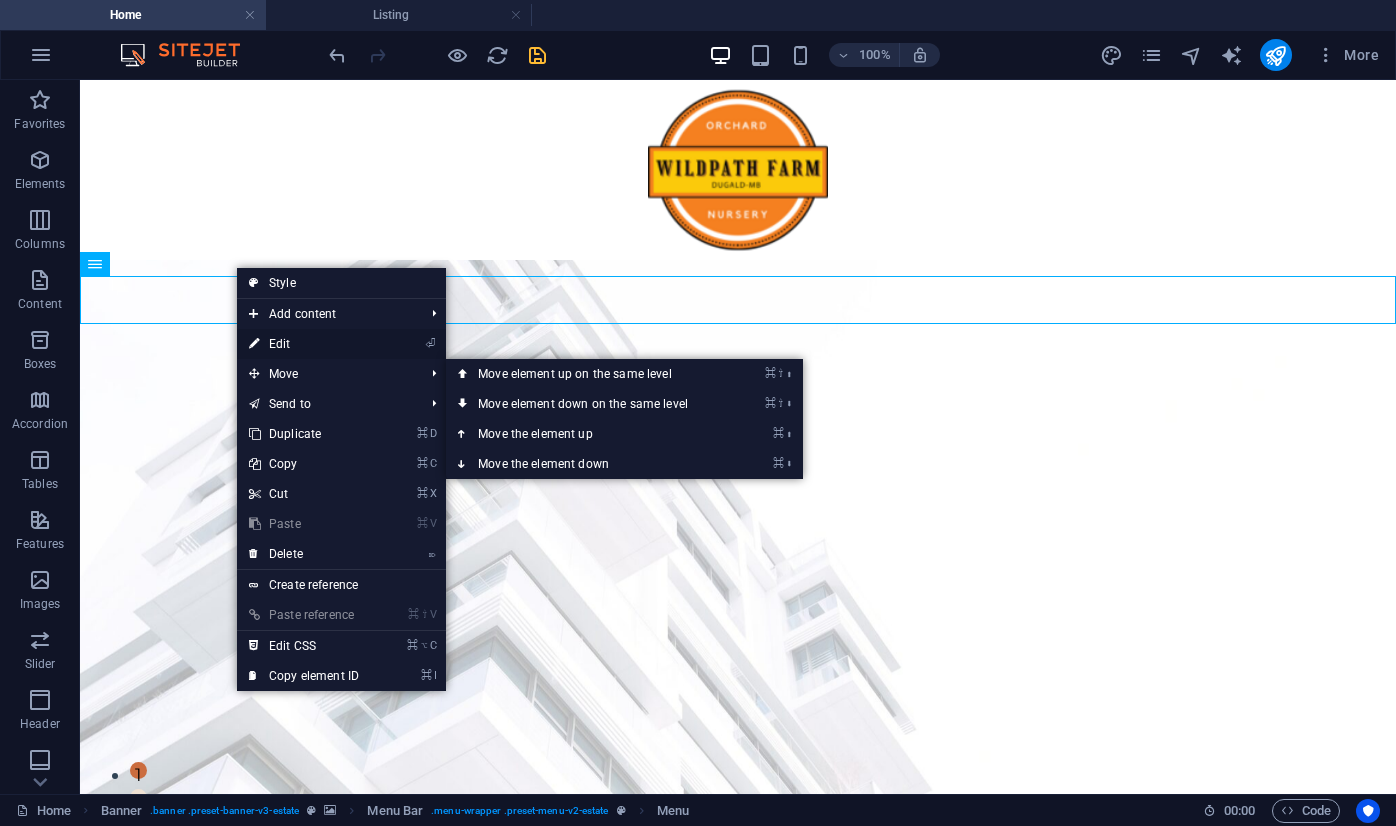 click on "⏎  Edit" at bounding box center (304, 344) 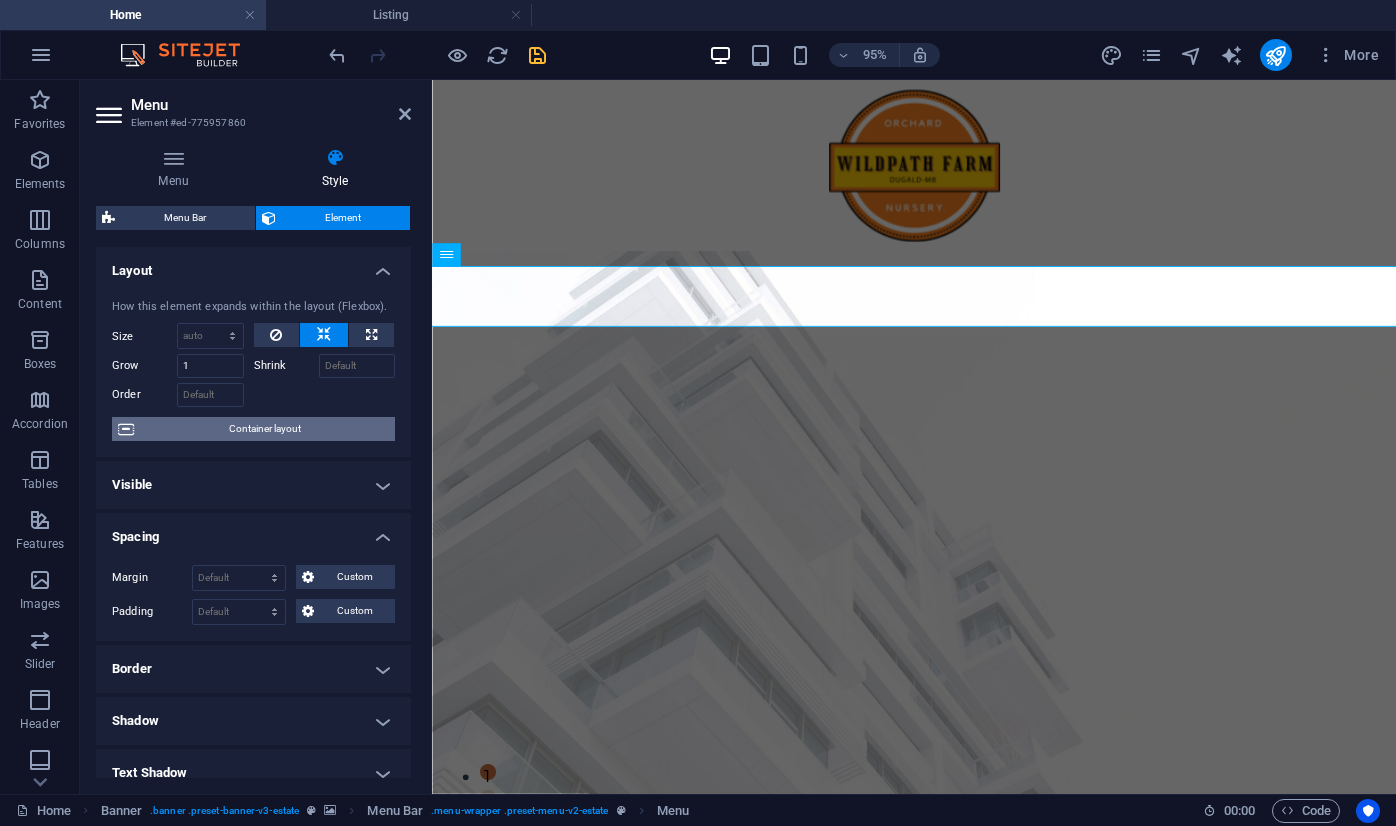 click on "Container layout" at bounding box center (264, 429) 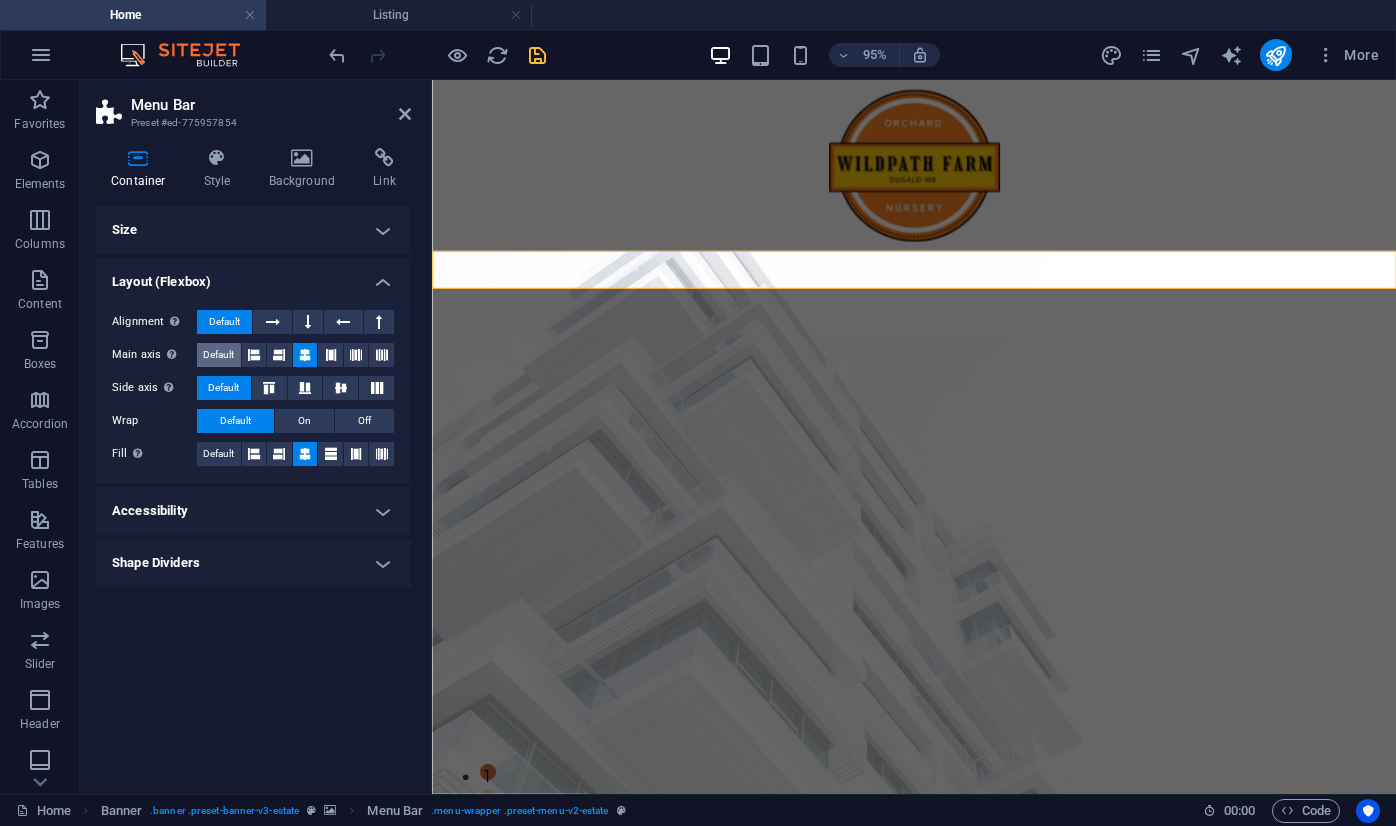 click on "Default" at bounding box center (218, 355) 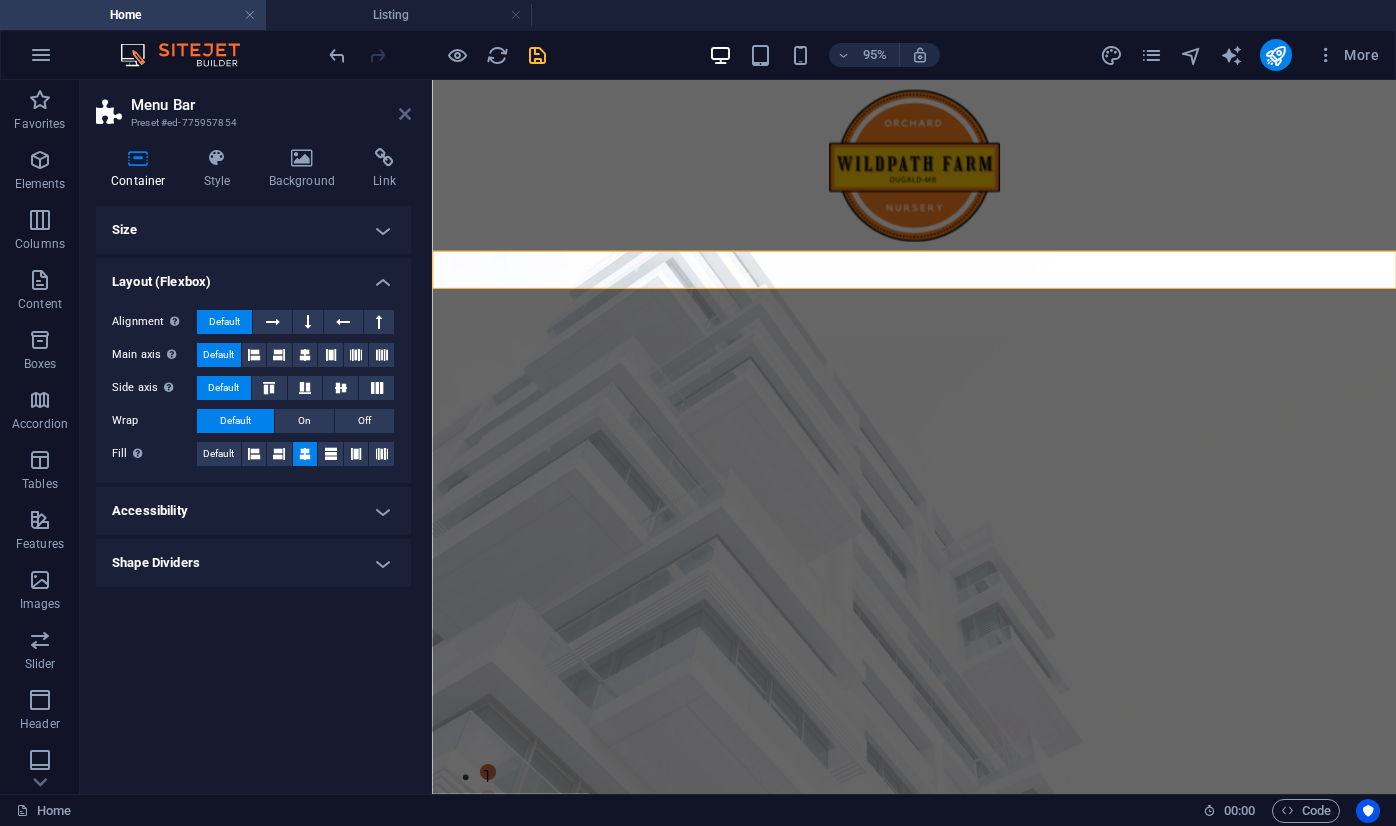 click at bounding box center [405, 114] 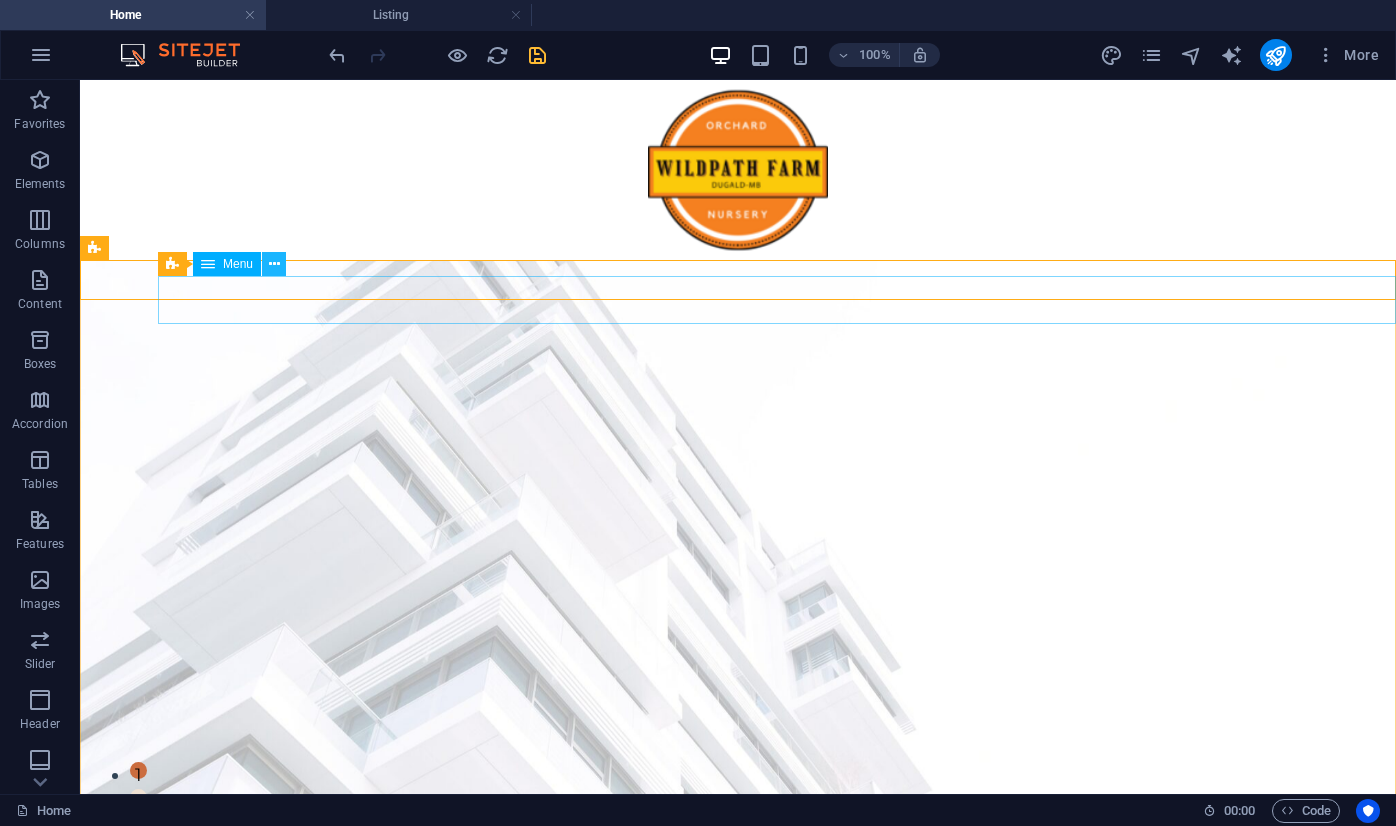 click at bounding box center (274, 264) 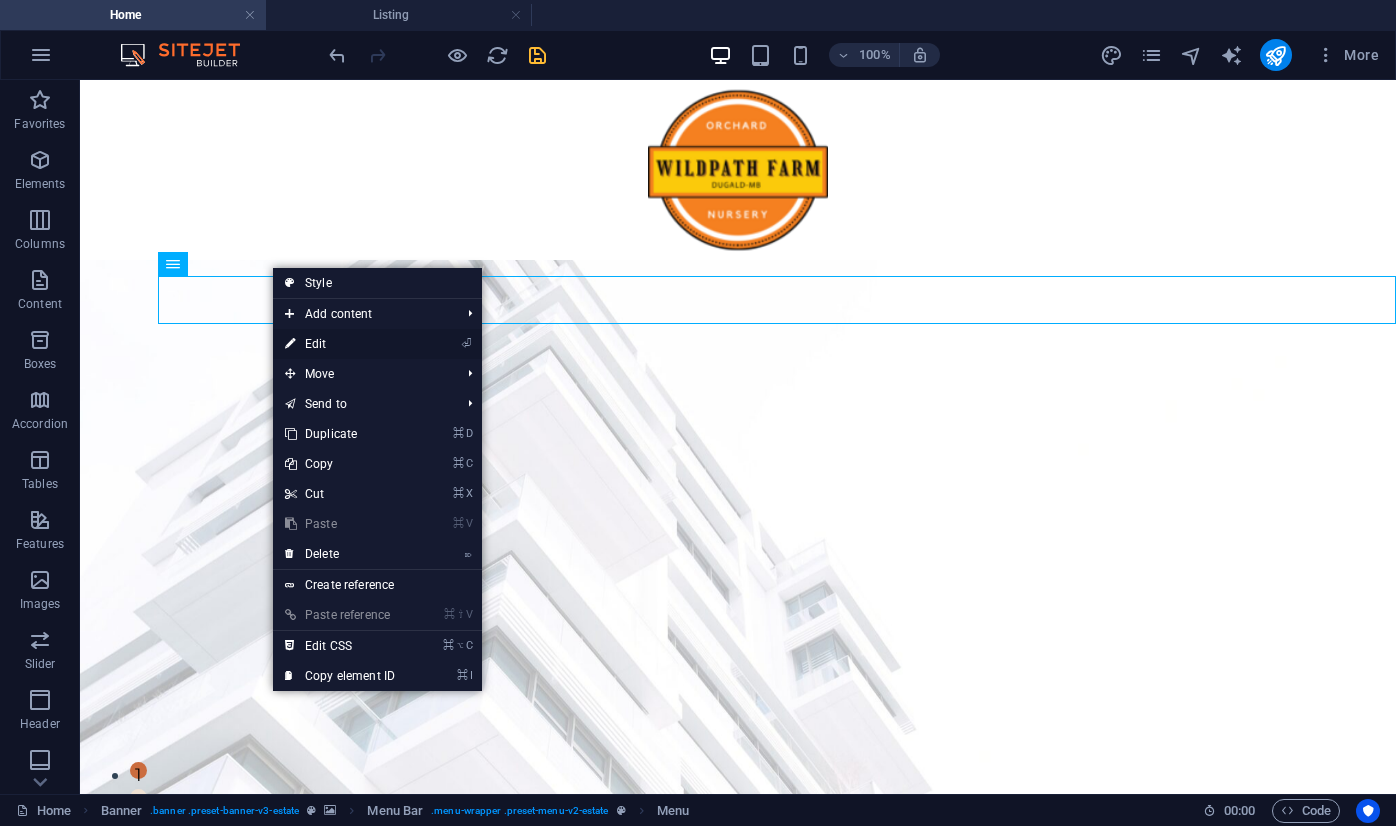 click on "⏎  Edit" at bounding box center (340, 344) 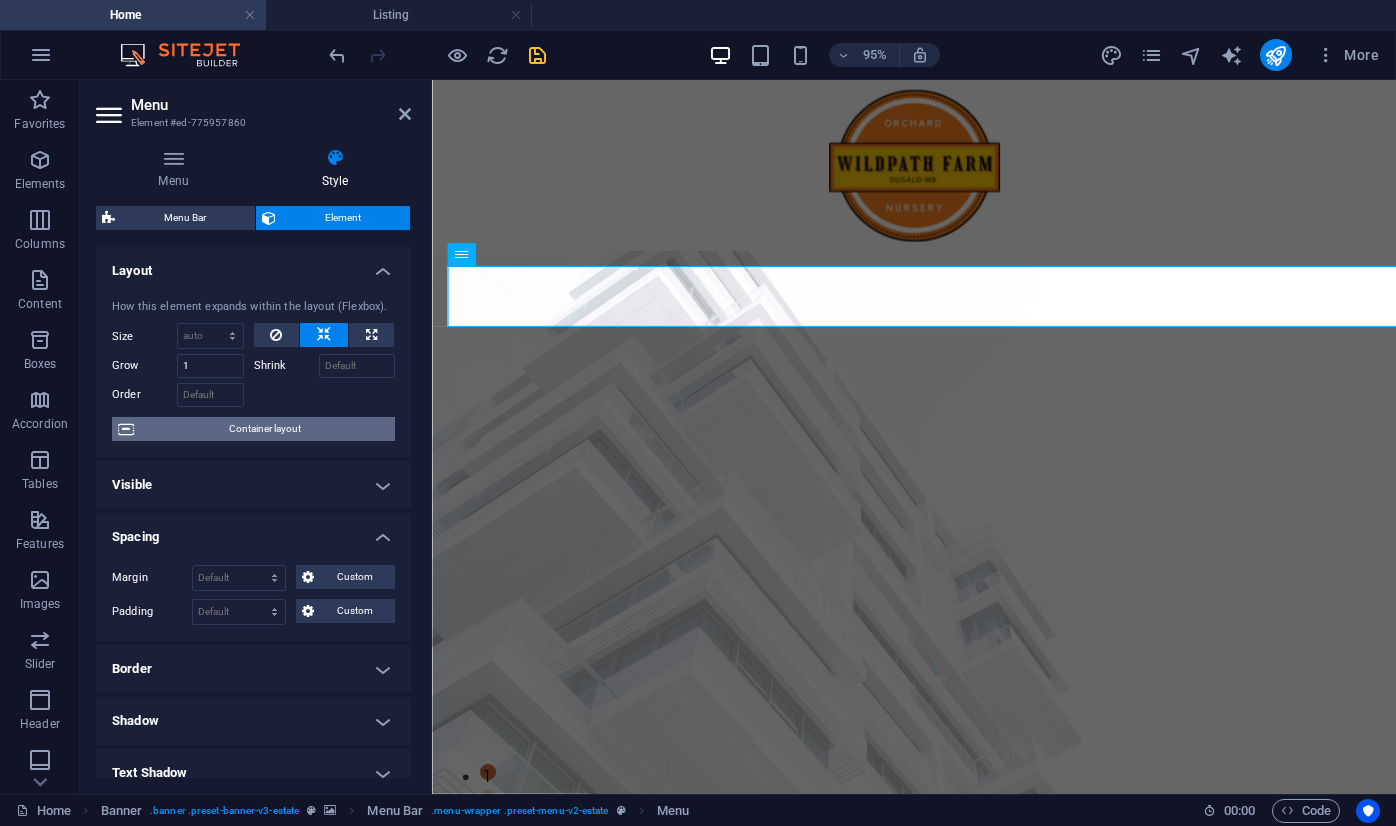 click on "Container layout" at bounding box center [264, 429] 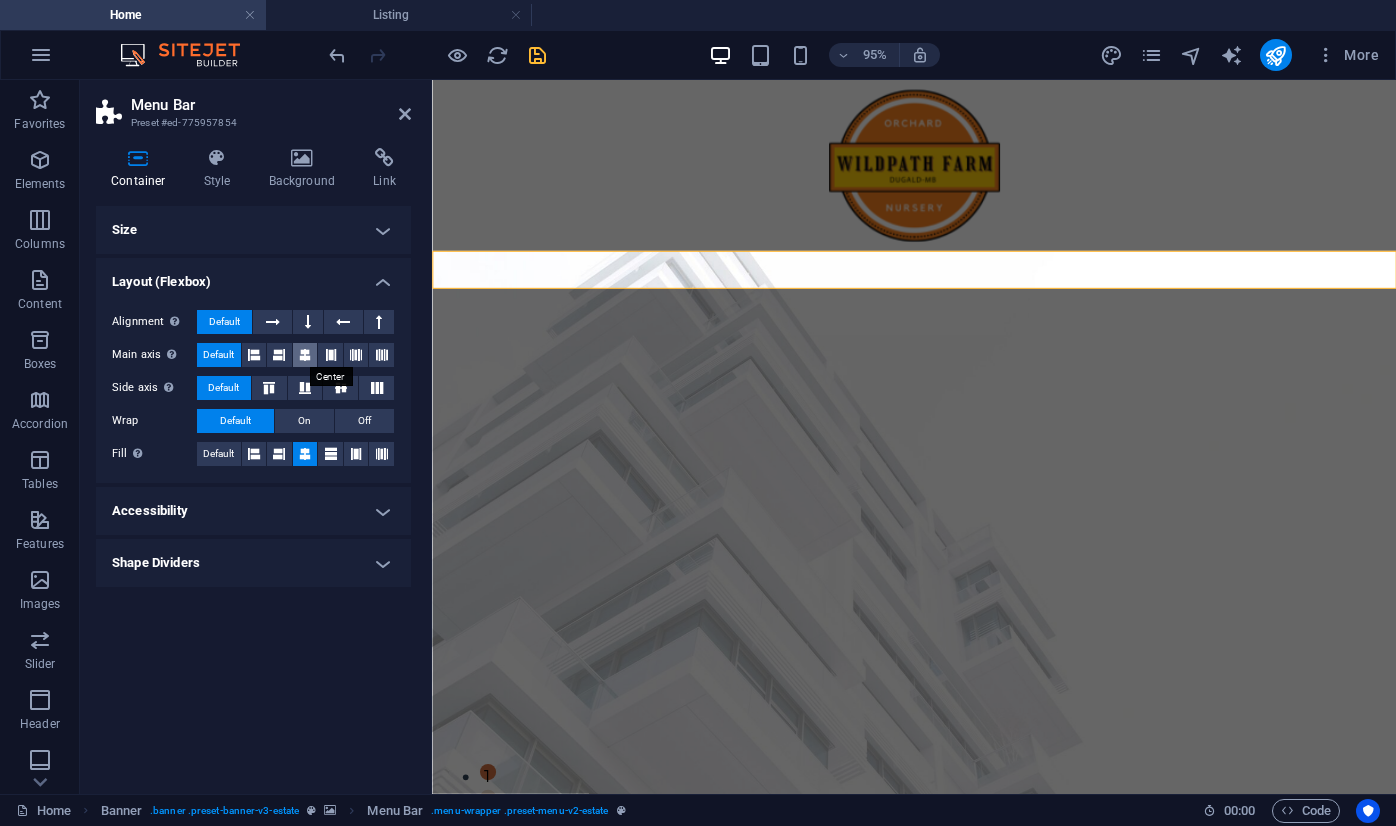 click at bounding box center [305, 355] 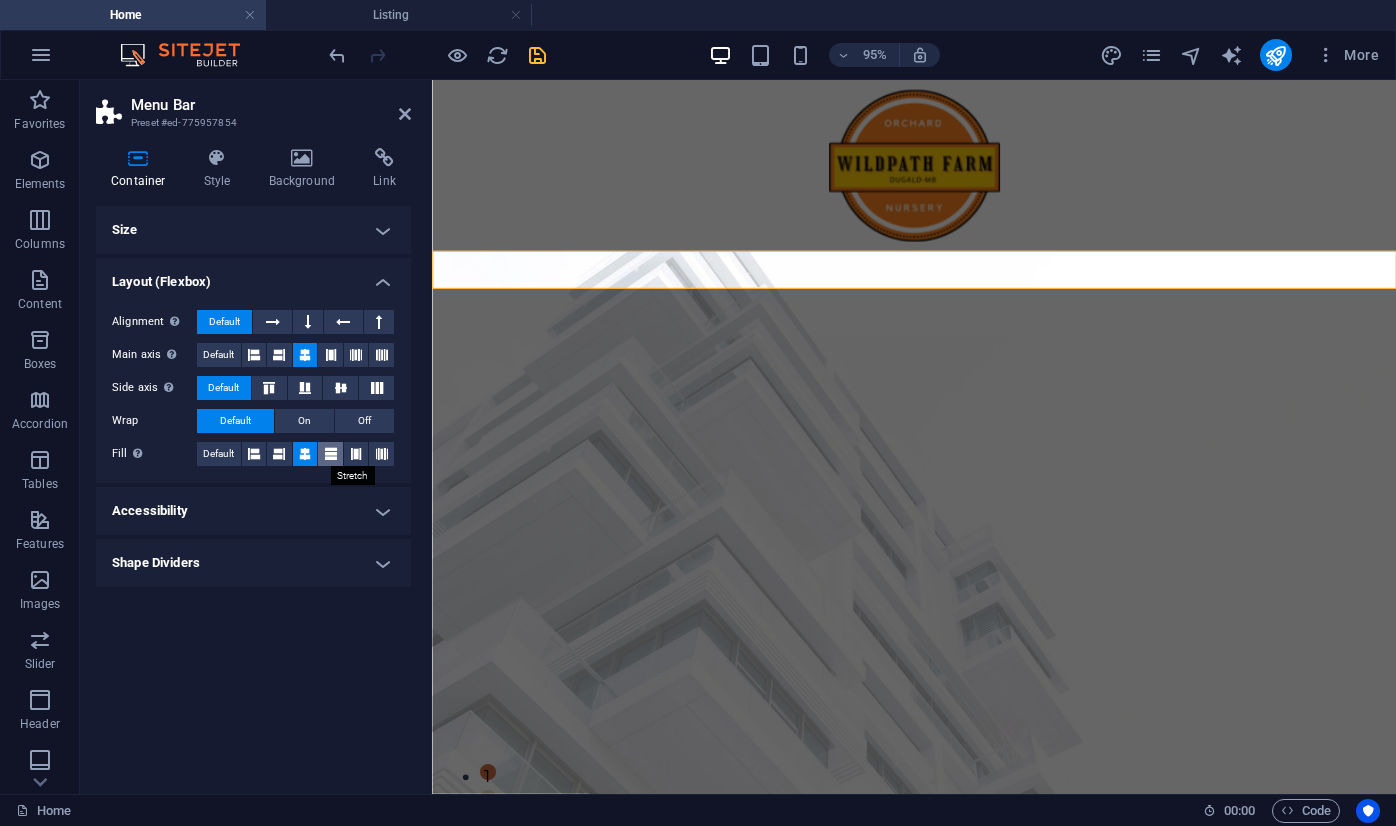 click at bounding box center [331, 454] 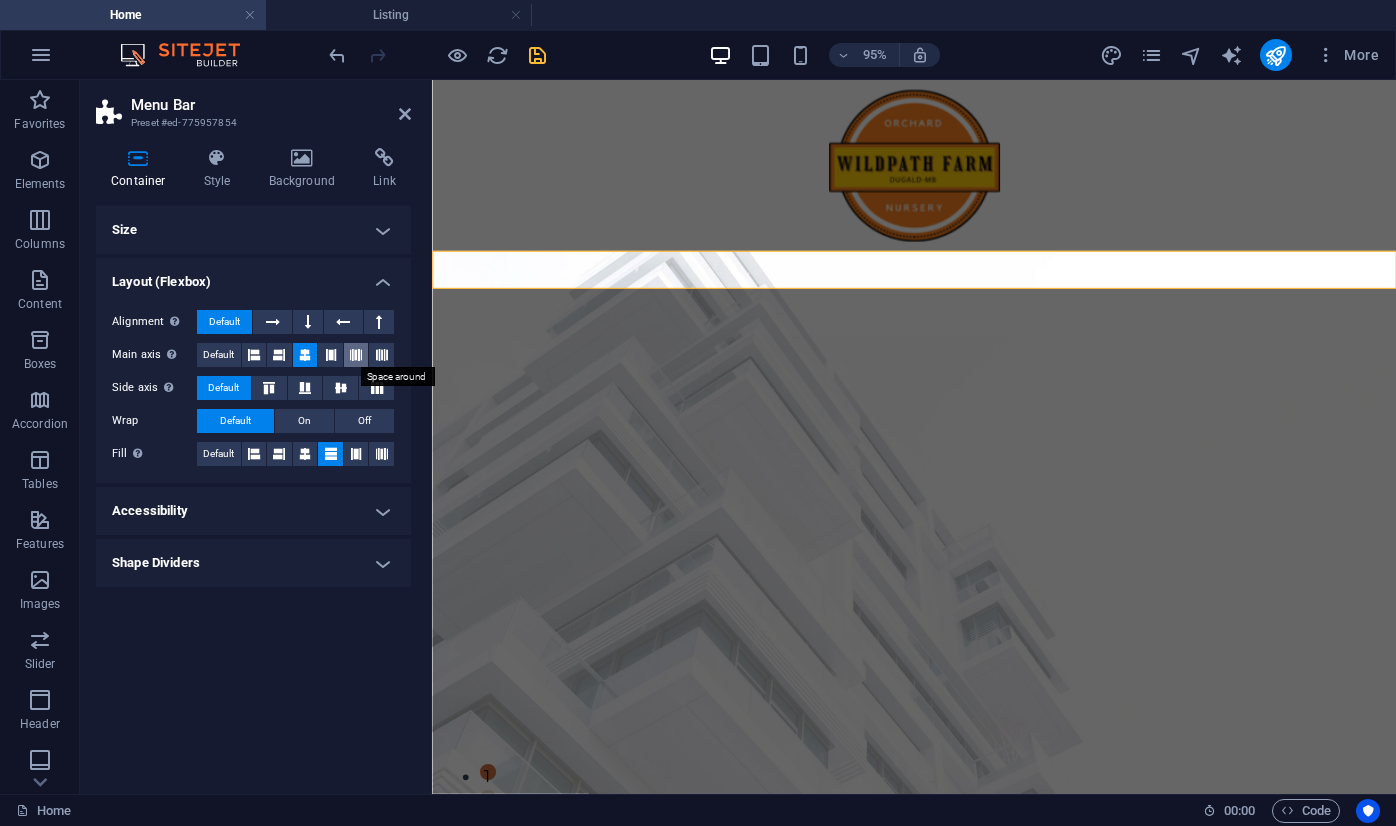 click at bounding box center [356, 355] 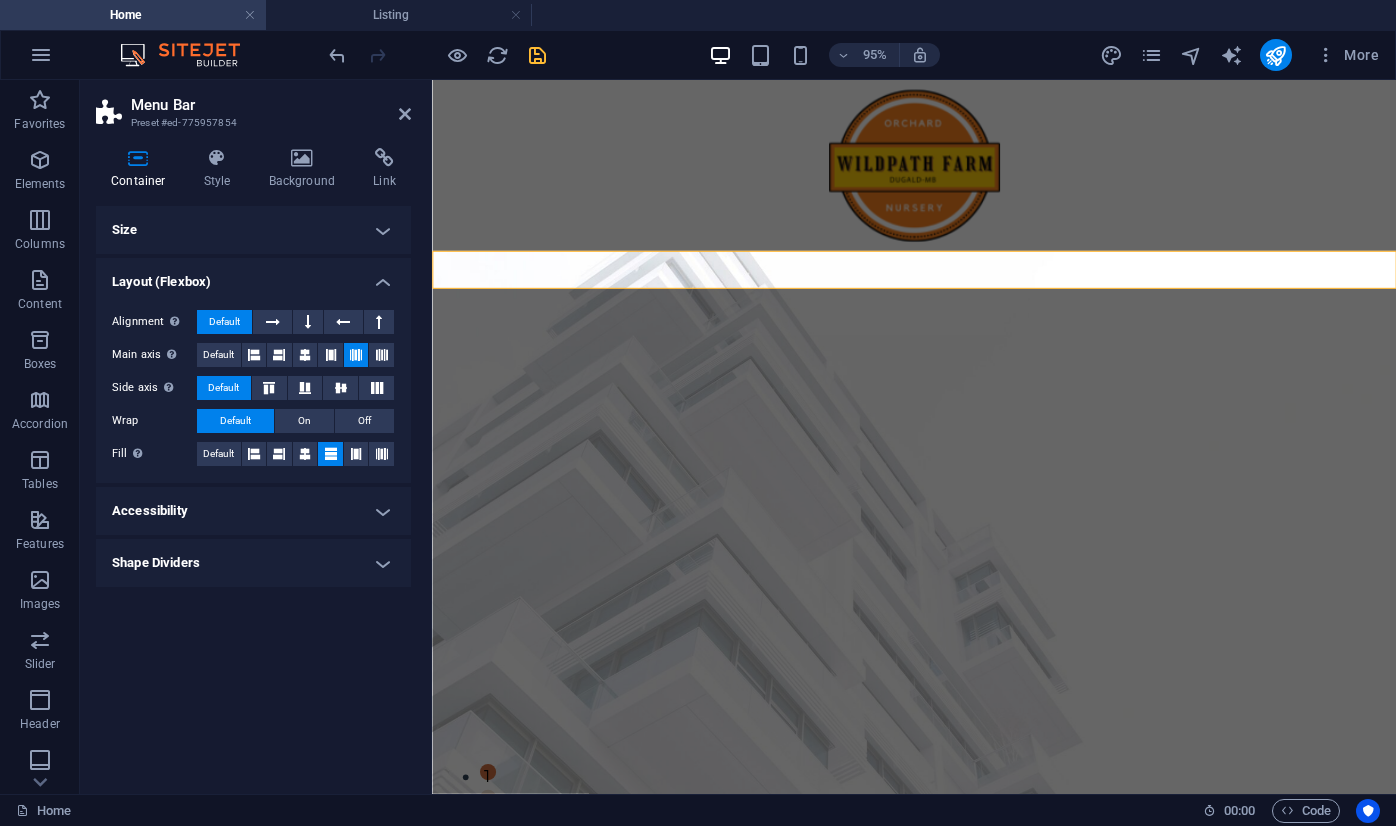 click on "Layout (Flexbox)" at bounding box center (253, 276) 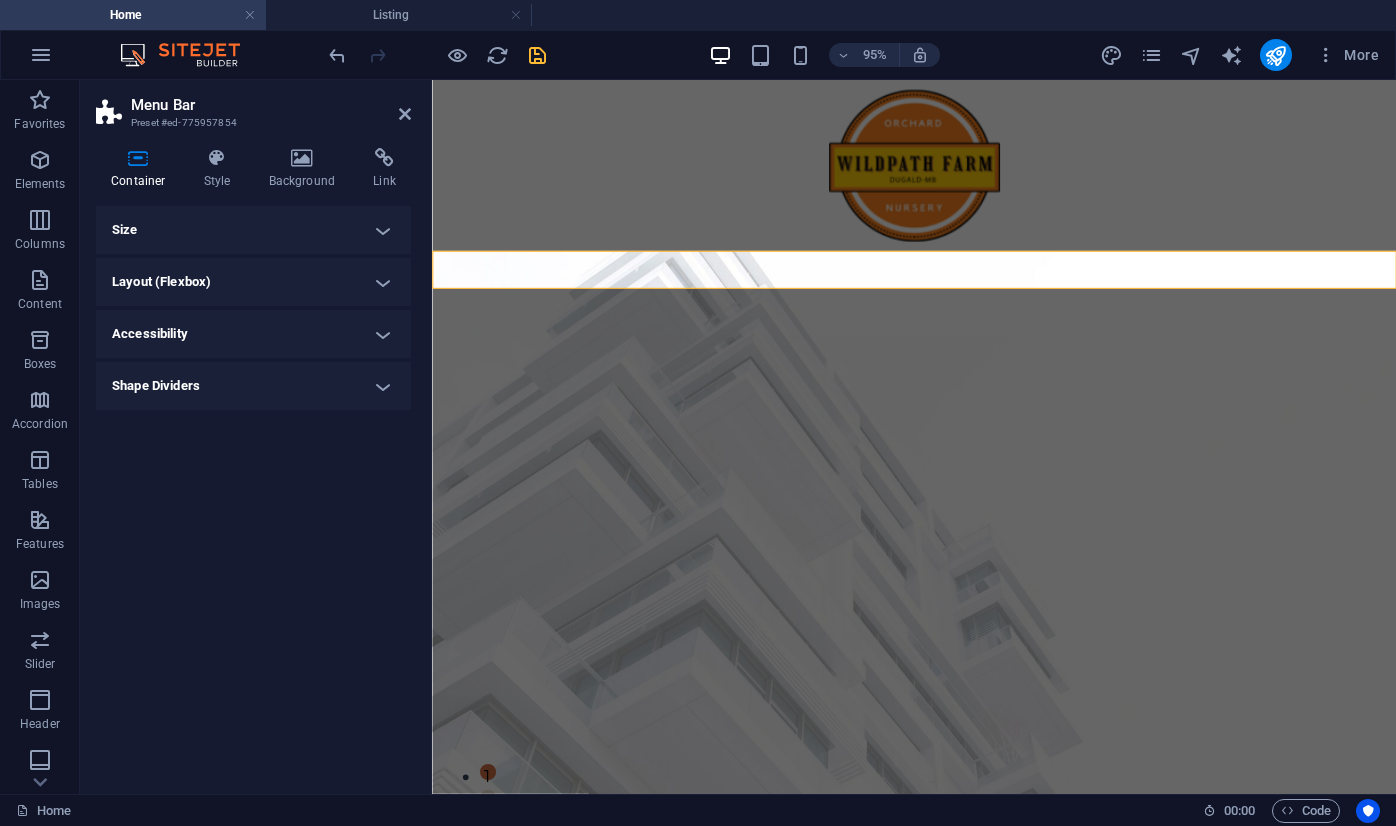 click on "Size" at bounding box center (253, 230) 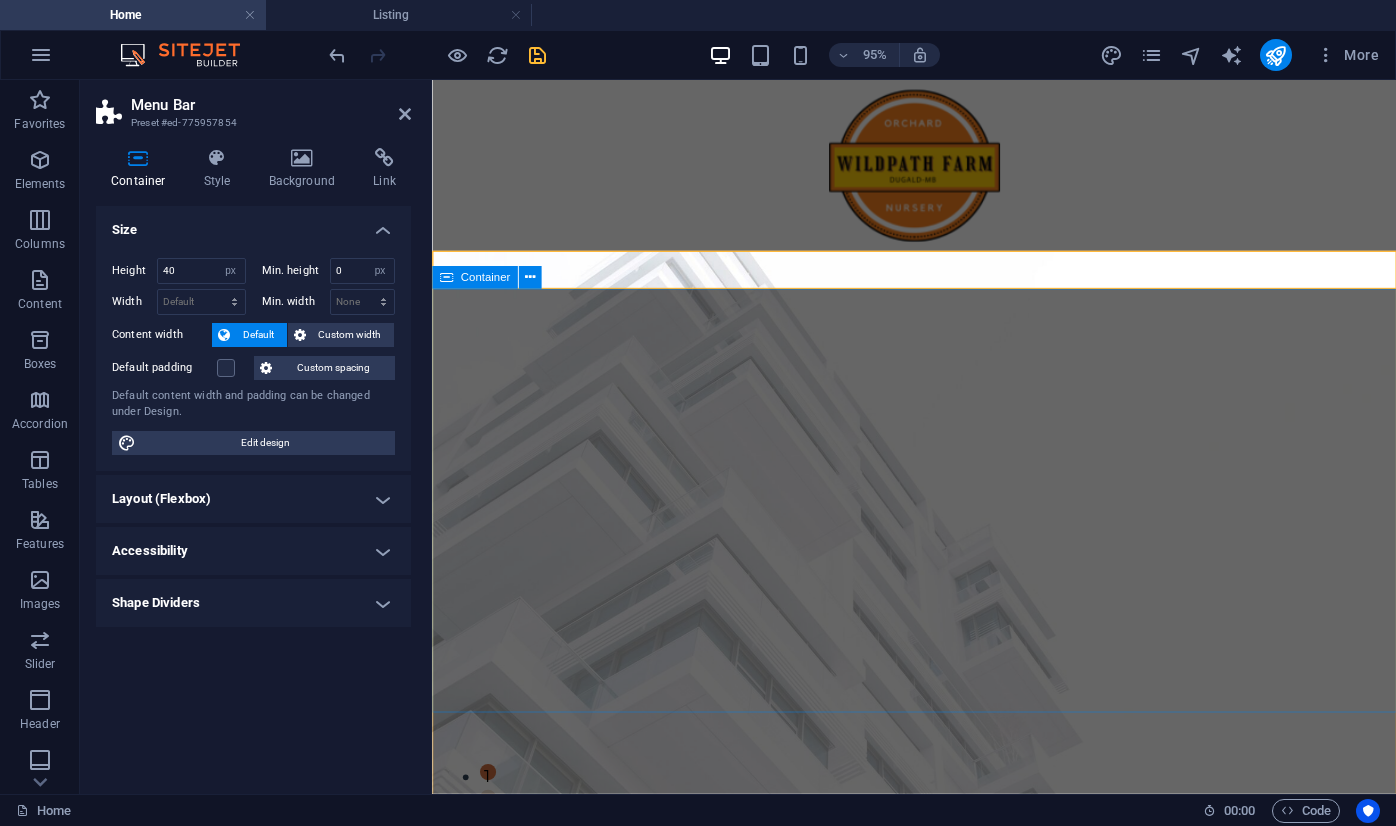 click on "FIND YOUR PERFECT PLACE At vero eos et accusamus et iusto odio dignissimos ducimus qui blanditiis praesentium voluptatum deleniti atque corrupti quos dolores et quas molestias excepturi sint occaecati cupiditate non provident. get started" at bounding box center [939, 1261] 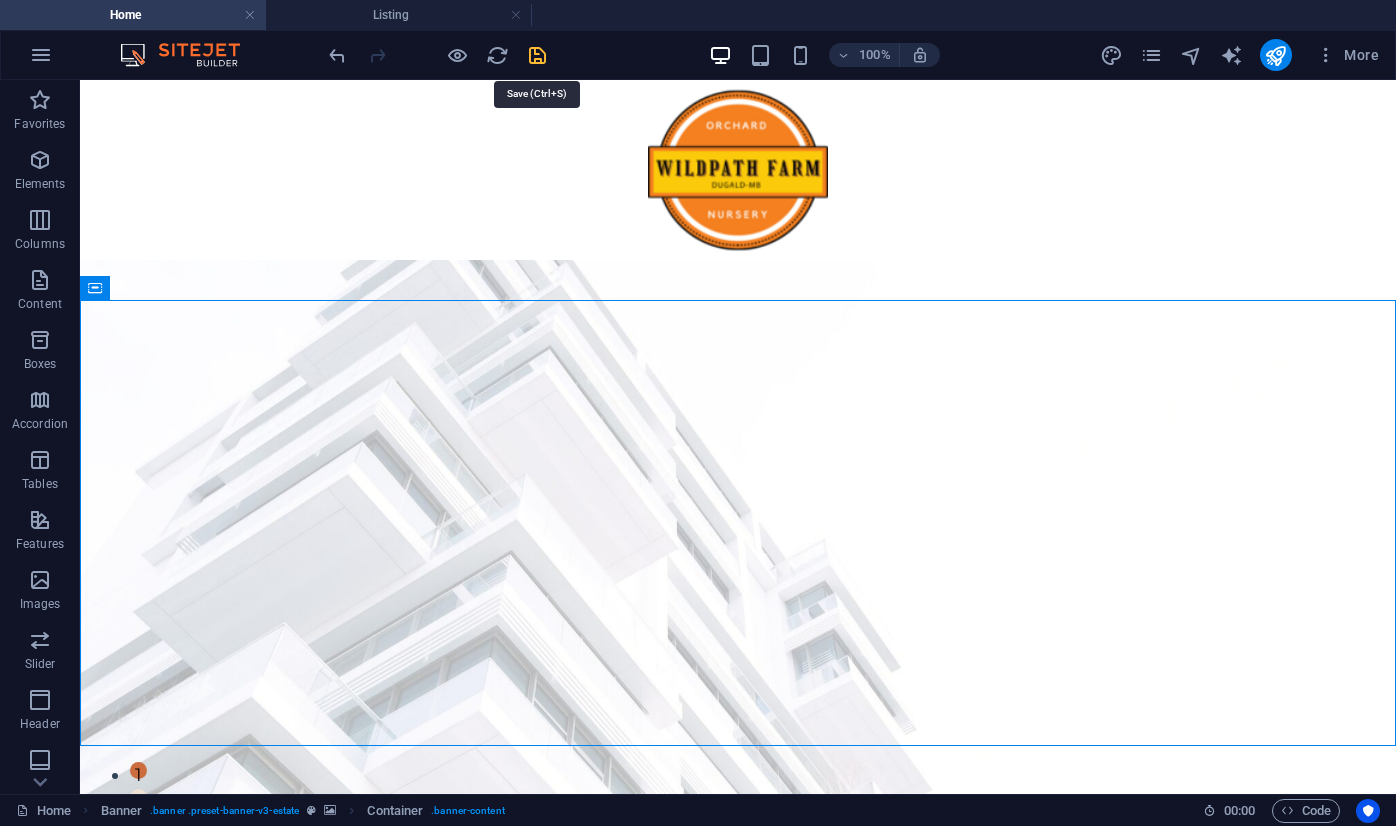 click at bounding box center (537, 55) 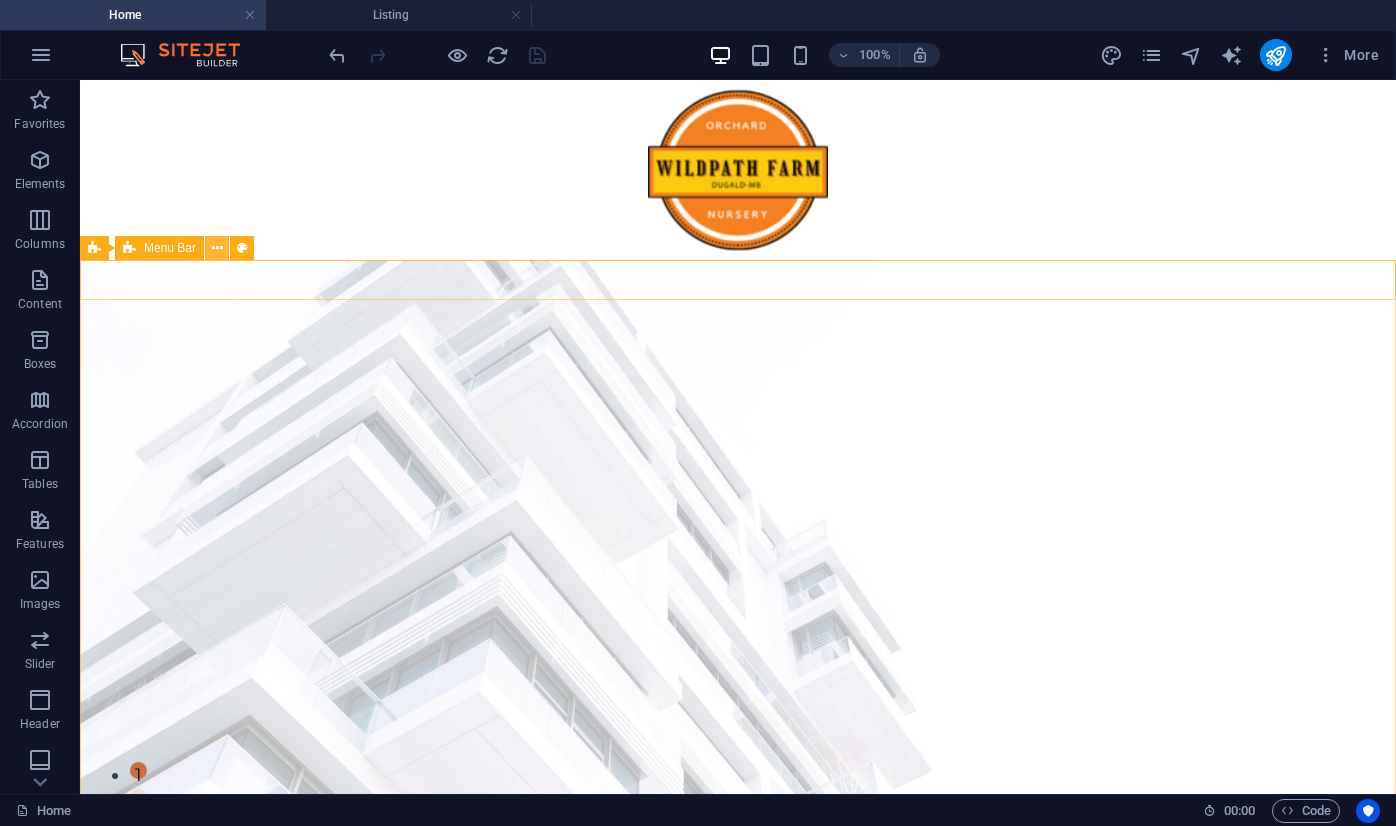 click at bounding box center (217, 248) 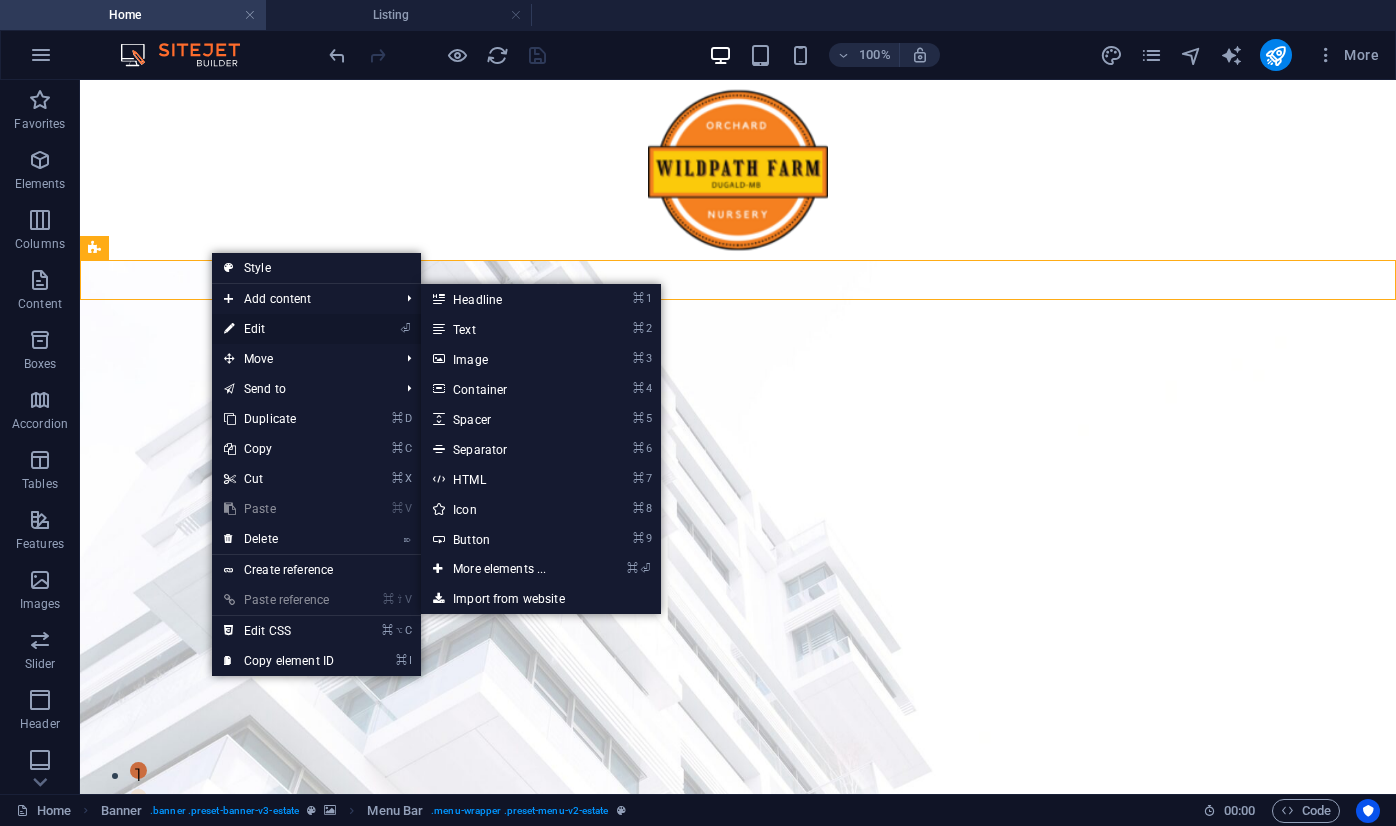 click on "⏎  Edit" at bounding box center (279, 329) 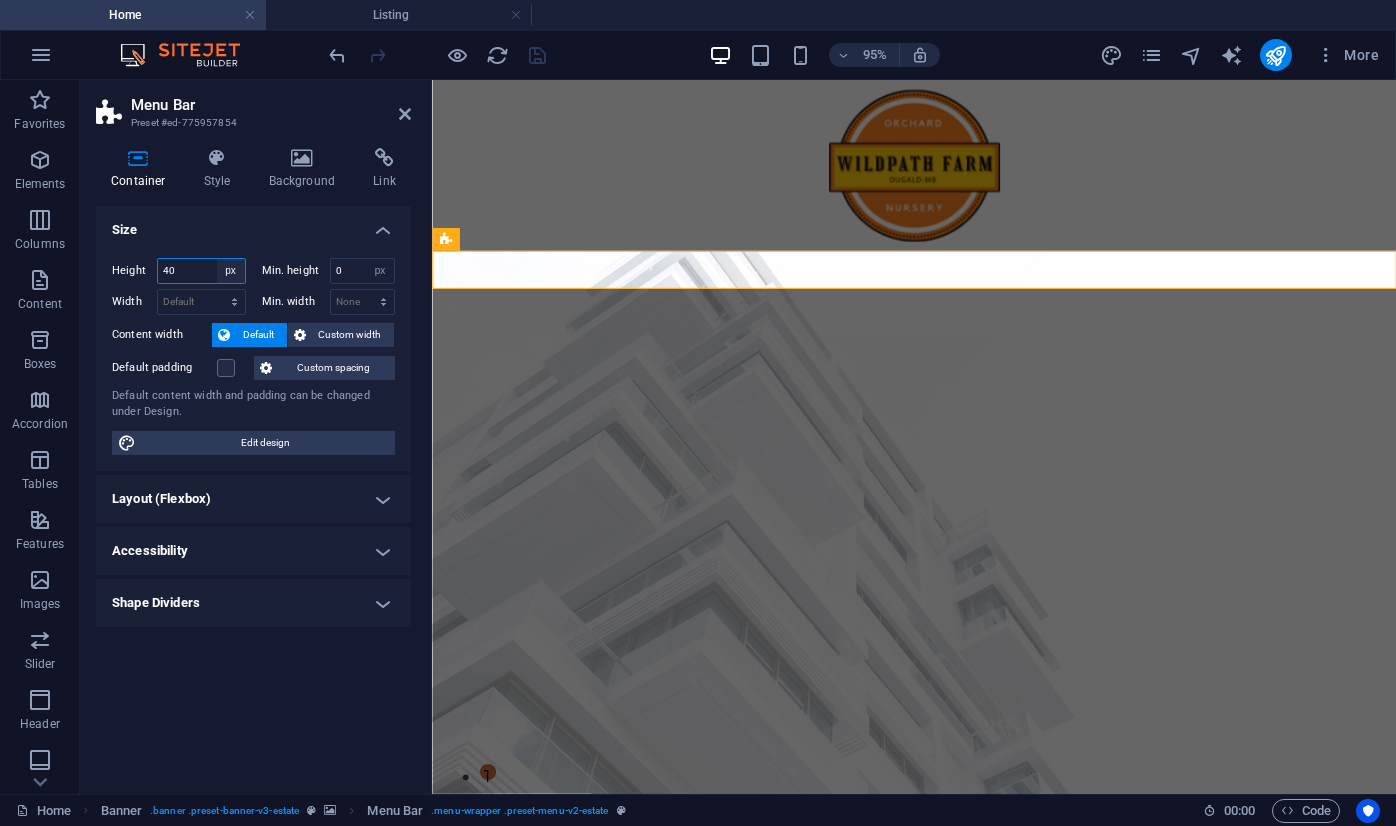 click on "Default px rem % vh vw" at bounding box center [231, 271] 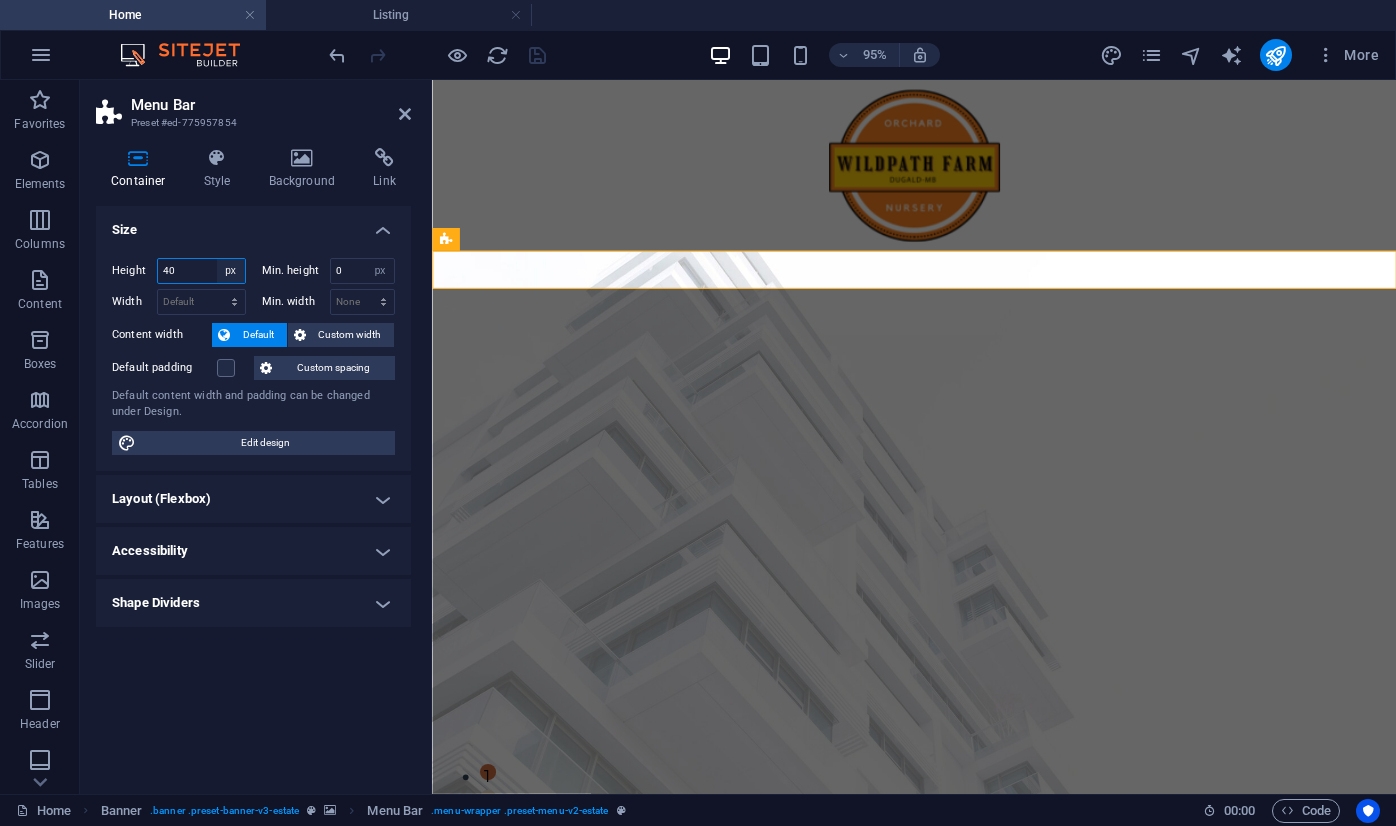 select on "default" 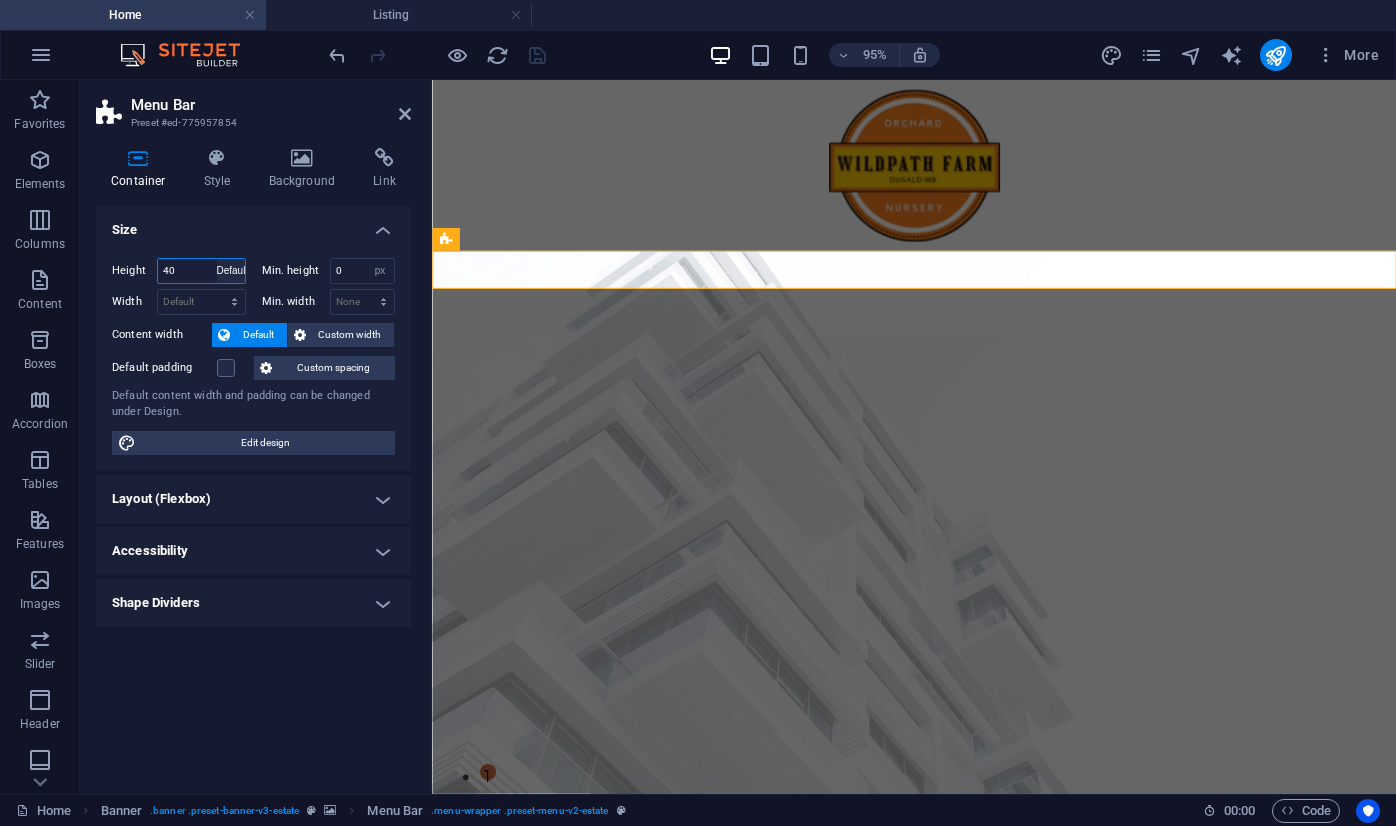 type 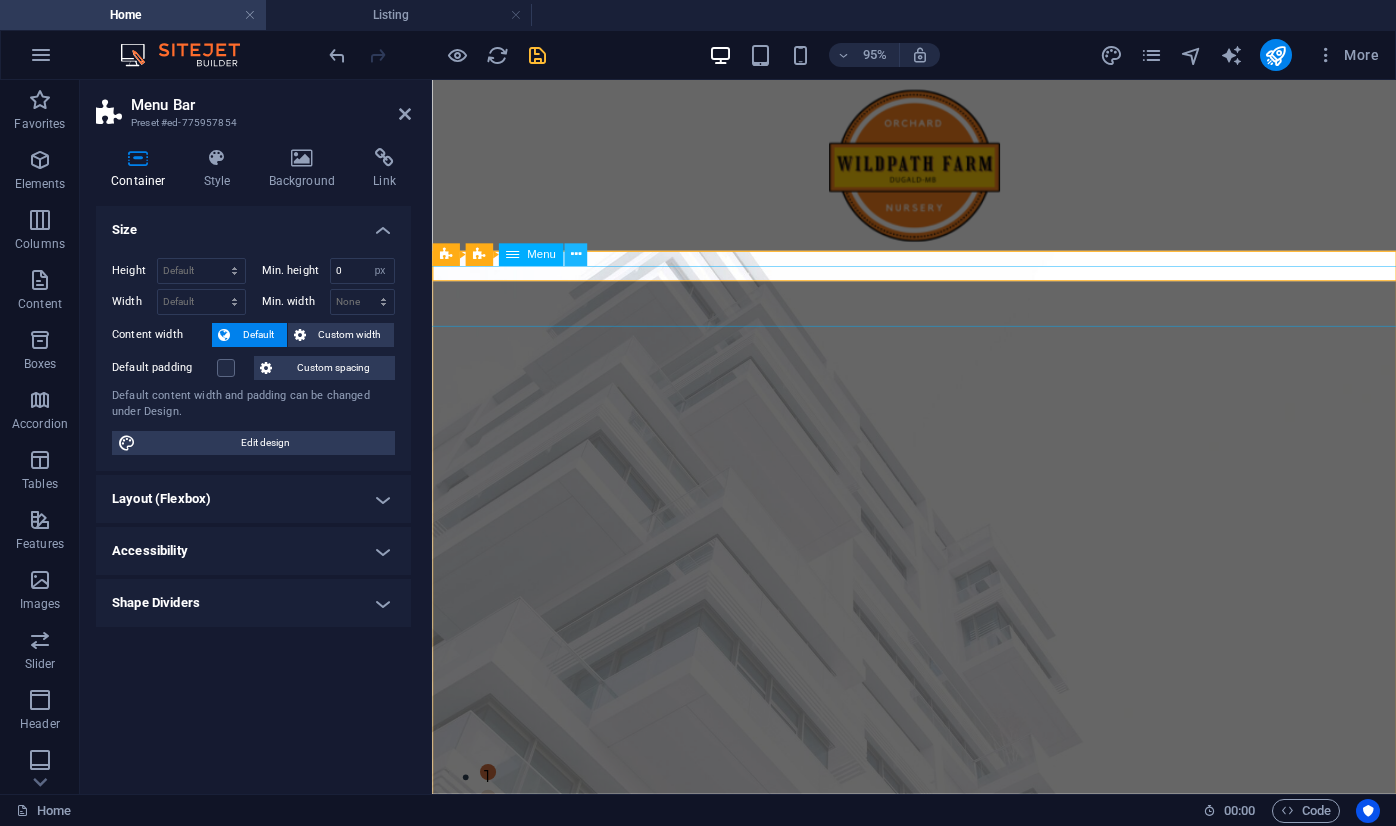 click at bounding box center (575, 254) 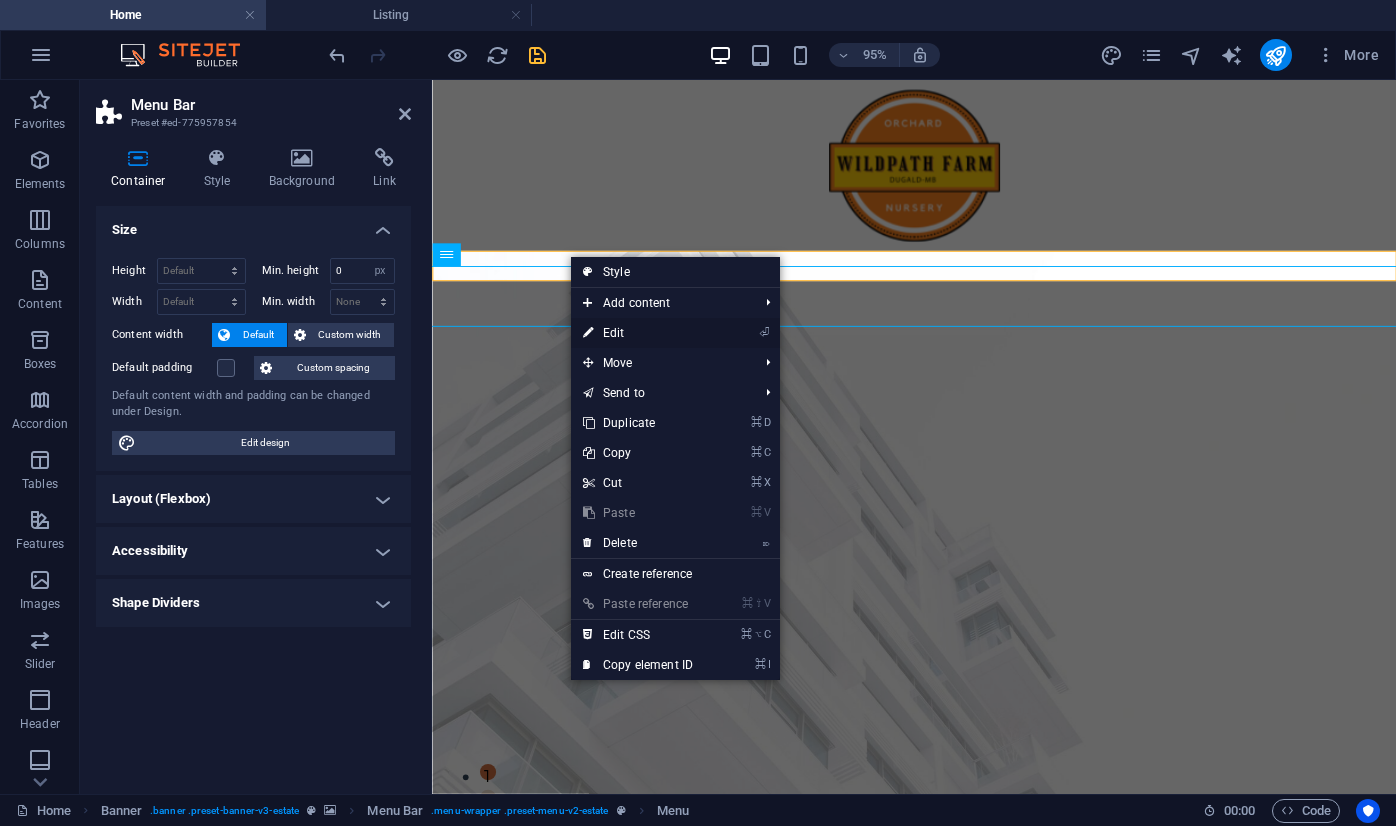 click on "⏎  Edit" at bounding box center [638, 333] 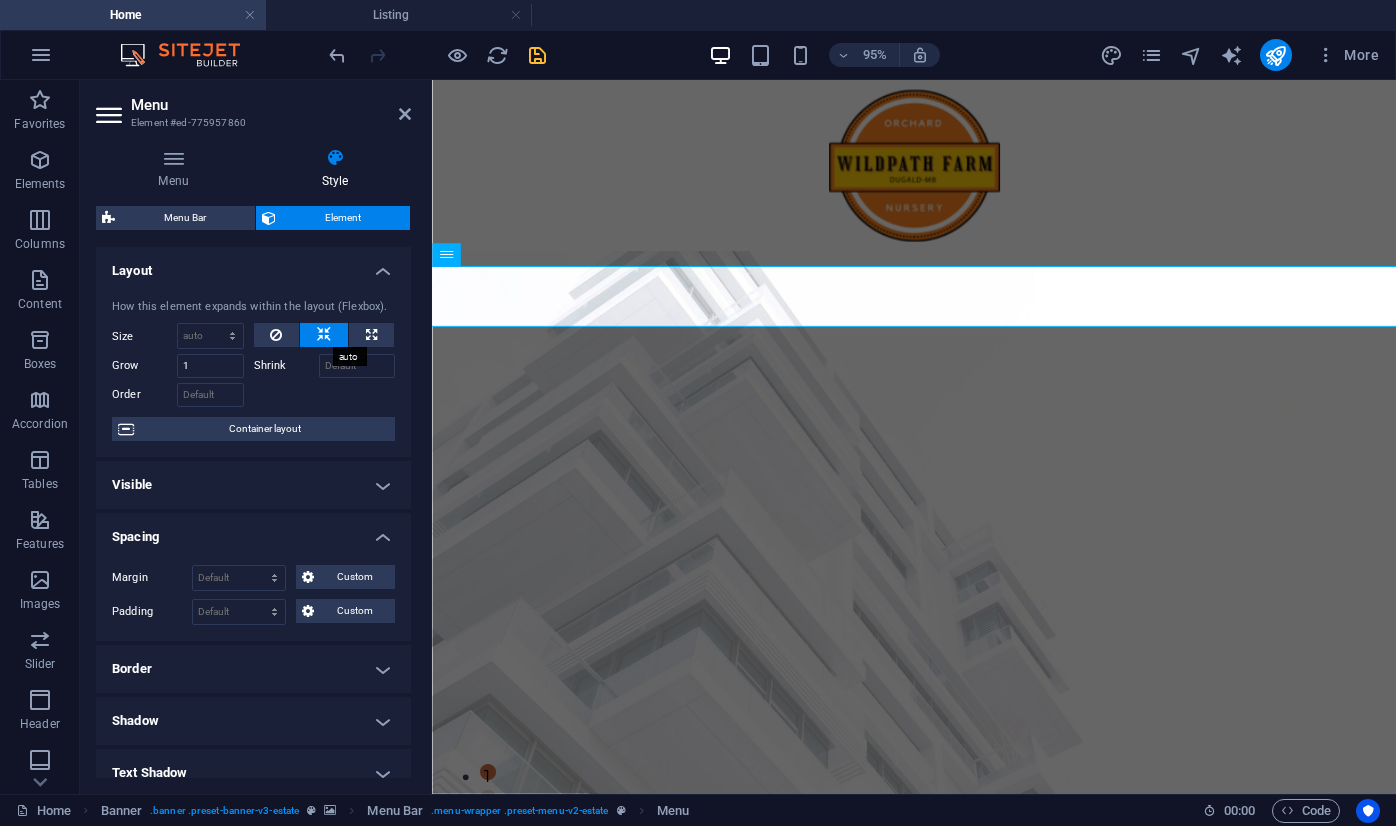 click at bounding box center [324, 335] 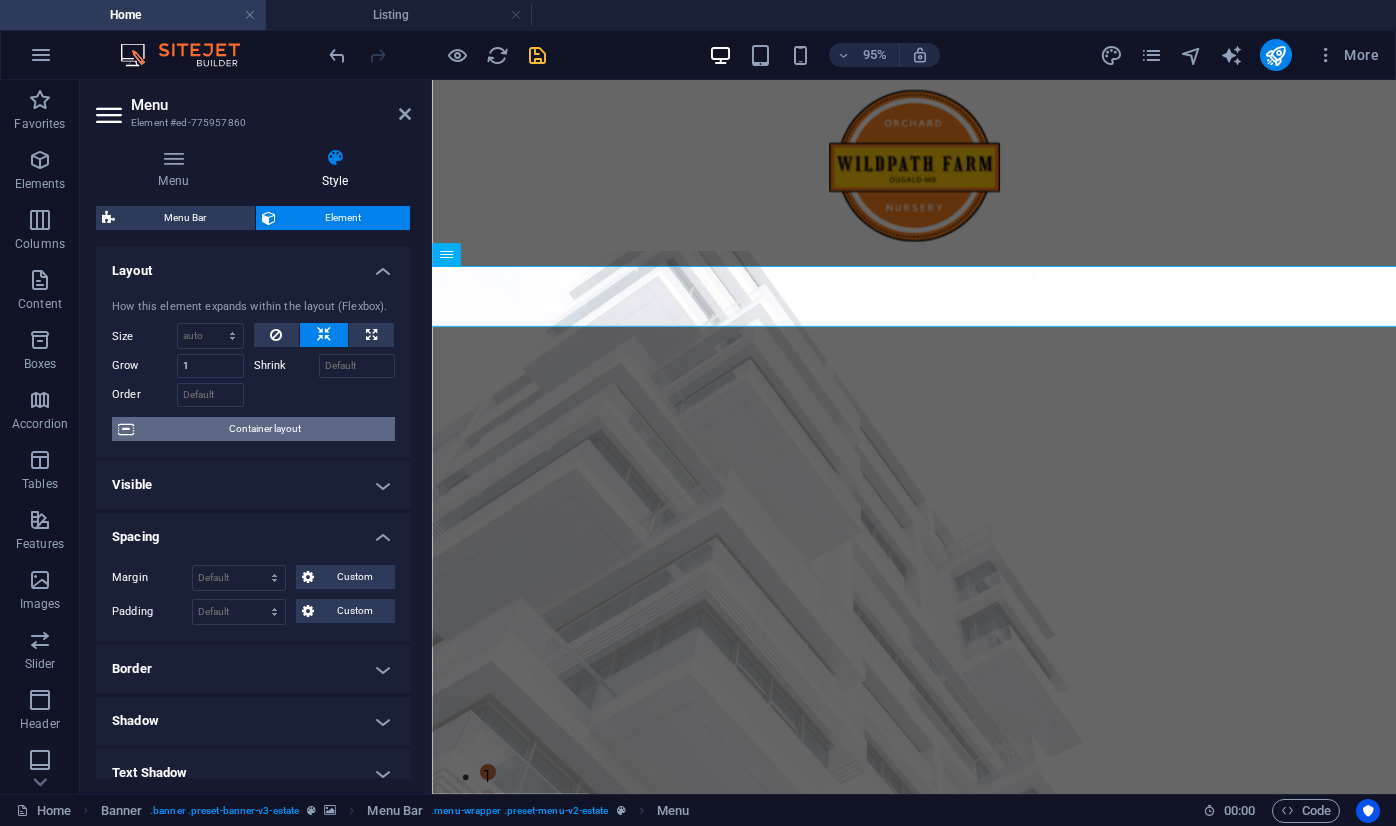 click on "Container layout" at bounding box center [264, 429] 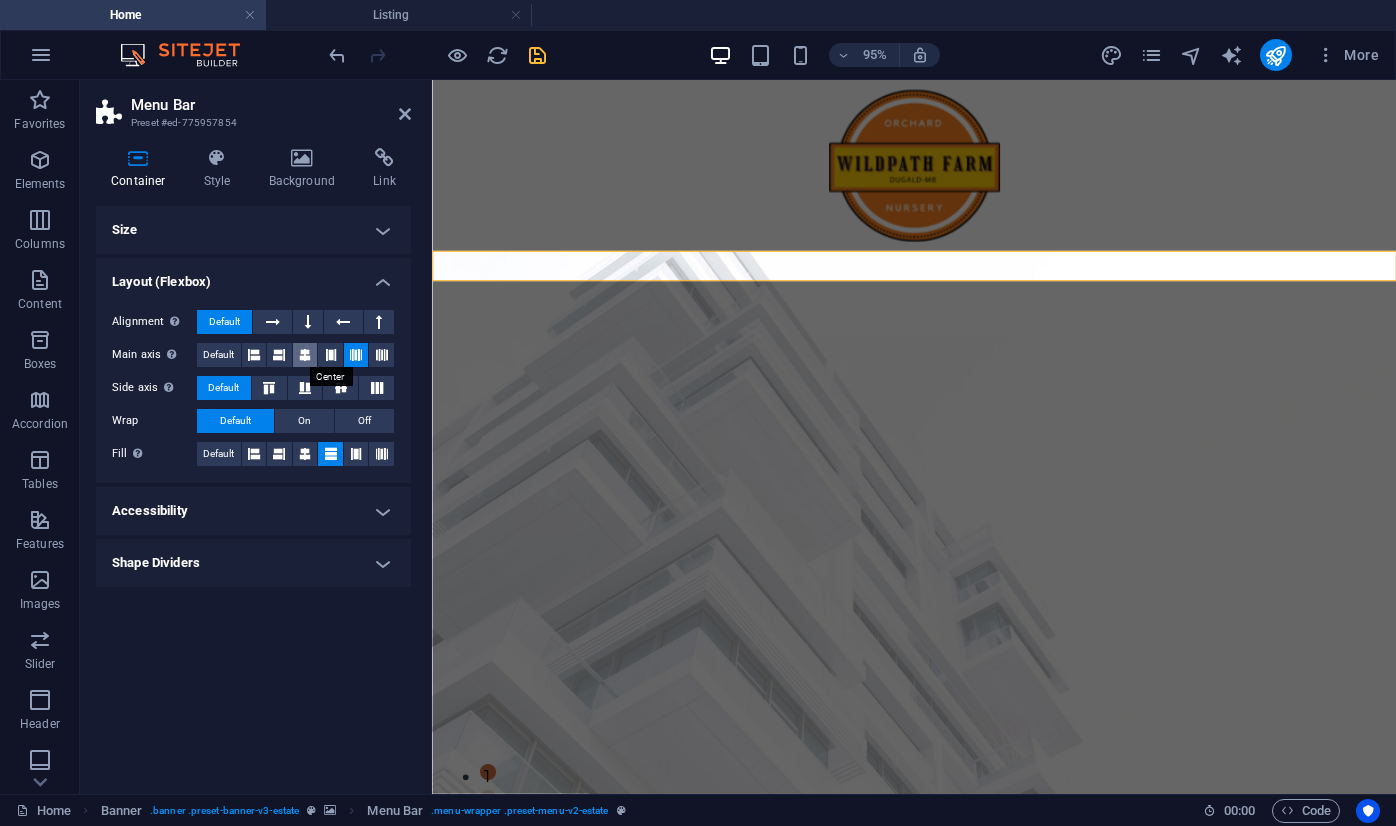 click at bounding box center [305, 355] 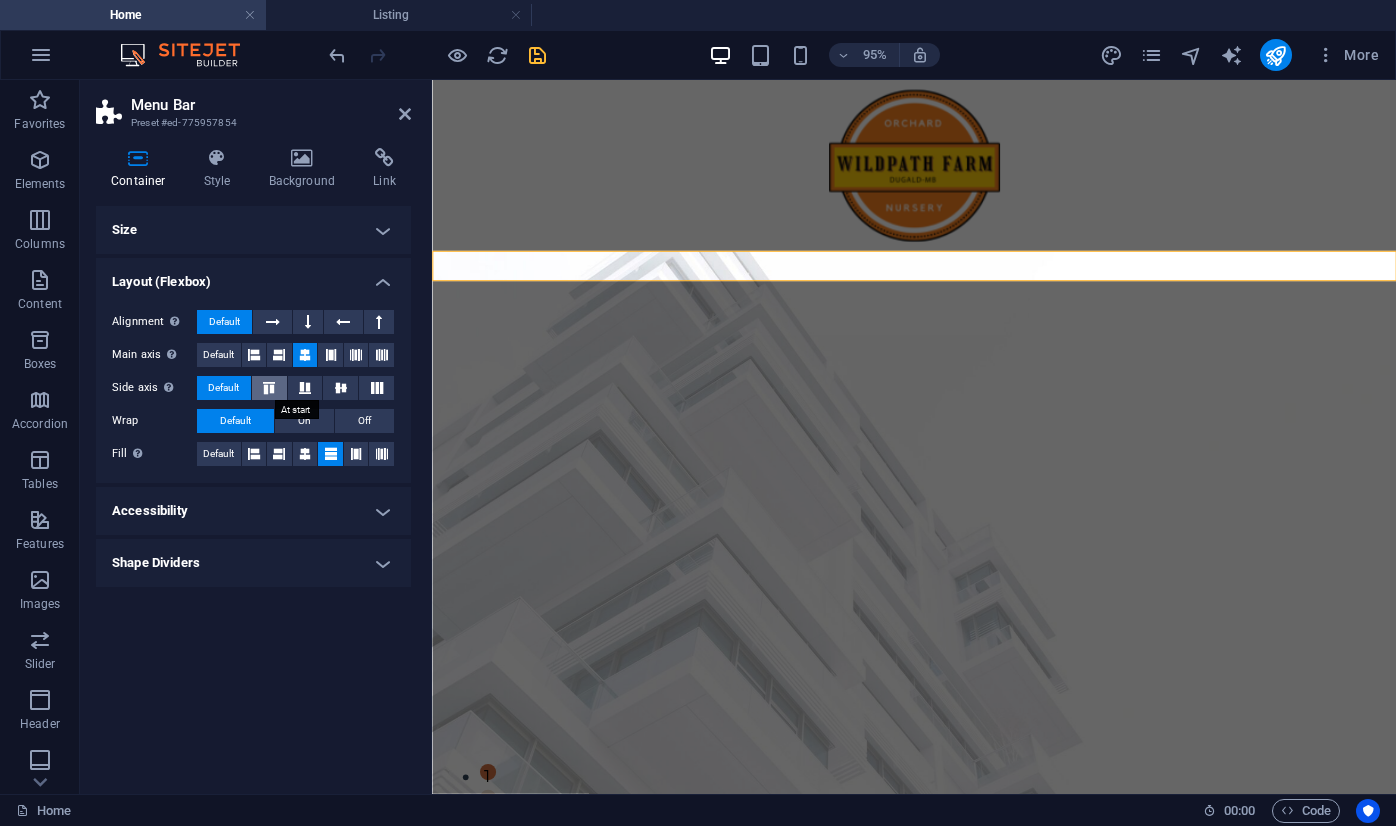 click at bounding box center (269, 388) 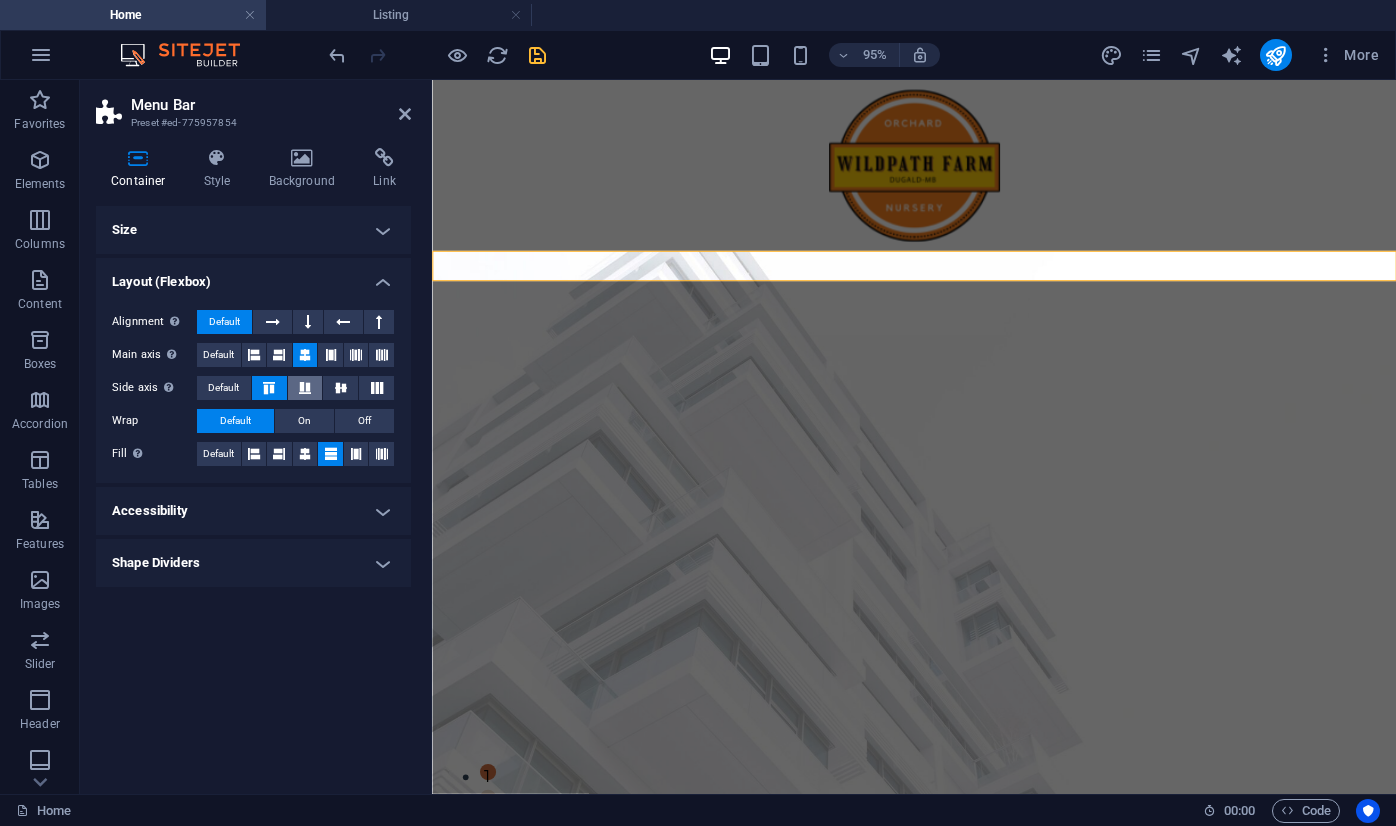 click at bounding box center [305, 388] 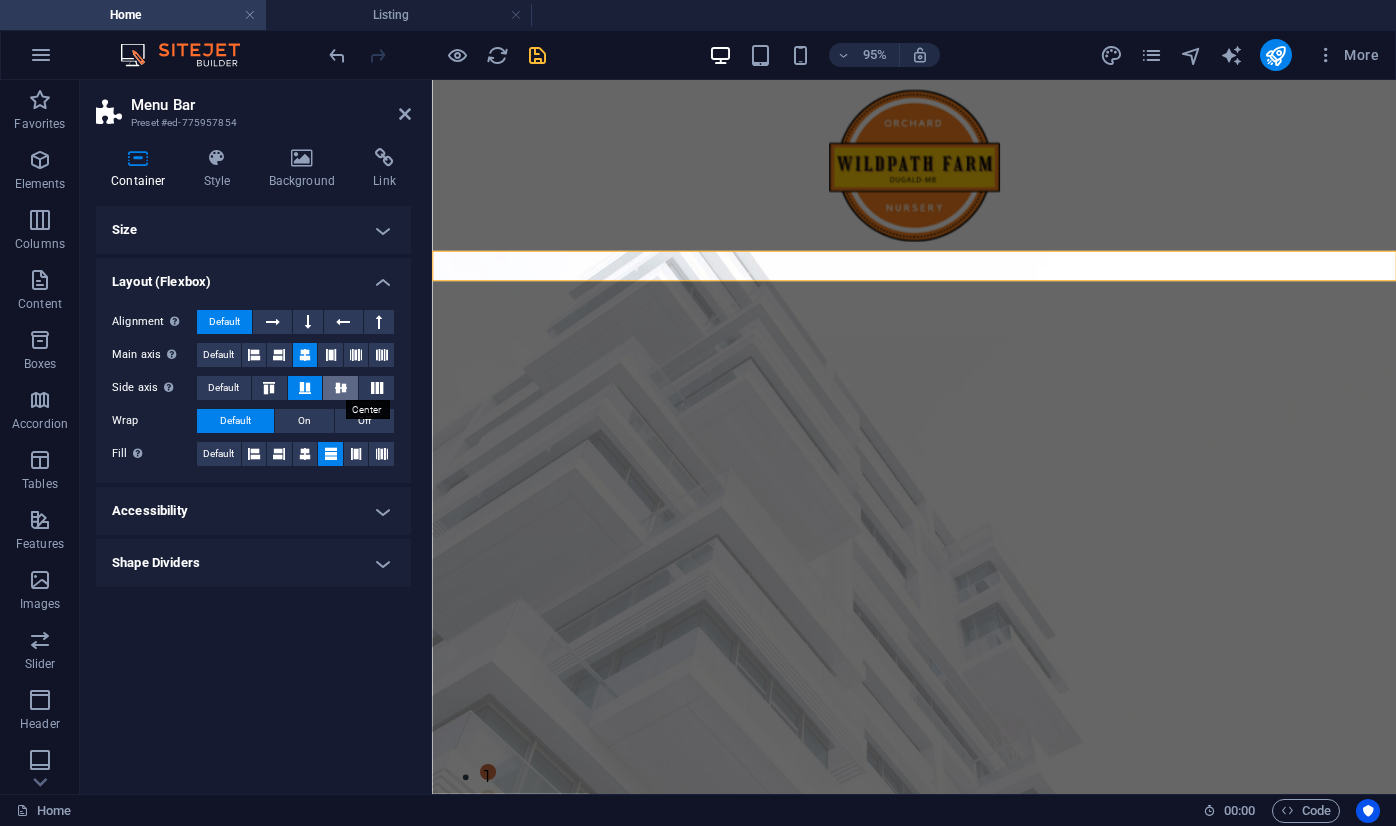 click at bounding box center [341, 388] 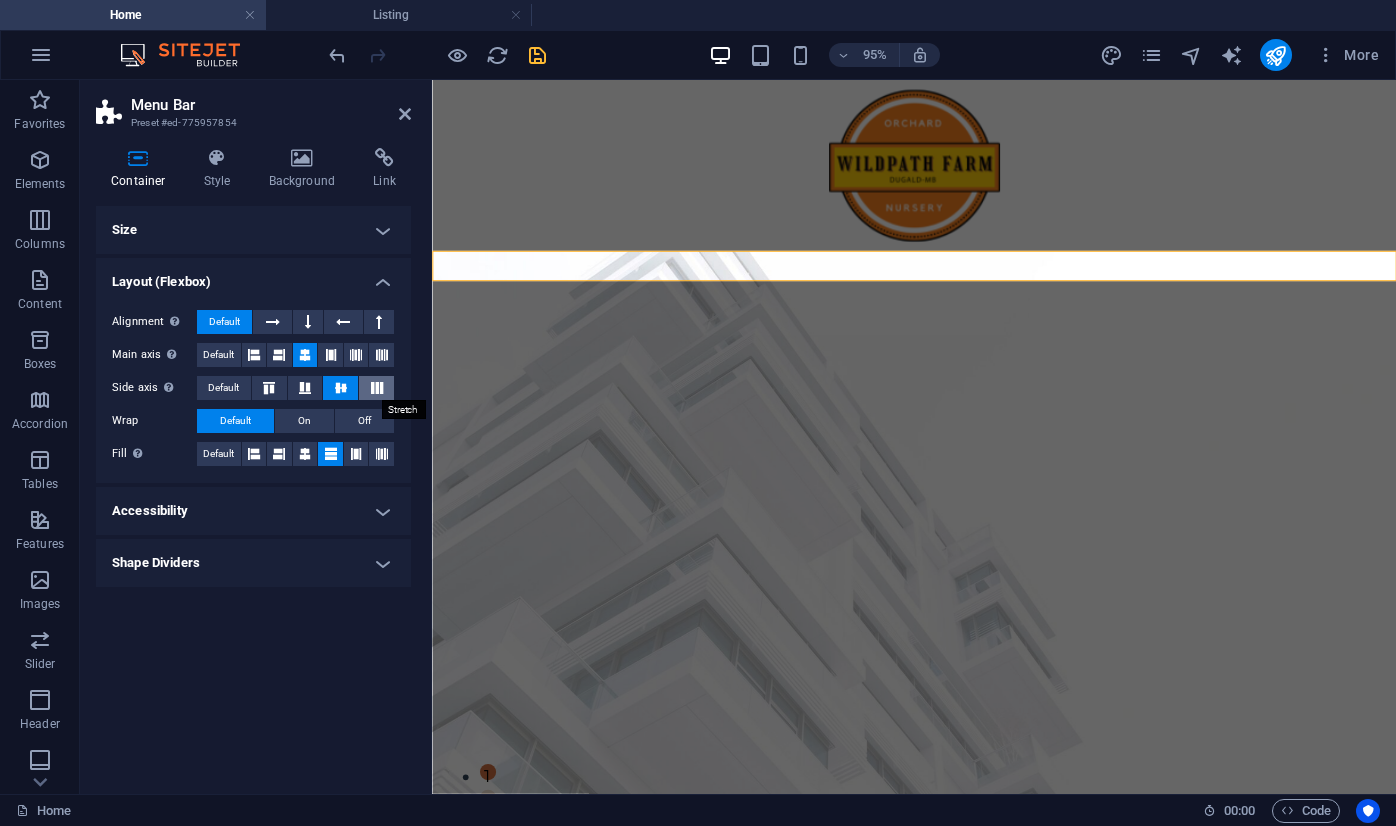 click at bounding box center (377, 388) 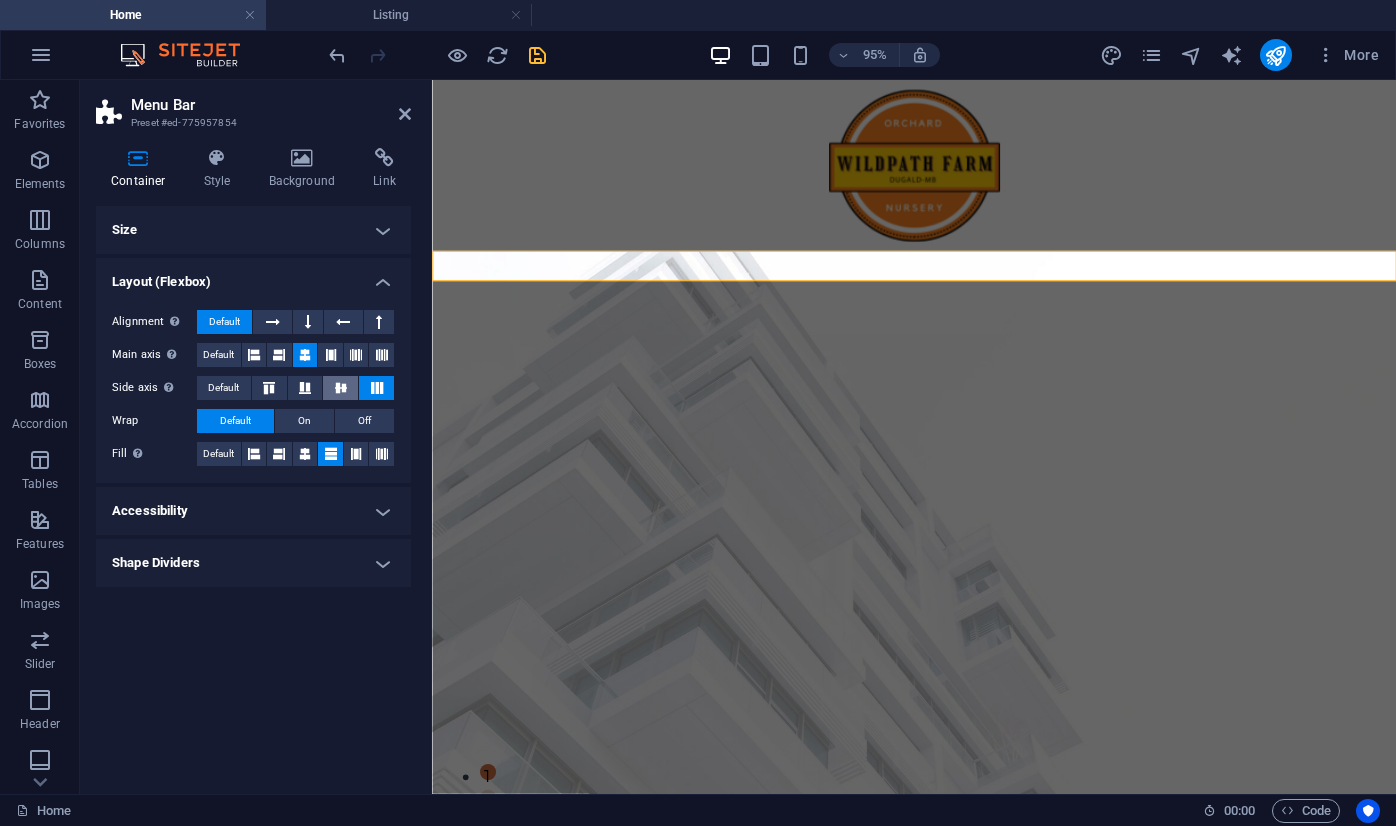click at bounding box center [341, 388] 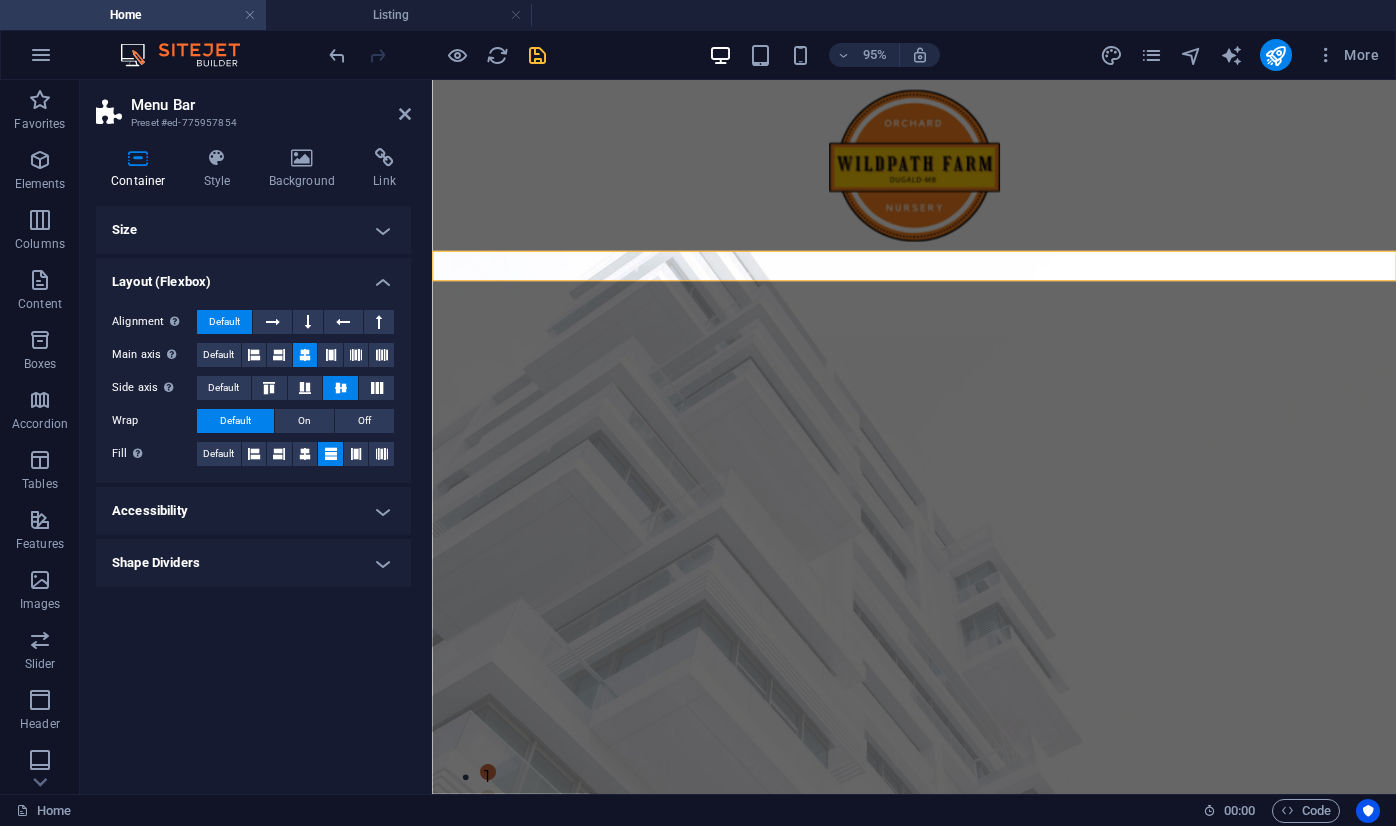 click on "Layout (Flexbox)" at bounding box center [253, 276] 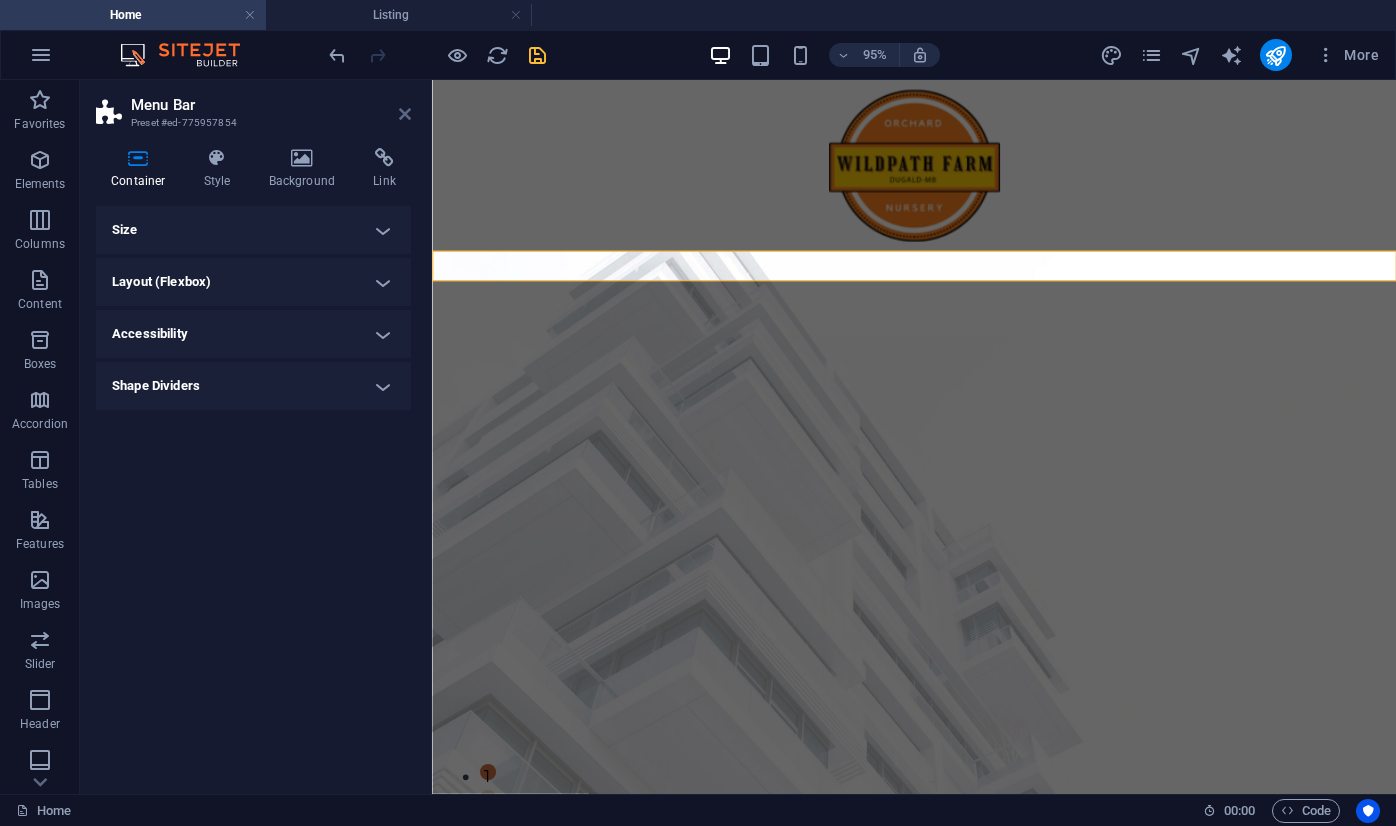 click at bounding box center [405, 114] 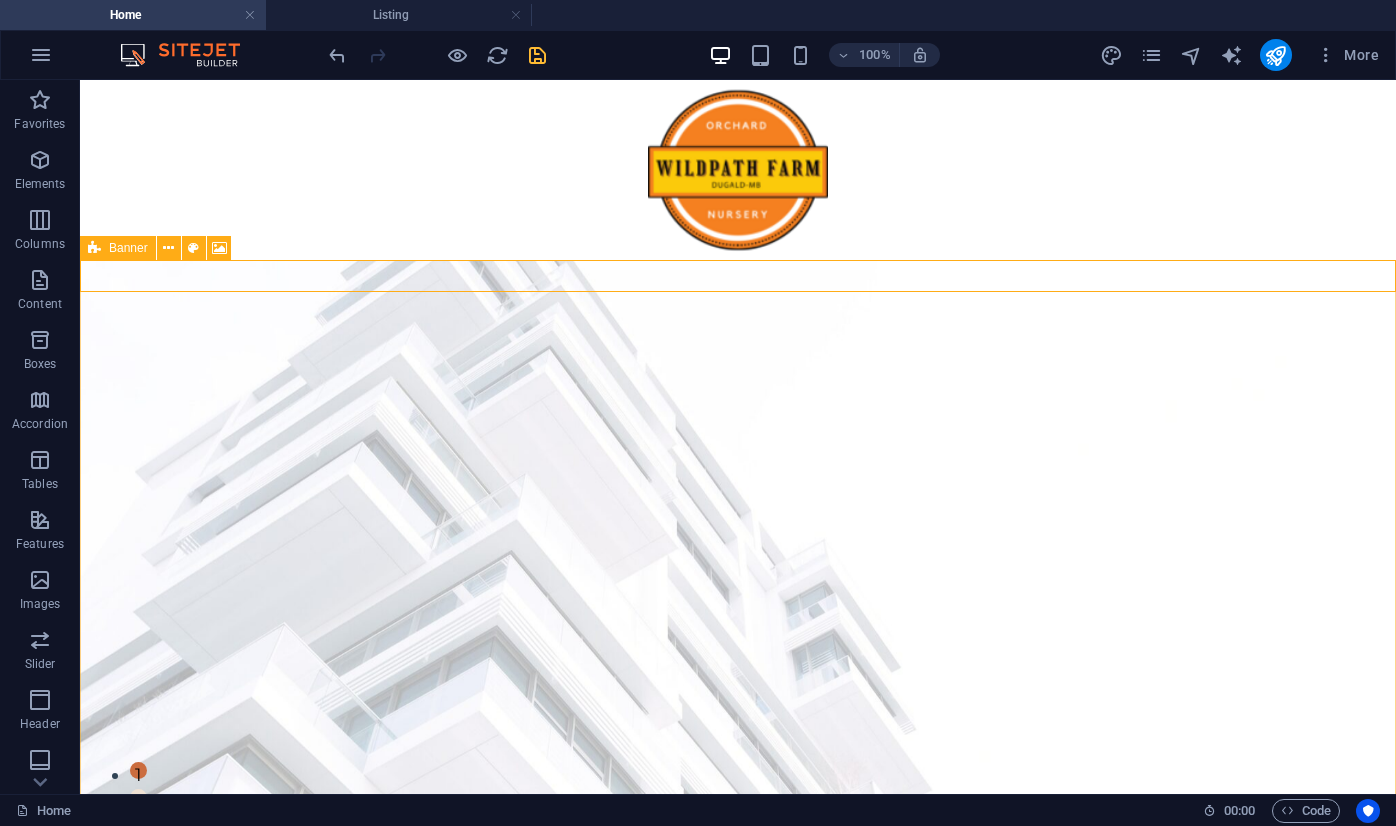 click on "Banner" at bounding box center (118, 248) 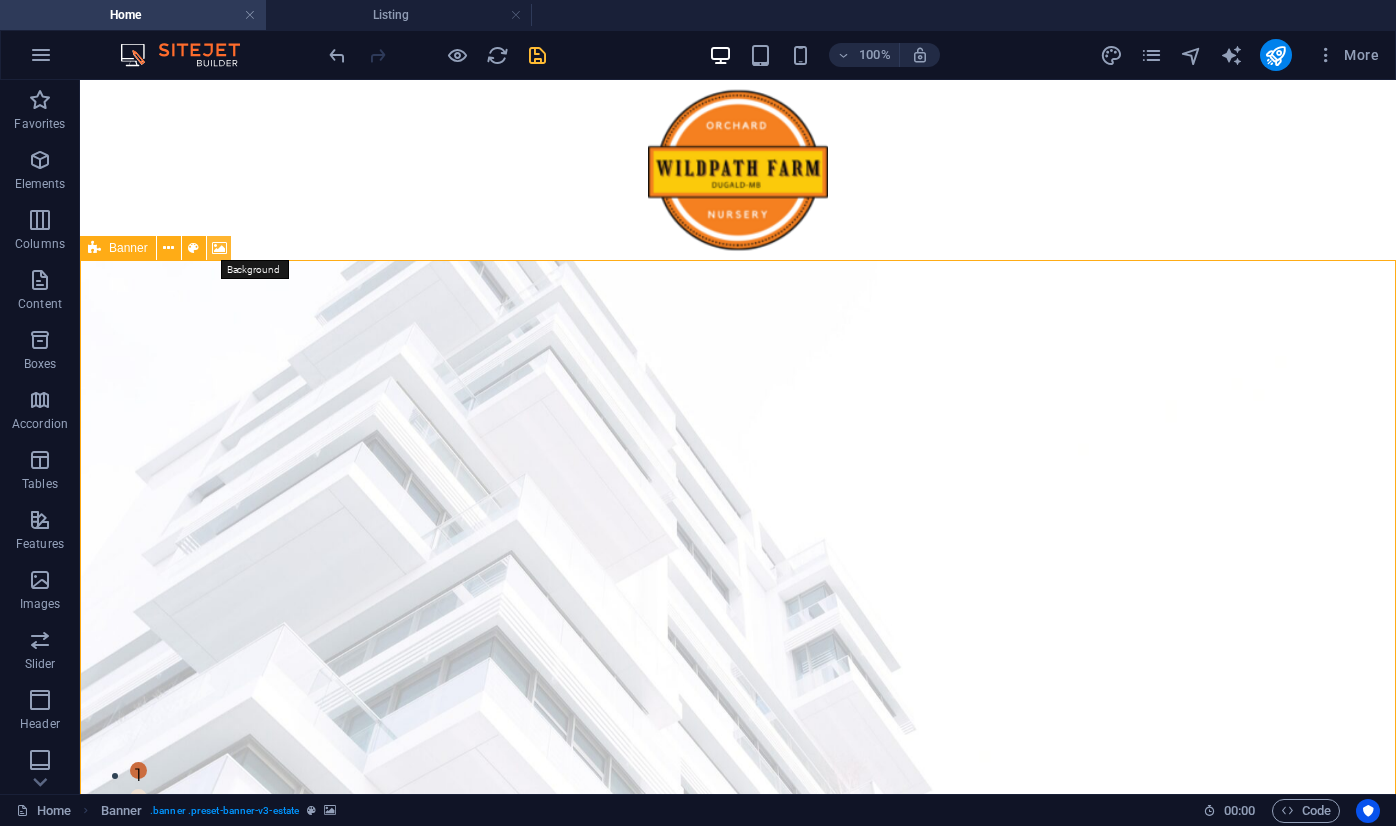 click at bounding box center [219, 248] 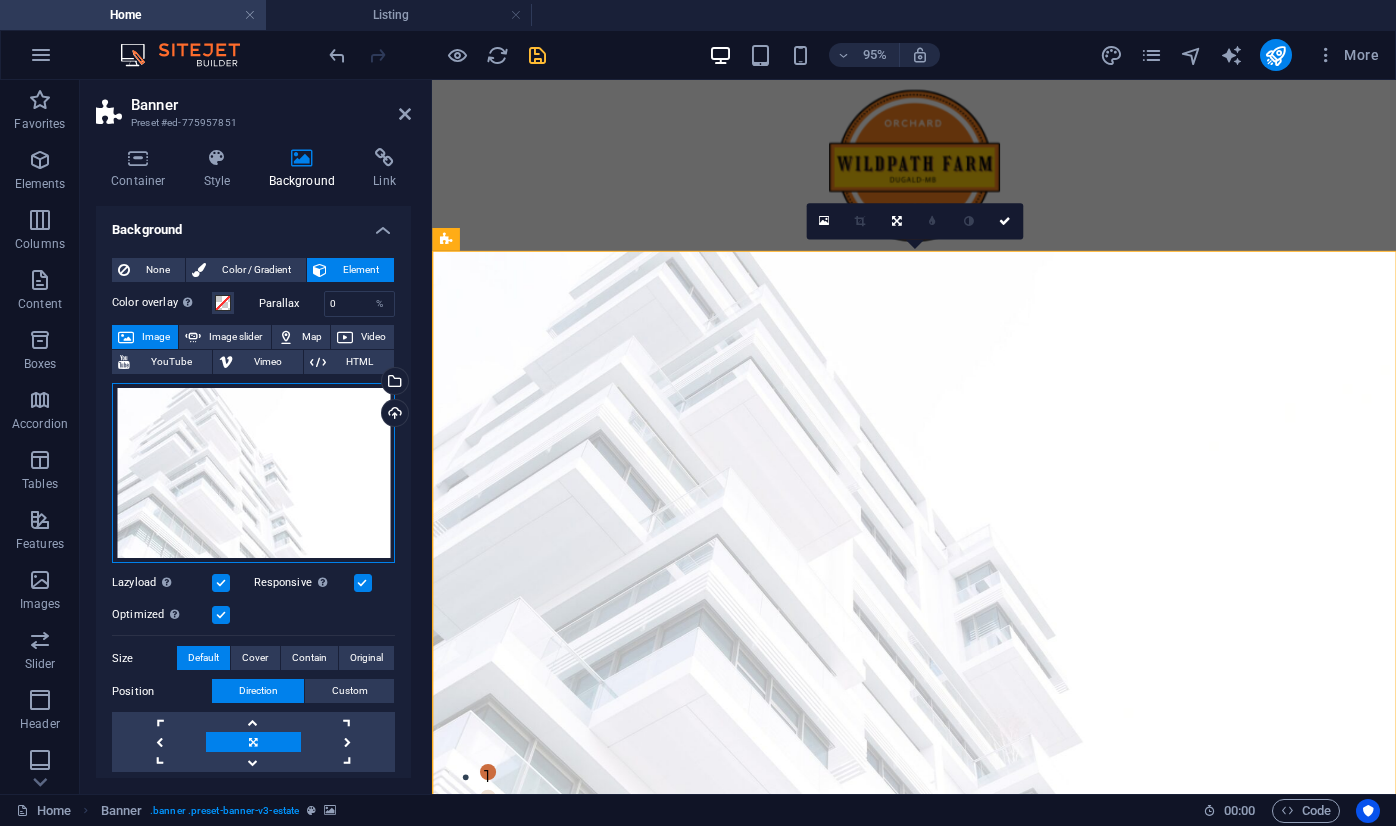 click on "Drag files here, click to choose files or select files from Files or our free stock photos & videos" at bounding box center [253, 473] 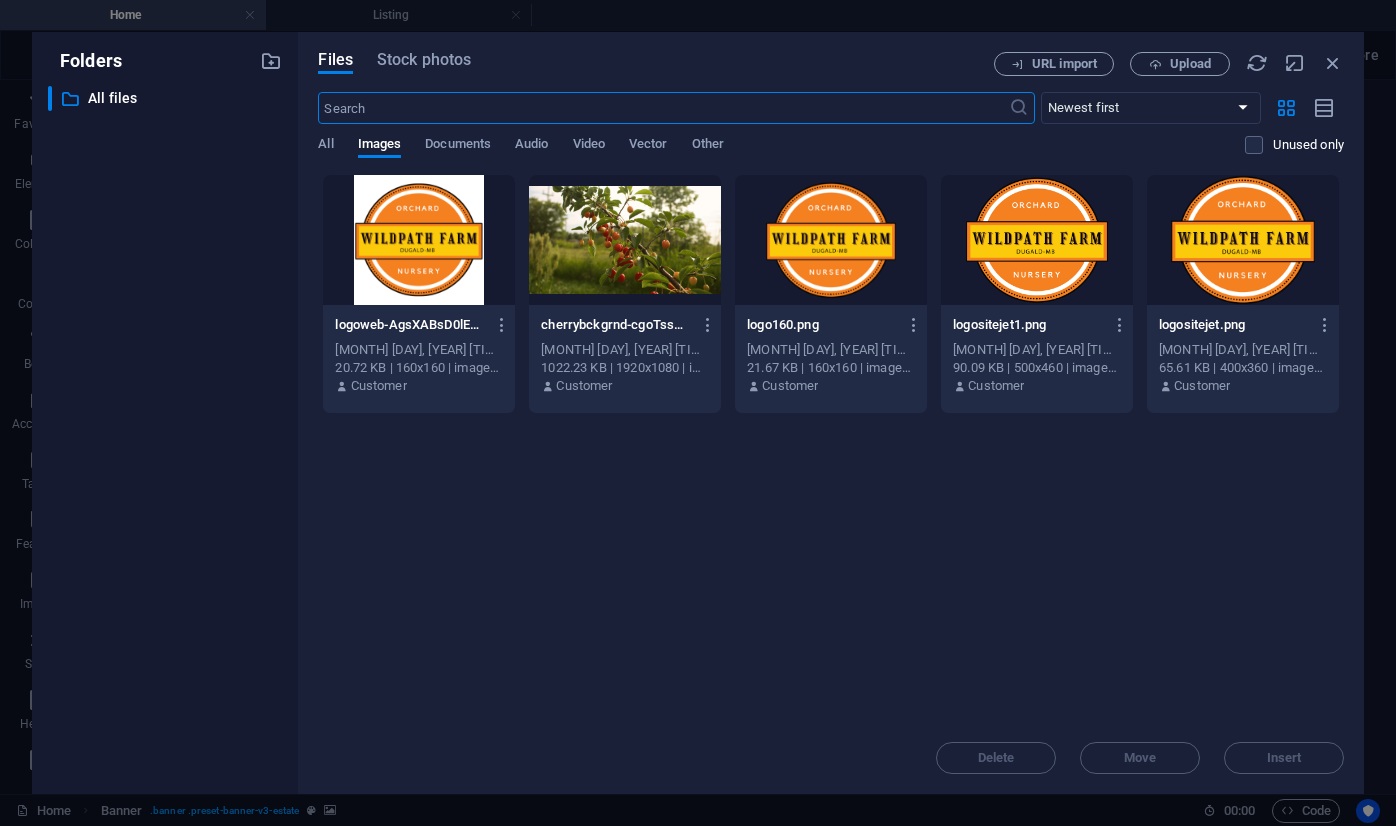 click at bounding box center (625, 240) 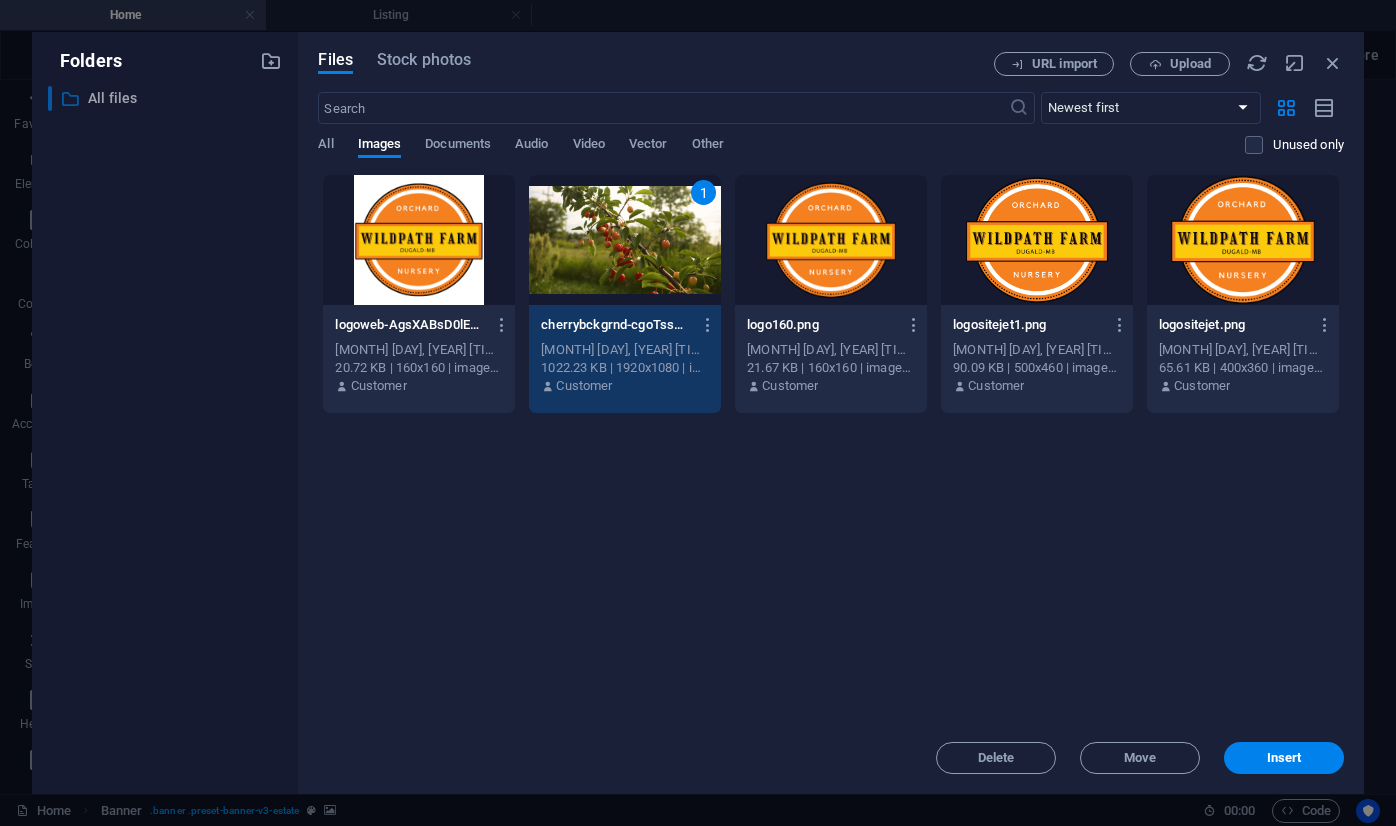 click on "All files" at bounding box center [167, 98] 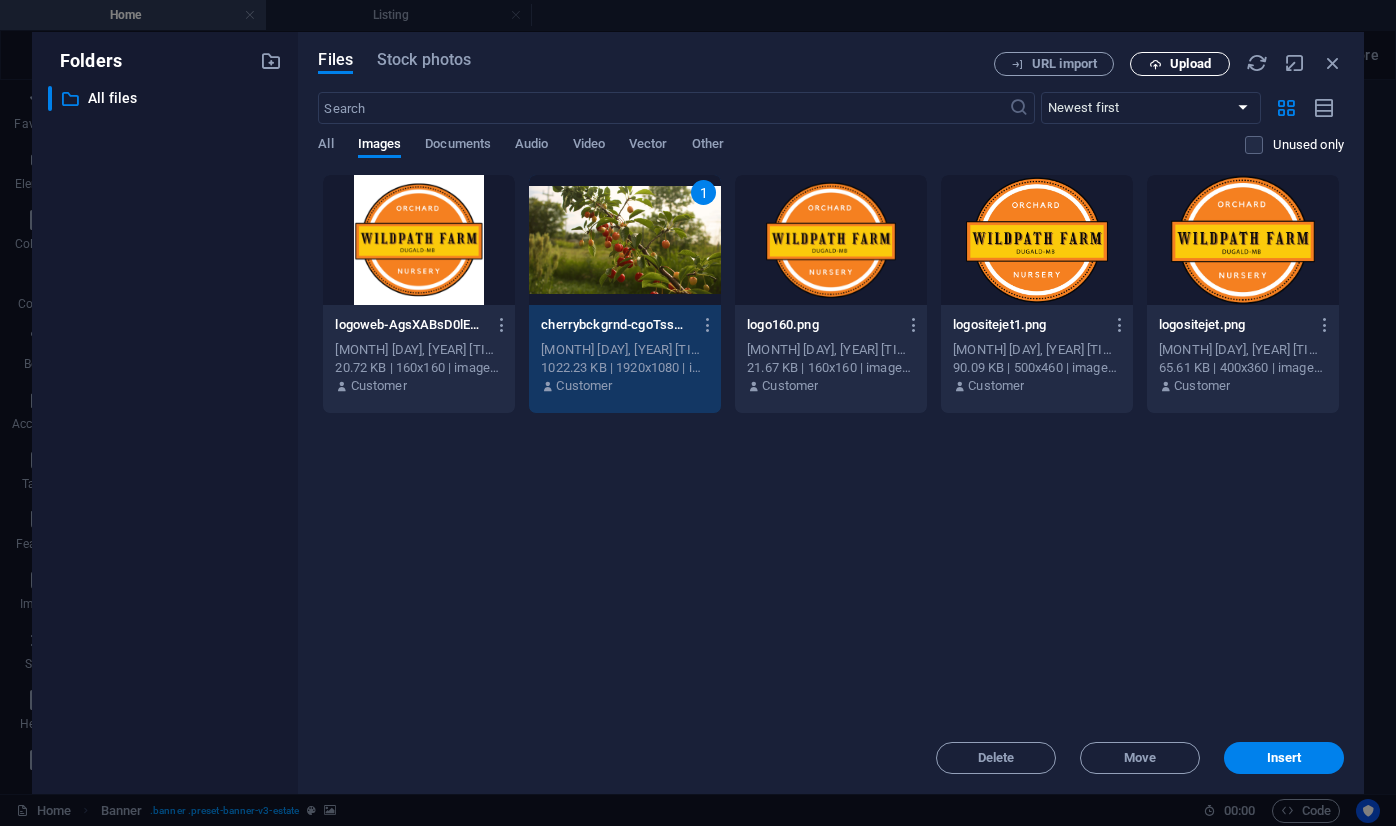 click on "Upload" at bounding box center [1190, 64] 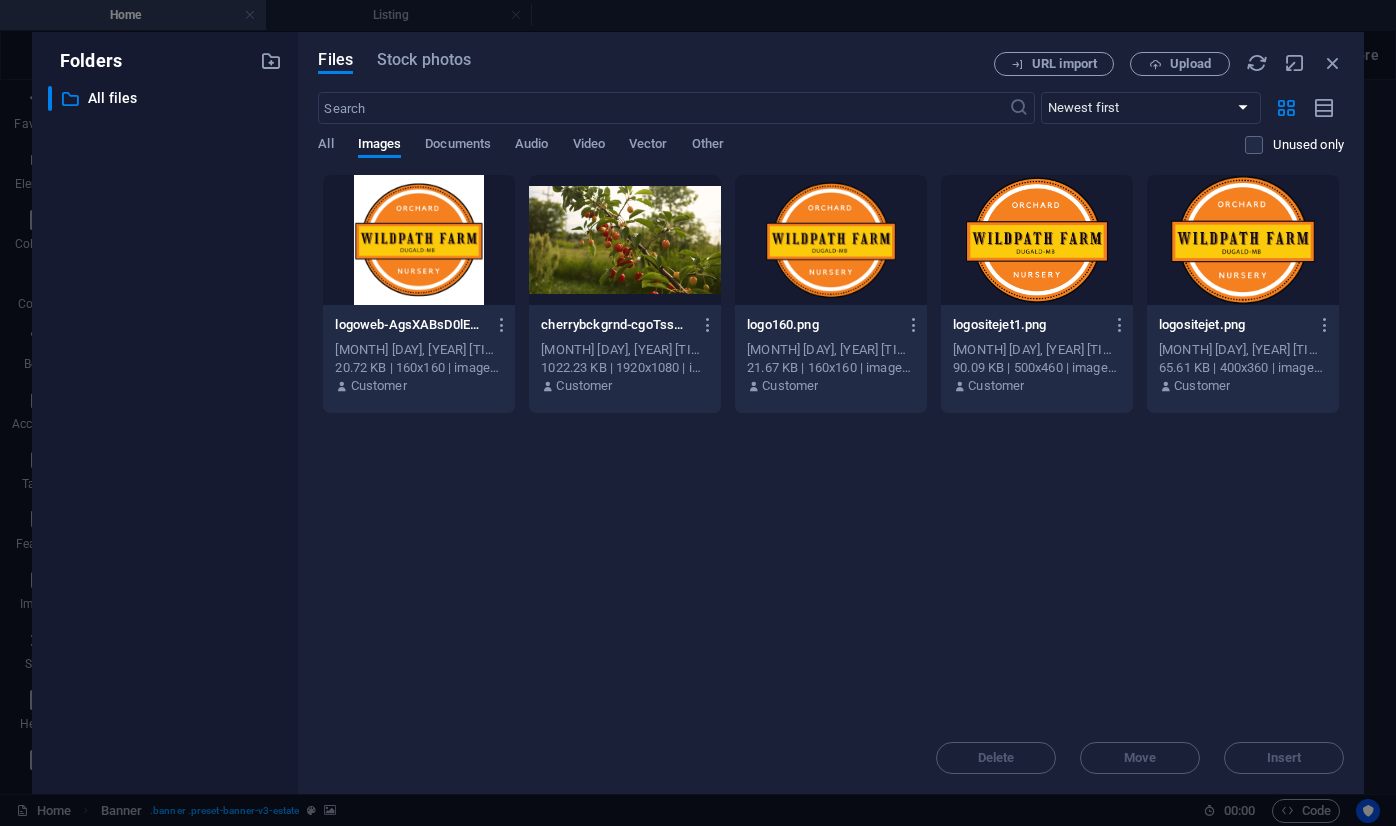 click at bounding box center (625, 240) 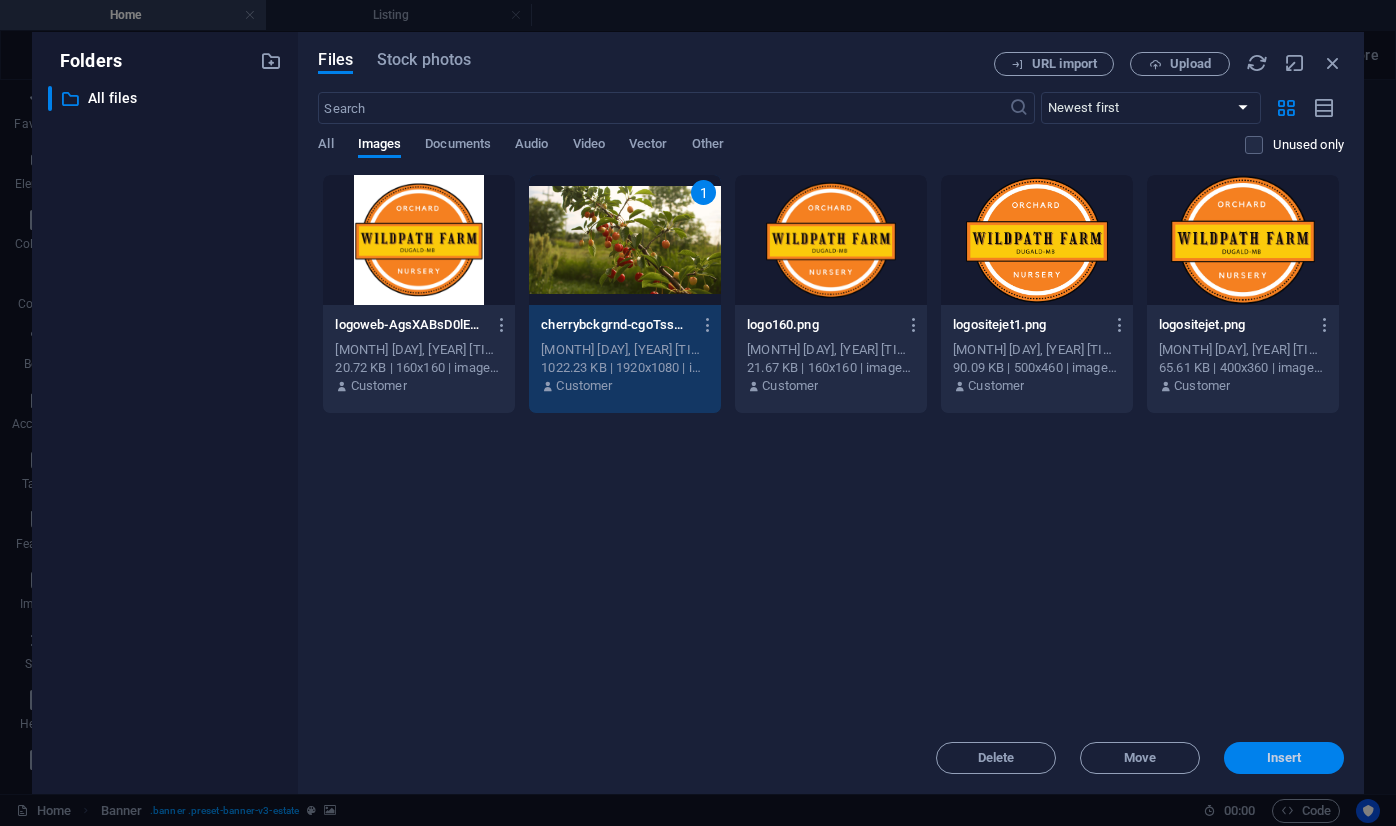 click on "Insert" at bounding box center (1284, 758) 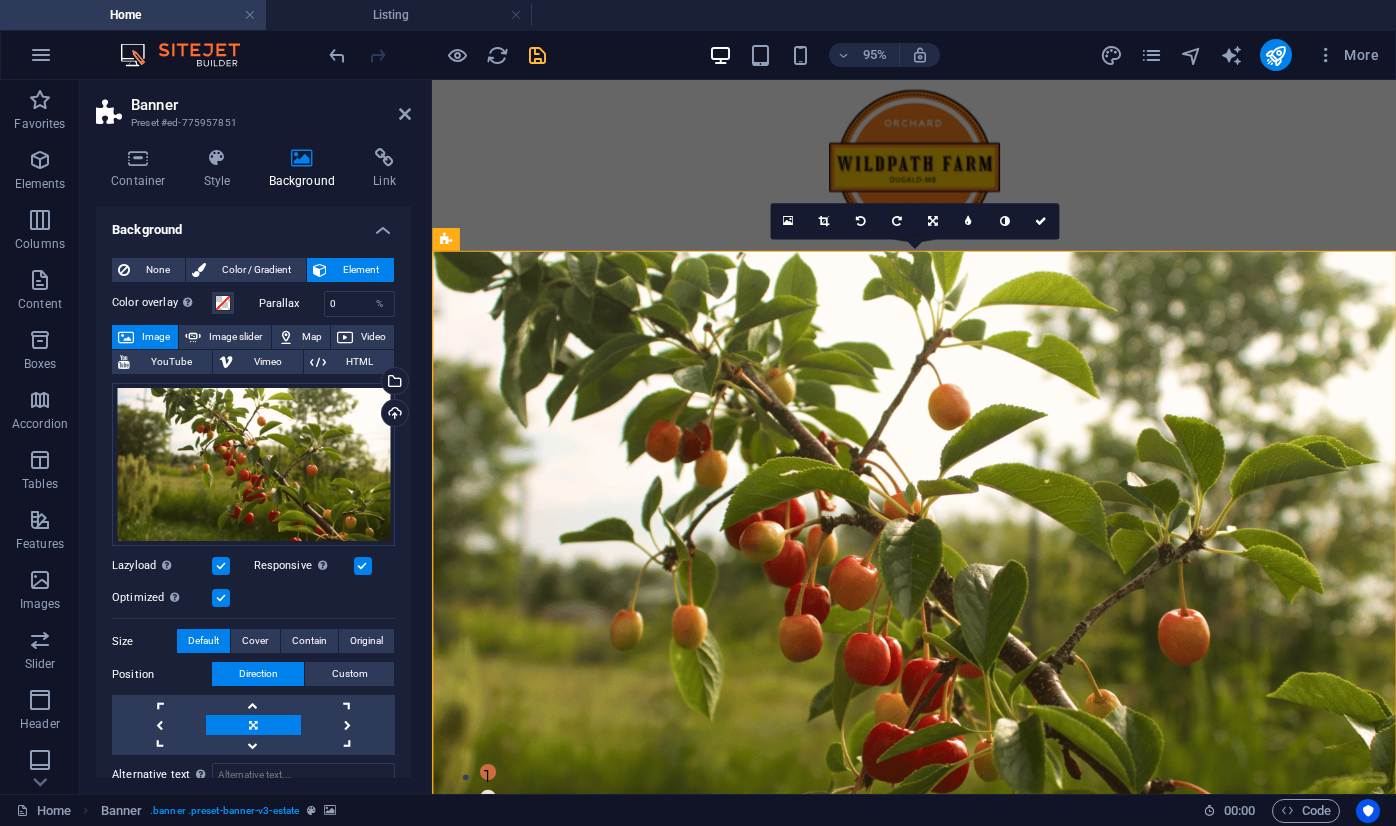 click on "Banner Preset #ed-775957851
Container Style Background Link Size Height Default px rem % vh vw Min. height 100 None px rem % vh vw Width Default px rem % em vh vw Min. width None px rem % vh vw Content width Default Custom width Width Default px rem % em vh vw Min. width None px rem % vh vw Default padding Custom spacing Default content width and padding can be changed under Design. Edit design Layout (Flexbox) Alignment Determines the flex direction. Default Main axis Determine how elements should behave along the main axis inside this container (justify content). Default Side axis Control the vertical direction of the element inside of the container (align items). Default Wrap Default On Off Fill Controls the distances and direction of elements on the y-axis across several lines (align content). Default Accessibility ARIA helps assistive technologies (like screen readers) to understand the role, state, and behavior of web elements Role The ARIA role defines the purpose of an element.  None" at bounding box center (256, 437) 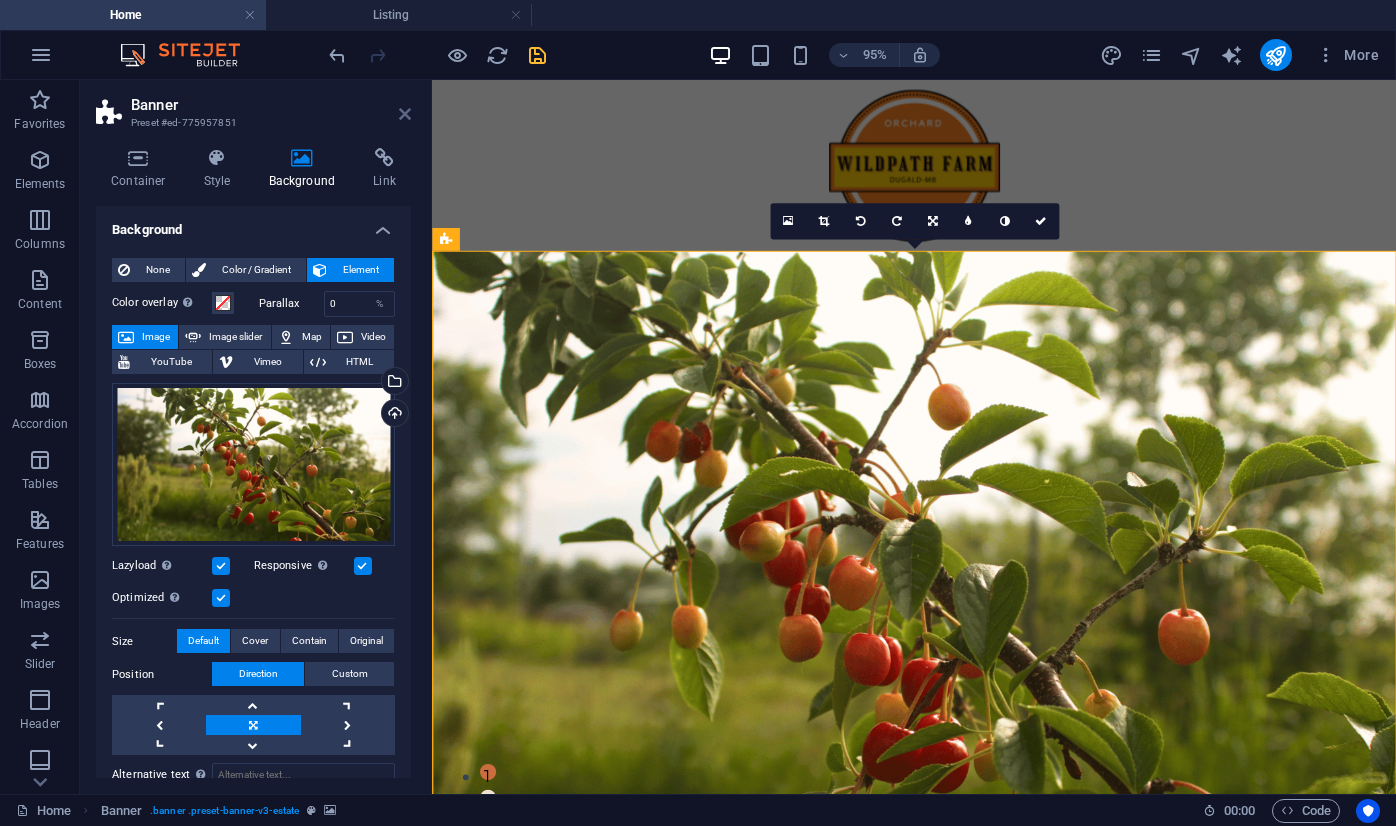 click at bounding box center [405, 114] 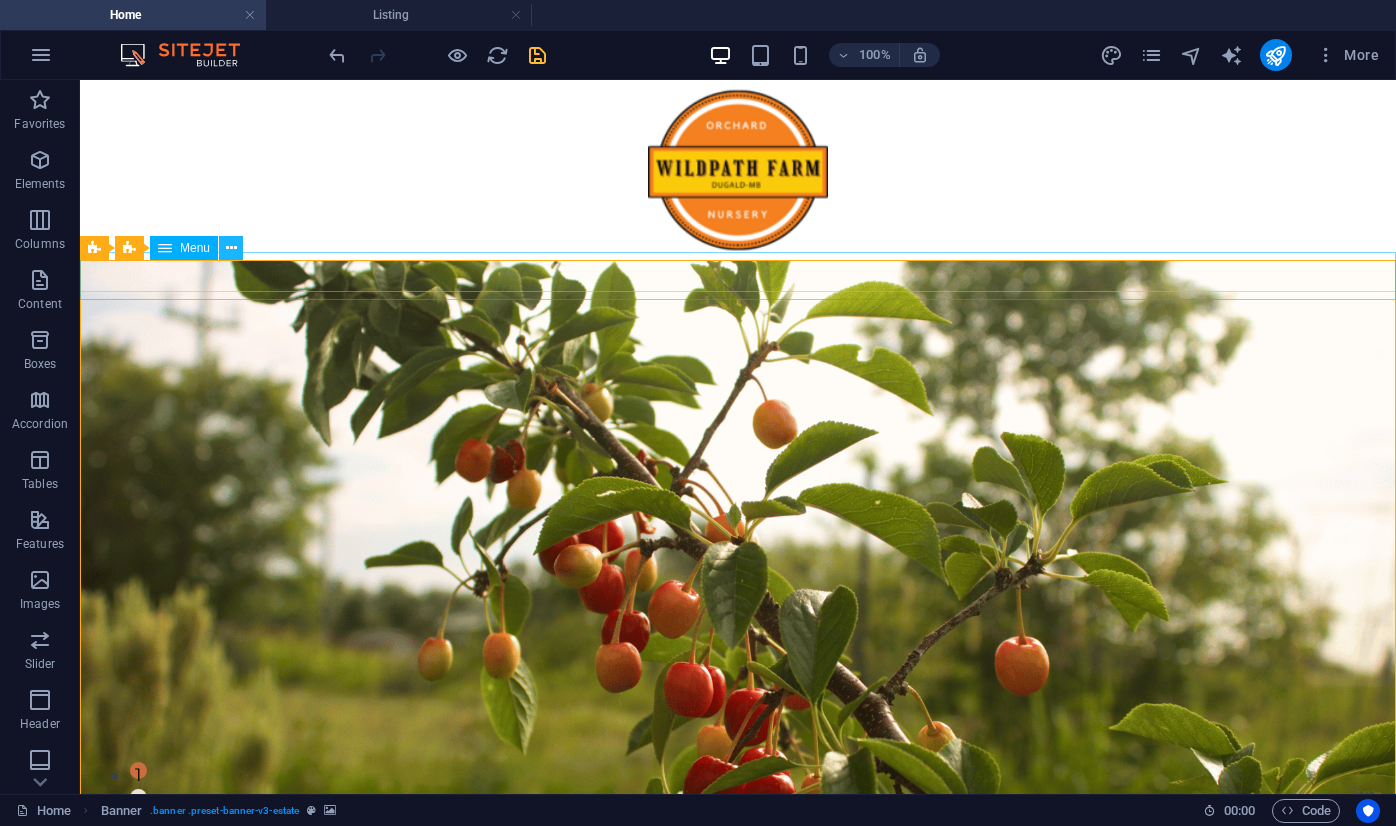 click at bounding box center (231, 248) 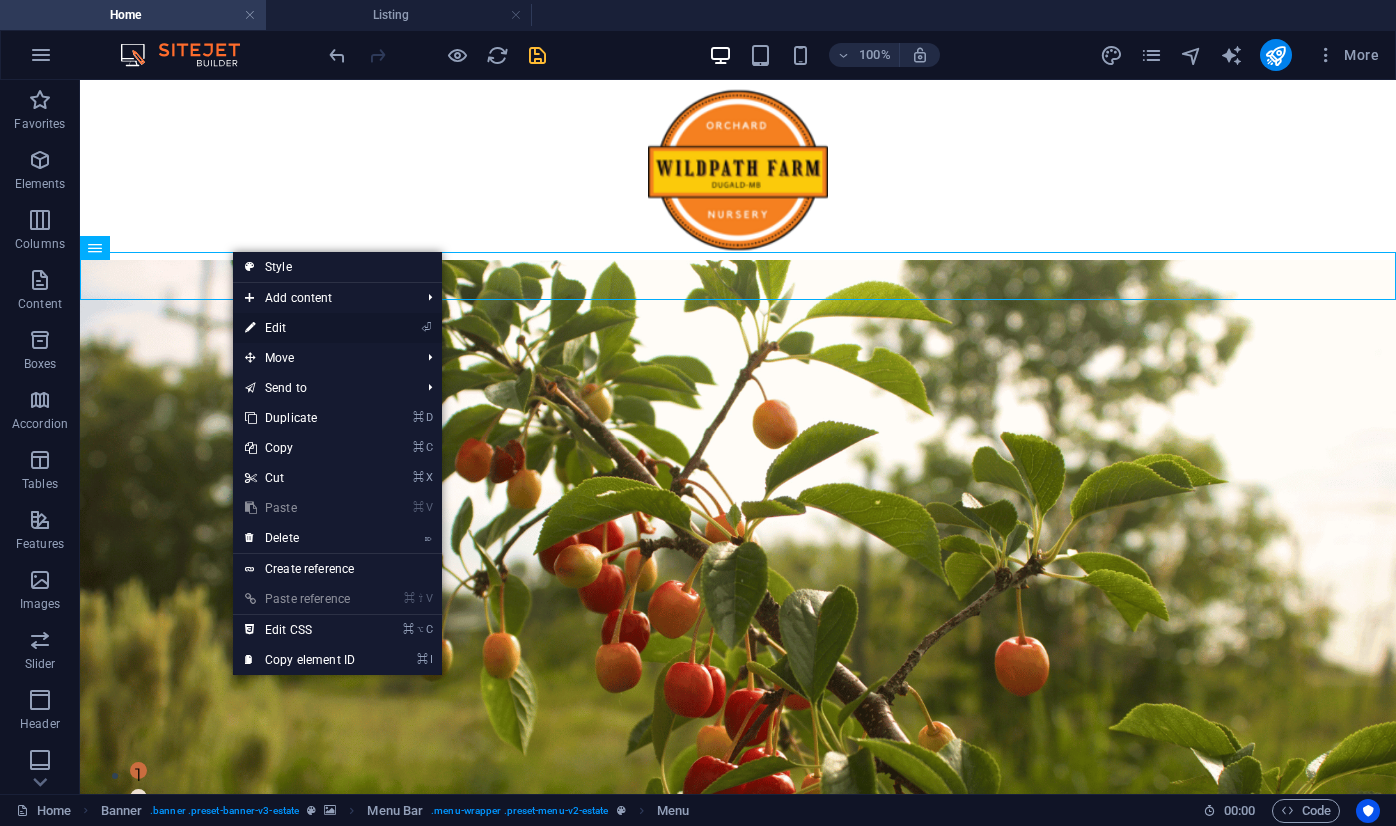 click on "⏎  Edit" at bounding box center (300, 328) 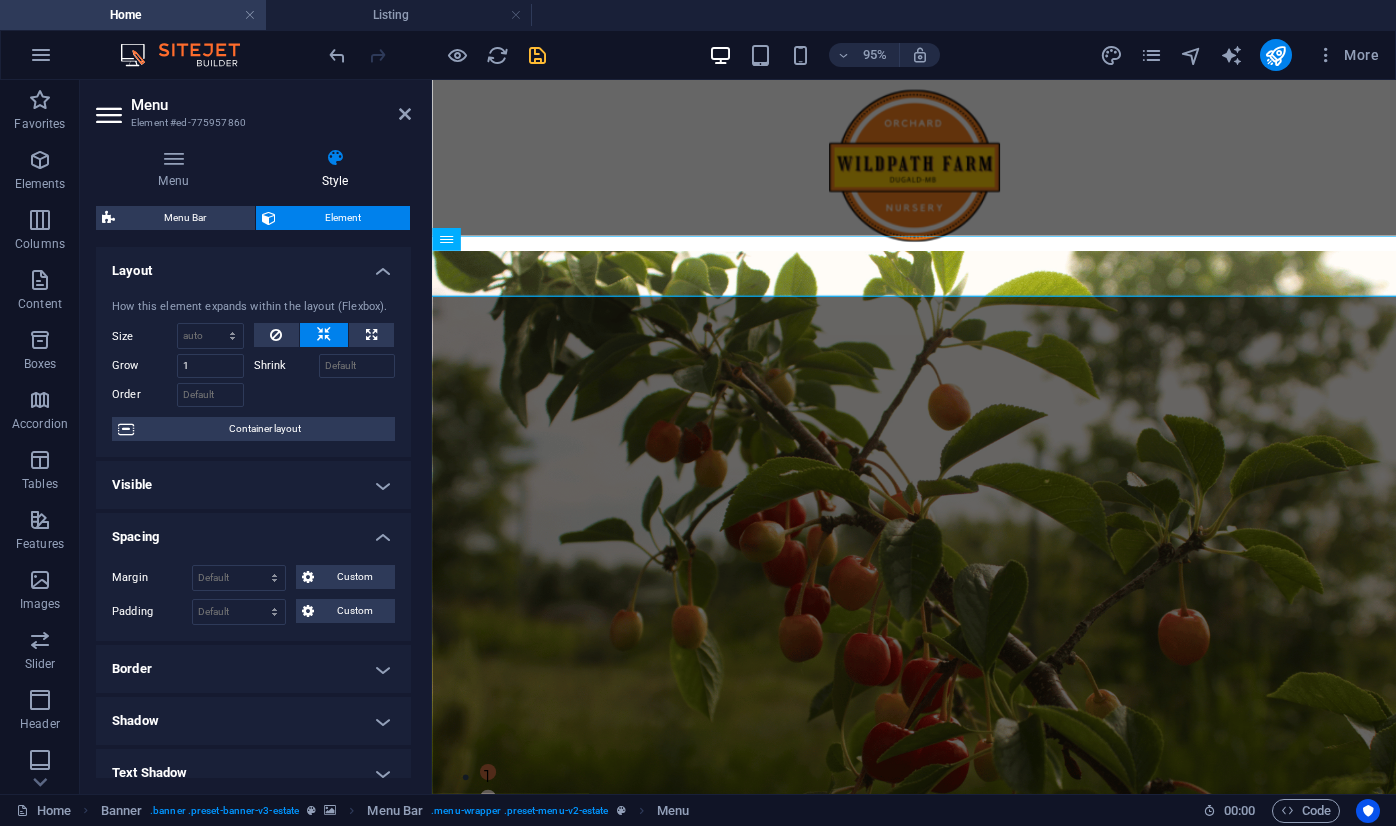 click on "Style" at bounding box center [335, 169] 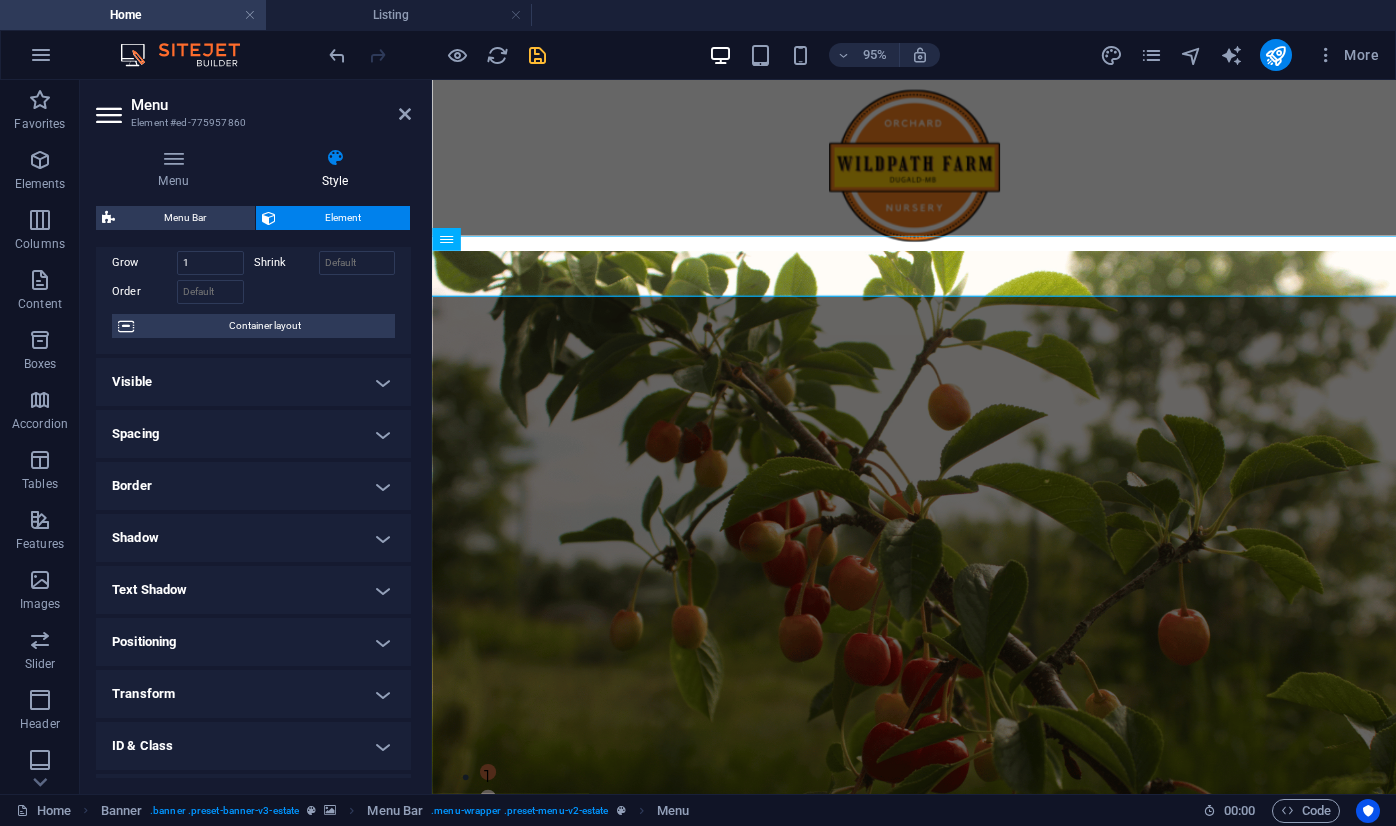 scroll, scrollTop: 0, scrollLeft: 0, axis: both 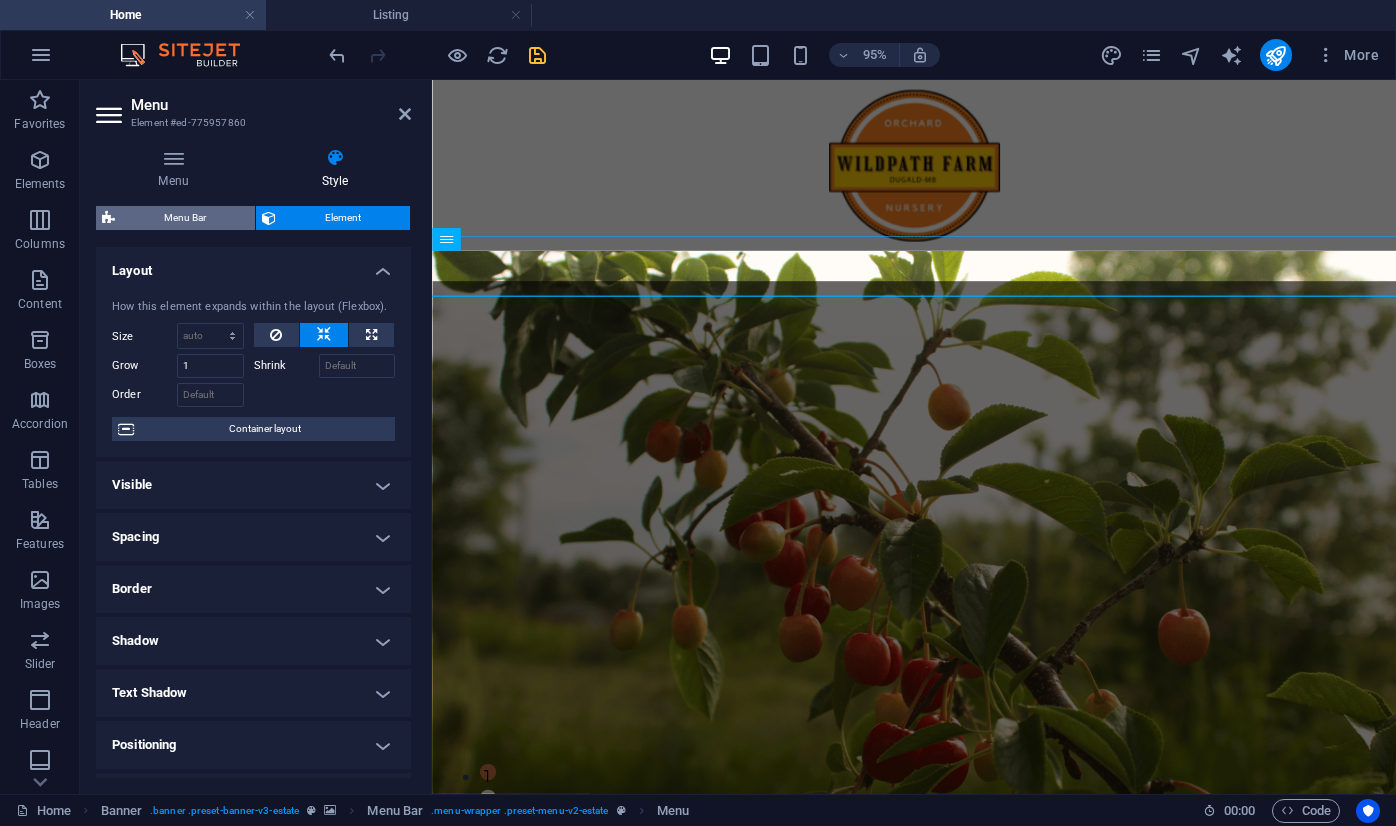 click on "Menu Bar" at bounding box center [185, 218] 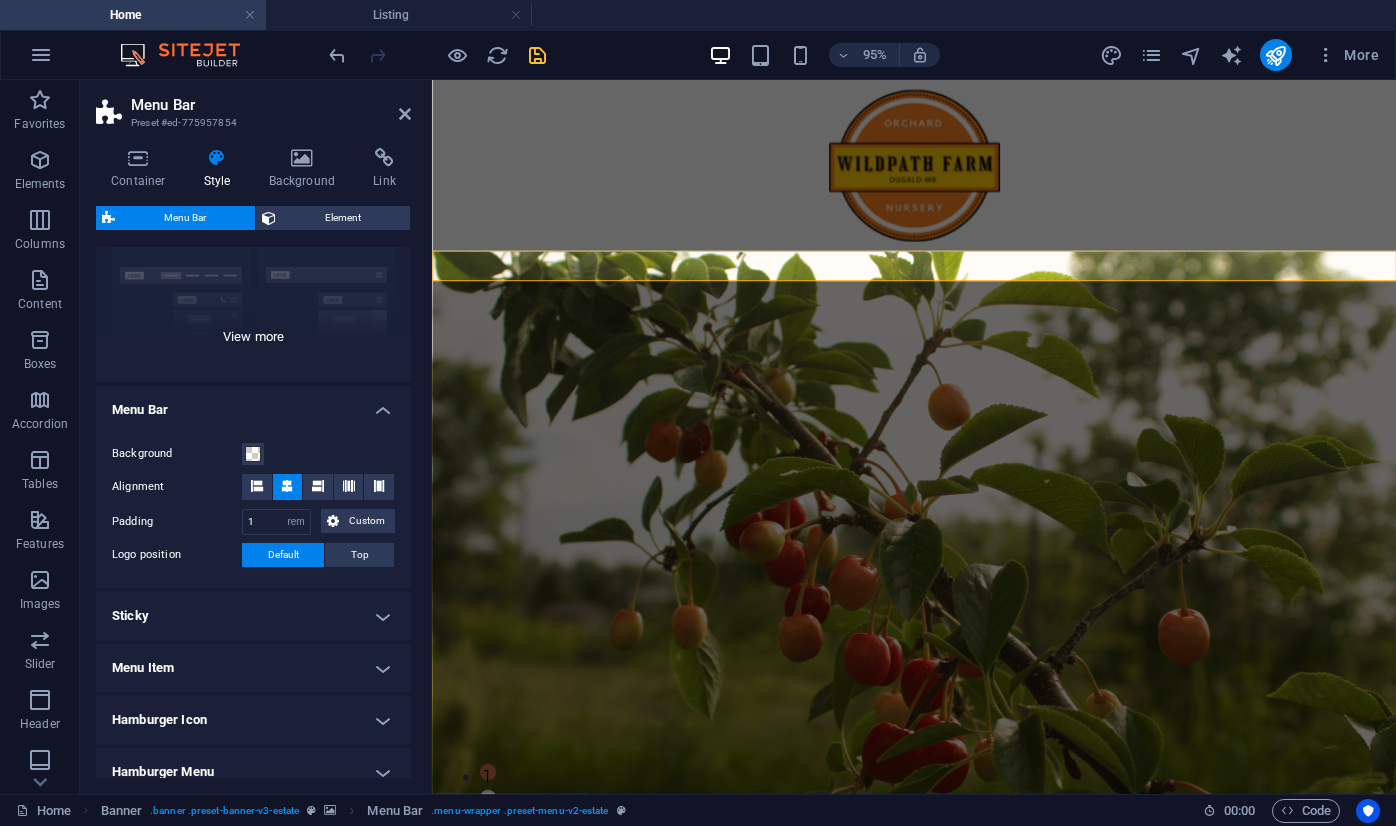 scroll, scrollTop: 202, scrollLeft: 0, axis: vertical 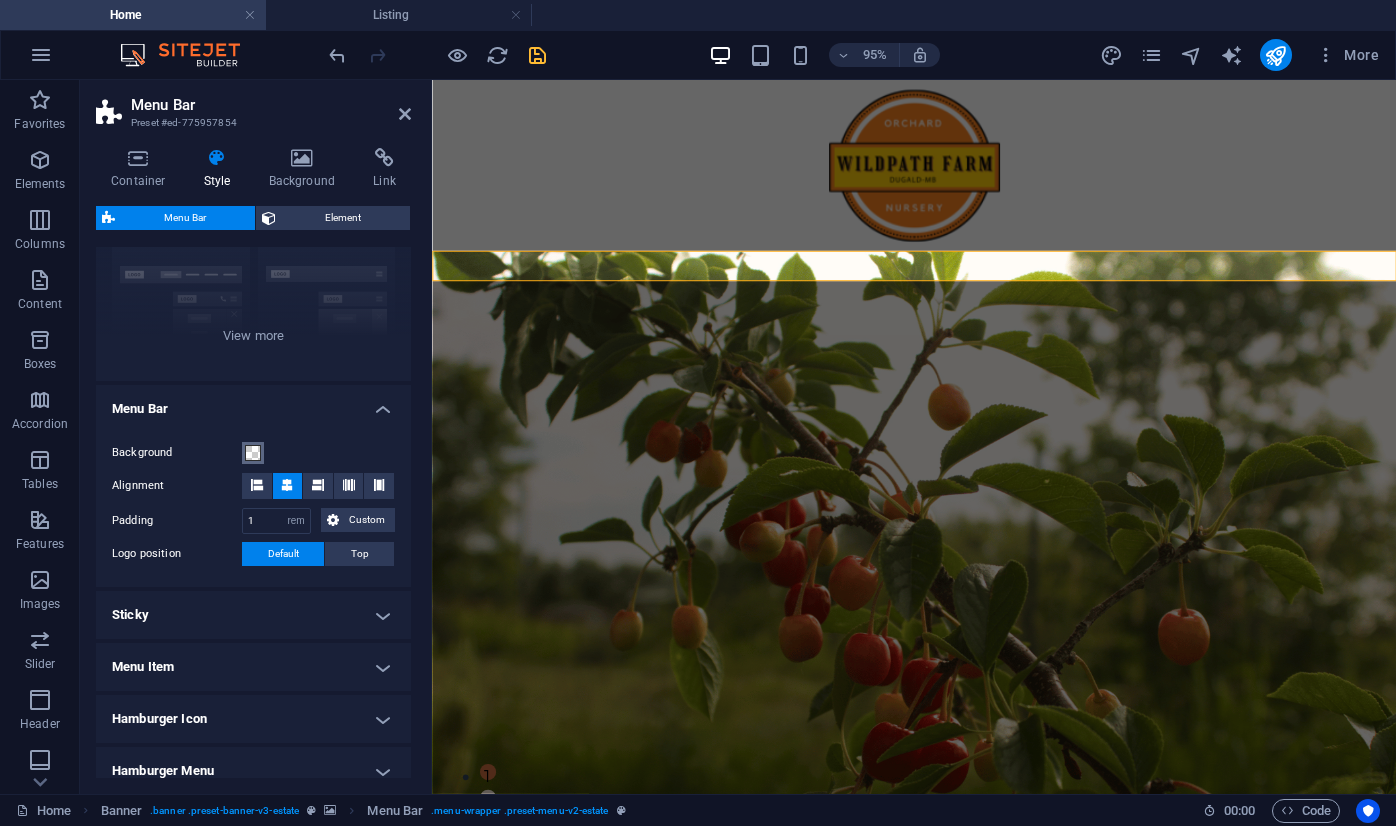click at bounding box center (253, 453) 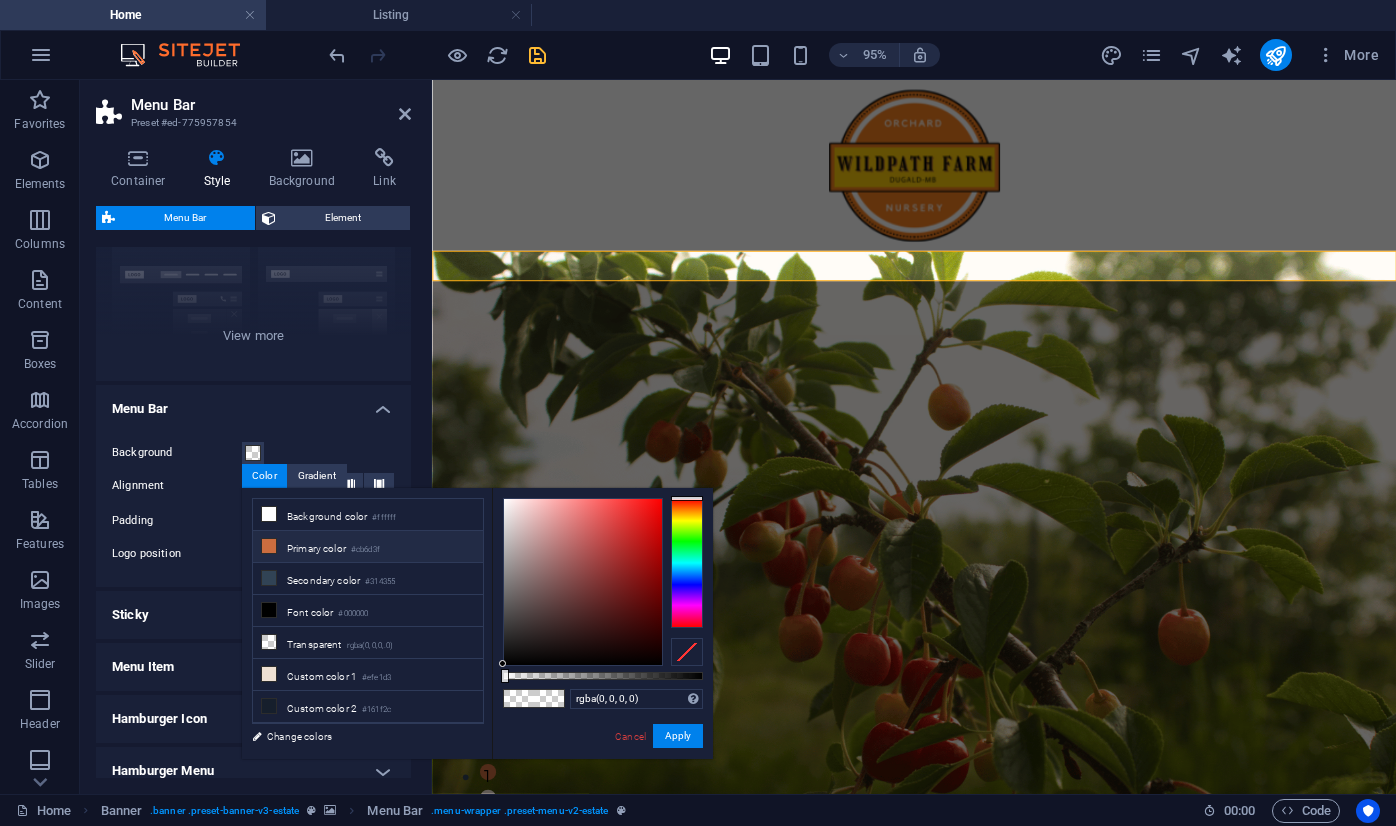 click at bounding box center (269, 546) 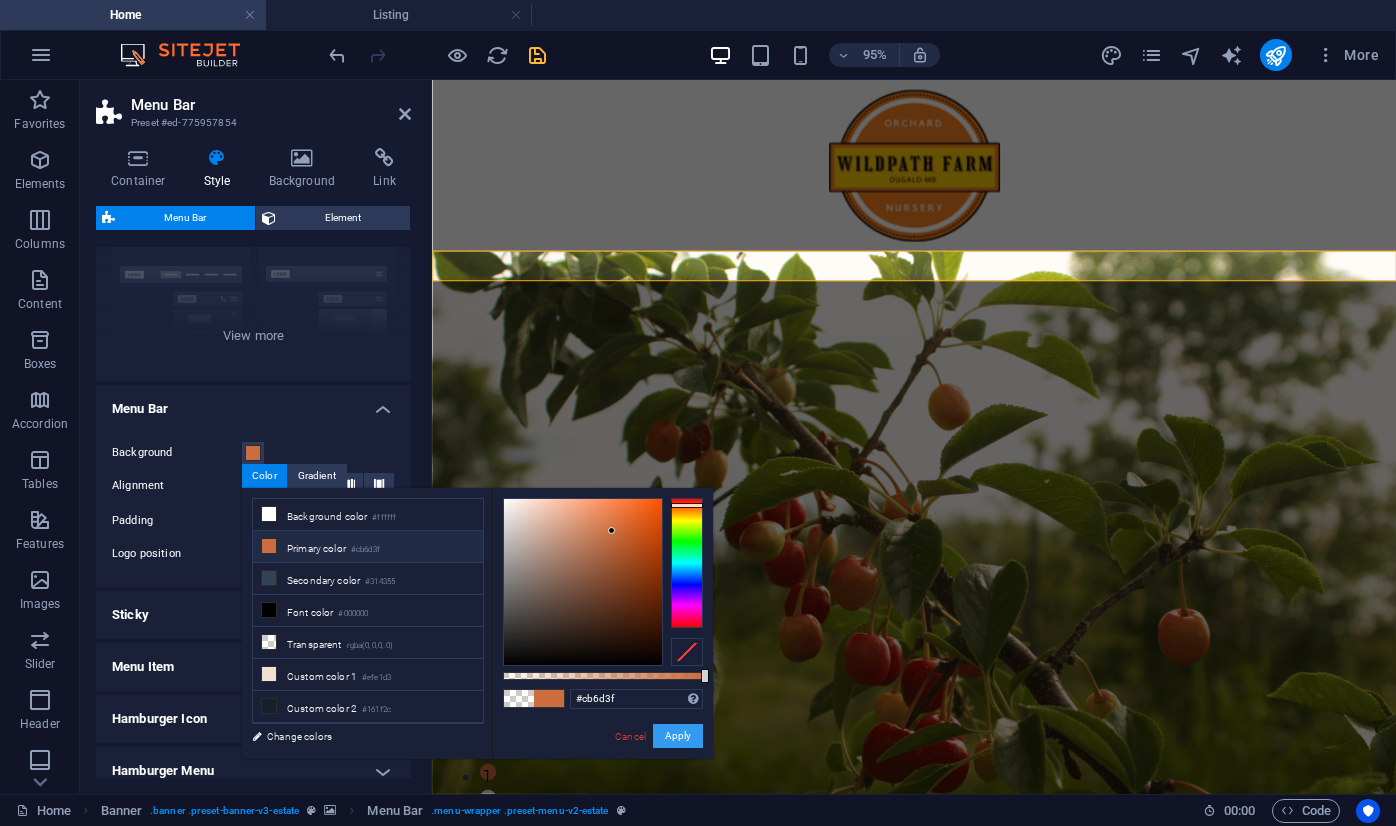 click on "Apply" at bounding box center (678, 736) 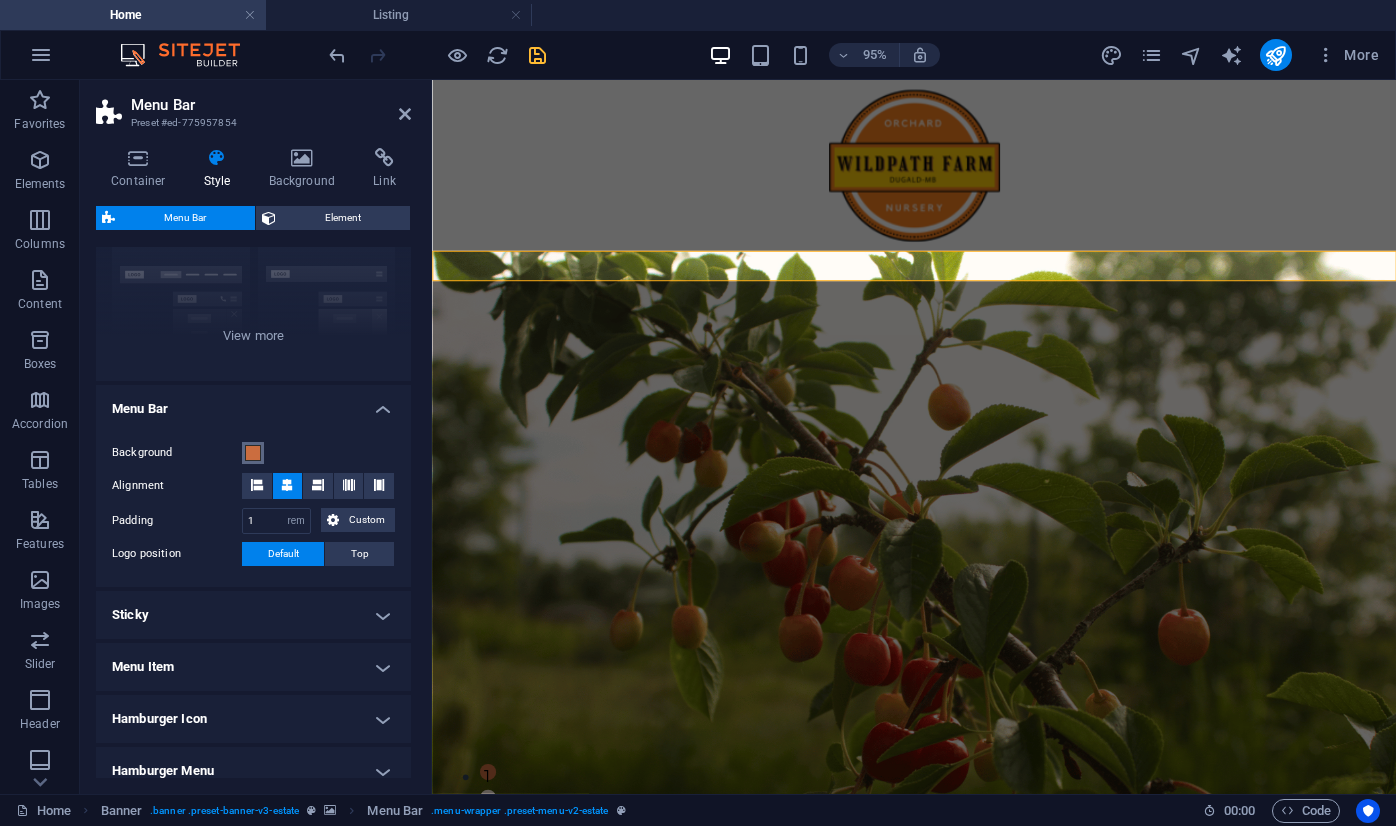 click at bounding box center [253, 453] 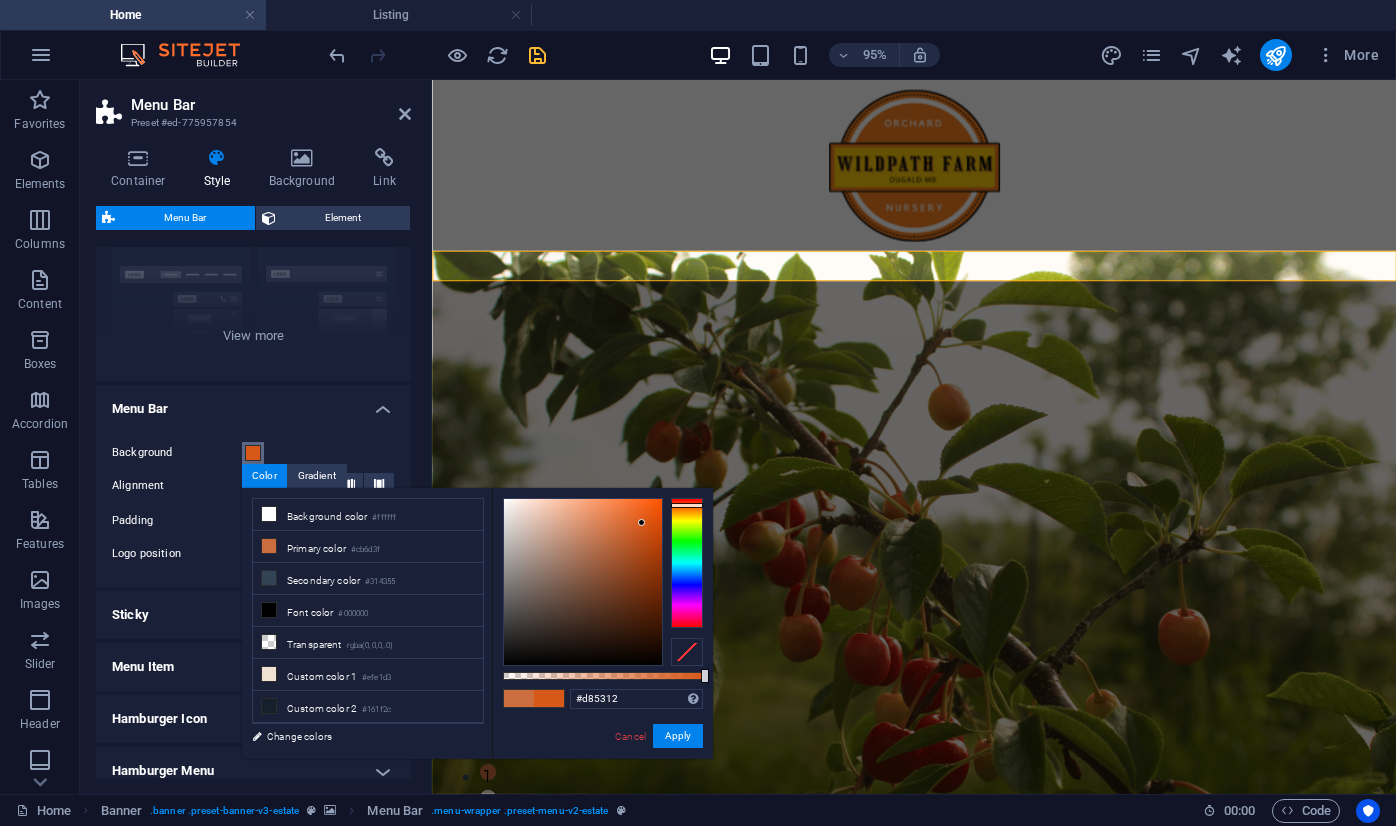 type on "#d95312" 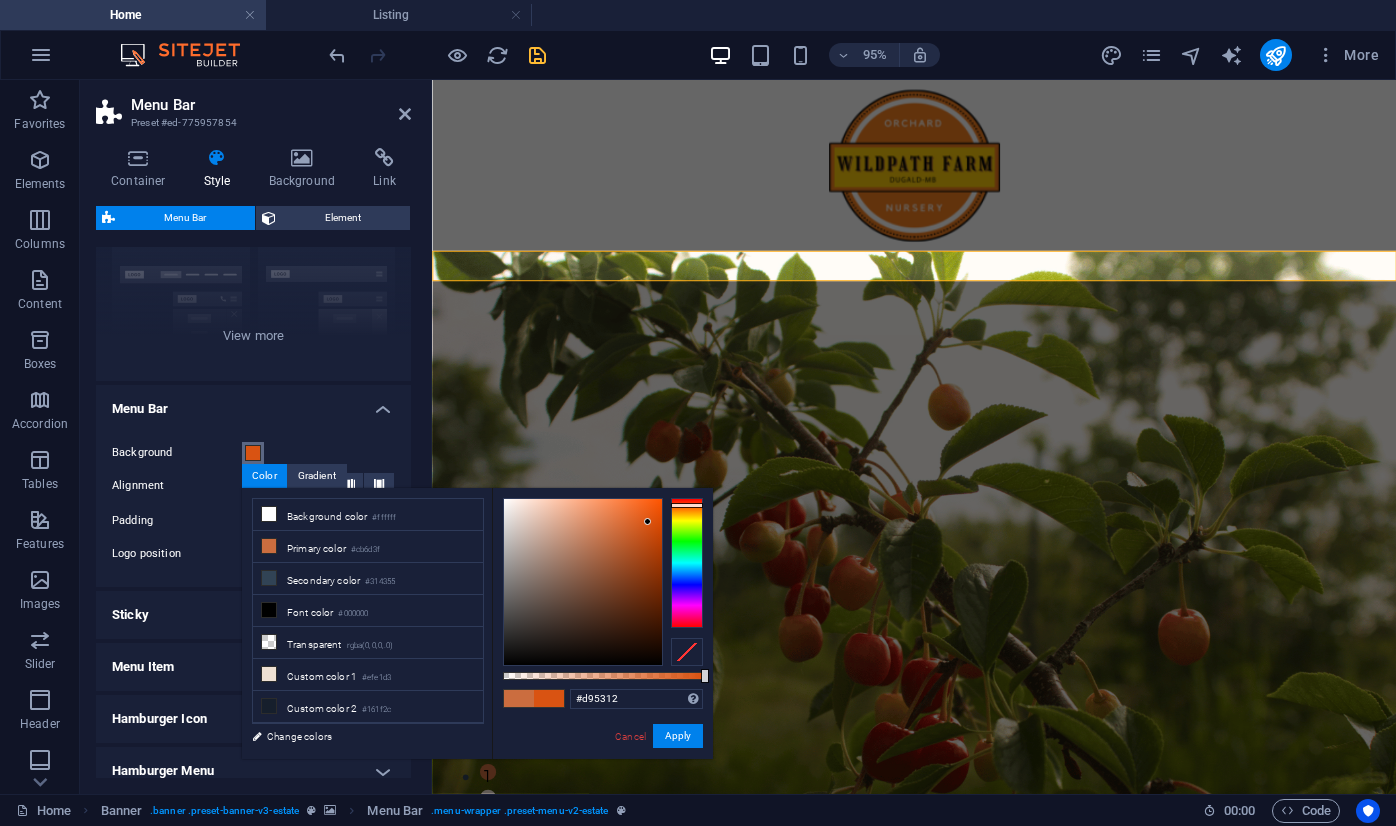 drag, startPoint x: 613, startPoint y: 530, endPoint x: 648, endPoint y: 522, distance: 35.902645 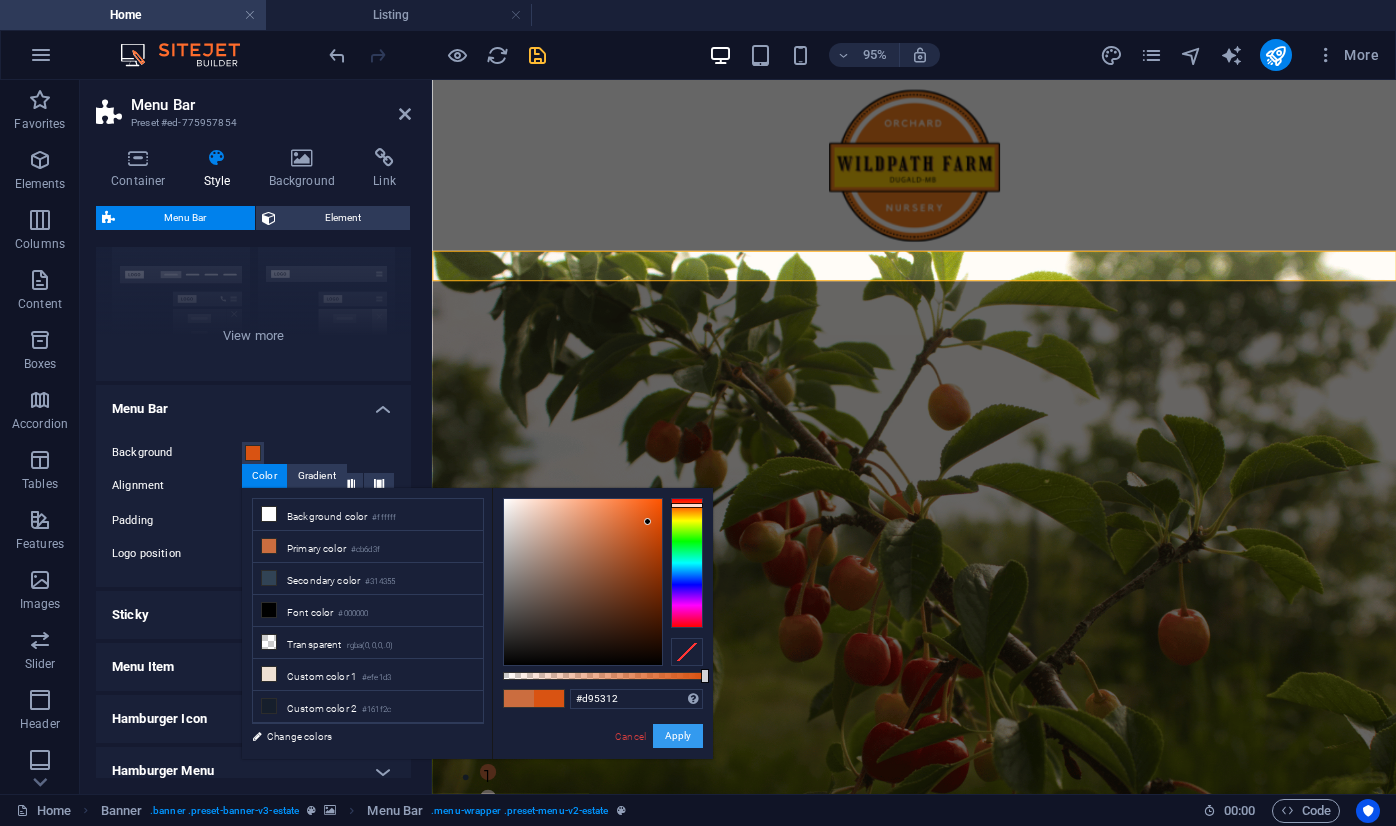 click on "Apply" at bounding box center [678, 736] 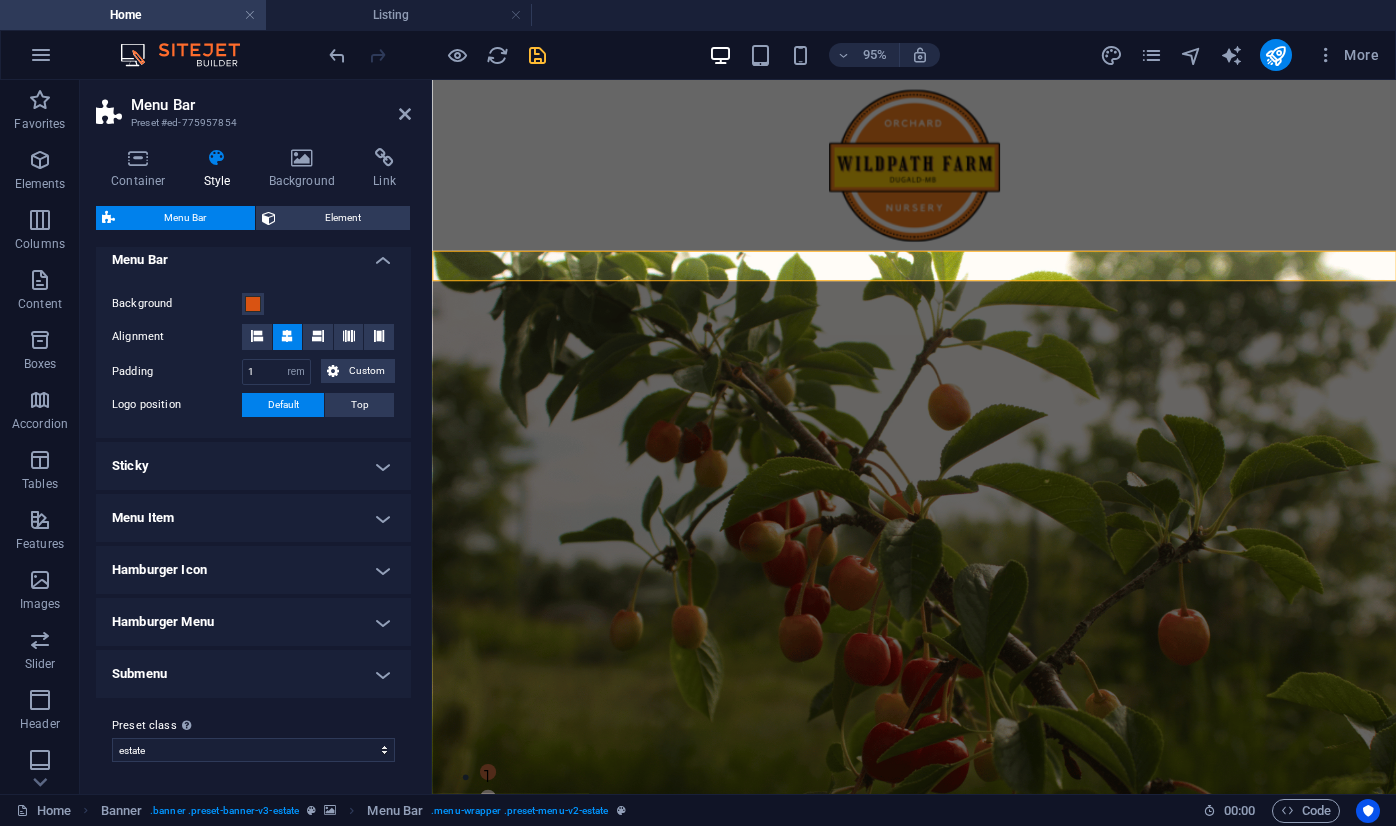 scroll, scrollTop: 0, scrollLeft: 0, axis: both 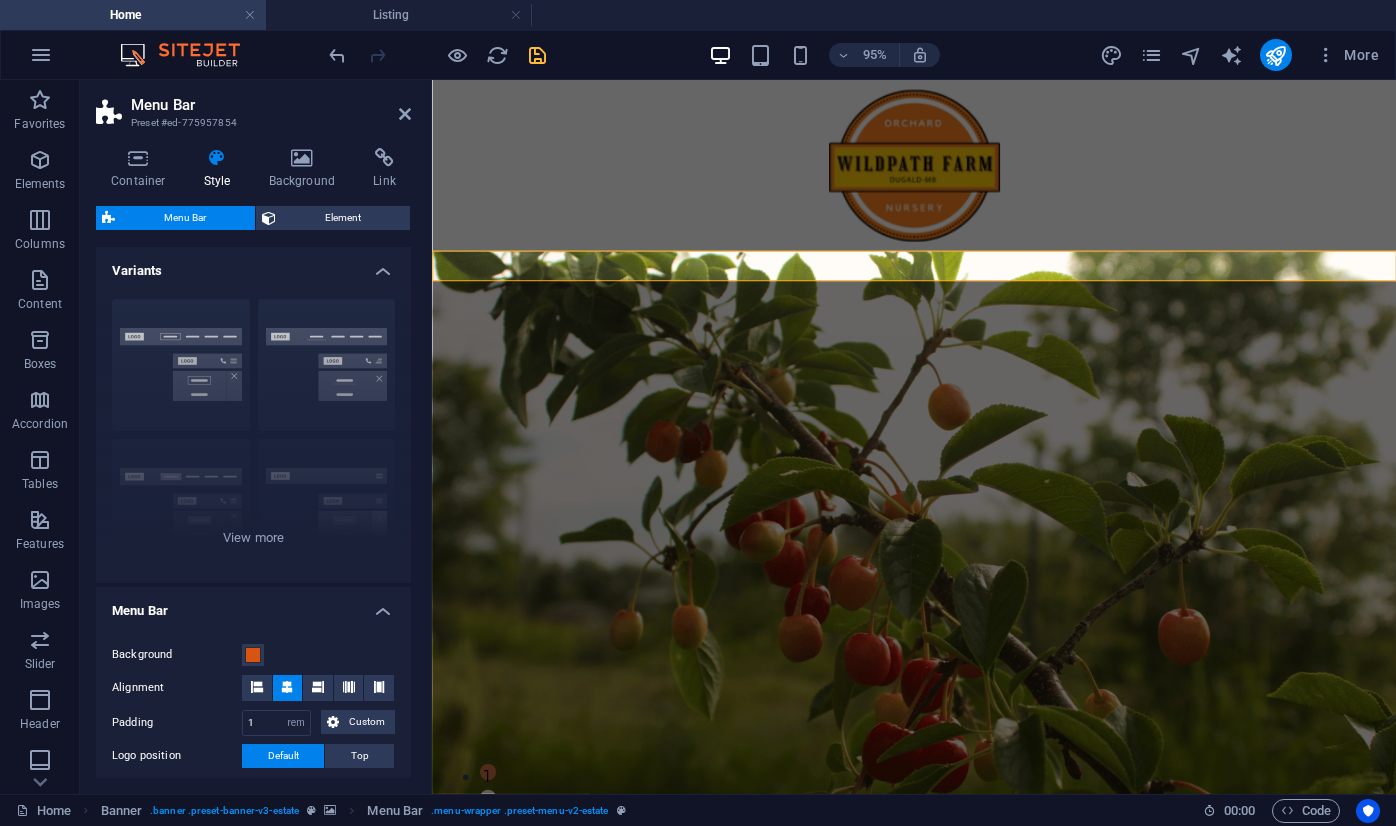 click on "Menu Bar Element" at bounding box center [253, 218] 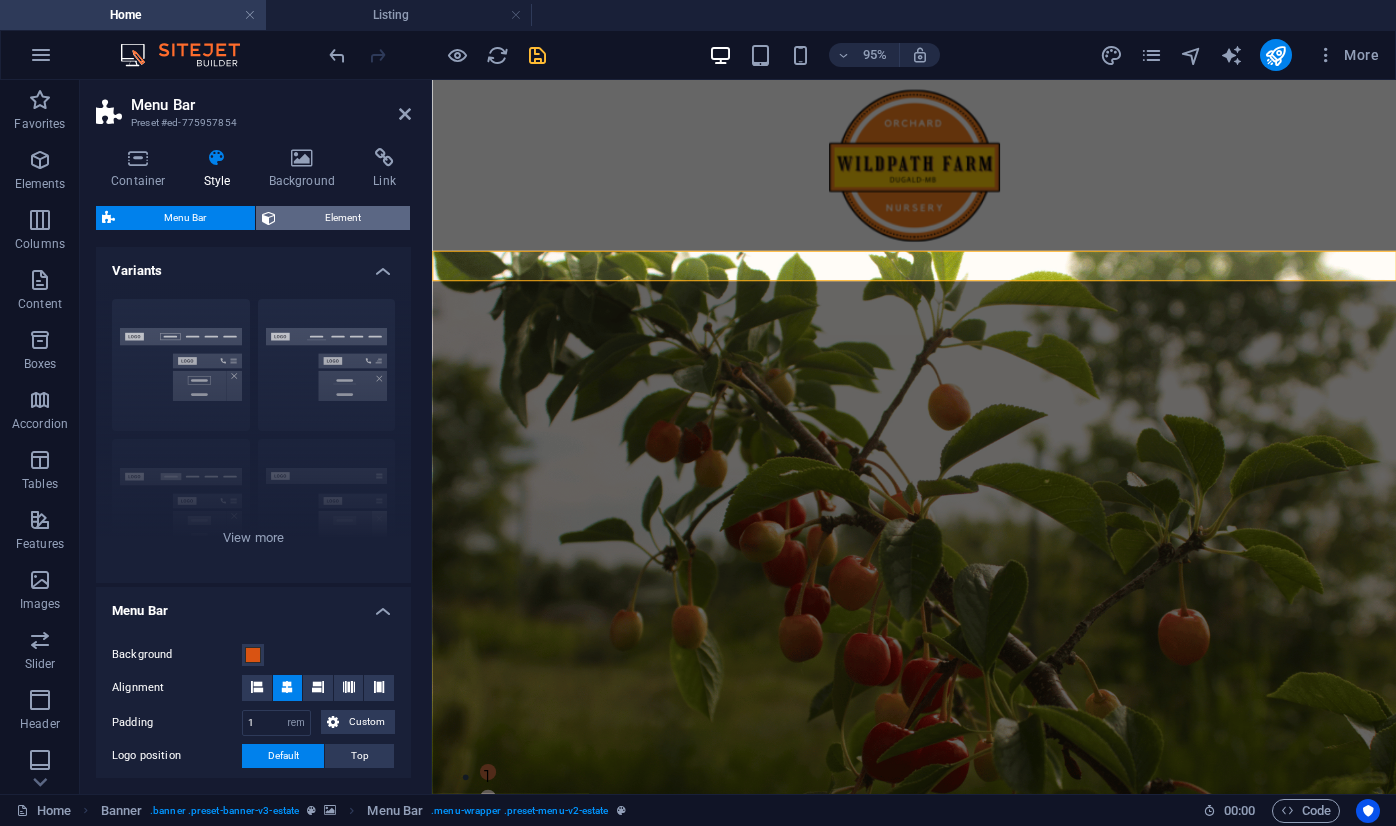 click on "Element" at bounding box center (343, 218) 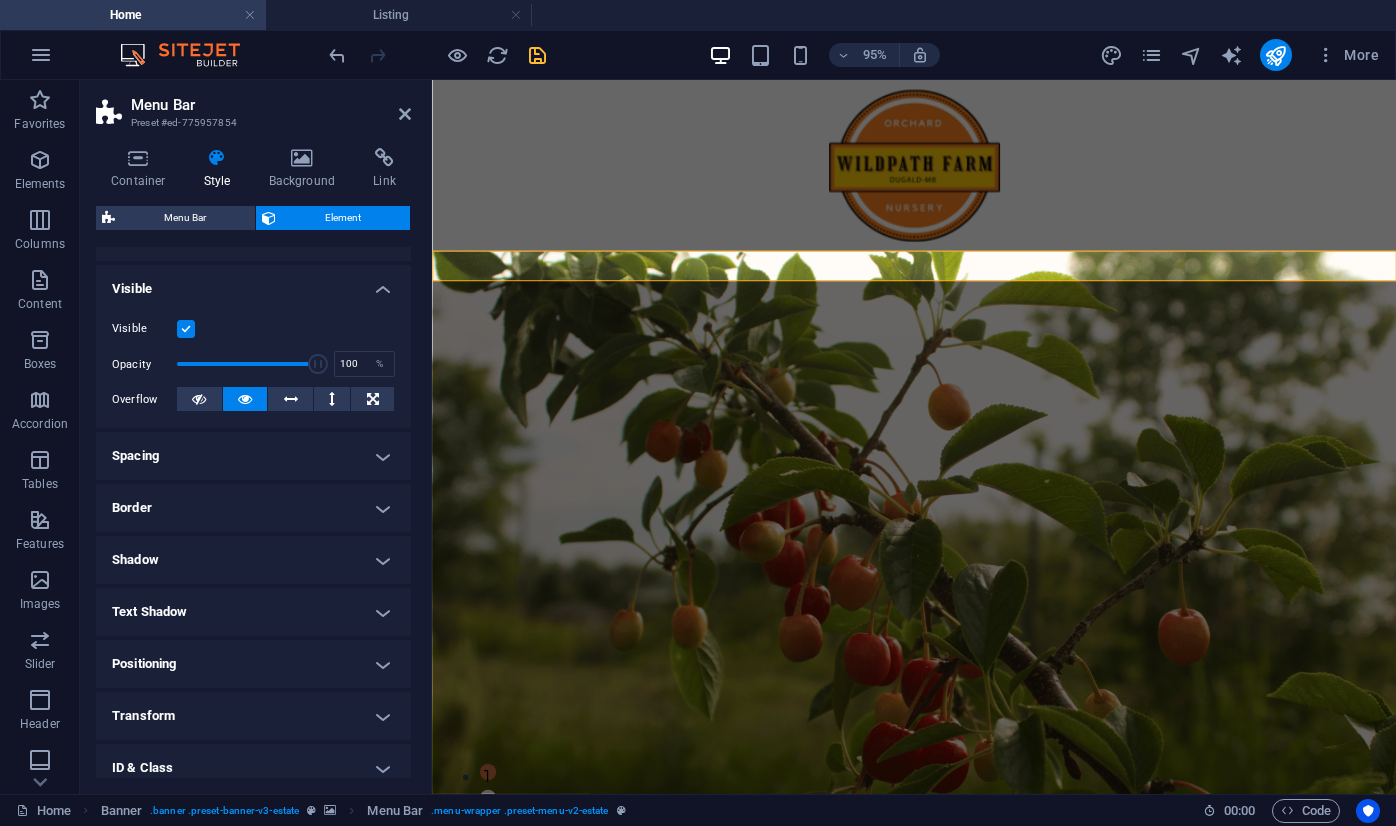 scroll, scrollTop: 243, scrollLeft: 0, axis: vertical 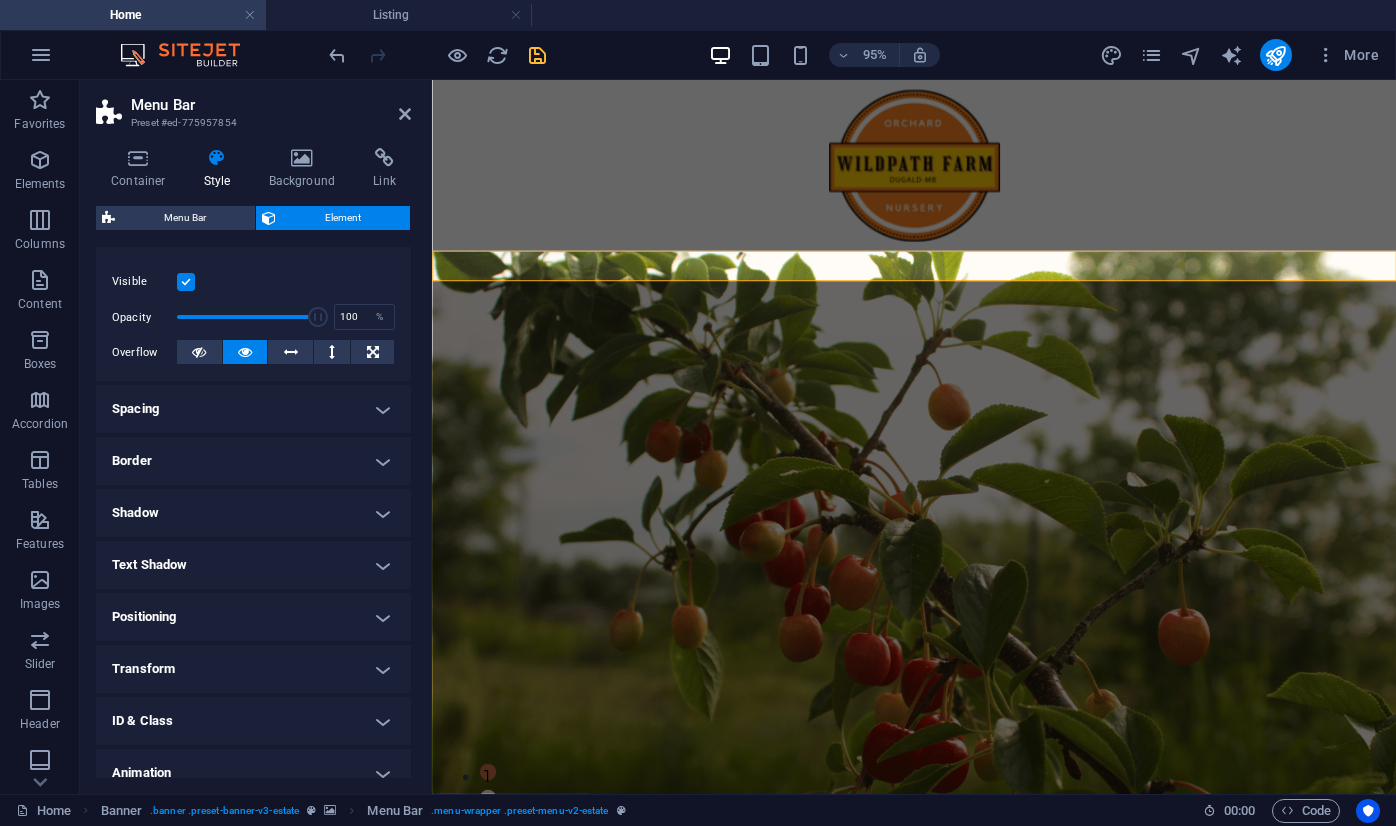 click on "Text Shadow" at bounding box center [253, 565] 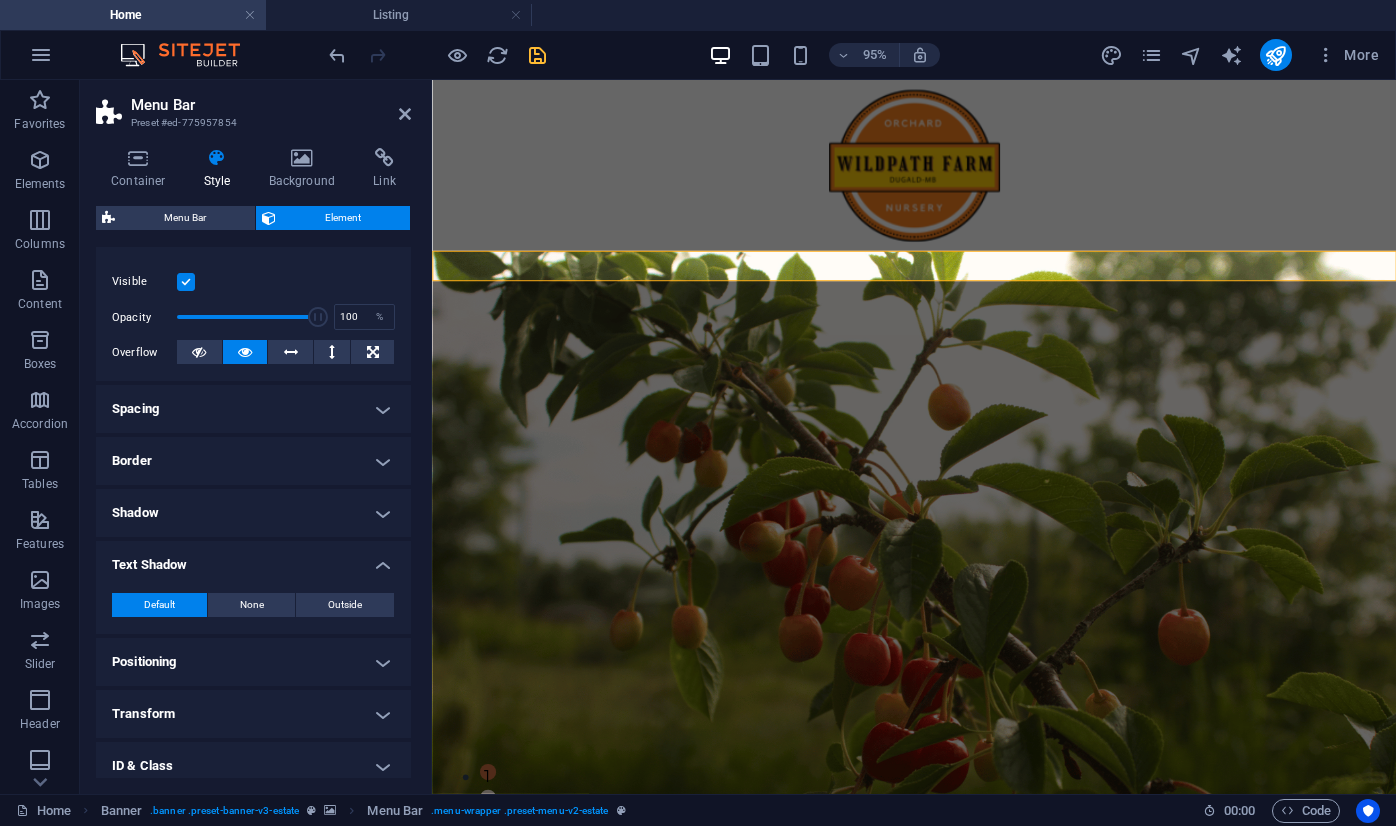 click on "Text Shadow" at bounding box center (253, 559) 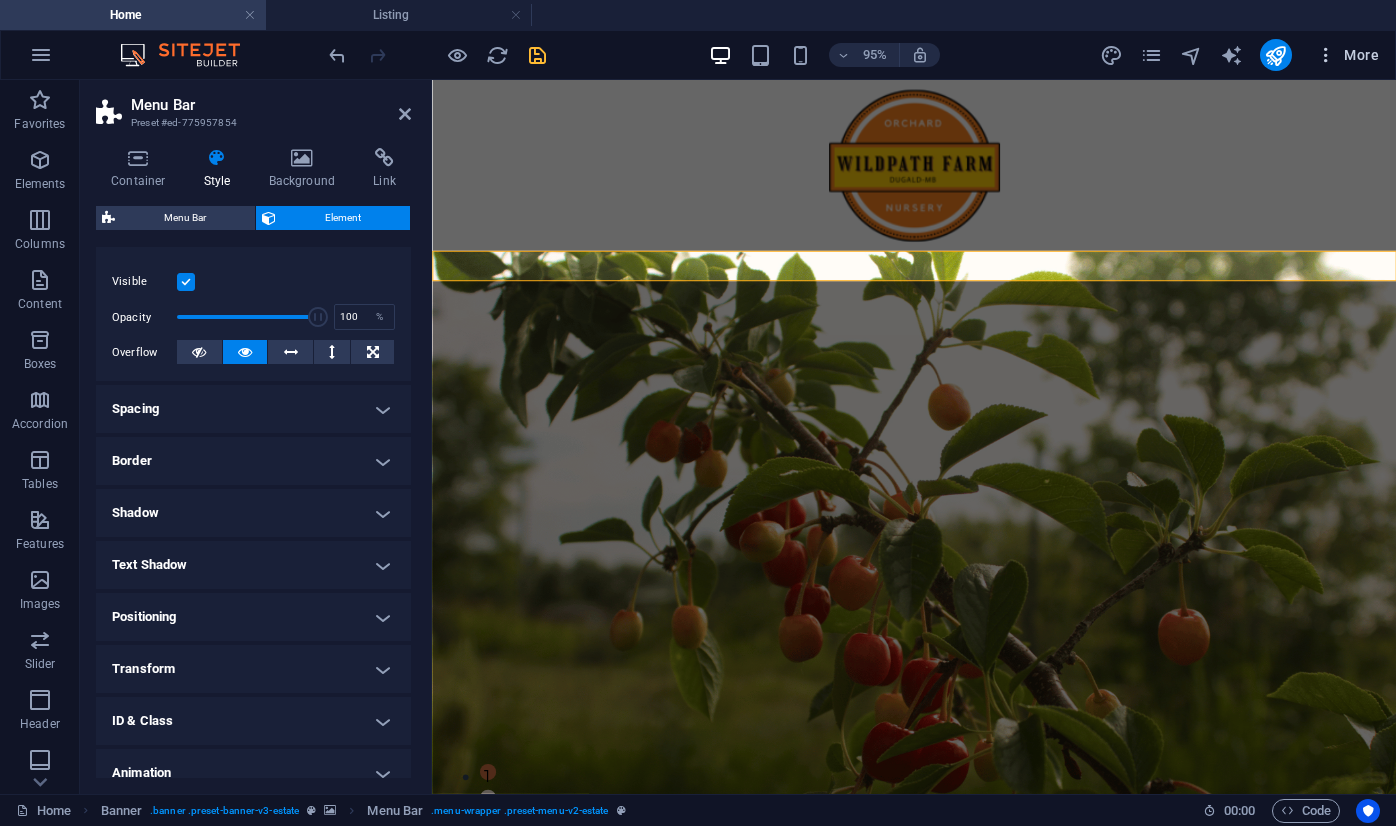 click at bounding box center [1326, 55] 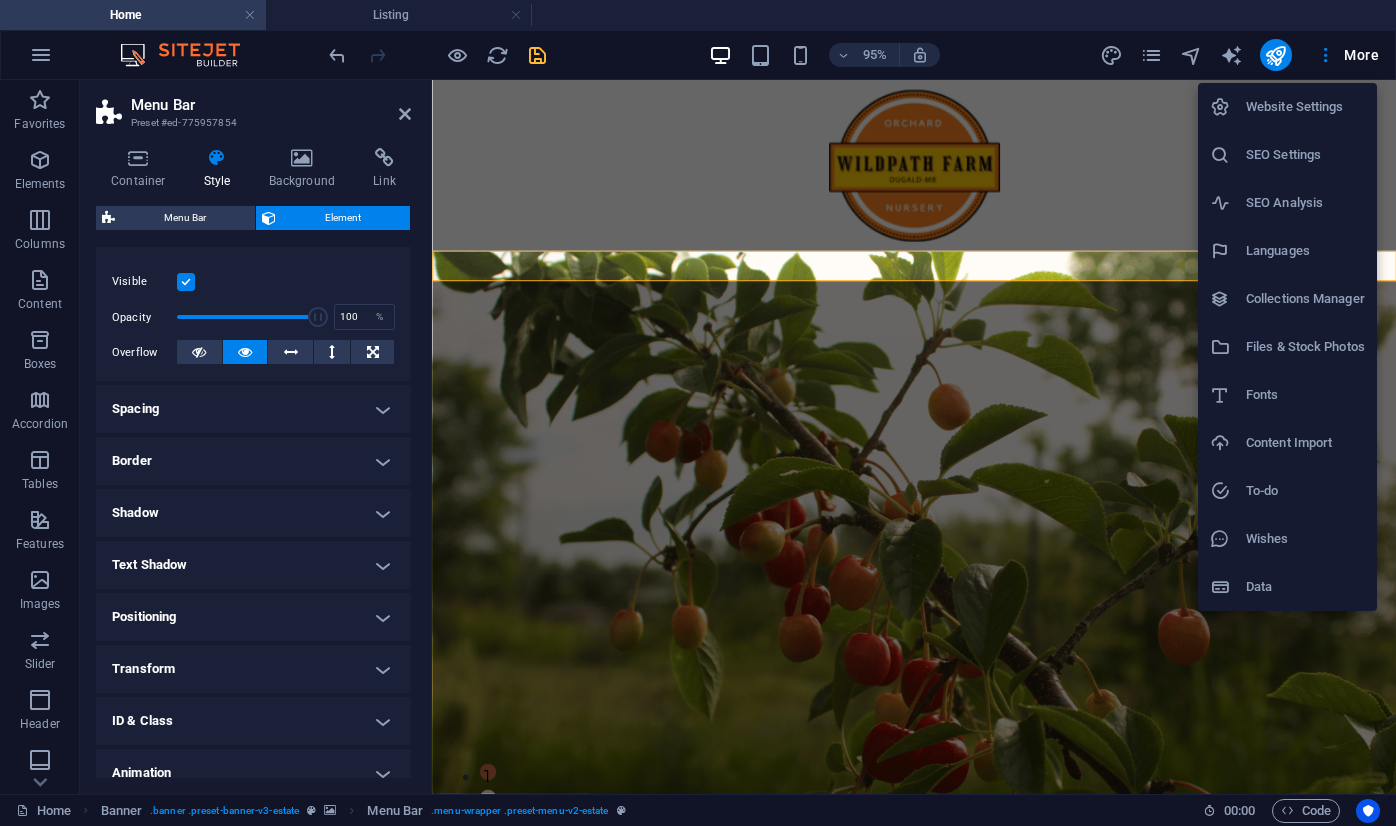 click at bounding box center (1220, 107) 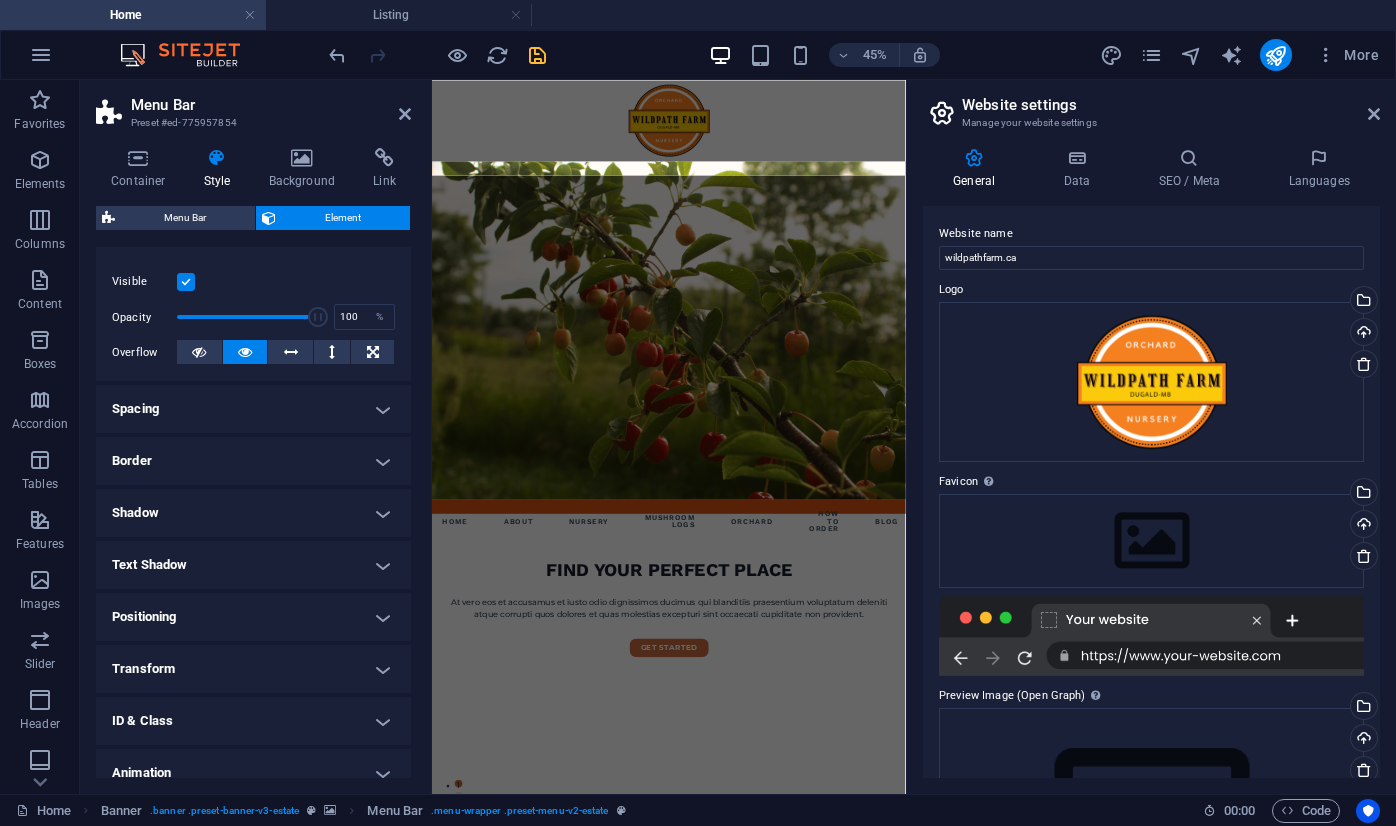 scroll, scrollTop: 175, scrollLeft: 0, axis: vertical 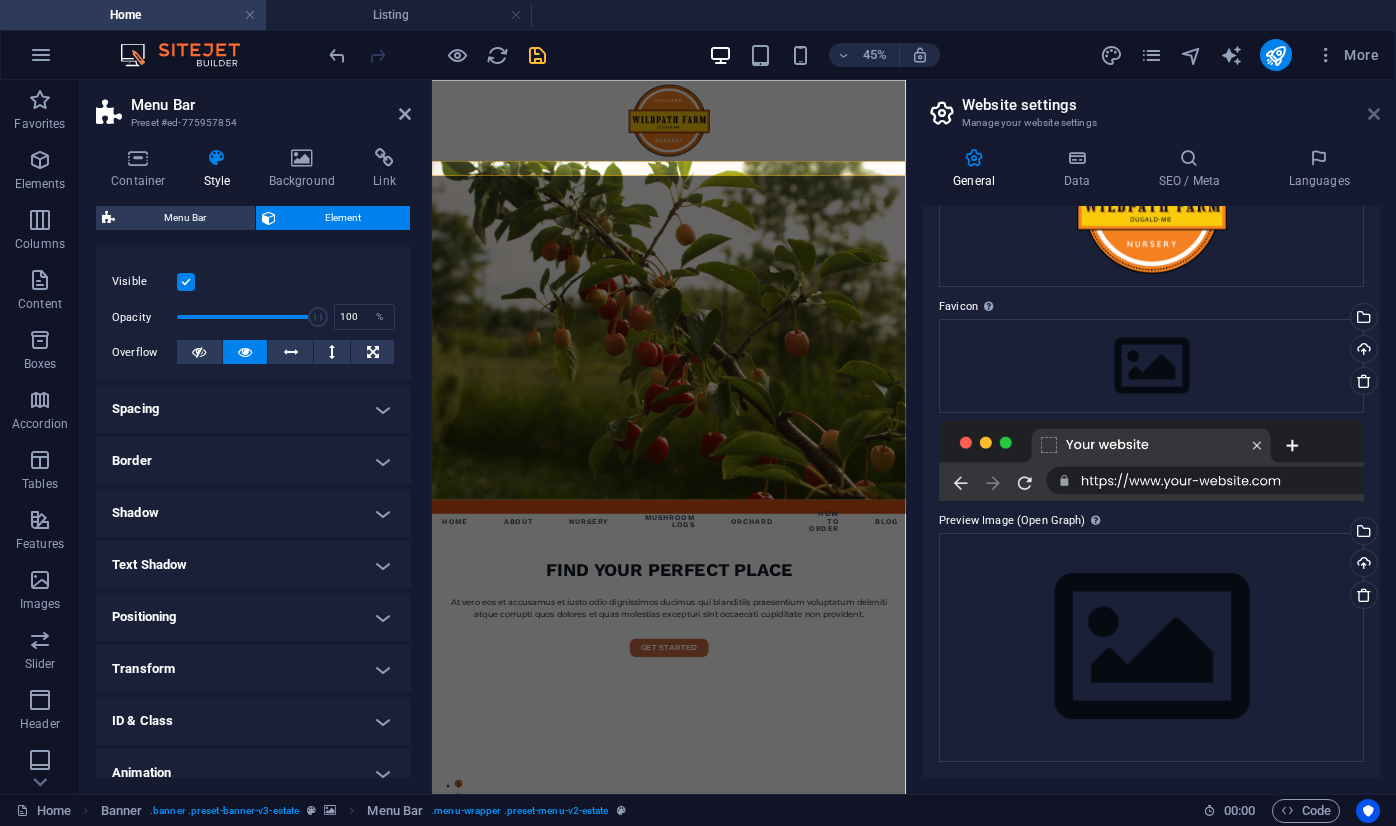 click at bounding box center [1374, 114] 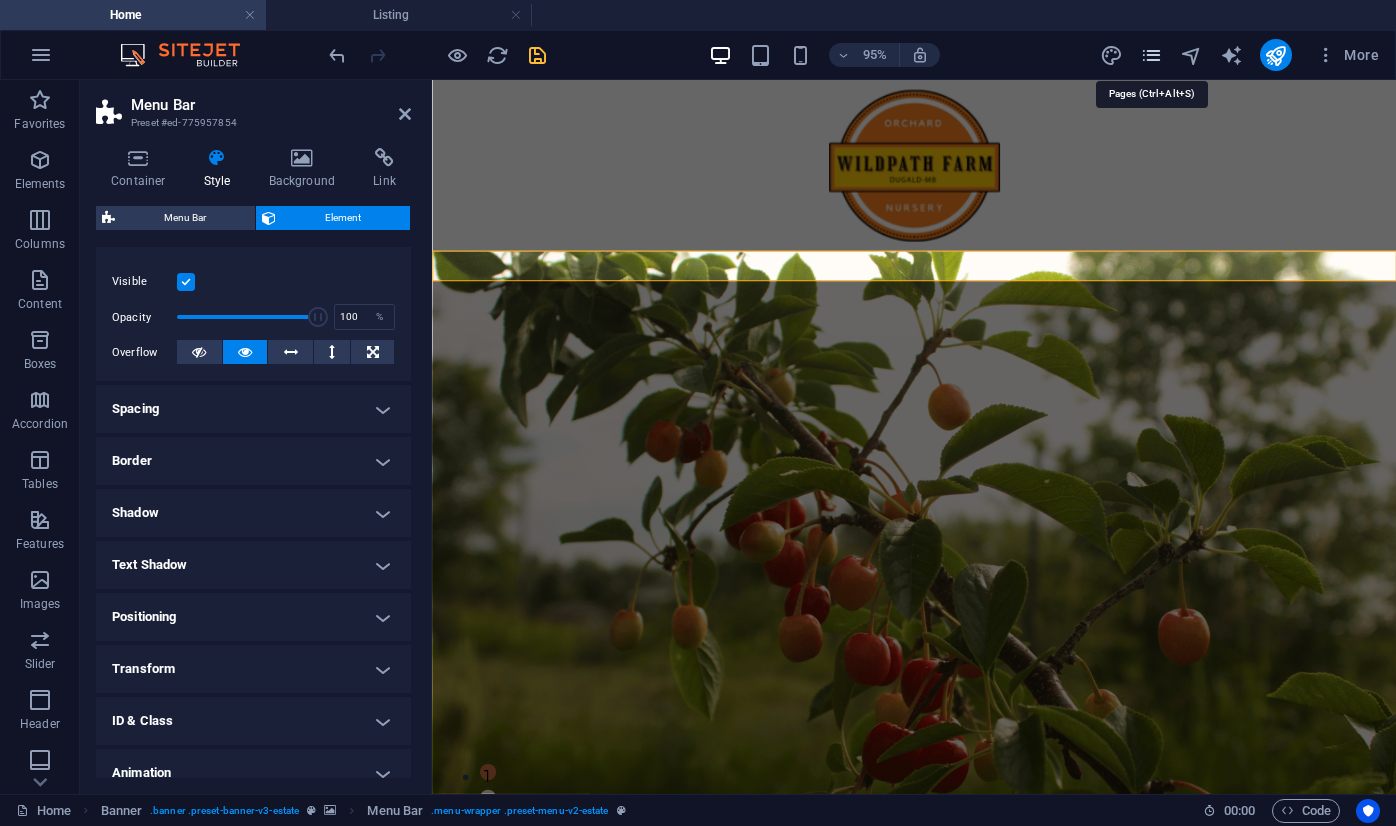 click at bounding box center (1151, 55) 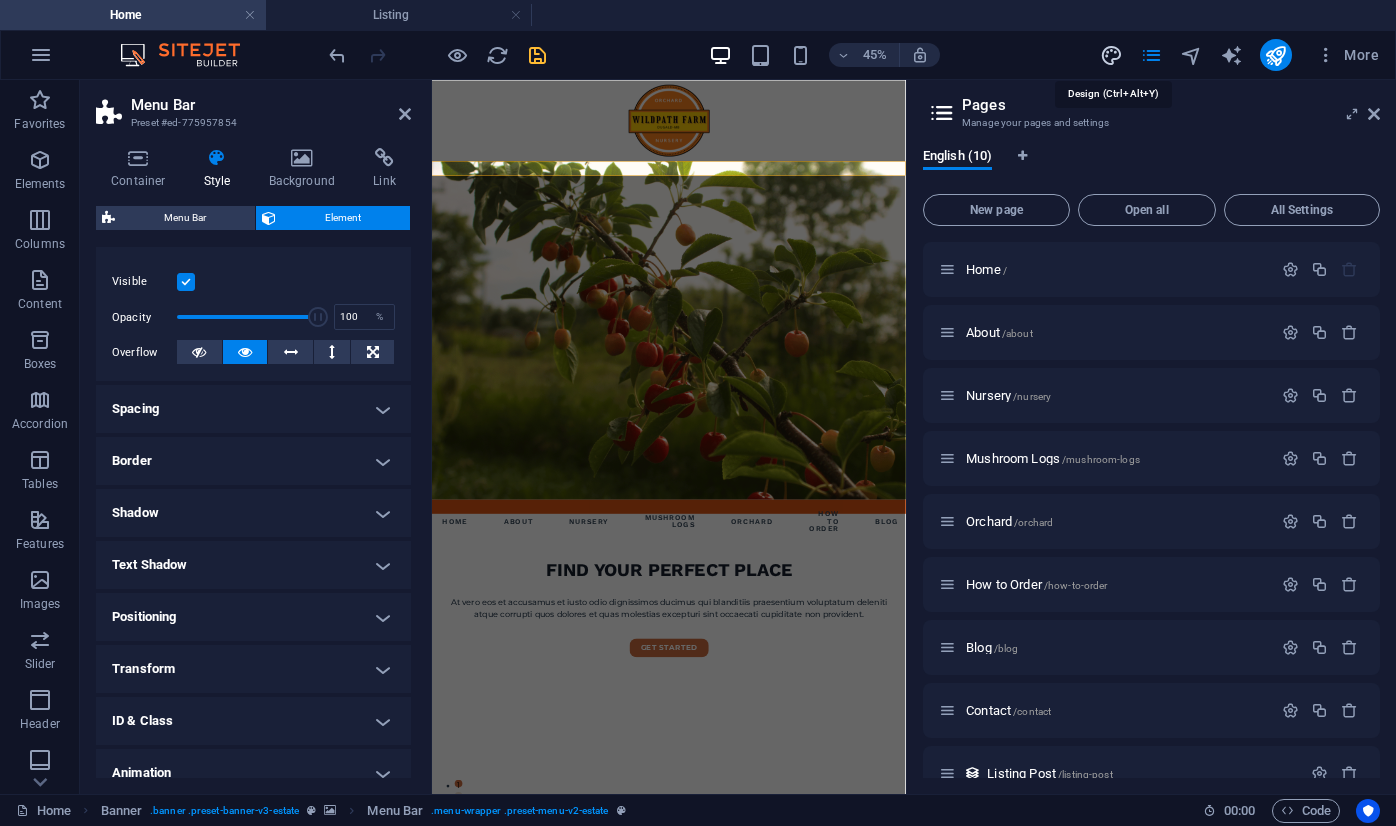 click at bounding box center (1111, 55) 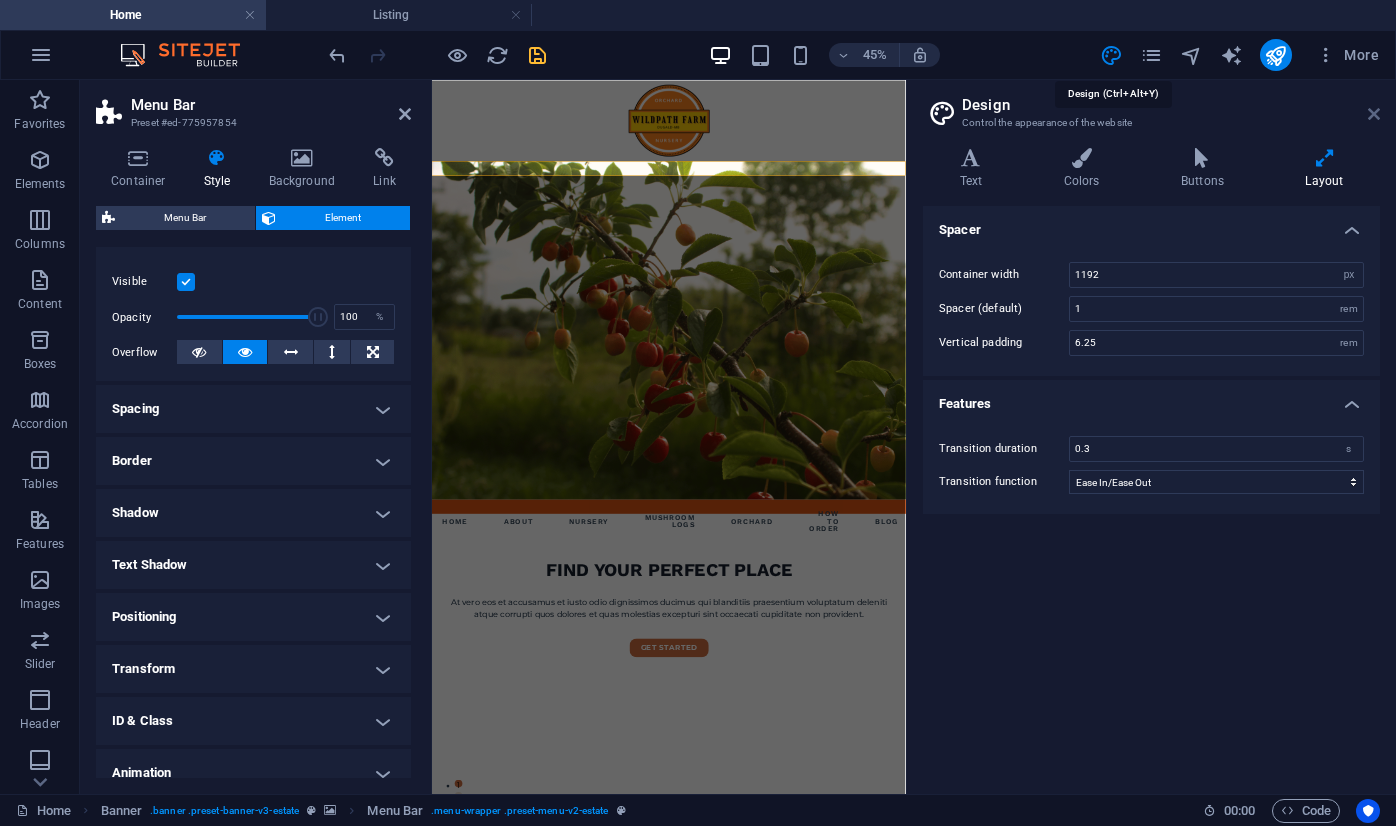 click at bounding box center [1374, 114] 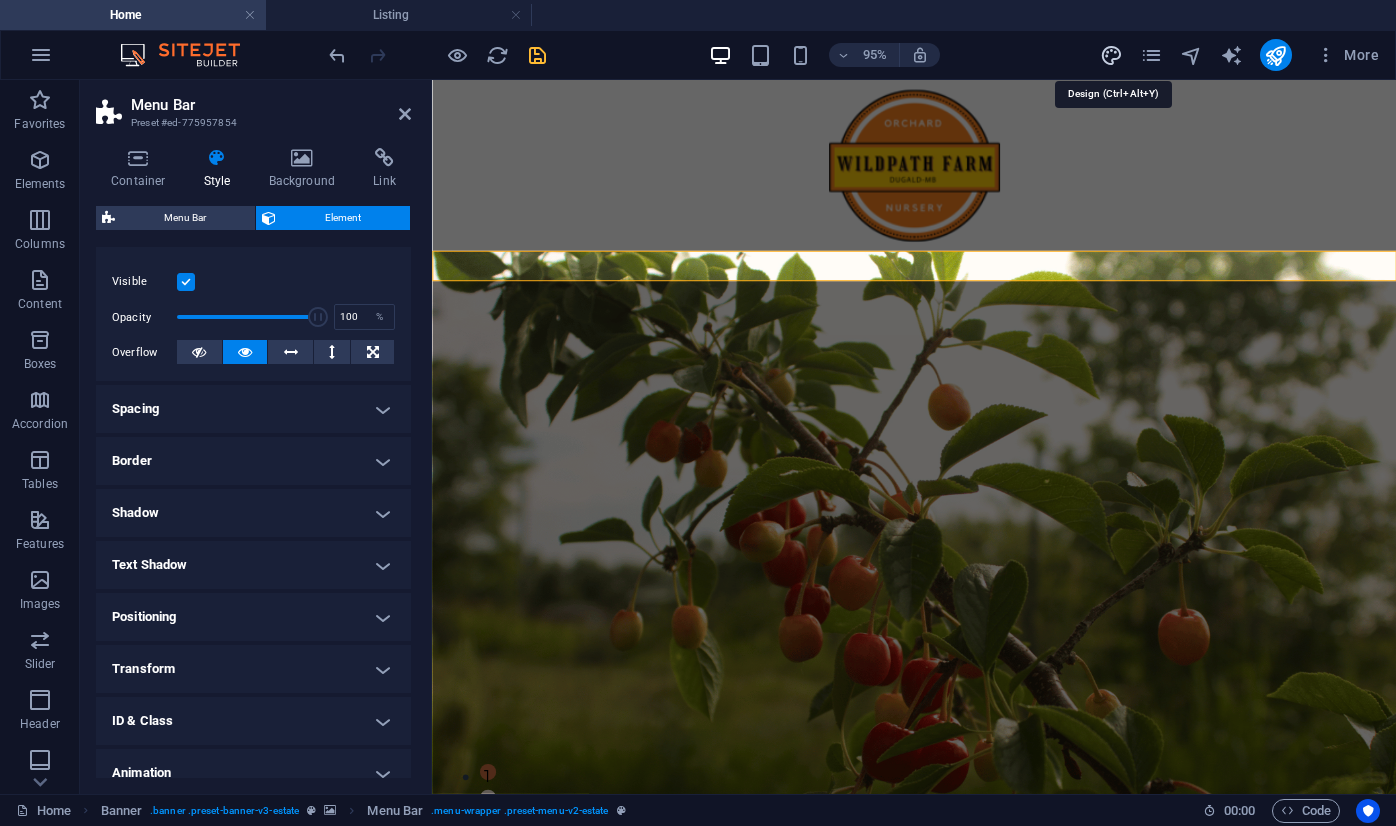 click at bounding box center [1111, 55] 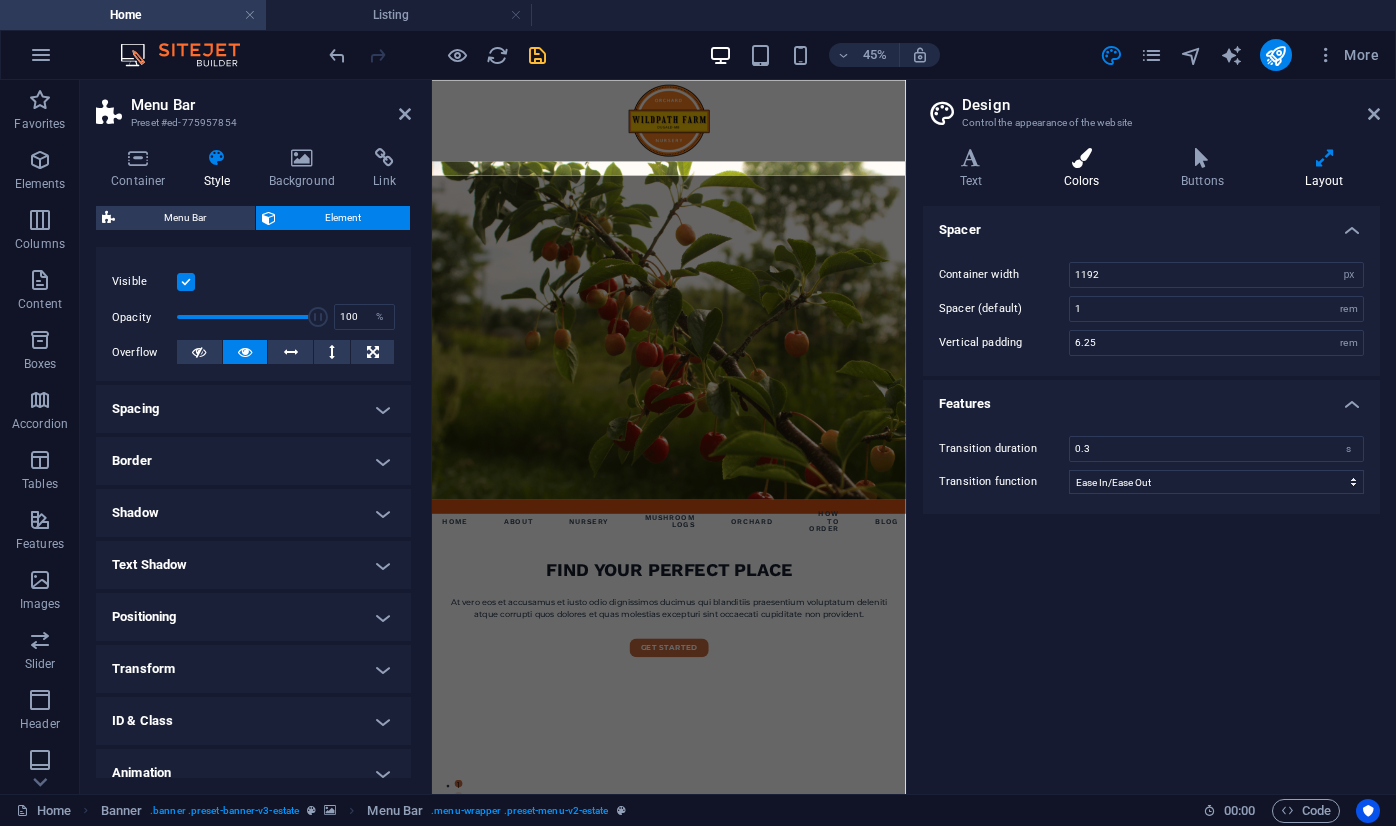 click on "Colors" at bounding box center [1085, 169] 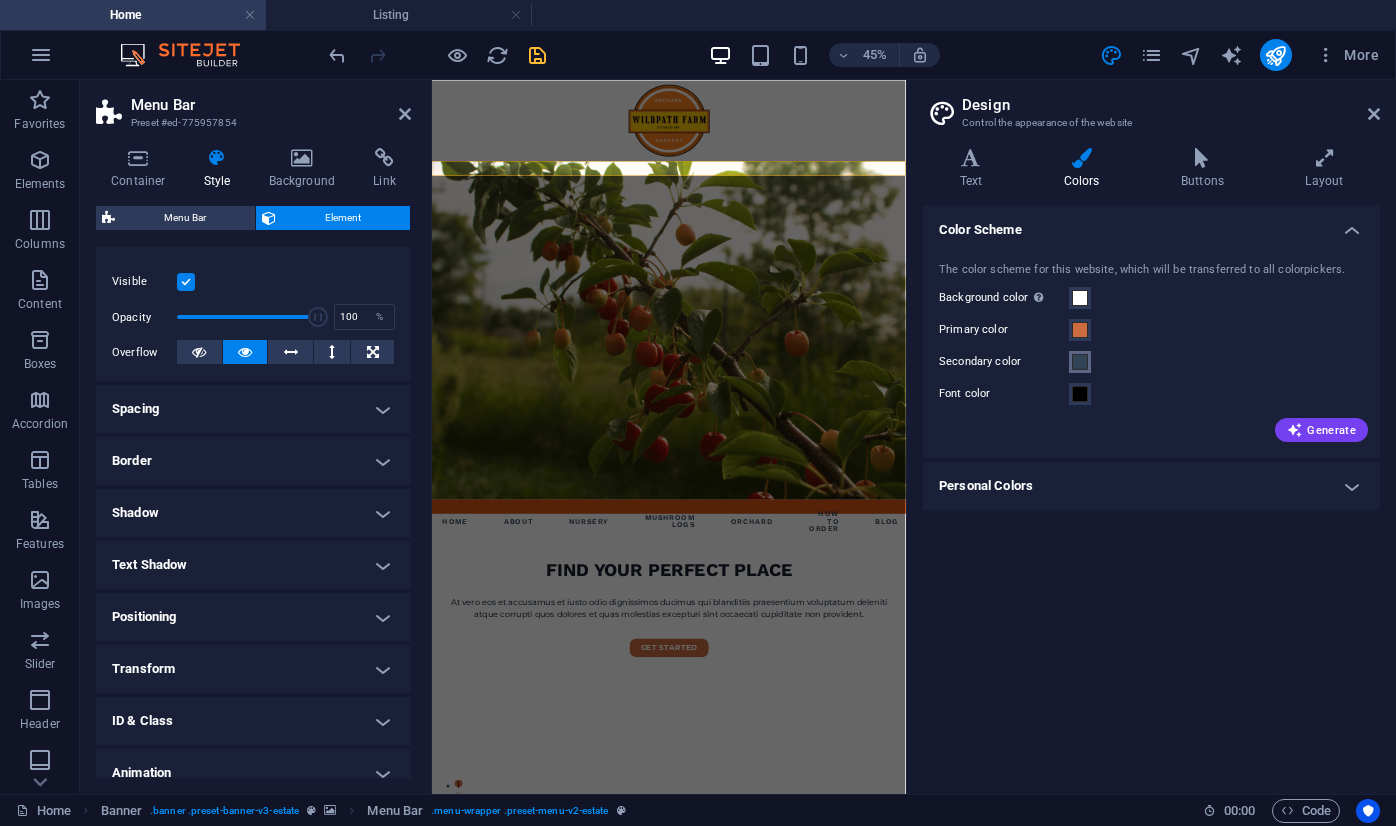 click at bounding box center [1080, 362] 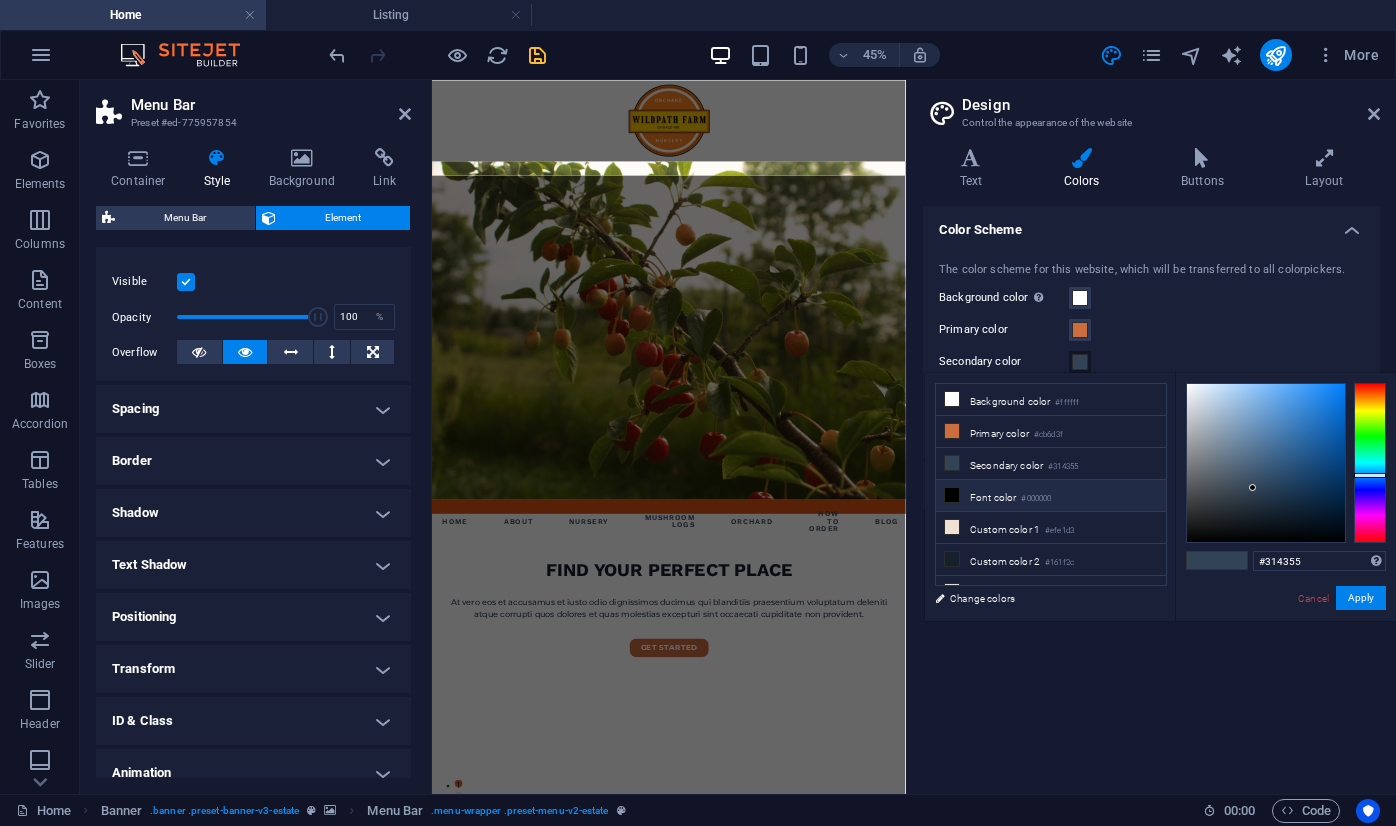 click on "Font color
#000000" at bounding box center [1051, 496] 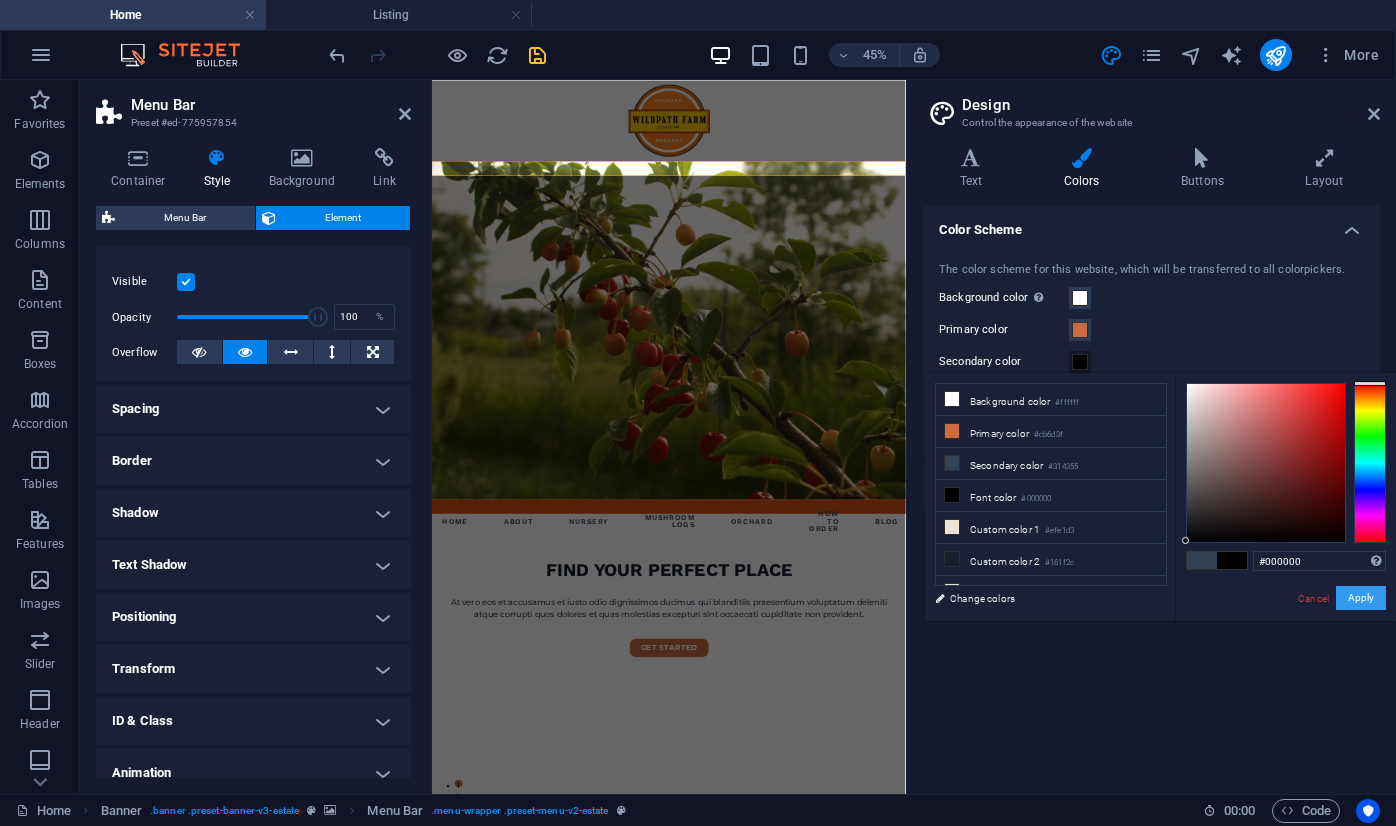 click on "Apply" at bounding box center (1361, 598) 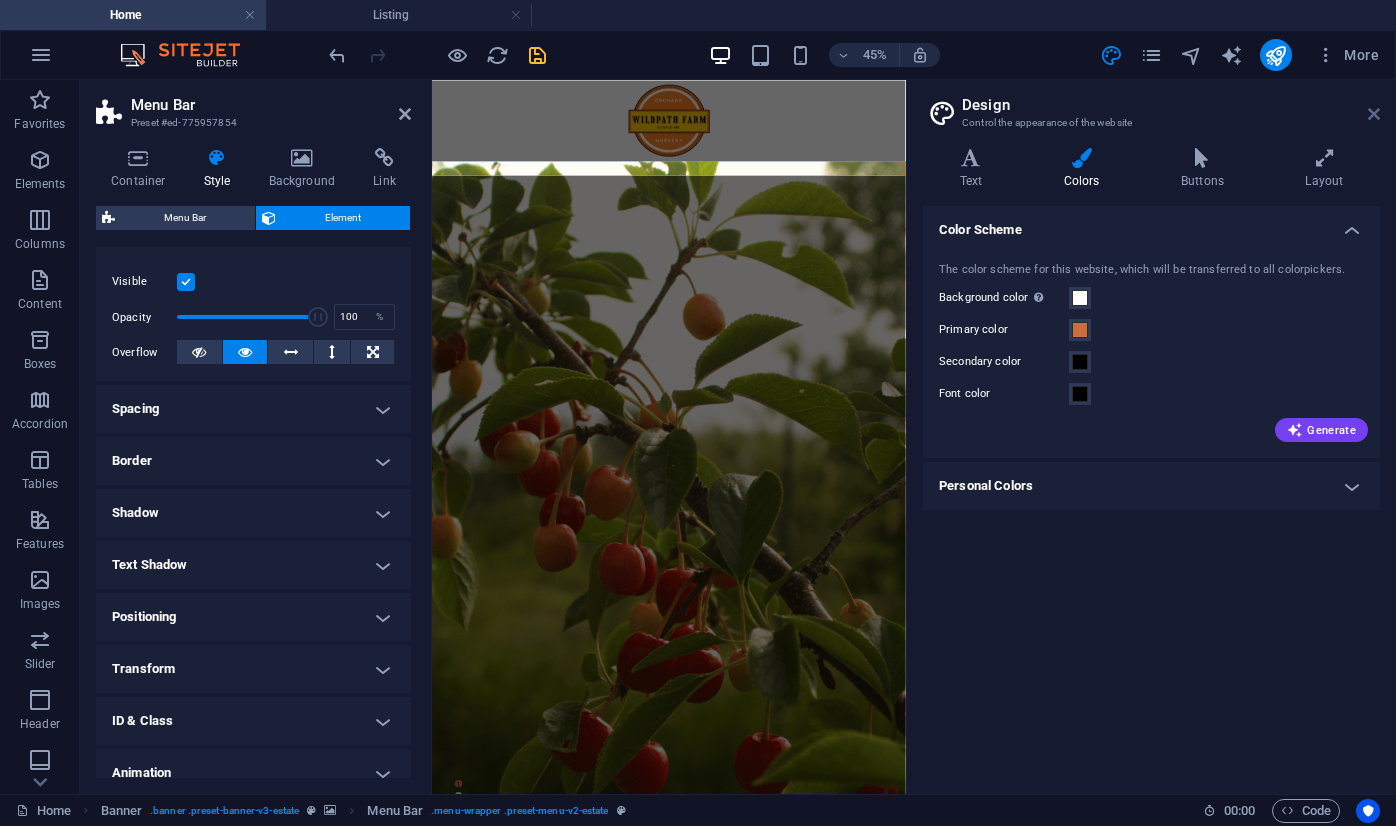click at bounding box center [1374, 114] 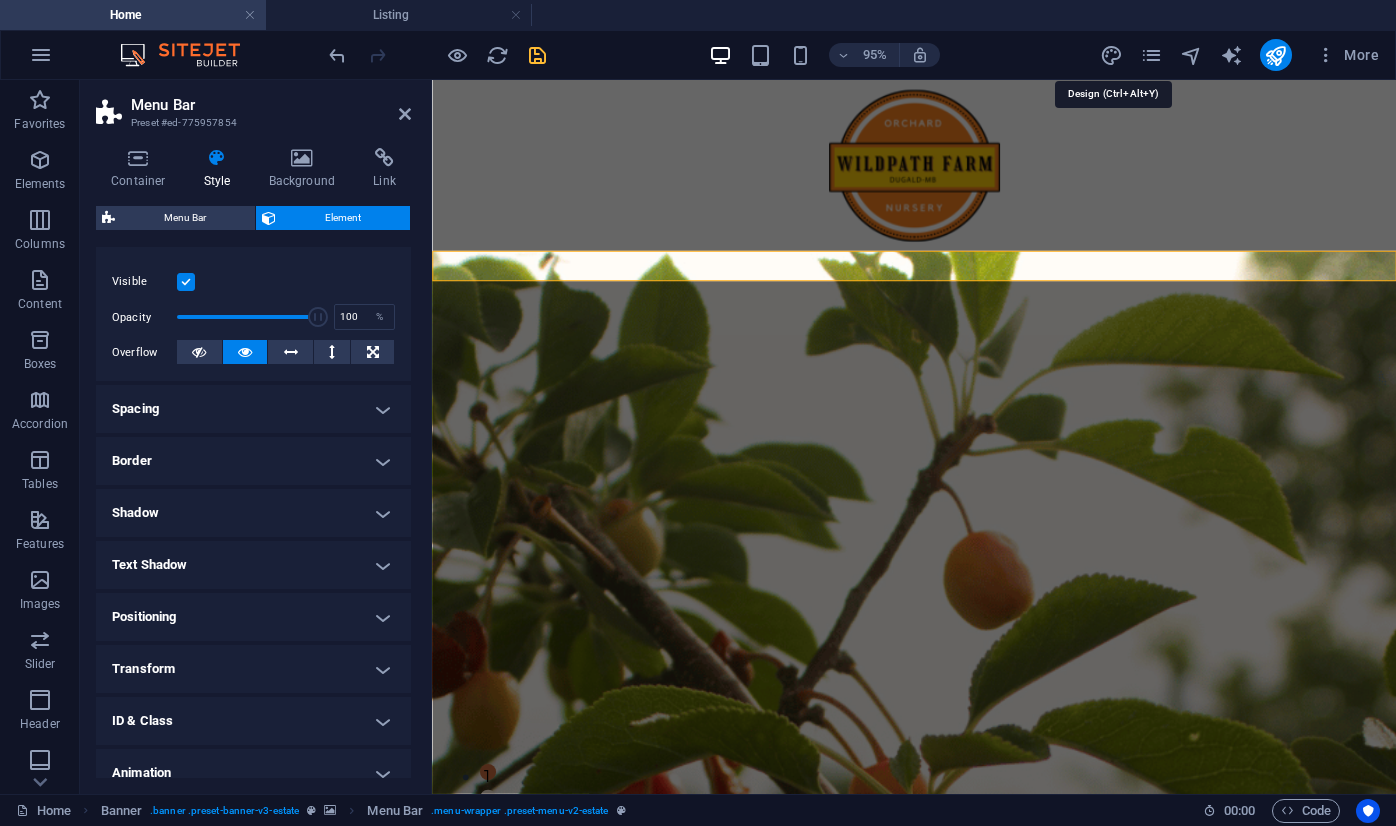 click at bounding box center [1111, 55] 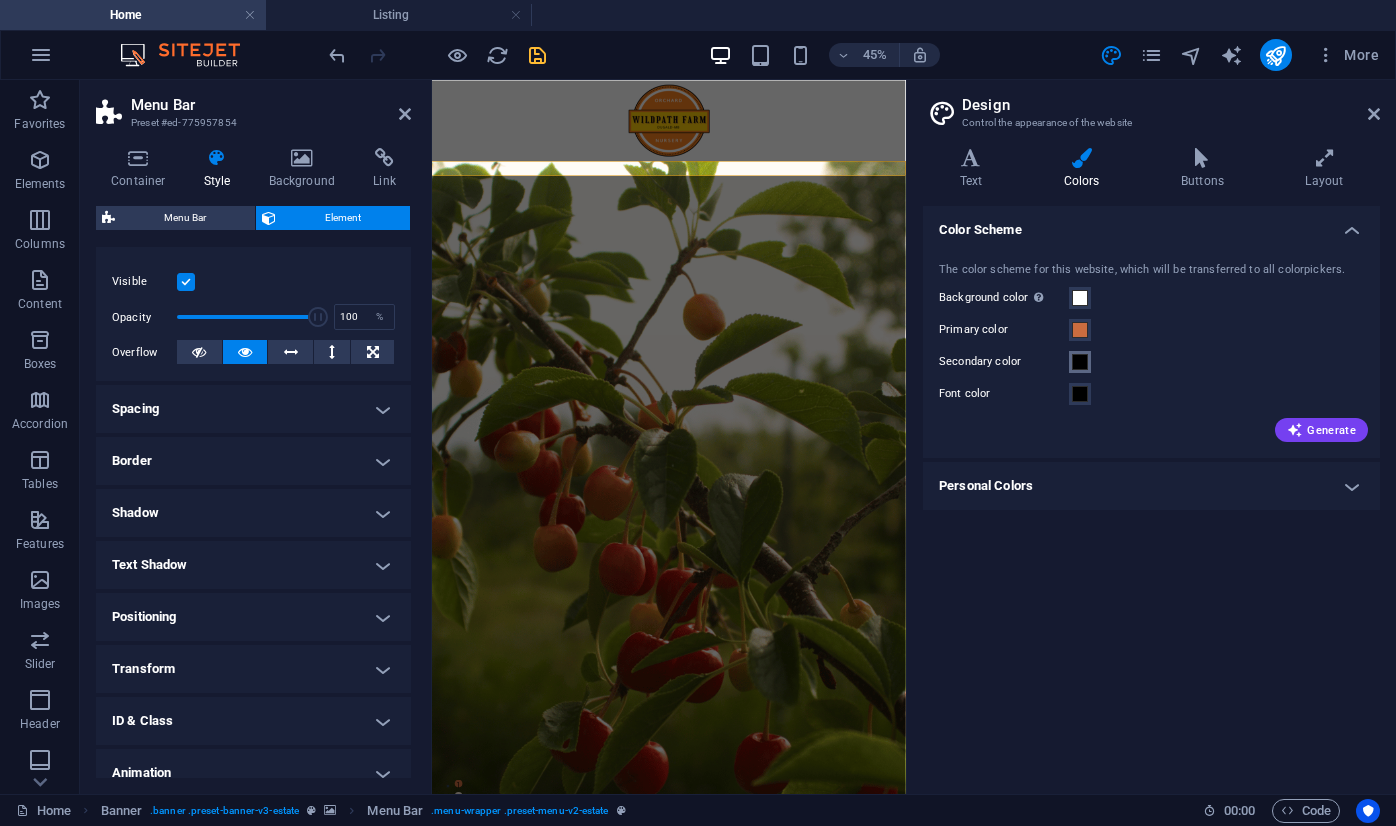 click at bounding box center (1080, 362) 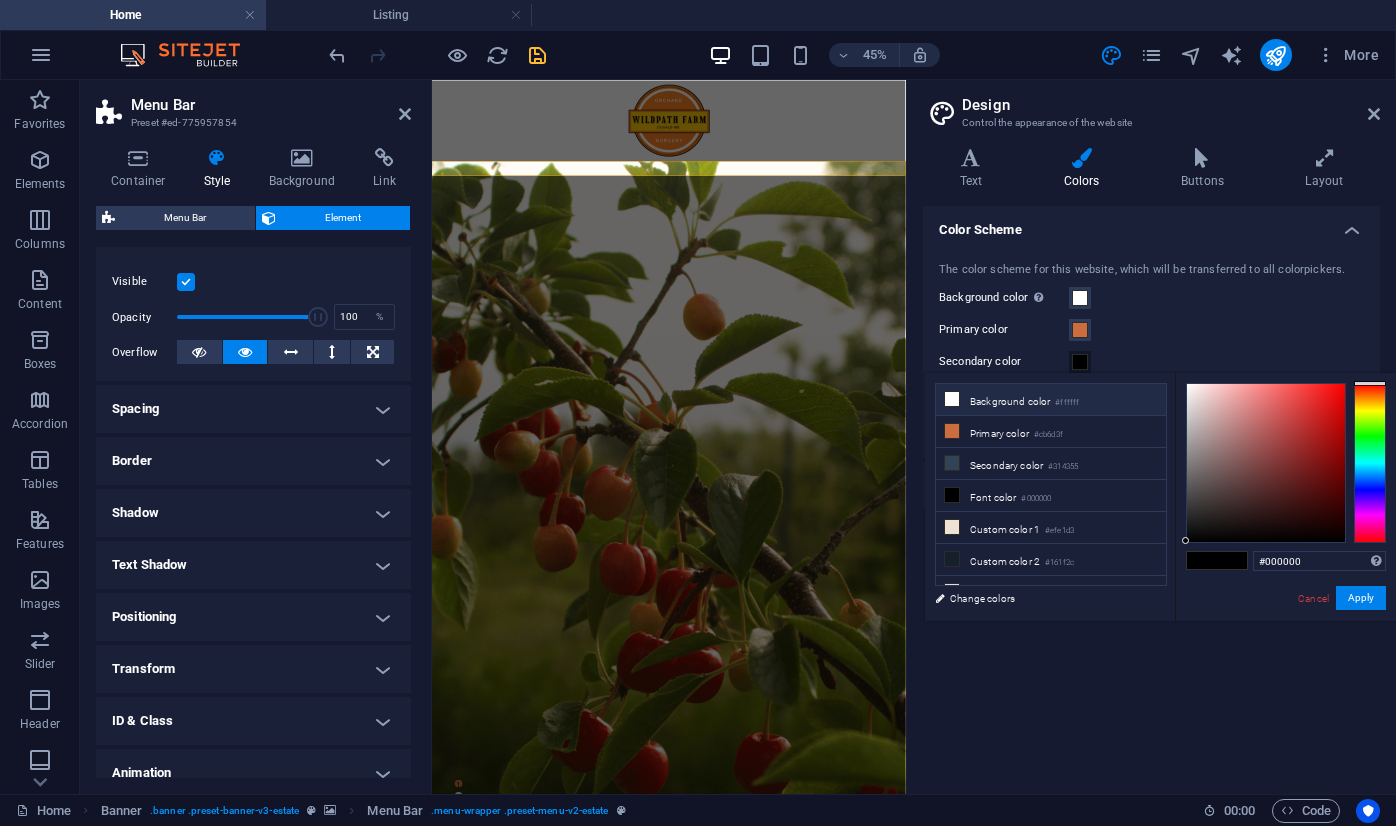 click at bounding box center (952, 399) 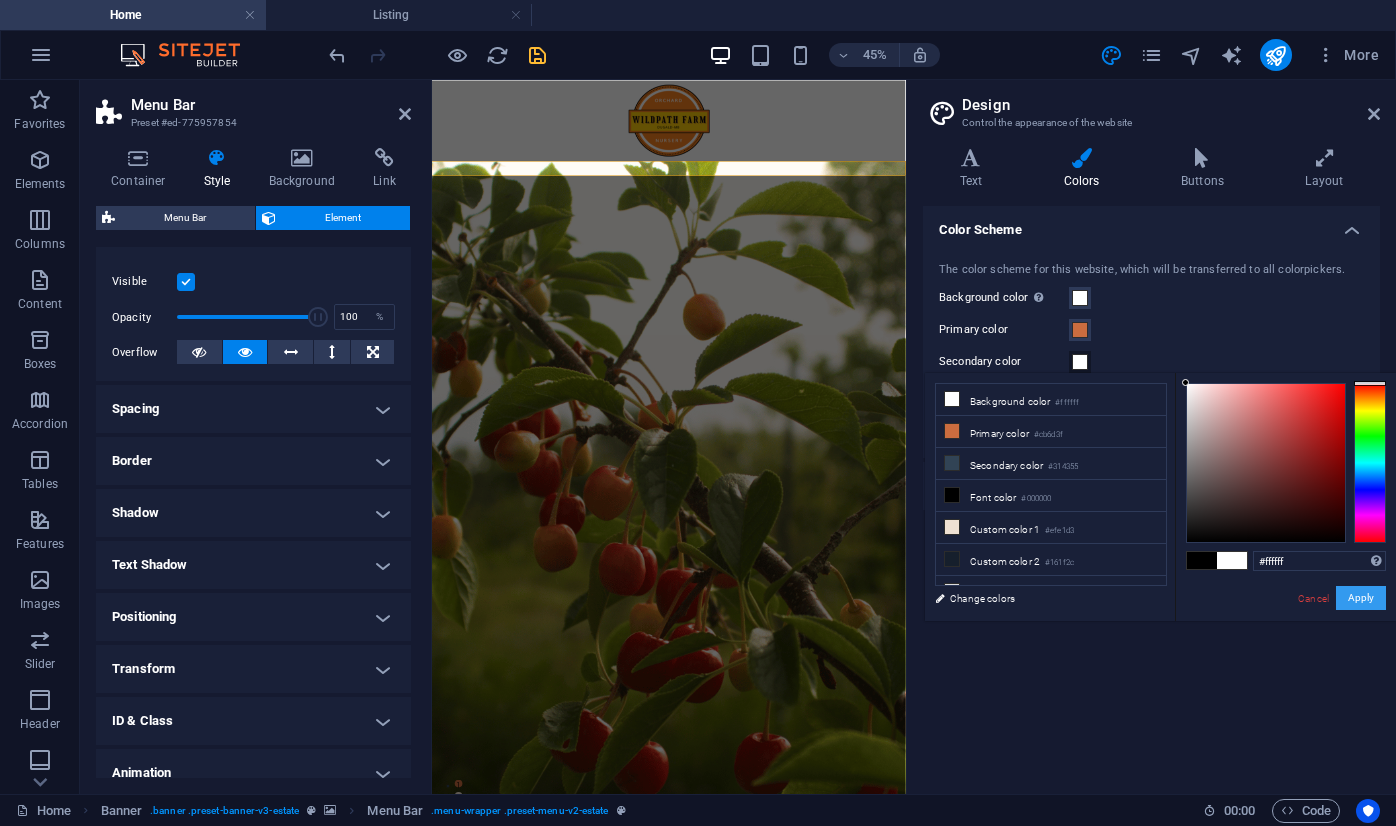 click on "Apply" at bounding box center (1361, 598) 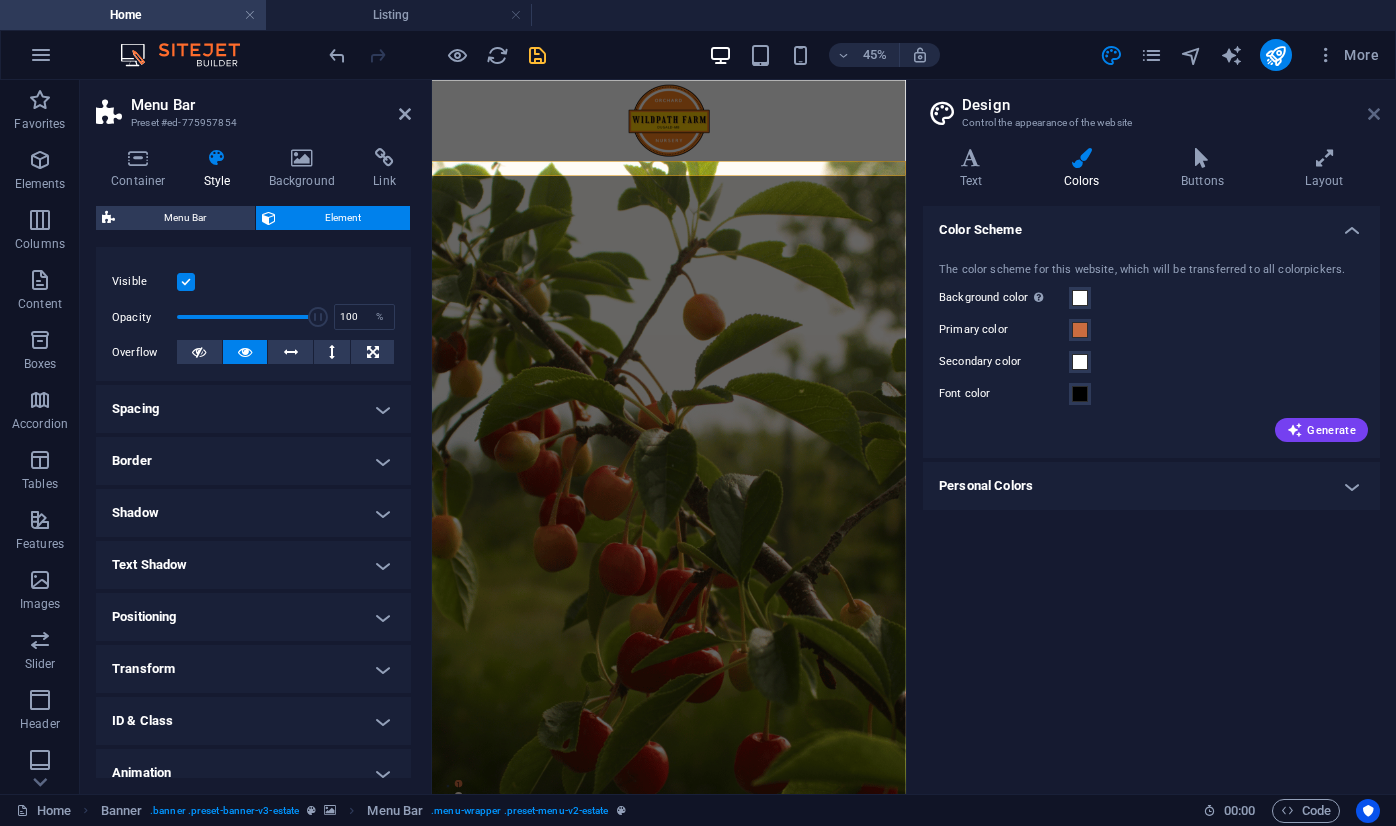 click at bounding box center (1374, 114) 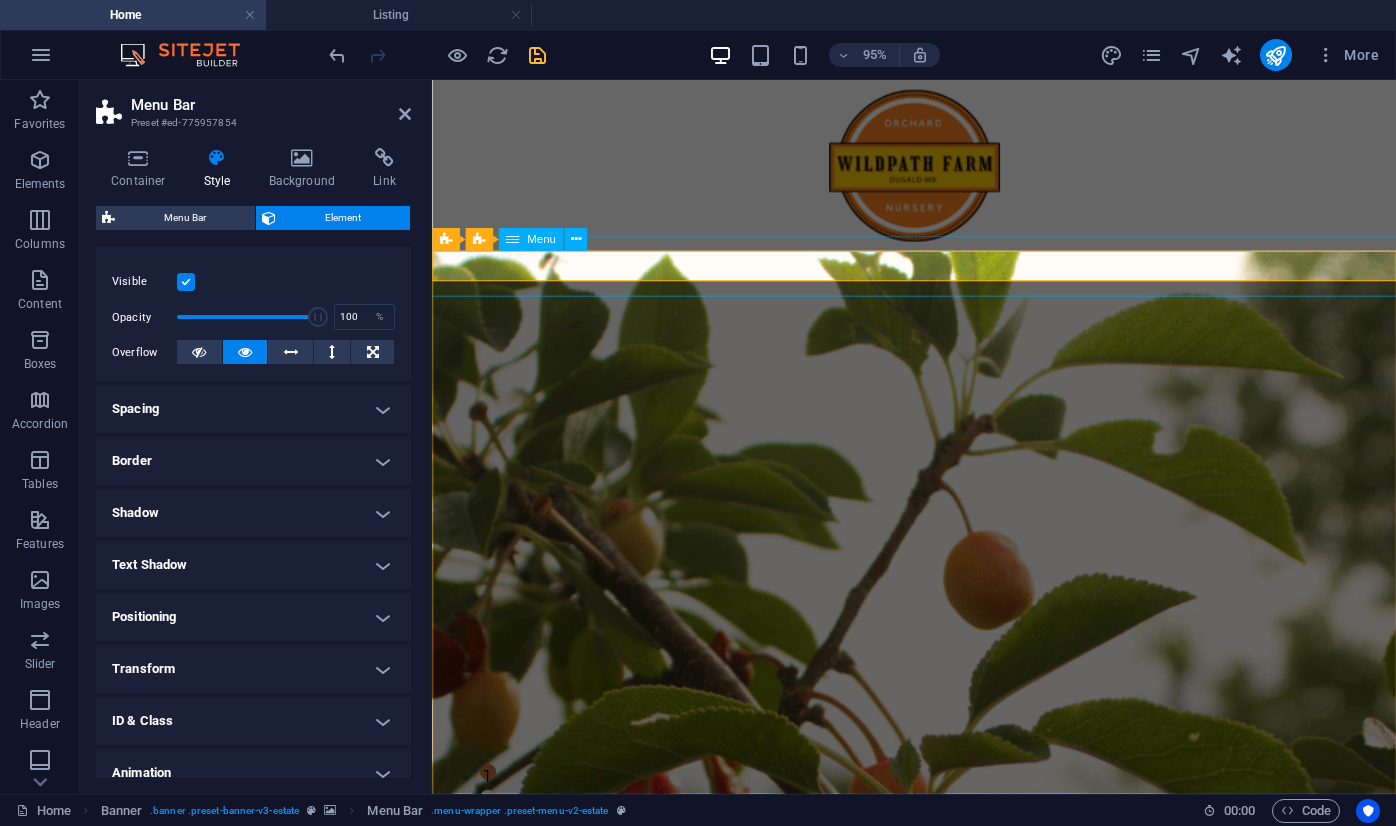 click on "Home About Nursery Mushroom Logs Orchard How to Order Blog Contact" at bounding box center (1048, 1895) 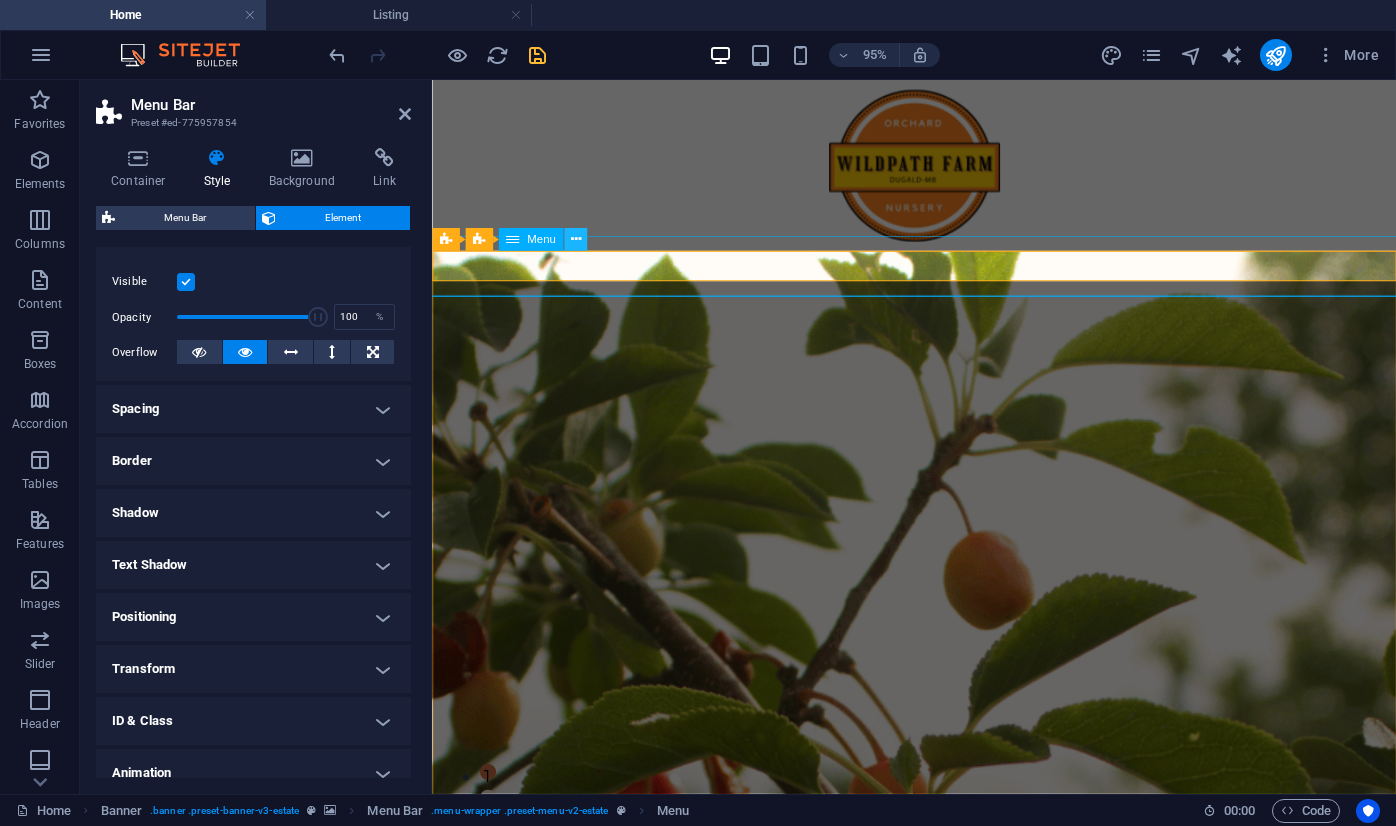 click at bounding box center [575, 240] 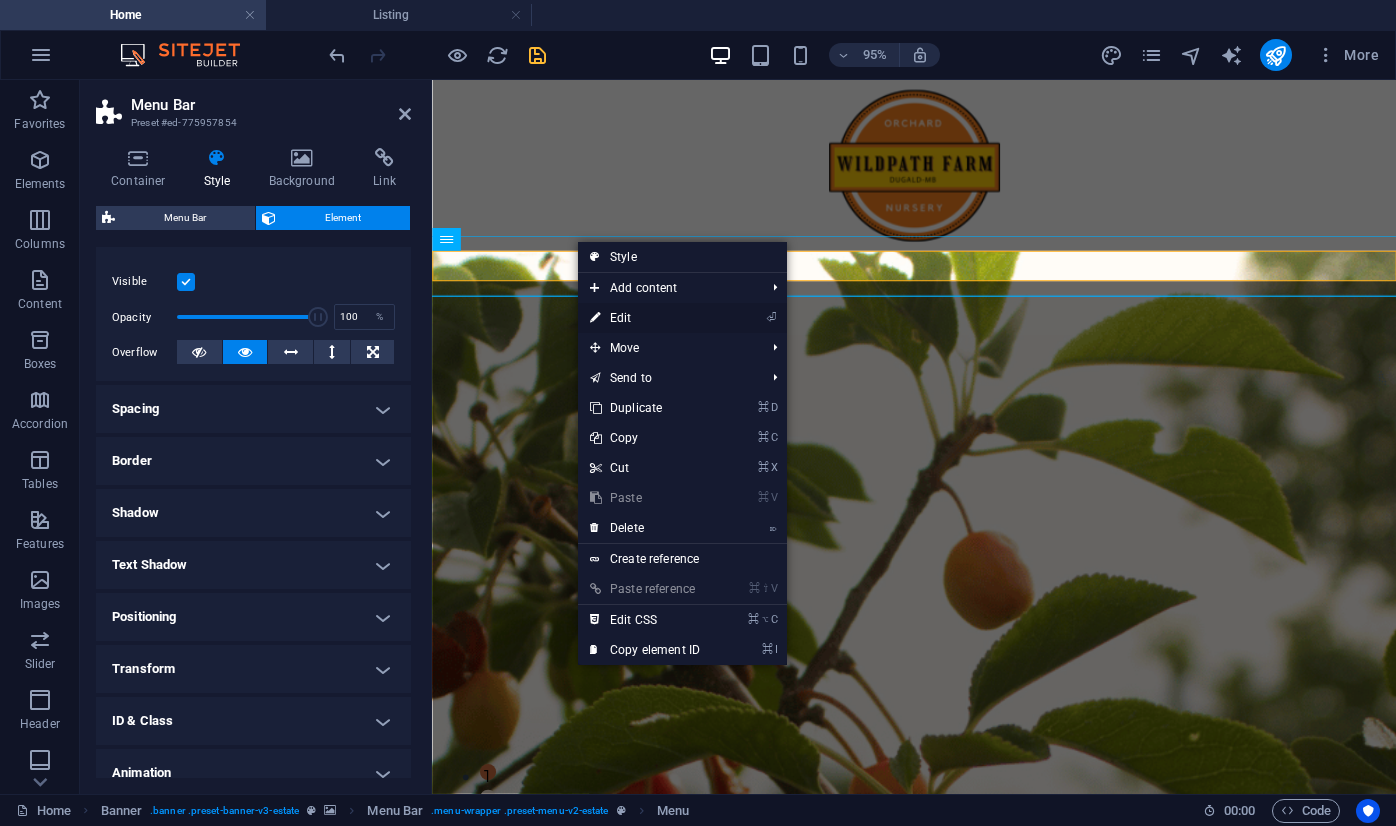 click on "⏎  Edit" at bounding box center (645, 318) 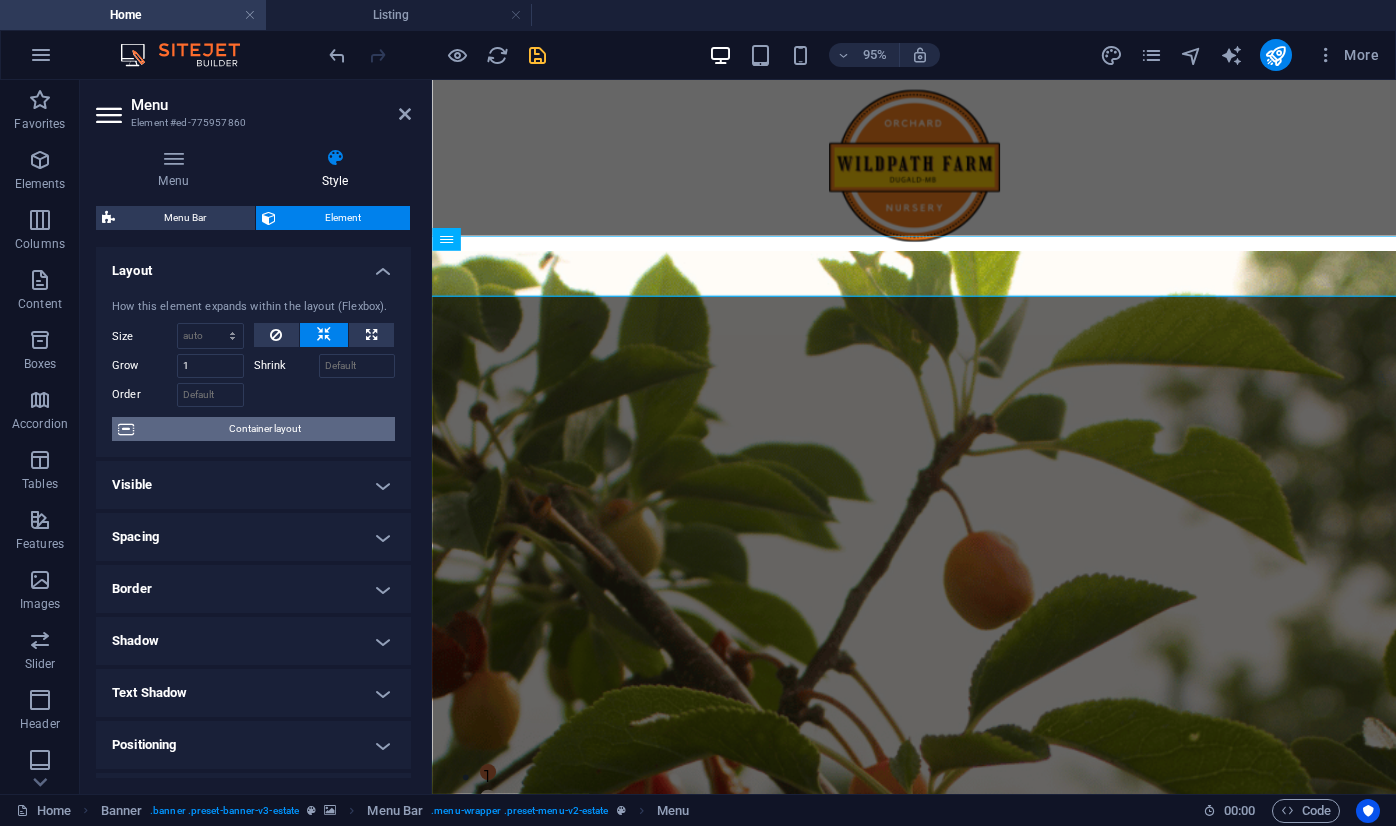 click on "Container layout" at bounding box center [264, 429] 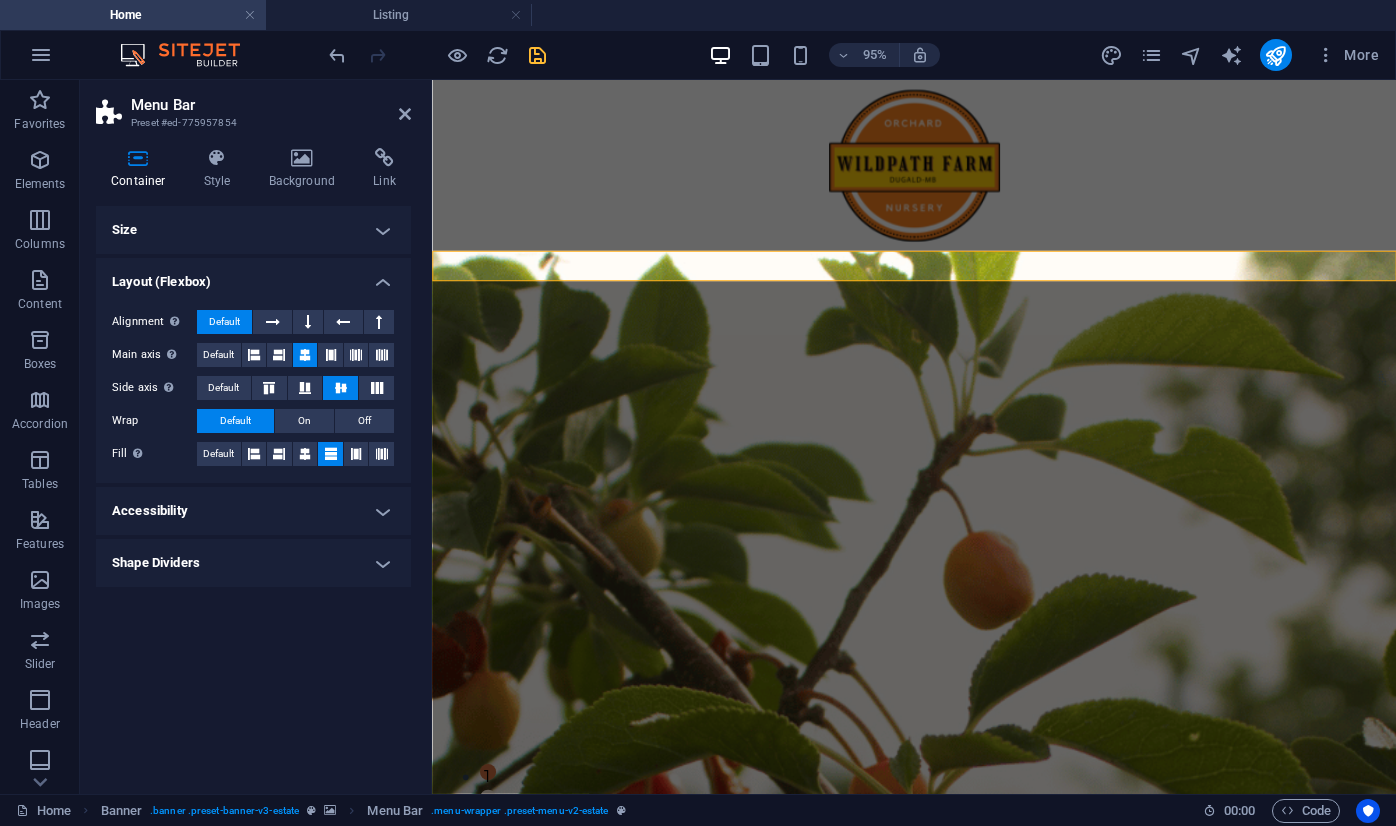 click on "Size" at bounding box center (253, 230) 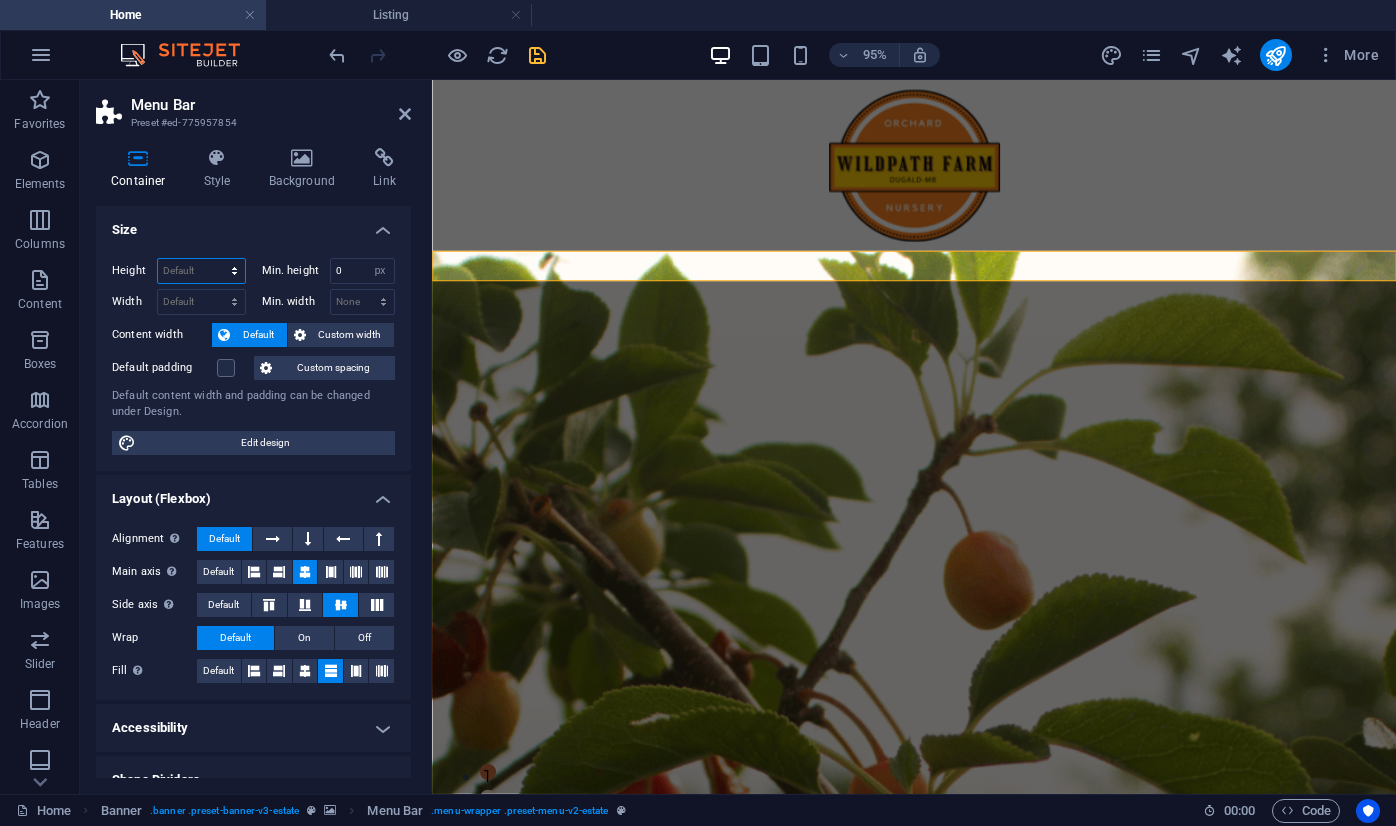 click on "Default px rem % vh vw" at bounding box center [201, 271] 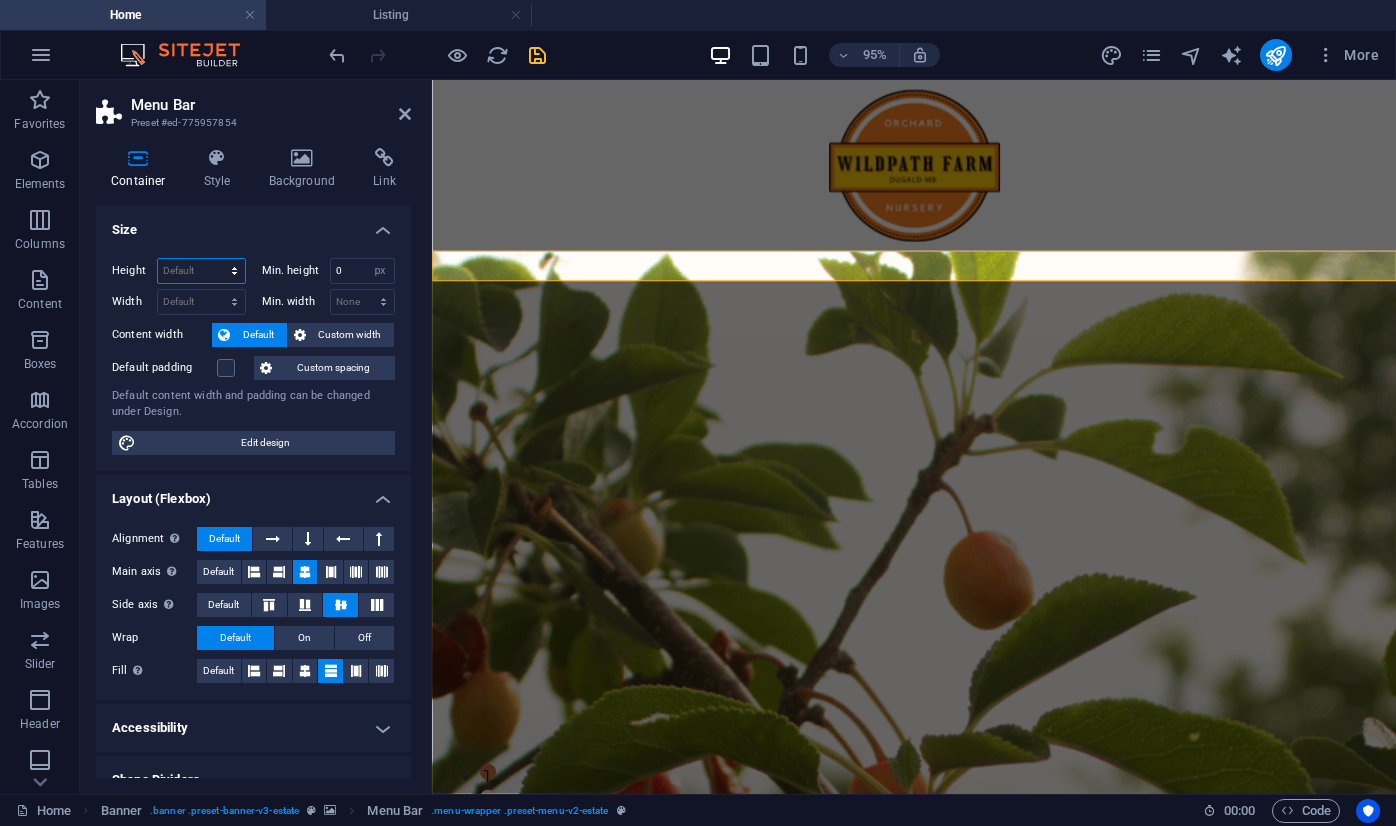 select on "px" 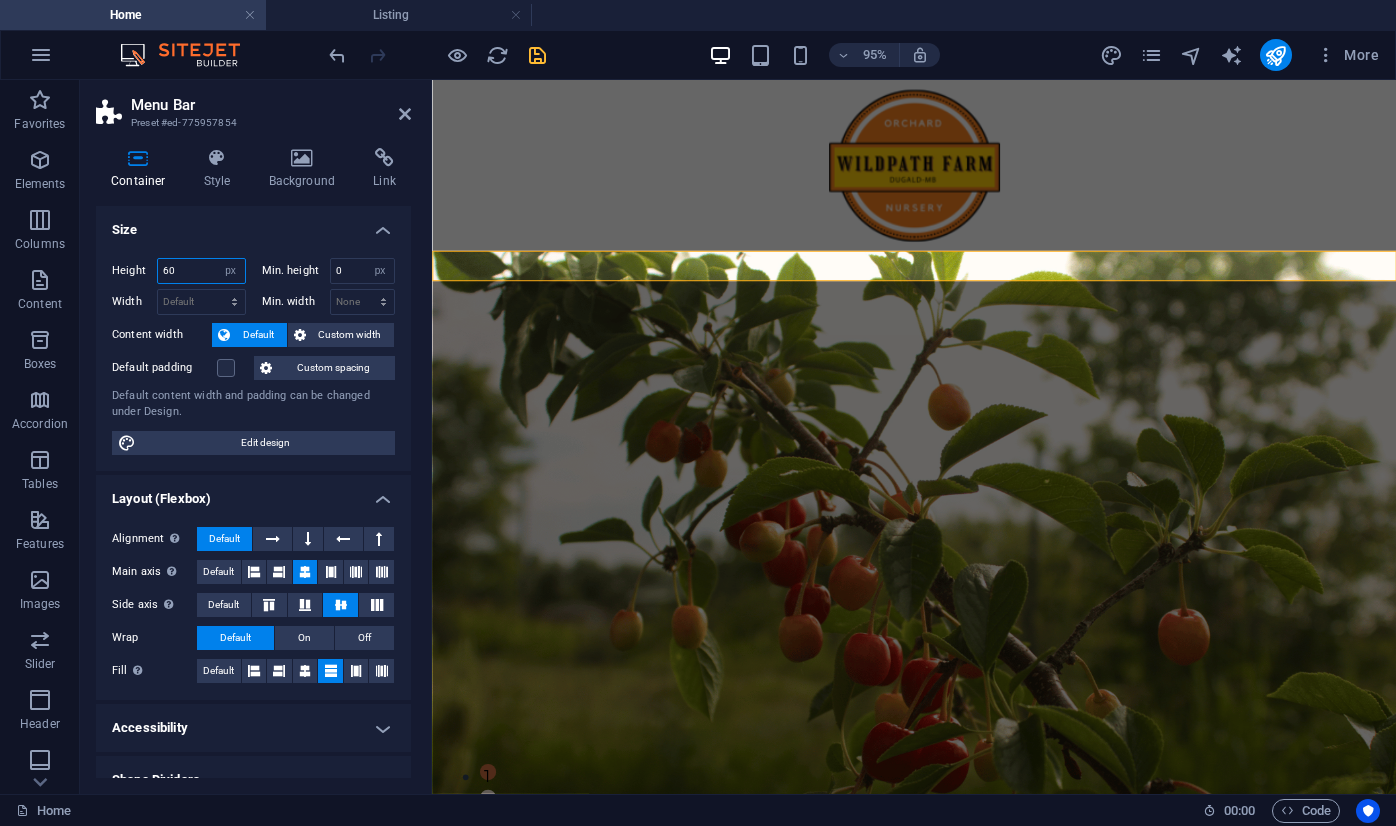 type on "60" 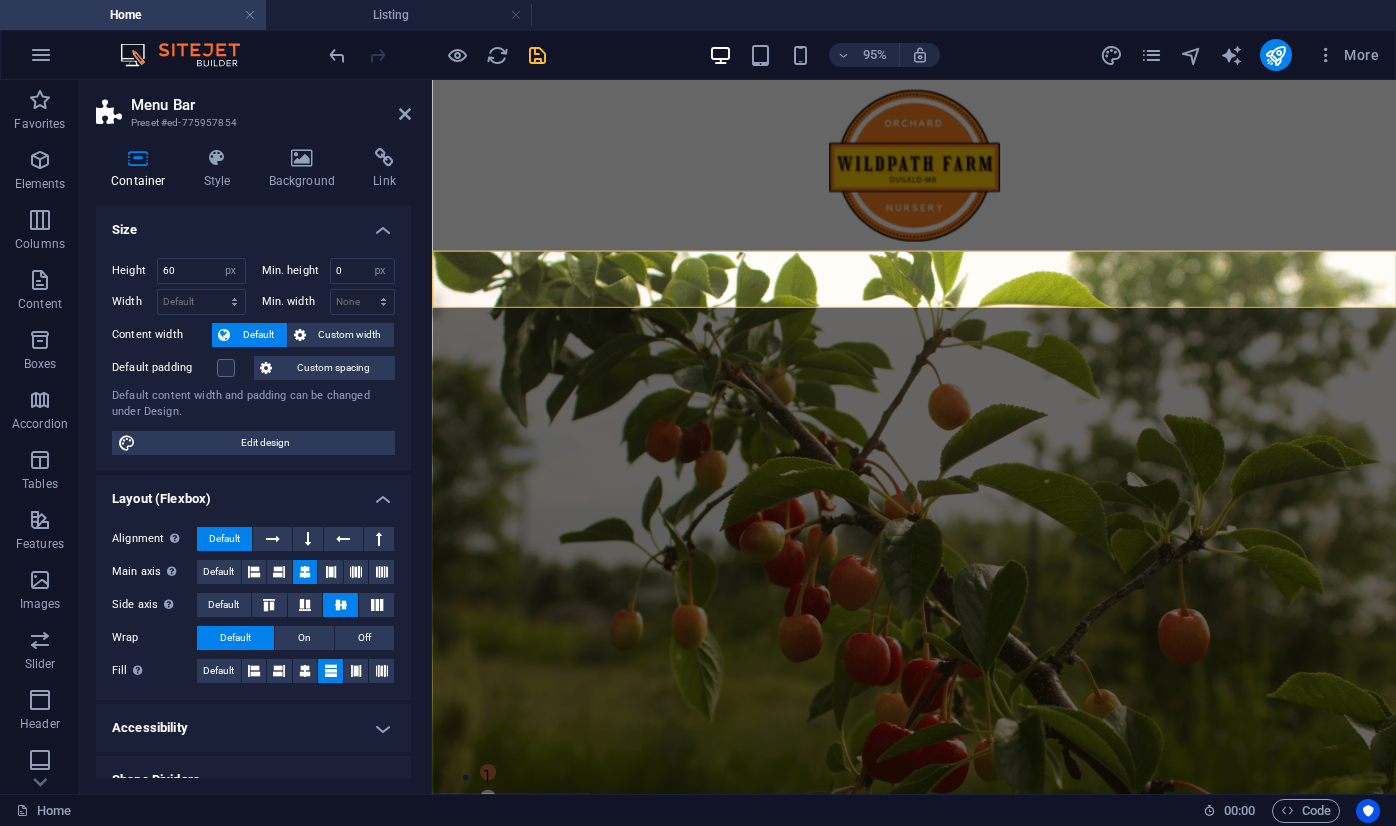 click on "Size" at bounding box center [253, 224] 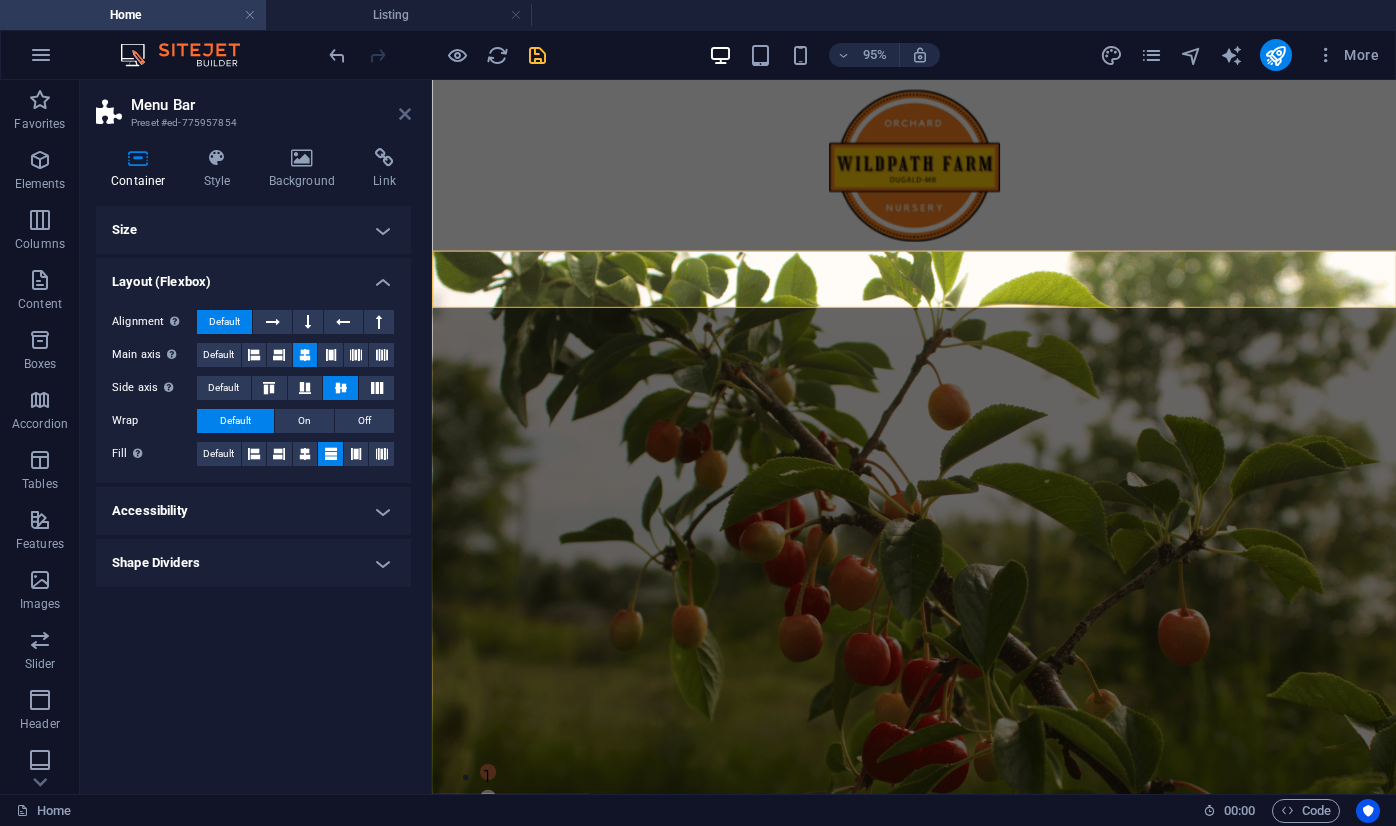 click at bounding box center [405, 114] 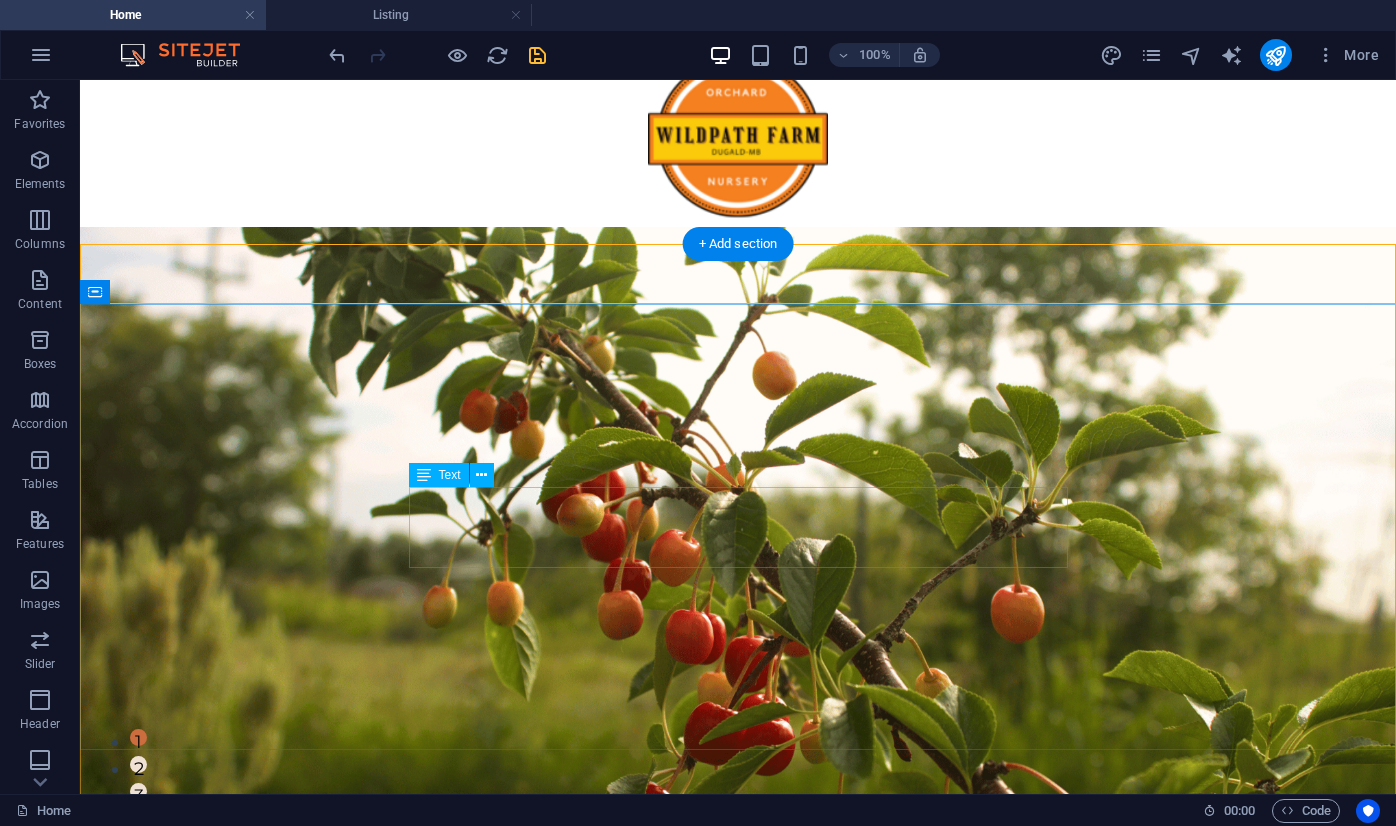 scroll, scrollTop: 0, scrollLeft: 0, axis: both 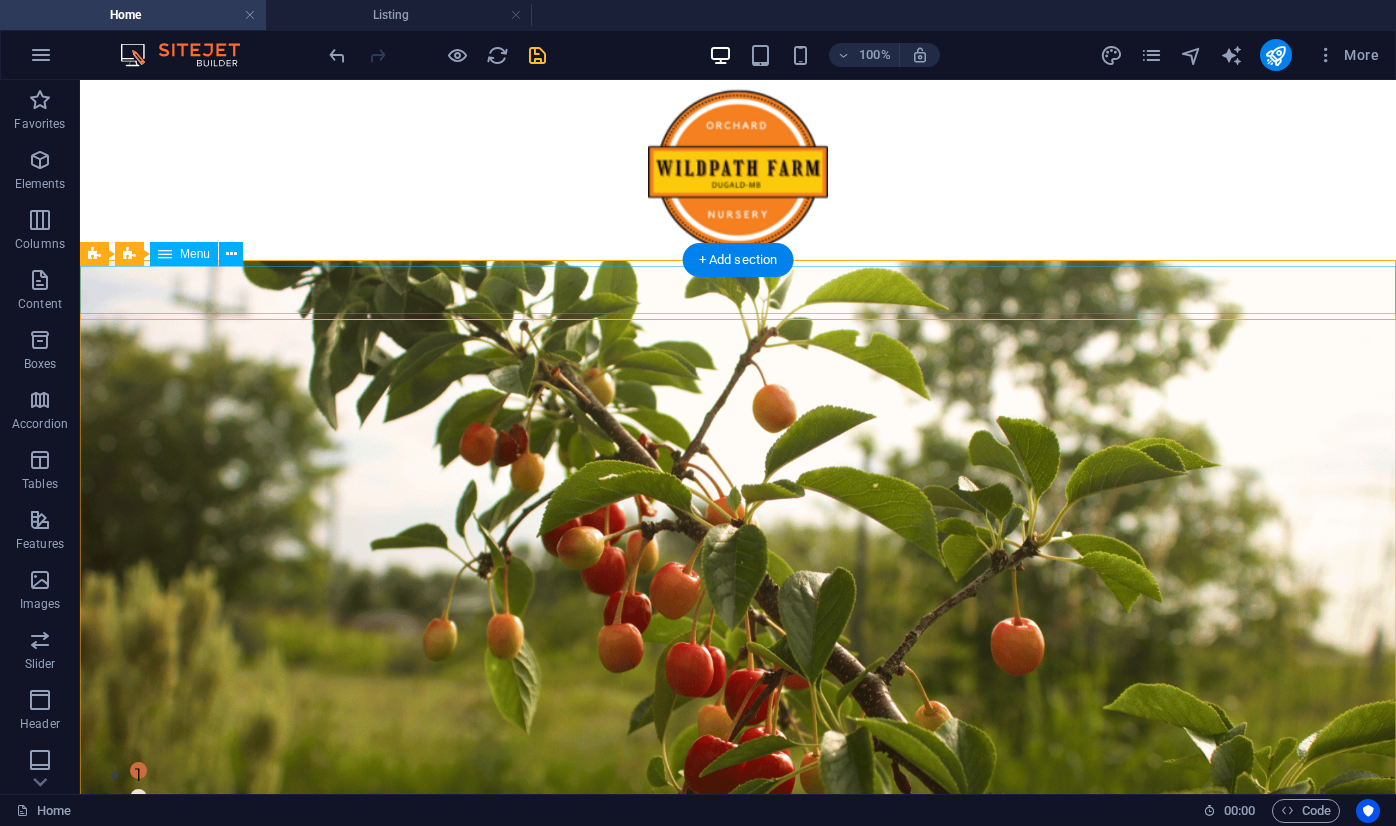 click on "Home About Nursery Mushroom Logs Orchard How to Order Blog Contact" at bounding box center [777, 1014] 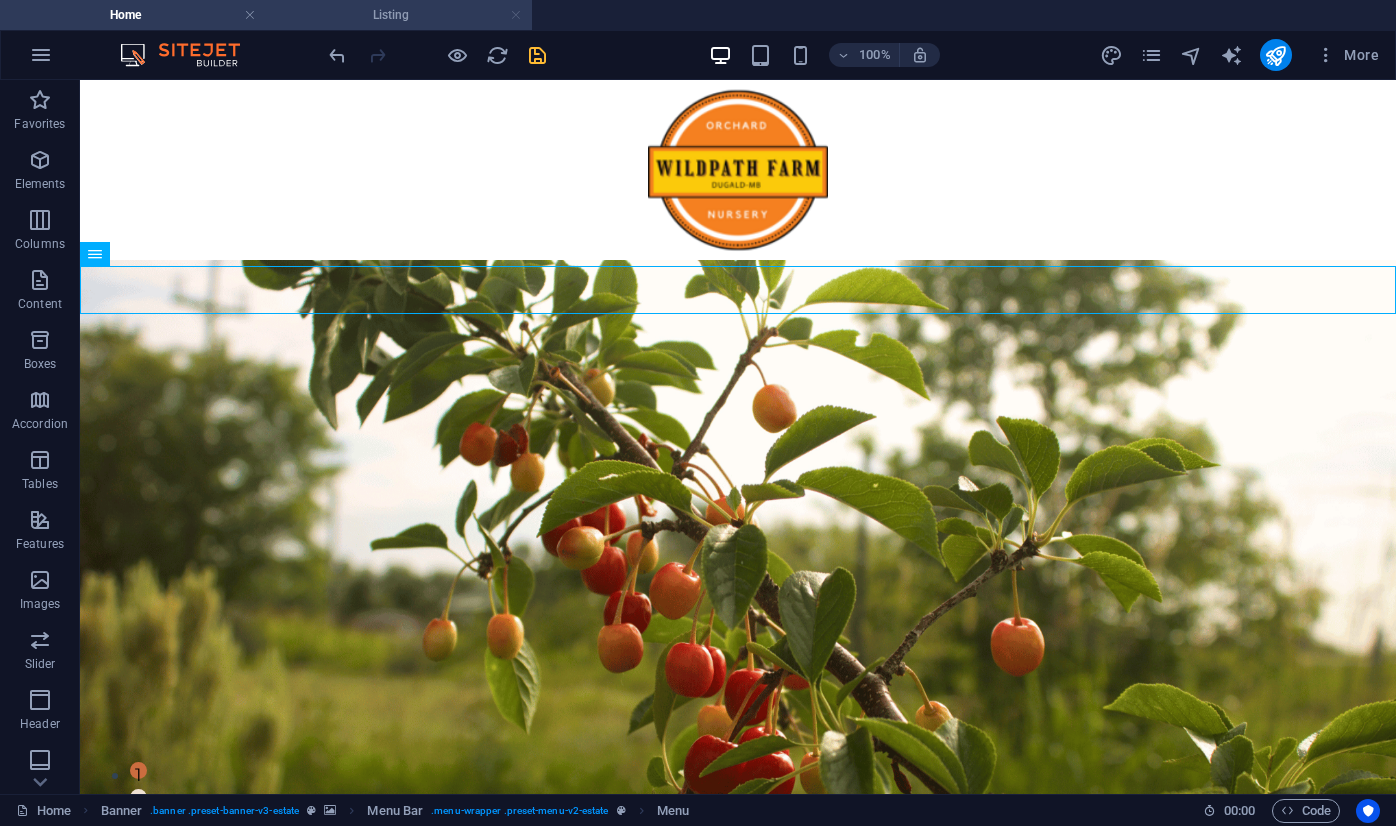 click at bounding box center [516, 15] 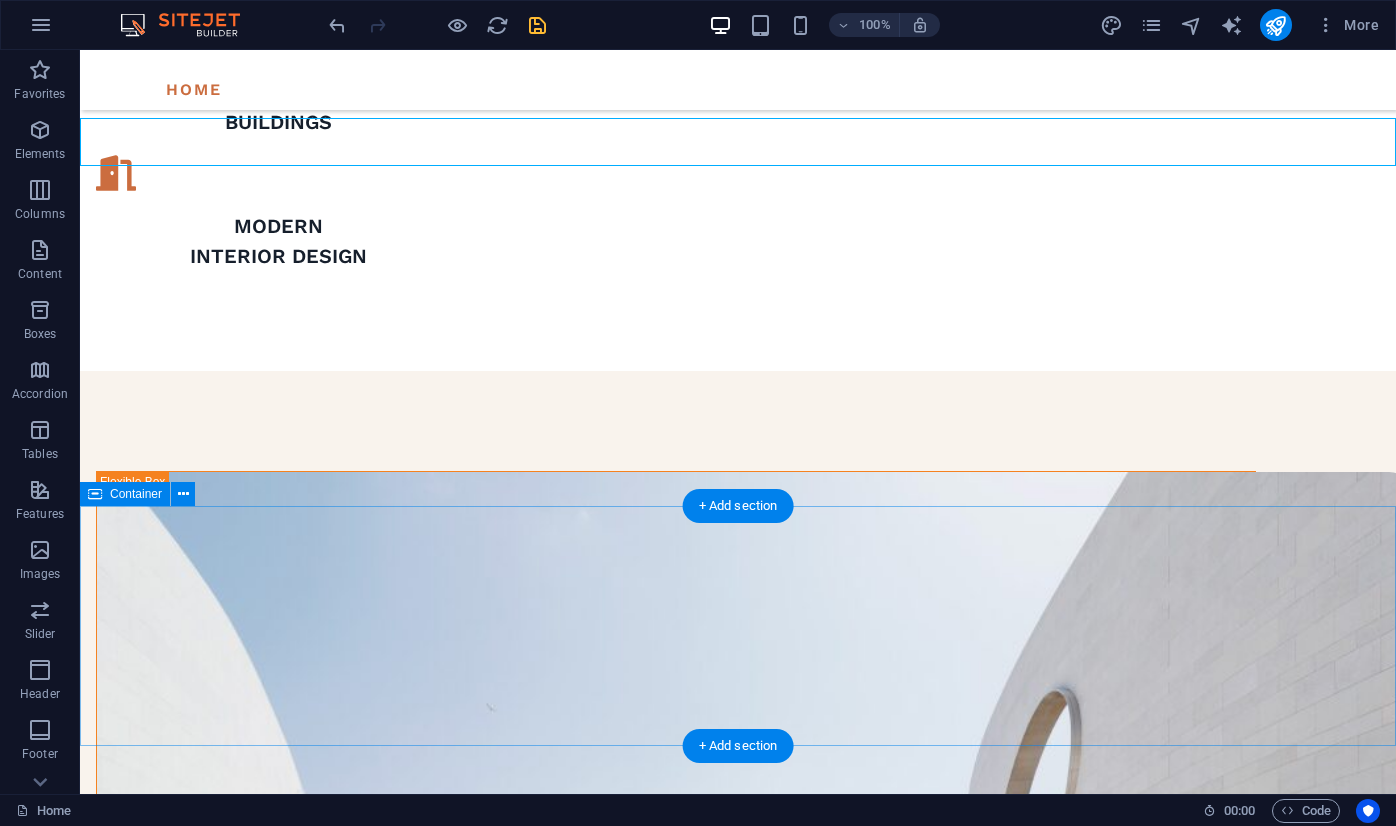 scroll, scrollTop: 0, scrollLeft: 0, axis: both 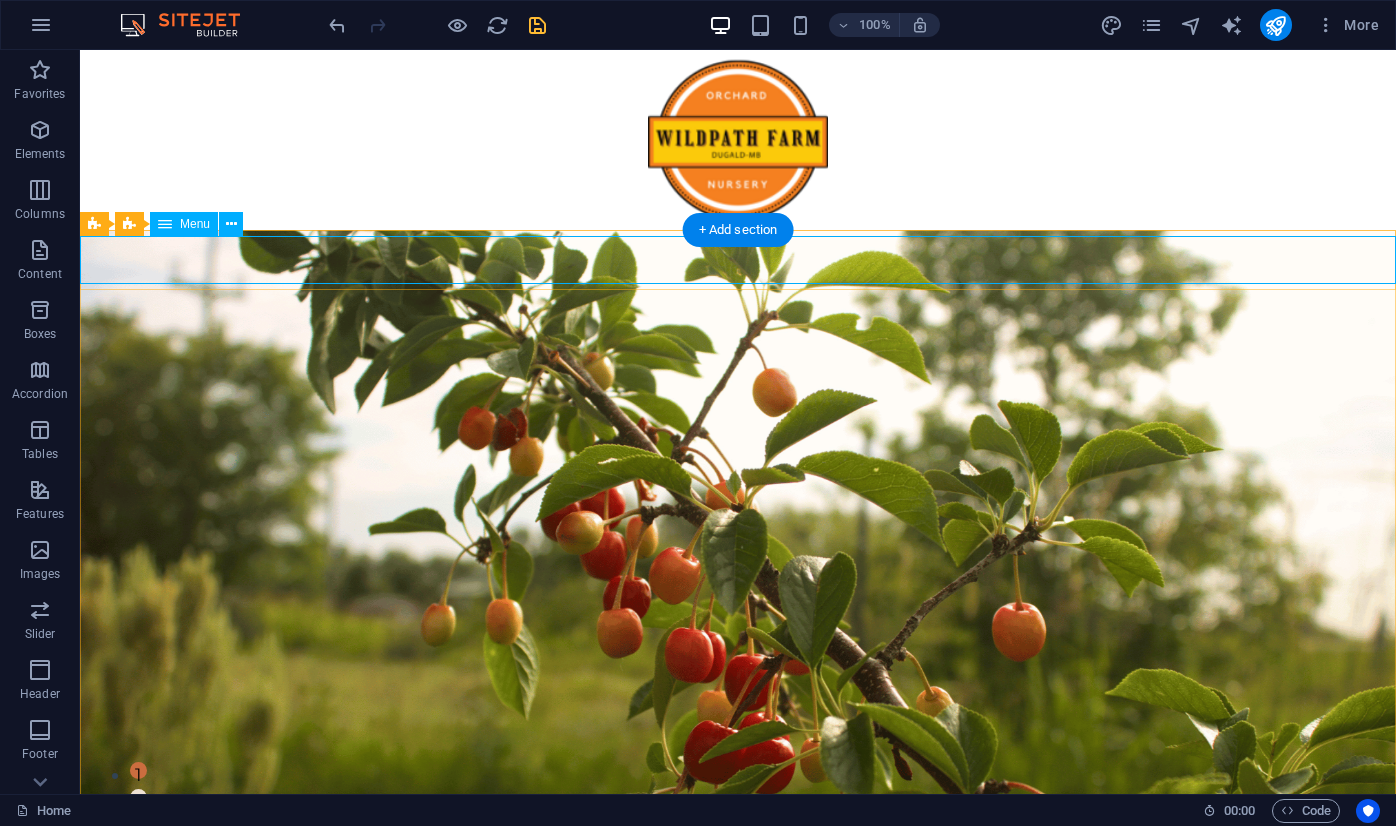 click on "Home About Nursery Mushroom Logs Orchard How to Order Blog Contact" at bounding box center [777, 1014] 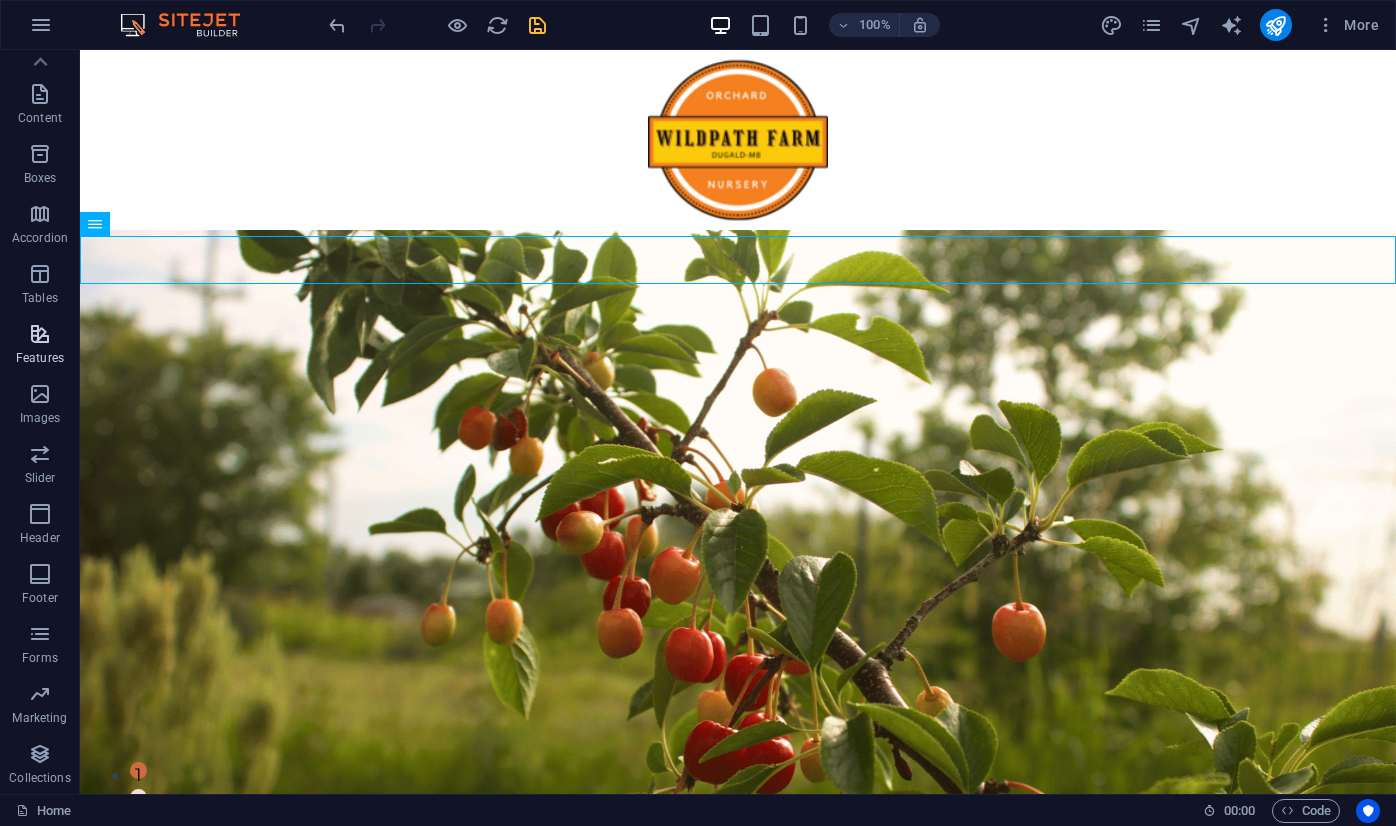 scroll, scrollTop: 0, scrollLeft: 0, axis: both 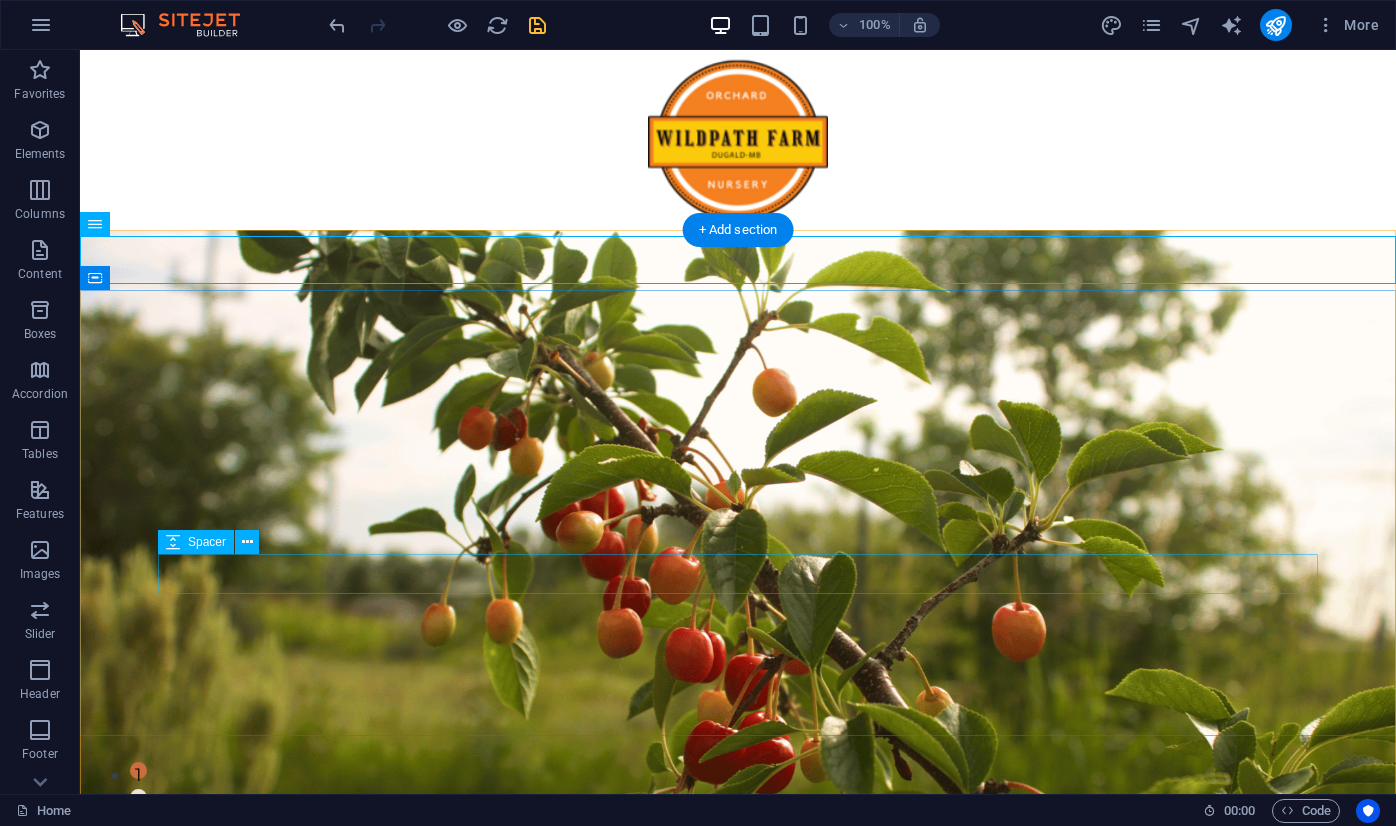 click at bounding box center (738, 1291) 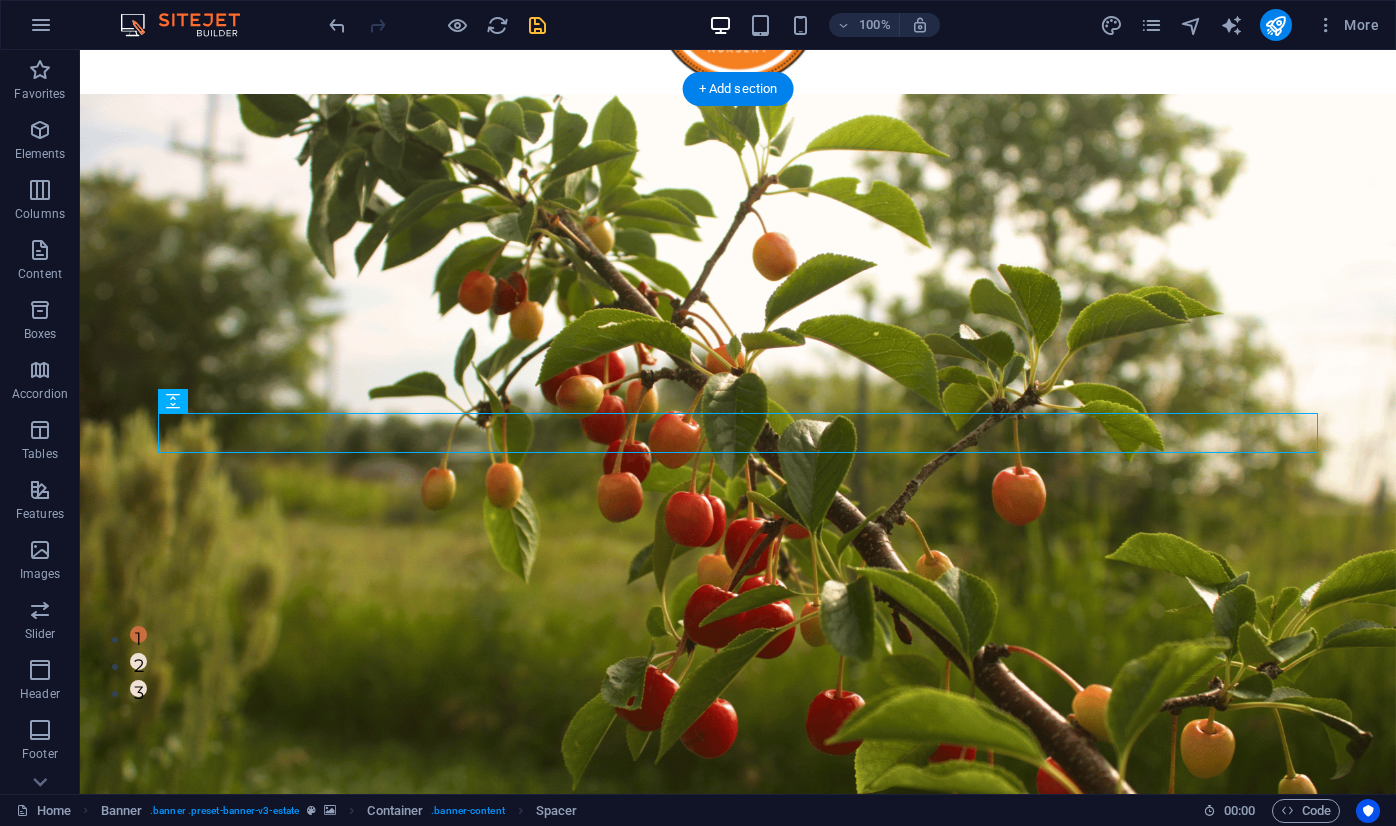 scroll, scrollTop: 0, scrollLeft: 0, axis: both 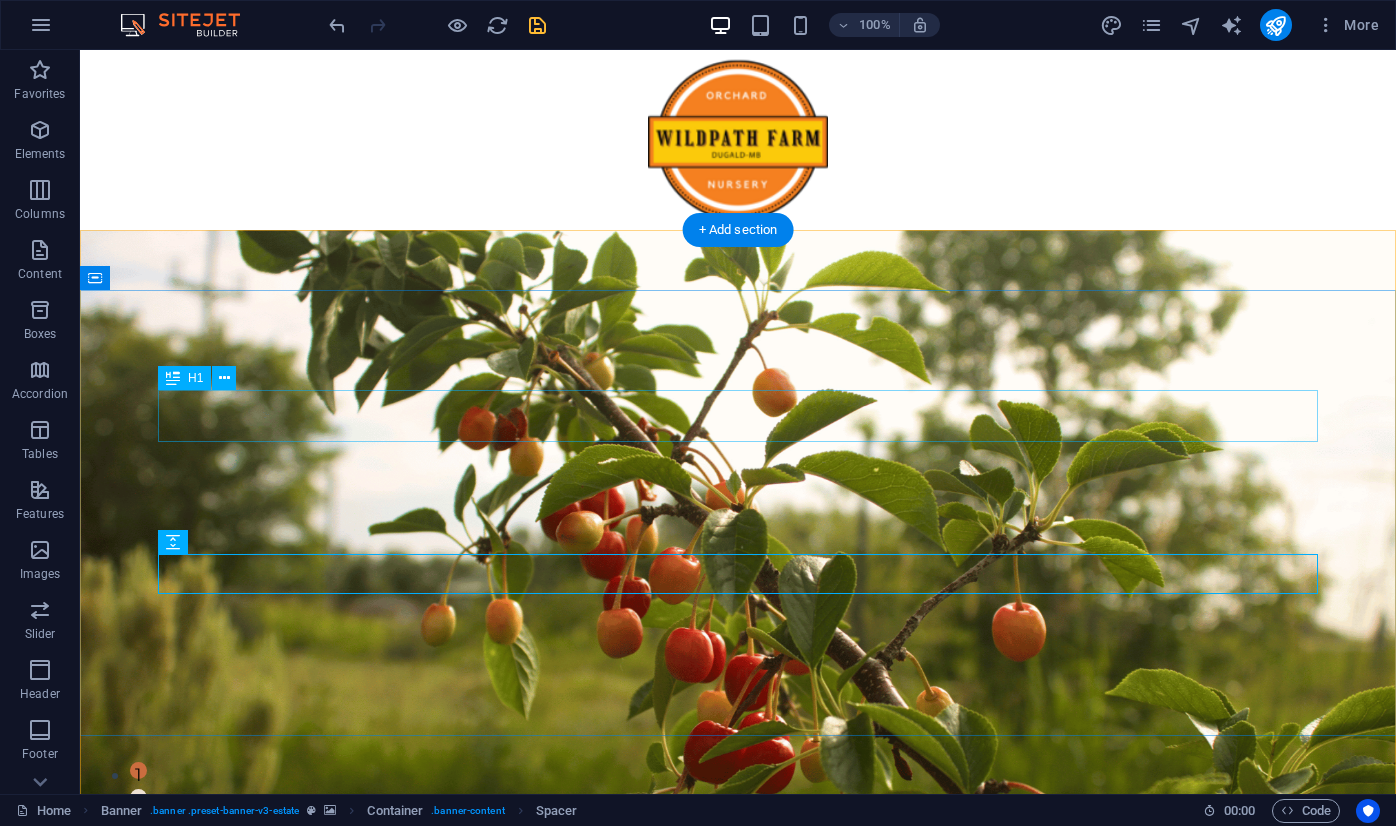 click on "FIND YOUR PERFECT PLACE" at bounding box center (738, 1160) 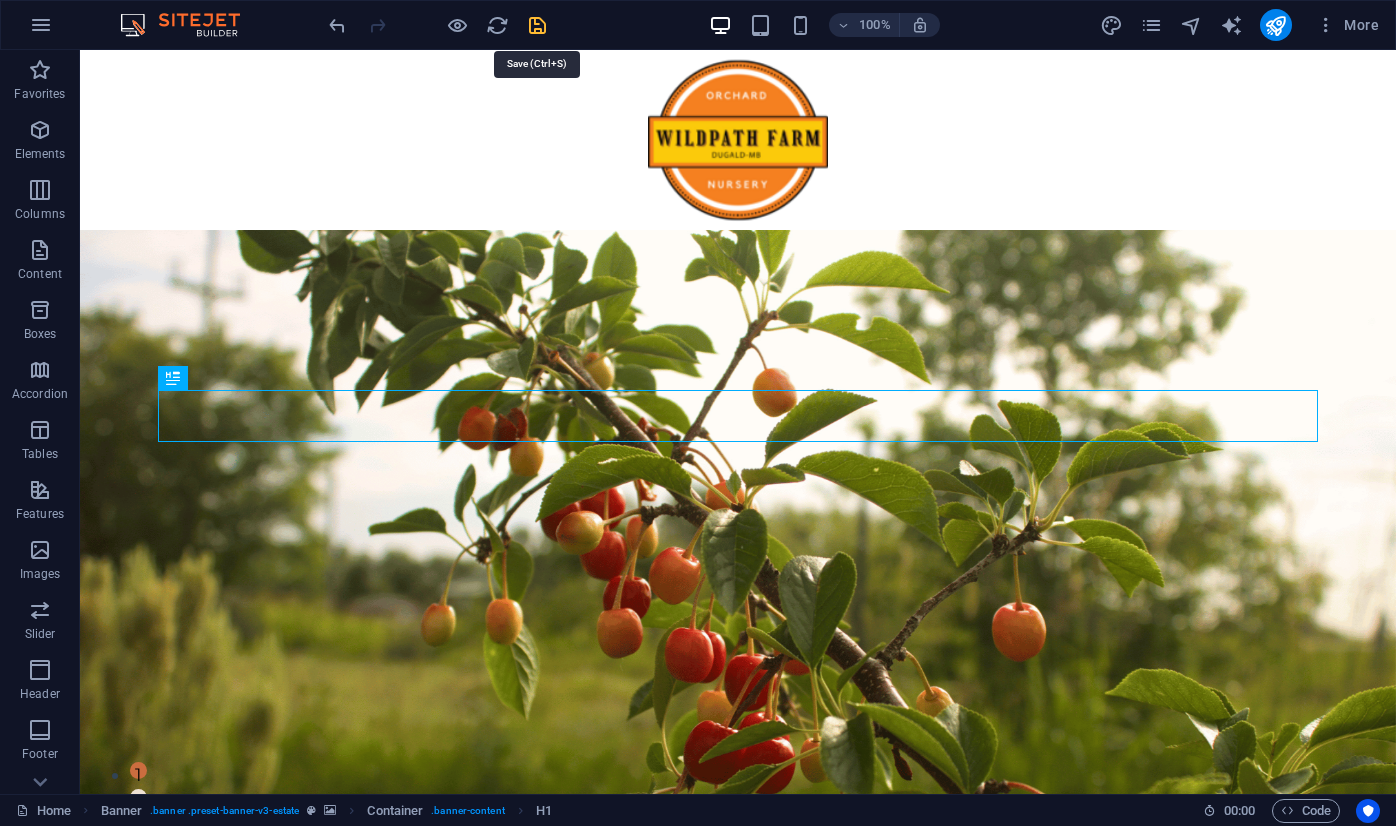 click at bounding box center [537, 25] 